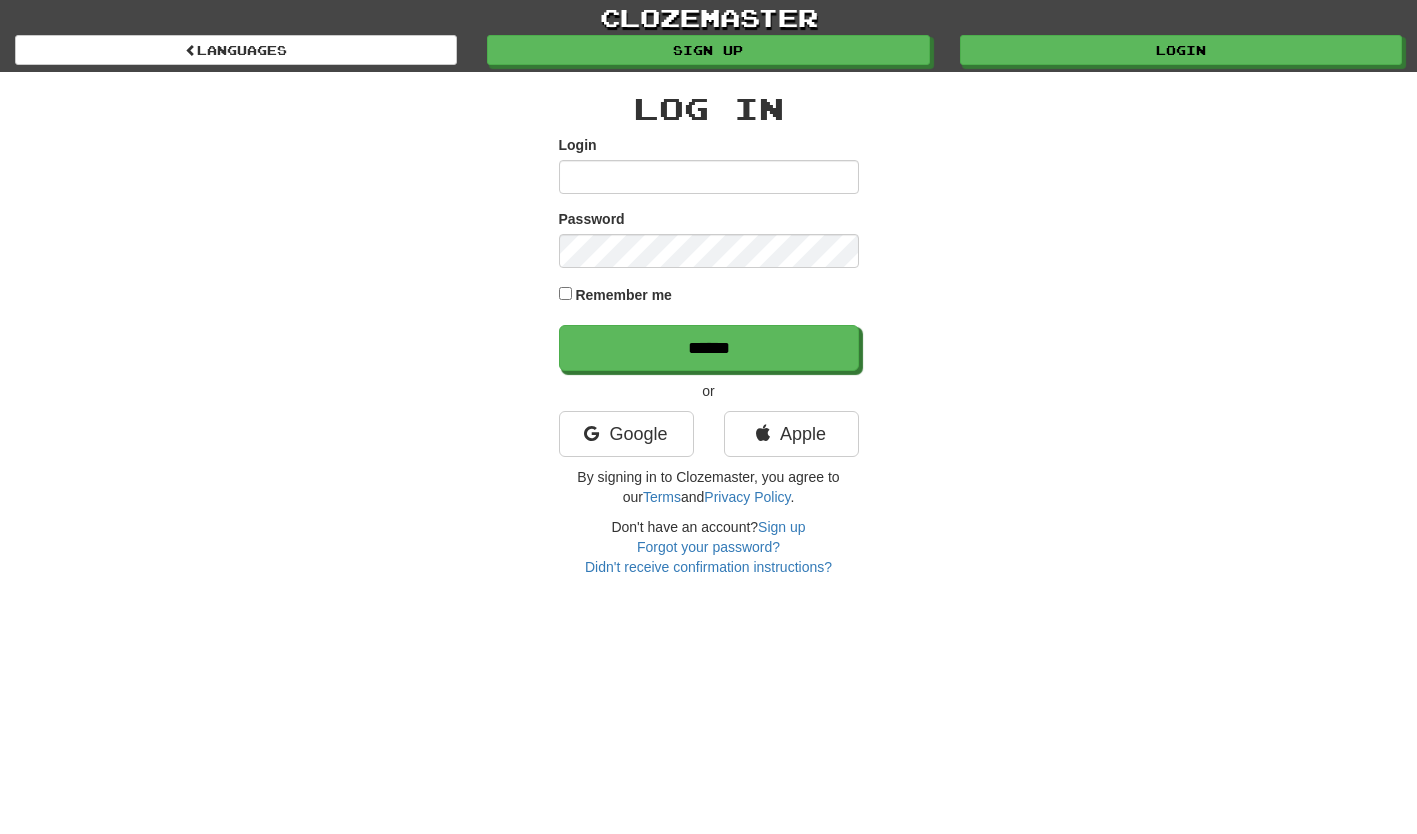 scroll, scrollTop: 0, scrollLeft: 0, axis: both 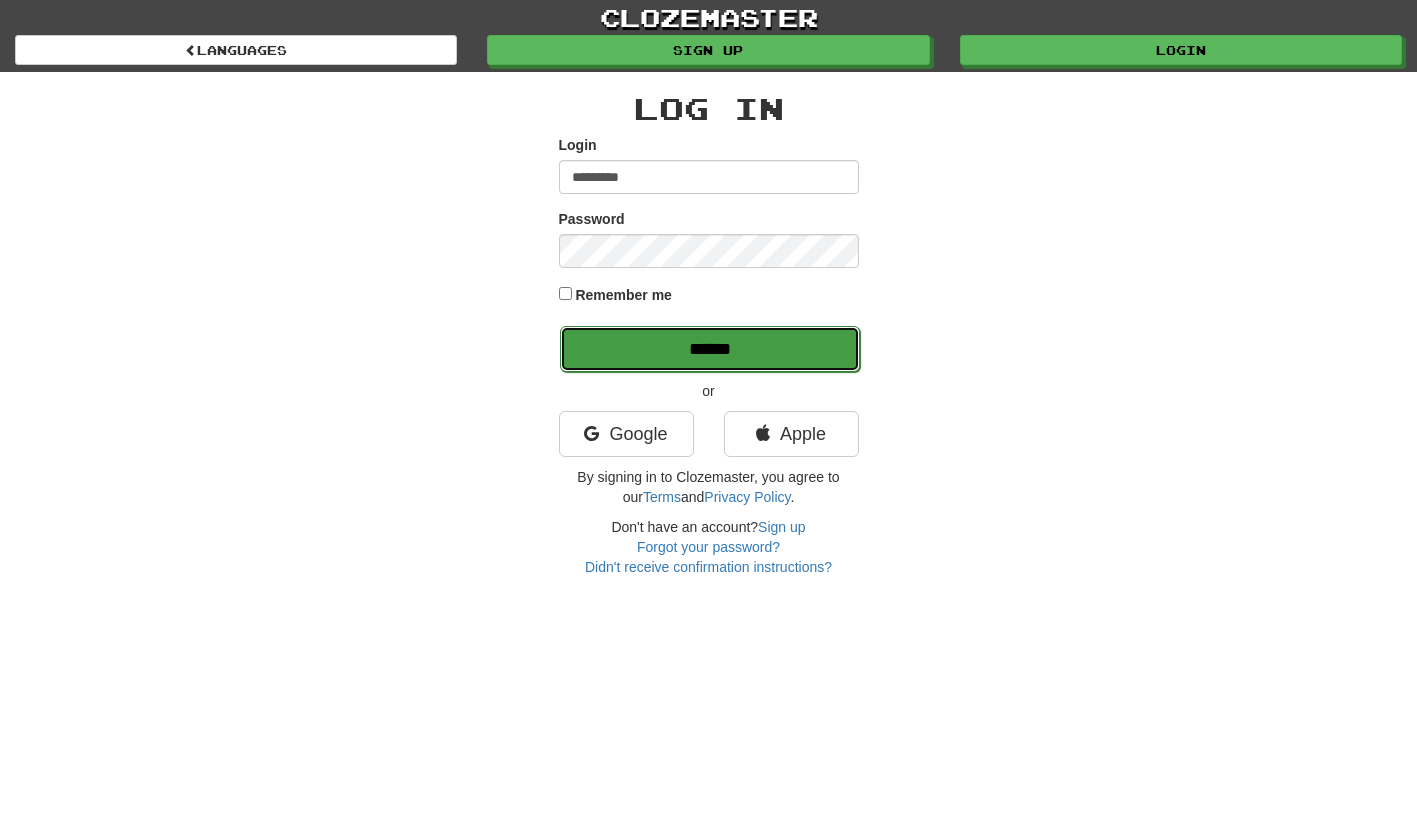 click on "******" at bounding box center [710, 349] 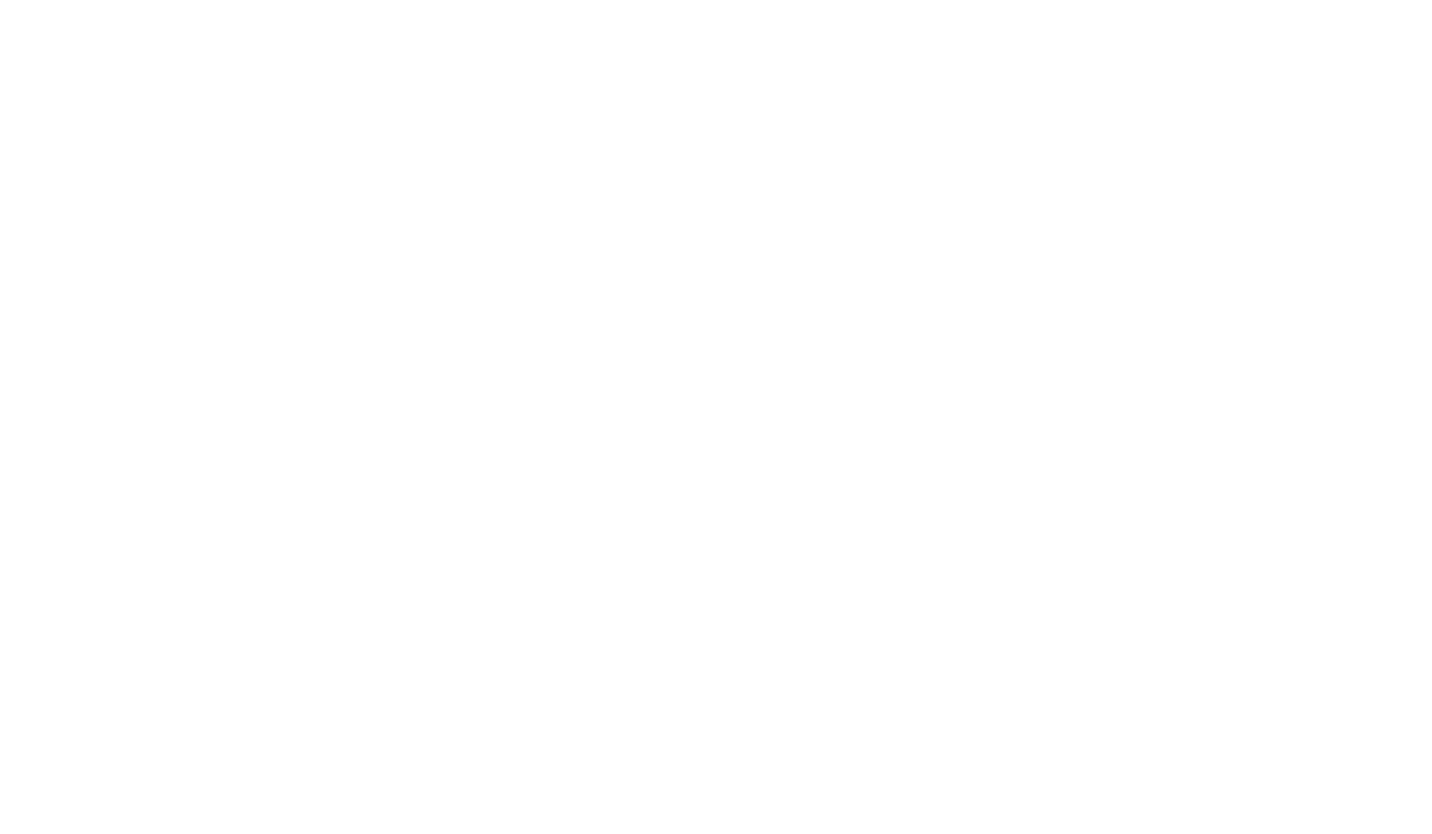 scroll, scrollTop: 0, scrollLeft: 0, axis: both 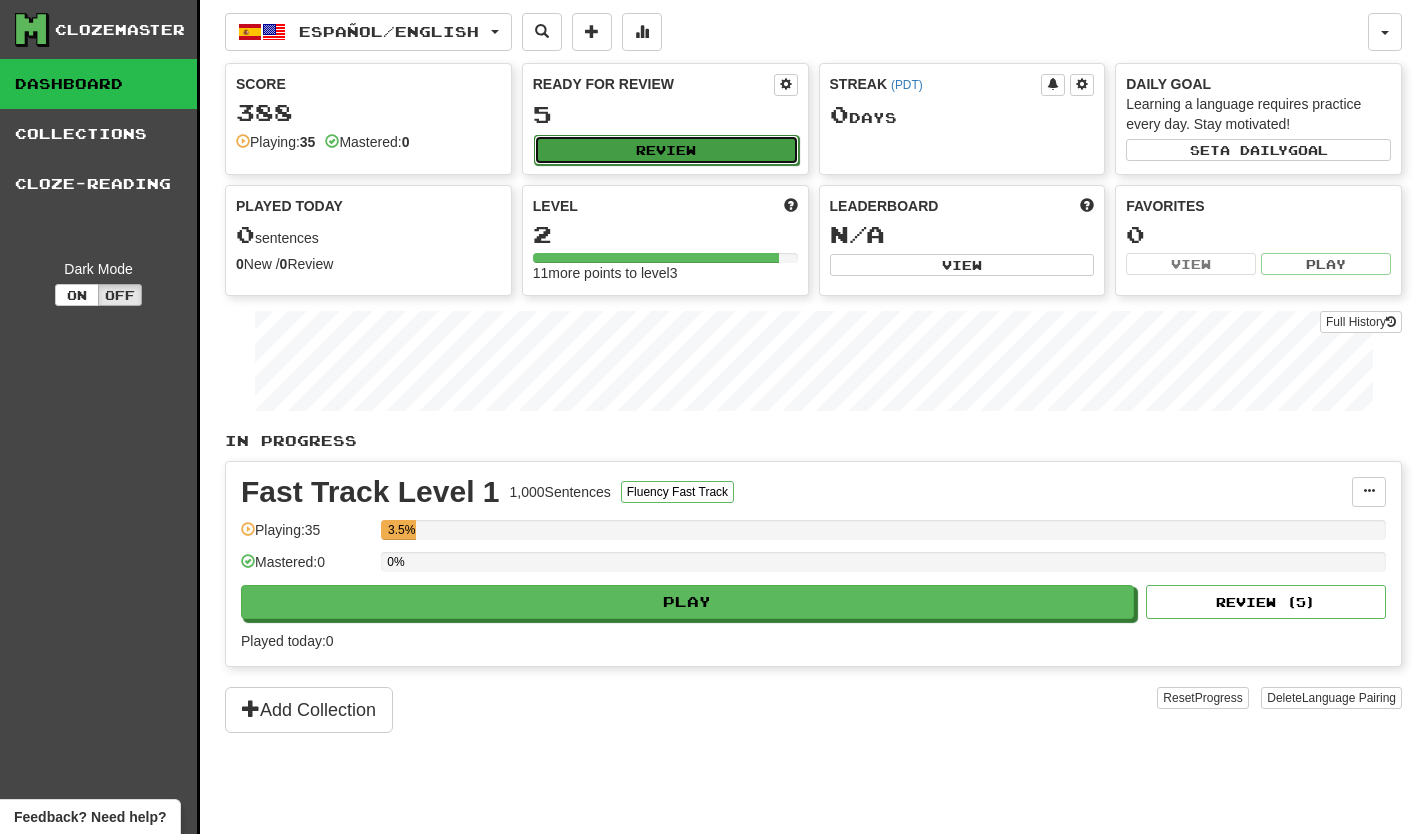 click on "Review" at bounding box center [666, 150] 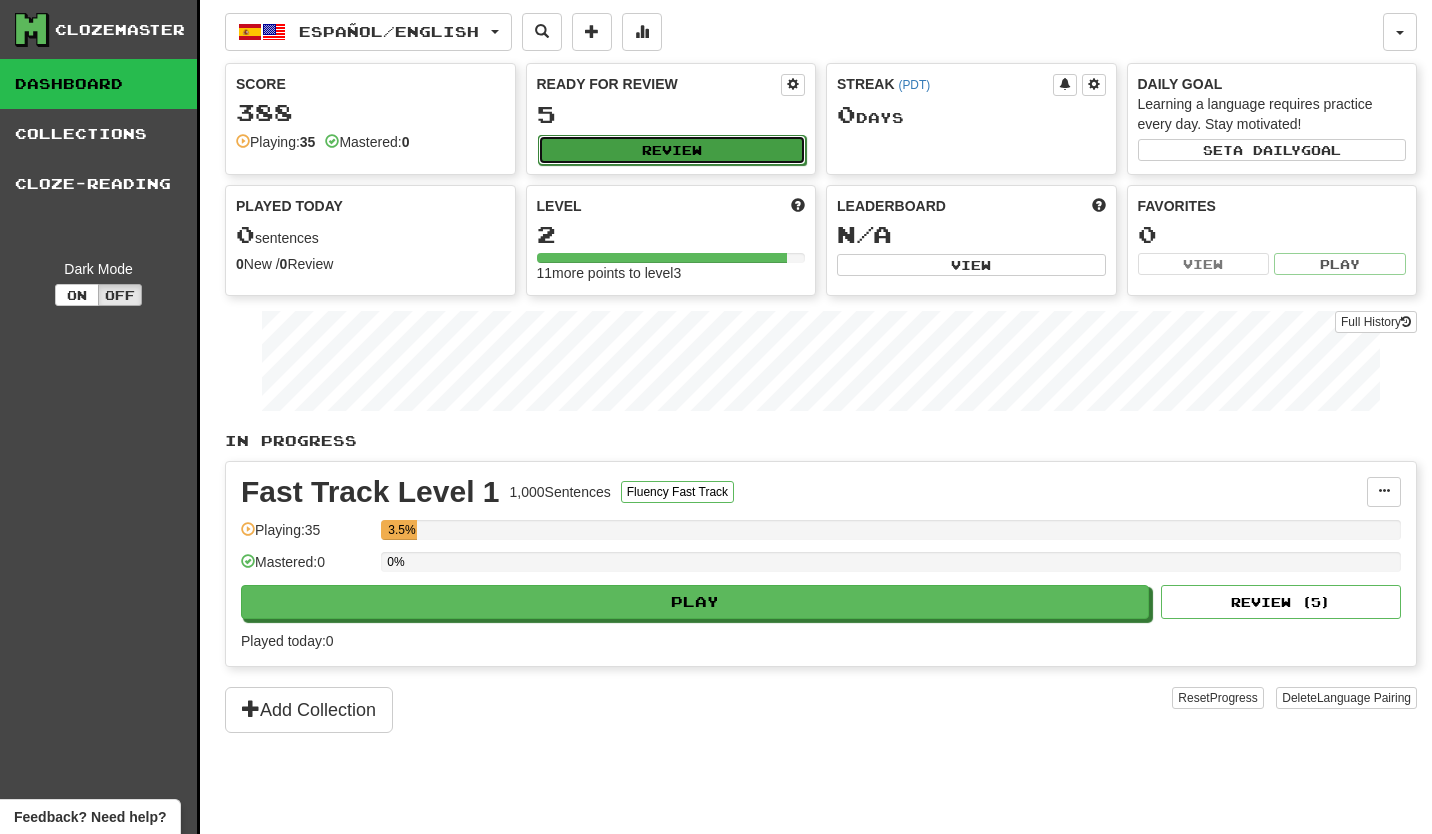 select on "**" 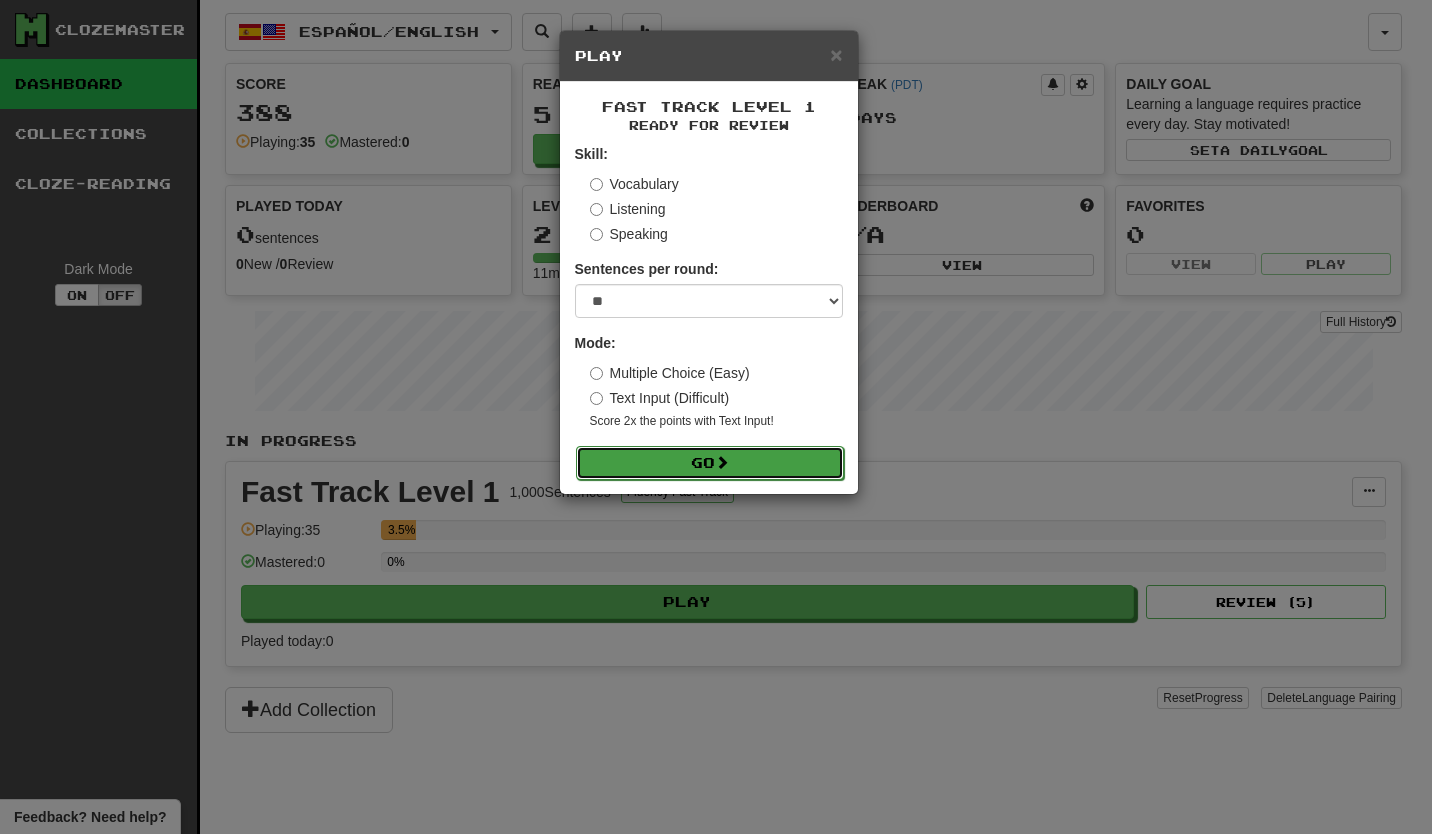click on "Go" at bounding box center (710, 463) 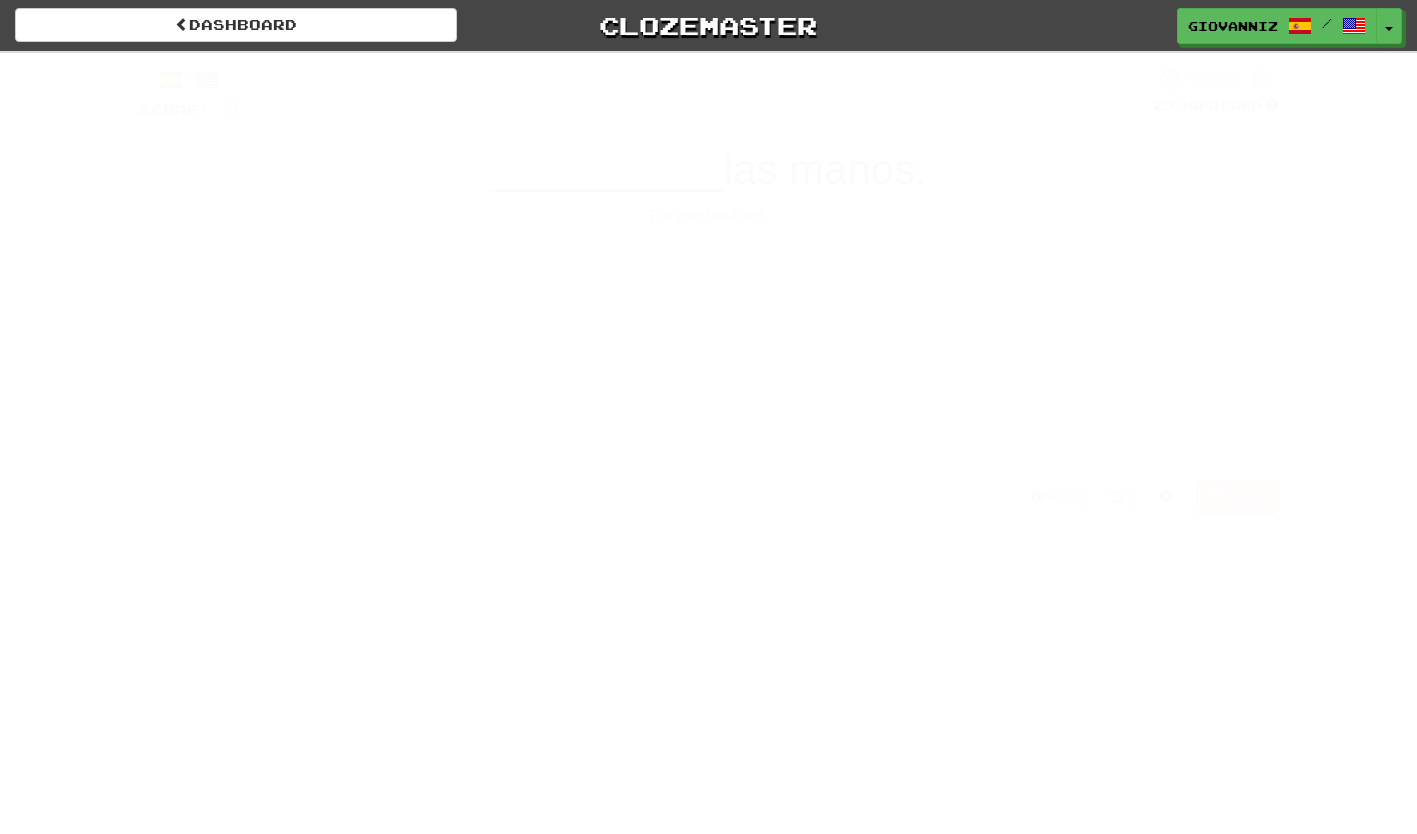 scroll, scrollTop: 0, scrollLeft: 0, axis: both 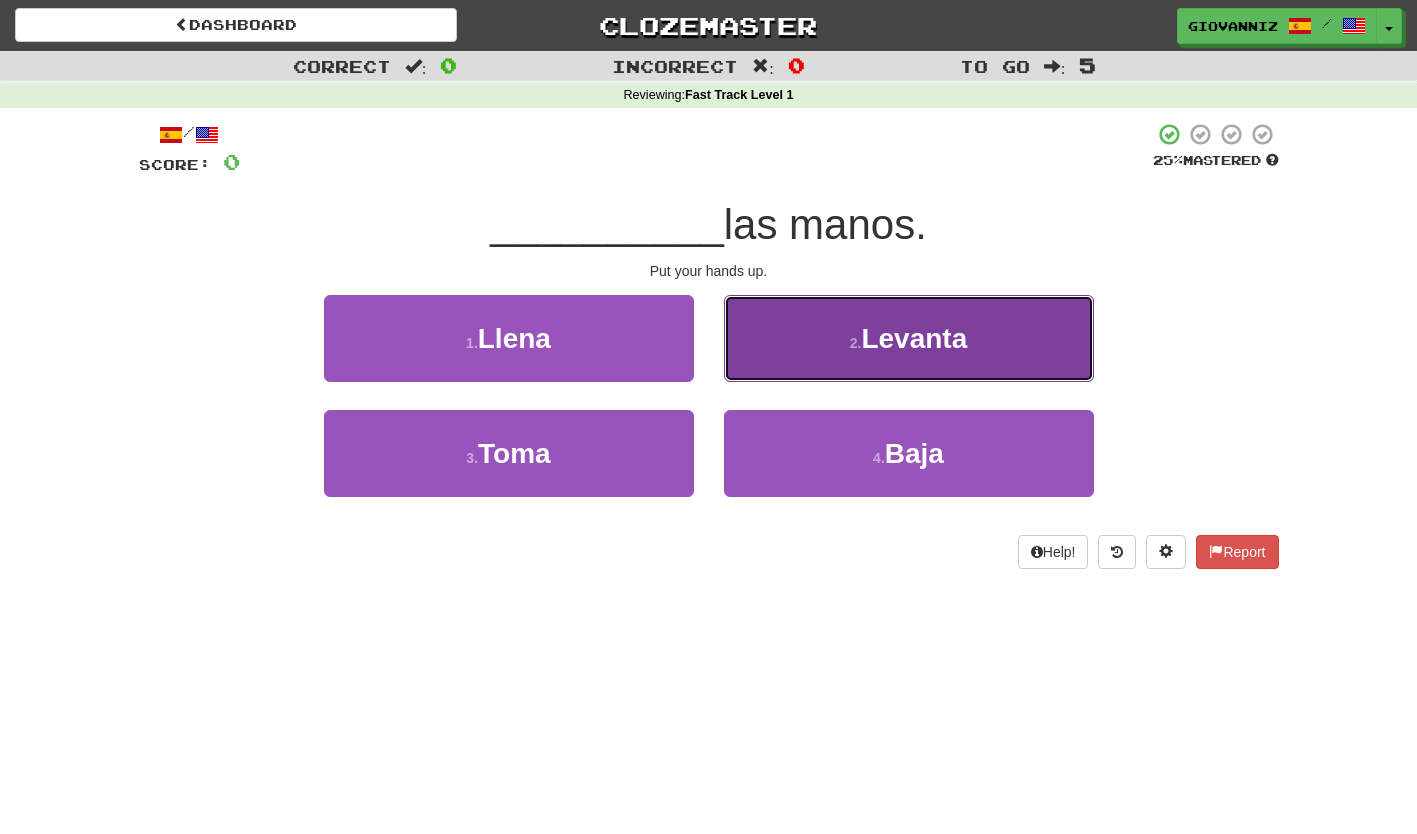 click on "2 .  Levanta" at bounding box center [909, 338] 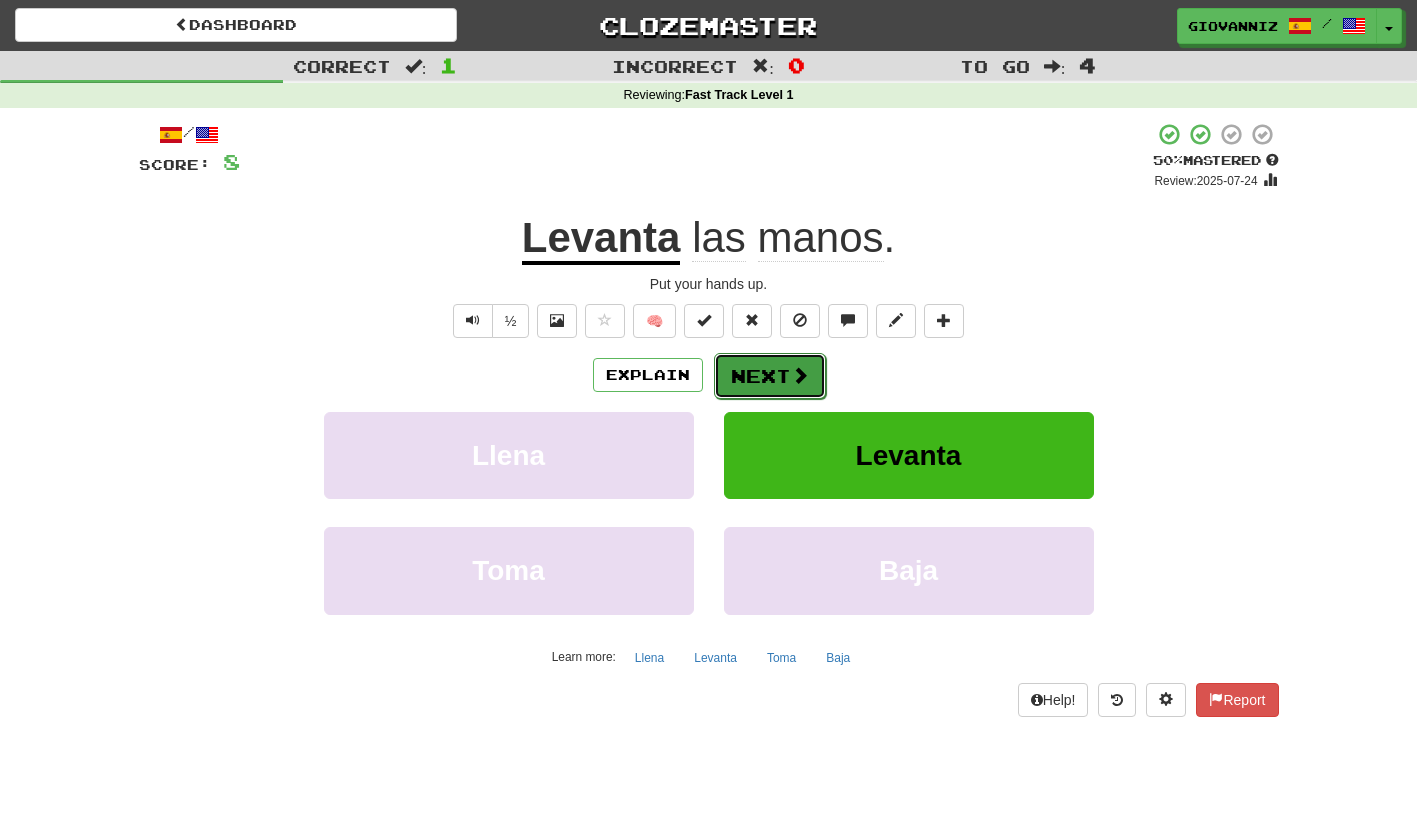 click on "Next" at bounding box center (770, 376) 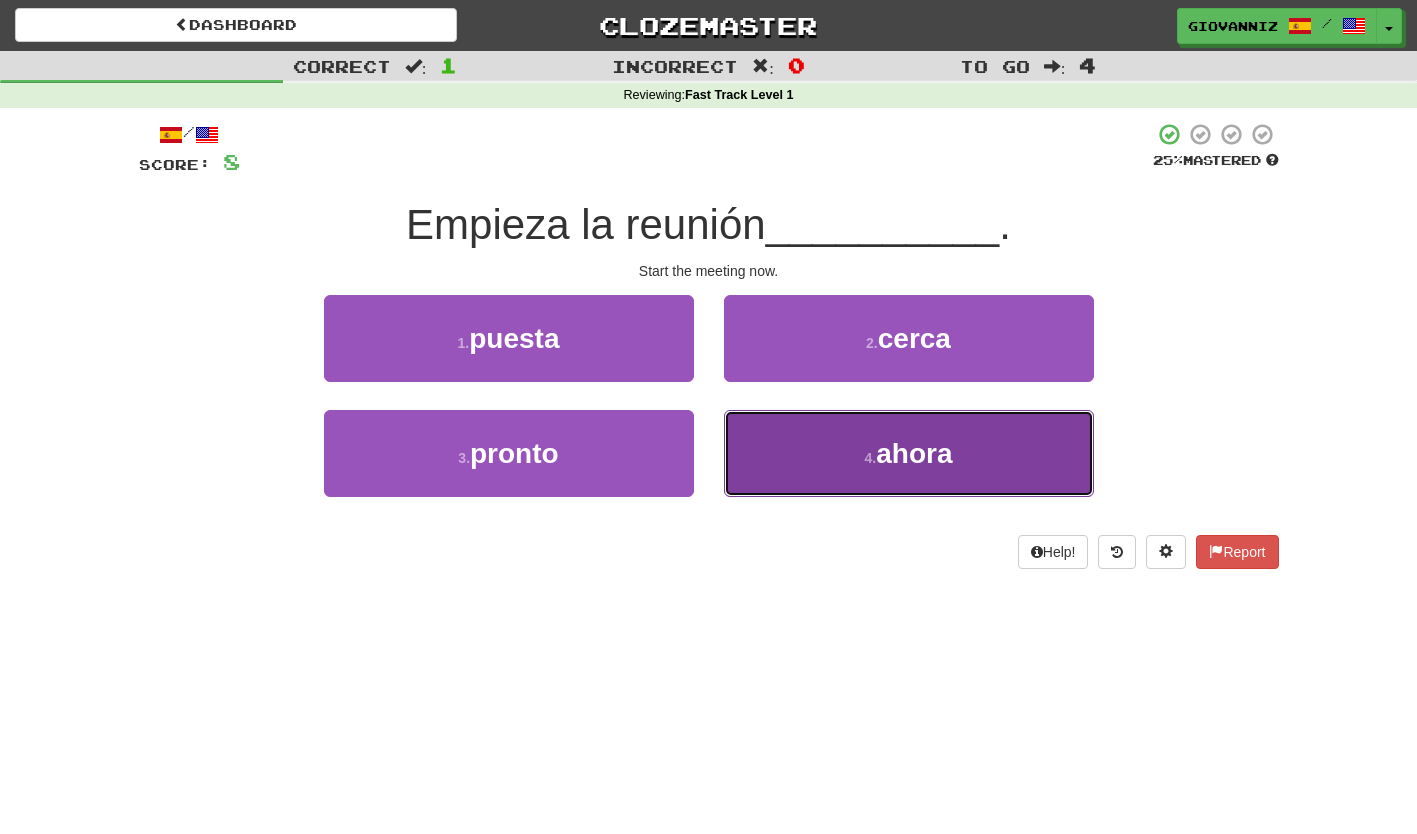 click on "4 .  ahora" at bounding box center [909, 453] 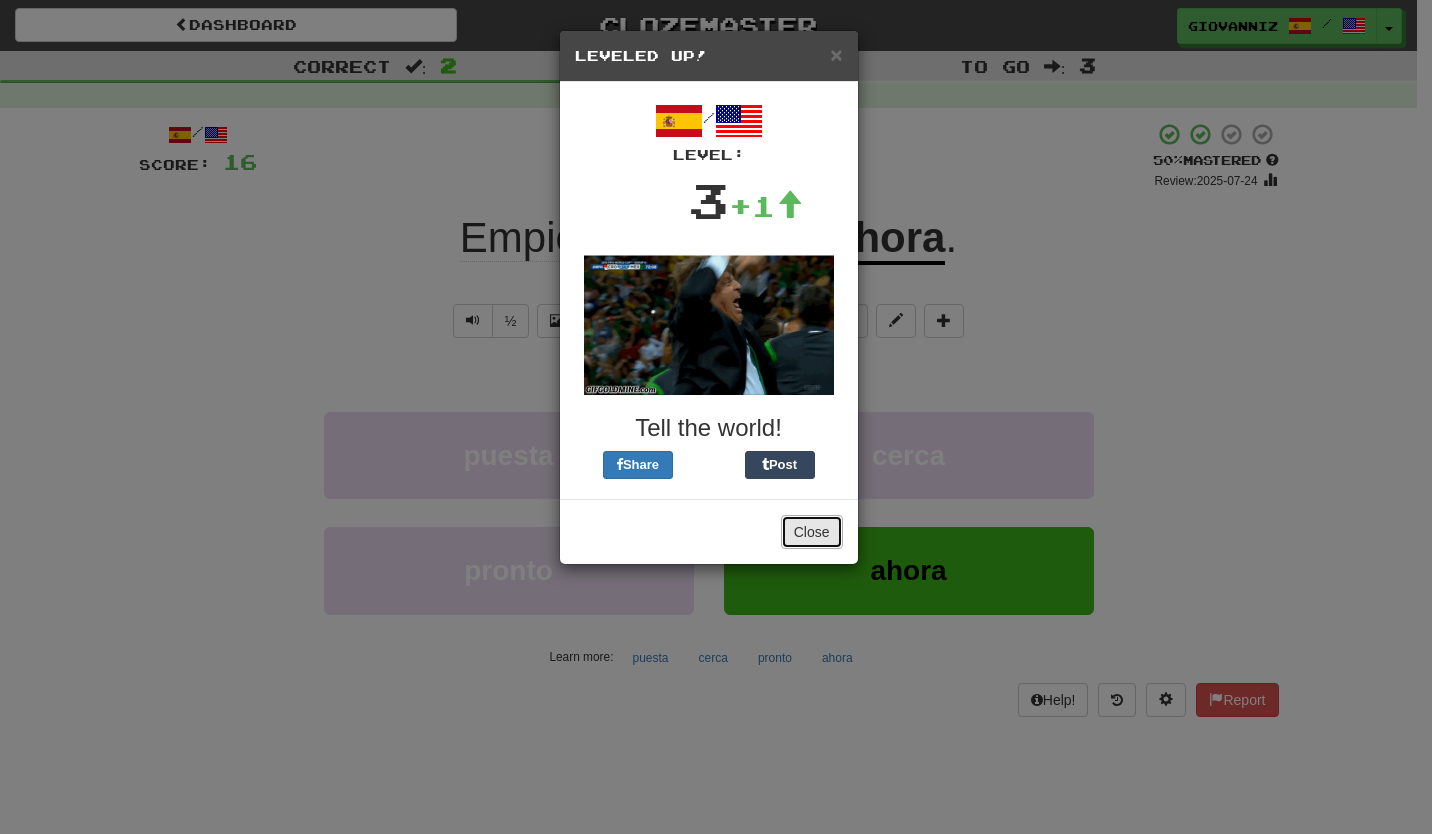 click on "Close" at bounding box center (812, 532) 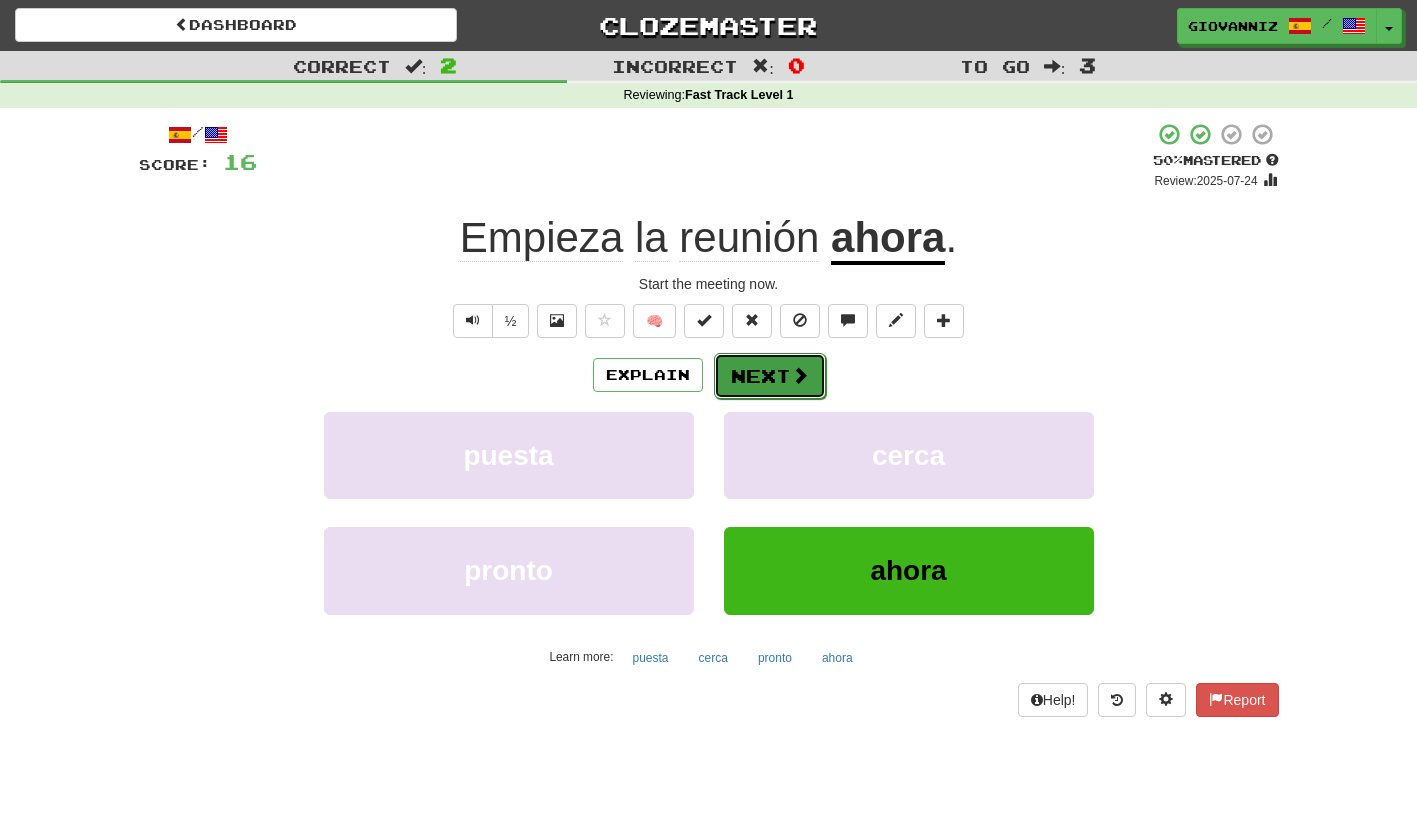 click on "Next" at bounding box center [770, 376] 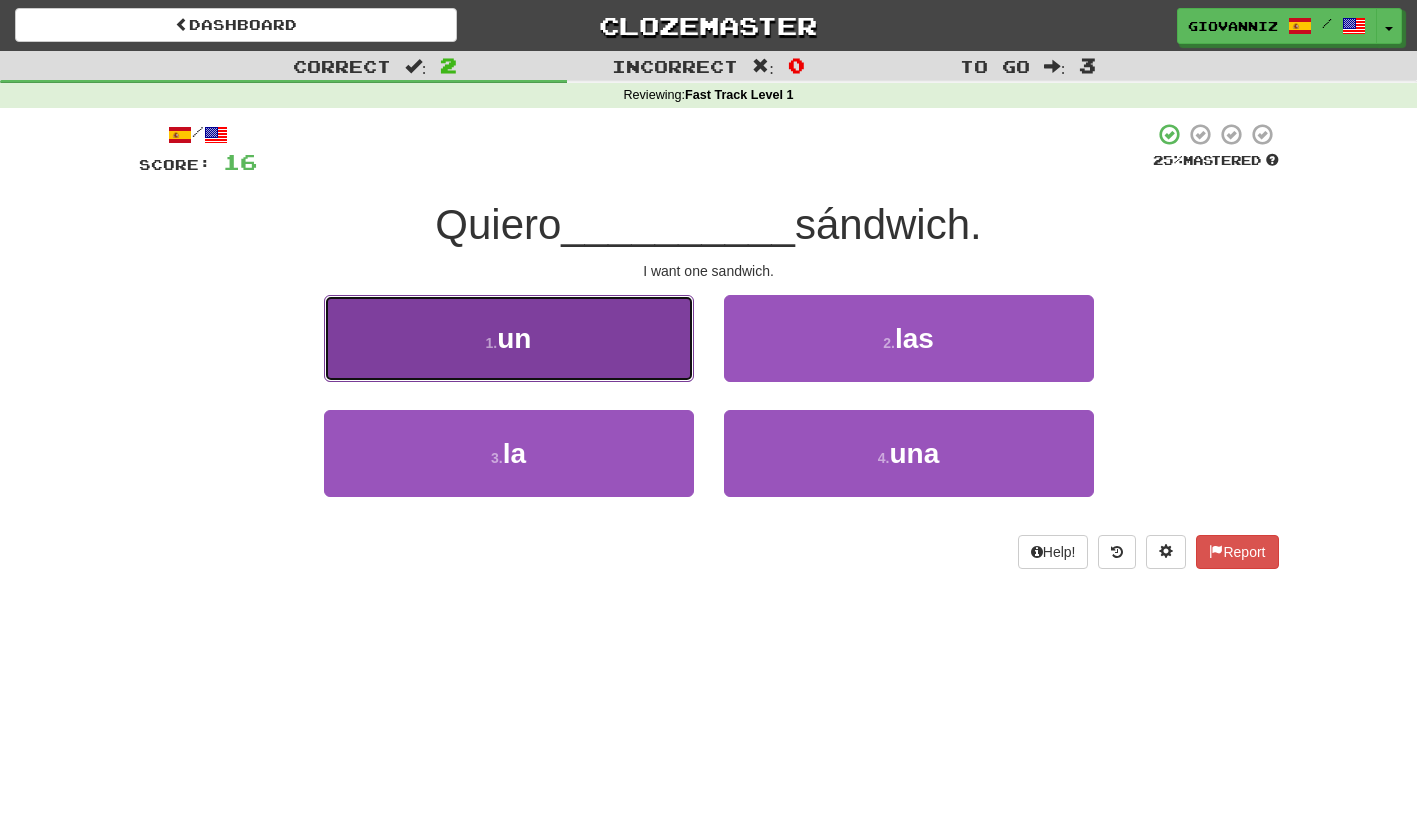 click on "1 .  un" at bounding box center [509, 338] 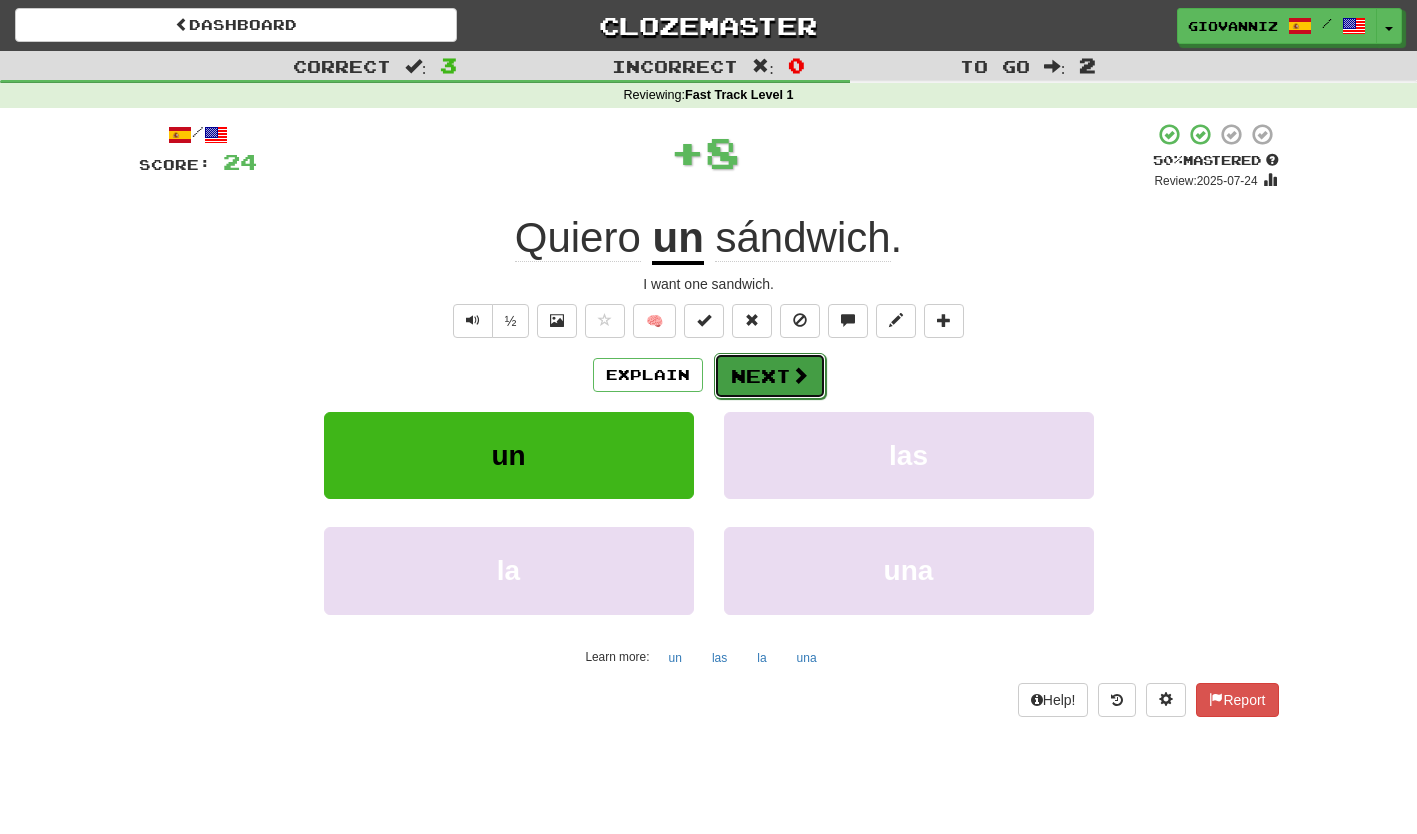 drag, startPoint x: 582, startPoint y: 353, endPoint x: 770, endPoint y: 373, distance: 189.06084 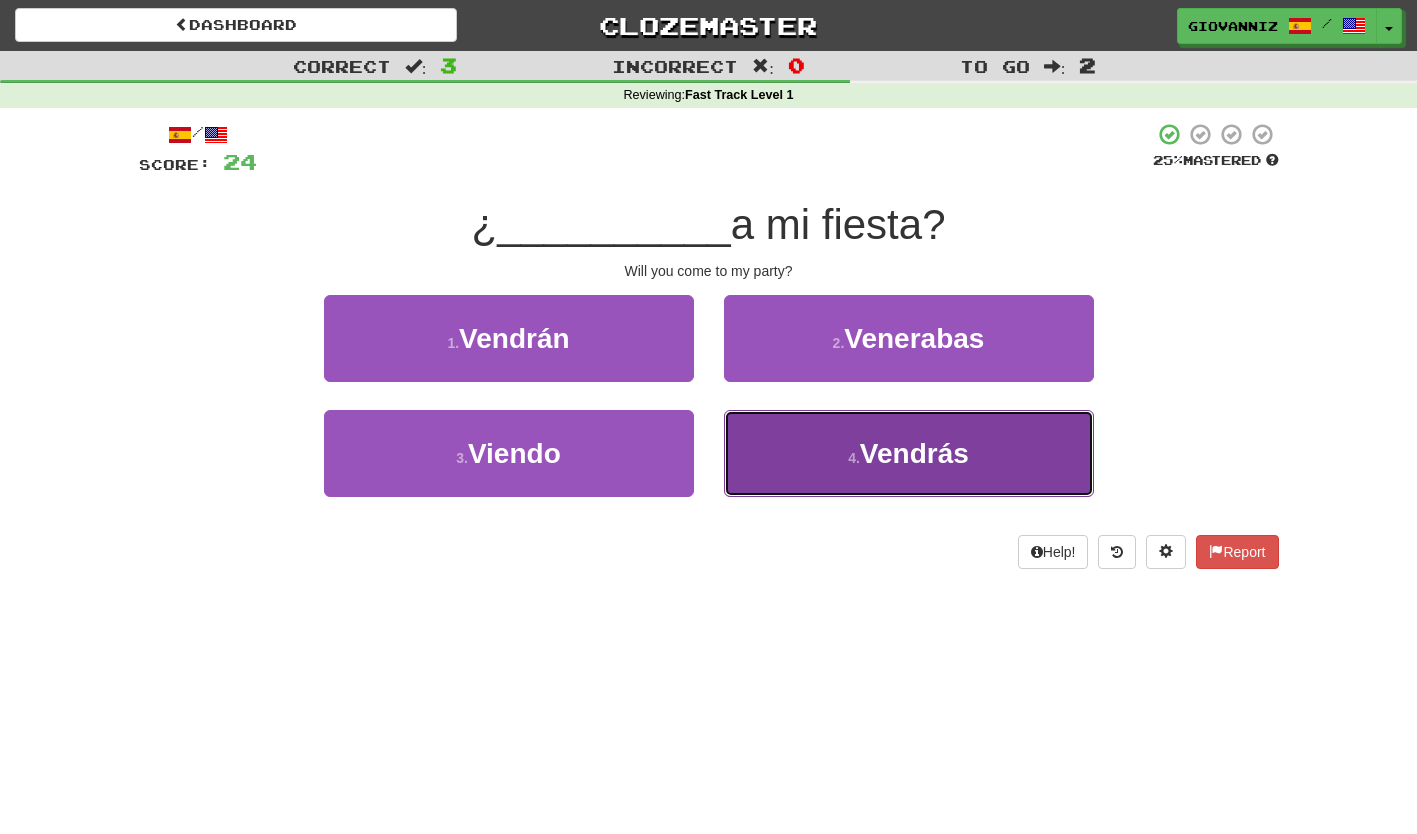 click on "4 .  Vendrás" at bounding box center [909, 453] 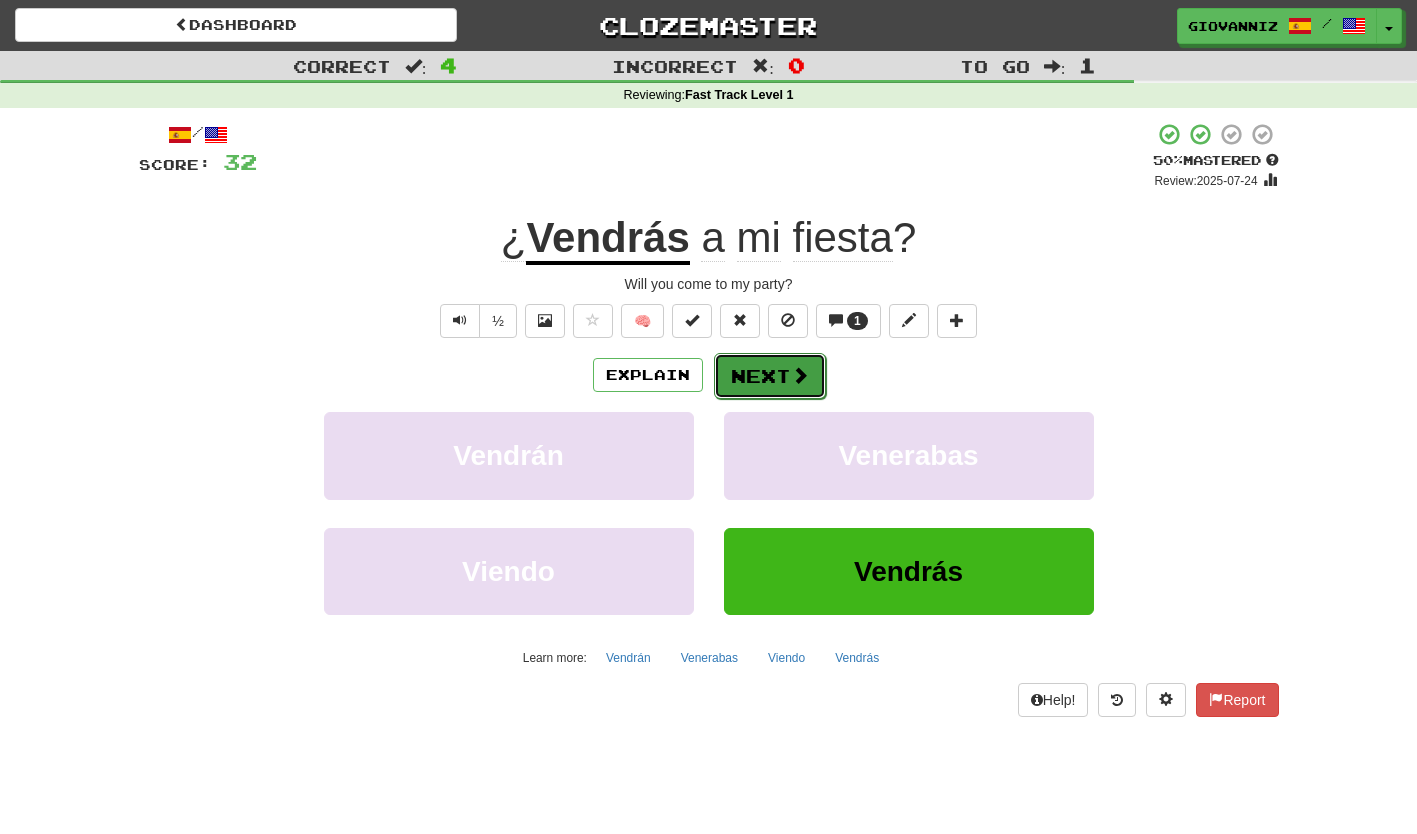 click on "Next" at bounding box center [770, 376] 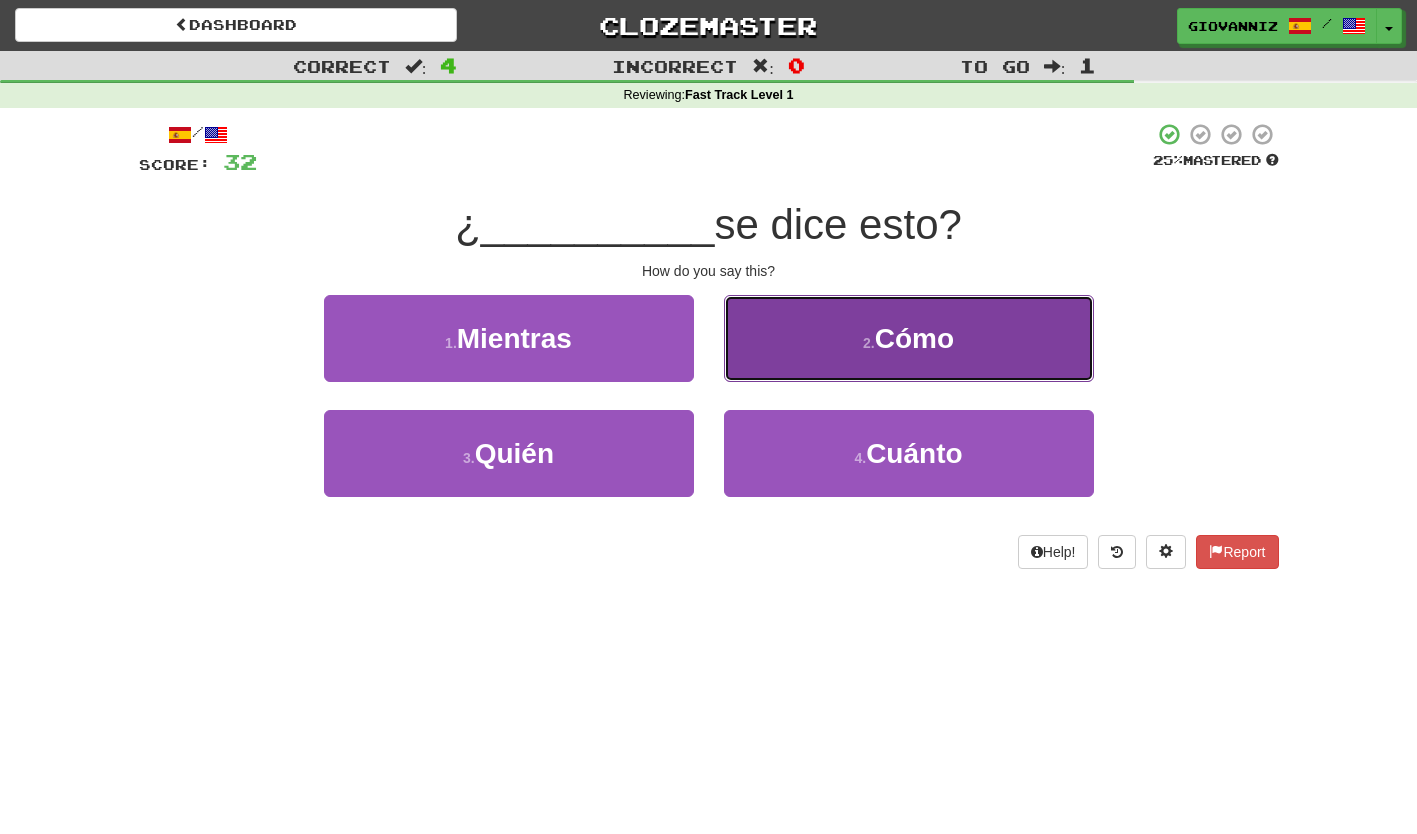 click on "2 .  Cómo" at bounding box center [909, 338] 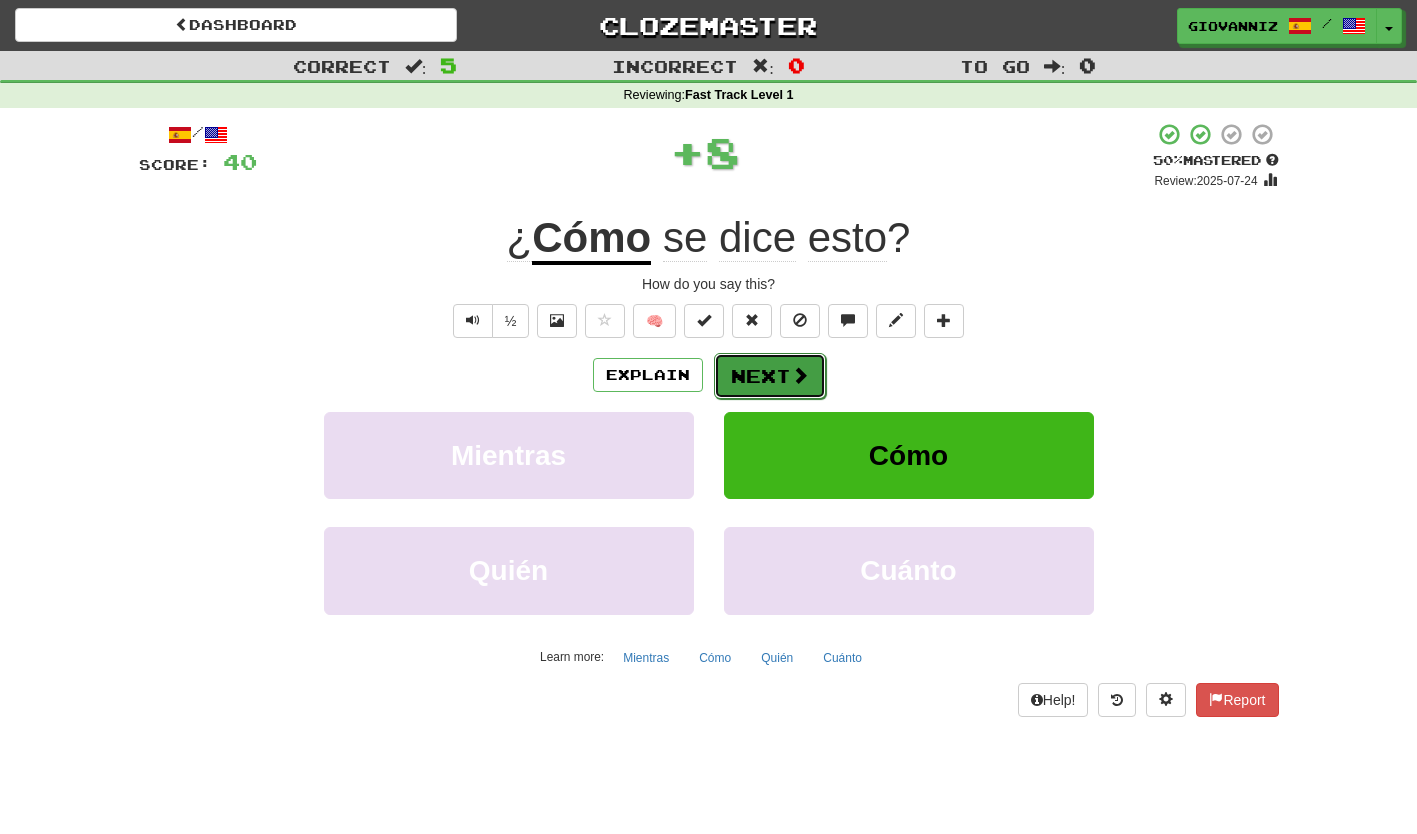 click on "Next" at bounding box center [770, 376] 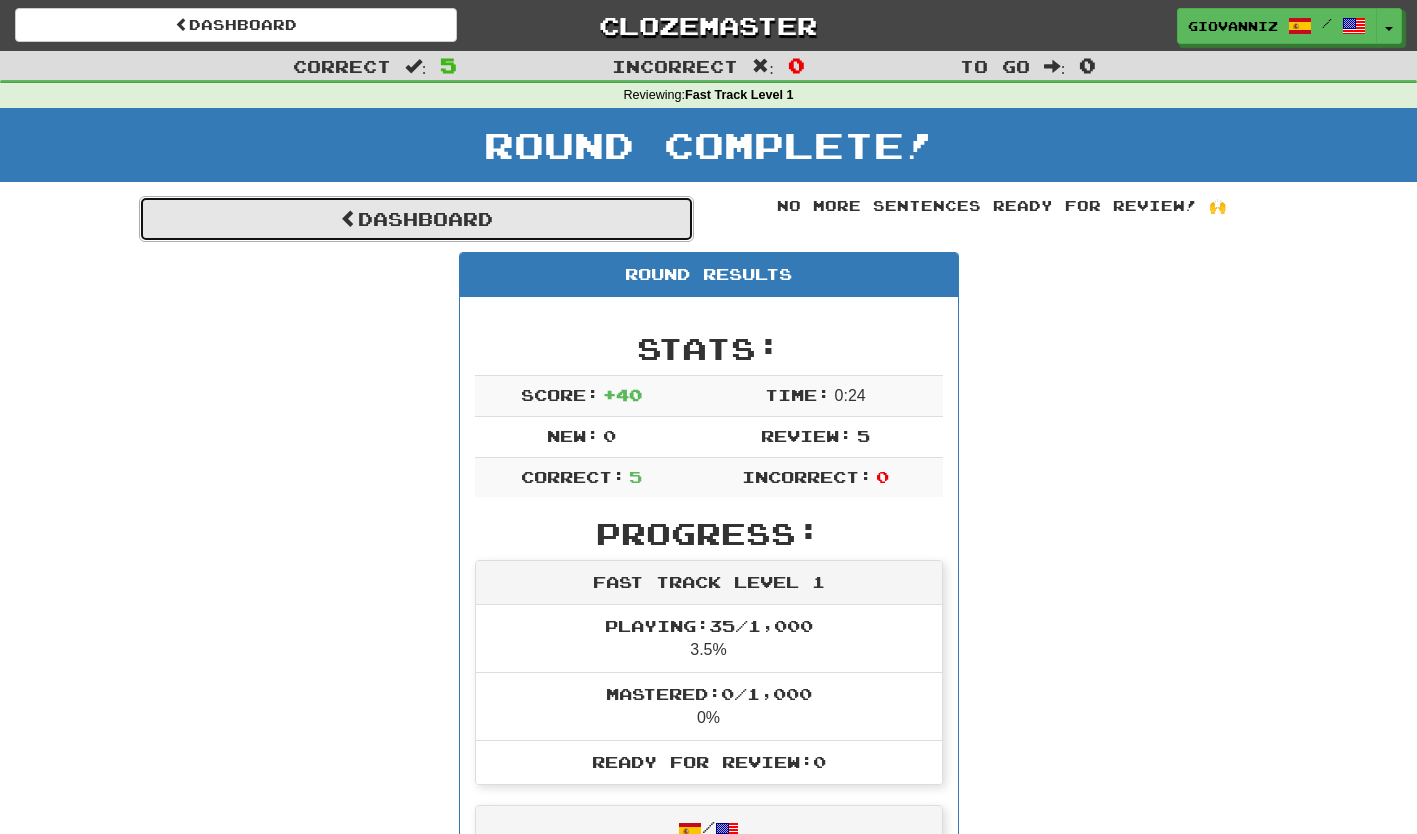 click on "Dashboard" at bounding box center [416, 219] 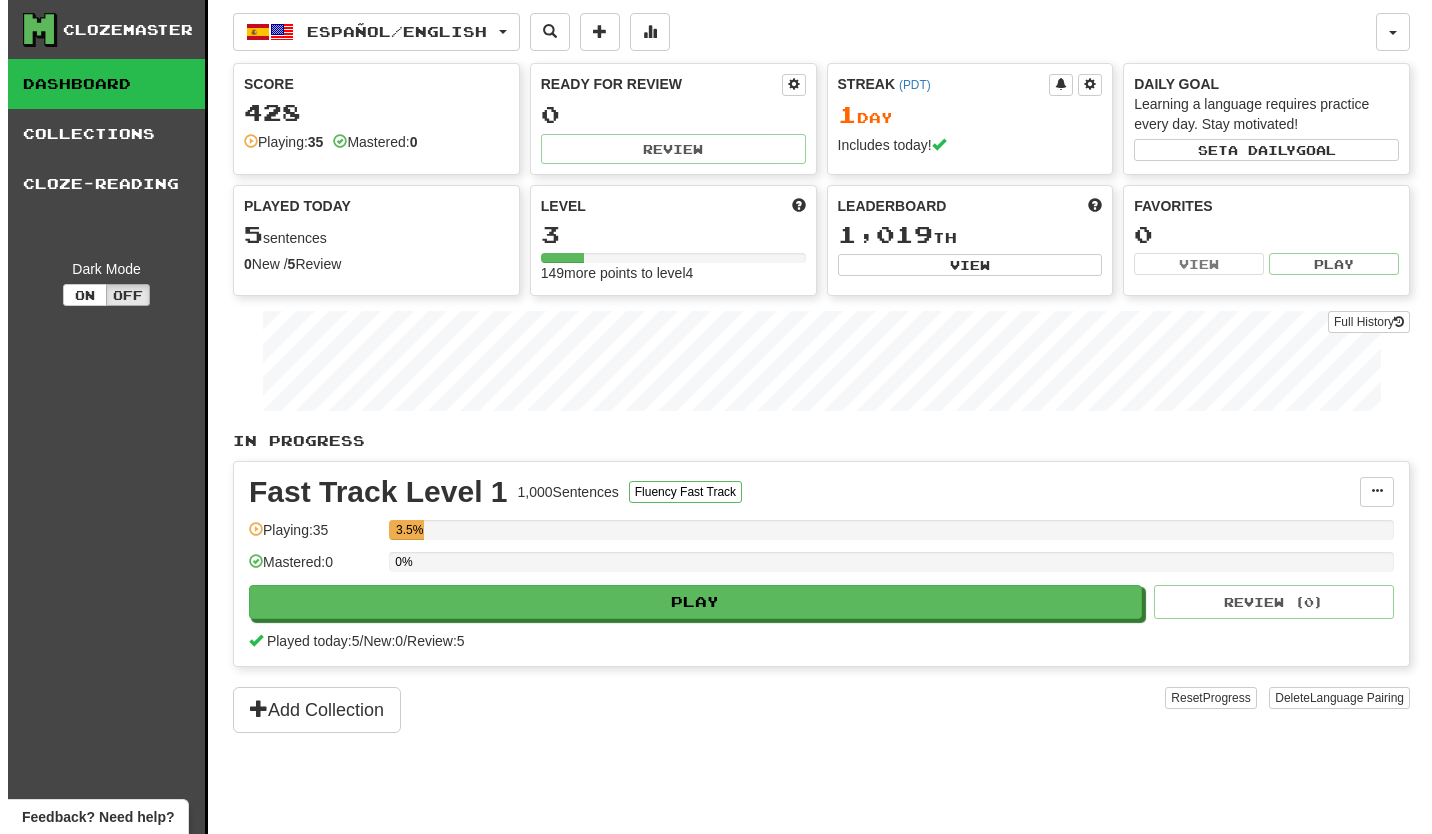 scroll, scrollTop: 0, scrollLeft: 0, axis: both 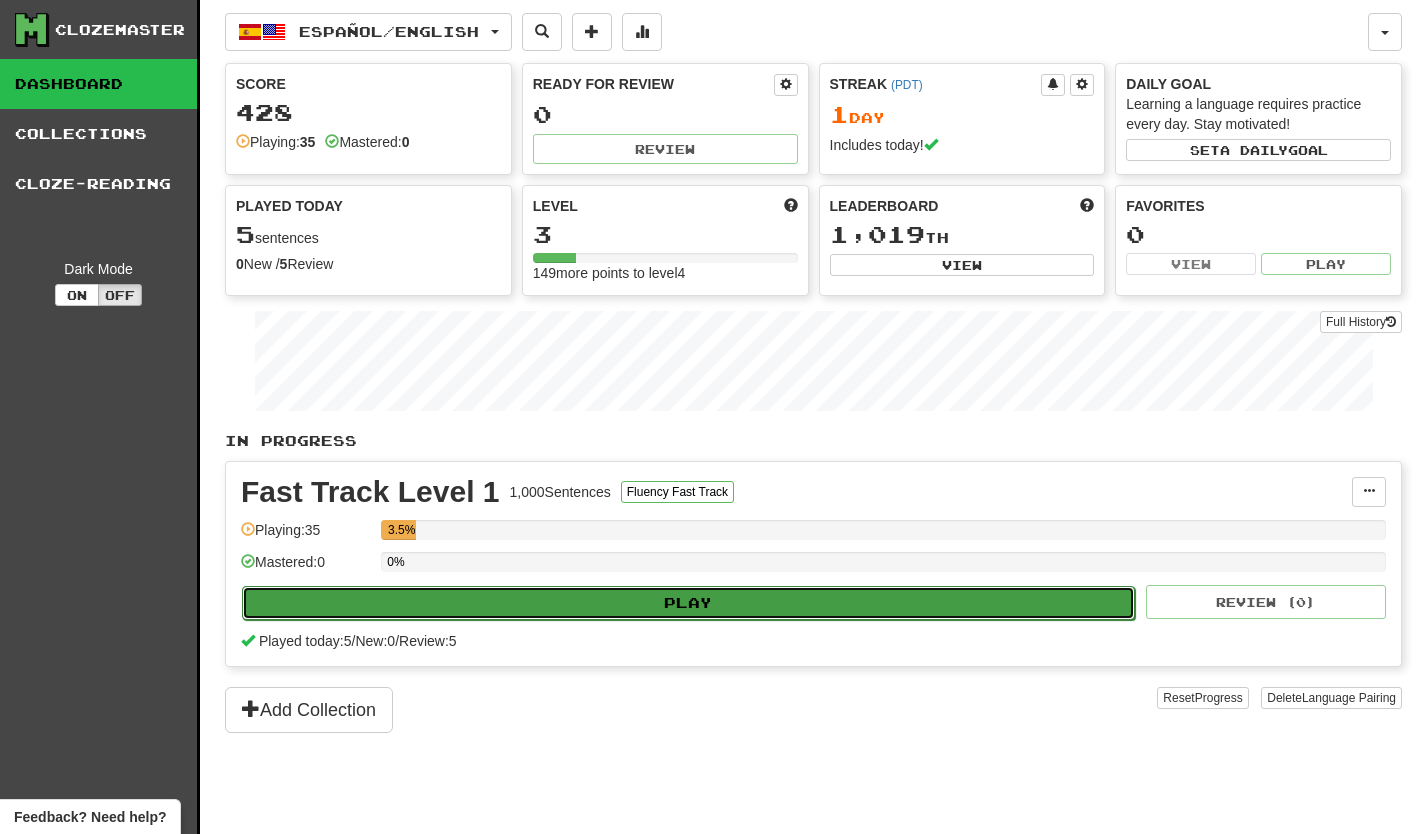 click on "Play" at bounding box center [688, 603] 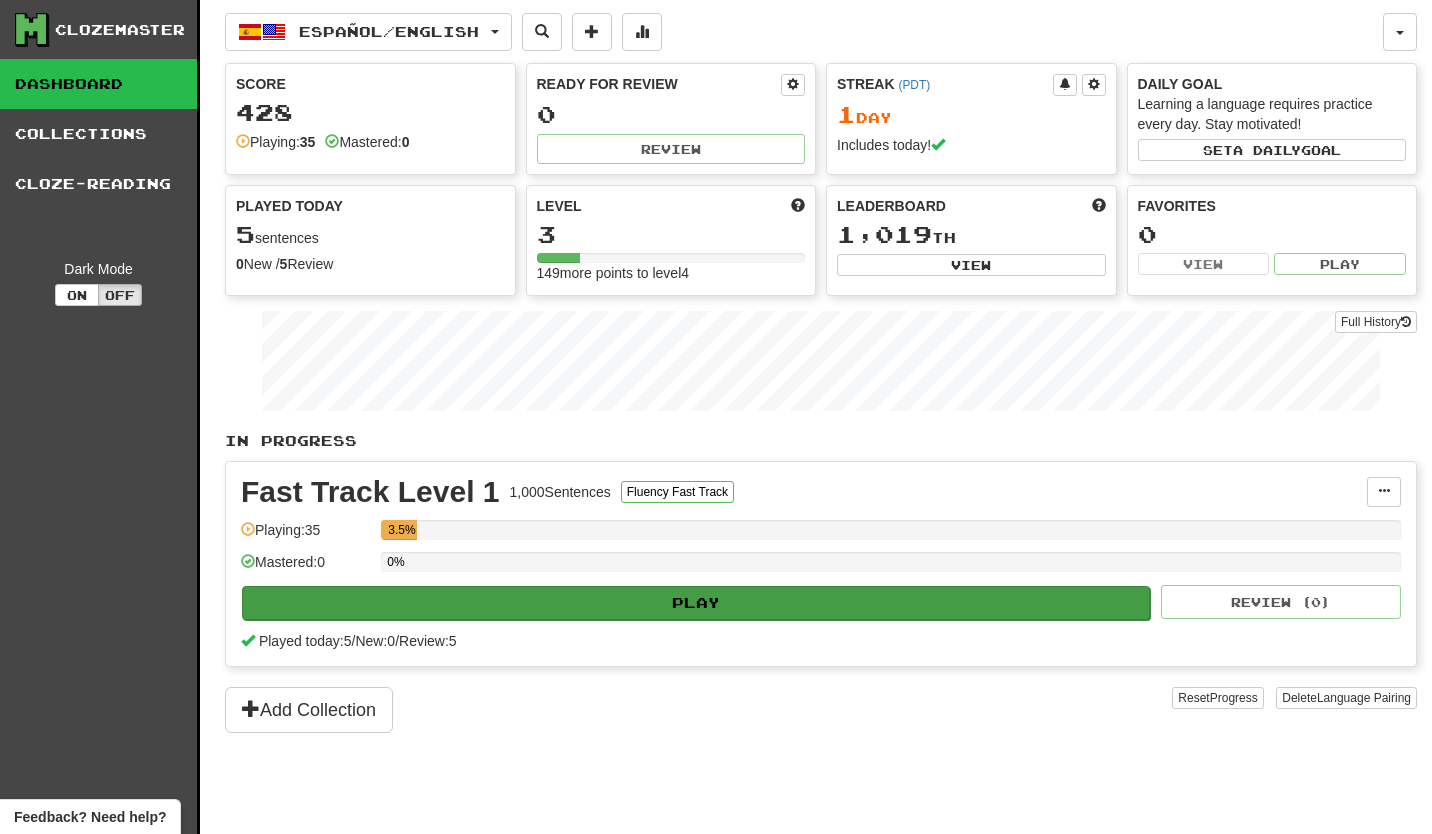 select on "**" 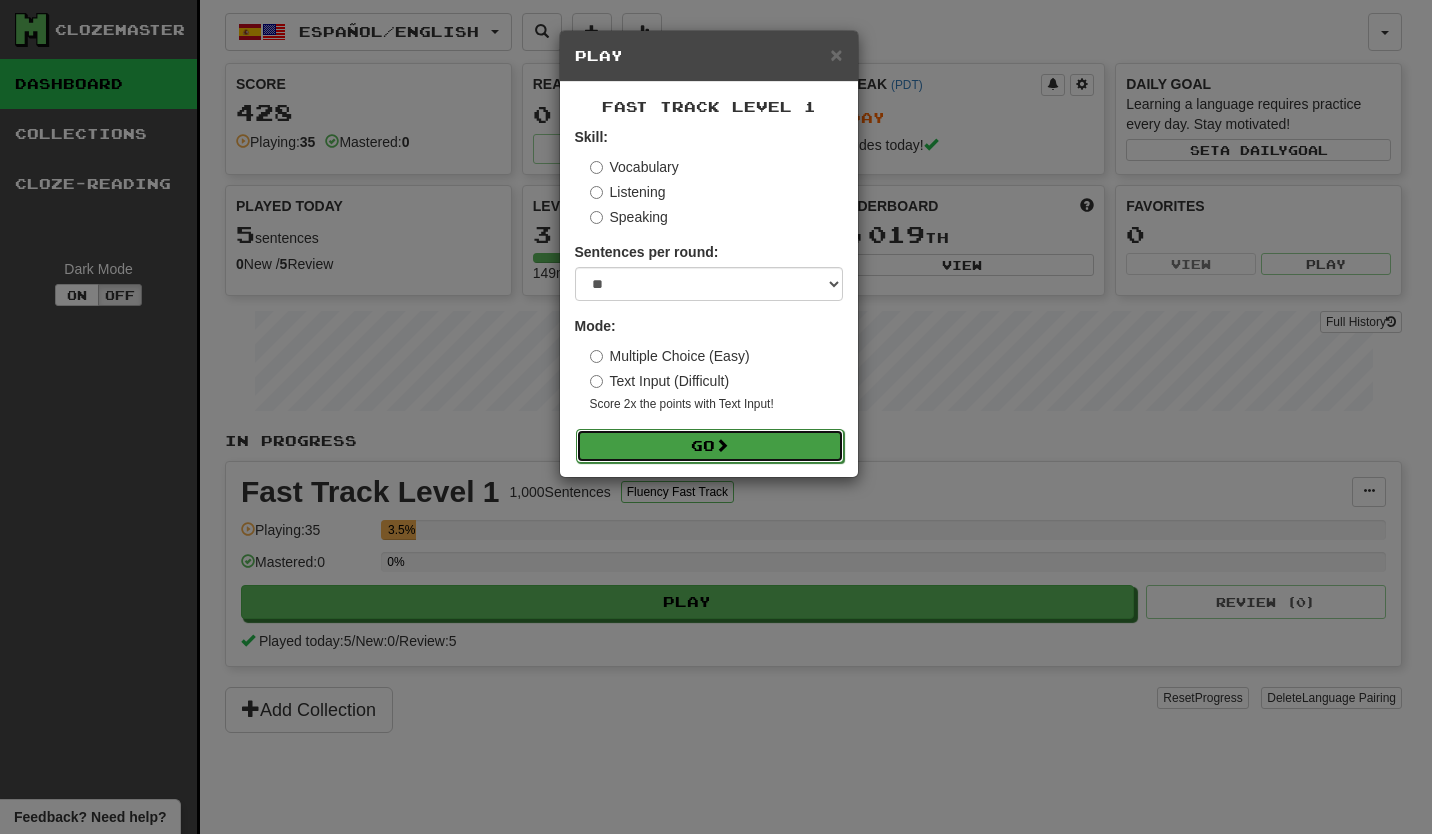click on "Go" at bounding box center (710, 446) 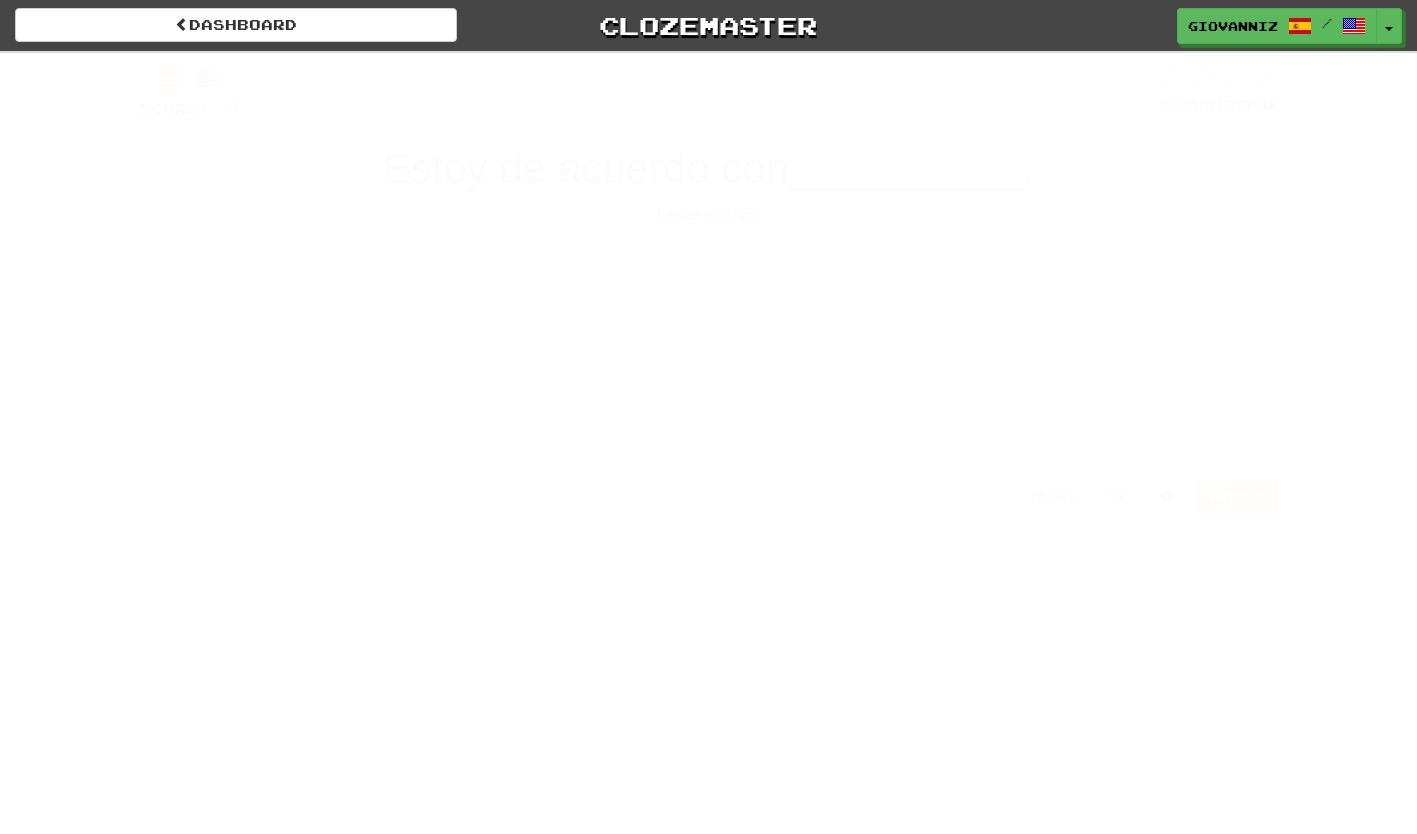 scroll, scrollTop: 0, scrollLeft: 0, axis: both 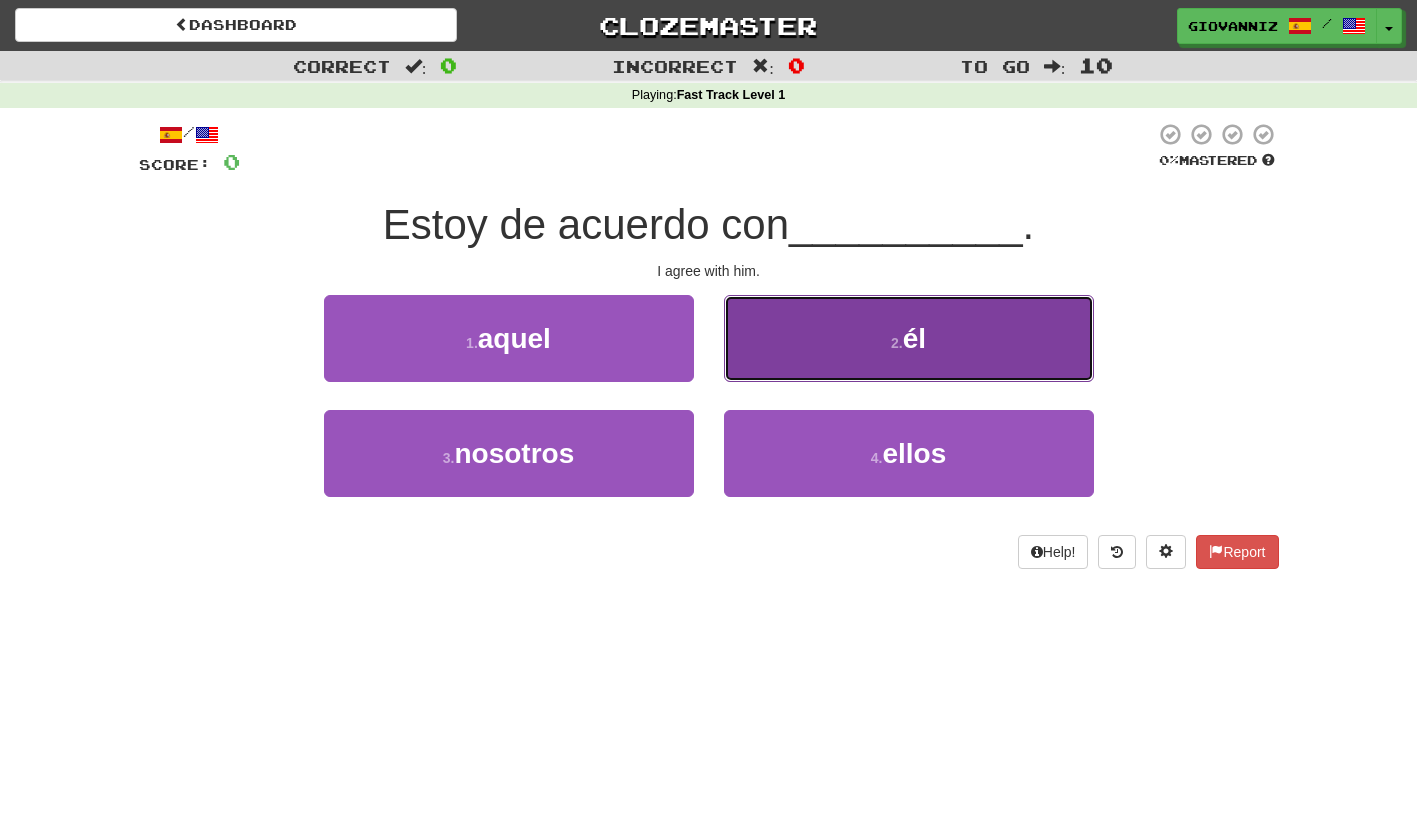 click on "2 .  él" at bounding box center [909, 338] 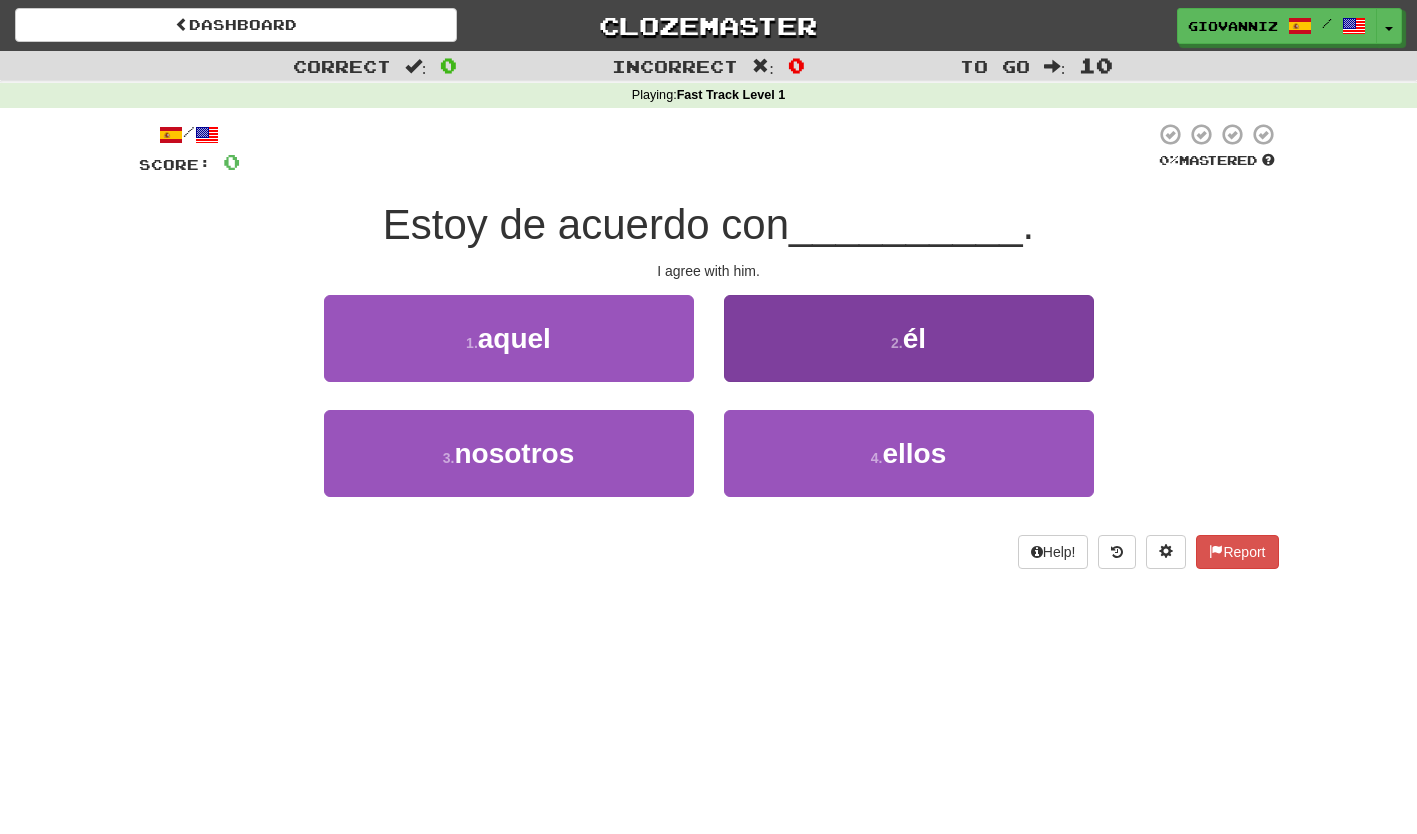 click on "/  Score:   0 0 %  Mastered Estoy de acuerdo con  __________ . I agree with him. 1 .  aquel 2 .  él 3 .  nosotros 4 .  ellos  Help!  Report" at bounding box center (709, 345) 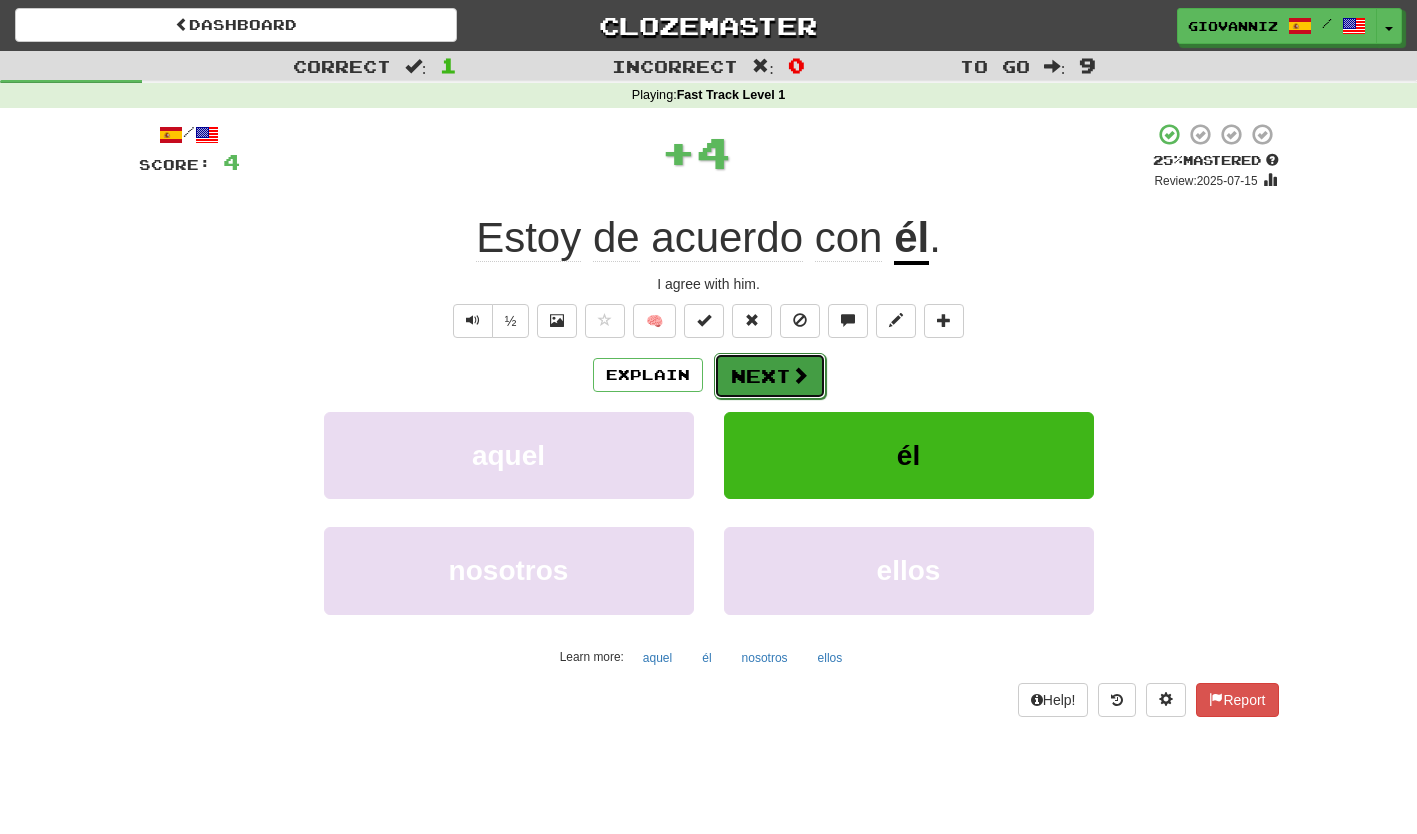 drag, startPoint x: 870, startPoint y: 345, endPoint x: 761, endPoint y: 370, distance: 111.83023 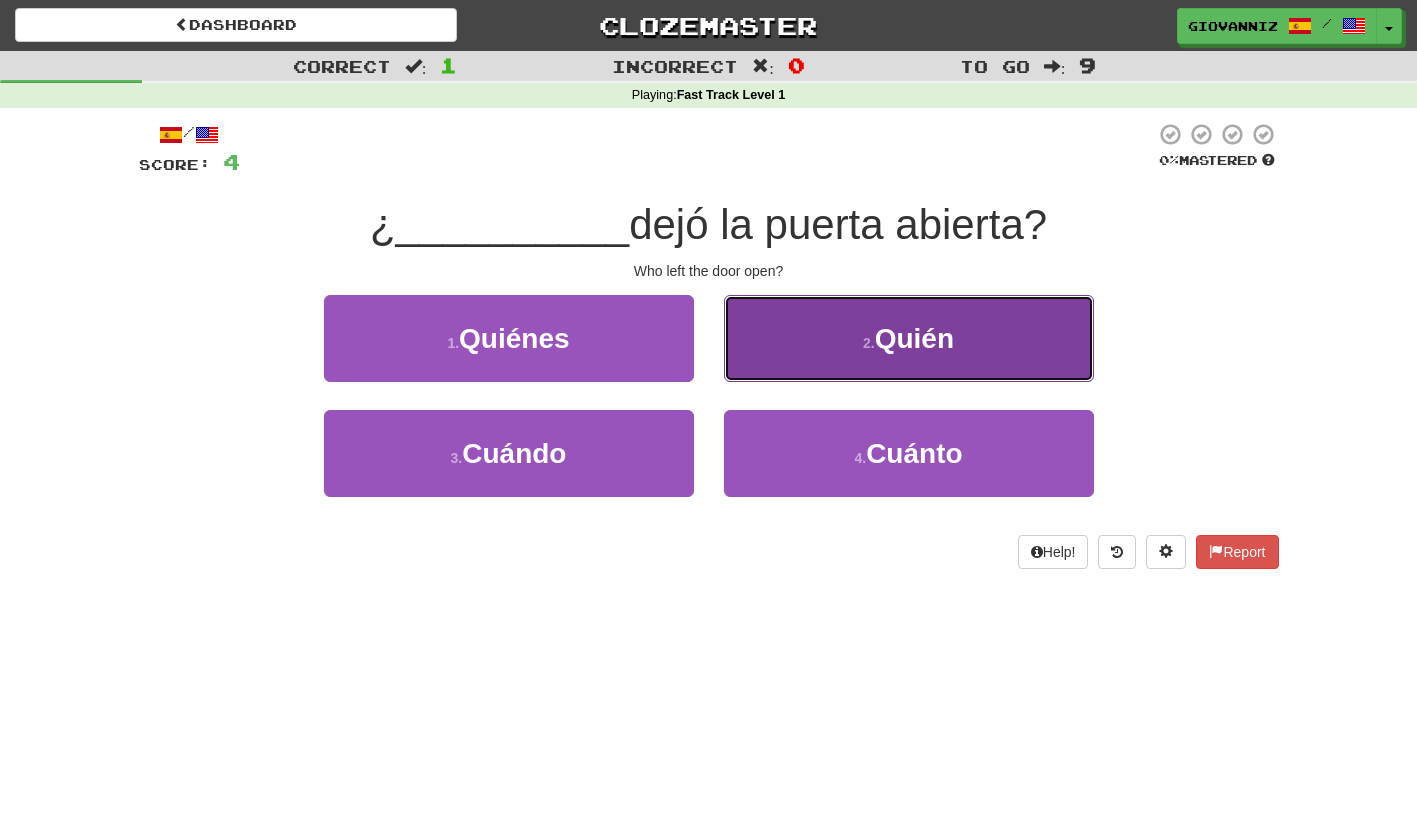 click on "2 .  Quién" at bounding box center (909, 338) 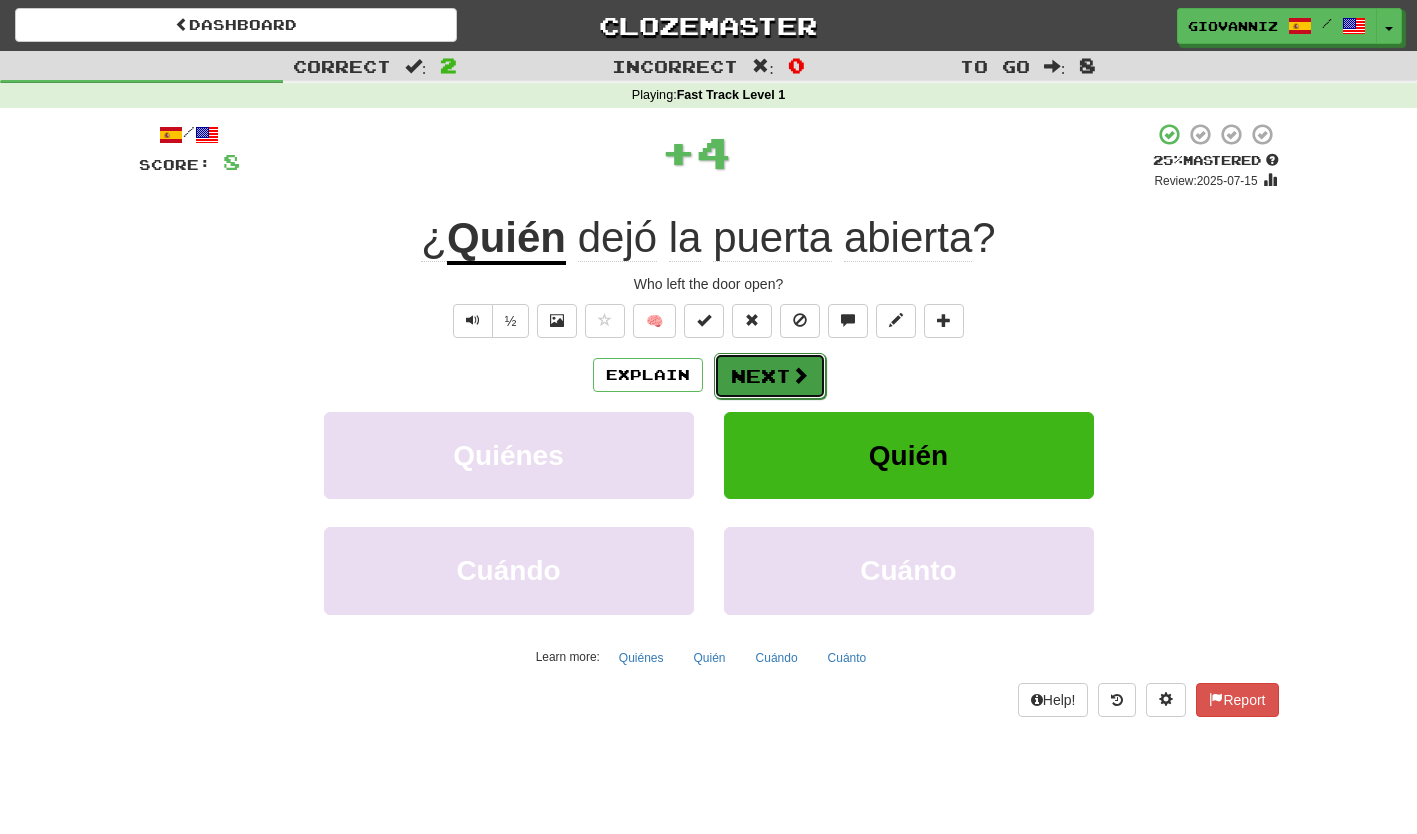 click on "Next" at bounding box center [770, 376] 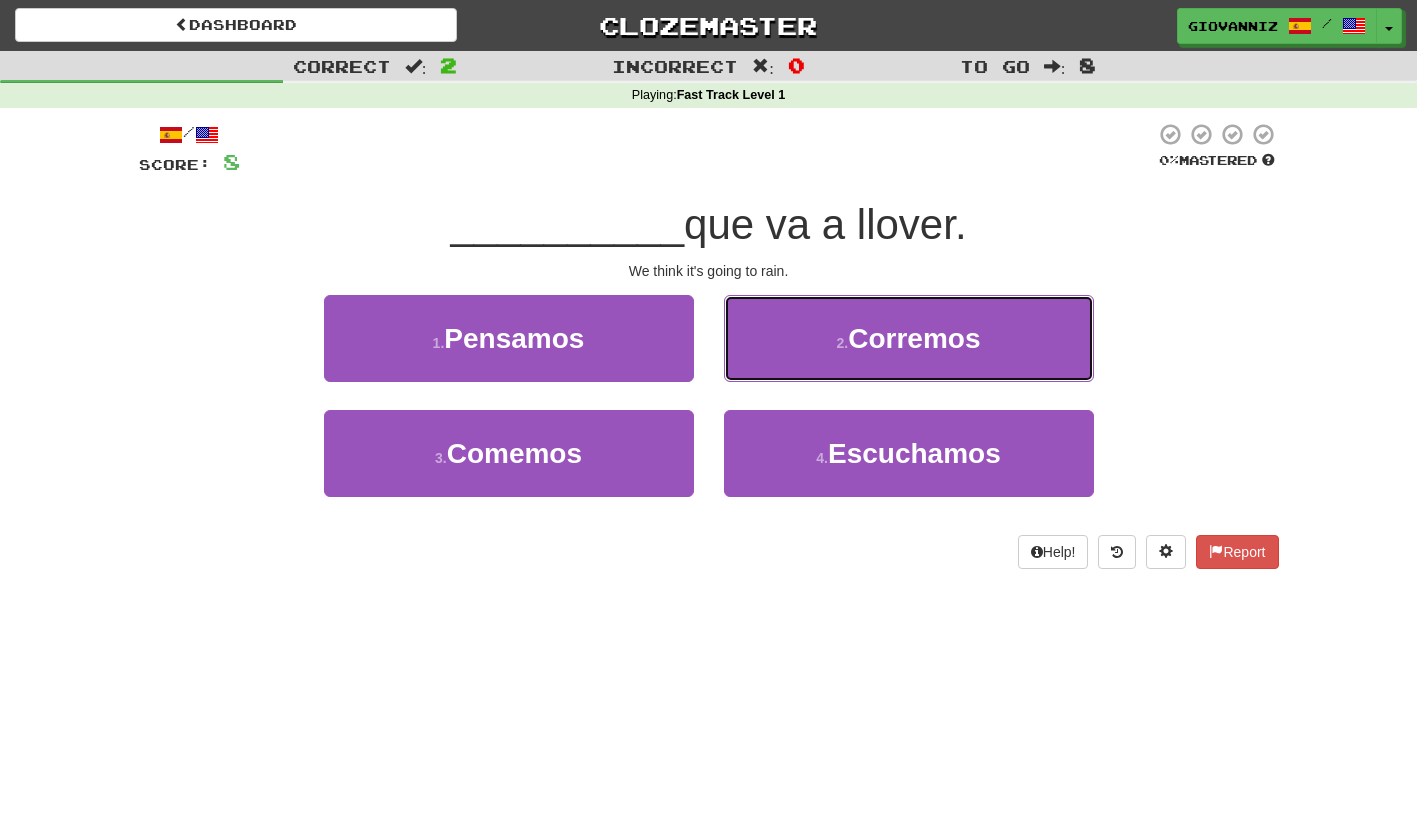 click on "2 .  Corremos" at bounding box center [909, 338] 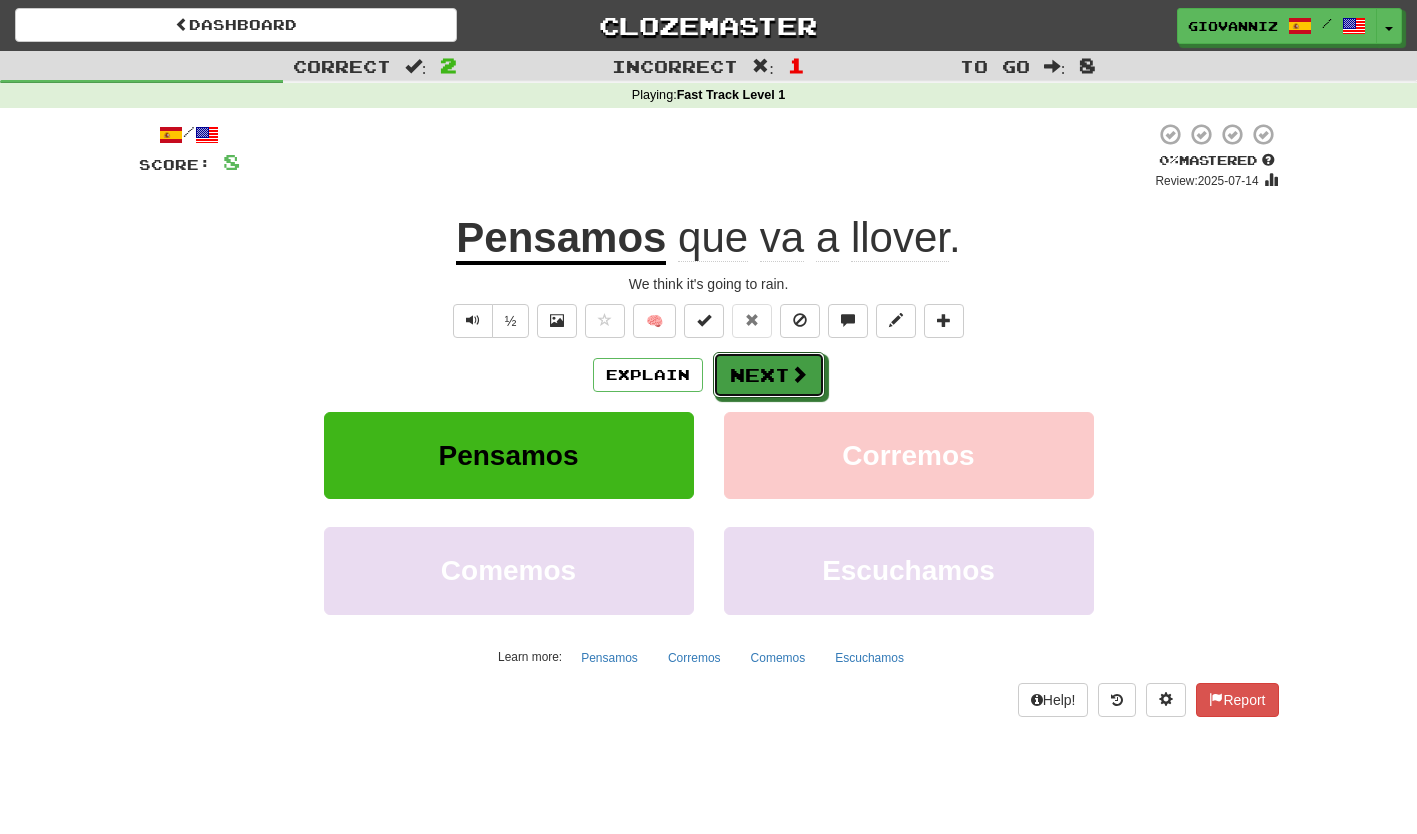 click on "Next" at bounding box center [769, 375] 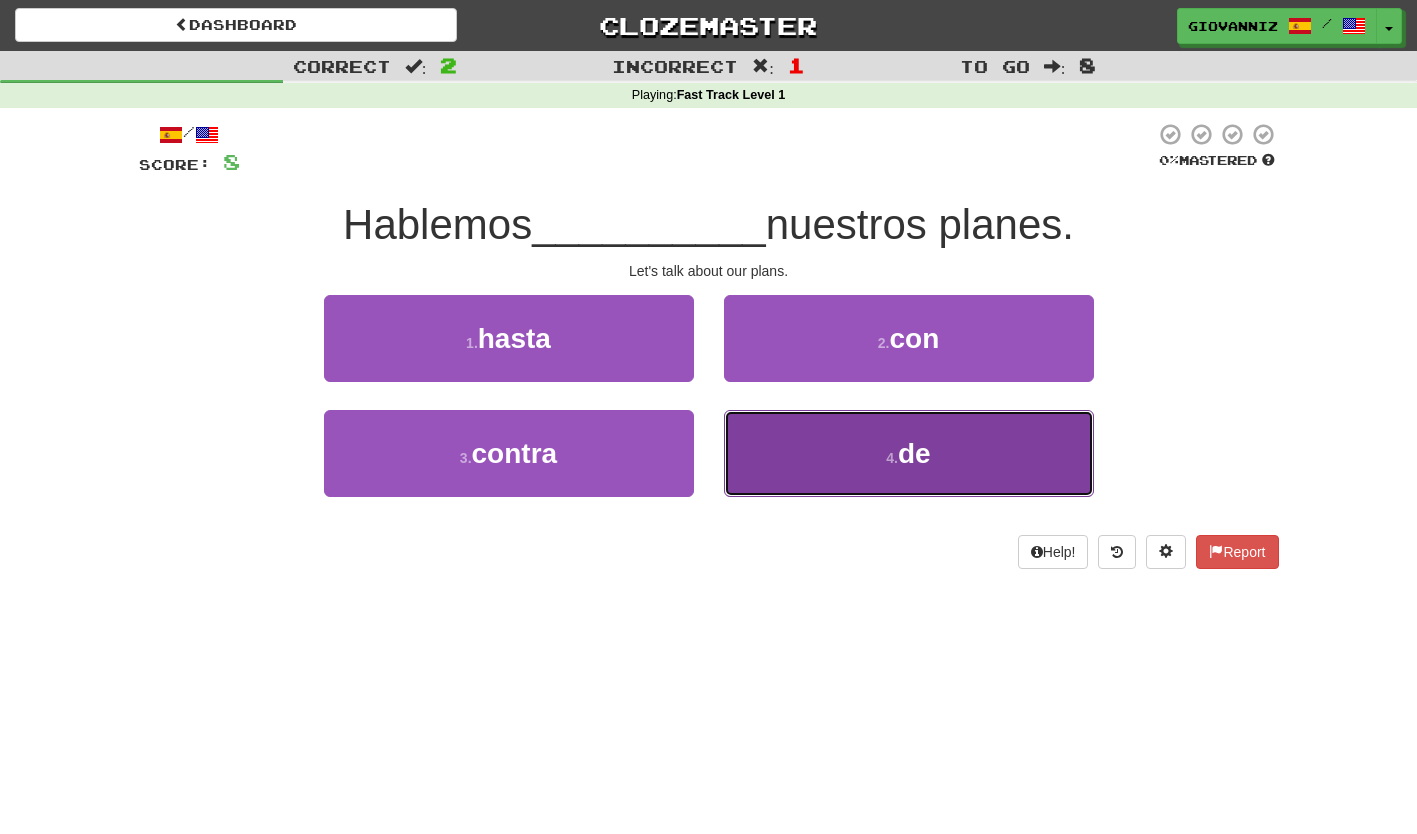 click on "4 .  de" at bounding box center [909, 453] 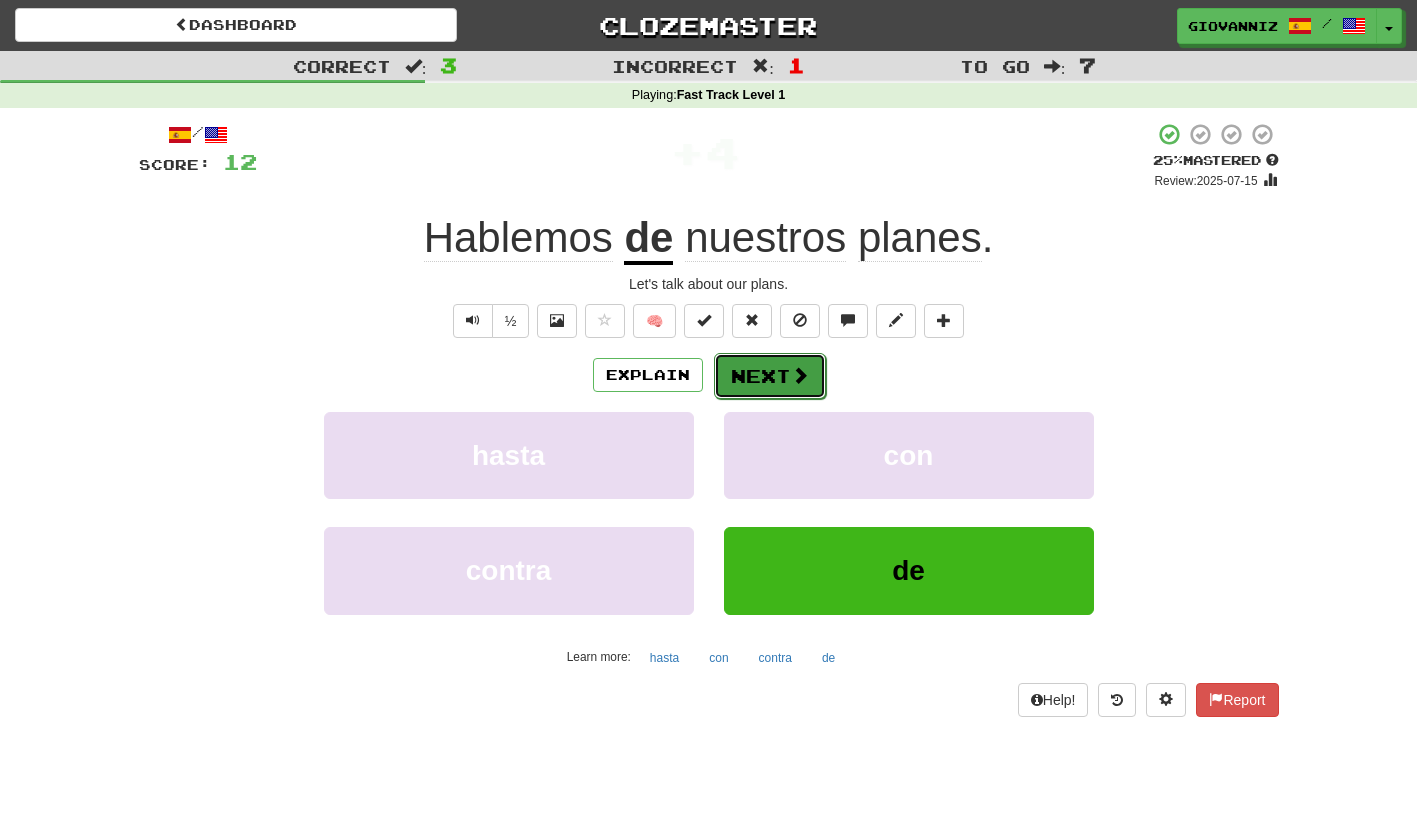click on "Next" at bounding box center [770, 376] 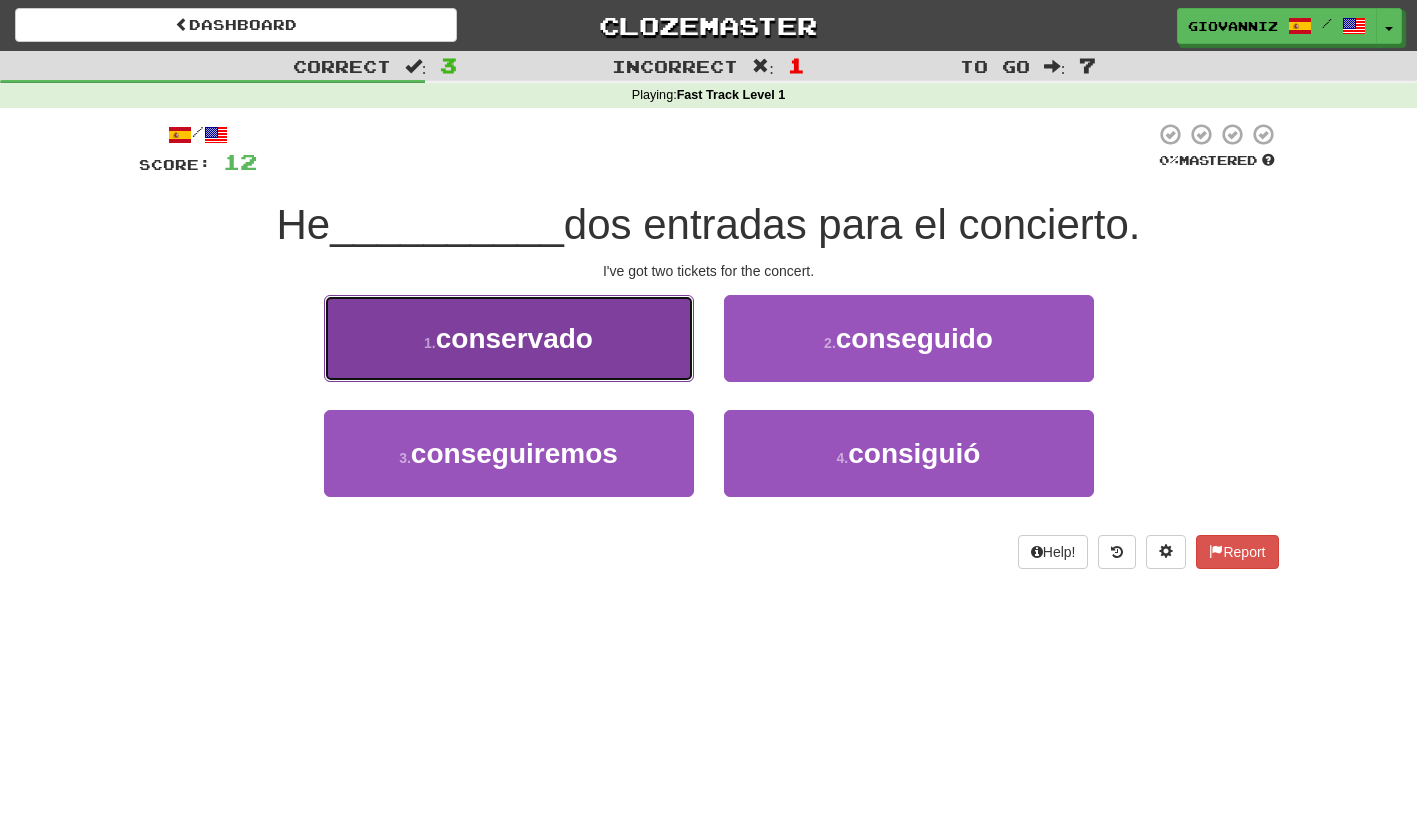 click on "conservado" at bounding box center (514, 338) 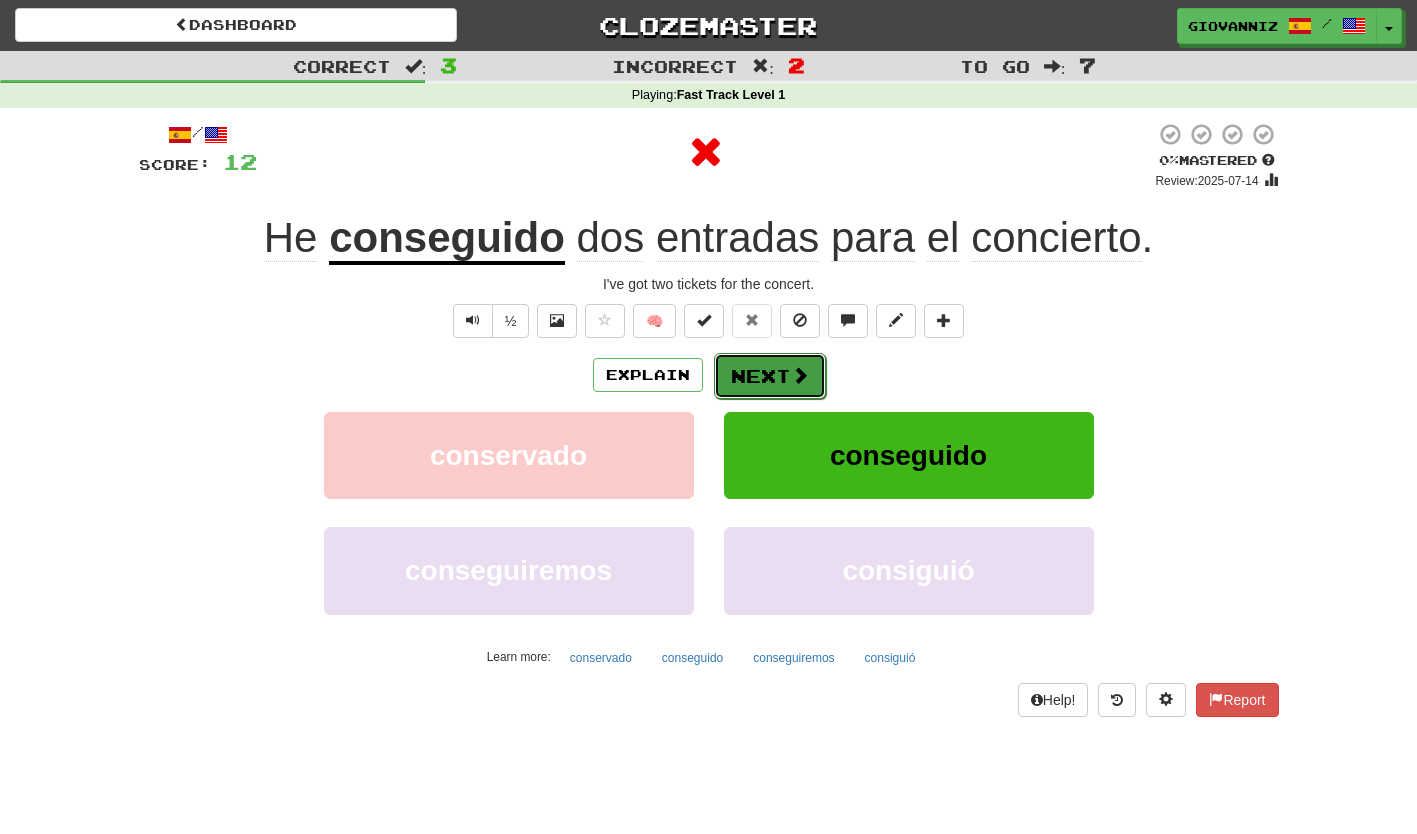 click on "Next" at bounding box center (770, 376) 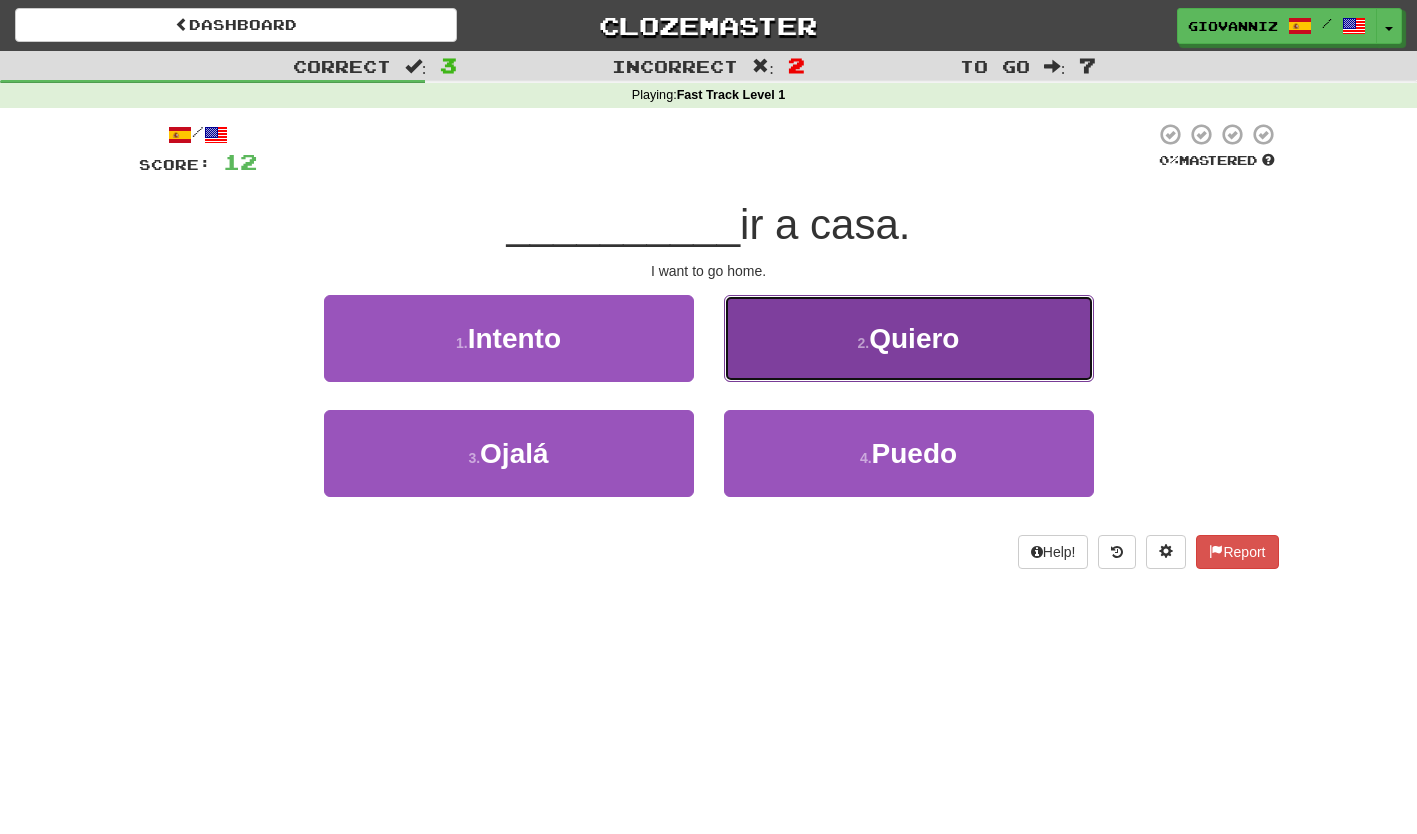 click on "2 .  Quiero" at bounding box center [909, 338] 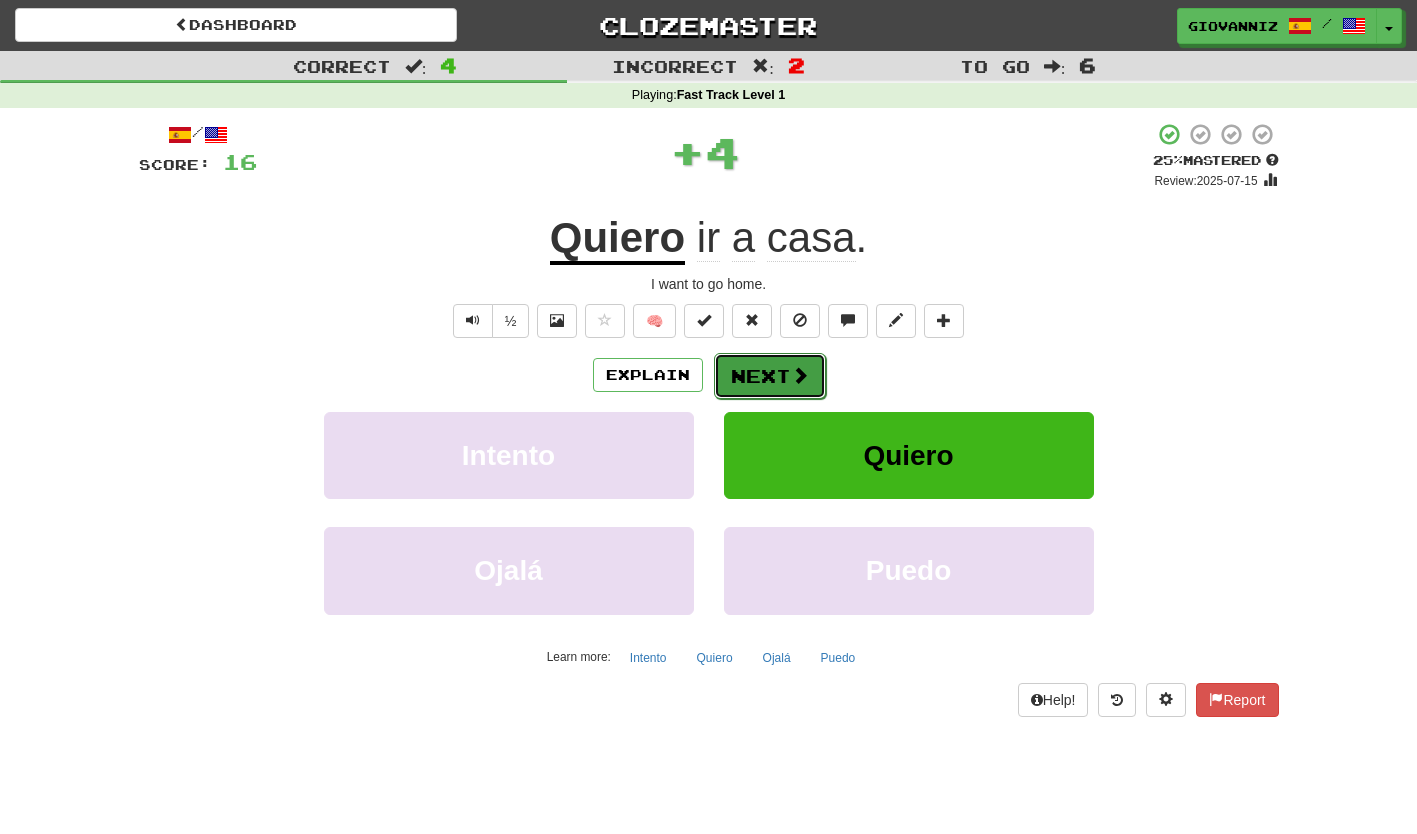 click on "Next" at bounding box center (770, 376) 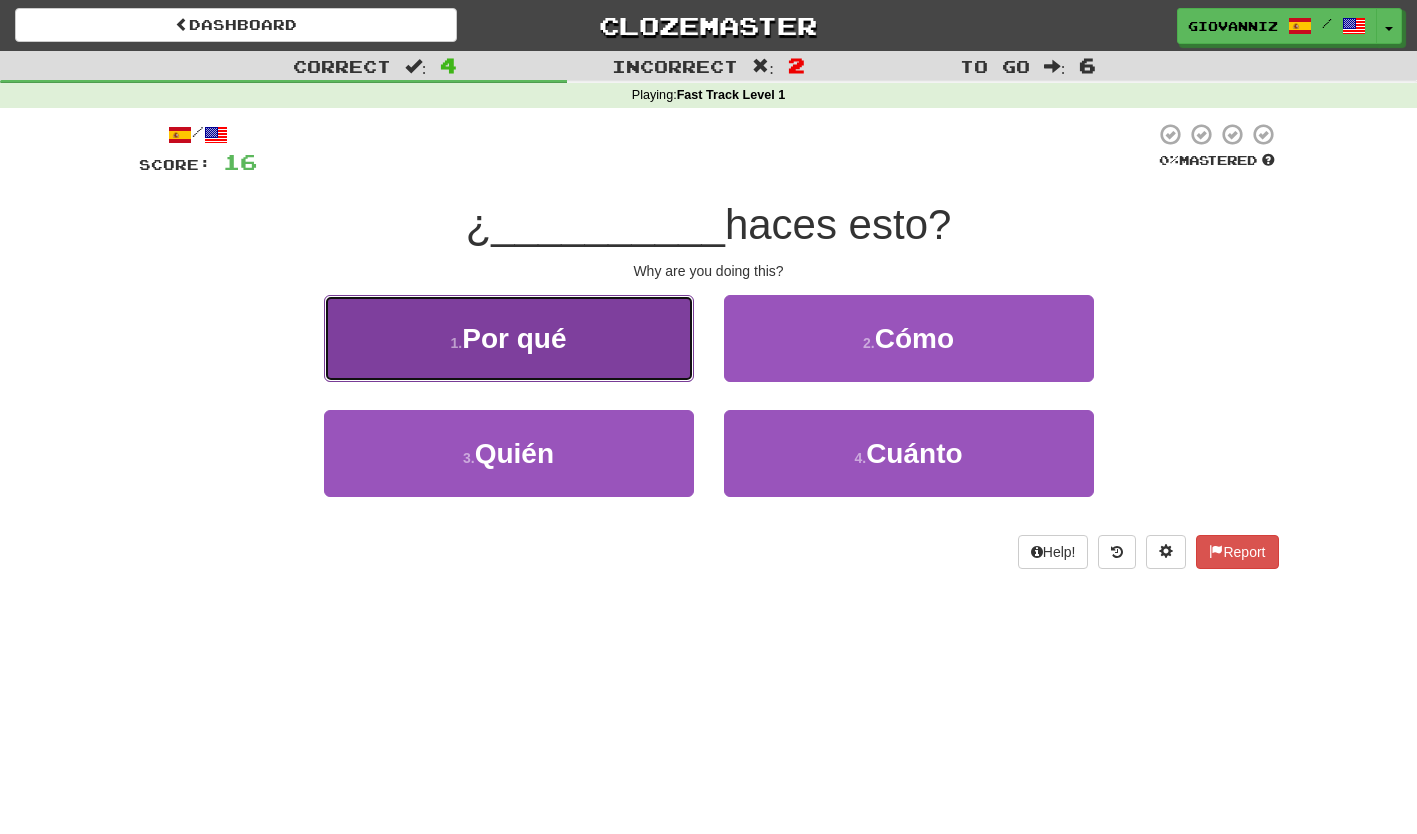 click on "1 .  Por qué" at bounding box center [509, 338] 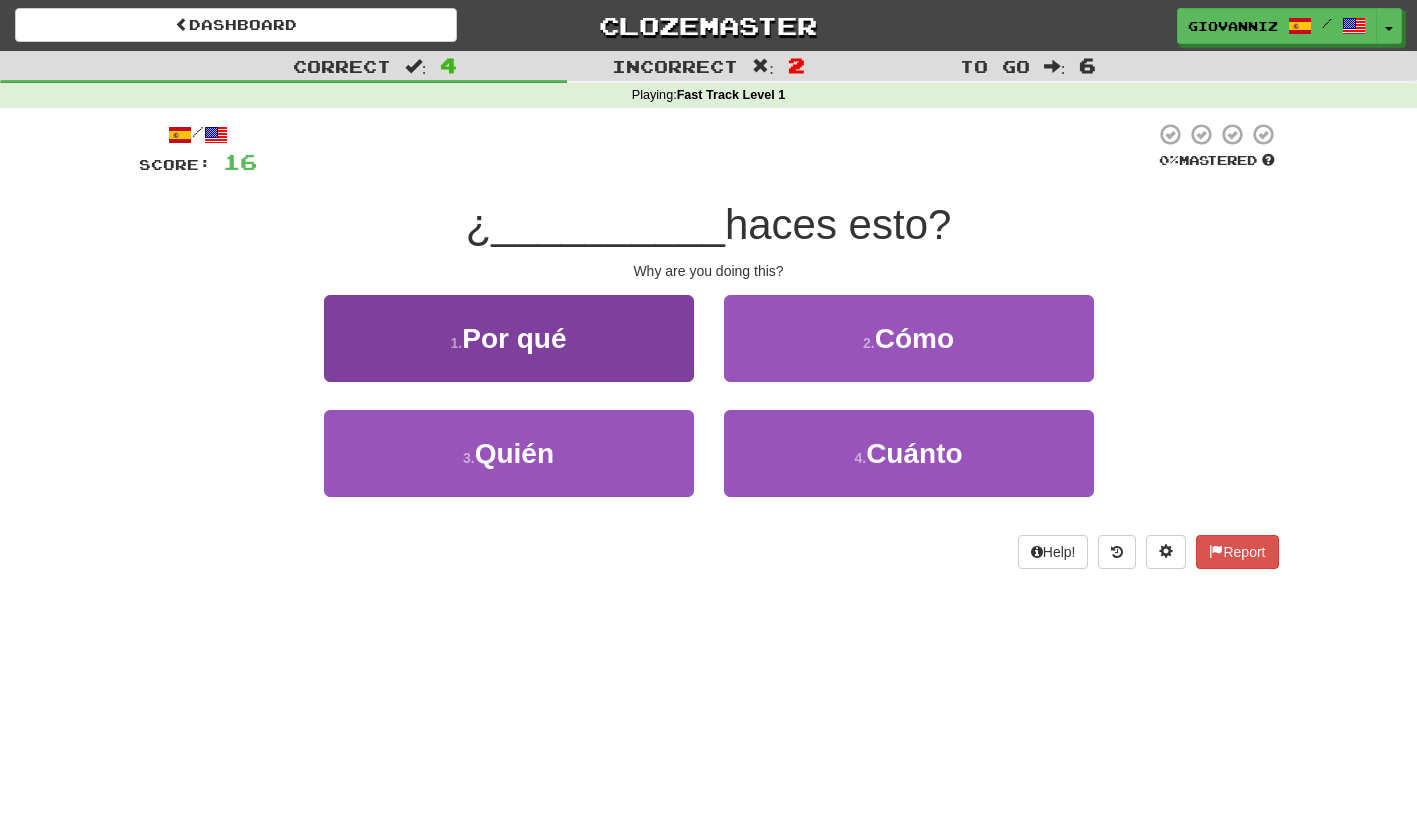 click on "/  Score:   16 0 %  Mastered ¿ __________  haces esto? Why are you doing this? 1 .  Por qué 2 .  Cómo 3 .  Quién 4 .  Cuánto  Help!  Report" at bounding box center (709, 345) 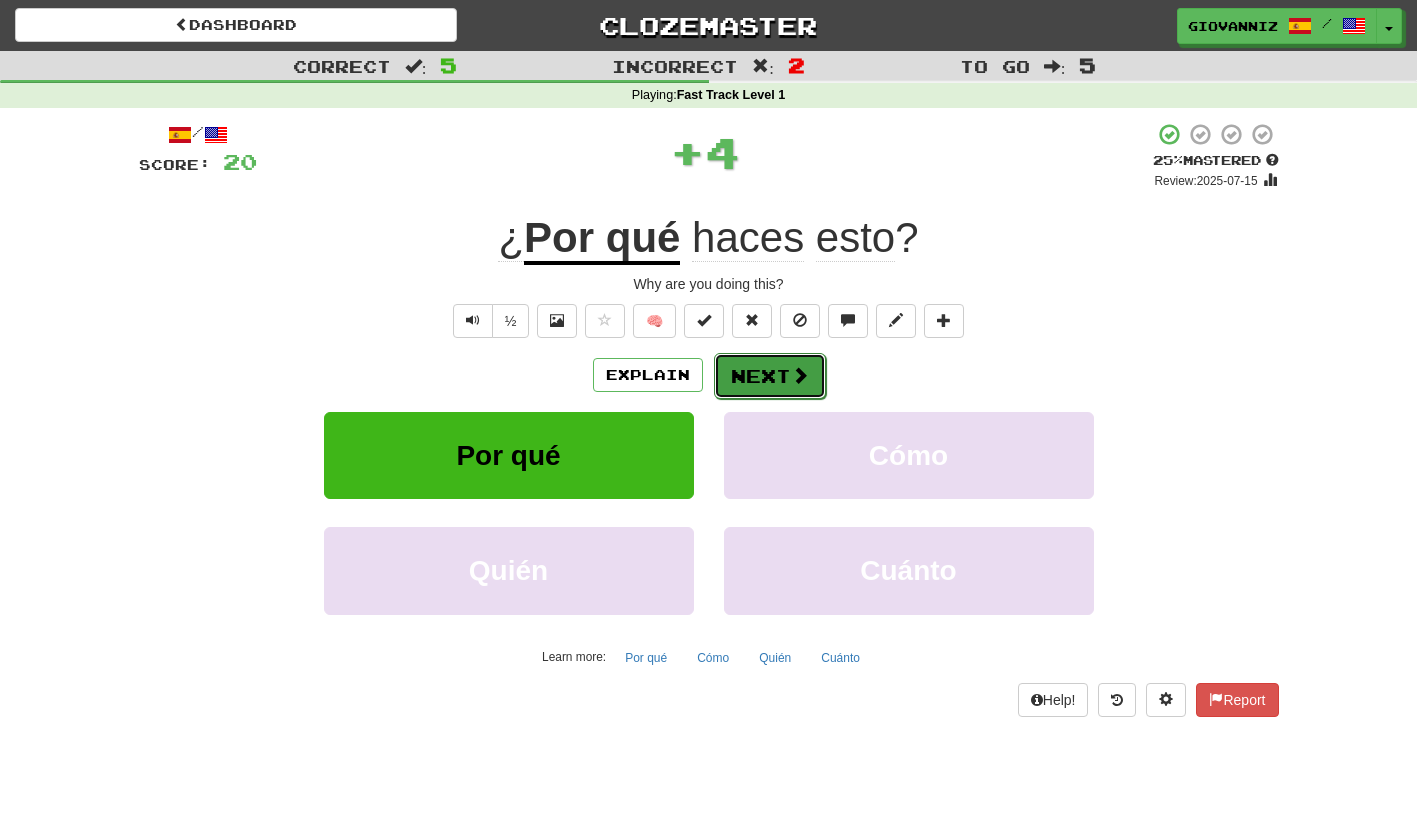 drag, startPoint x: 594, startPoint y: 338, endPoint x: 753, endPoint y: 378, distance: 163.95427 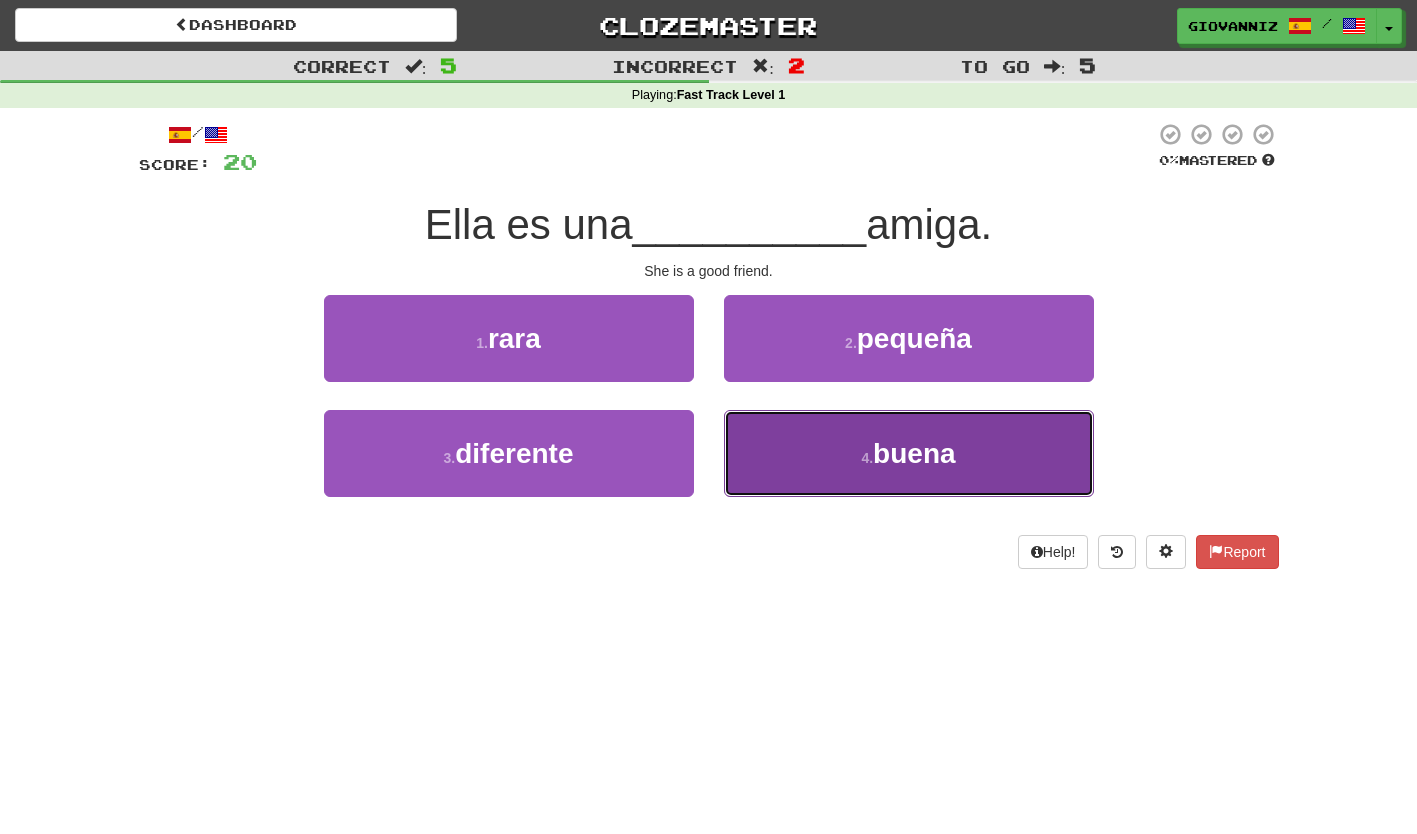 click on "4 .  buena" at bounding box center (909, 453) 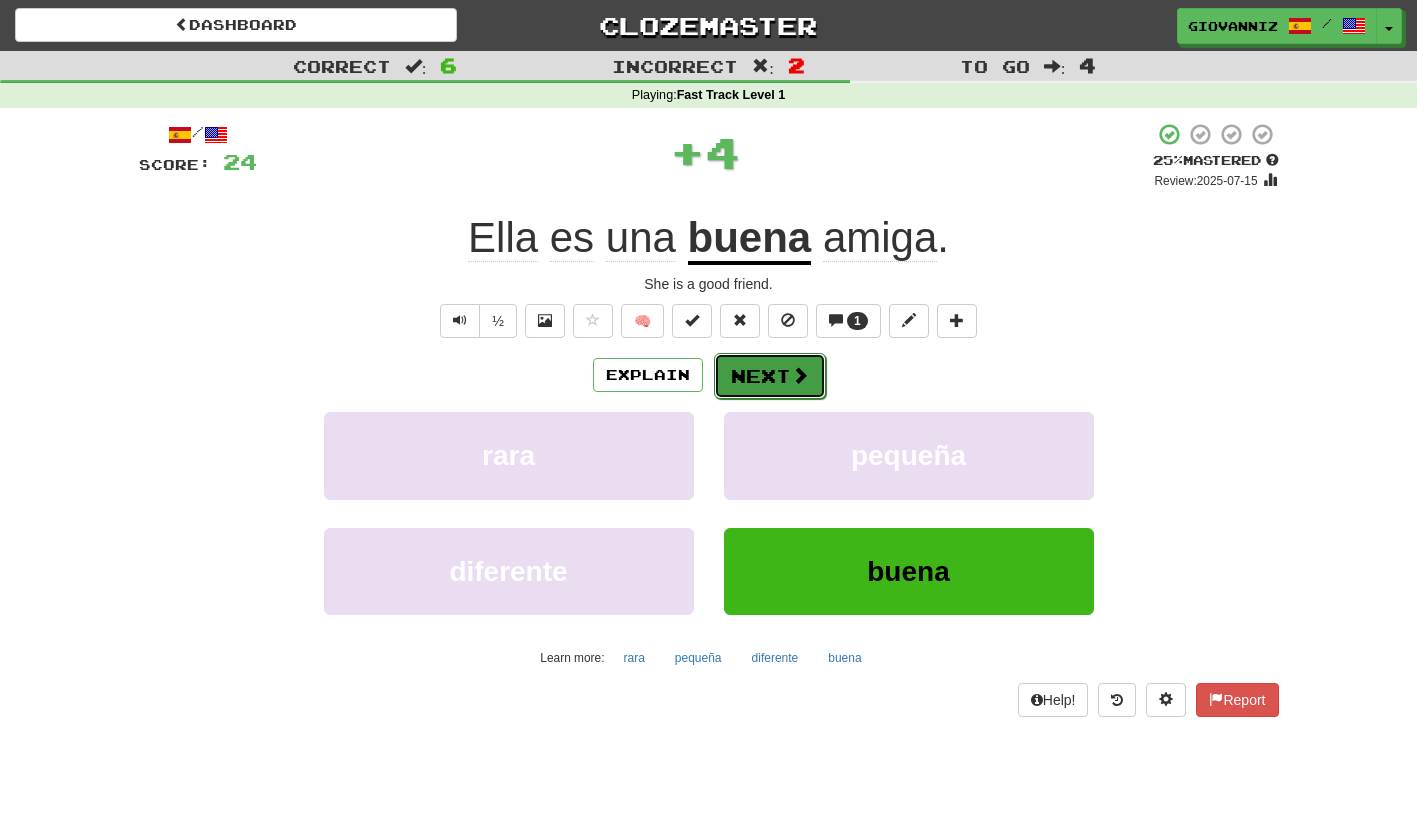 click on "Next" at bounding box center (770, 376) 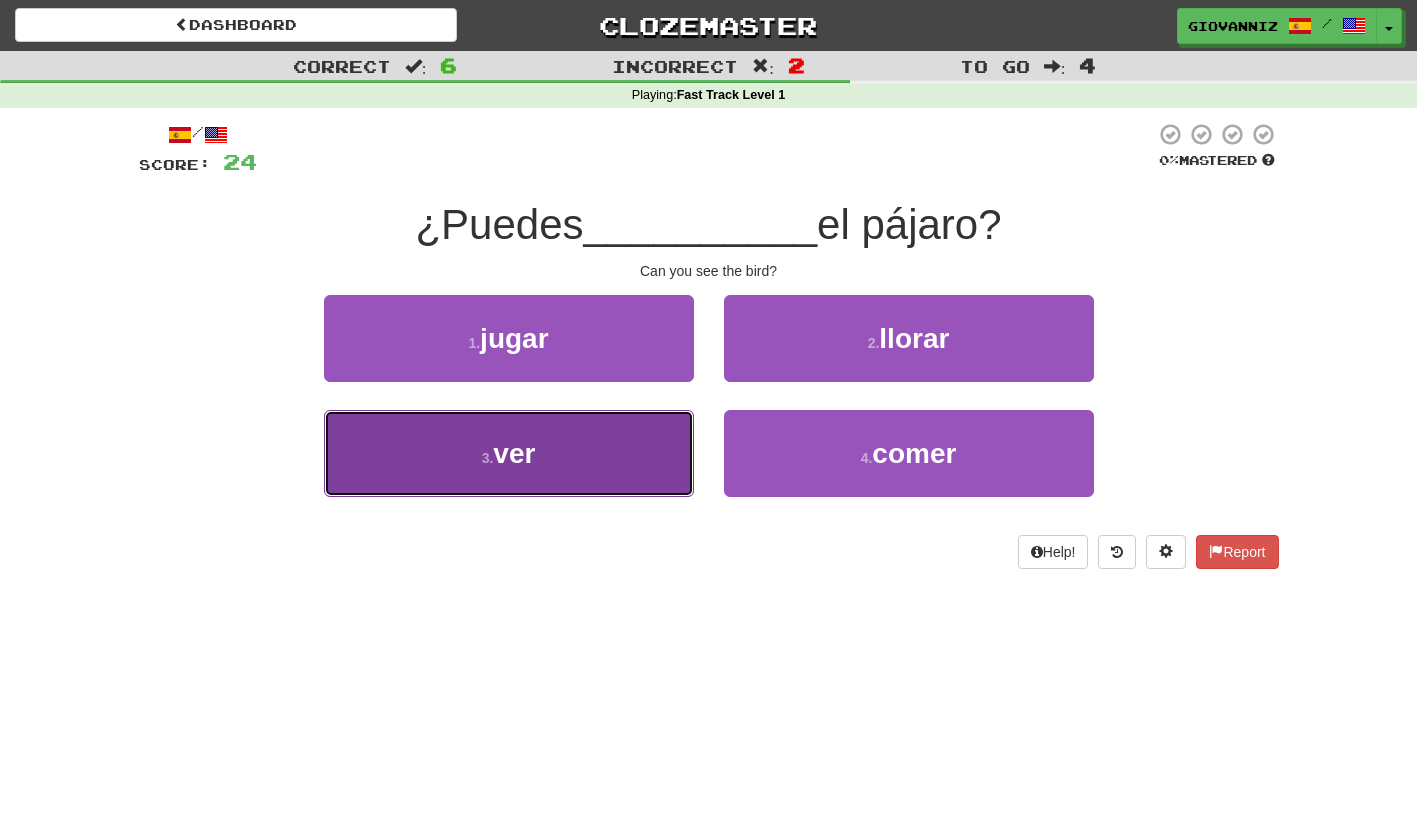 click on "3 .  ver" at bounding box center [509, 453] 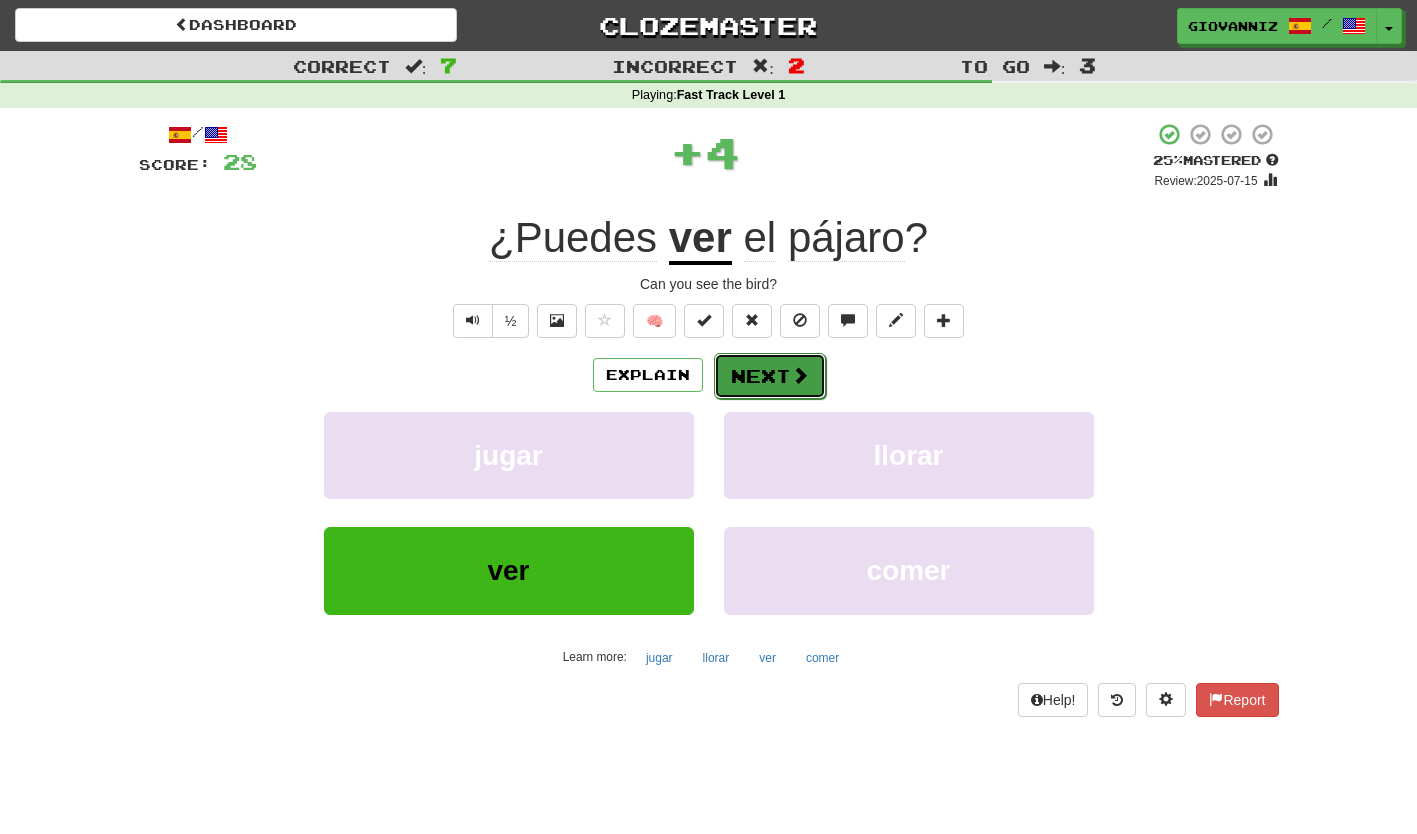 click on "Next" at bounding box center [770, 376] 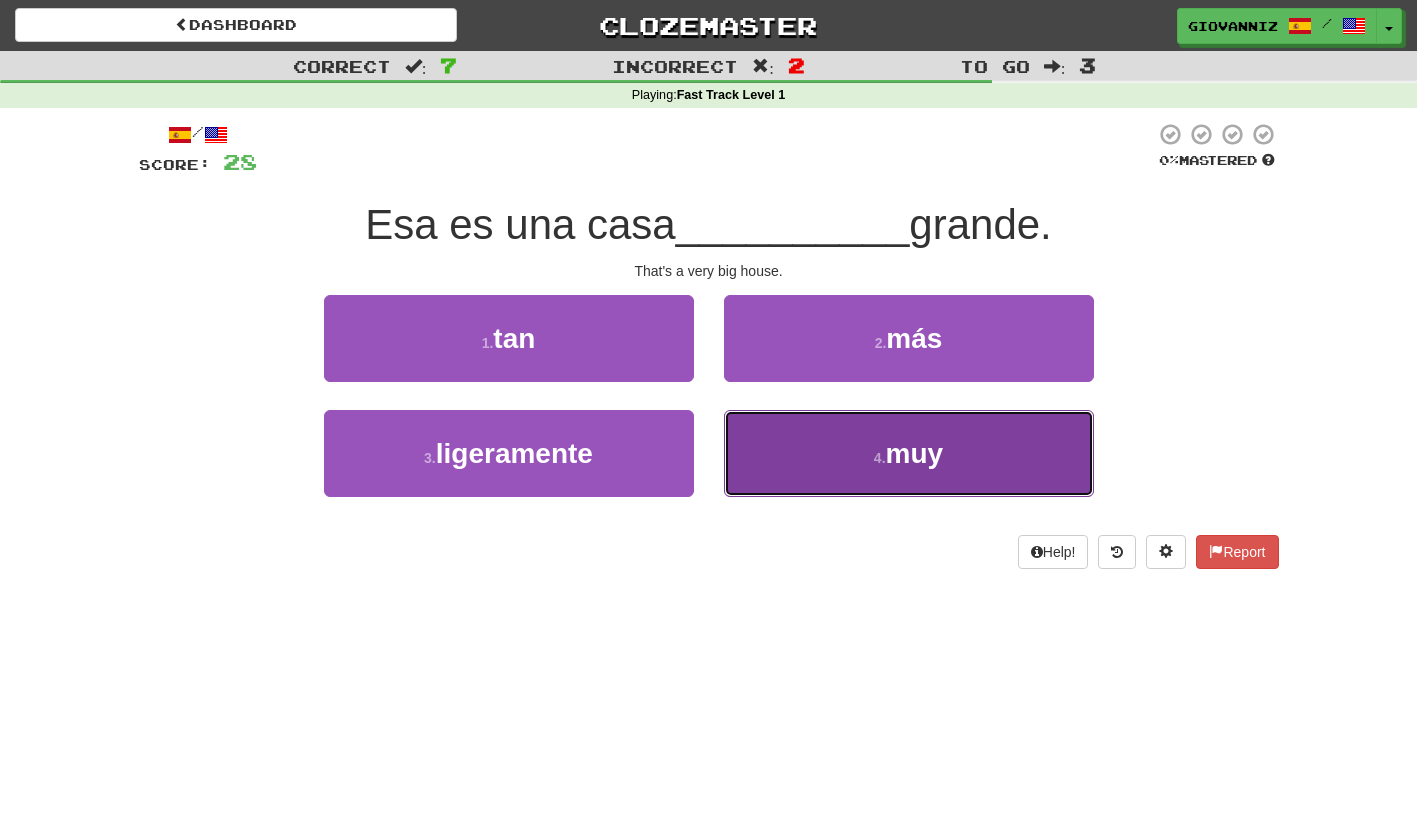 click on "4 .  muy" at bounding box center [909, 453] 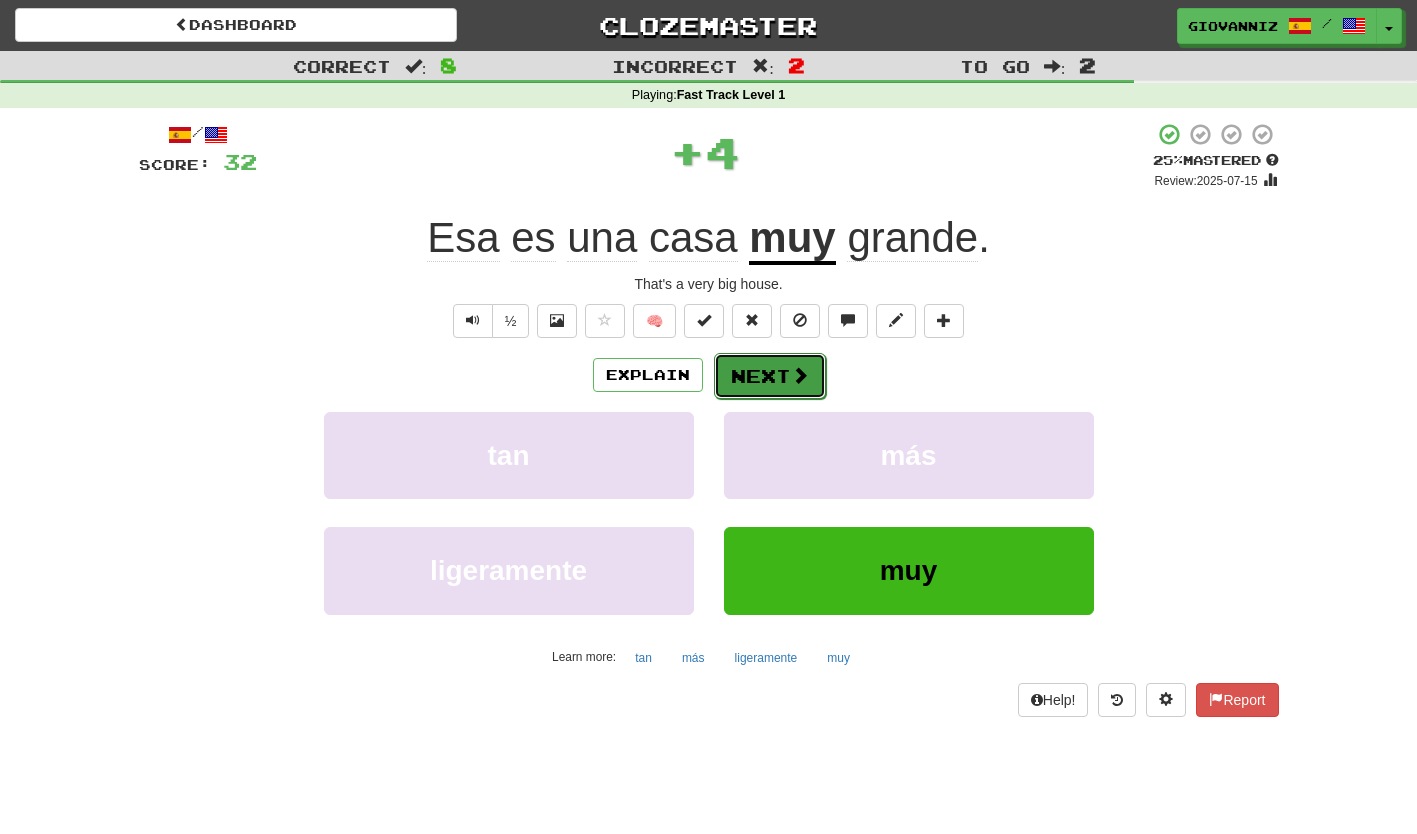 click on "Next" at bounding box center [770, 376] 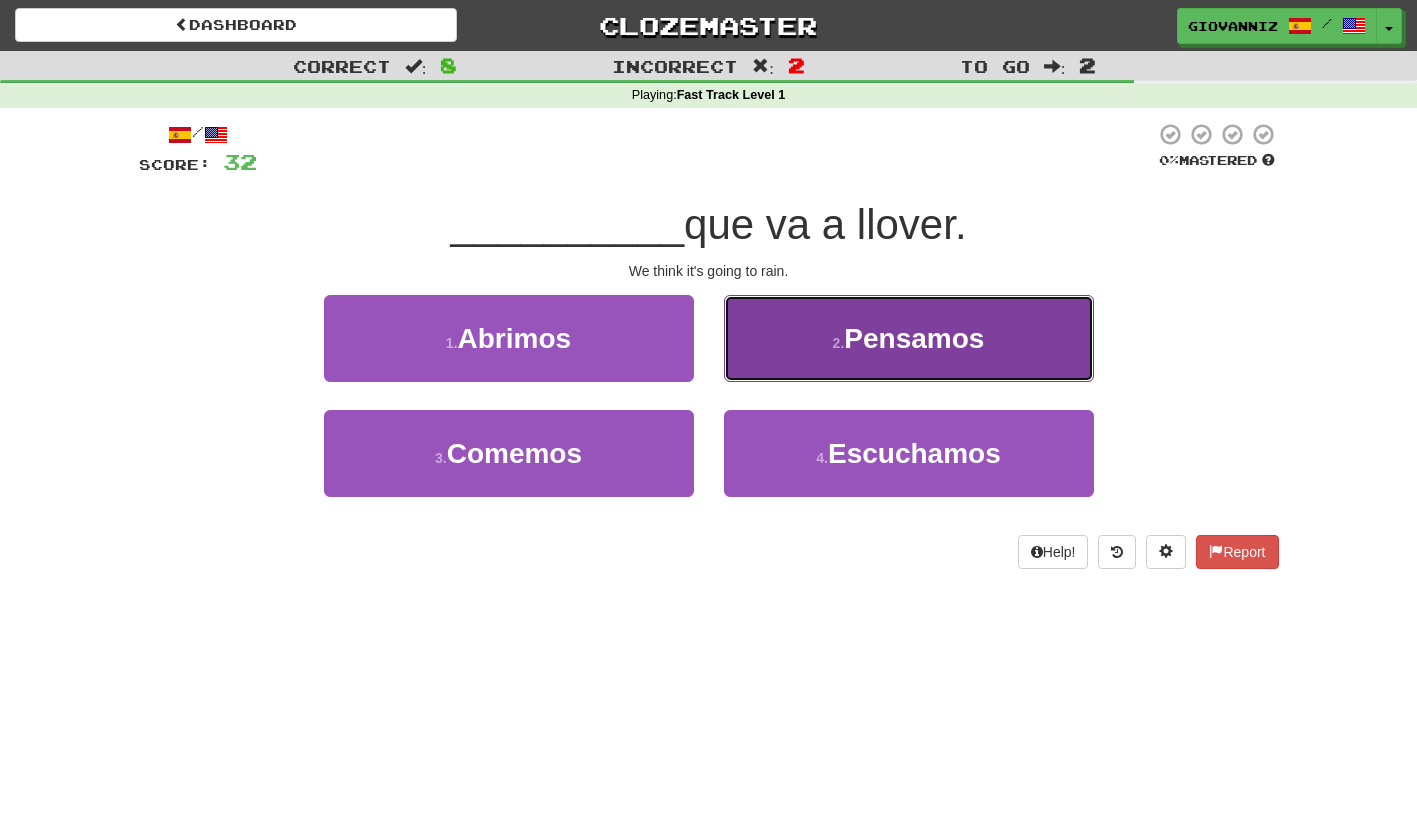 click on "2 .  Pensamos" at bounding box center [909, 338] 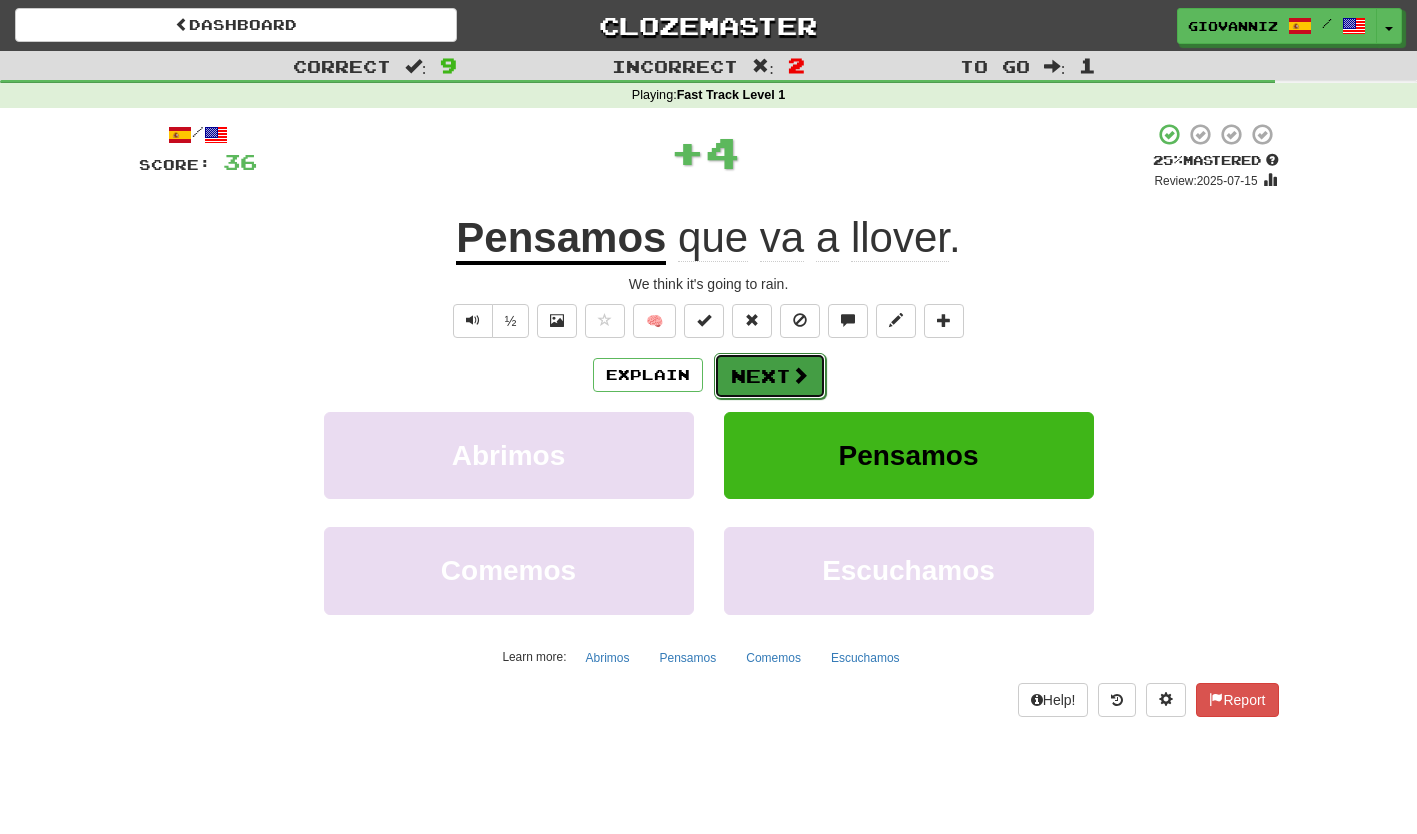 click on "Next" at bounding box center [770, 376] 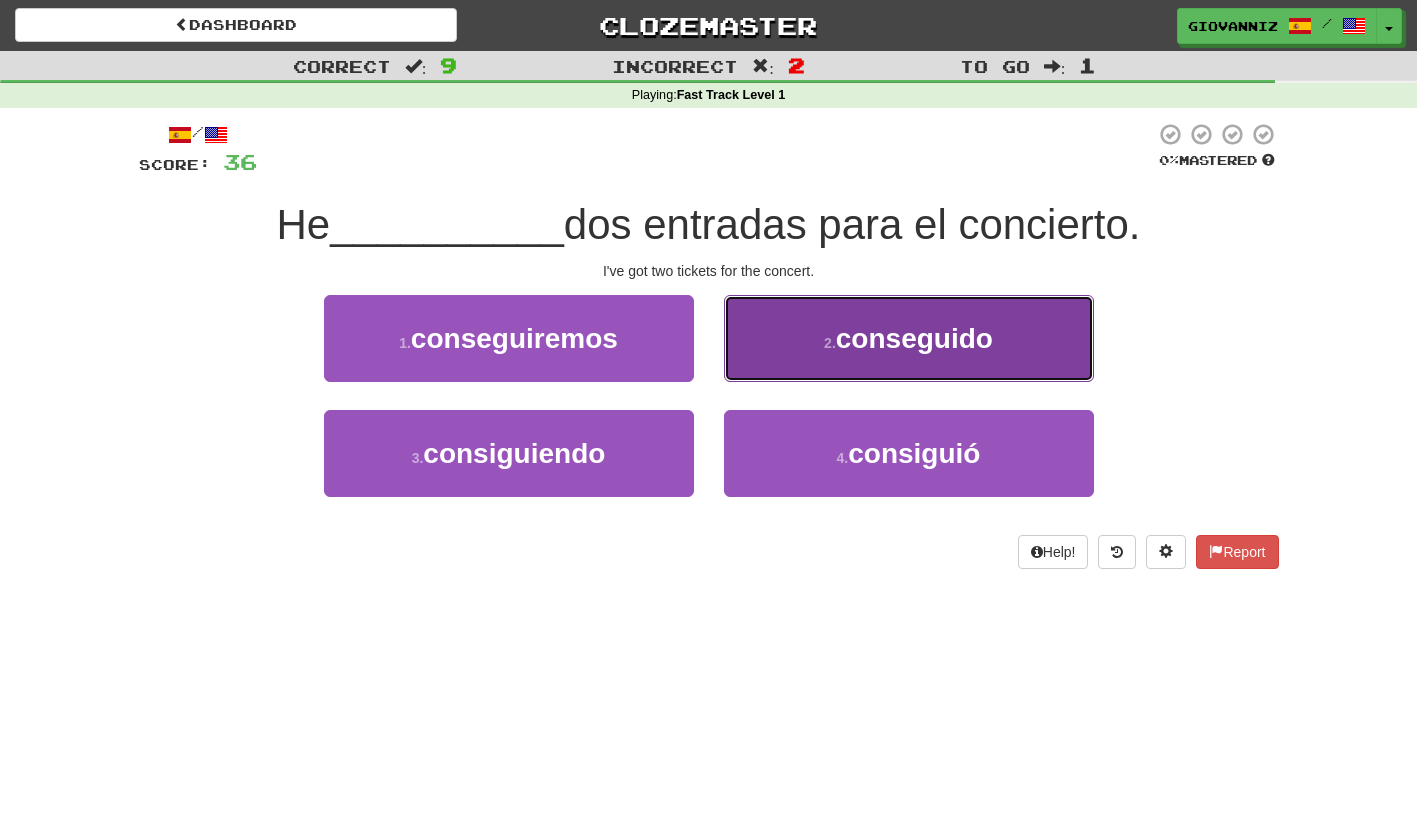 click on "2 .  conseguido" at bounding box center (909, 338) 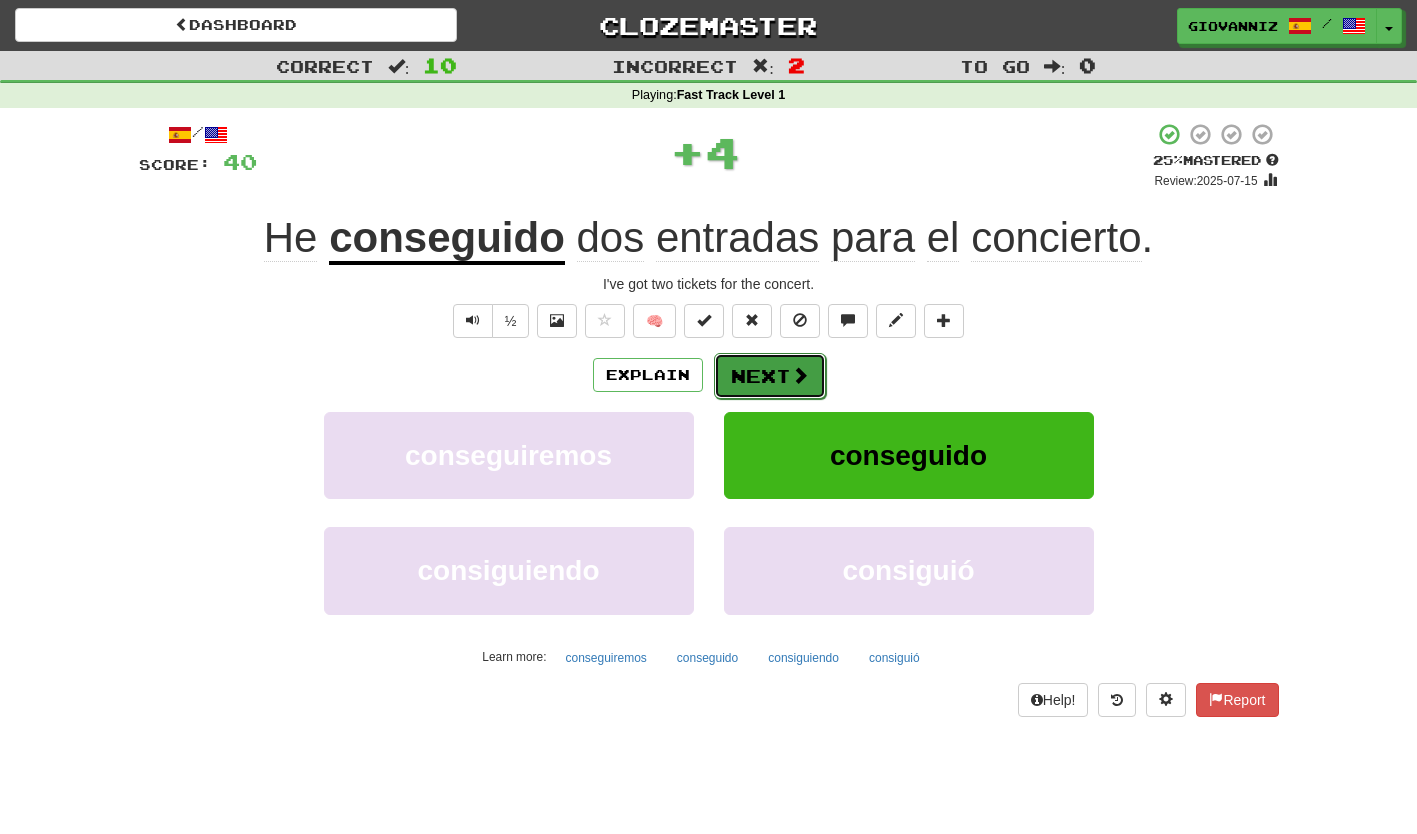 click on "Next" at bounding box center [770, 376] 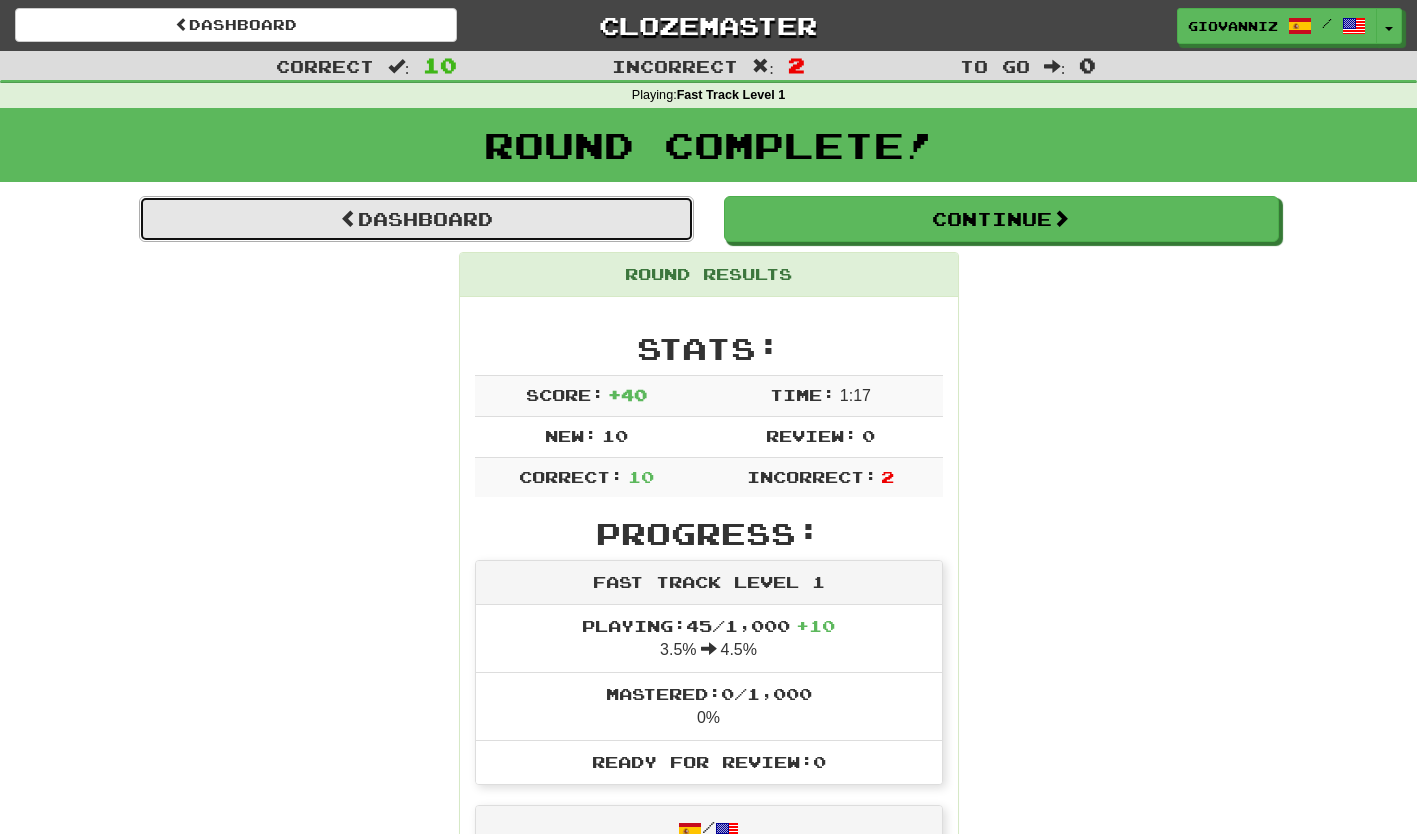 click on "Dashboard" at bounding box center [416, 219] 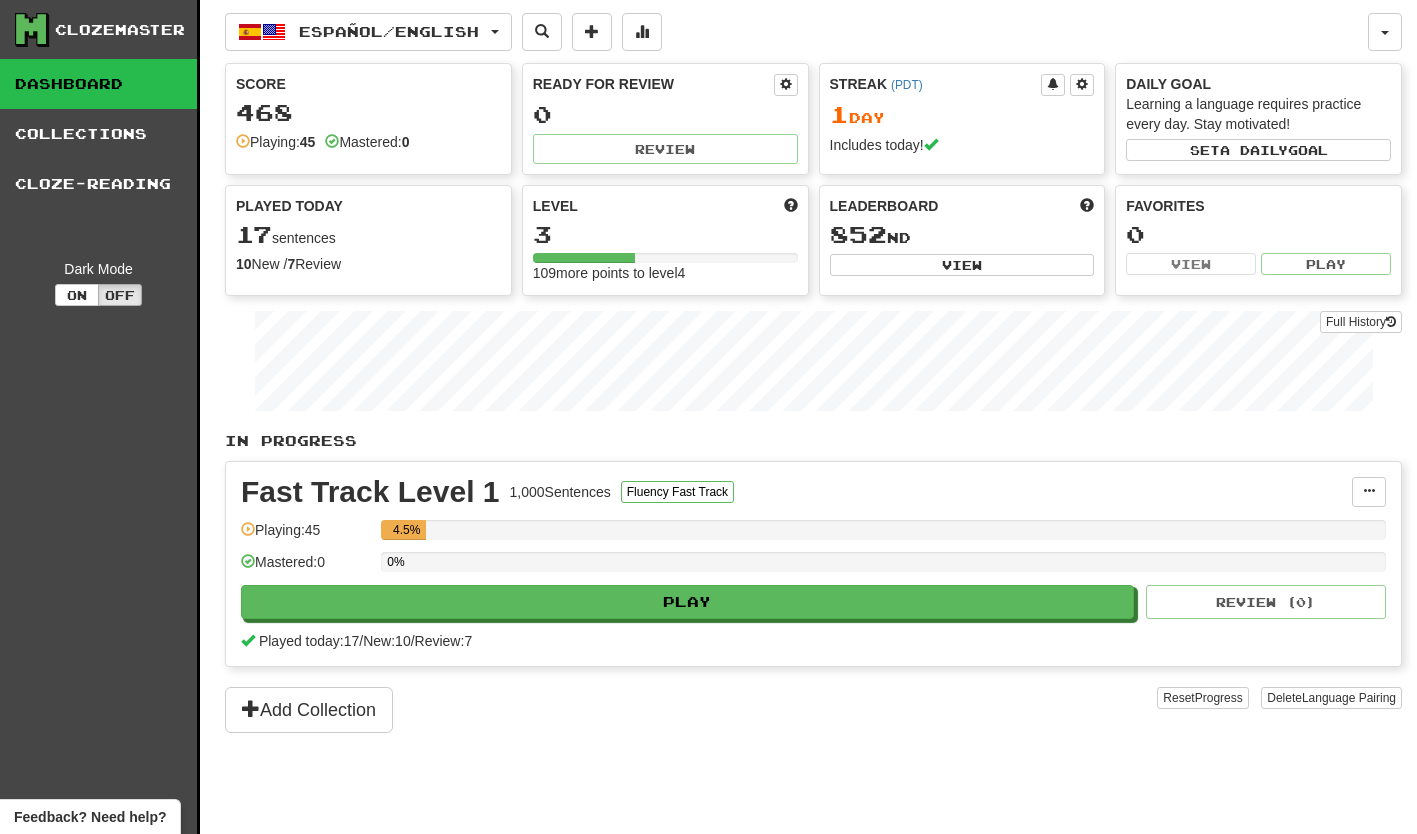 scroll, scrollTop: 0, scrollLeft: 0, axis: both 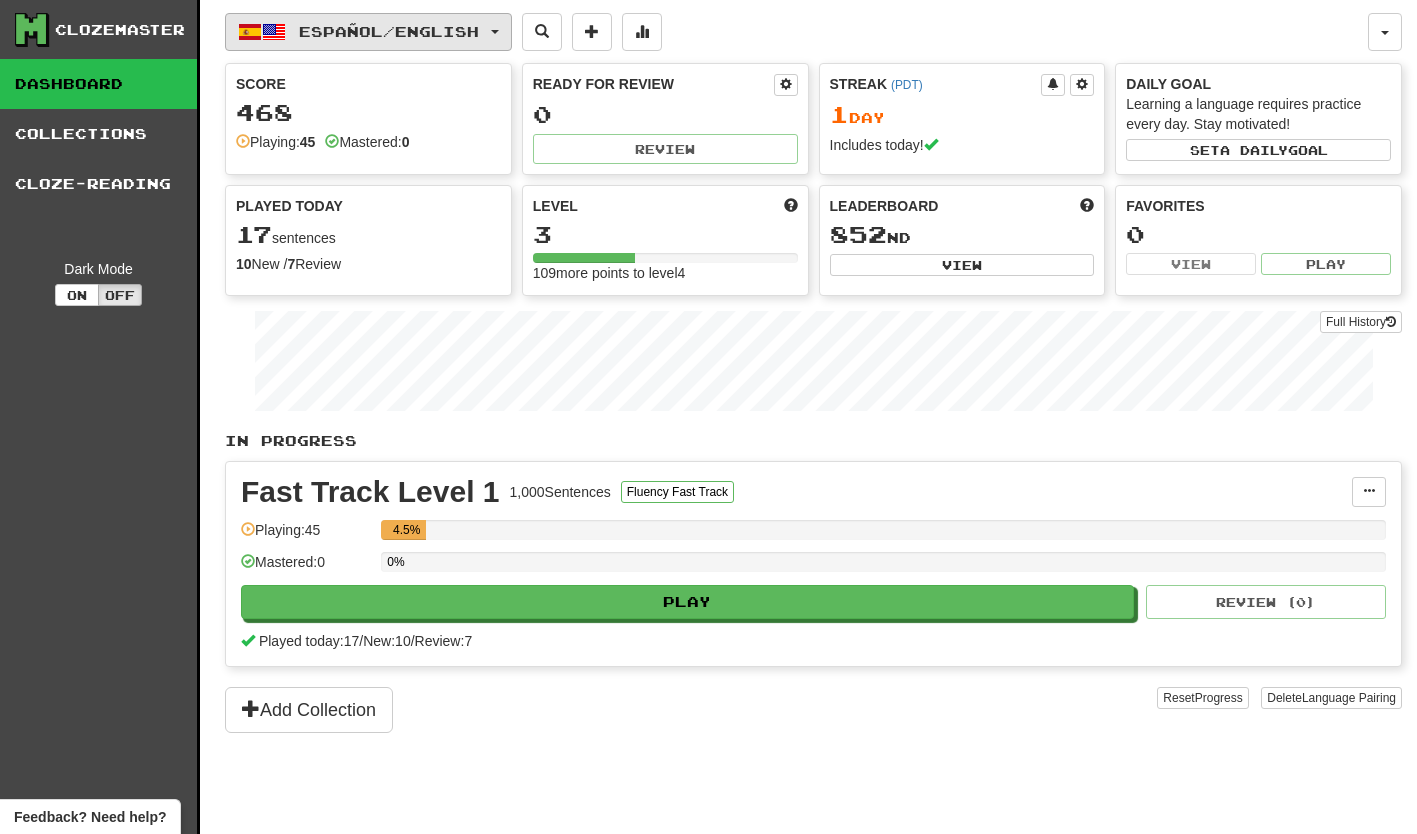 click on "Español  /  English" at bounding box center (368, 32) 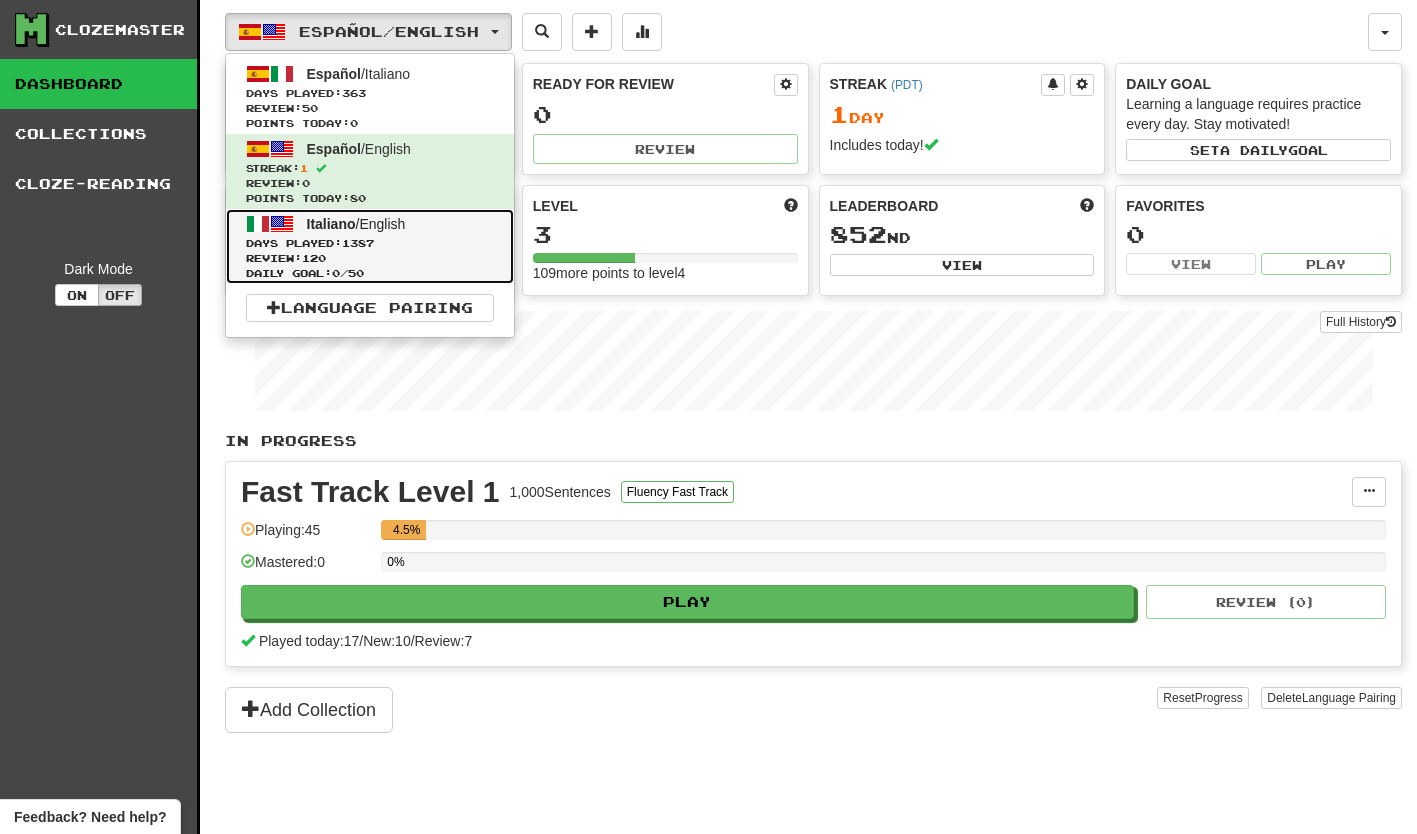 click on "Italiano" at bounding box center (331, 224) 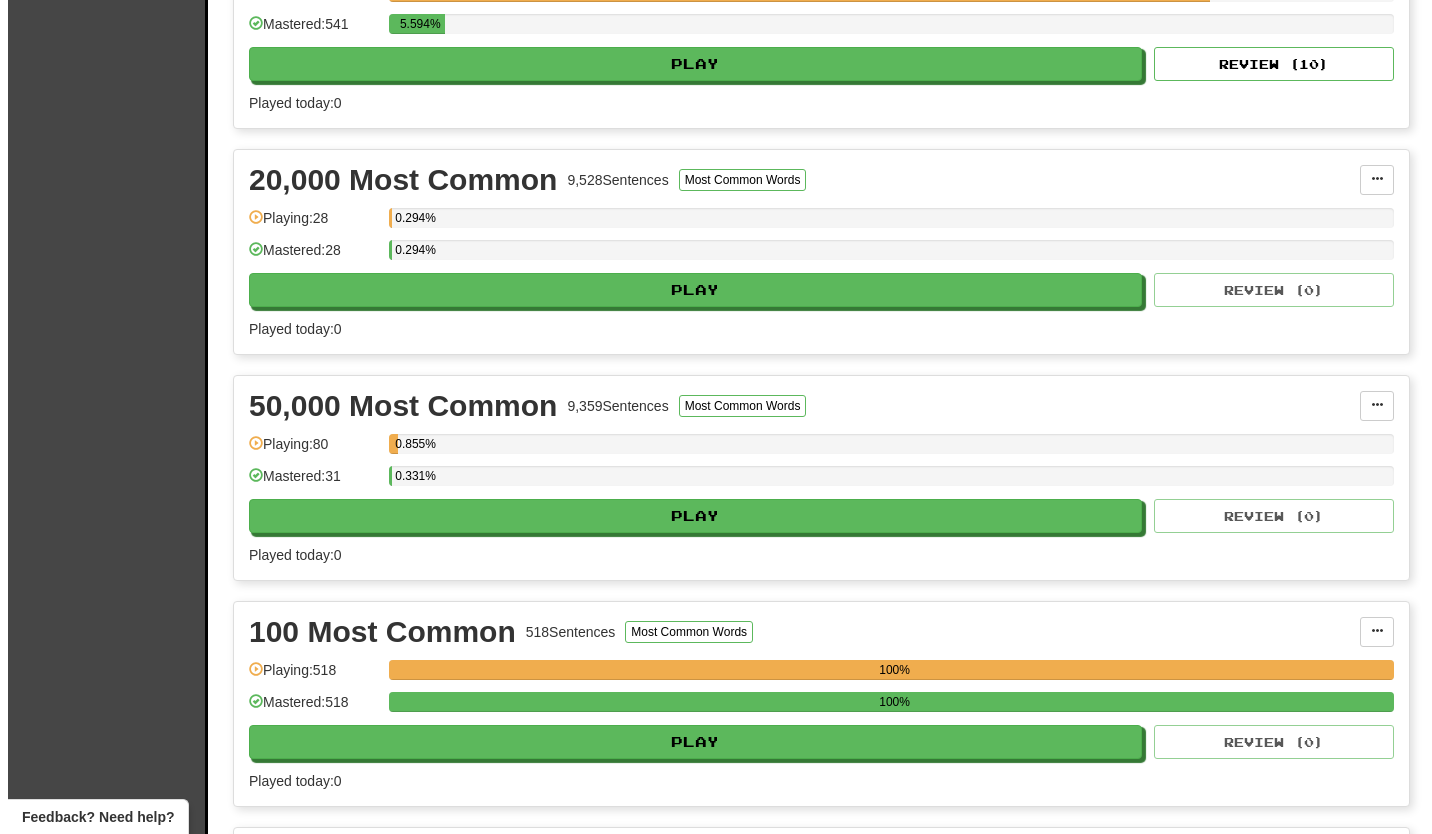 scroll, scrollTop: 1500, scrollLeft: 0, axis: vertical 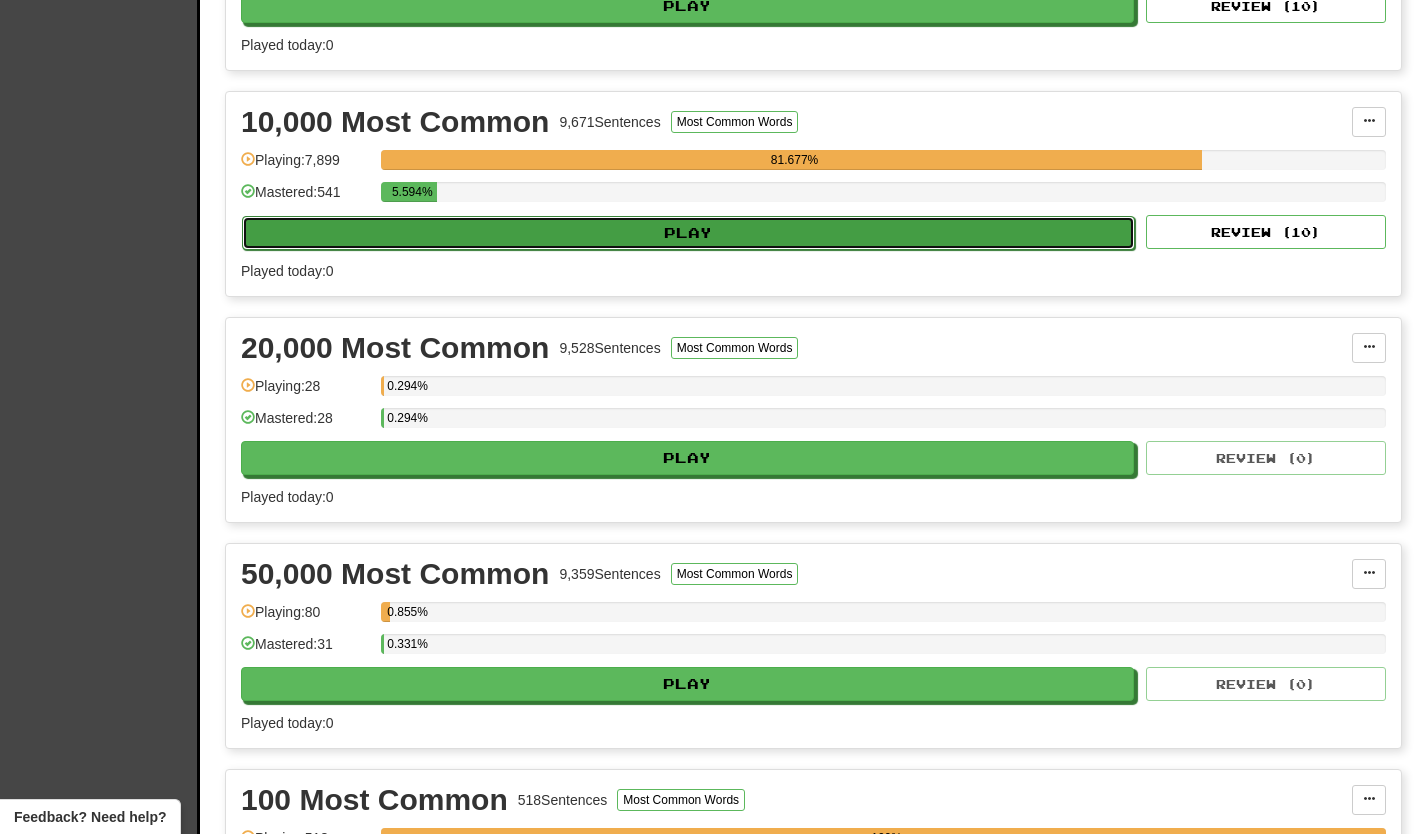 click on "Play" at bounding box center (688, 233) 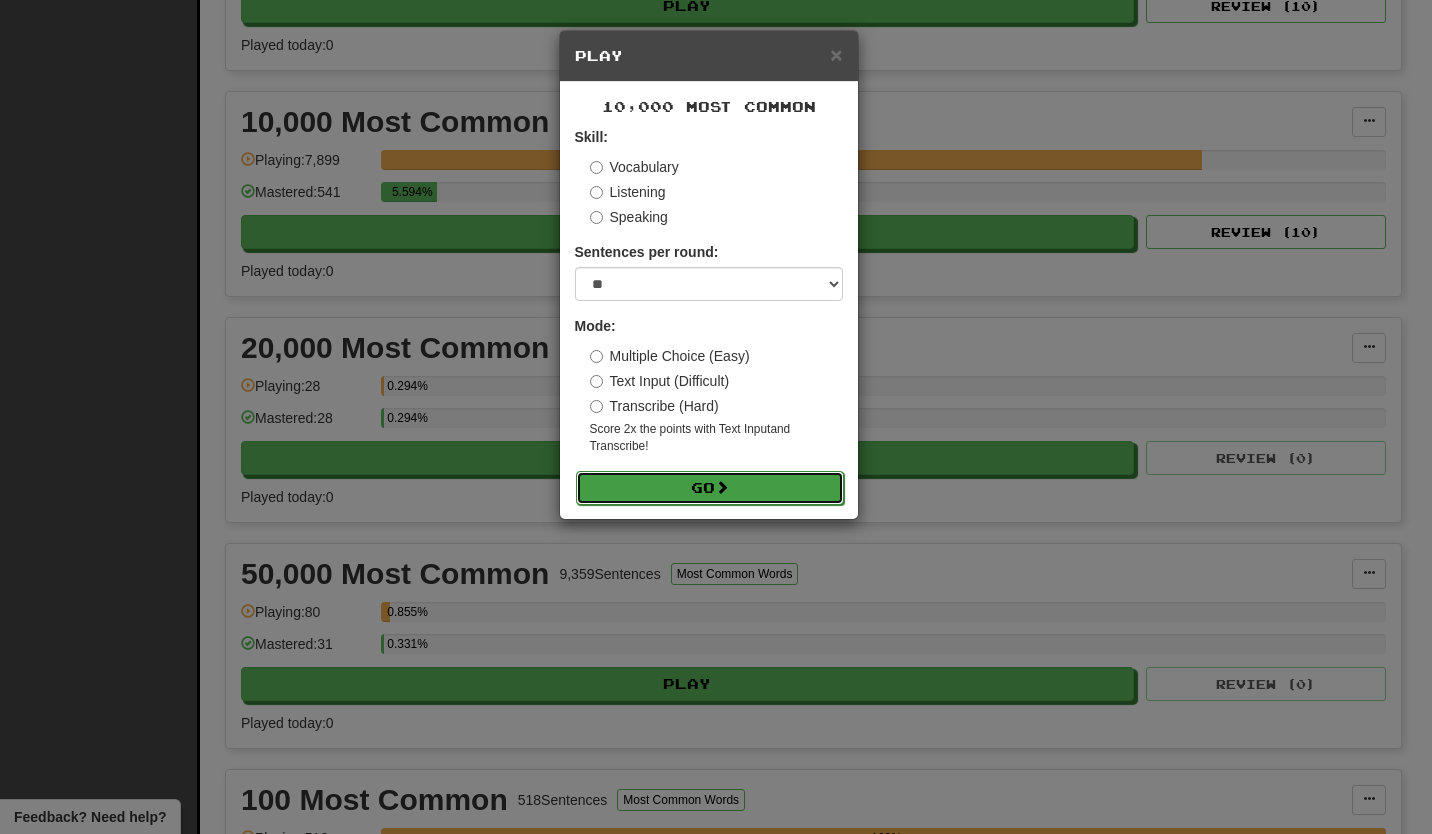 click on "Go" at bounding box center [710, 488] 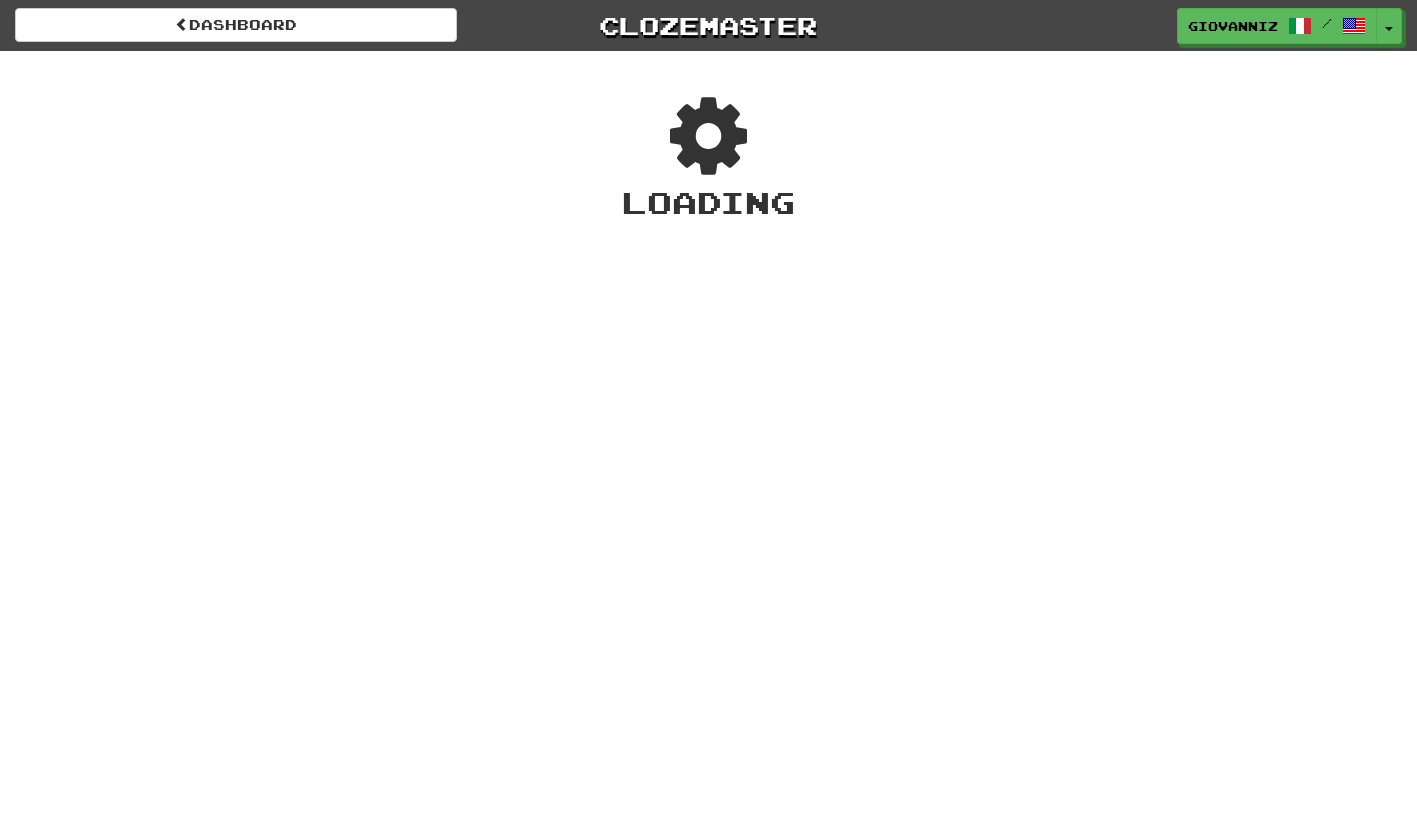 scroll, scrollTop: 0, scrollLeft: 0, axis: both 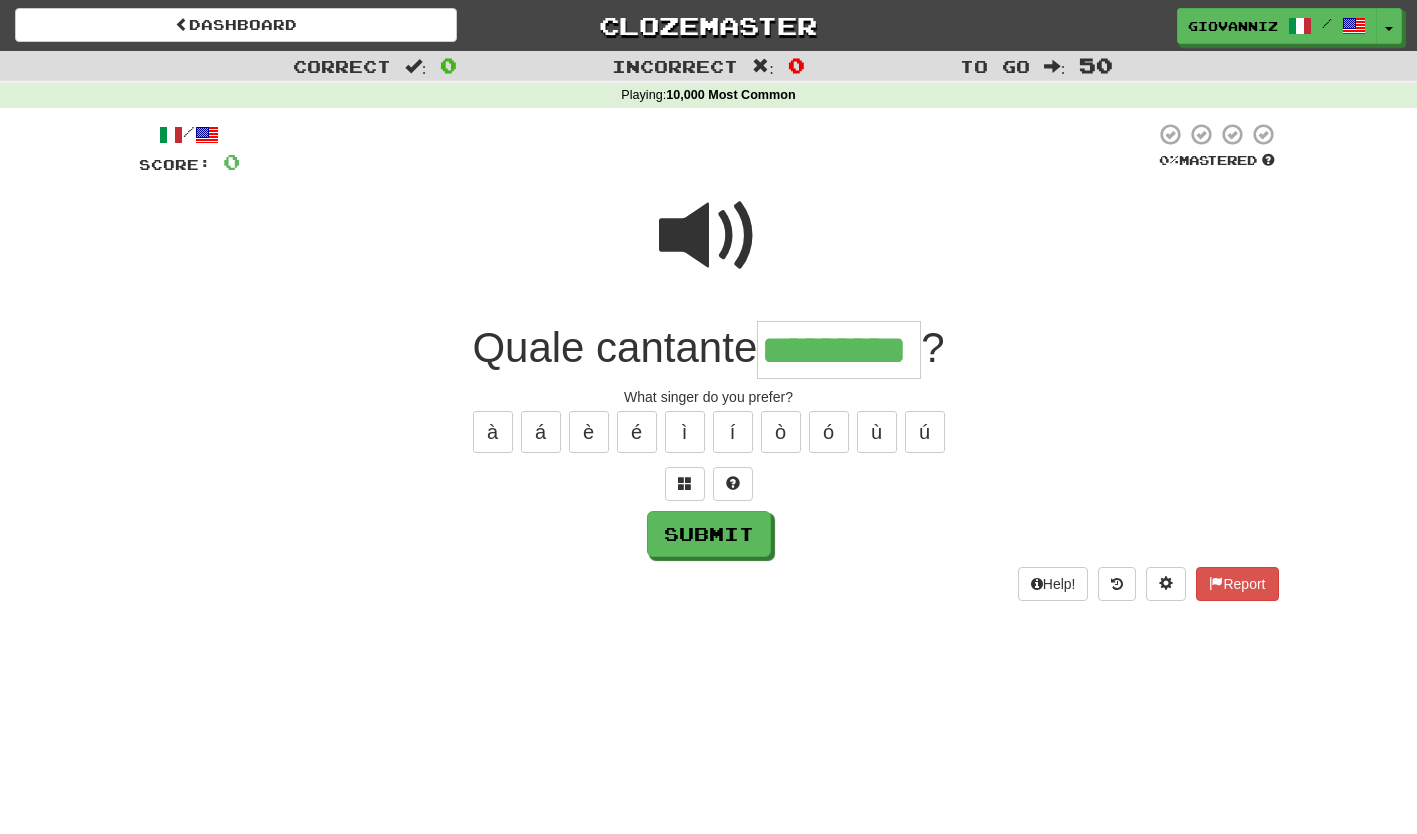 type on "*********" 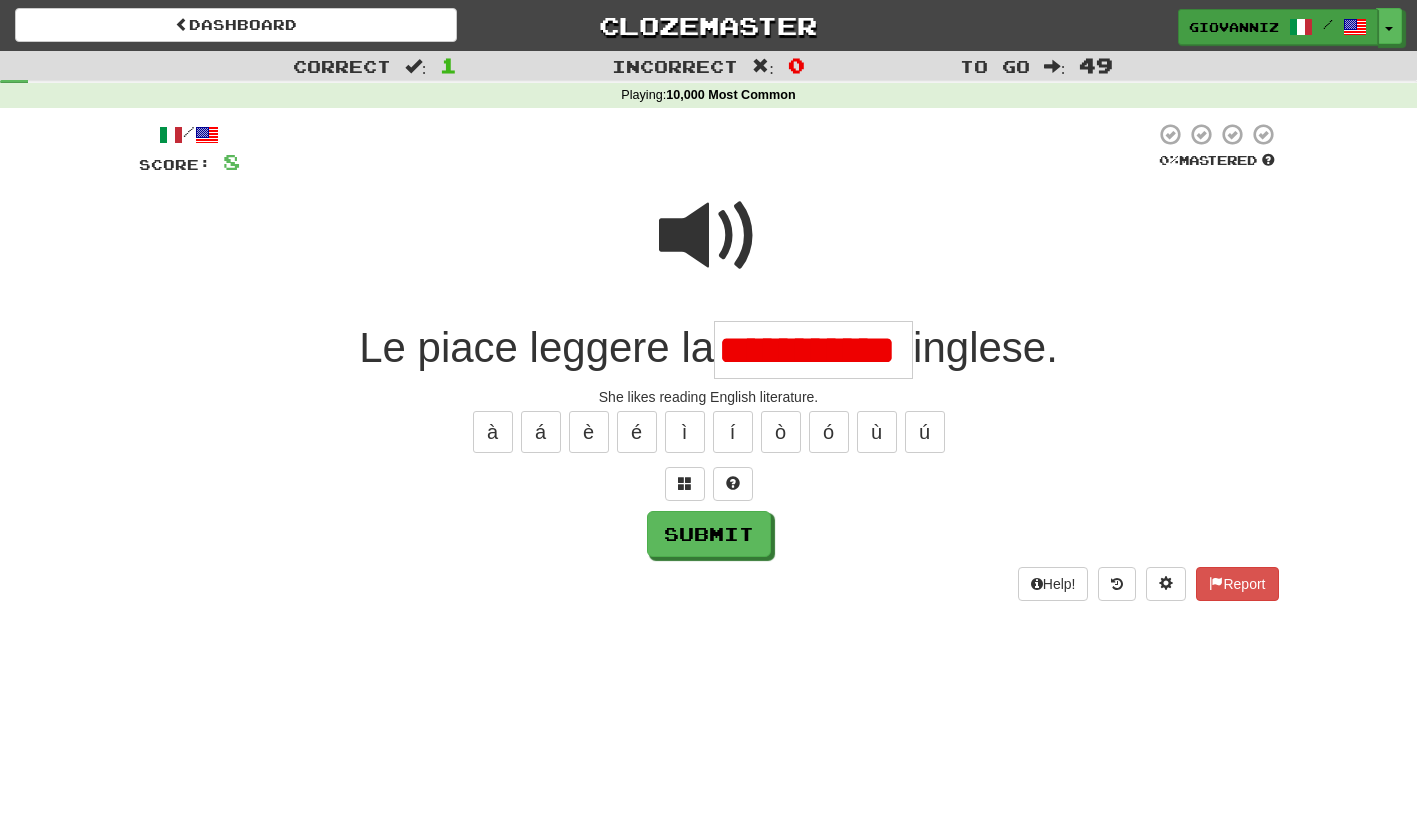 scroll, scrollTop: 0, scrollLeft: 0, axis: both 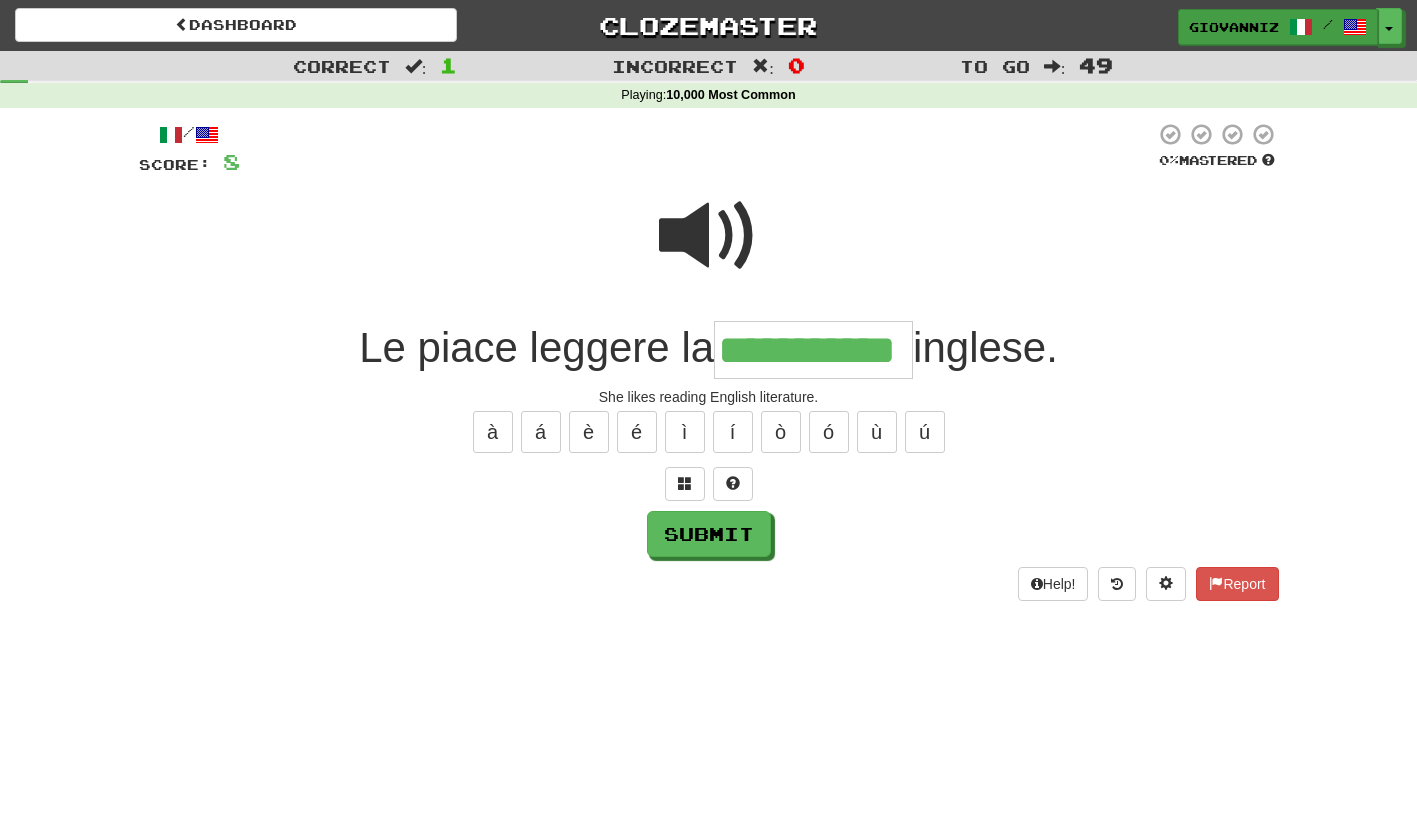 type on "**********" 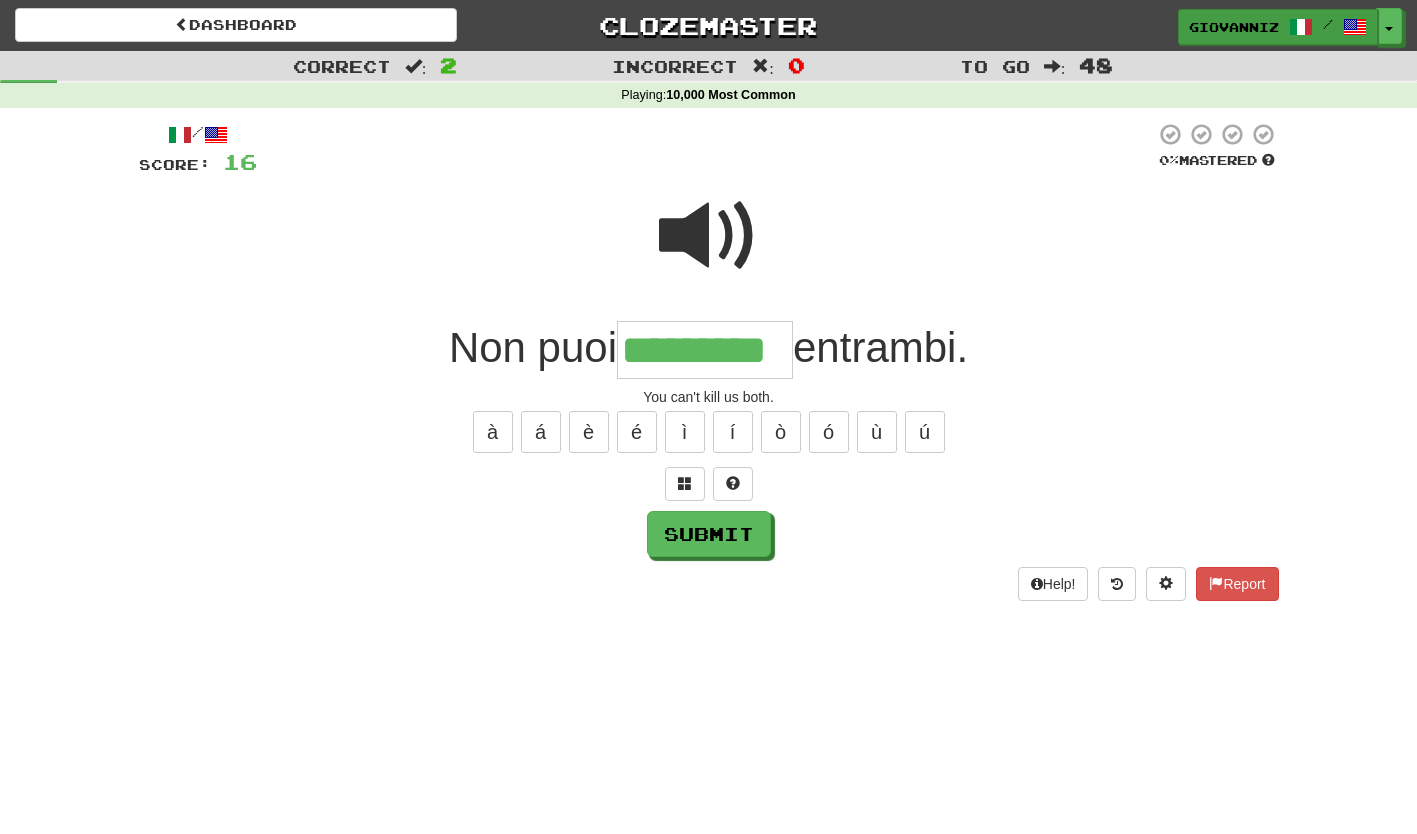 type on "*********" 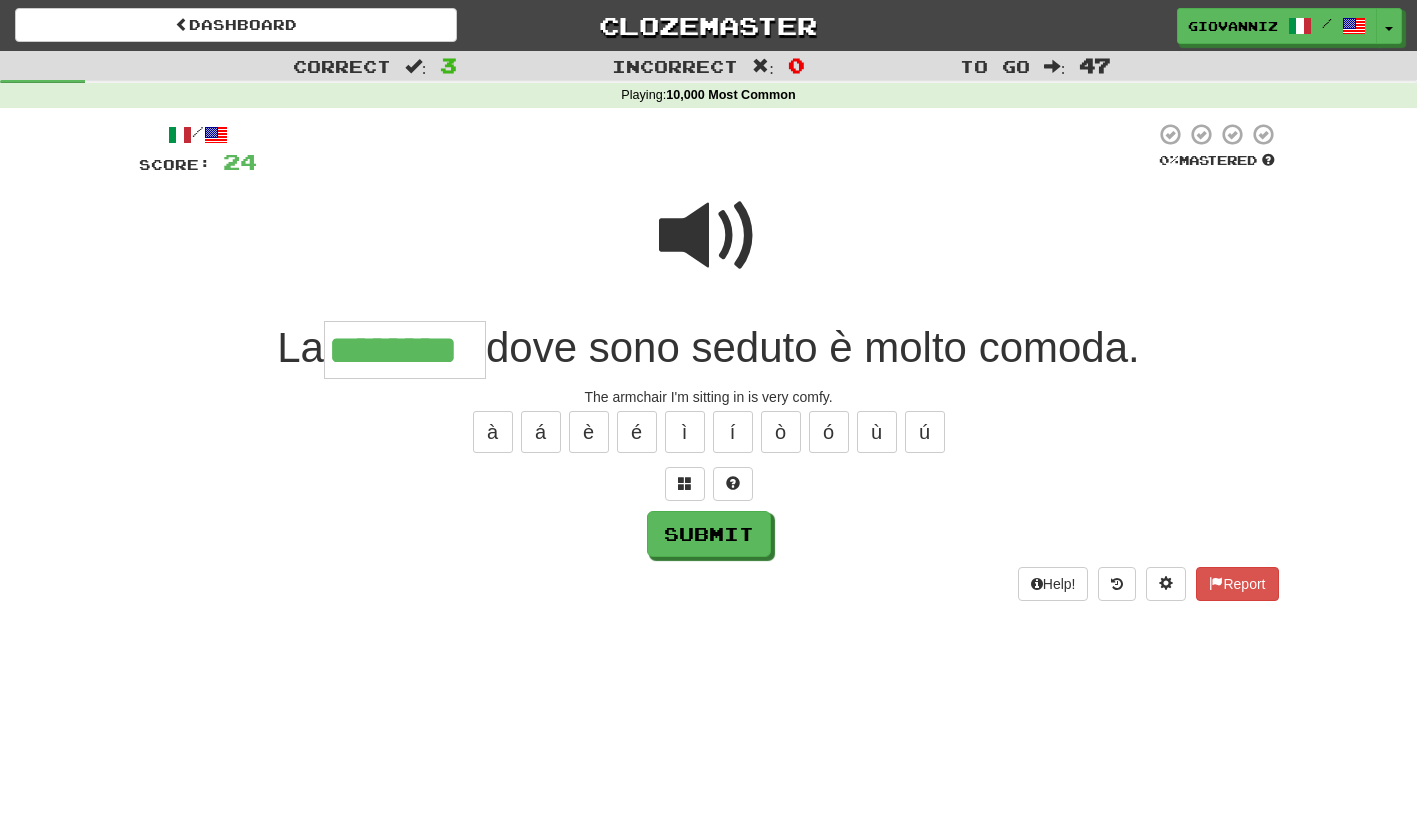 type on "********" 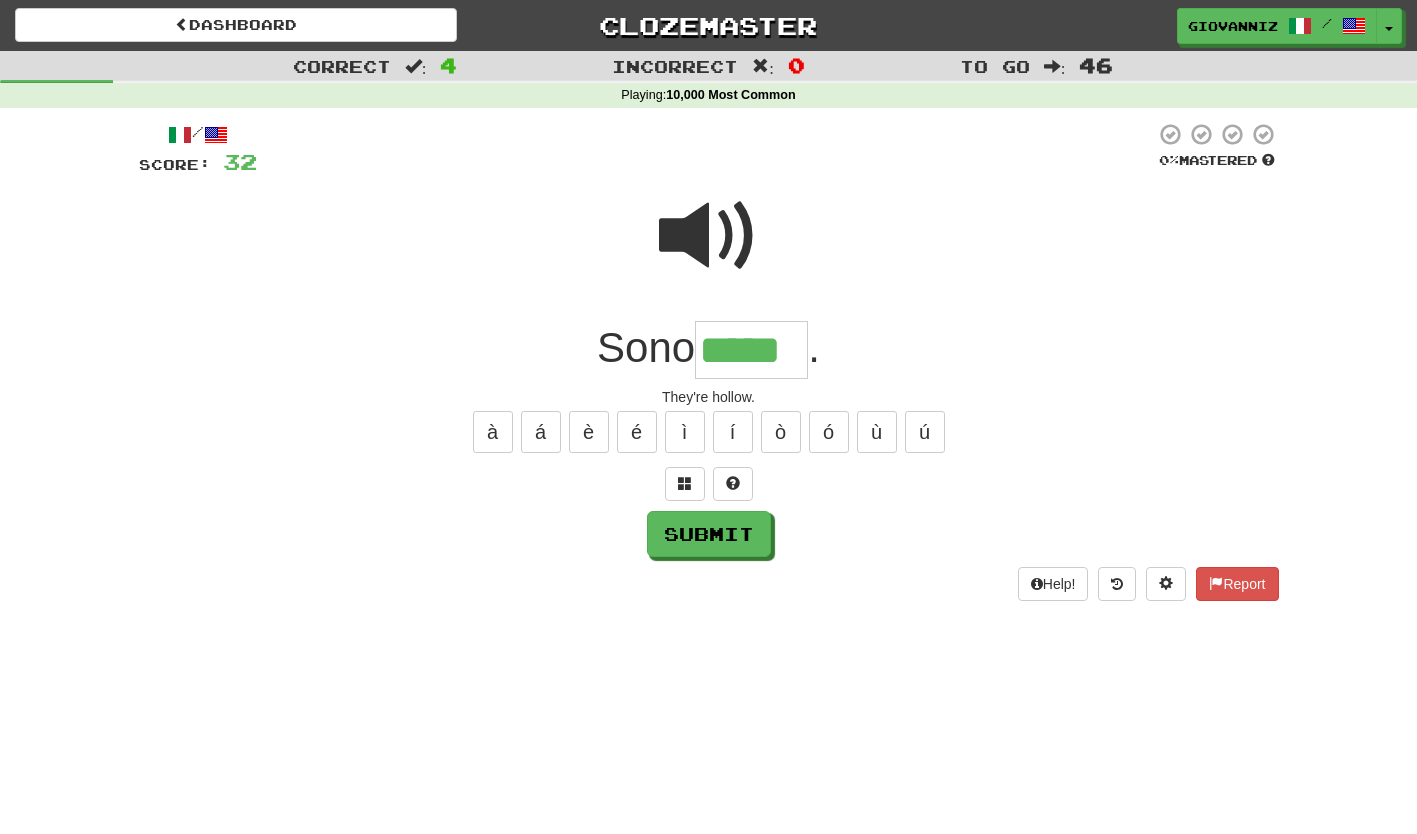 type on "*****" 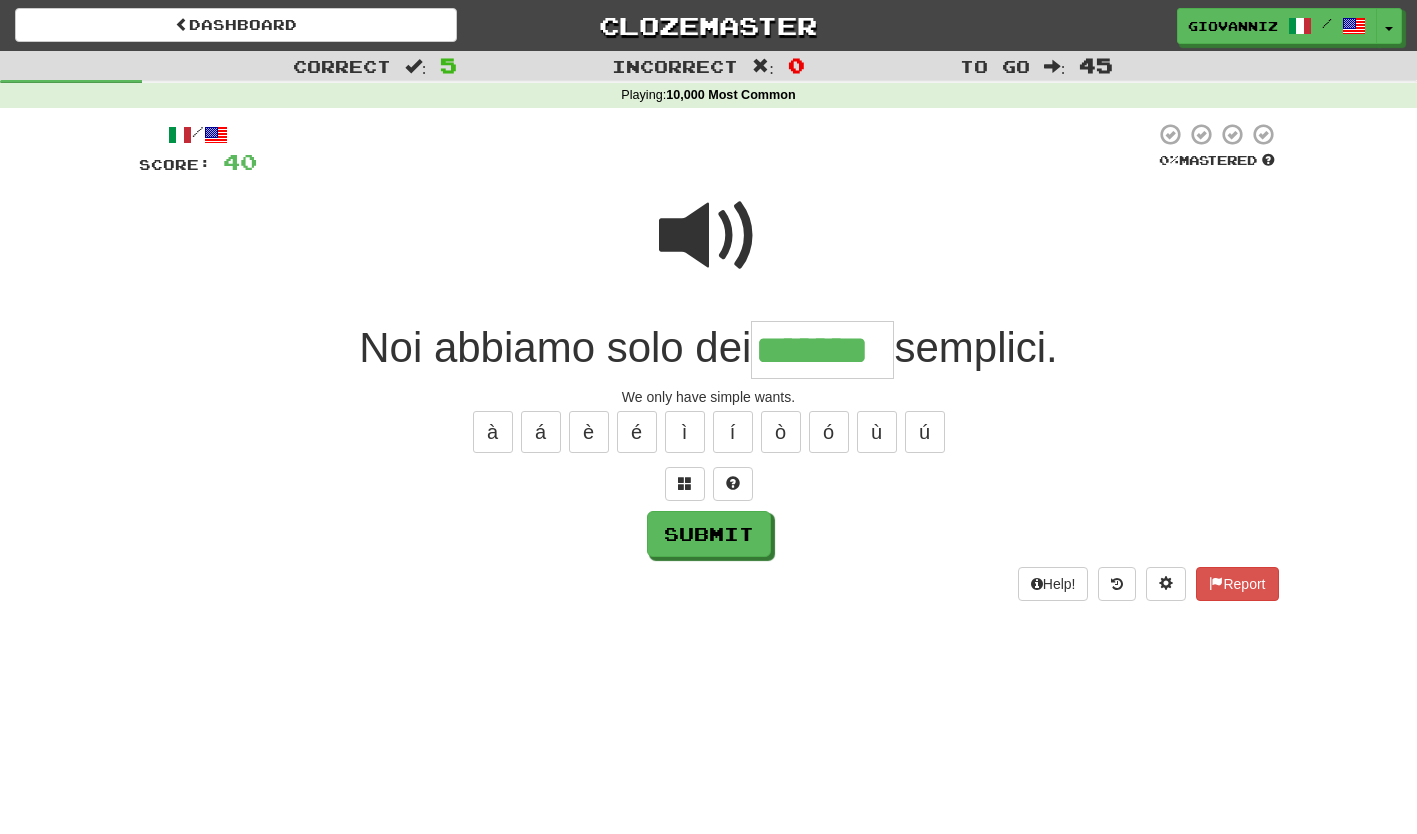 type on "*******" 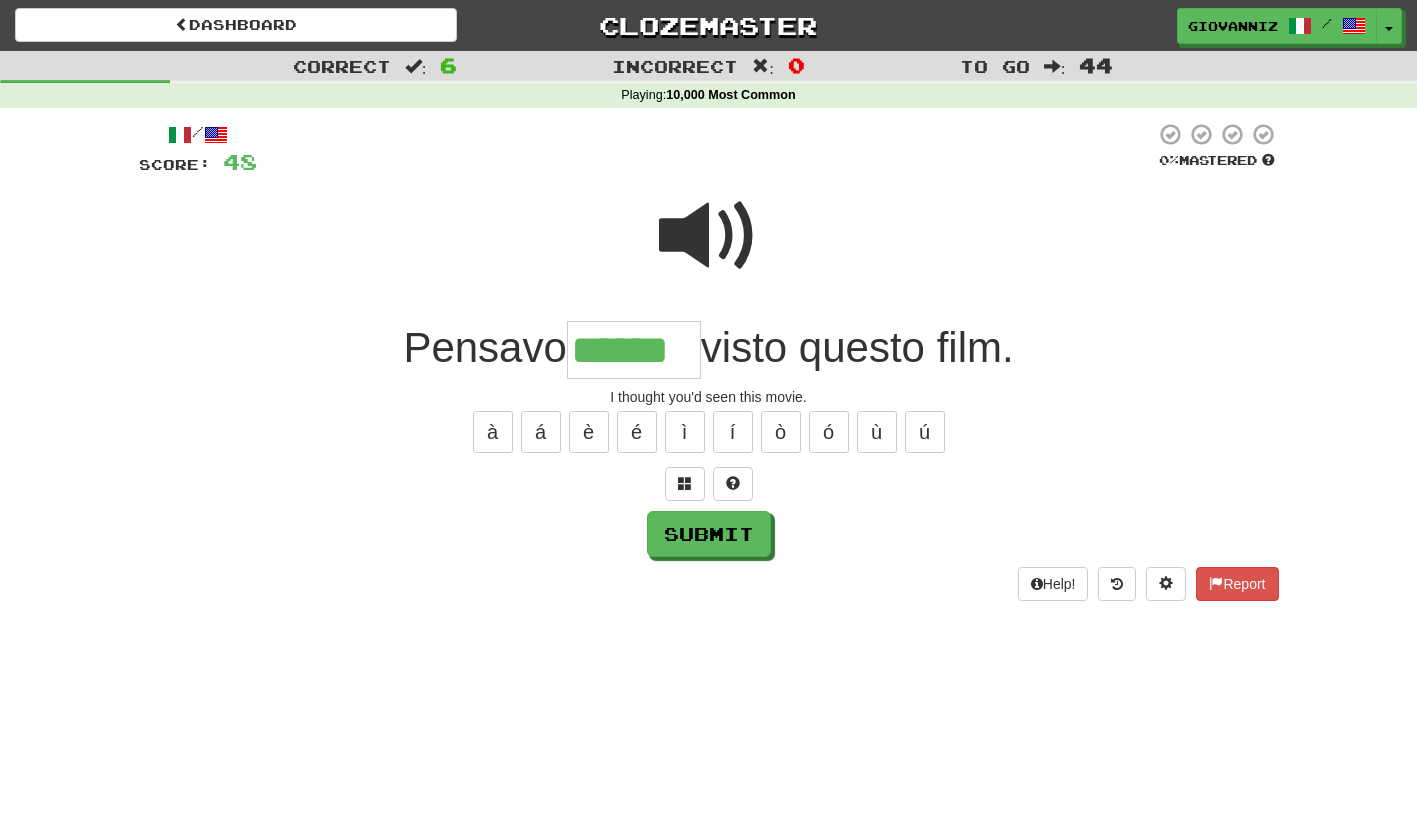 type on "******" 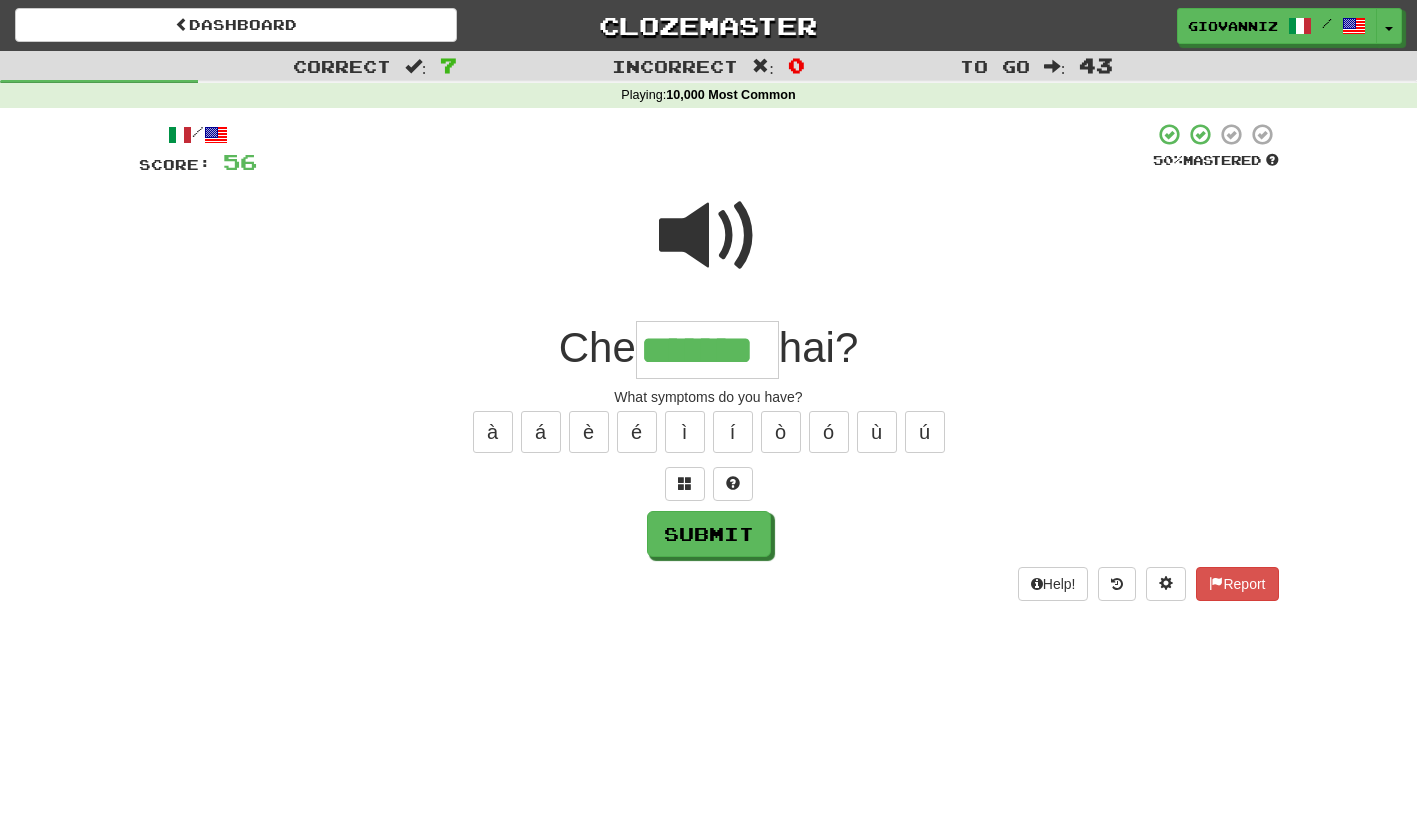 type on "*******" 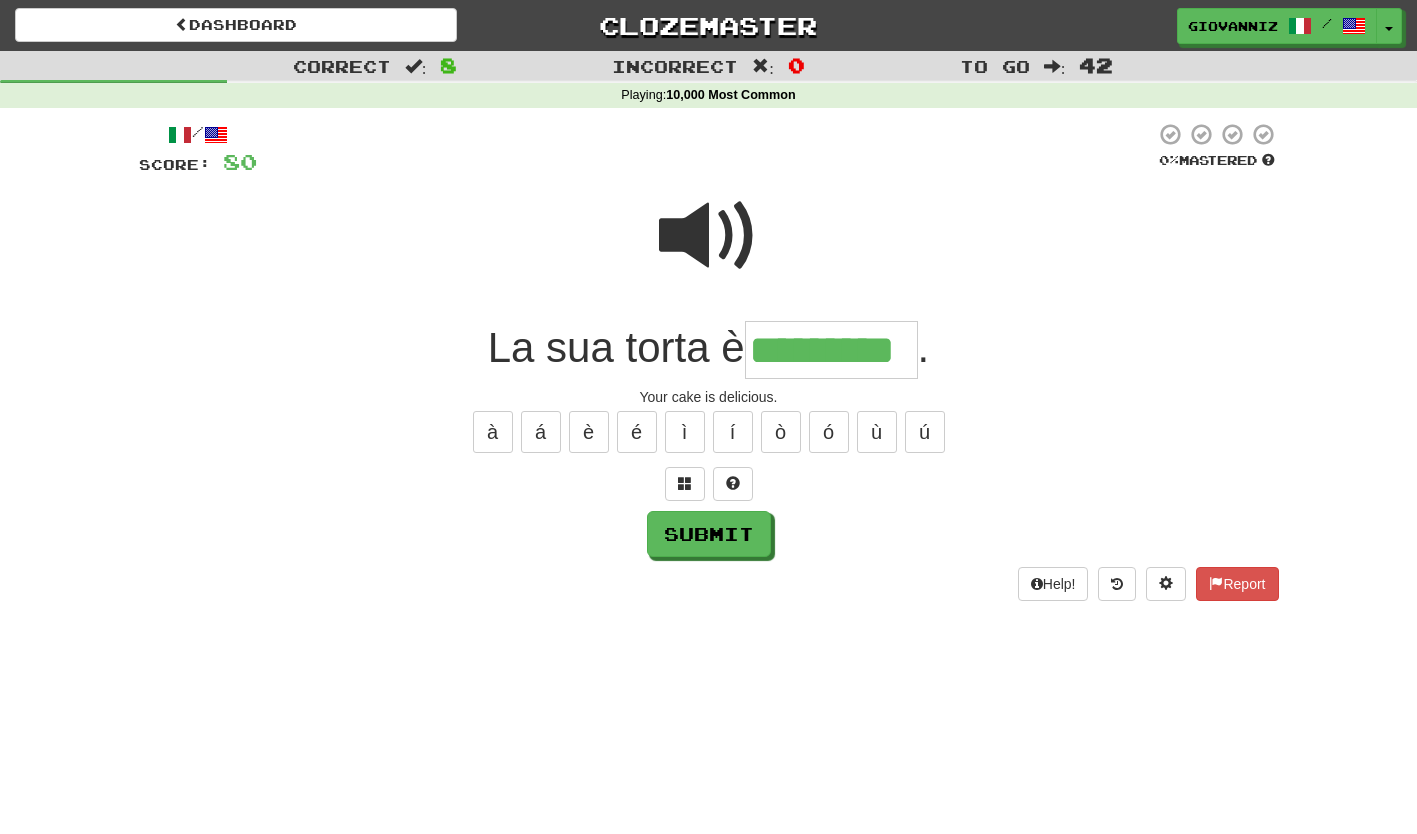 type on "*********" 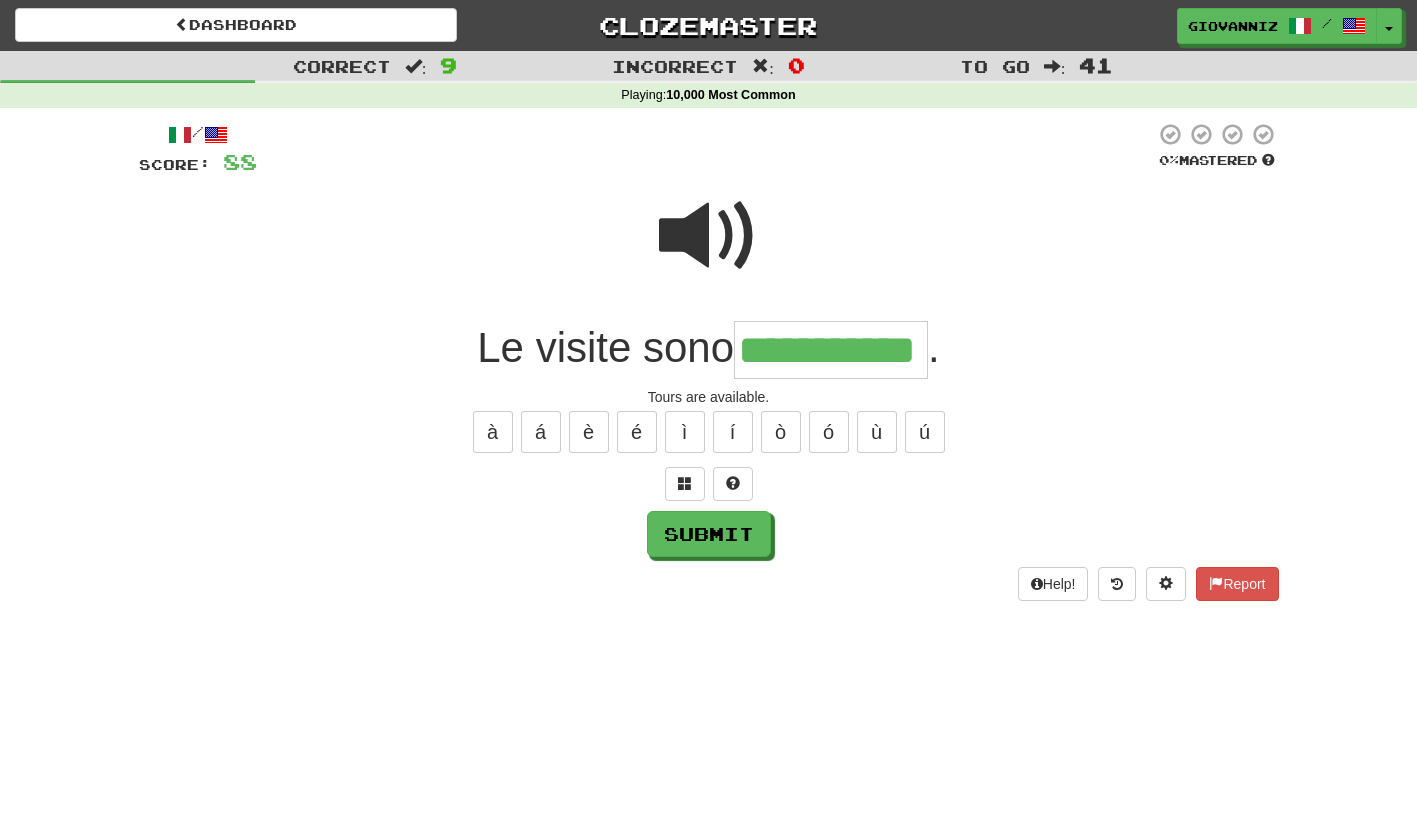 type on "**********" 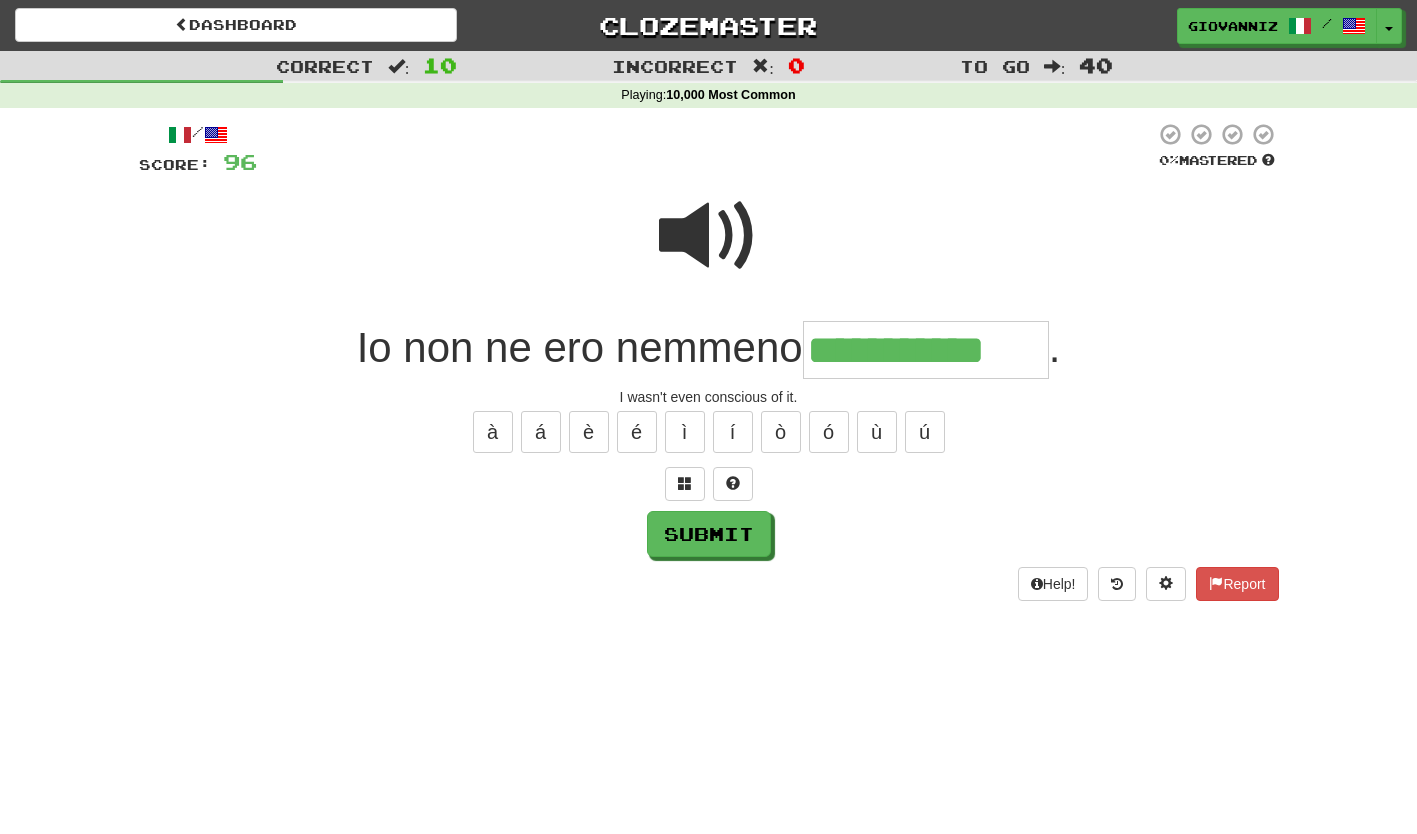 type on "**********" 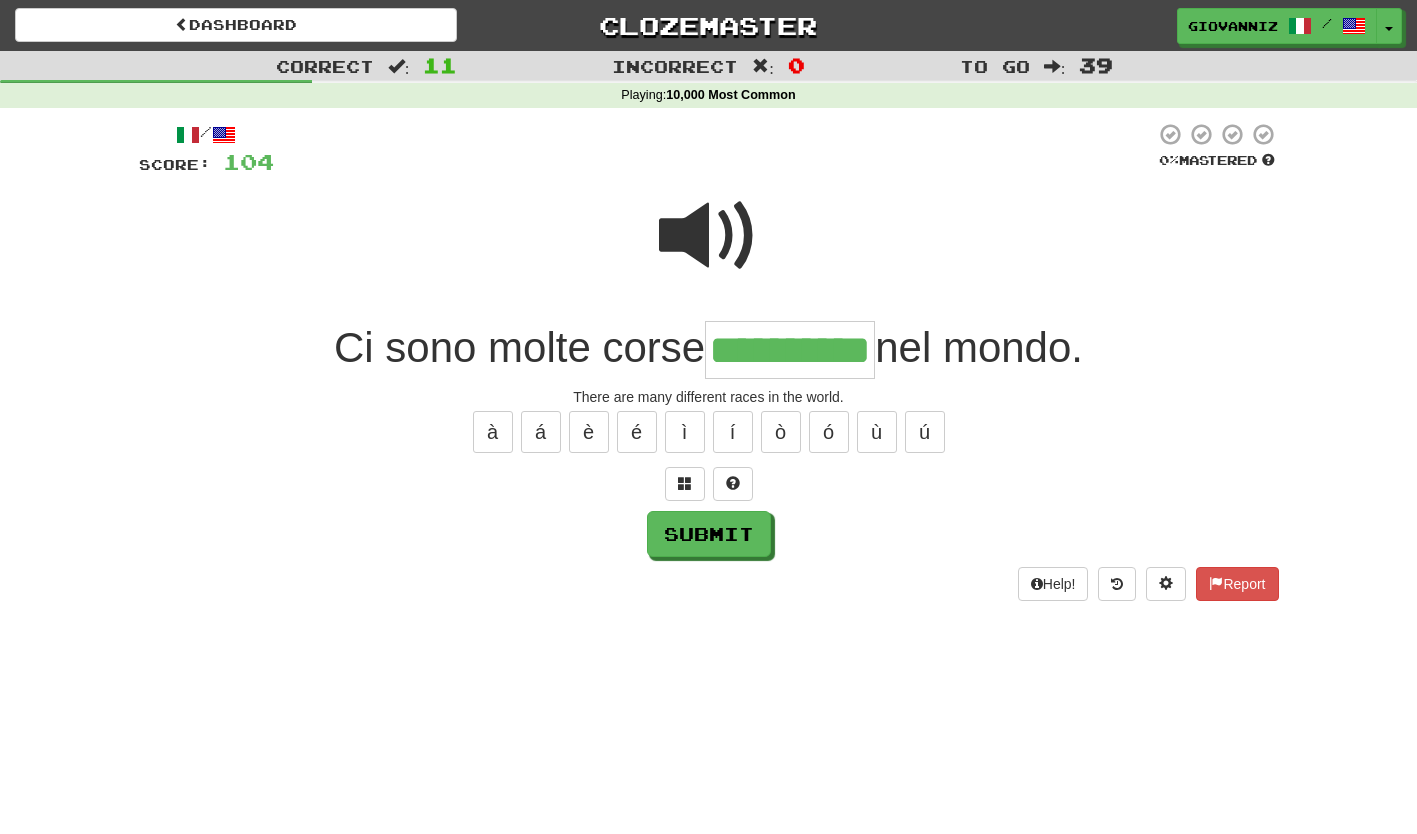 type on "**********" 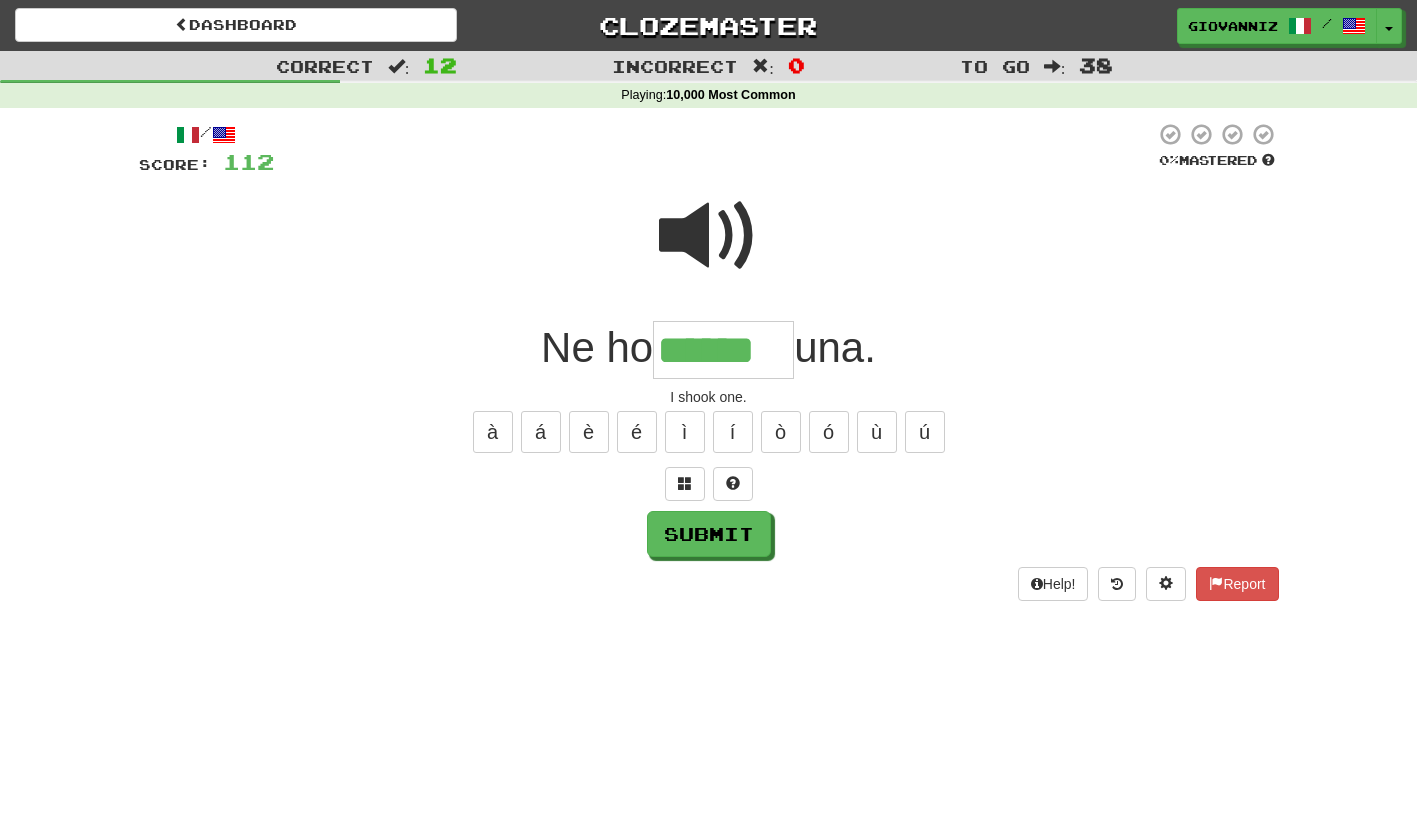 type on "******" 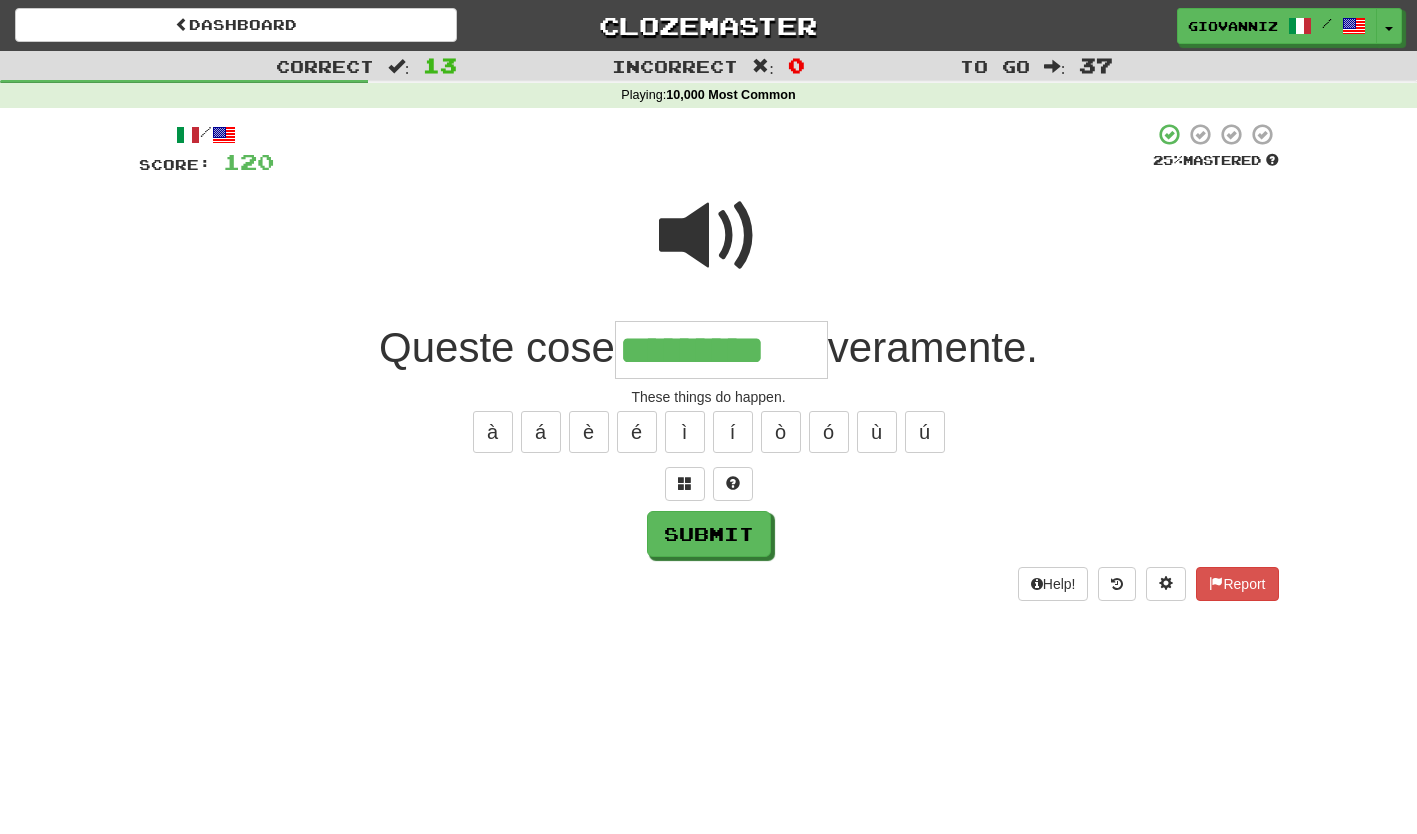 type on "*********" 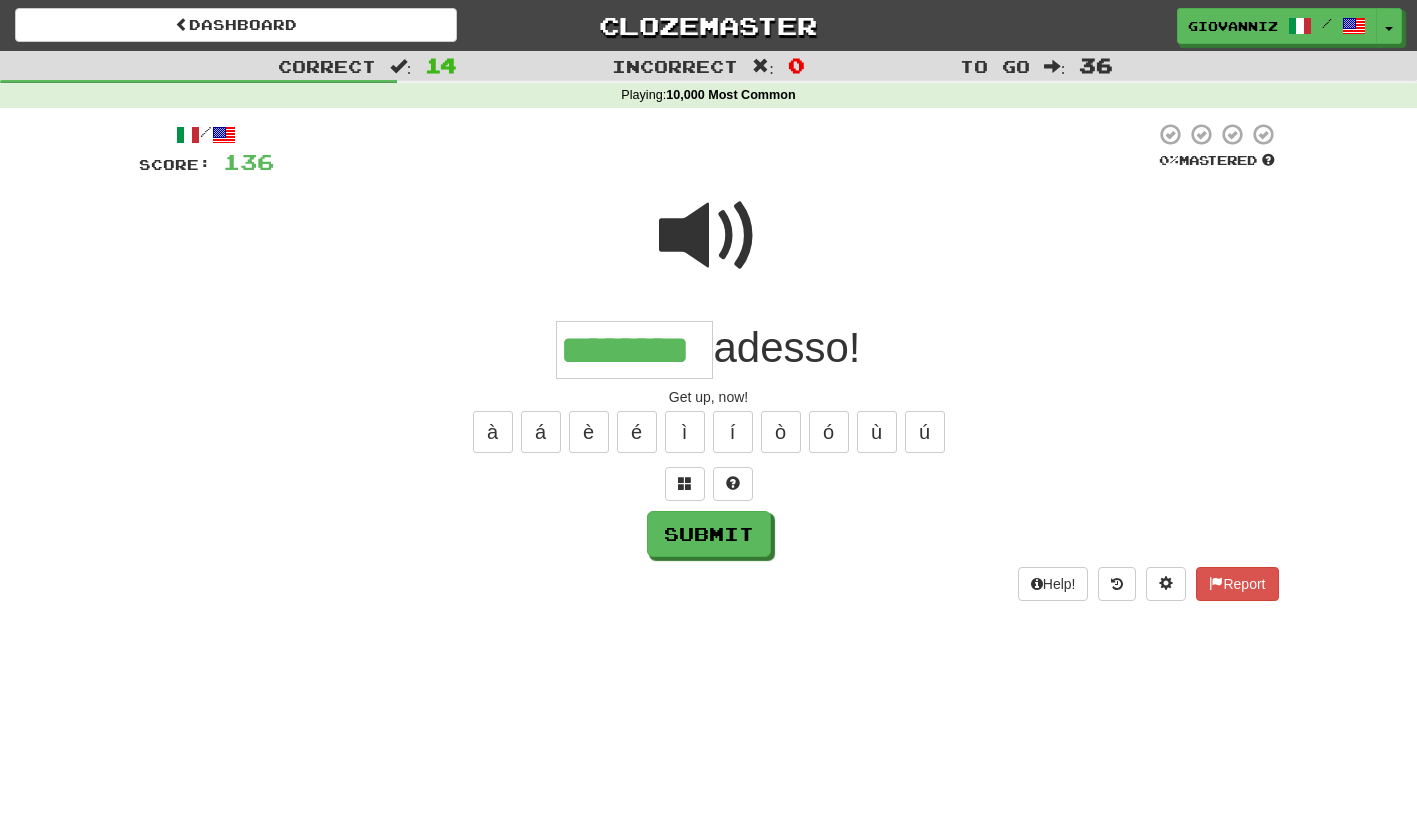 type on "********" 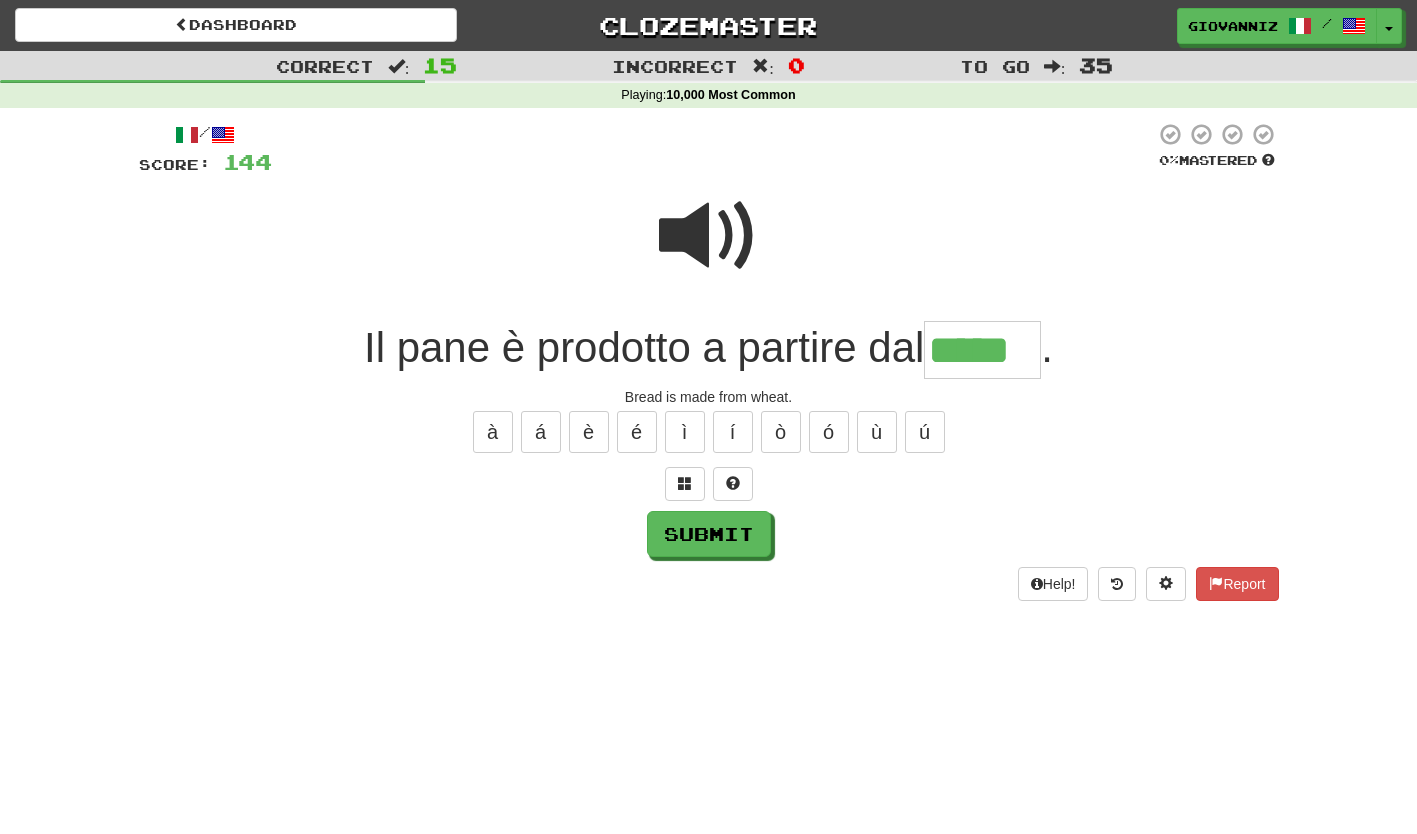 type on "*****" 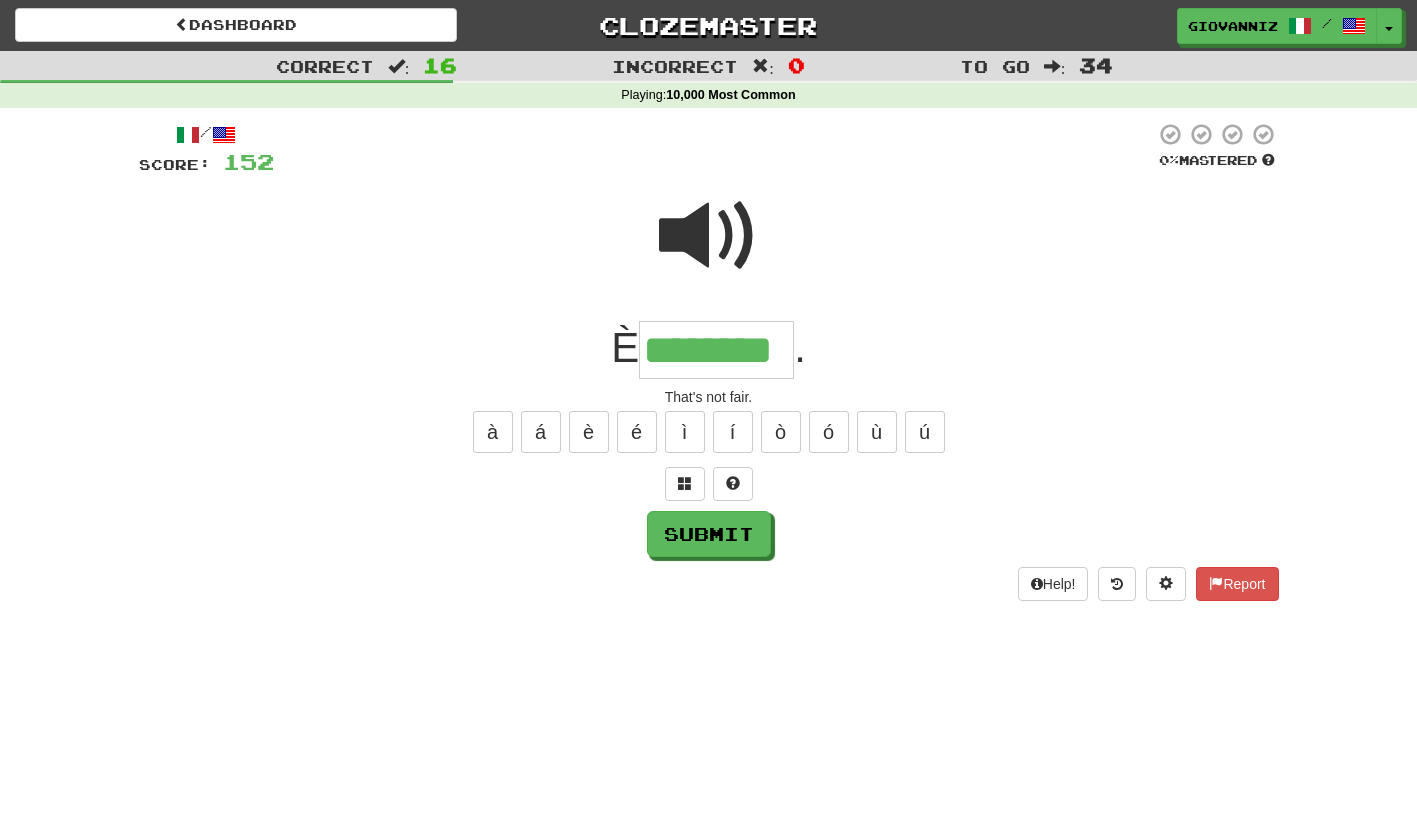 type on "********" 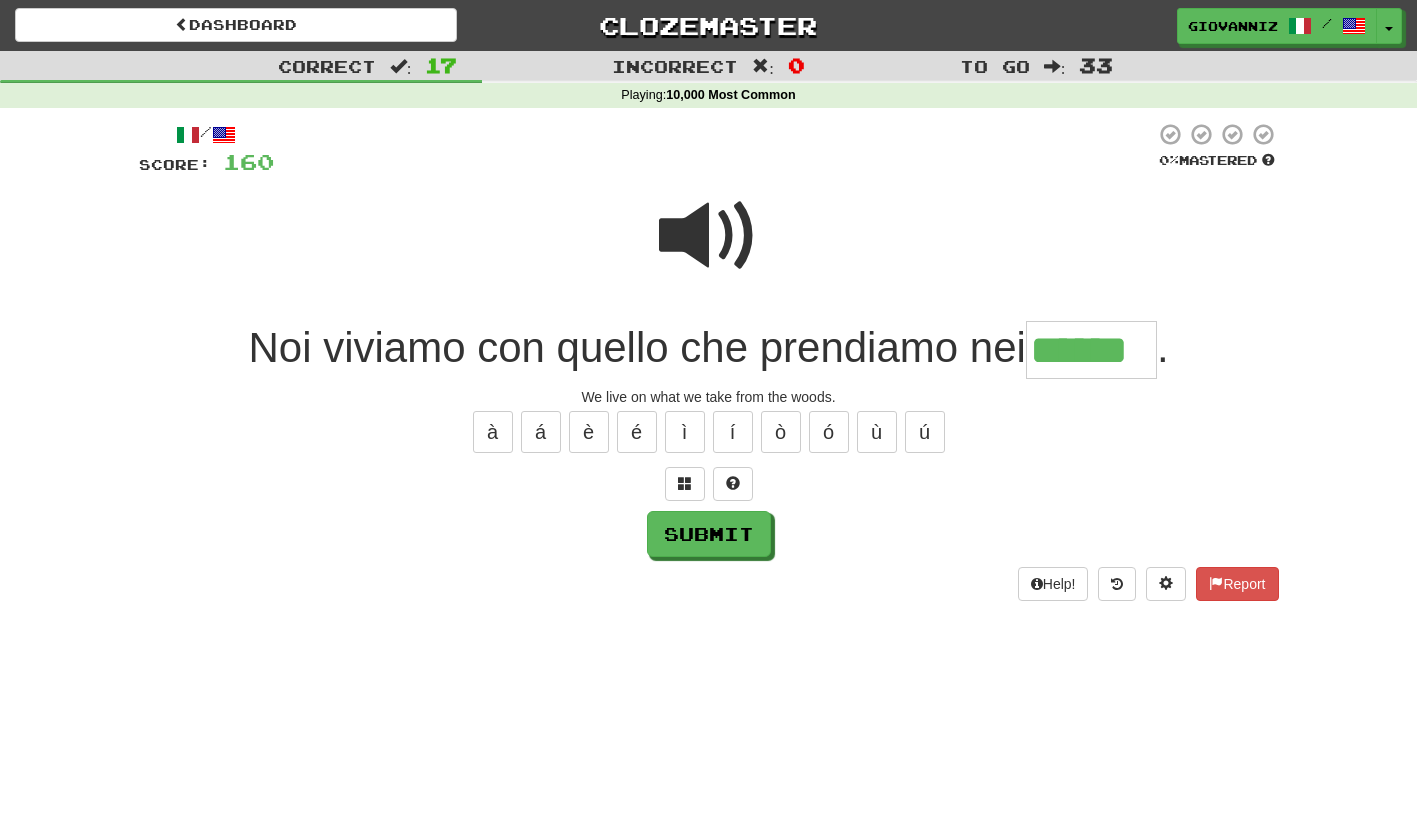 type on "******" 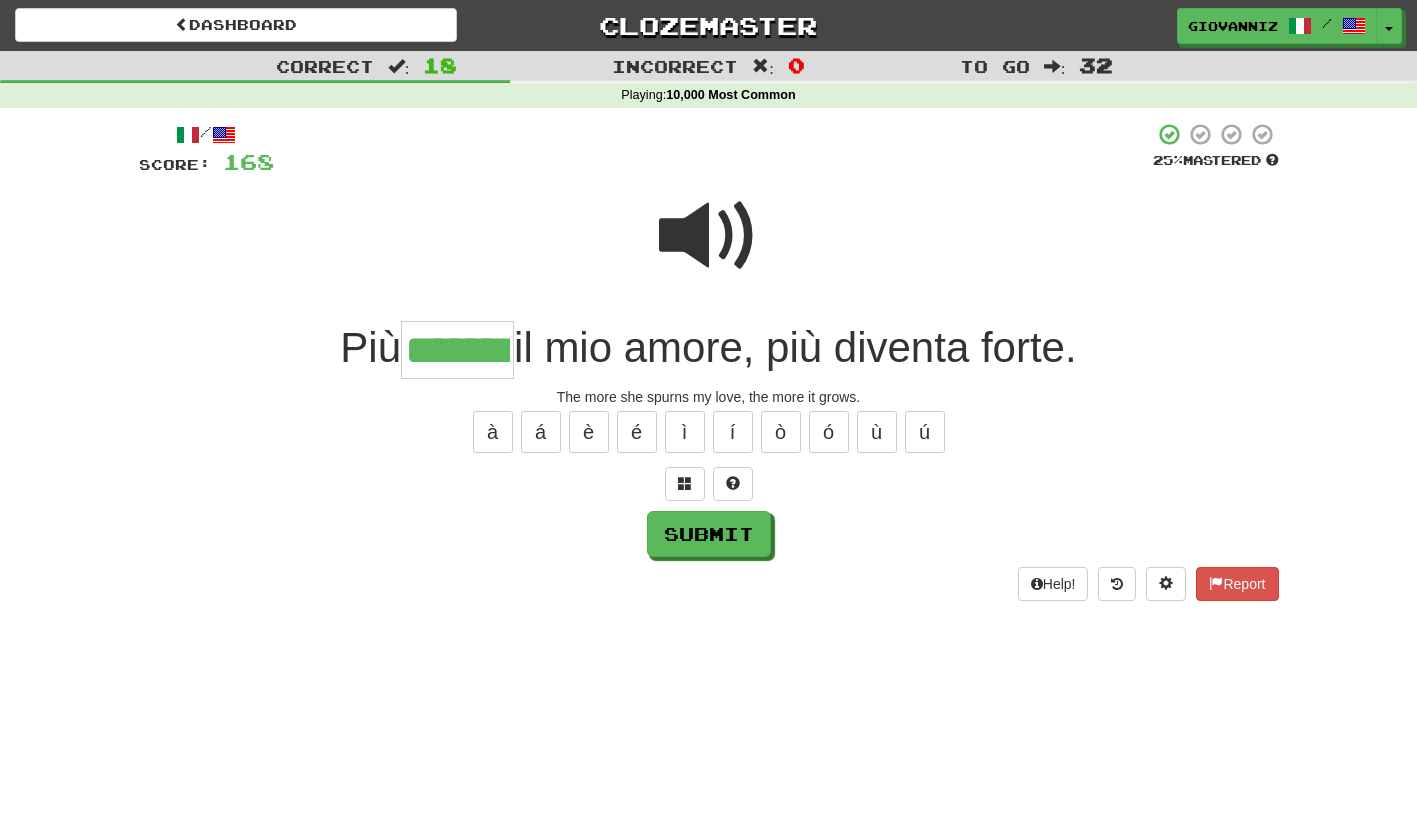 type on "*******" 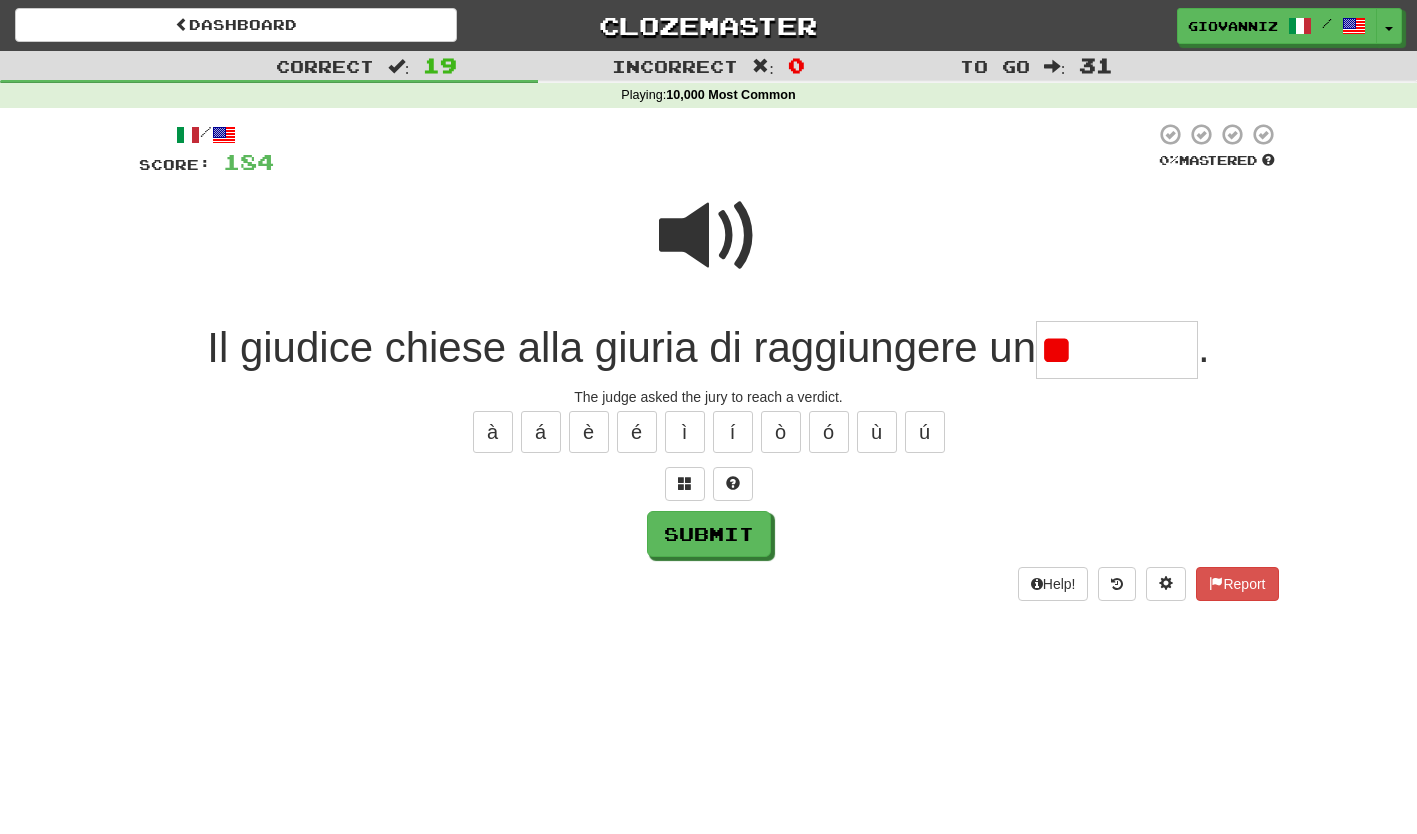 type on "*" 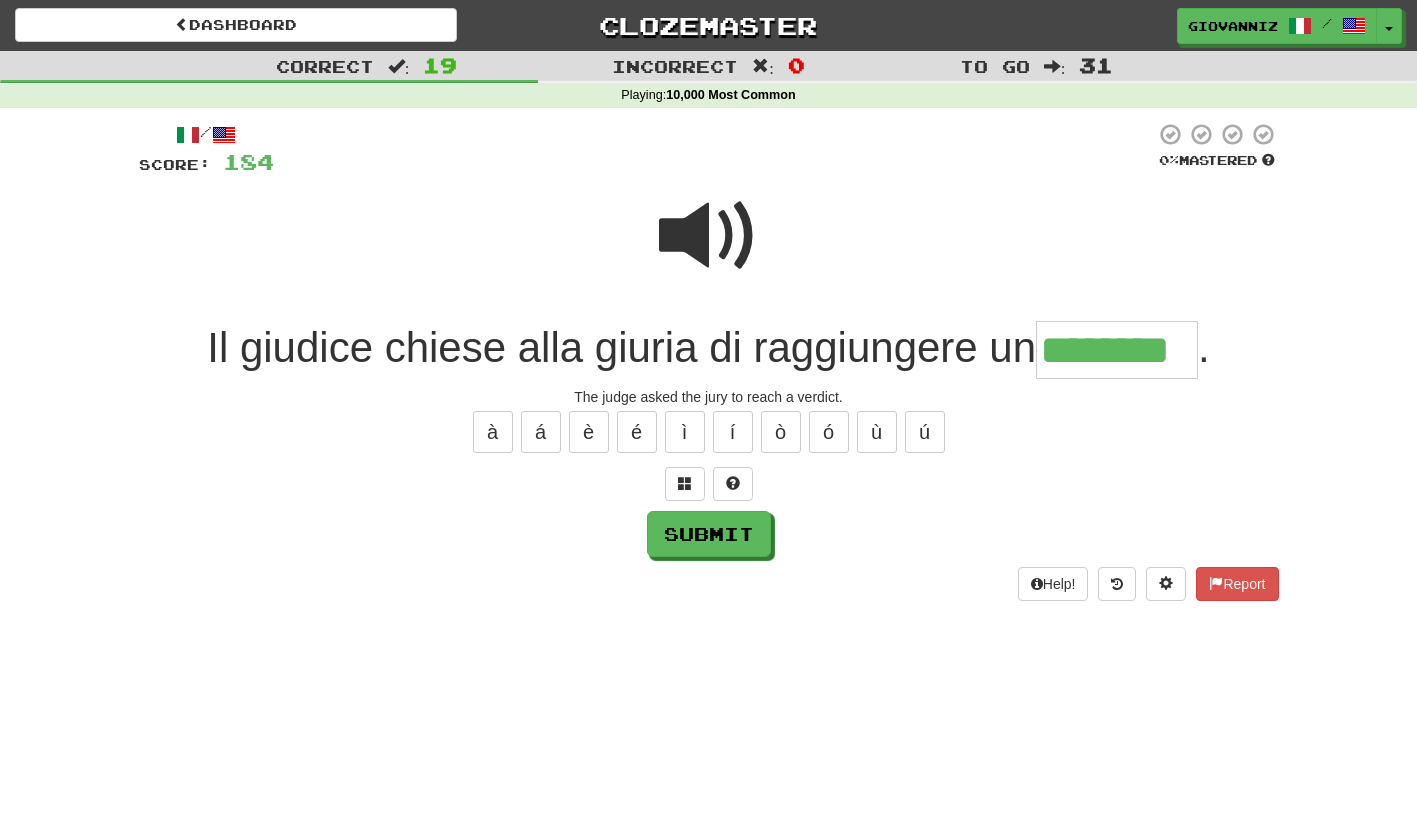 type on "********" 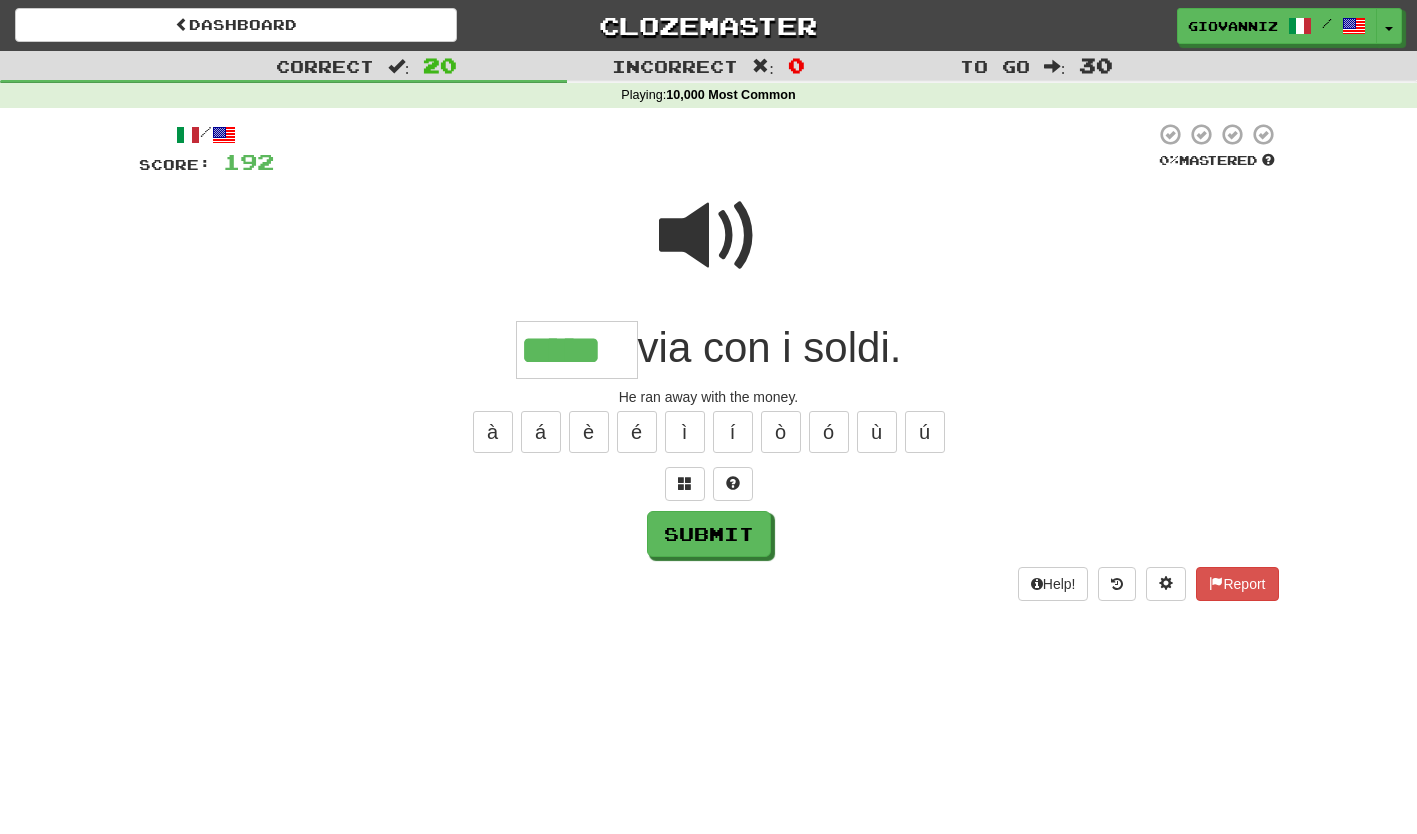 type on "*****" 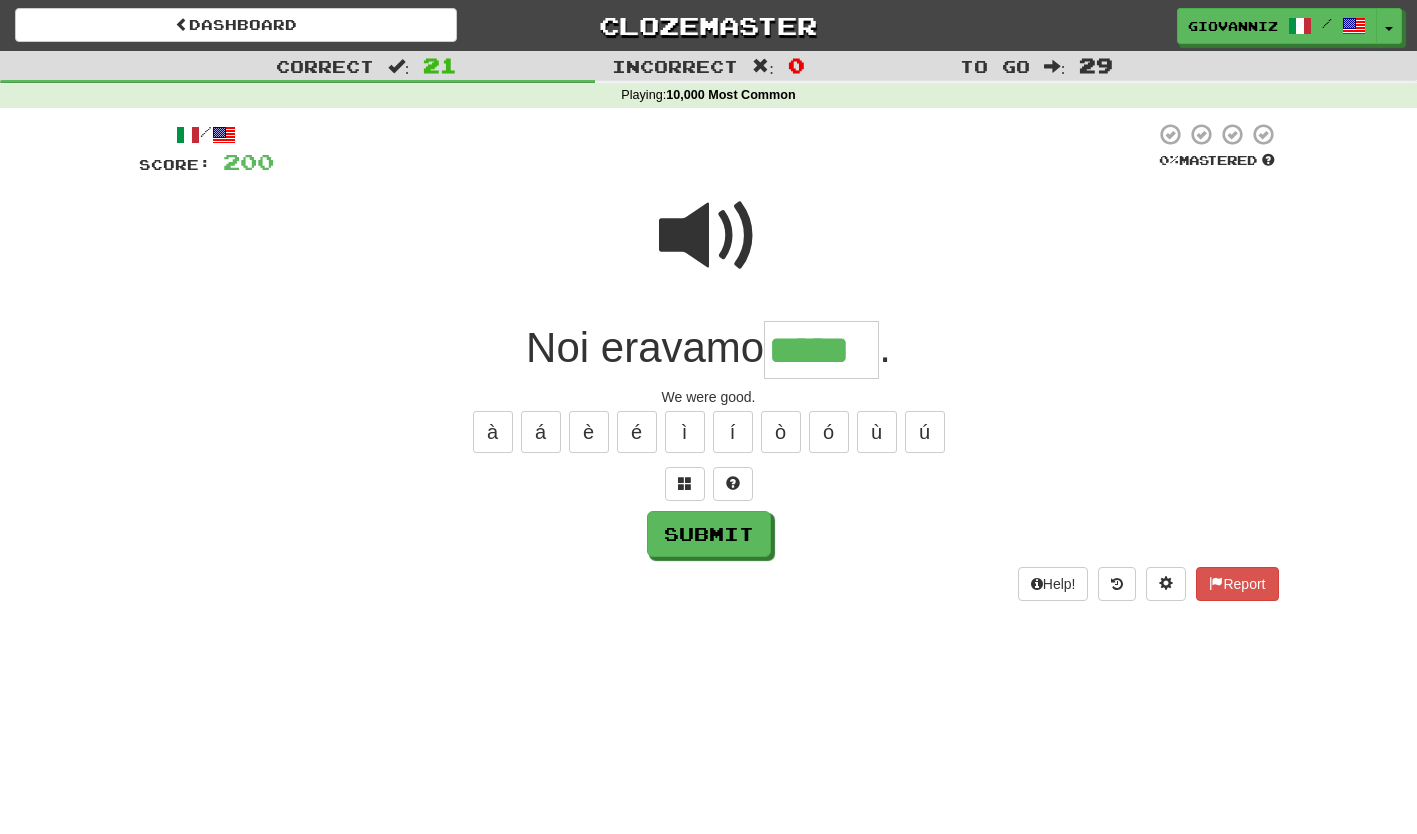 type on "*****" 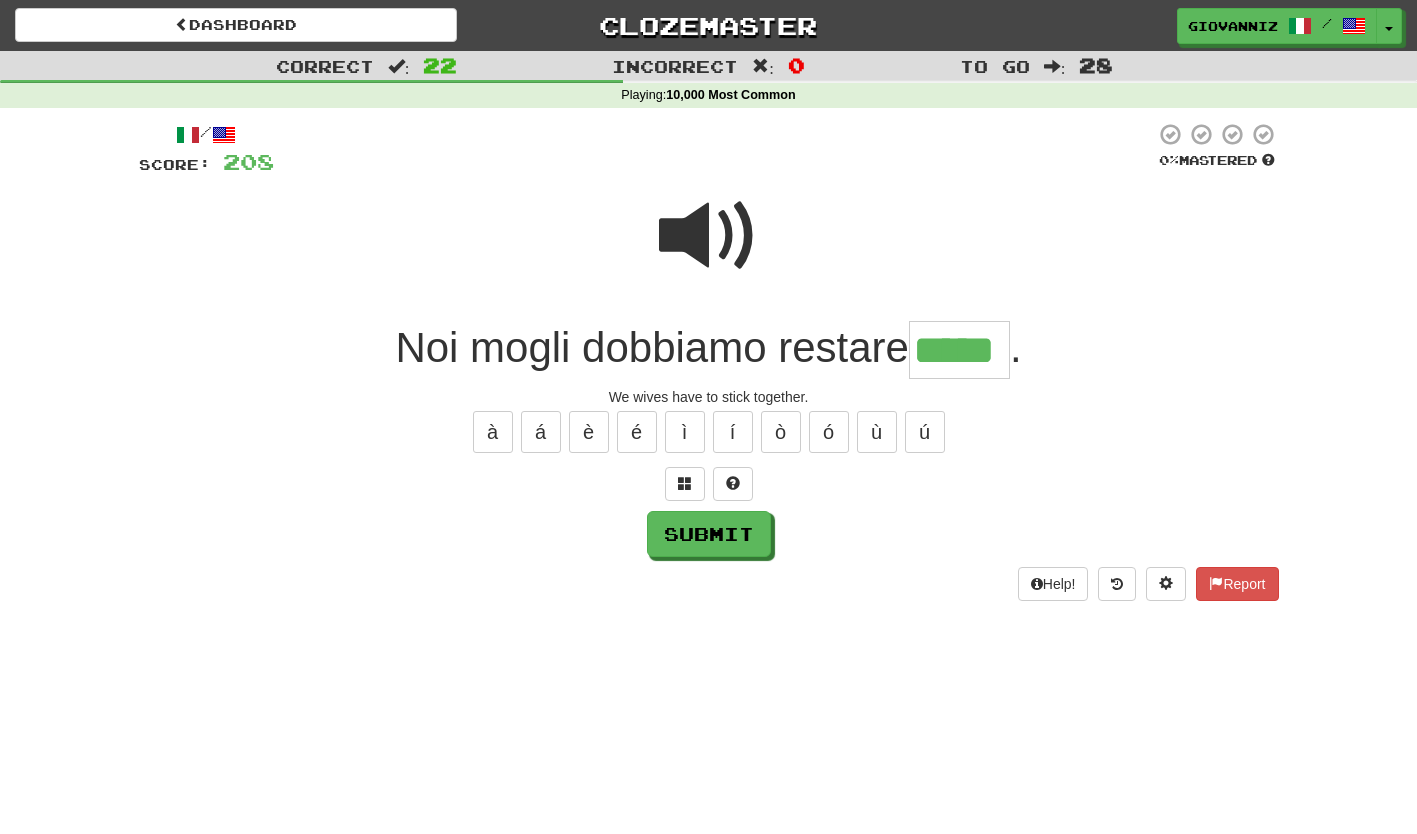 type on "*****" 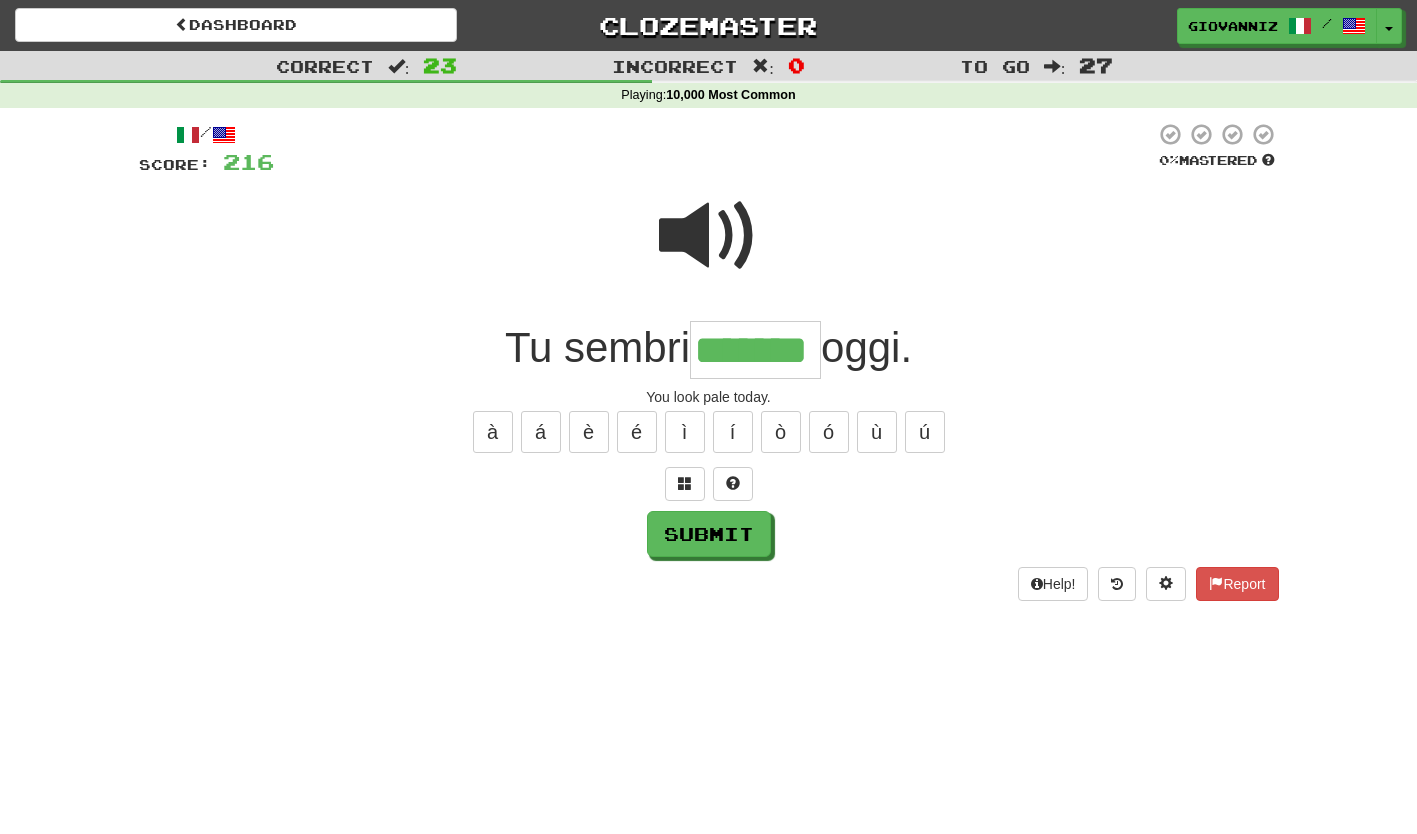 type on "*******" 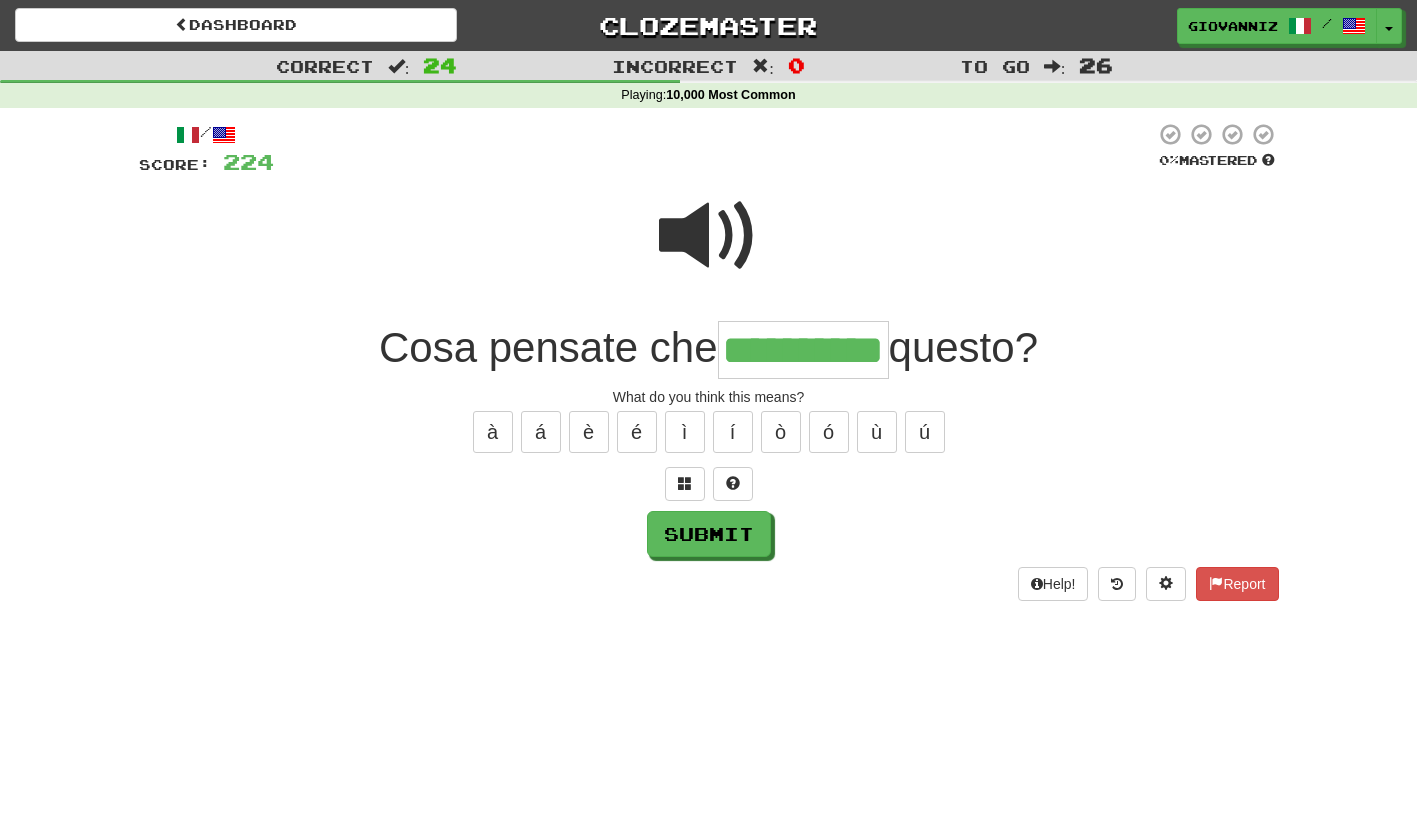 type on "**********" 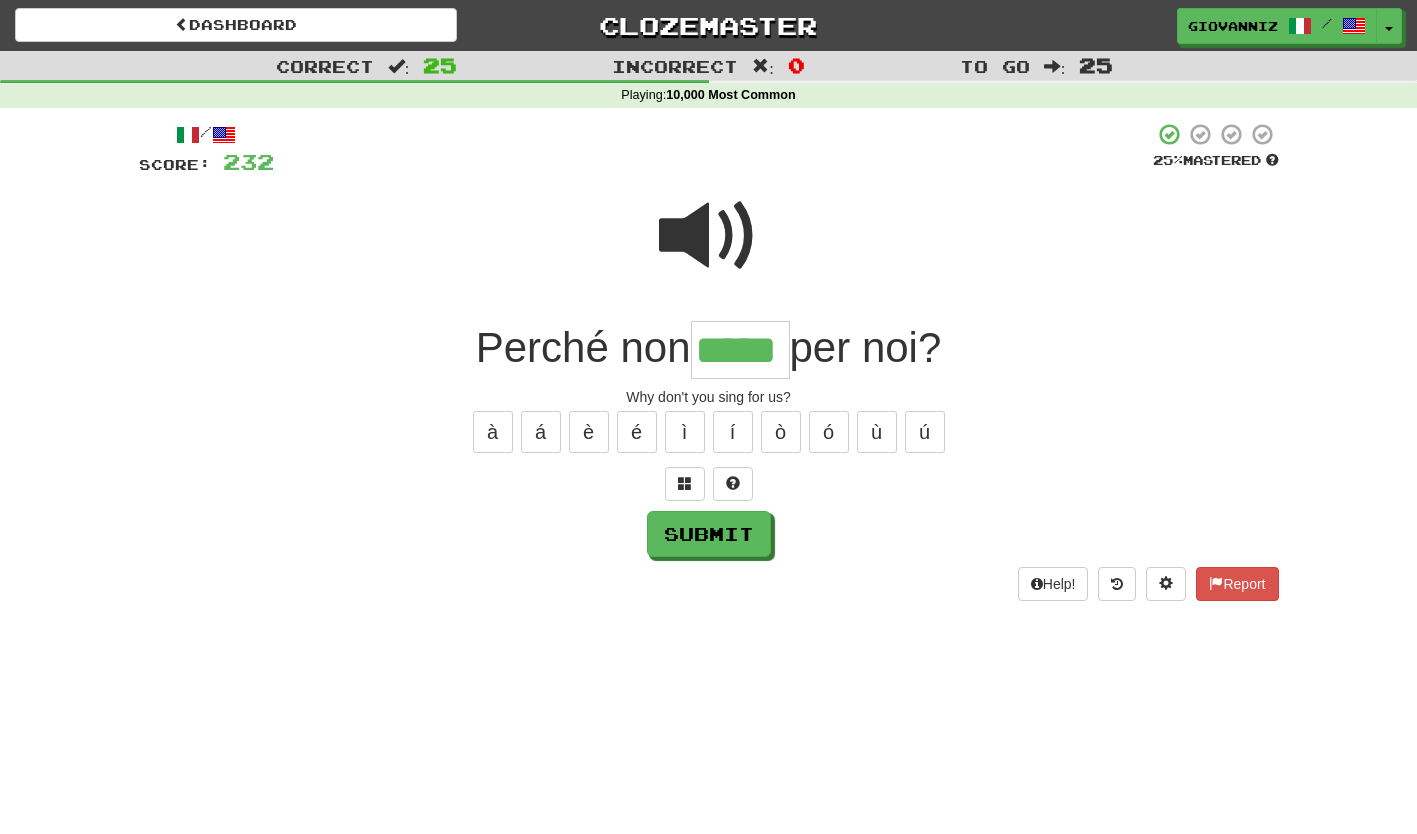 type on "*****" 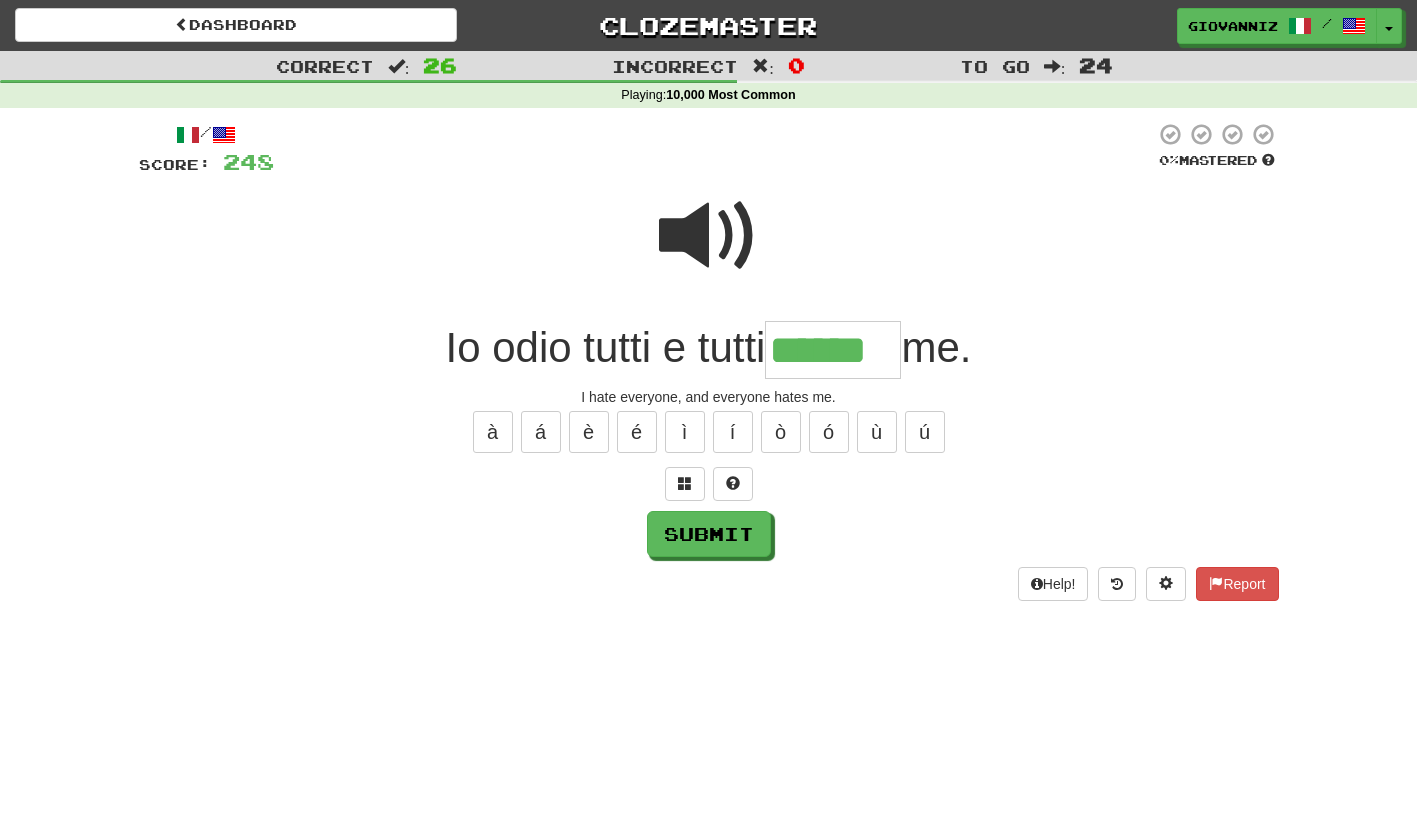 type on "******" 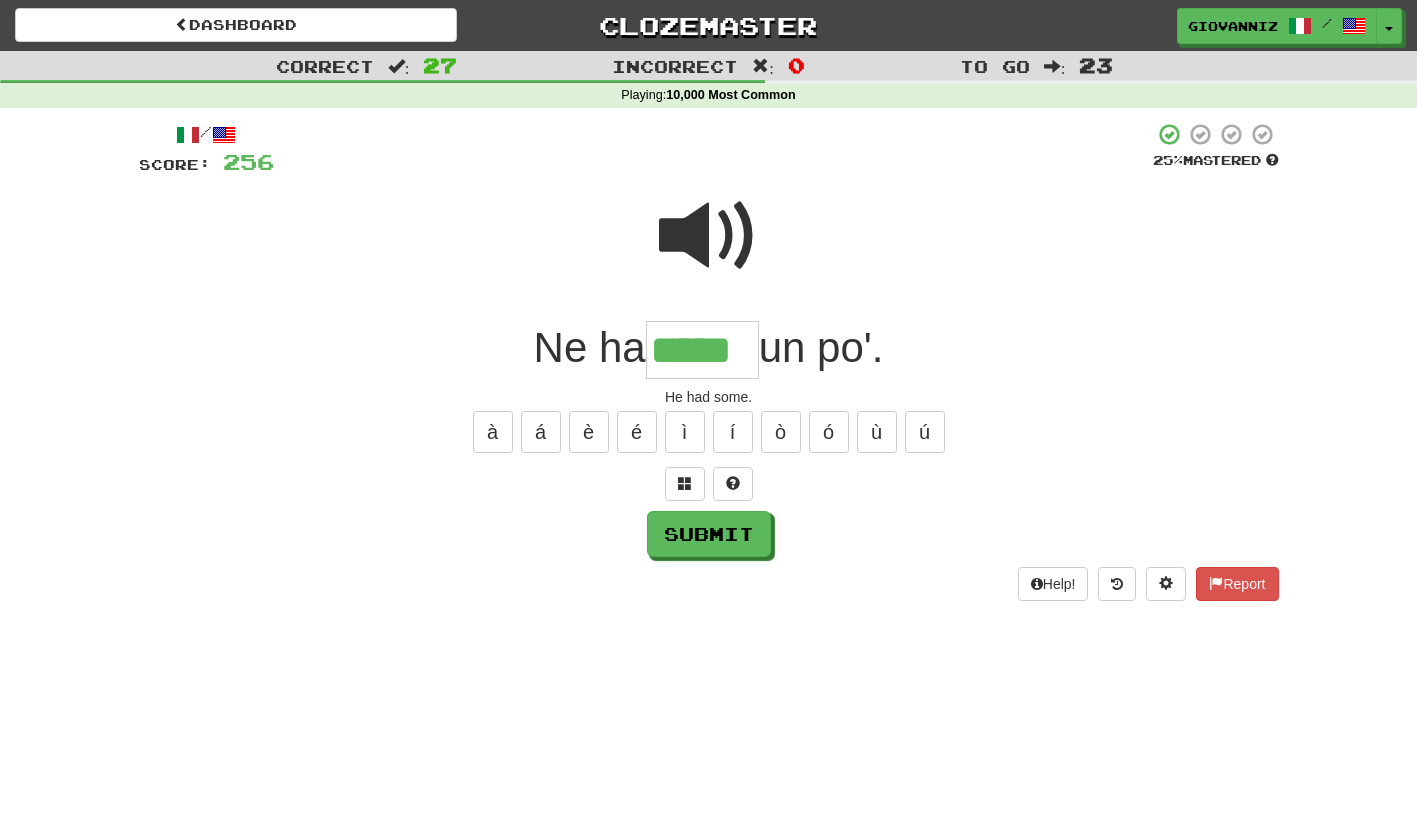 type on "*****" 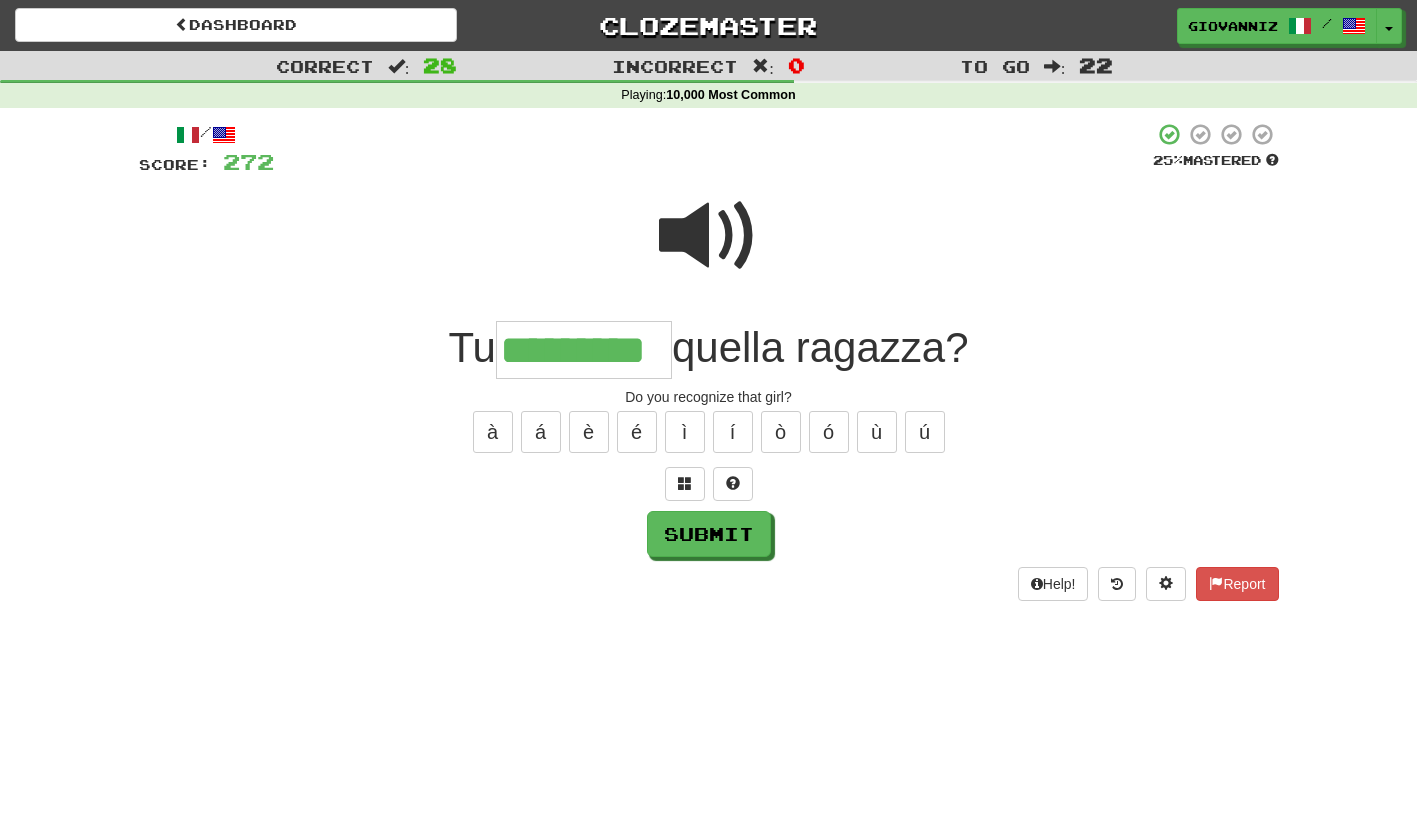 type on "*********" 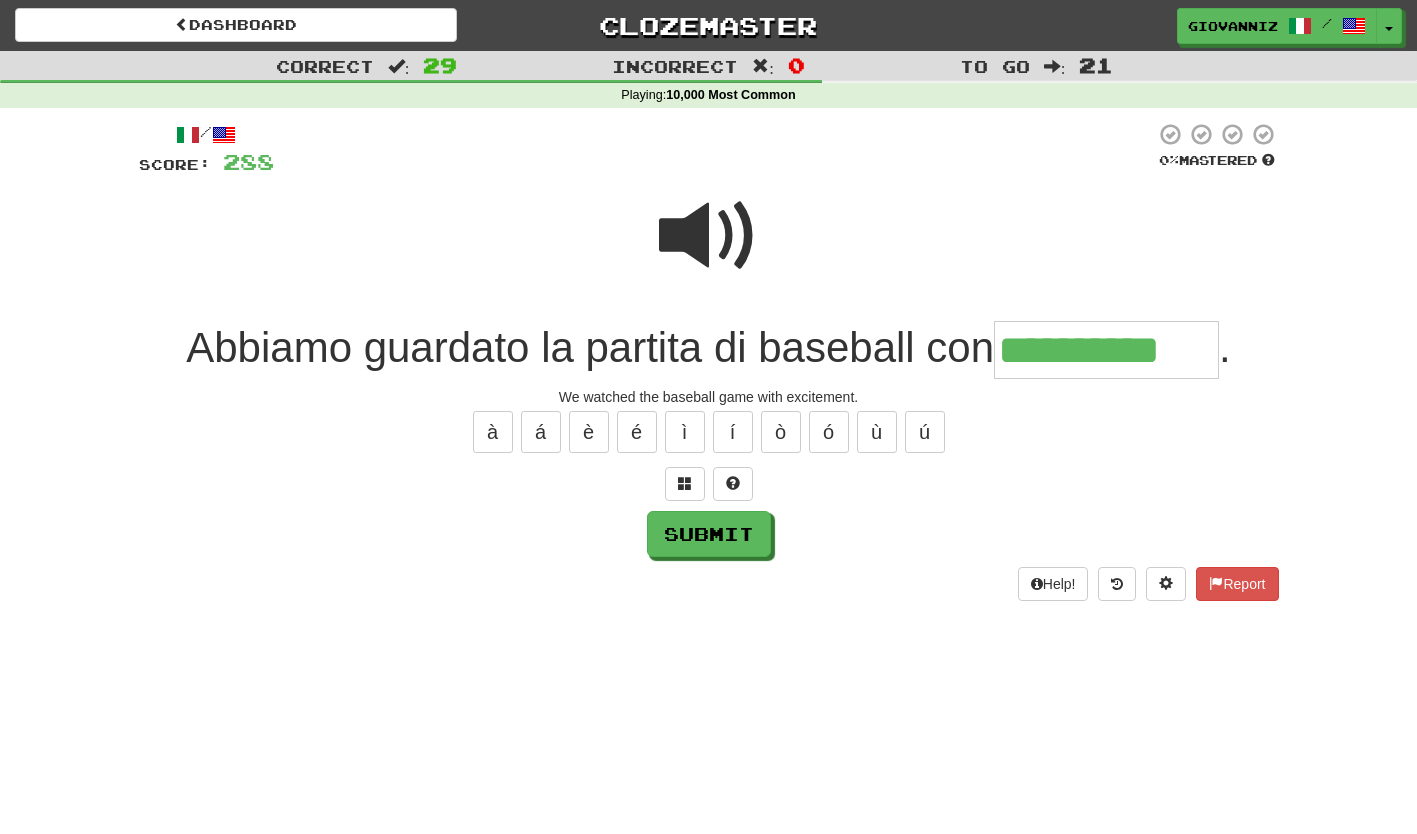 type on "**********" 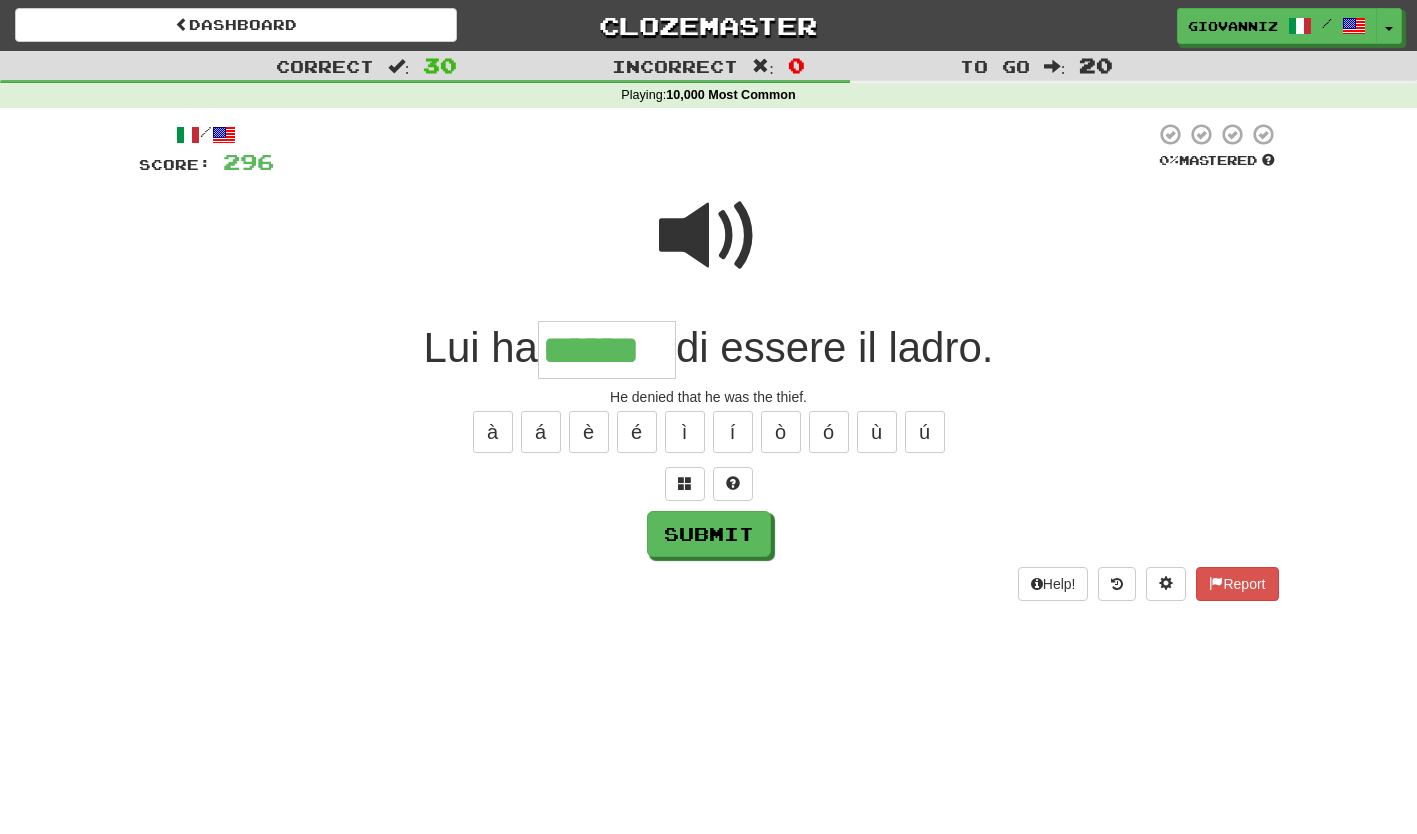 type on "******" 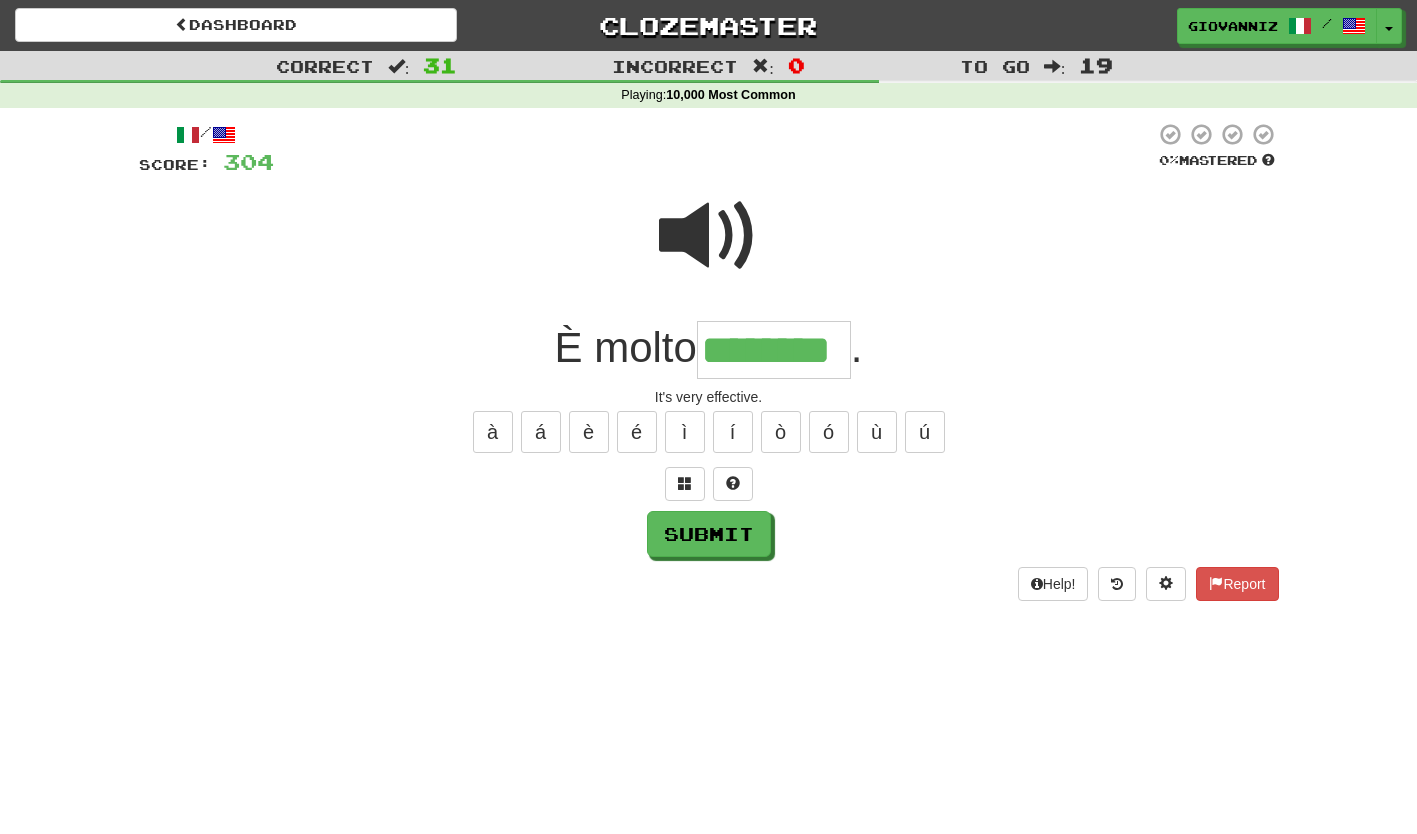 type on "********" 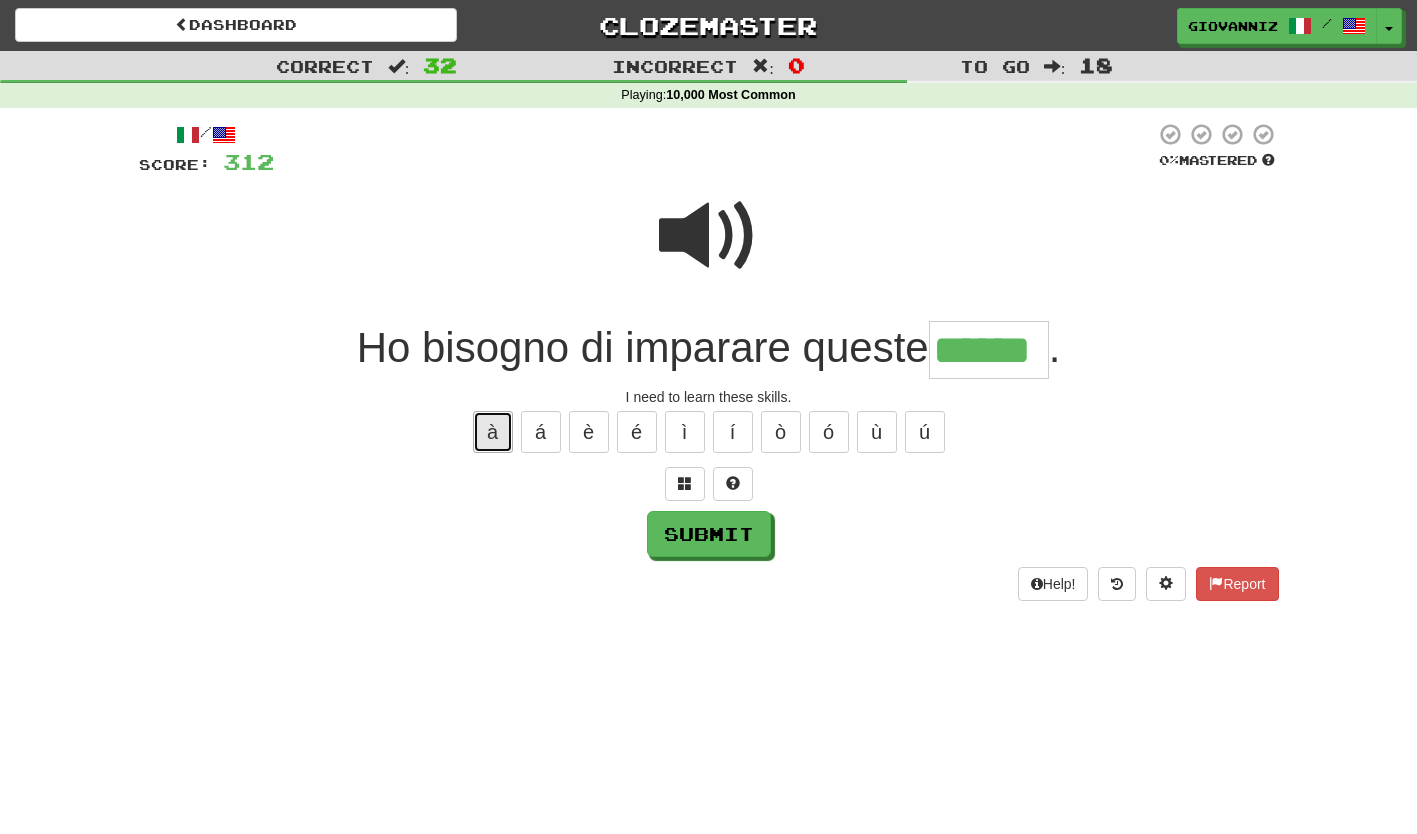 click on "à" at bounding box center (493, 432) 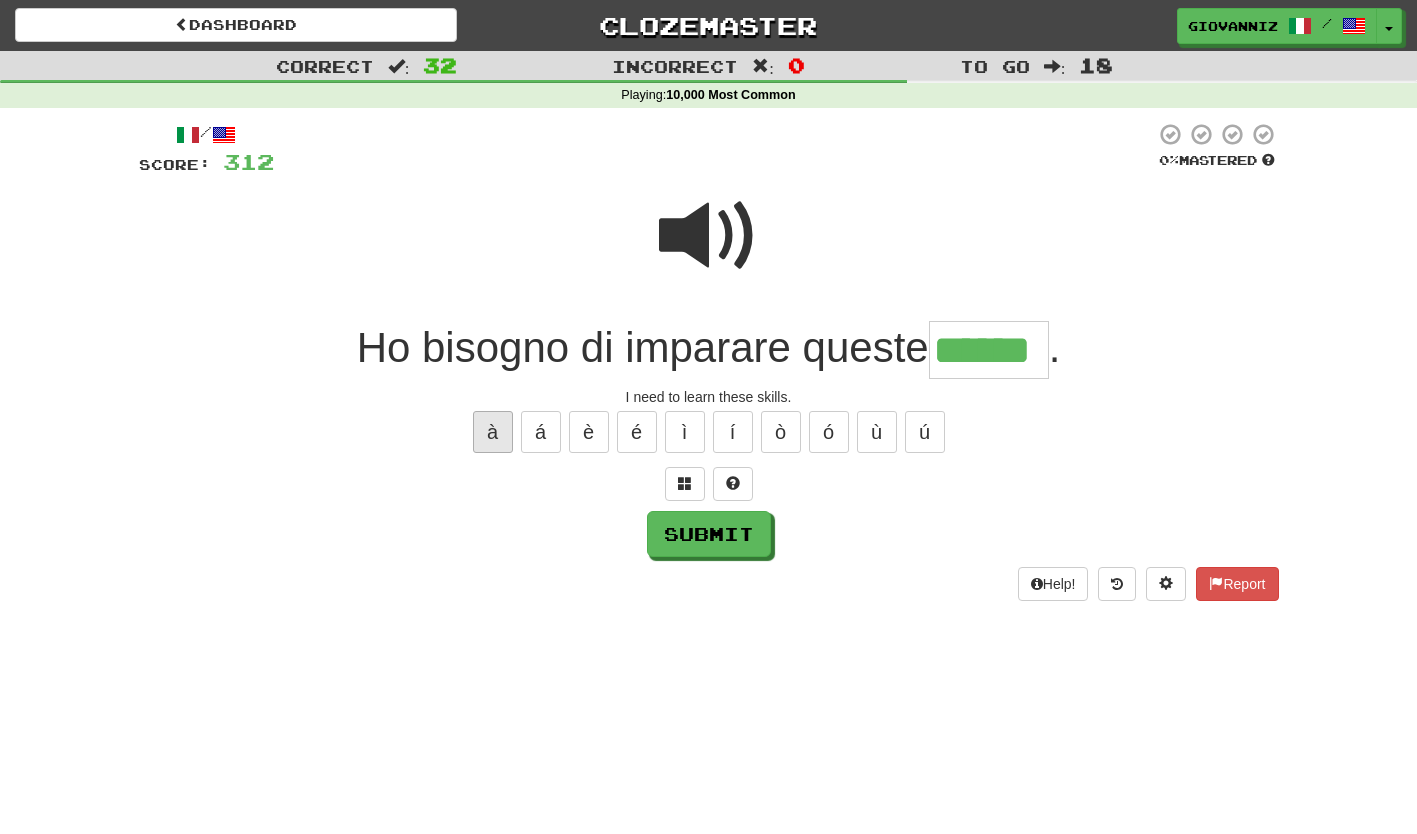type on "*******" 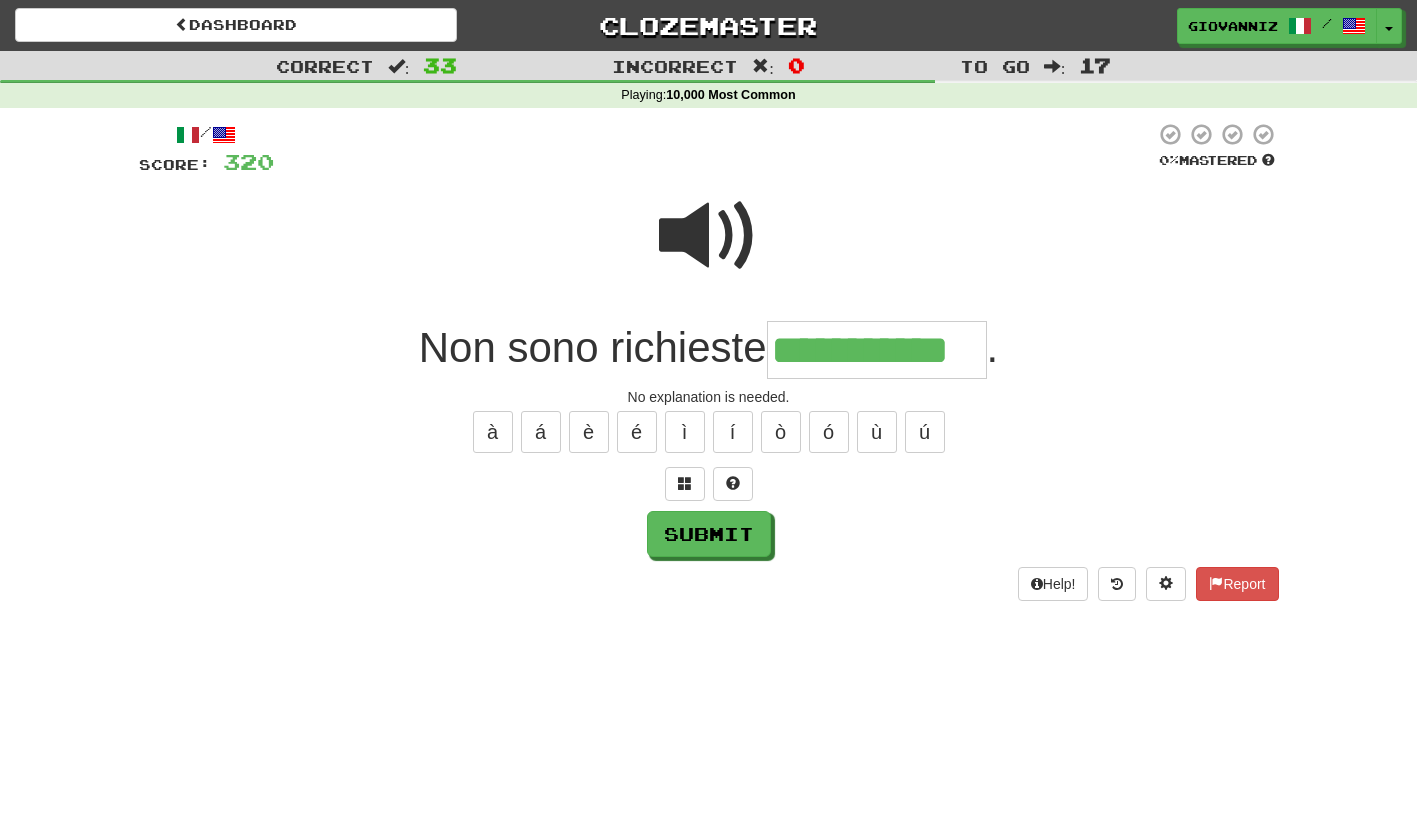 type on "**********" 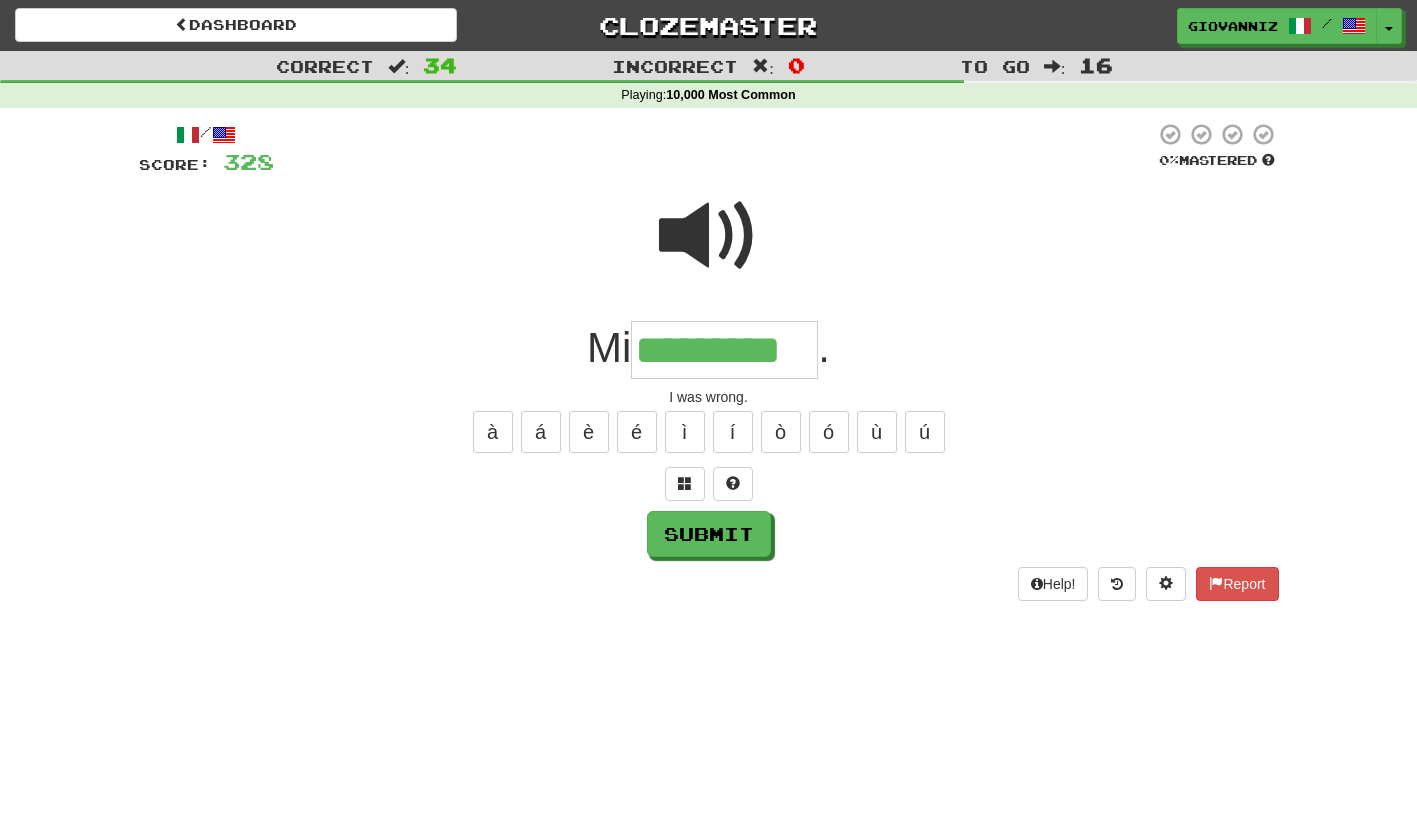 type on "*********" 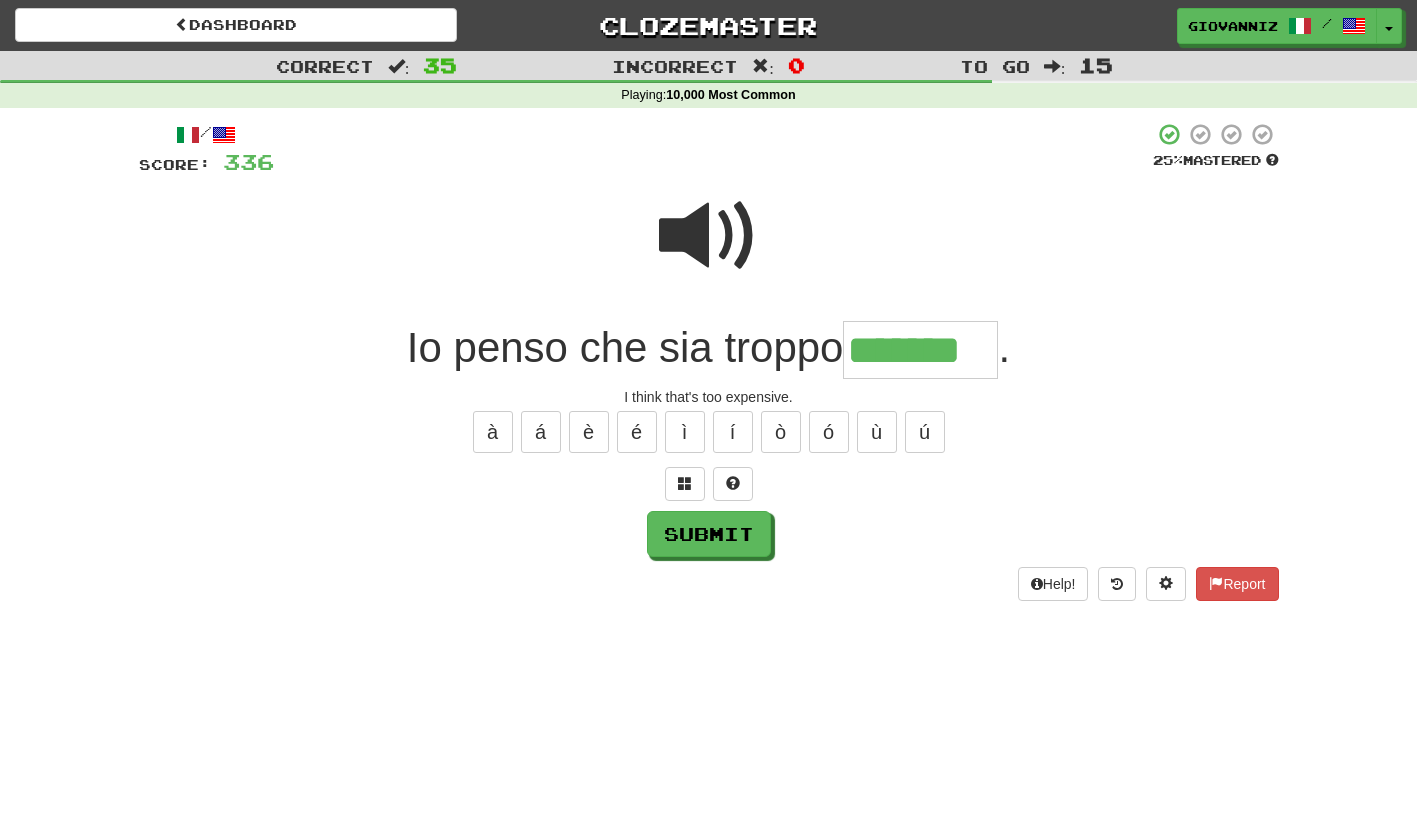 type on "*******" 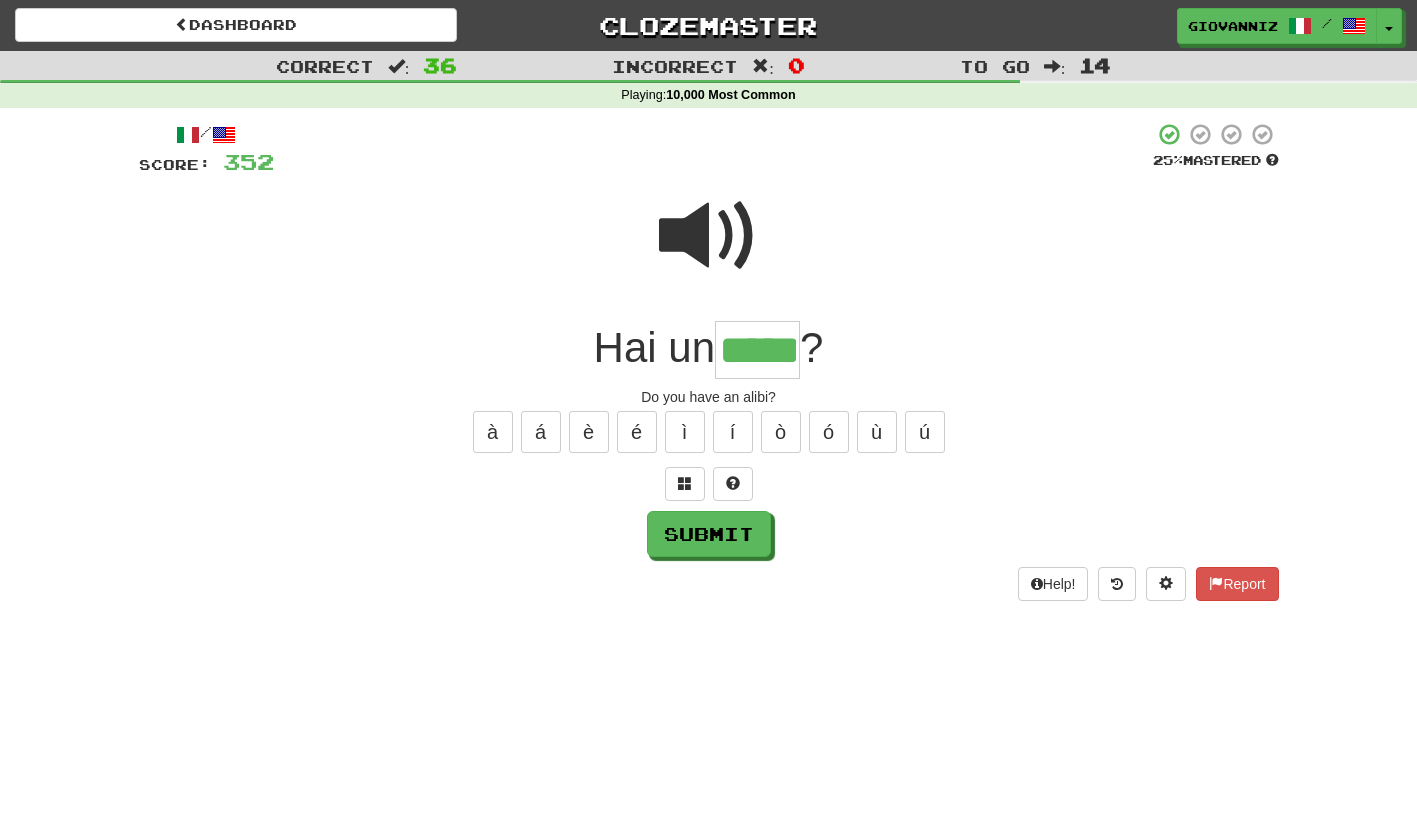 type on "*****" 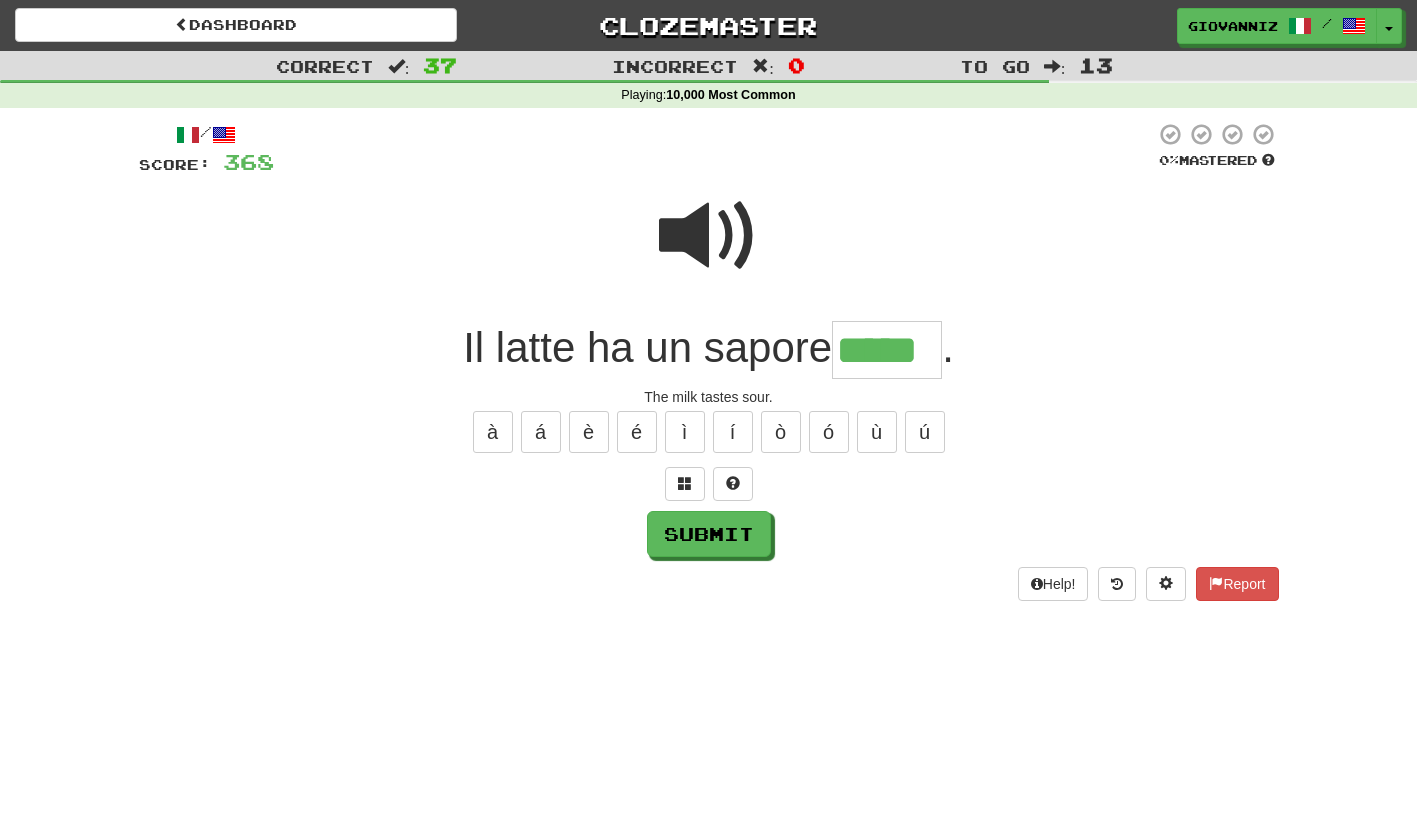 type on "*****" 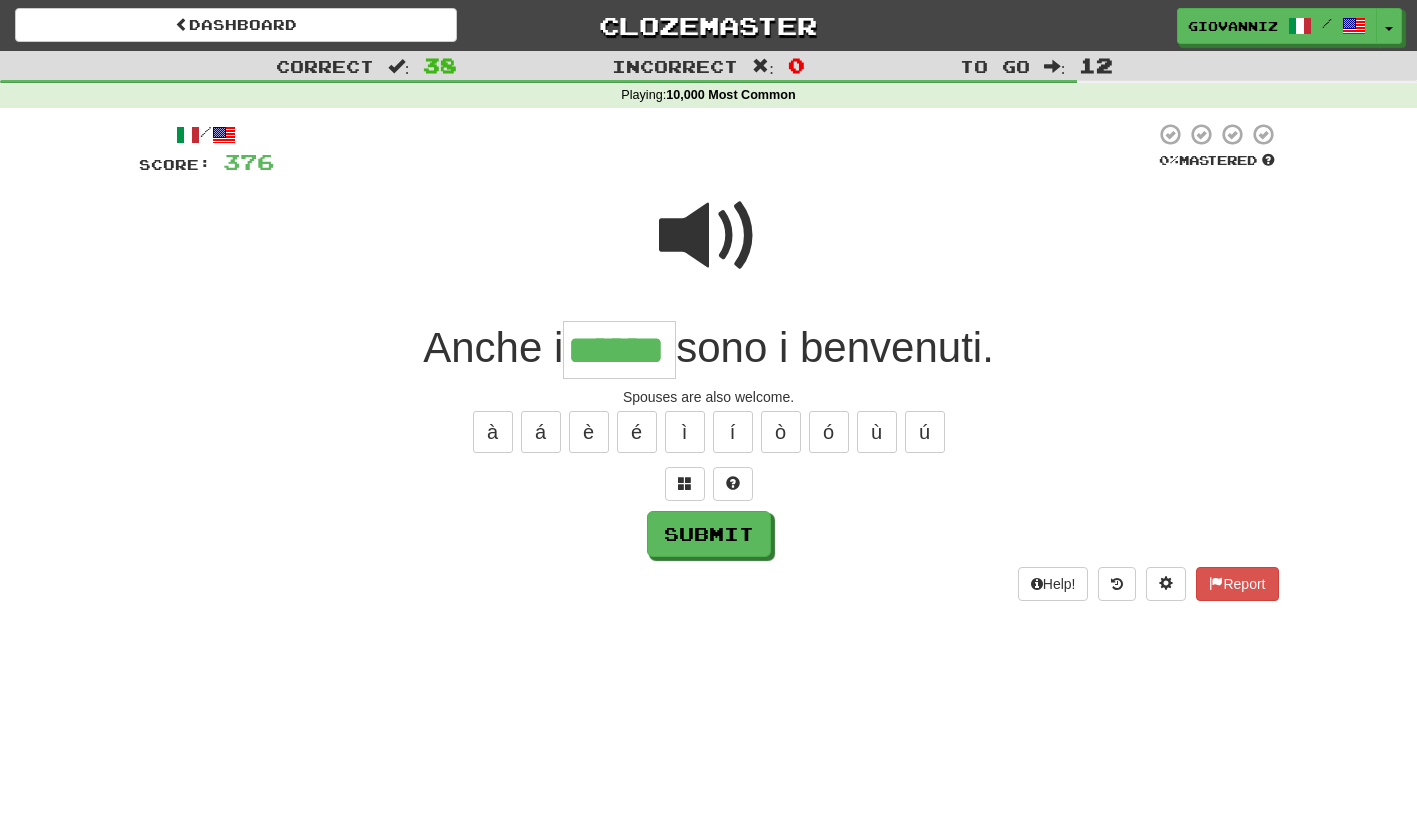 type on "******" 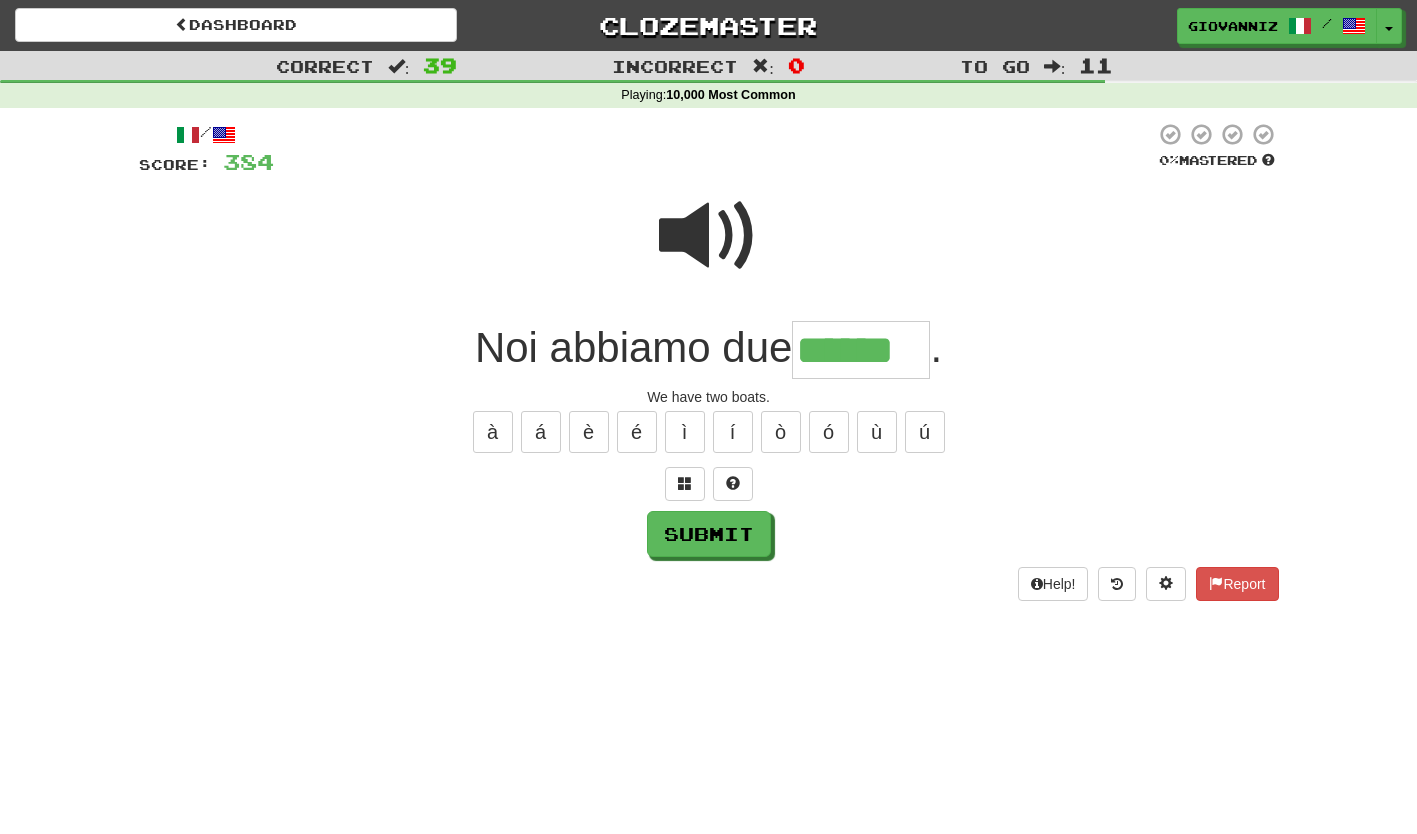 type on "******" 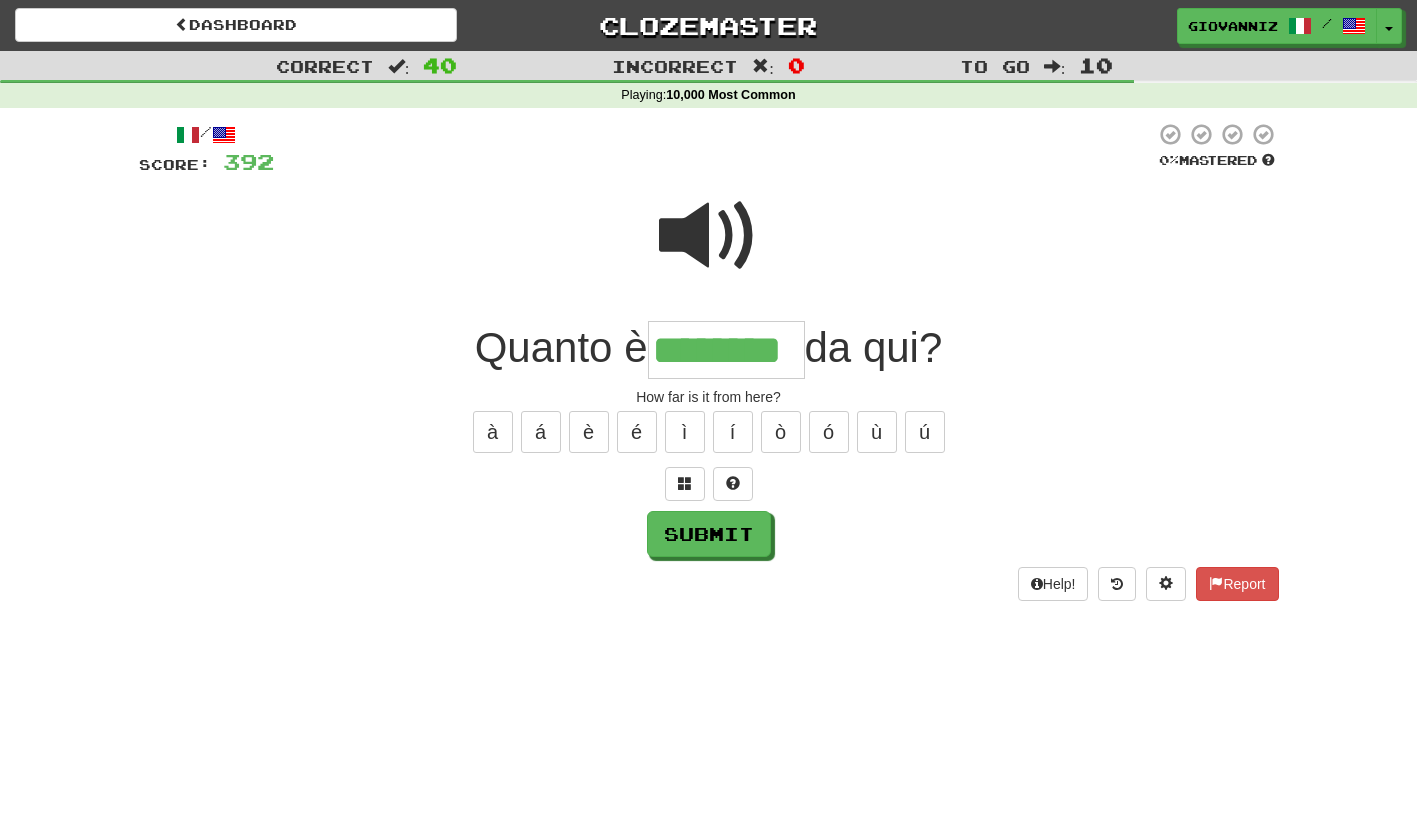 type on "********" 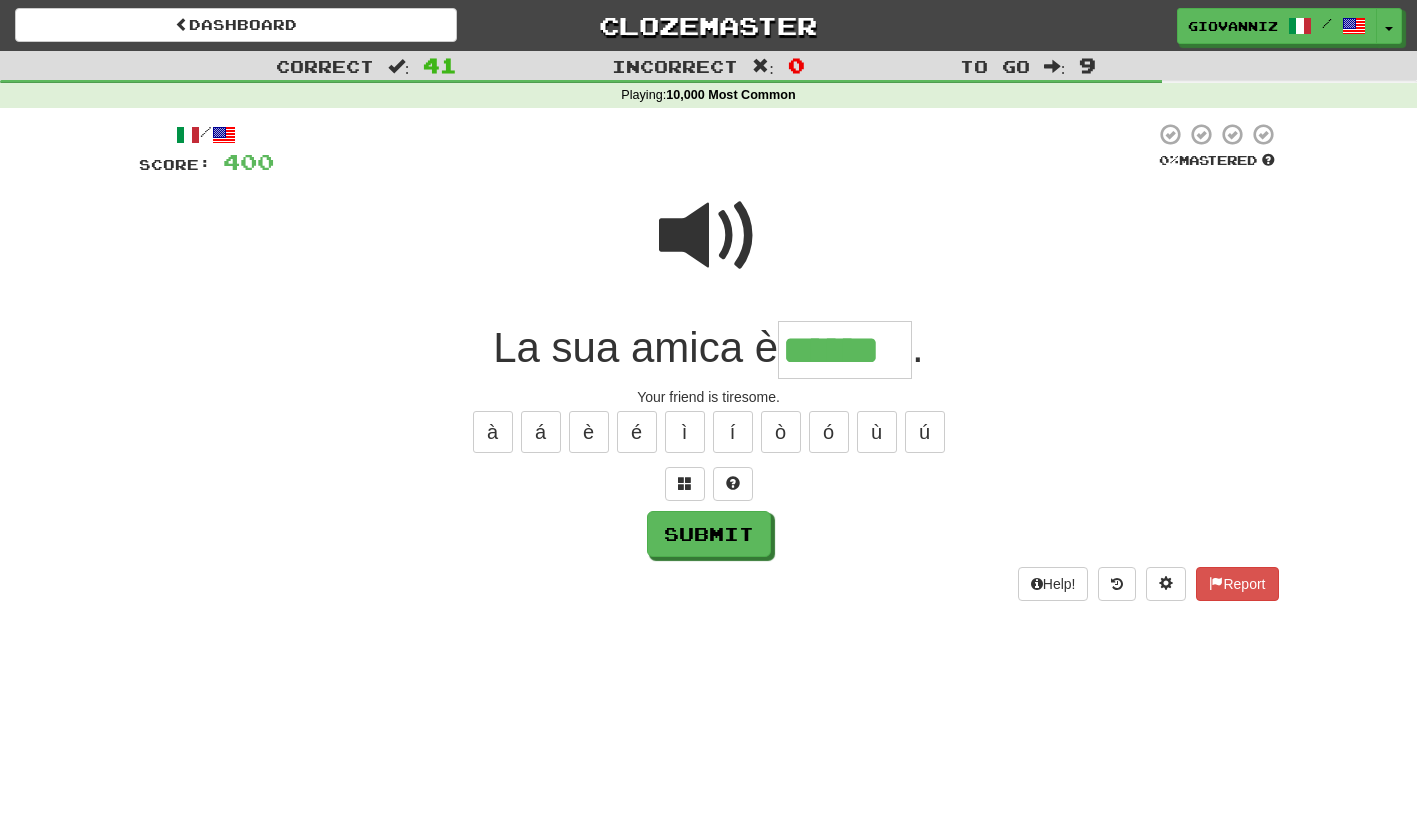 type on "******" 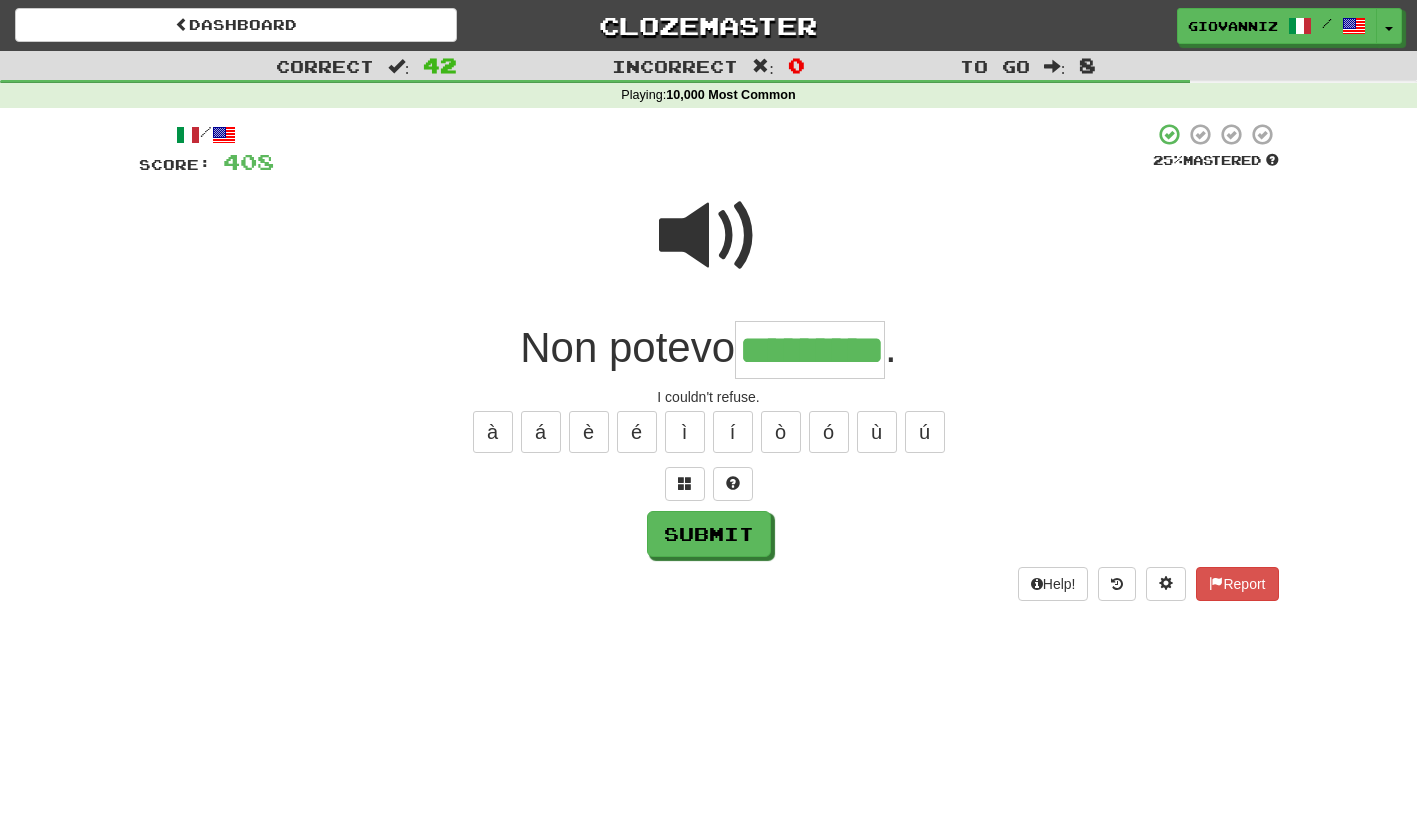 type on "*********" 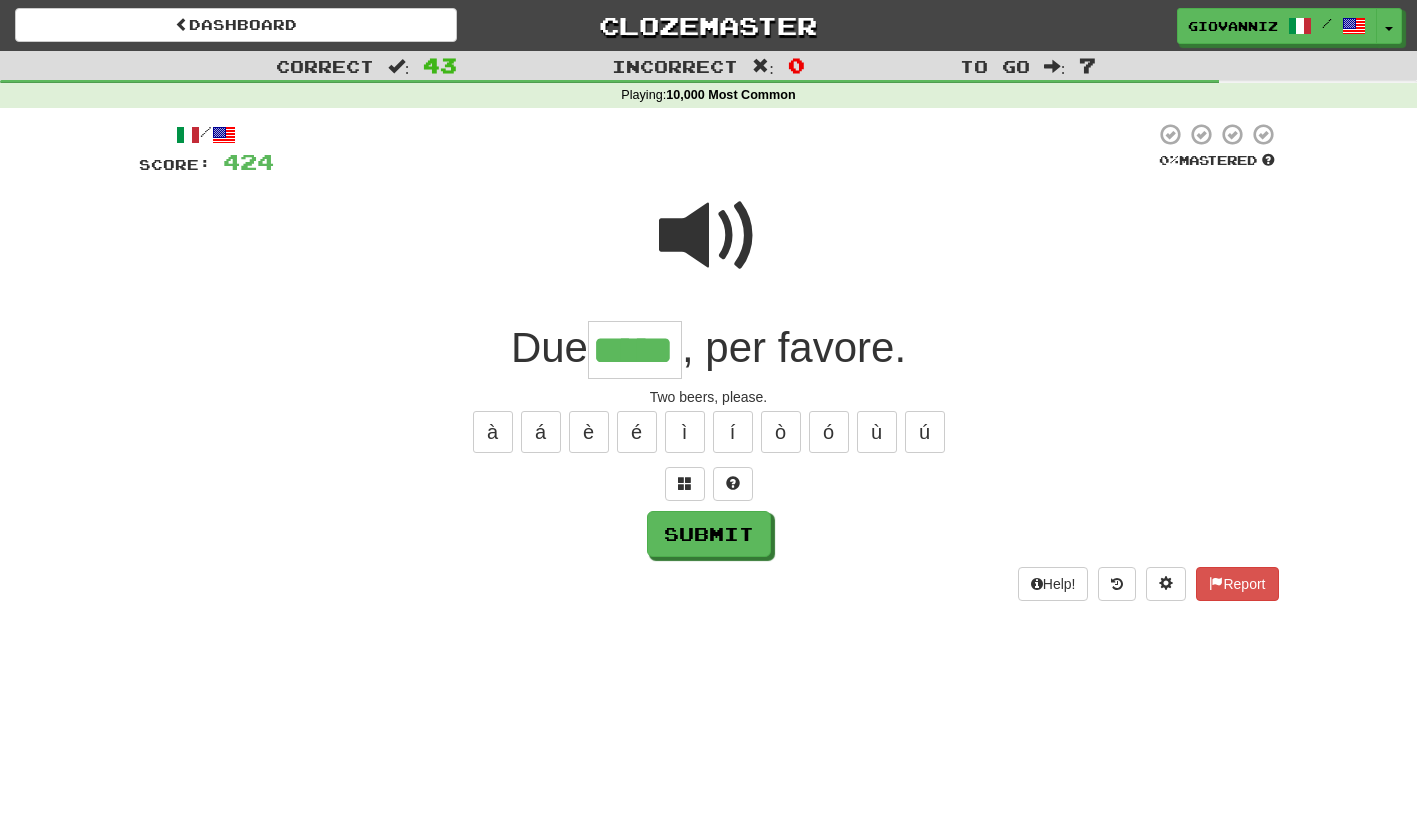 type on "*****" 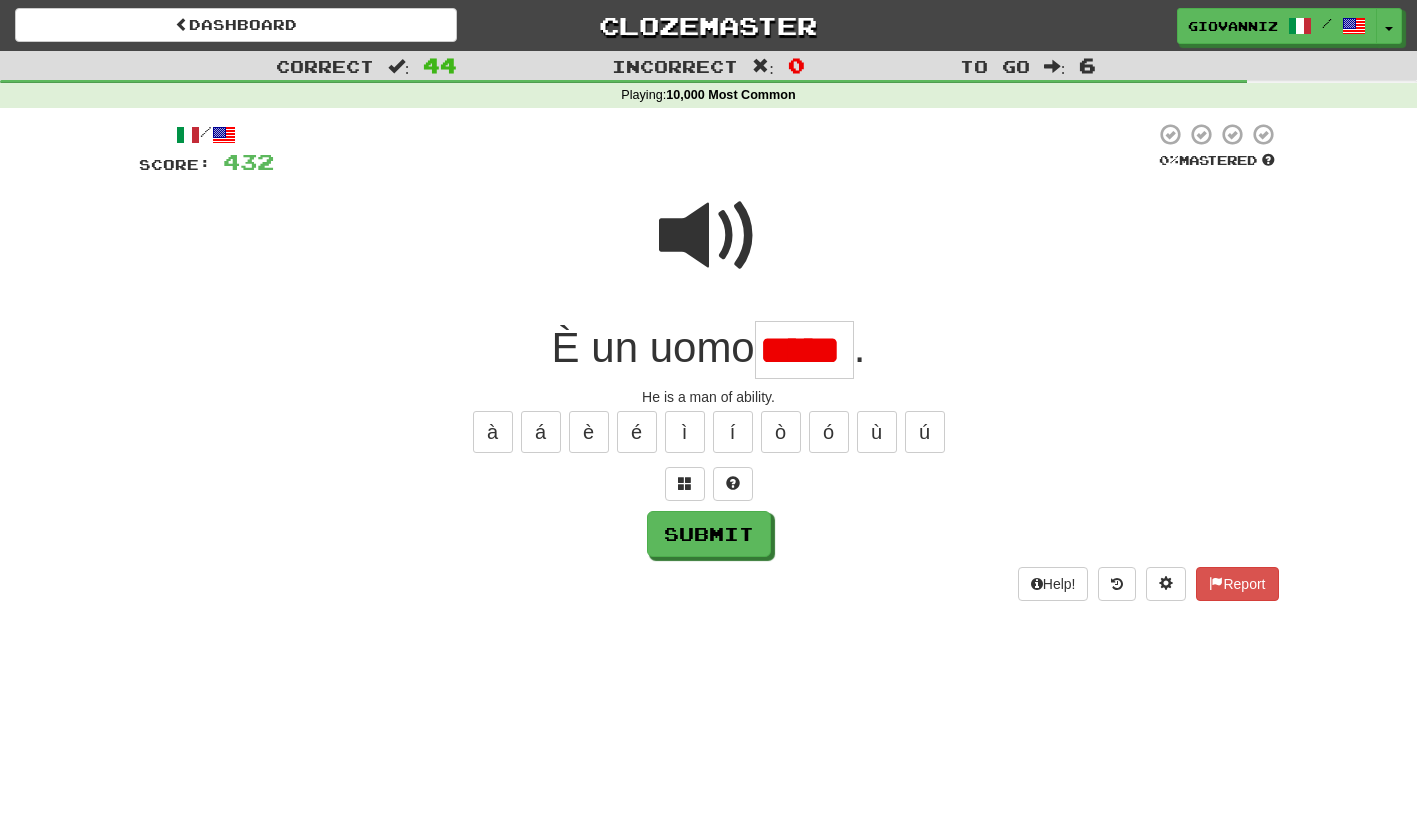 scroll, scrollTop: 0, scrollLeft: 0, axis: both 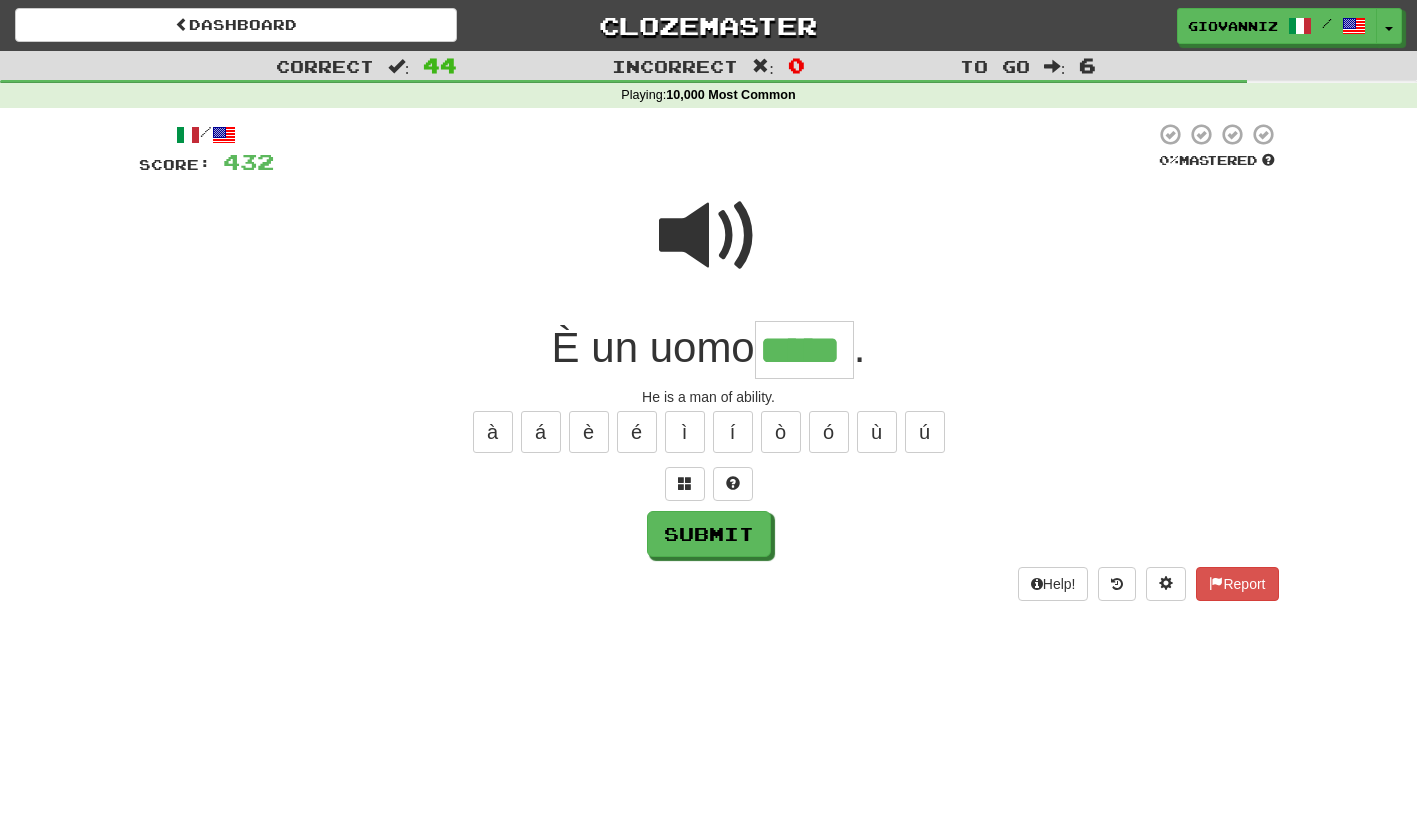 type on "*****" 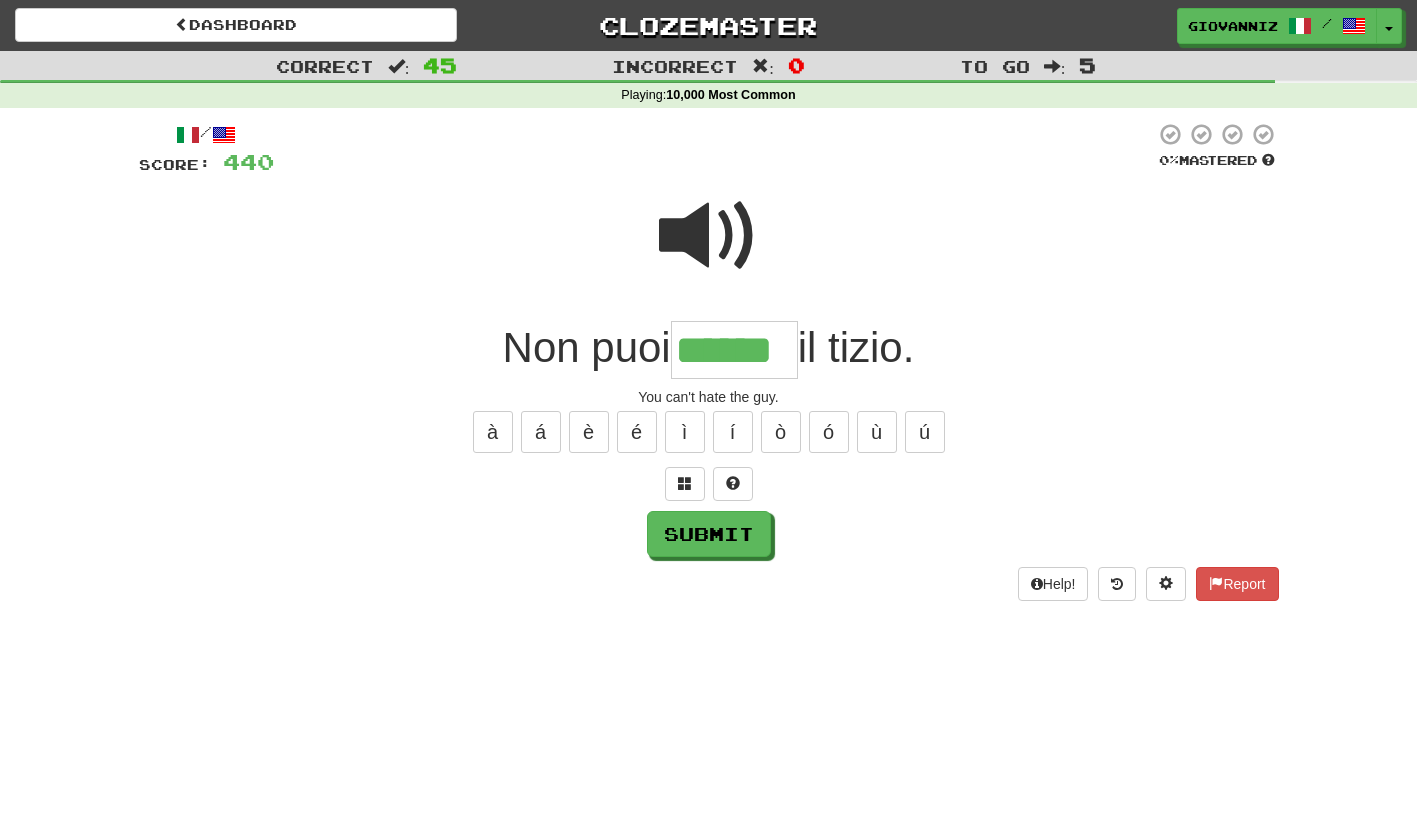 type on "******" 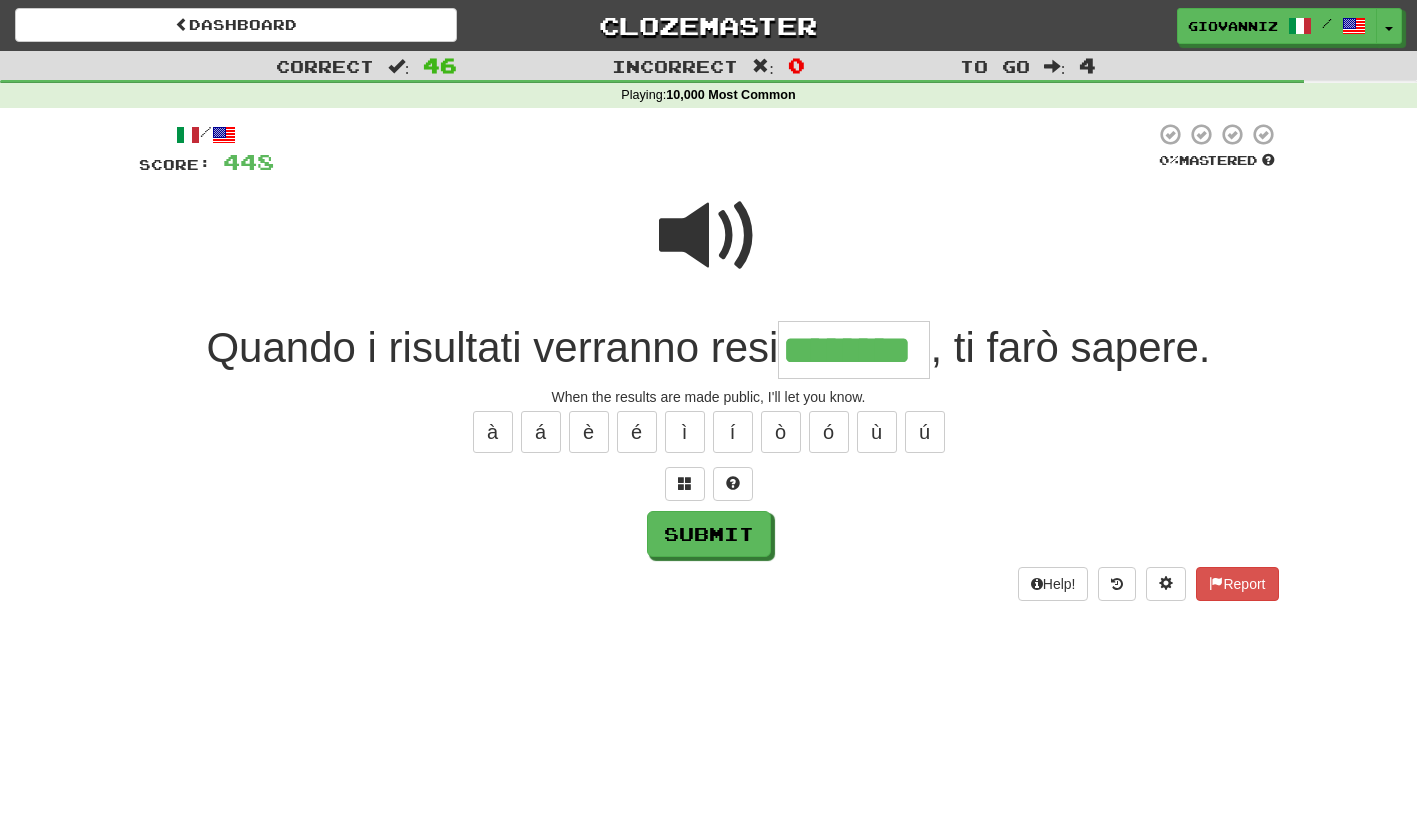 type on "********" 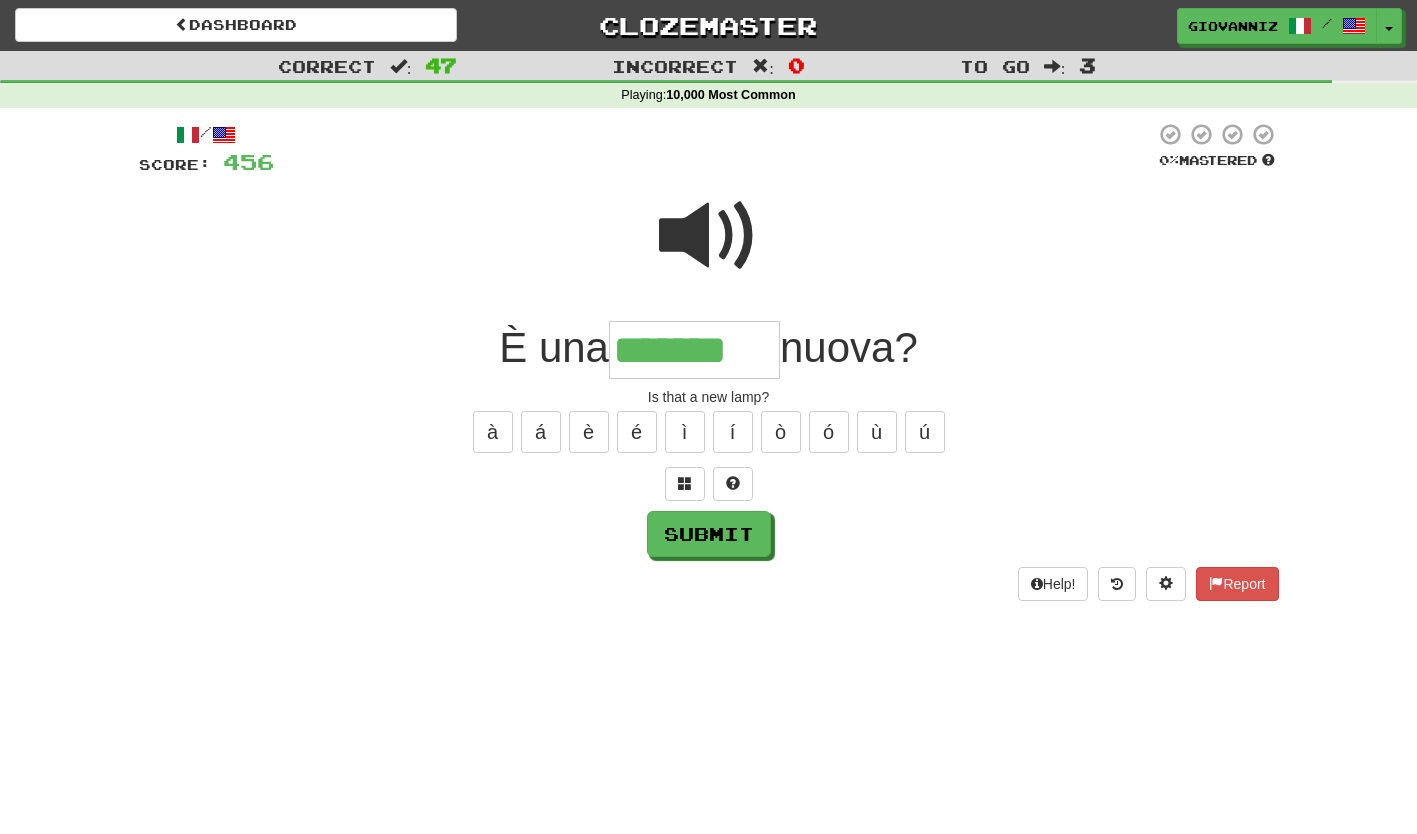 type on "*******" 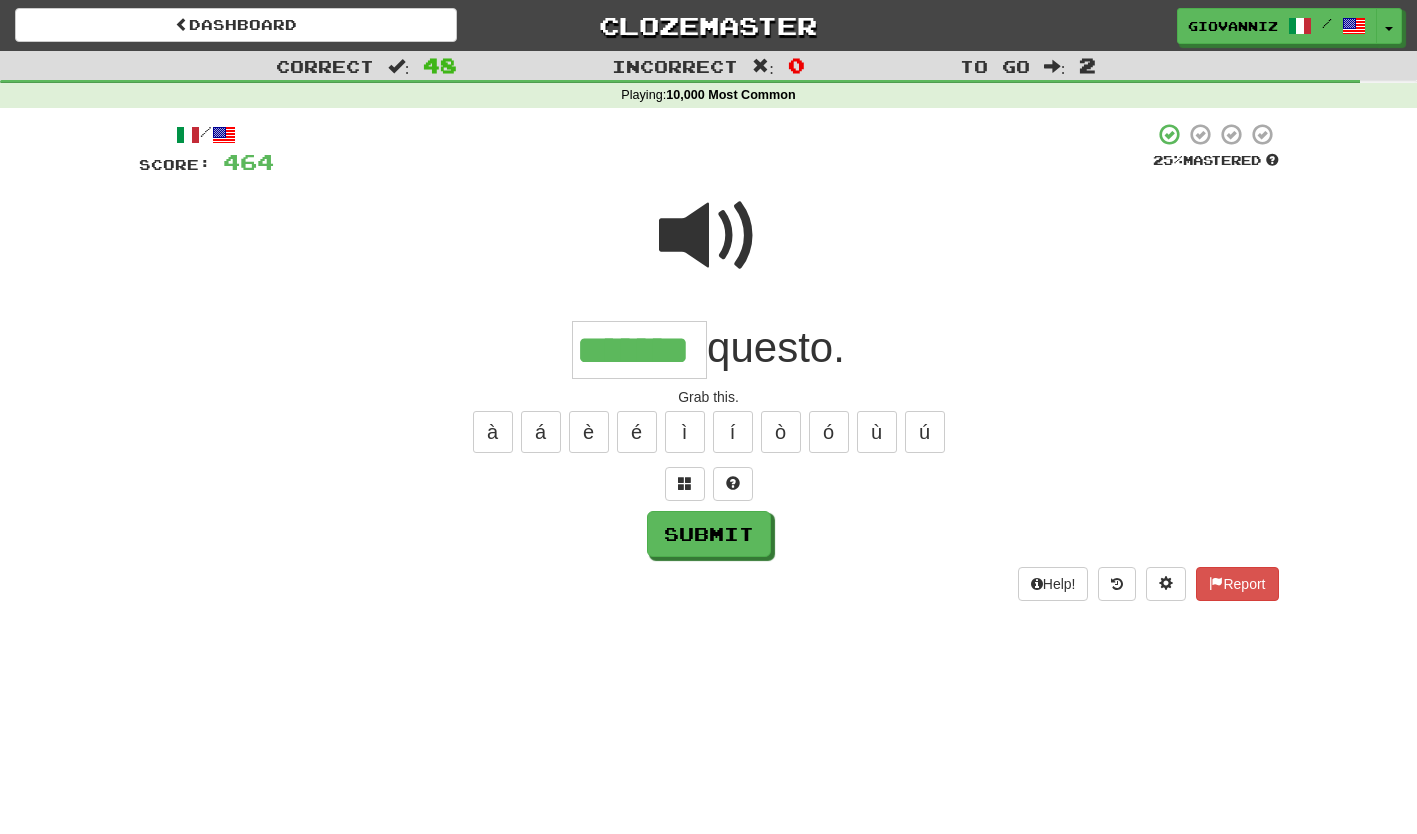 type on "*******" 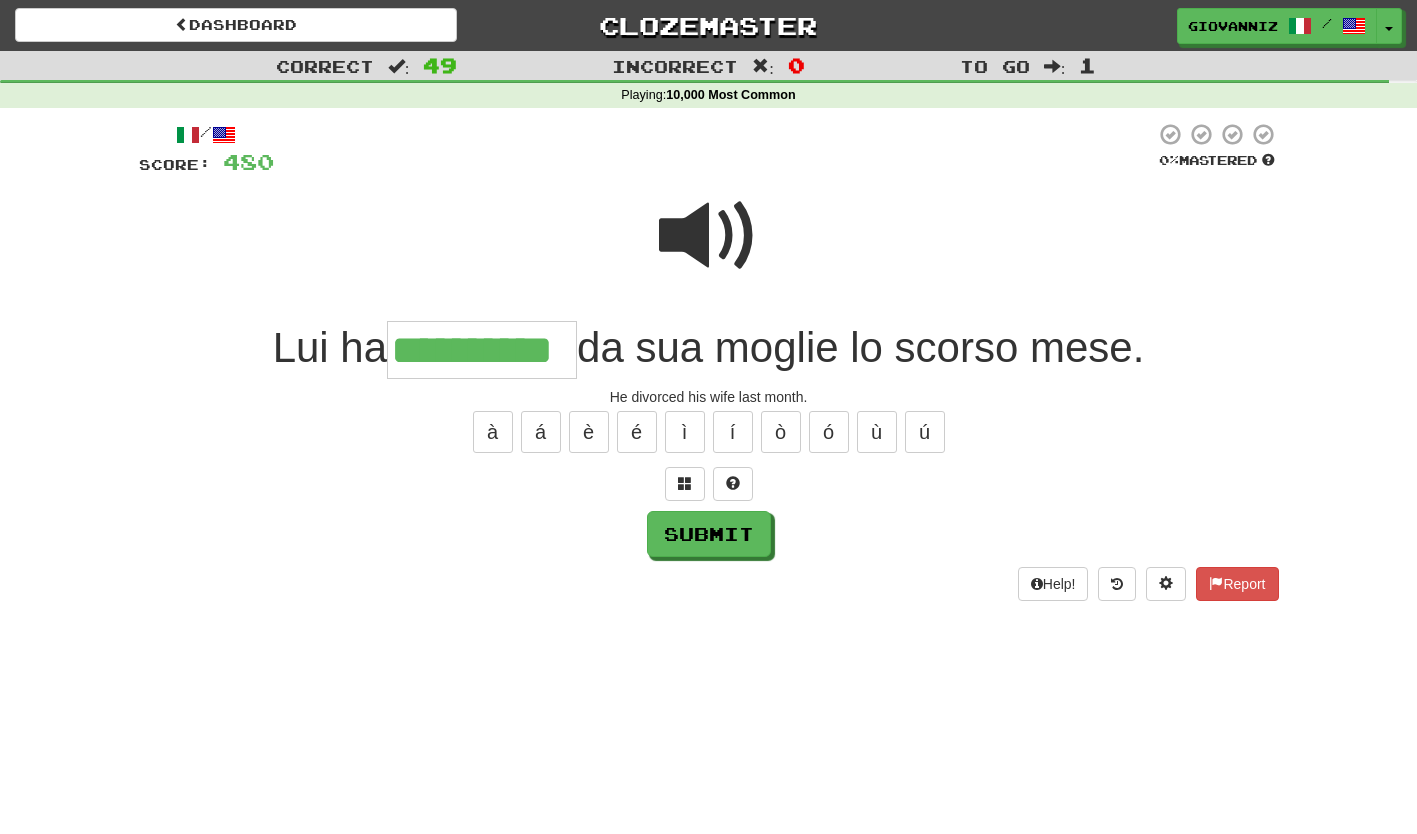 type on "**********" 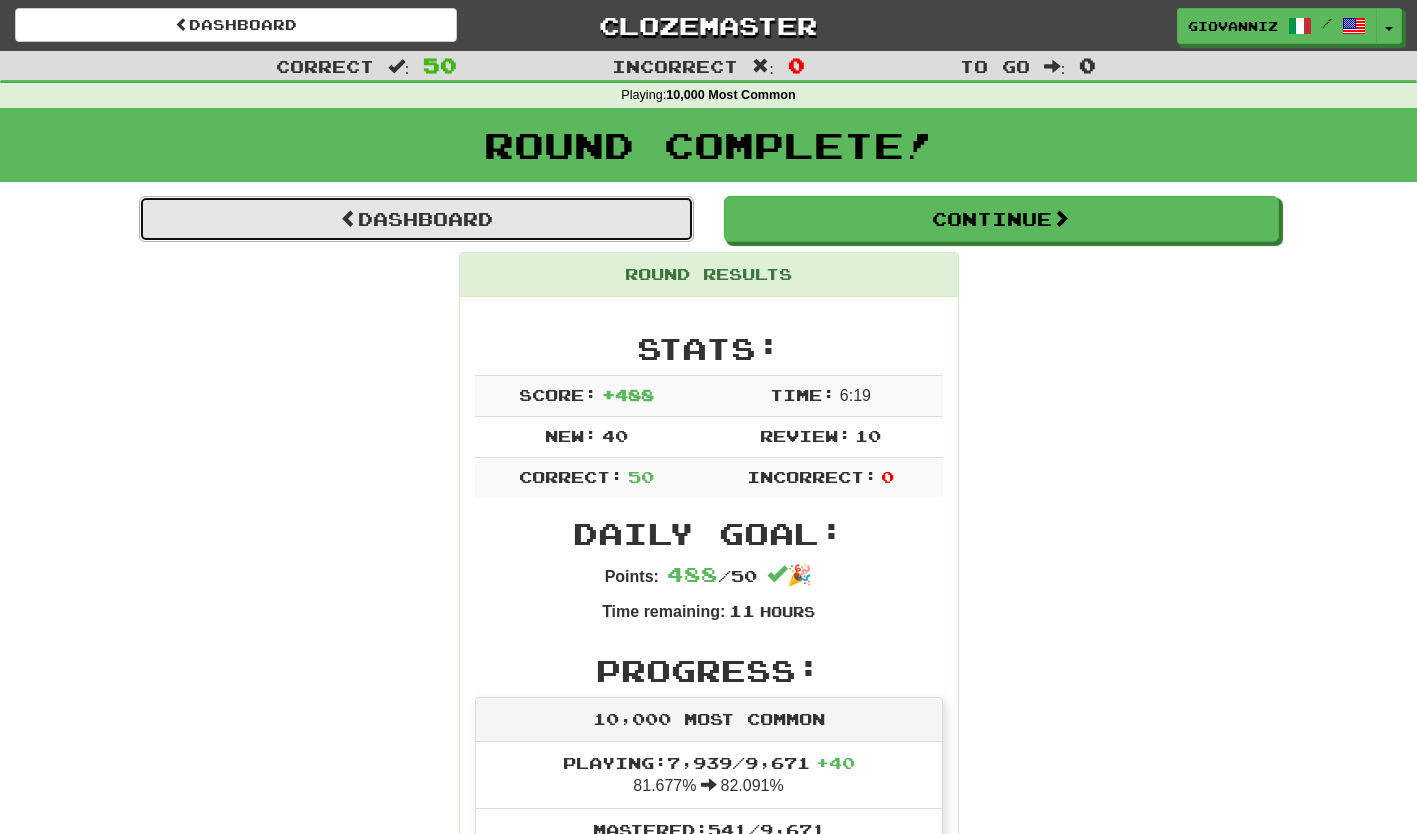 click on "Dashboard" at bounding box center [416, 219] 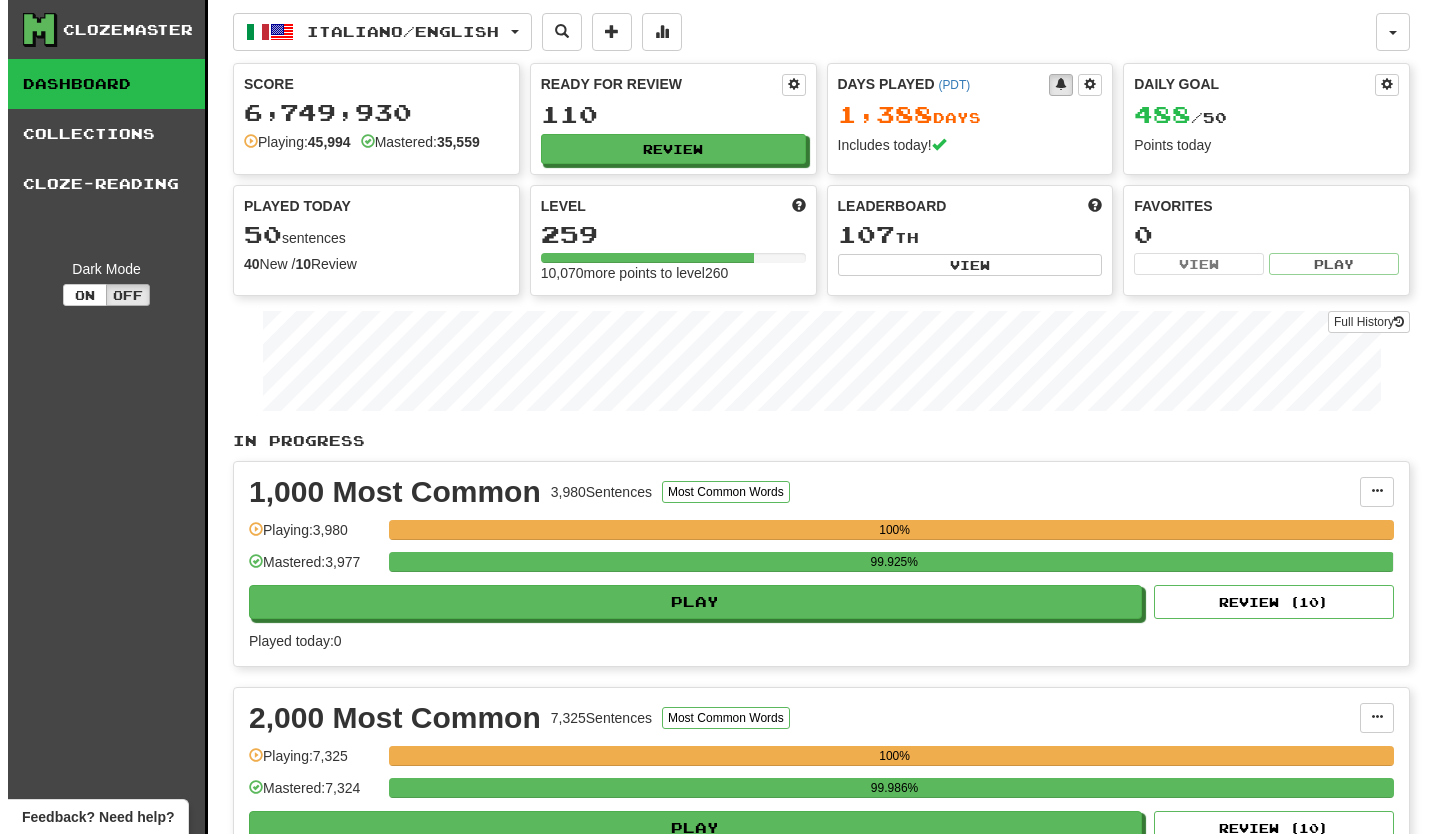scroll, scrollTop: 0, scrollLeft: 0, axis: both 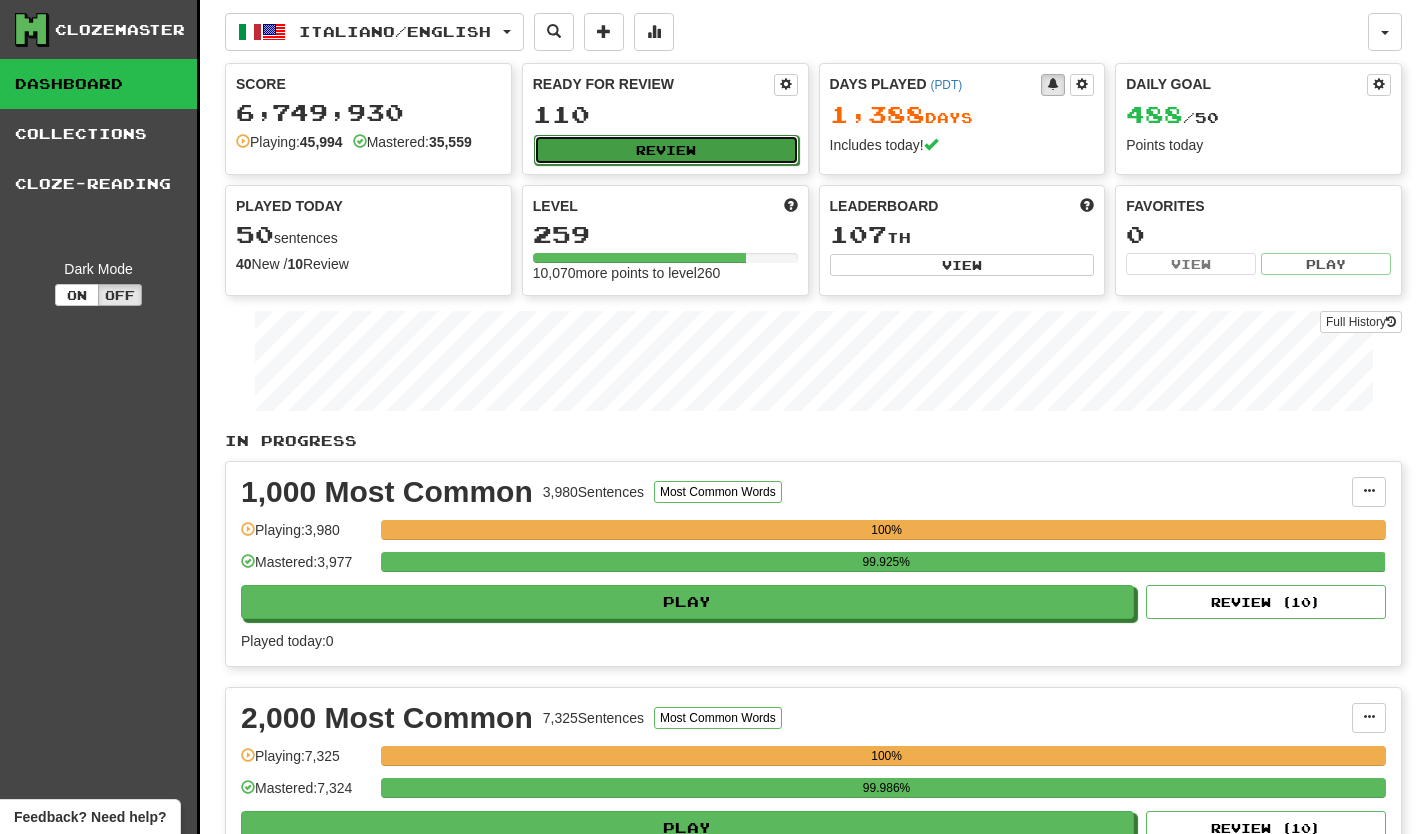 click on "Review" at bounding box center (666, 150) 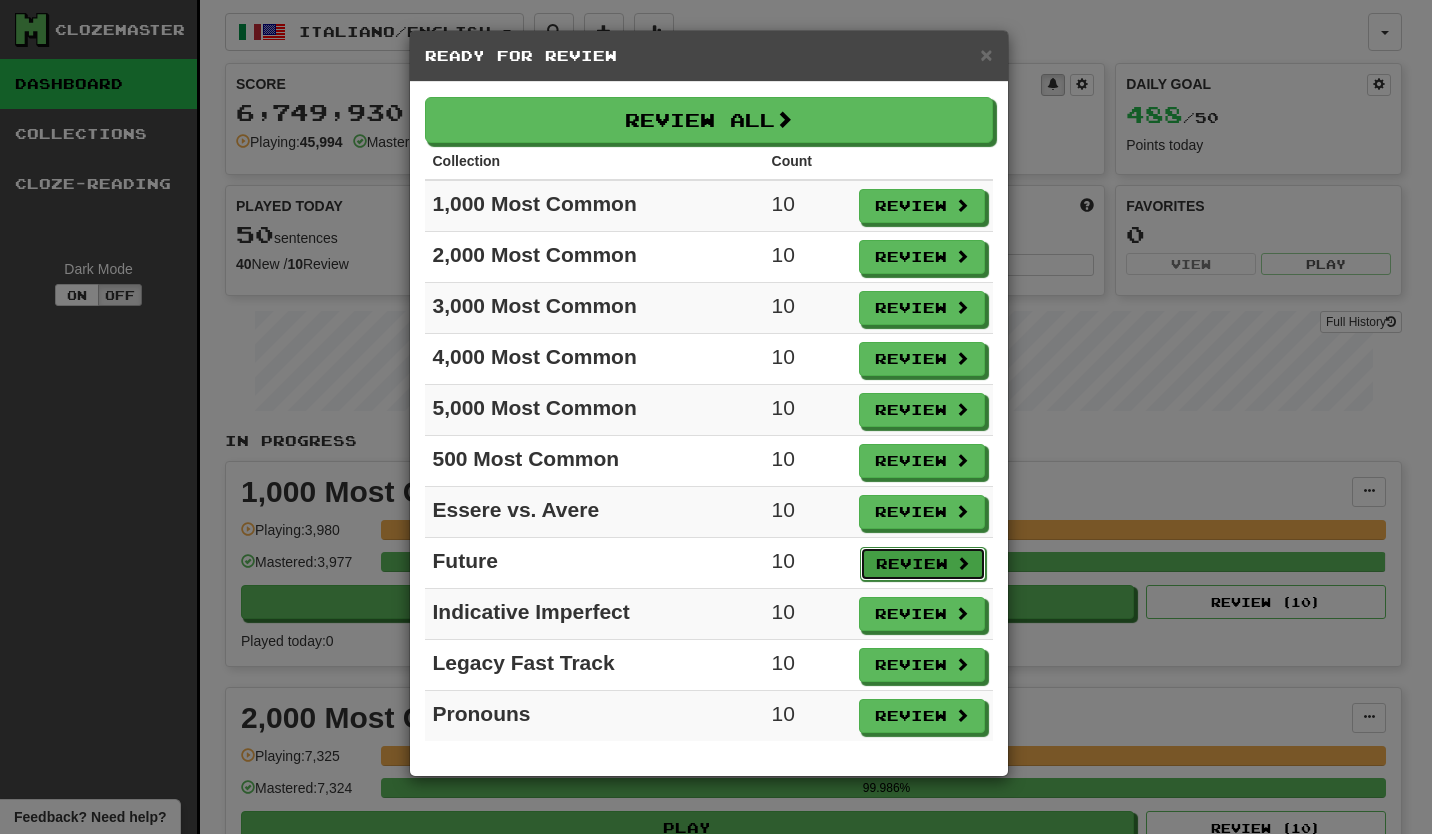 click on "Review" at bounding box center [923, 564] 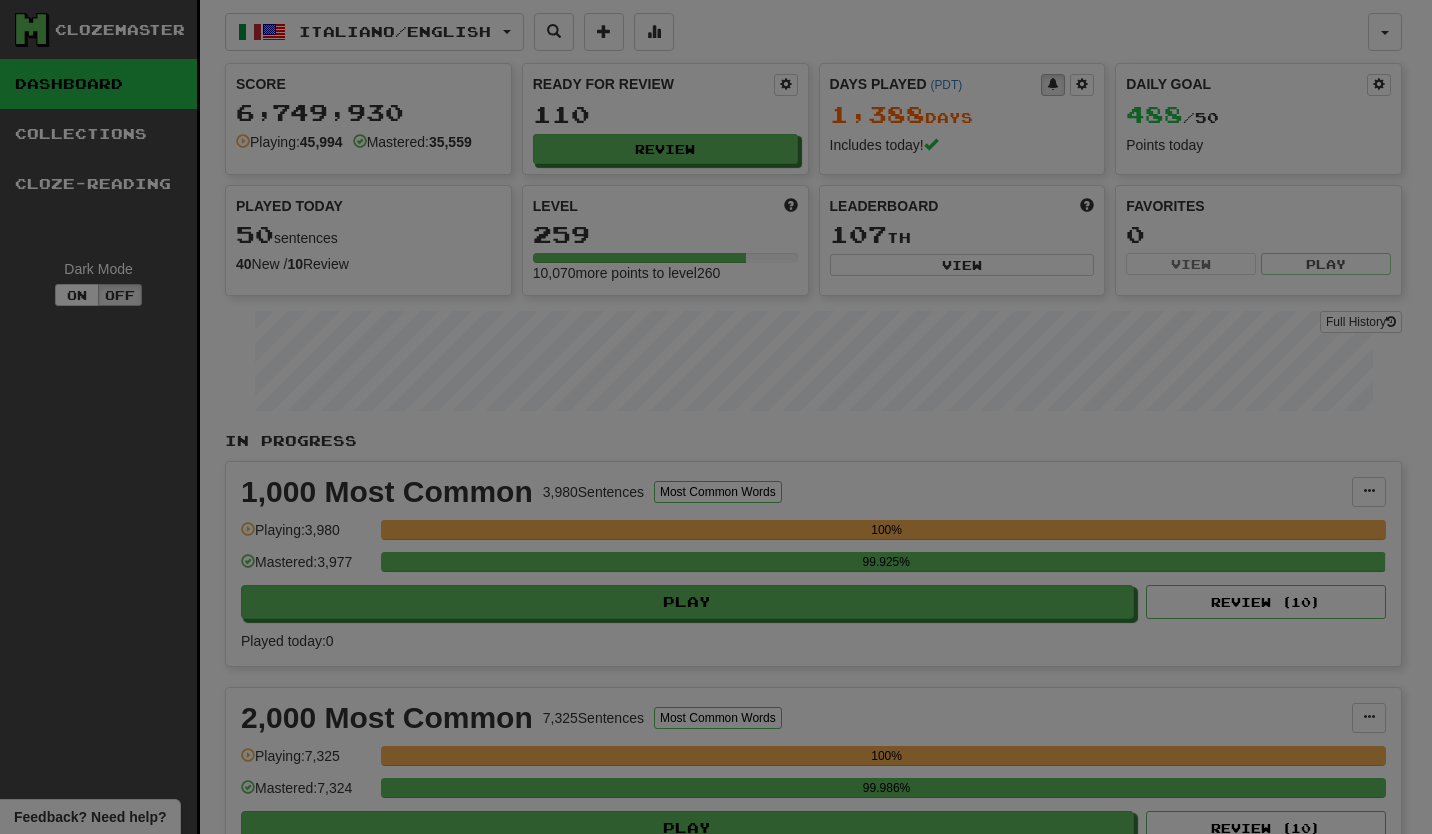 select on "**" 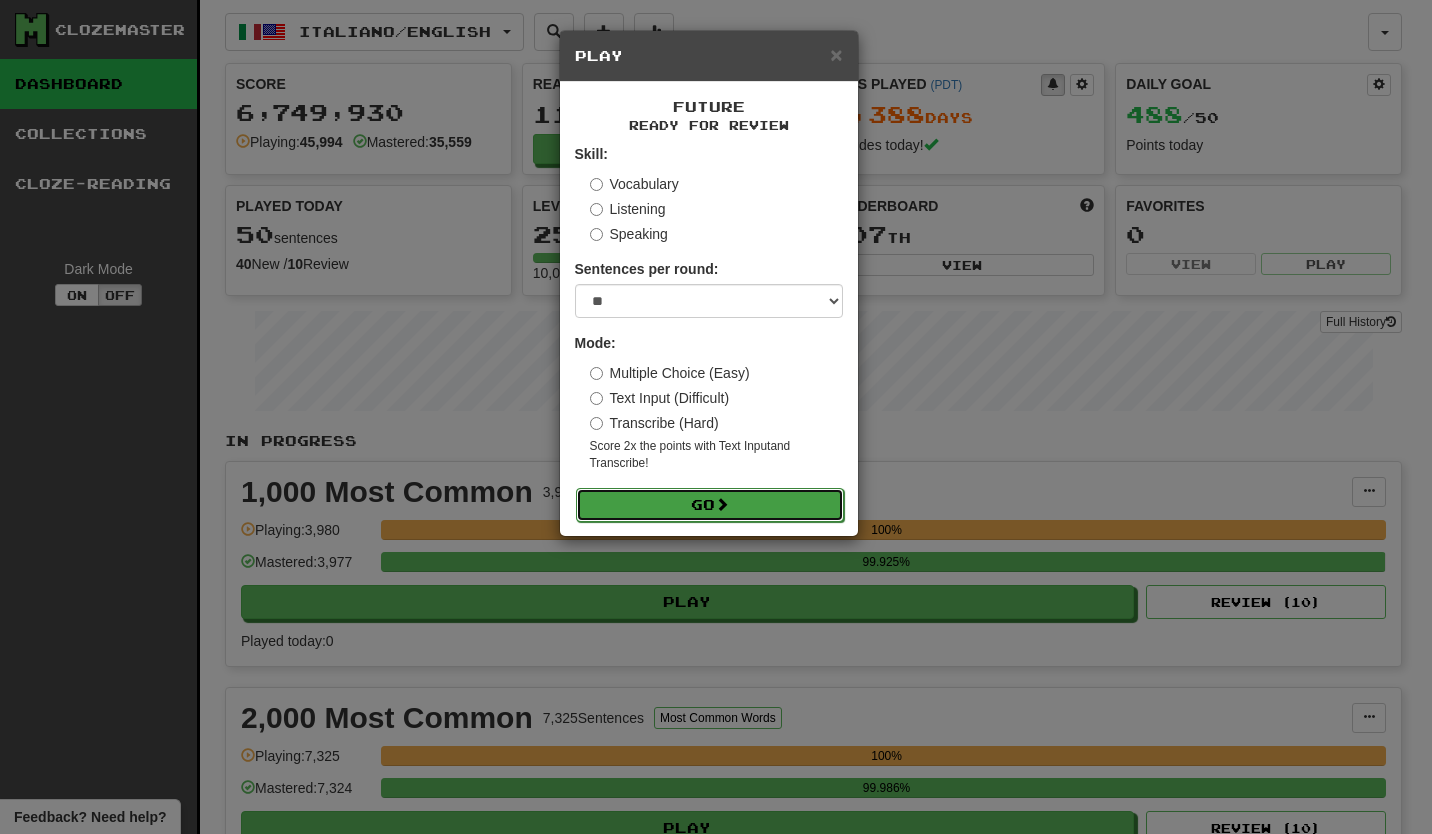 click on "Go" at bounding box center [710, 505] 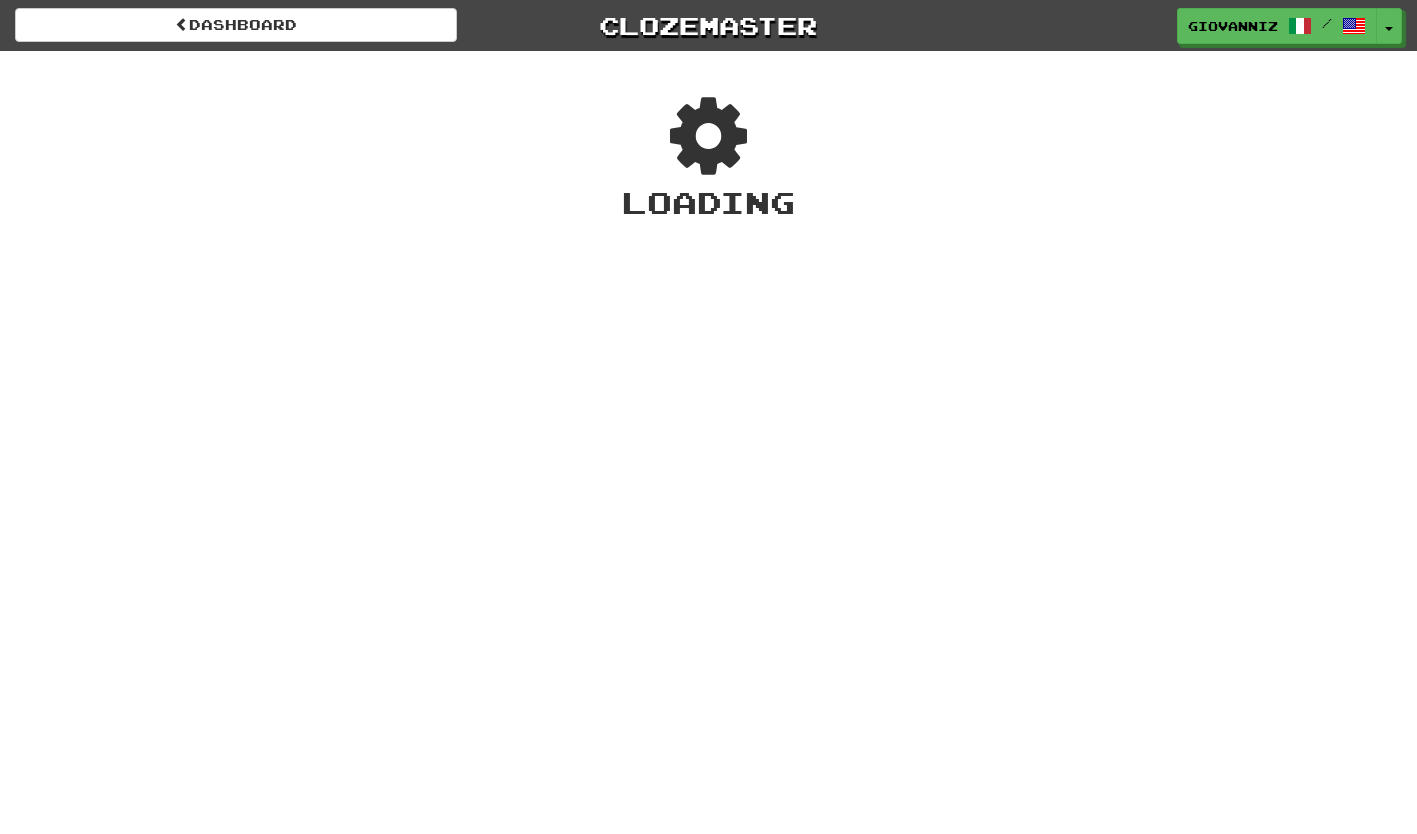 scroll, scrollTop: 0, scrollLeft: 0, axis: both 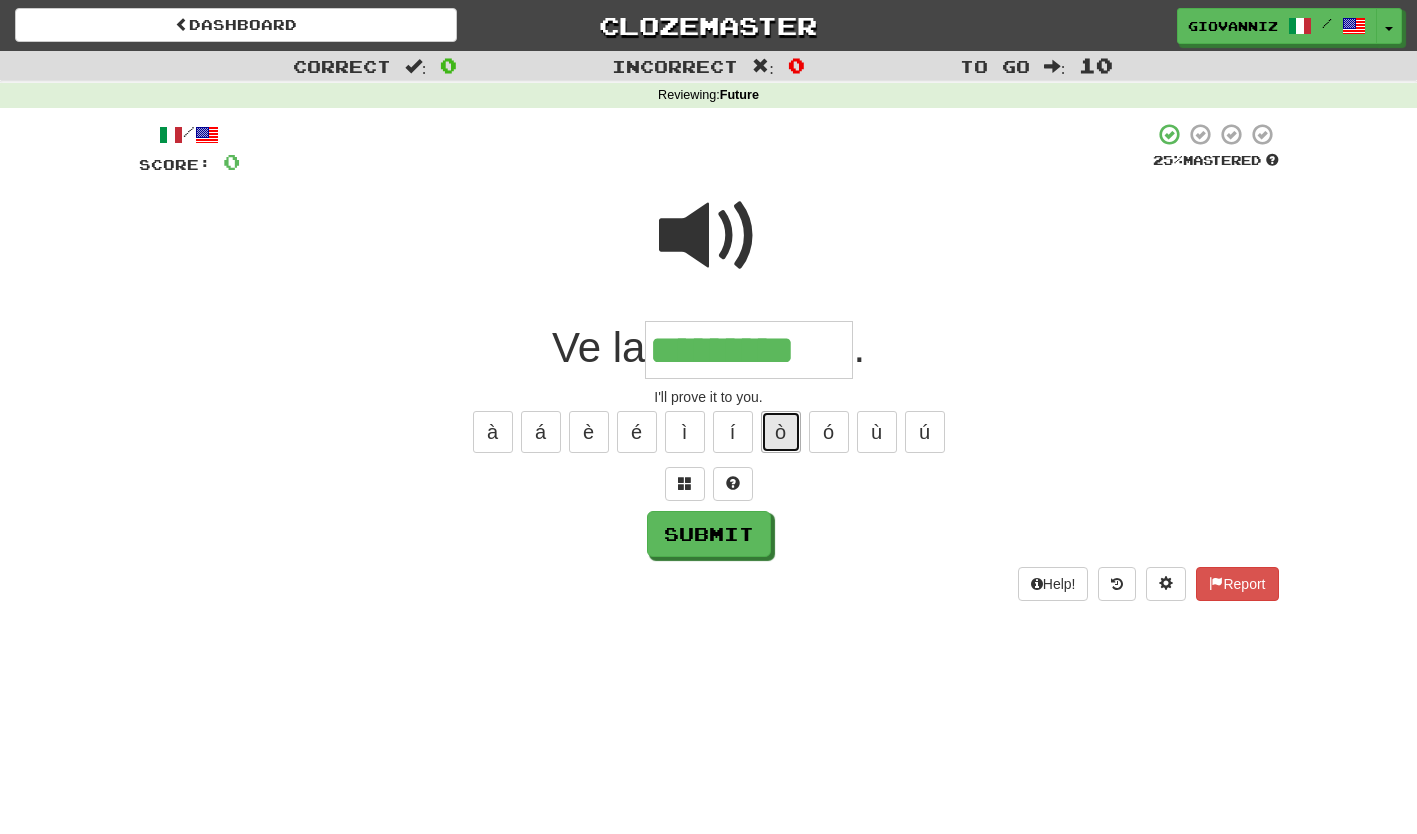 click on "ò" at bounding box center (781, 432) 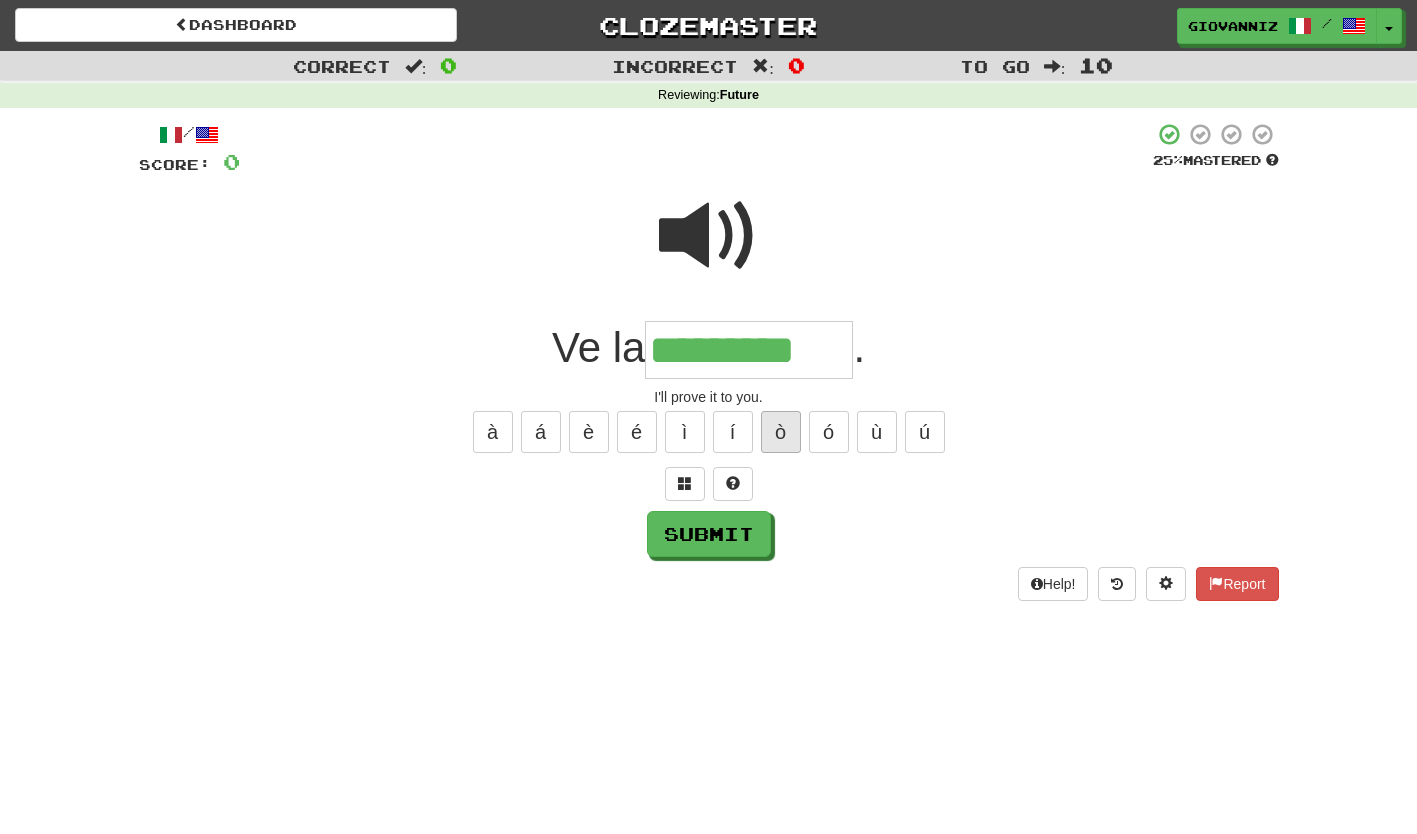 type on "**********" 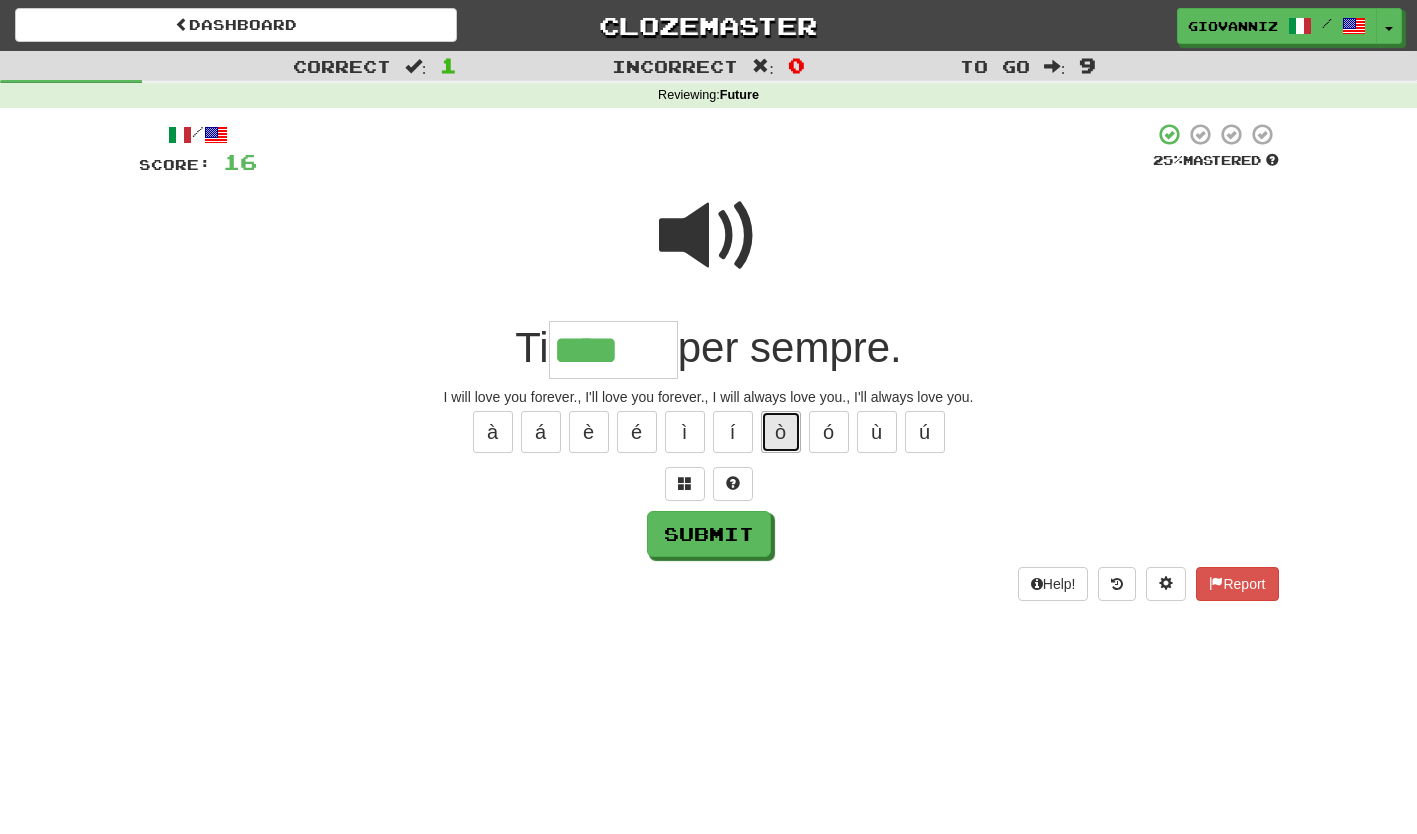 click on "ò" at bounding box center (781, 432) 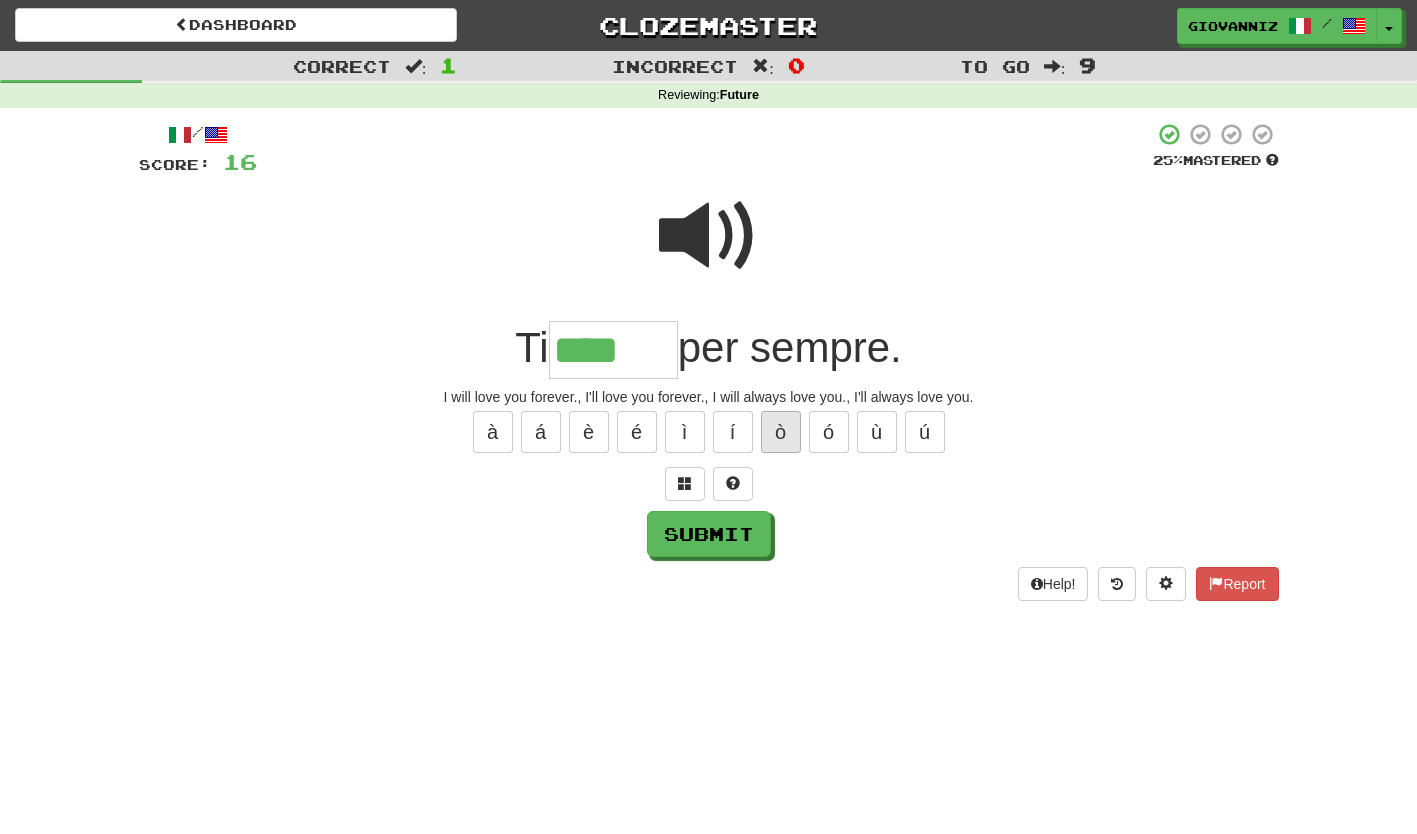 type on "*****" 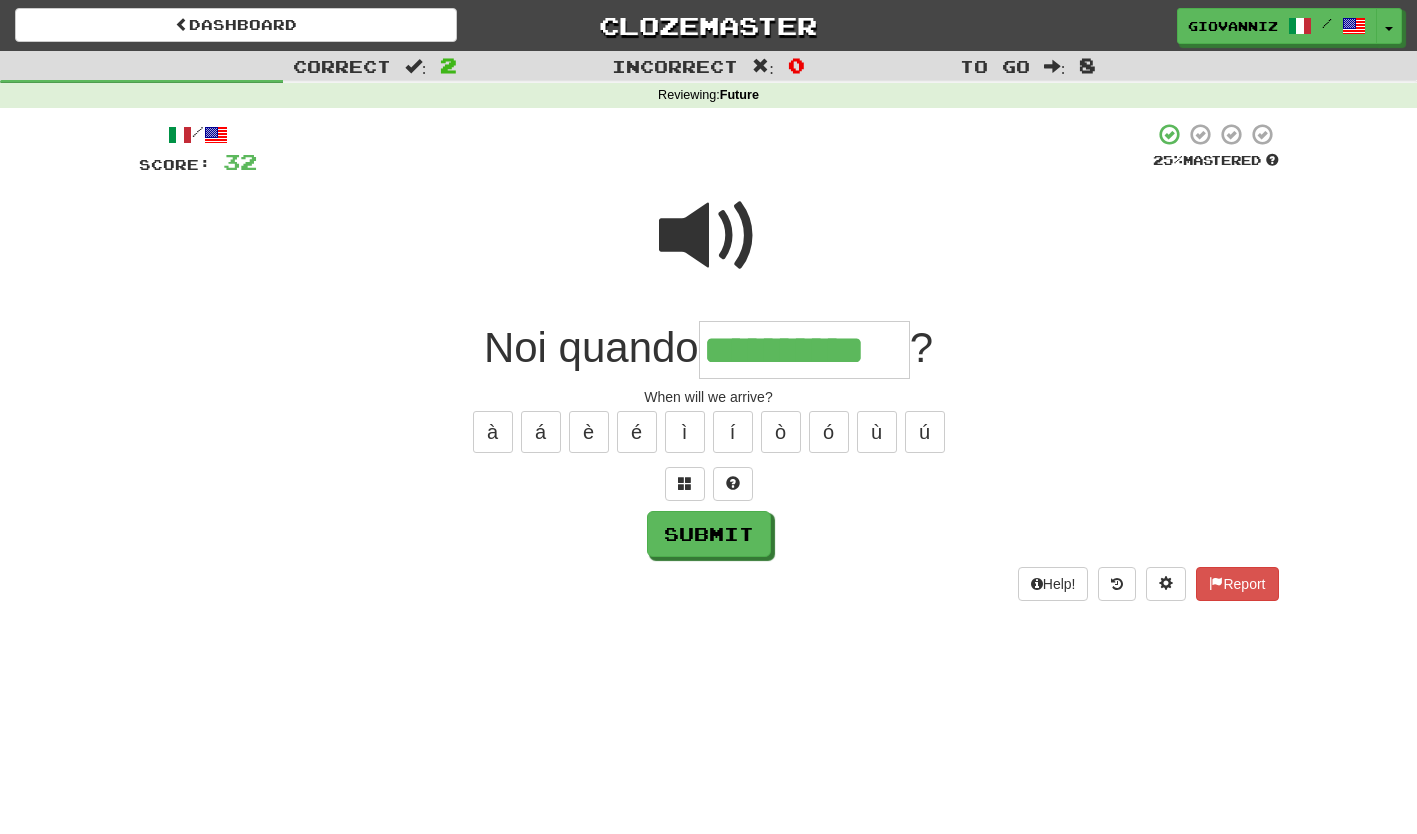 type on "**********" 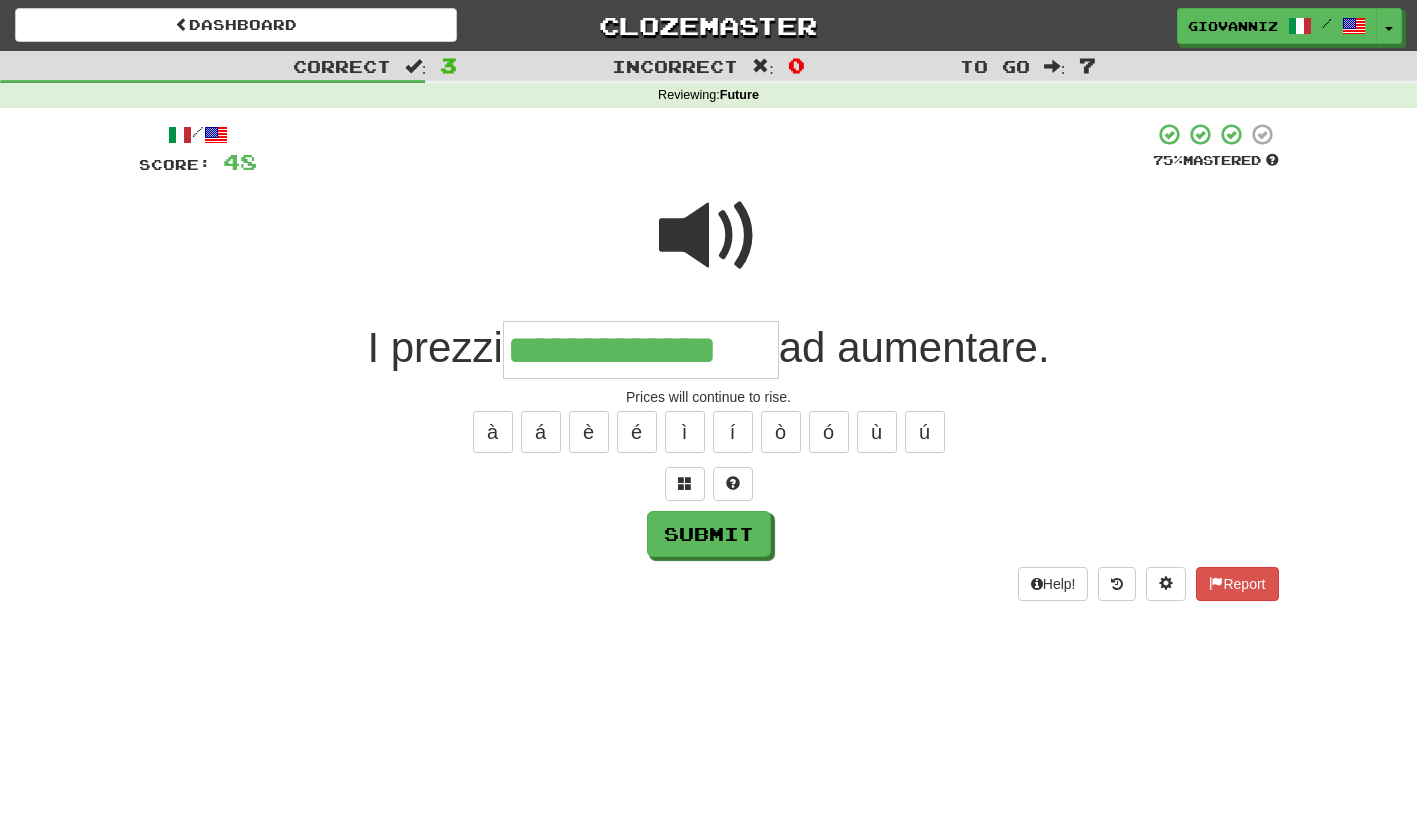 type on "**********" 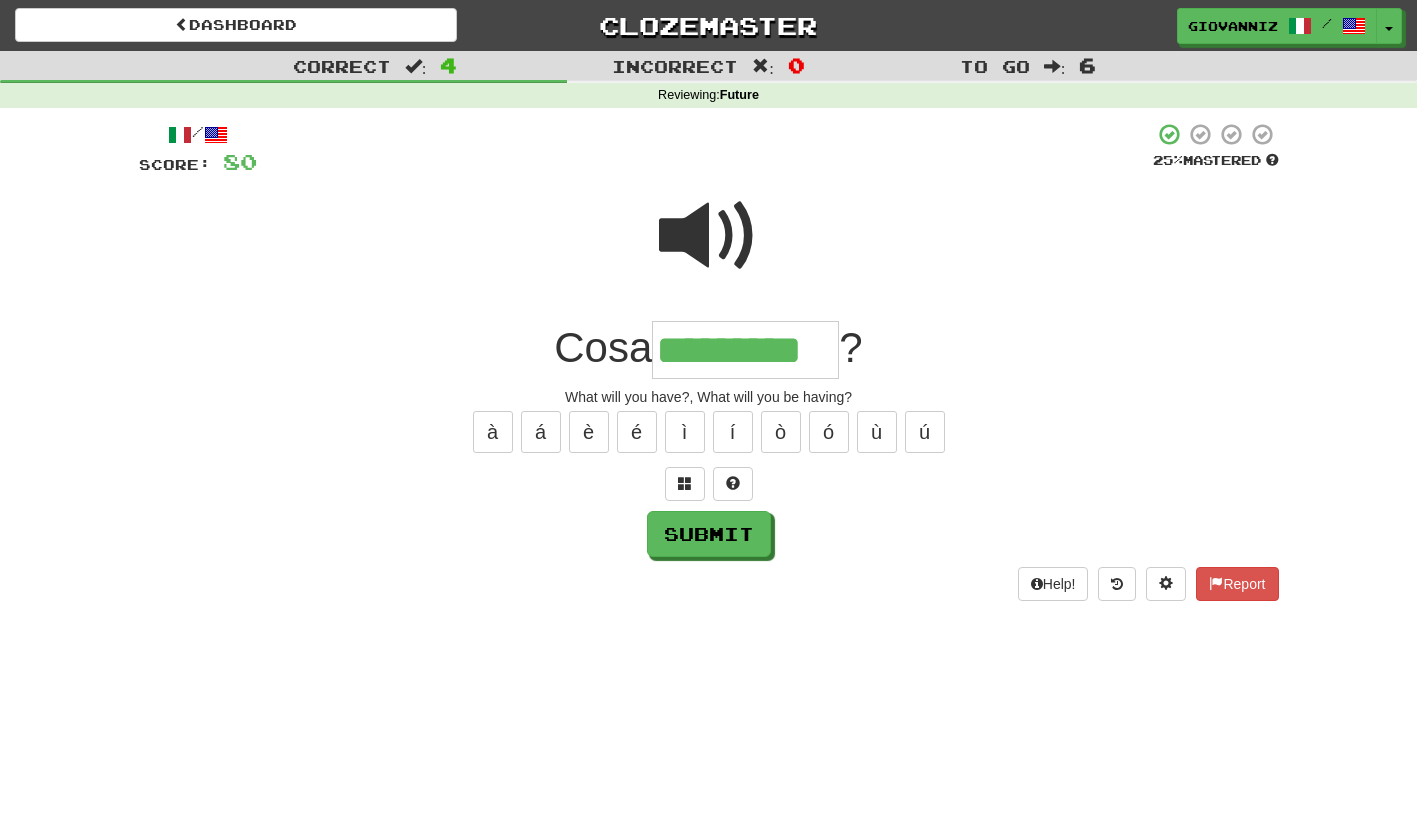 type on "*********" 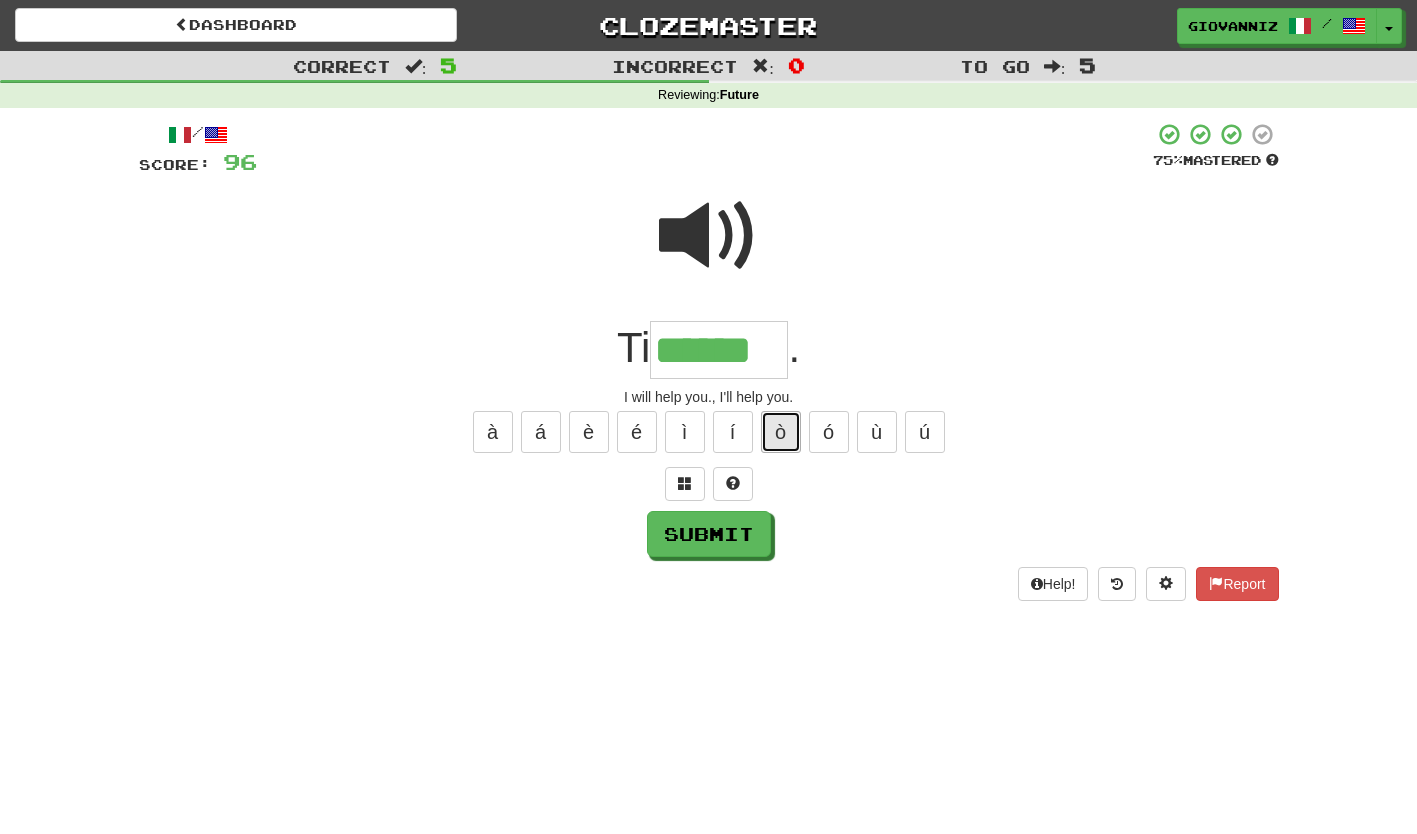 click on "ò" at bounding box center (781, 432) 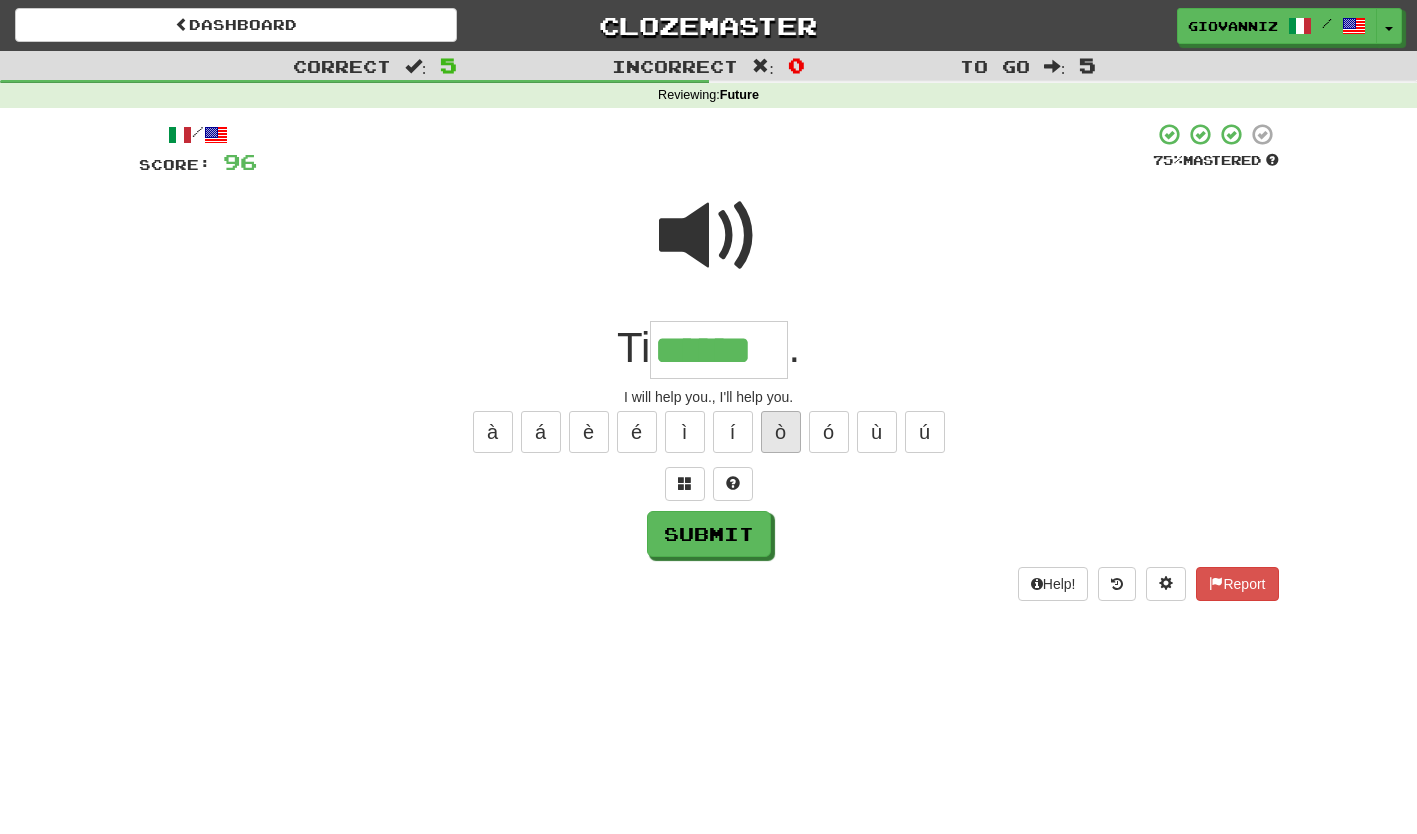 type on "*******" 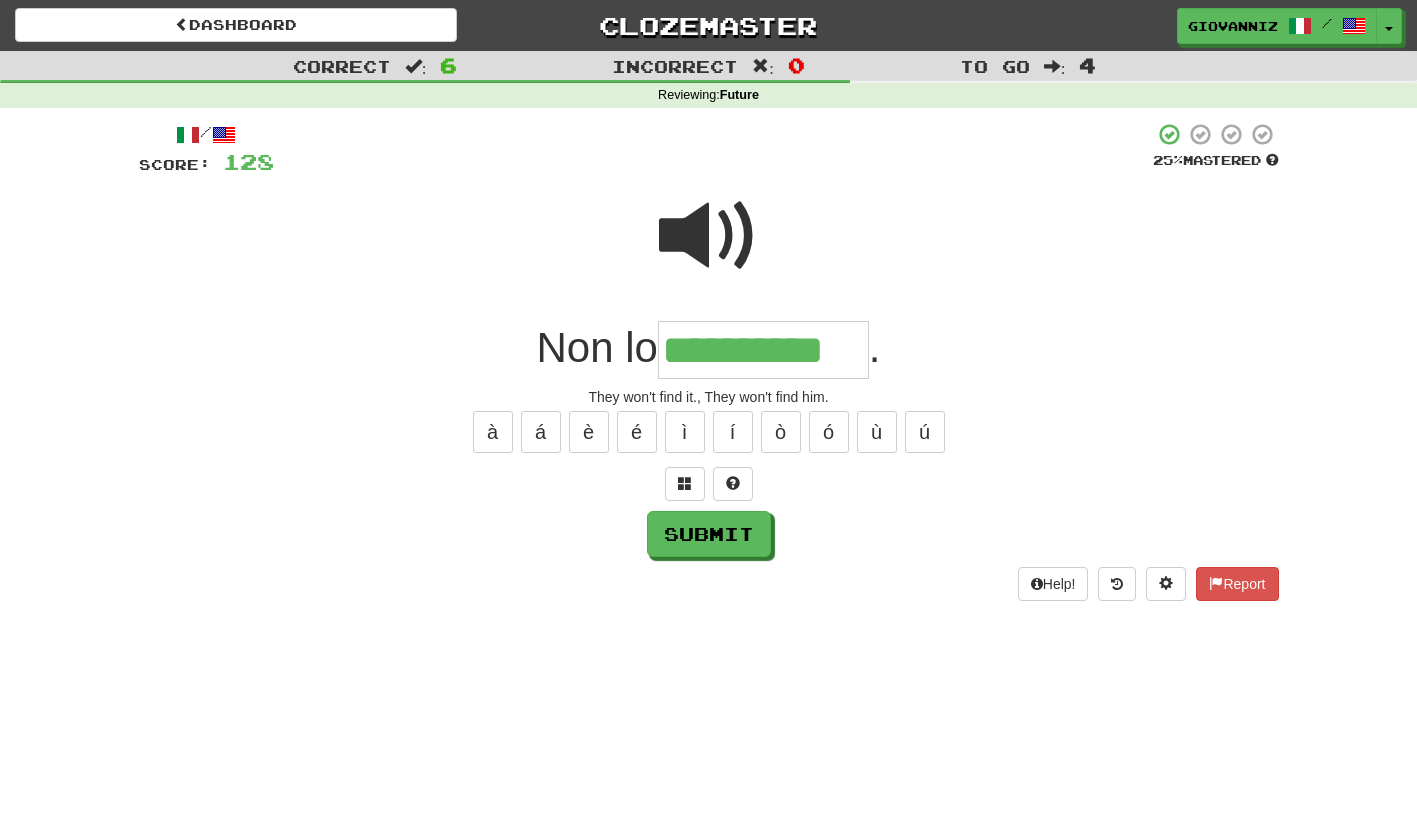 type on "**********" 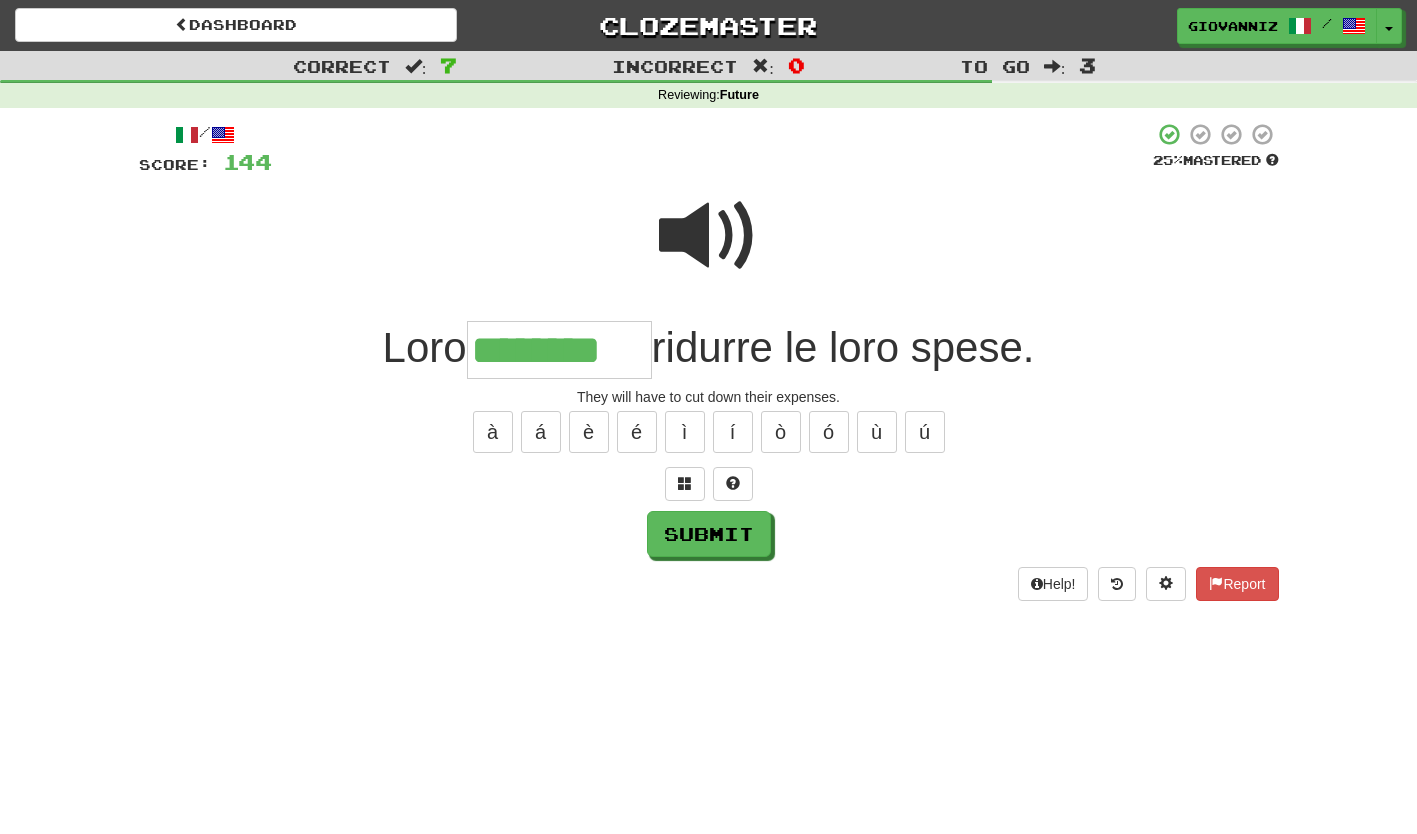 type on "********" 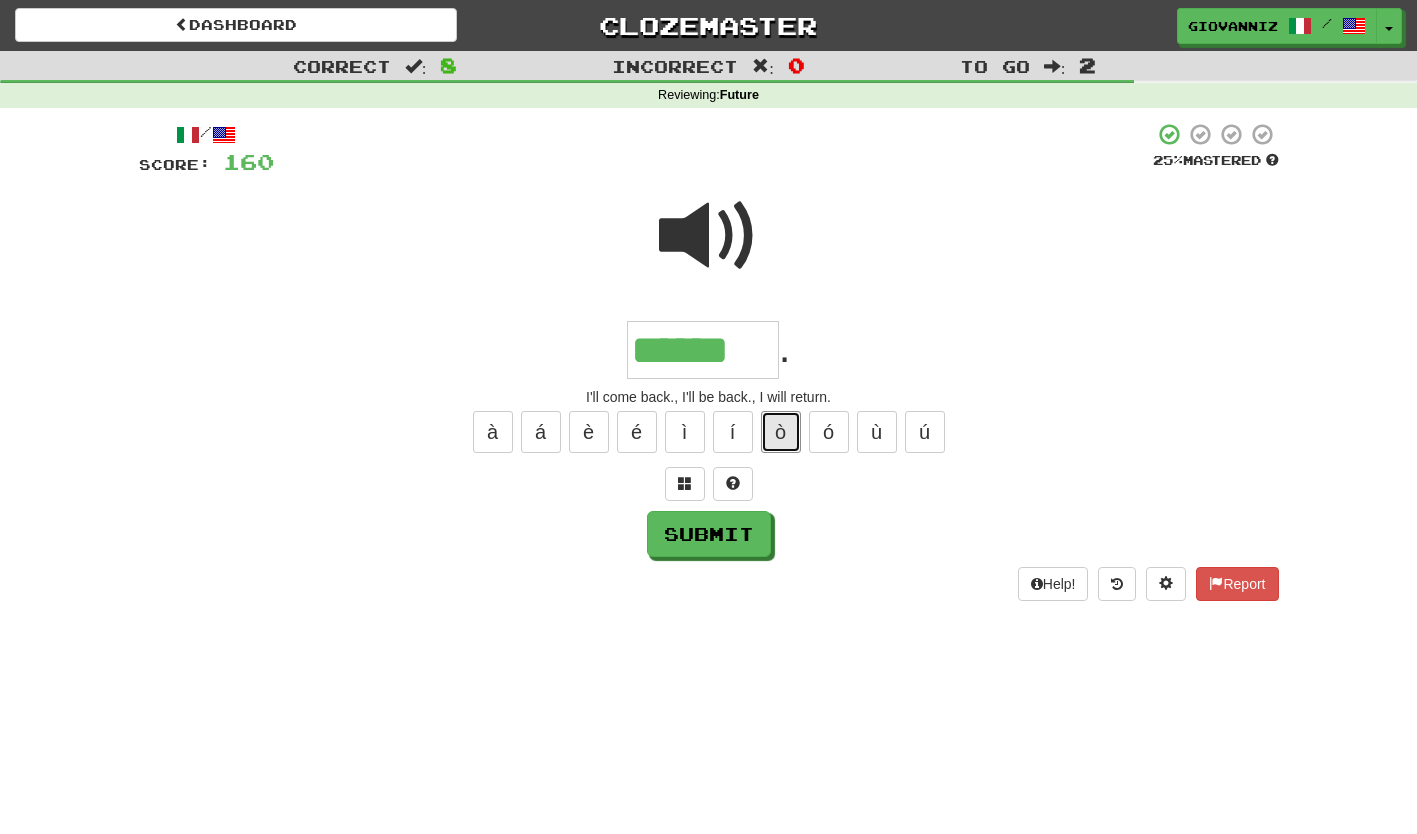 click on "ò" at bounding box center (781, 432) 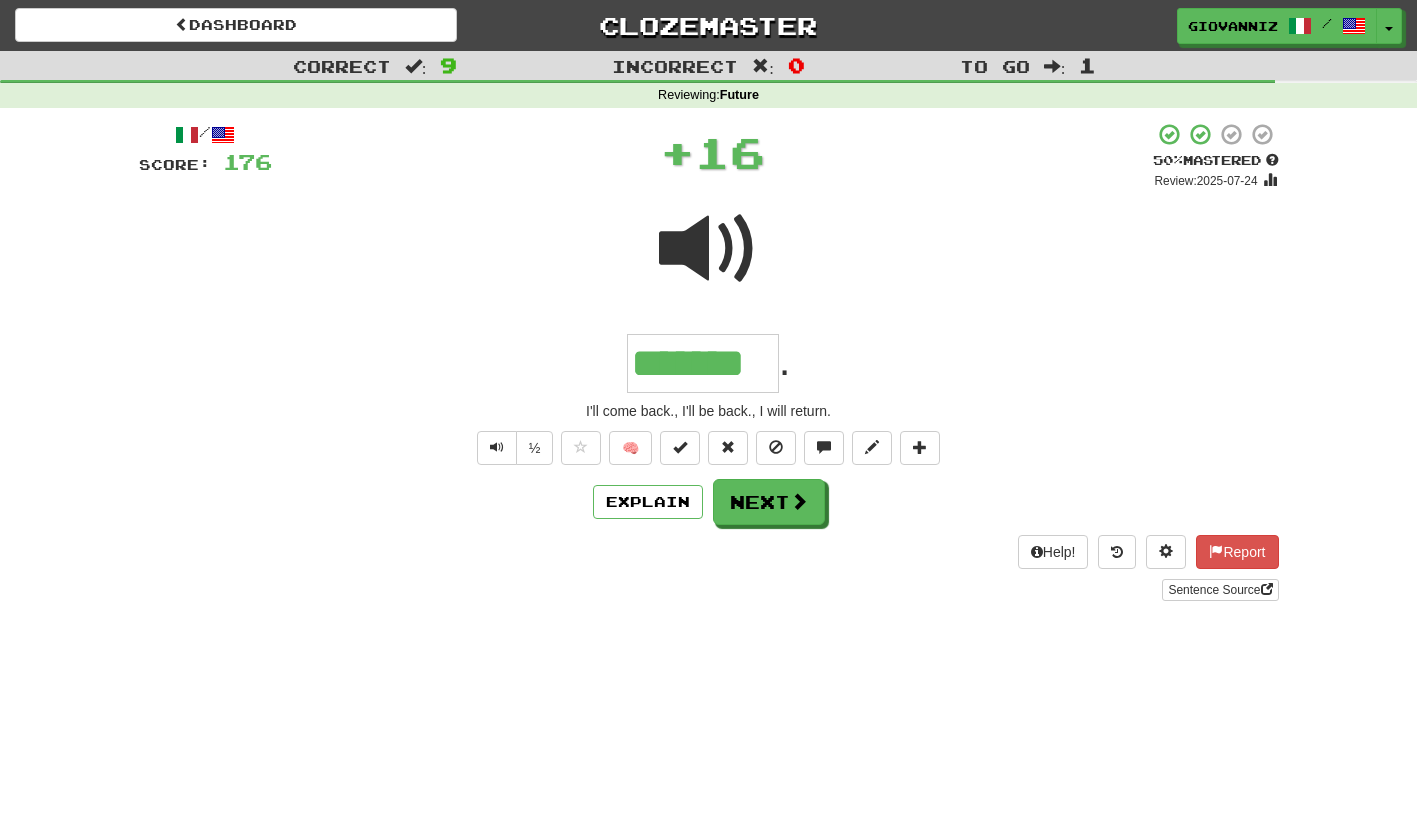 type on "*******" 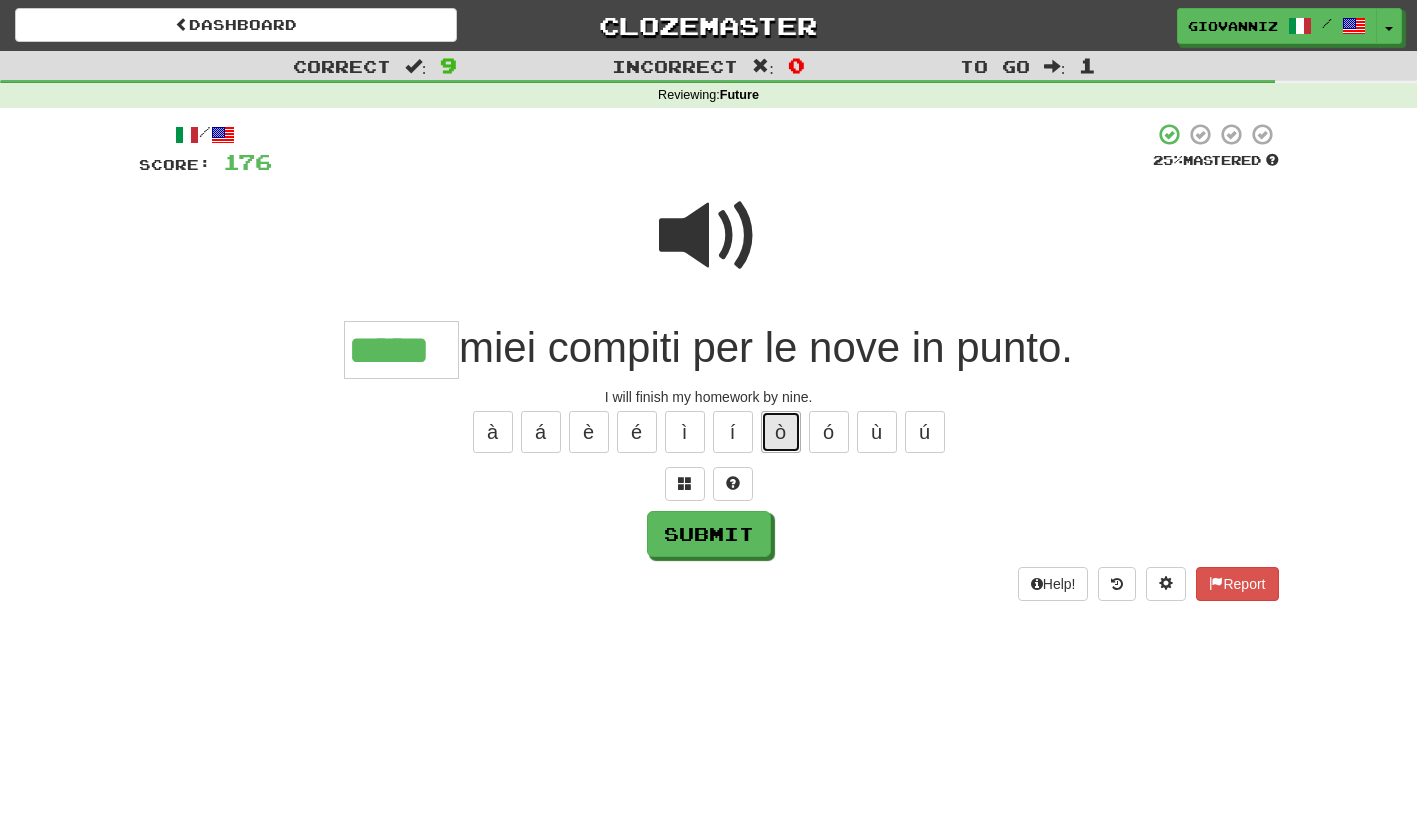 click on "ò" at bounding box center [781, 432] 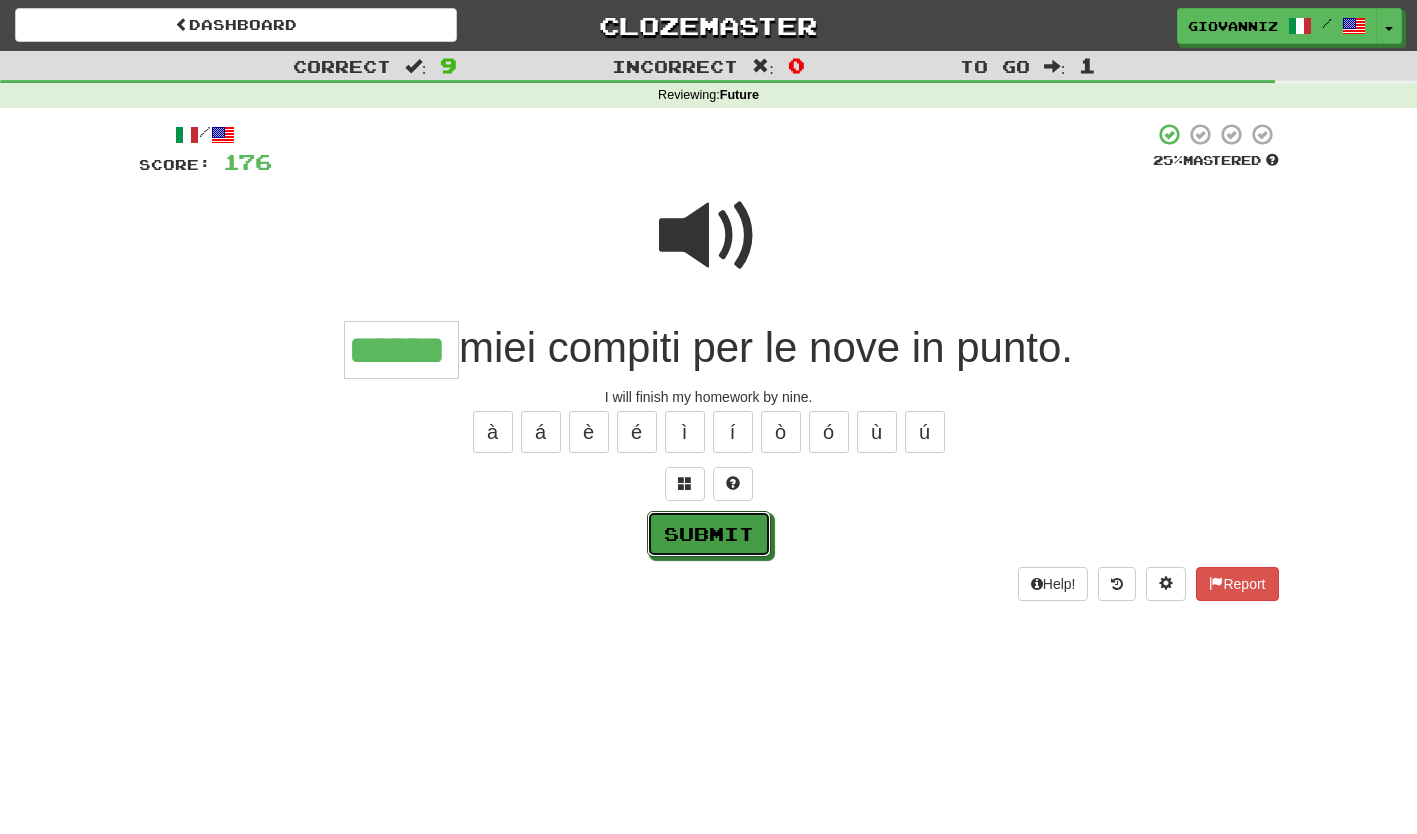 click on "Submit" at bounding box center [709, 534] 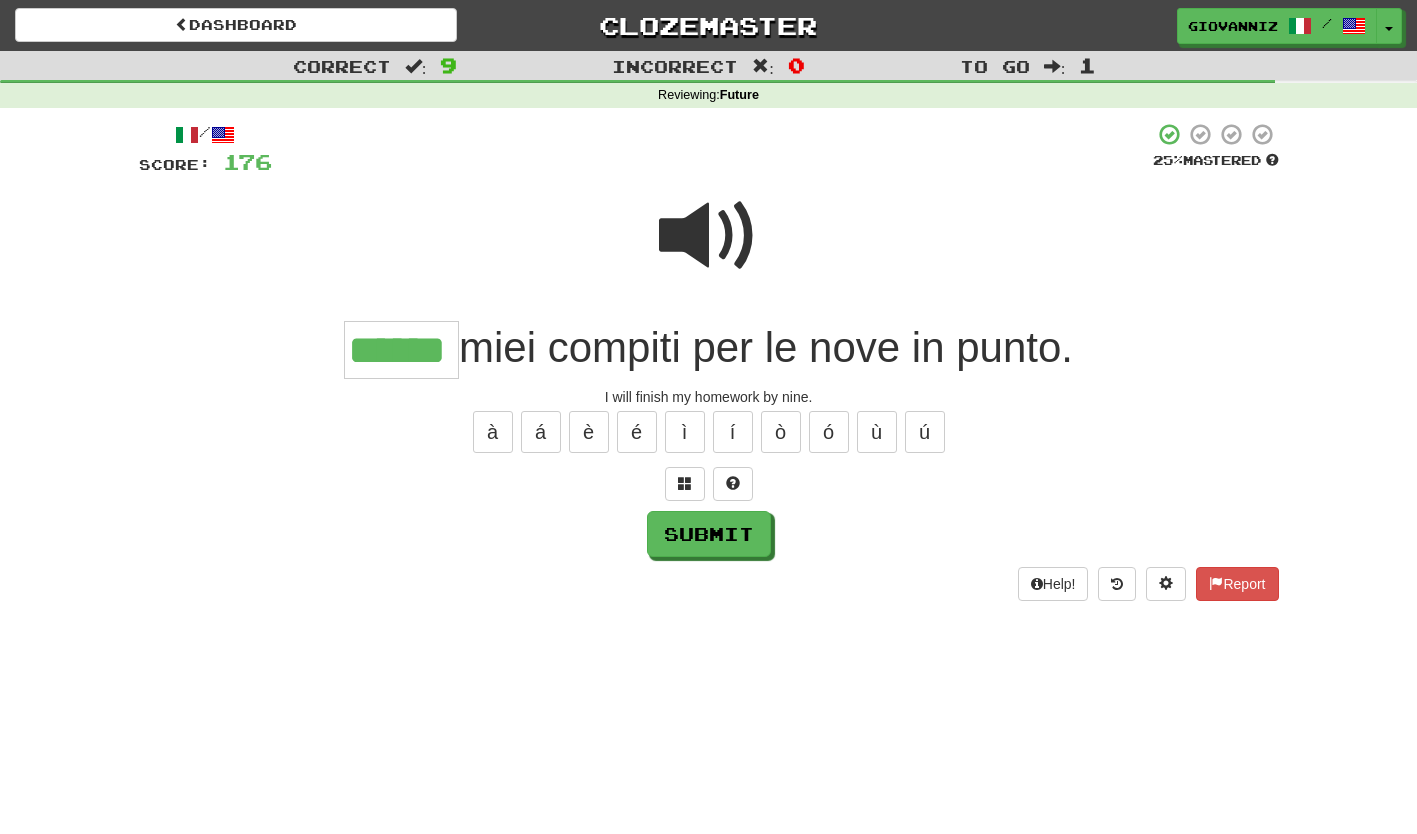 type on "******" 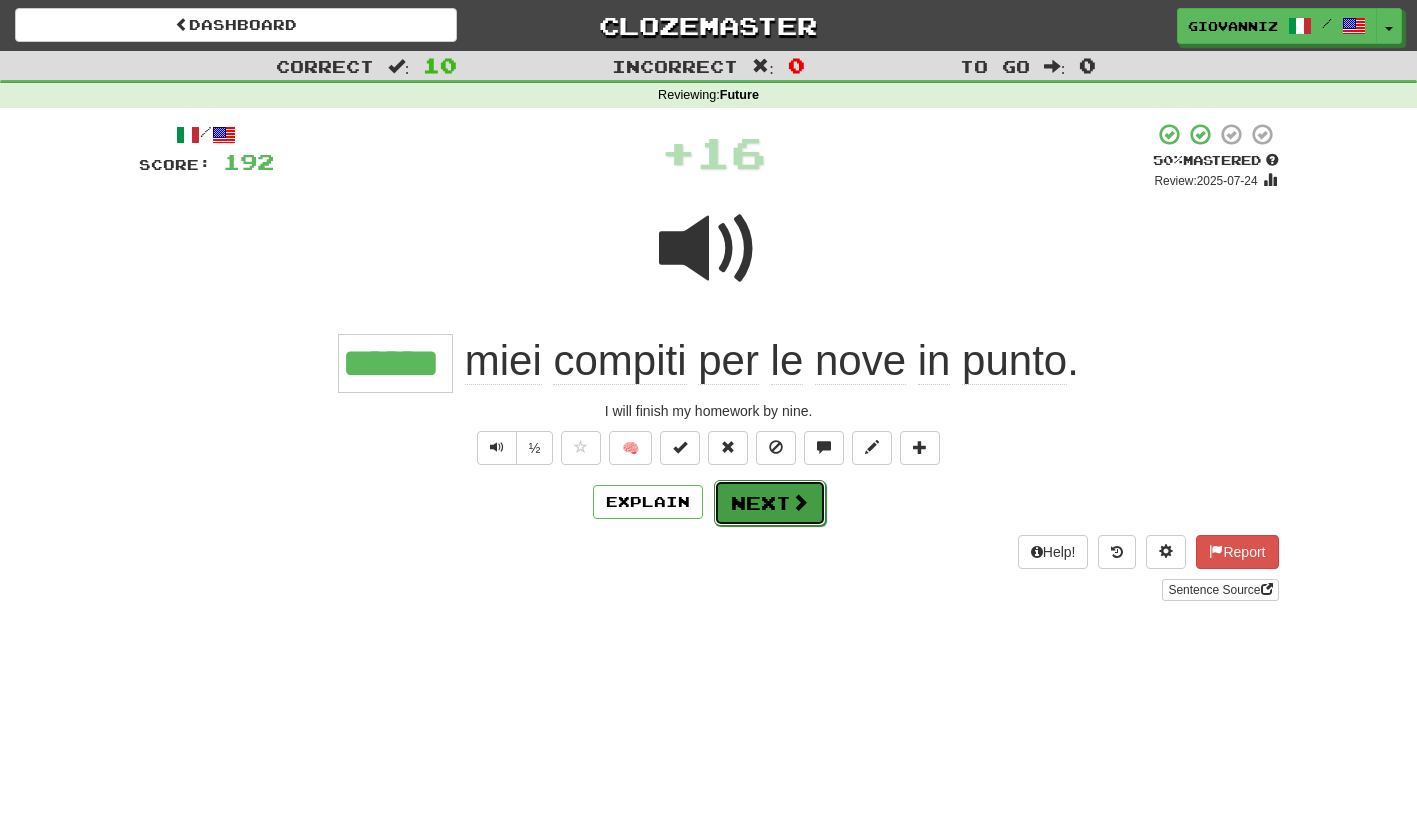 click on "Next" at bounding box center [770, 503] 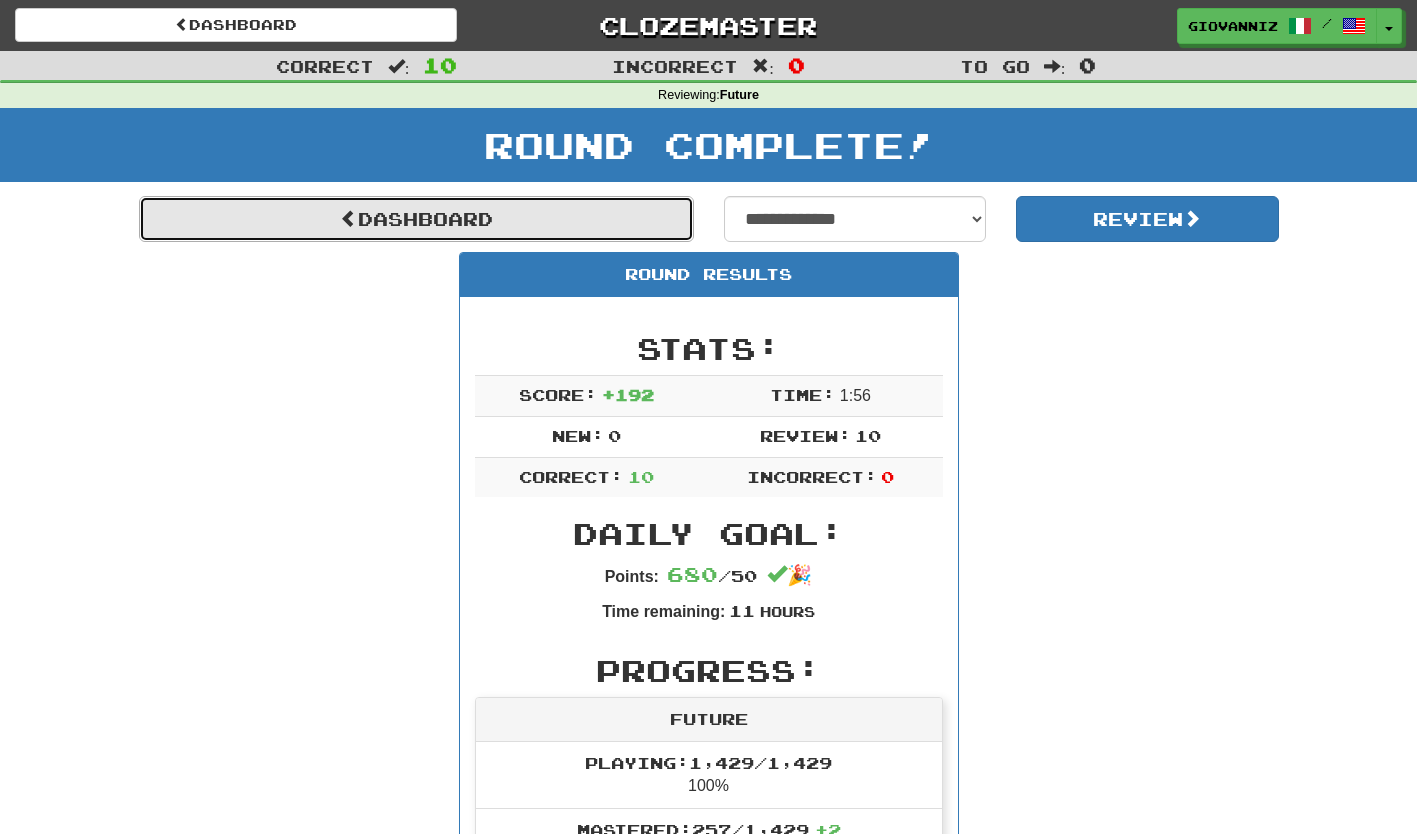 click on "Dashboard" at bounding box center [416, 219] 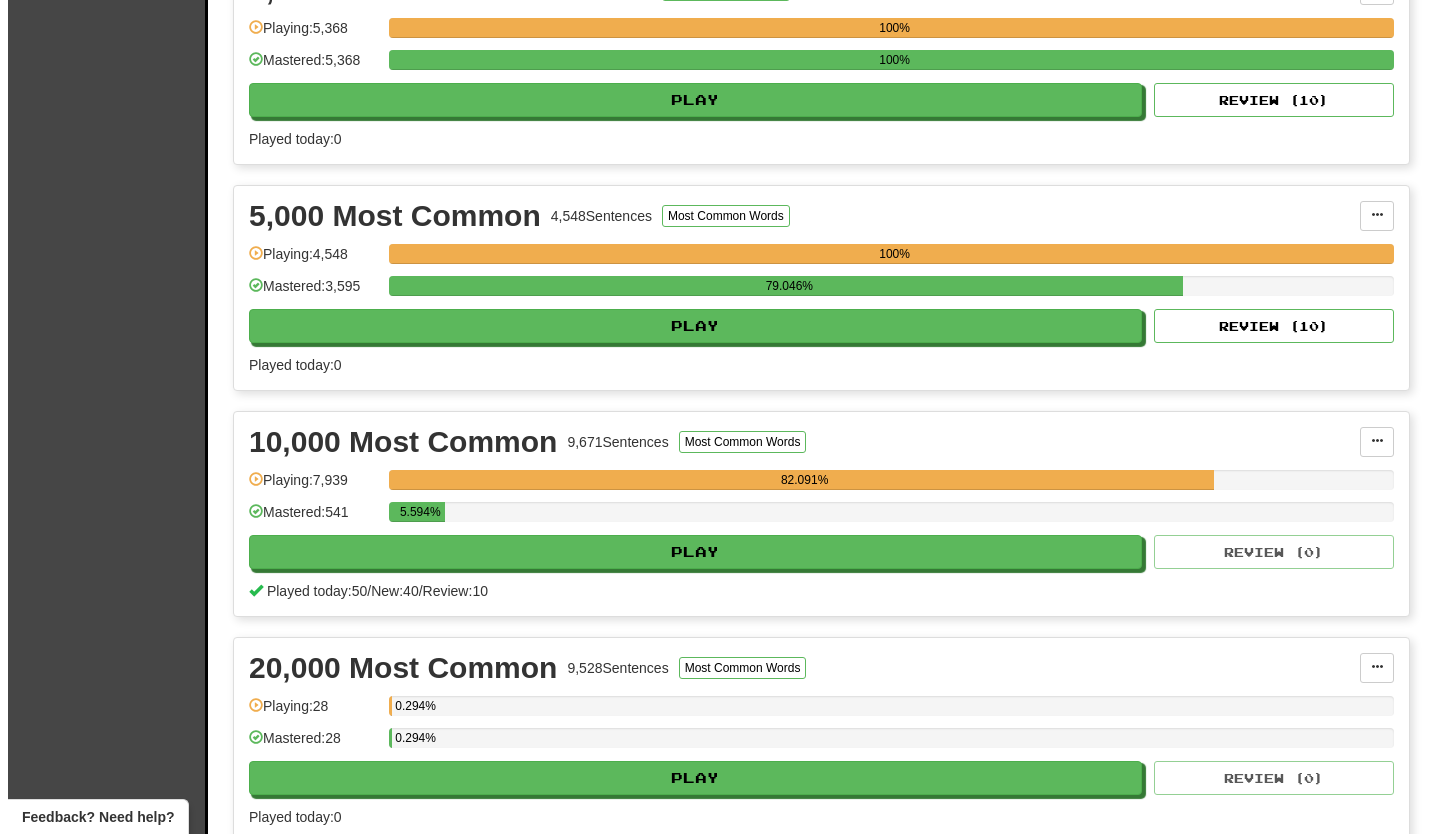 scroll, scrollTop: 1300, scrollLeft: 0, axis: vertical 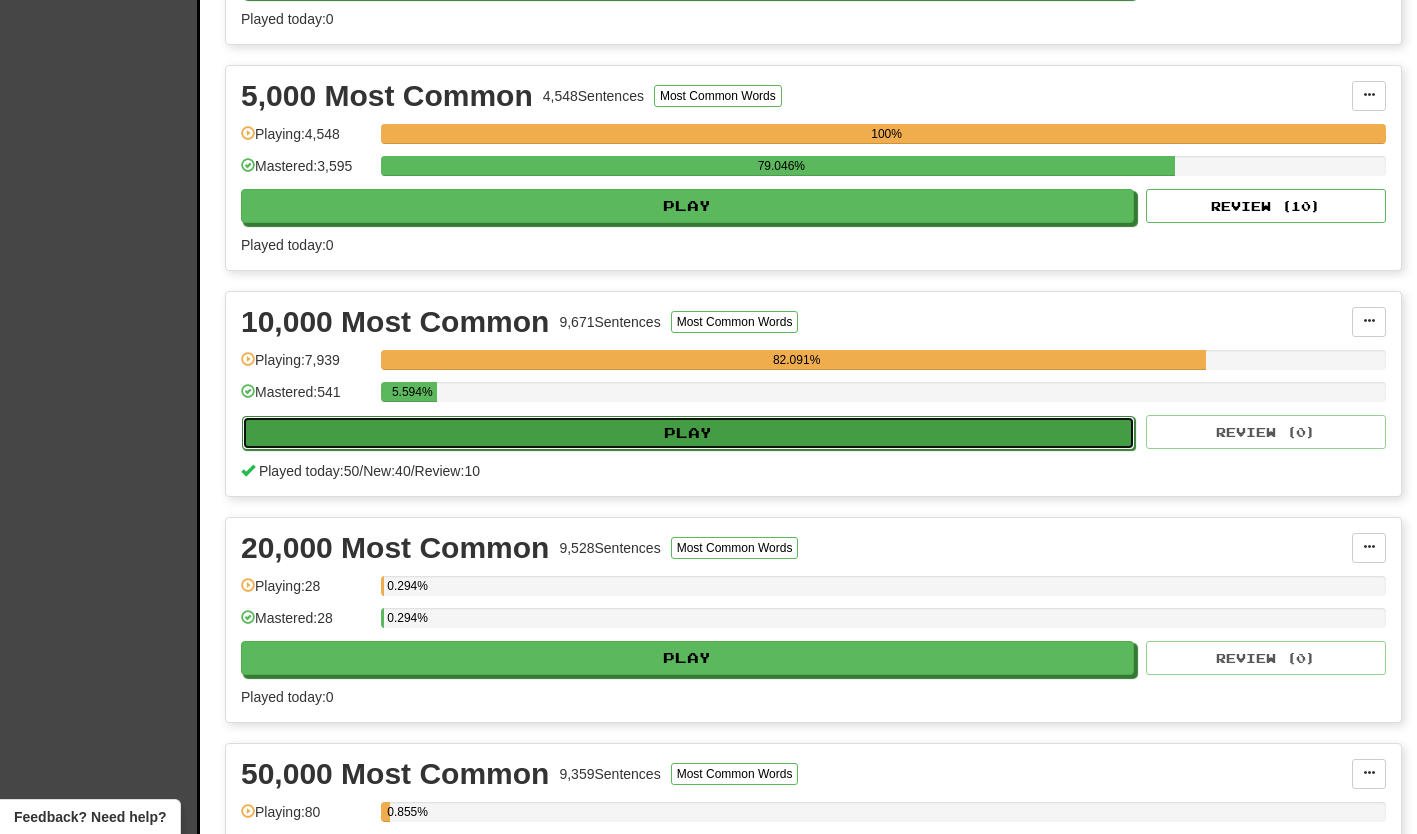 click on "Play" at bounding box center (688, 433) 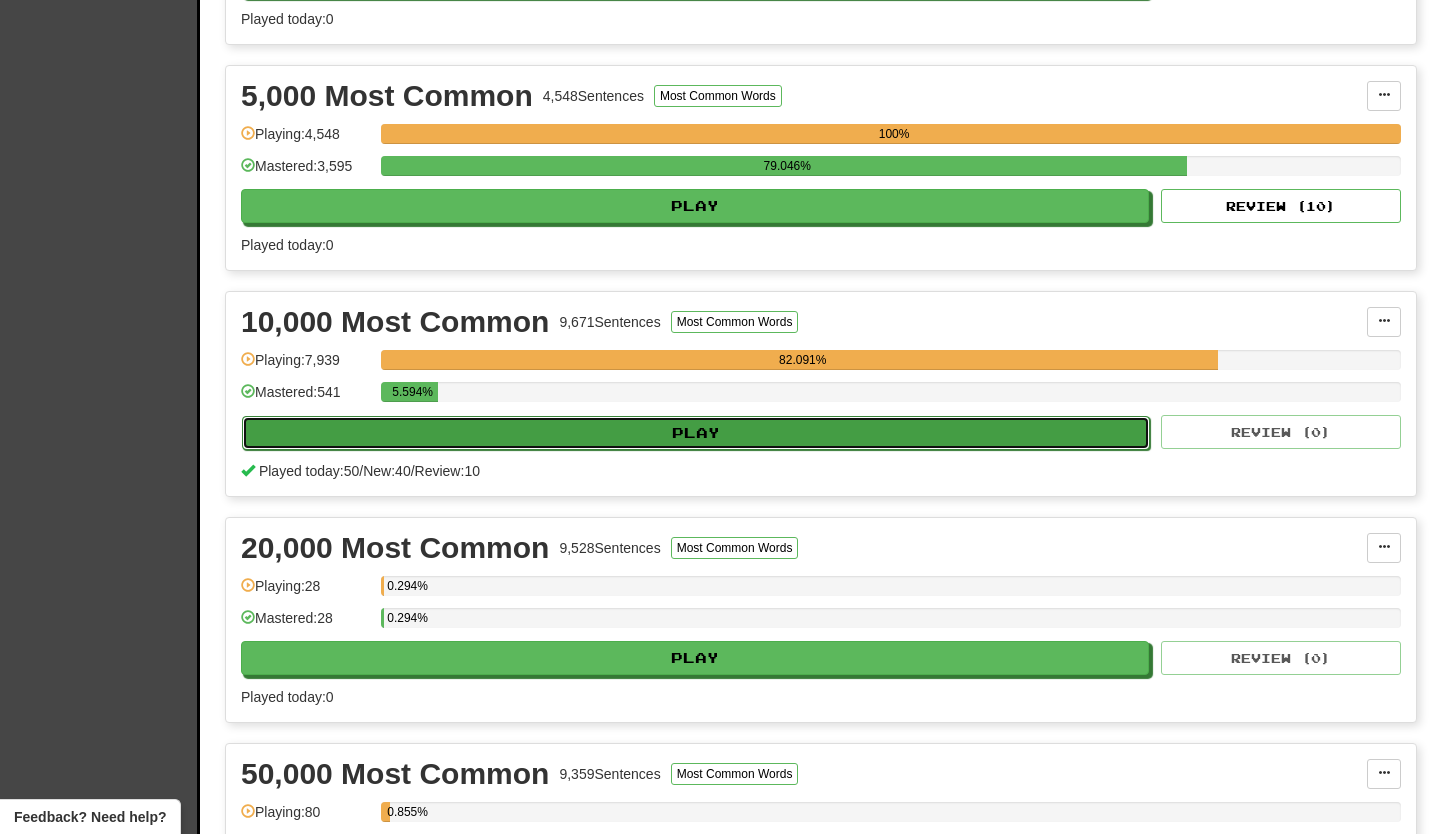 select on "**" 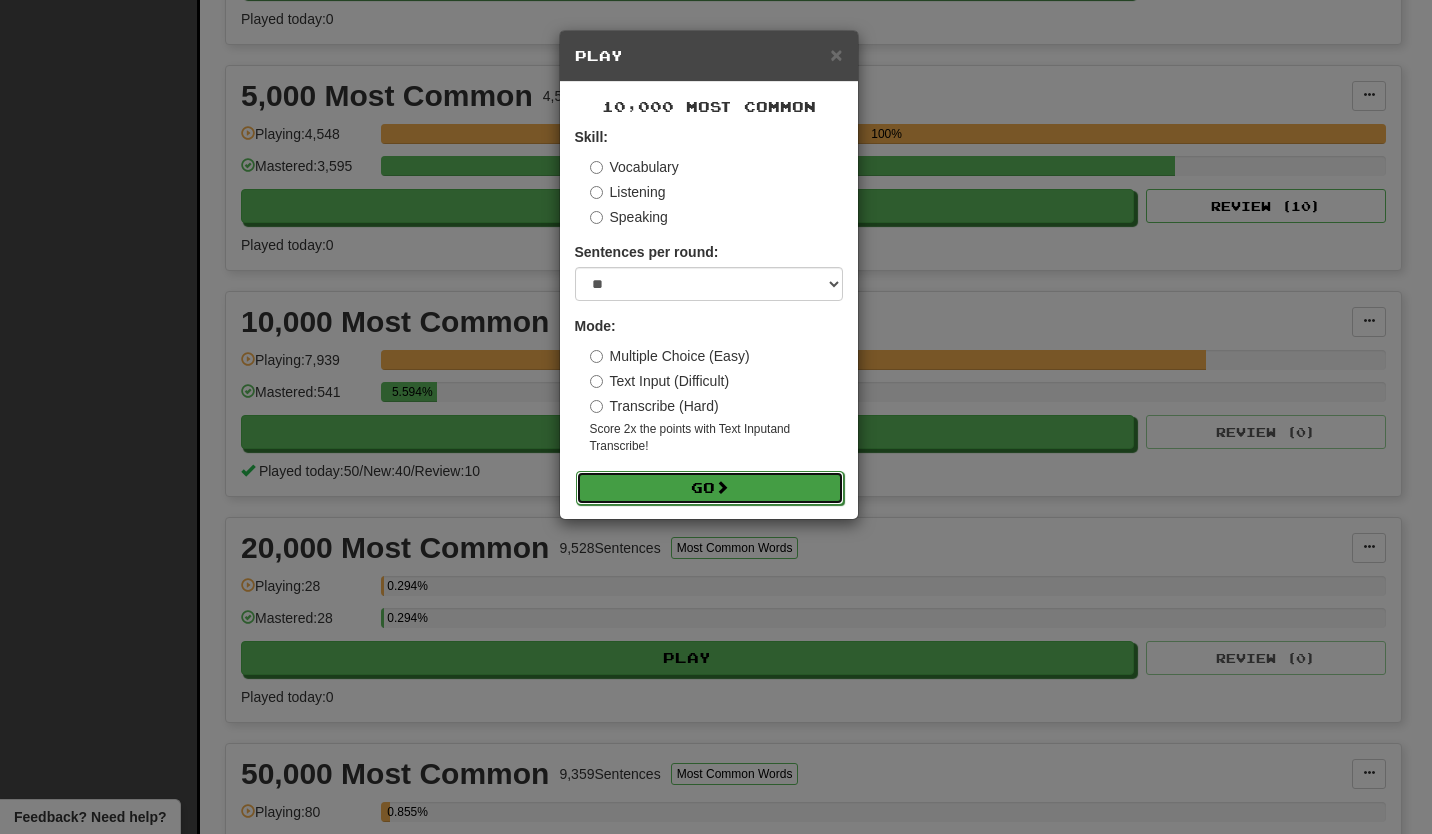 click on "Go" at bounding box center (710, 488) 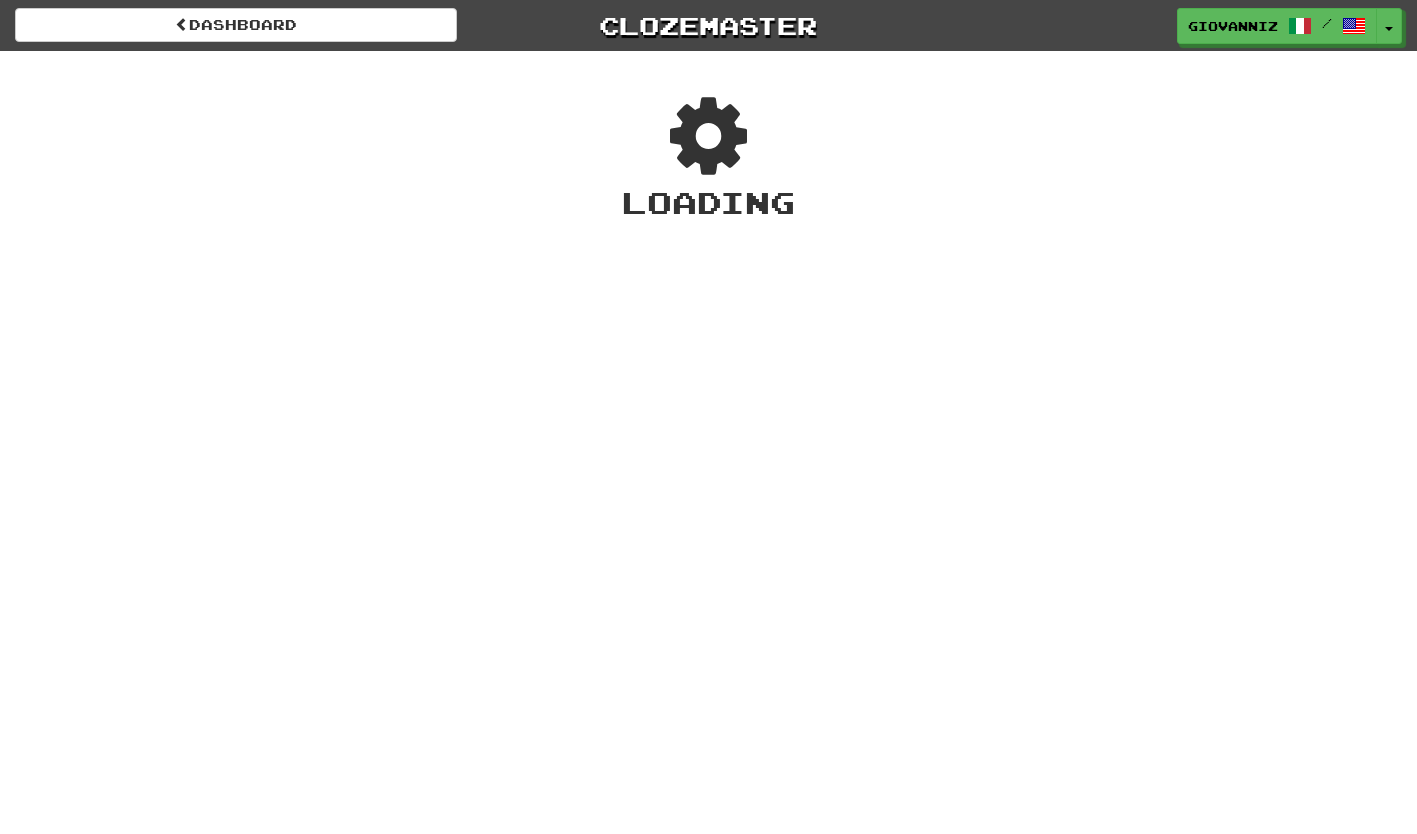 scroll, scrollTop: 0, scrollLeft: 0, axis: both 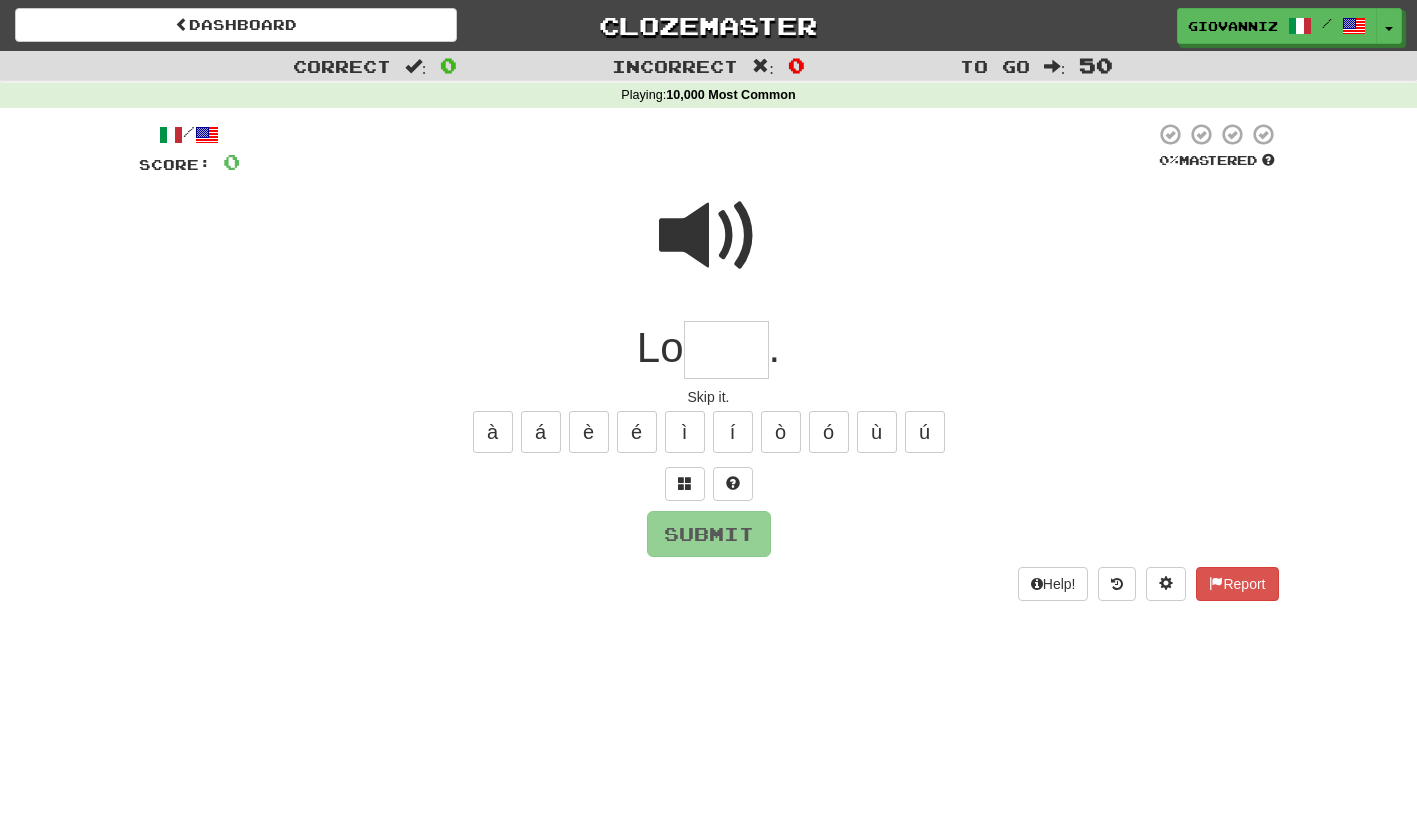 click at bounding box center (709, 236) 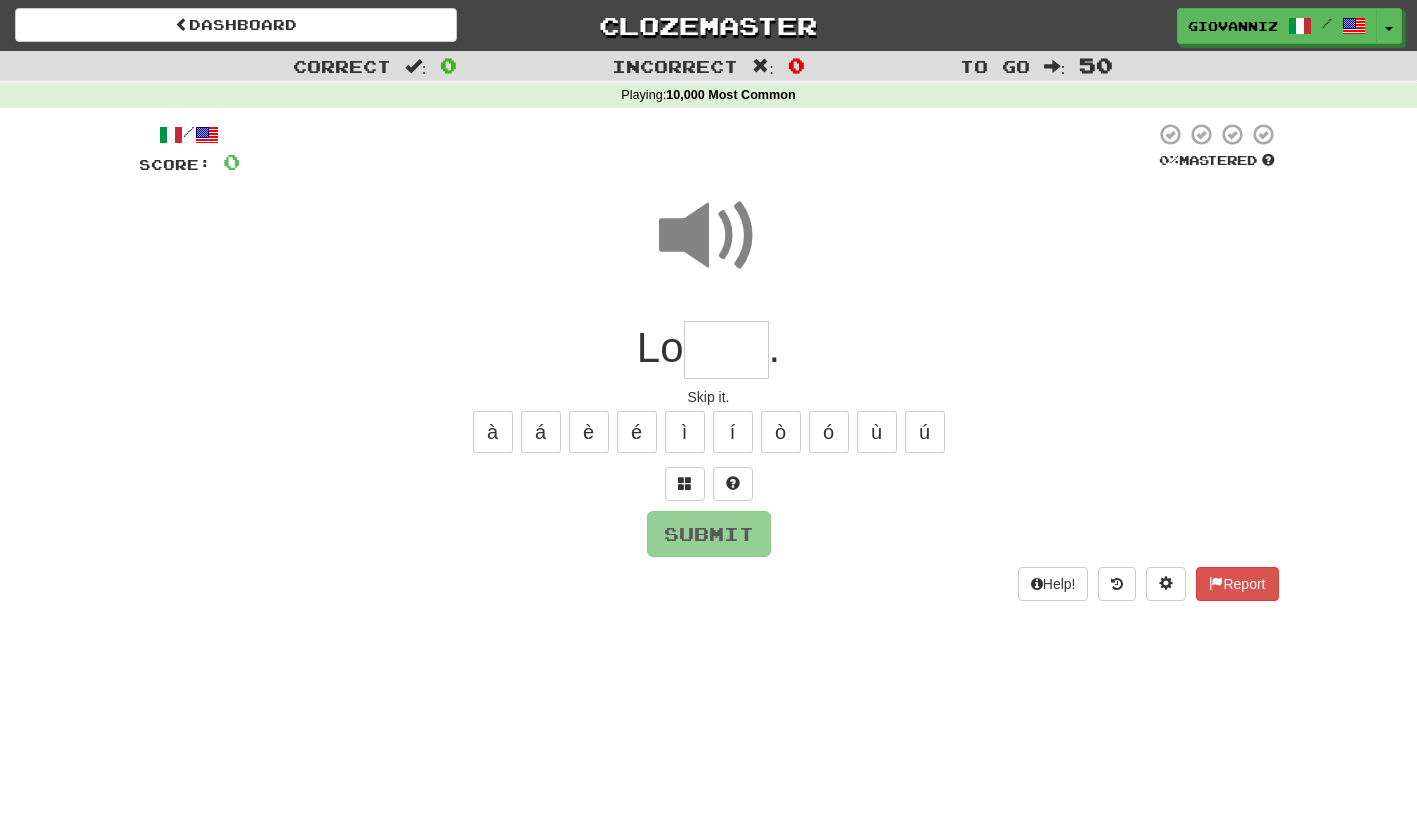 click at bounding box center (709, 236) 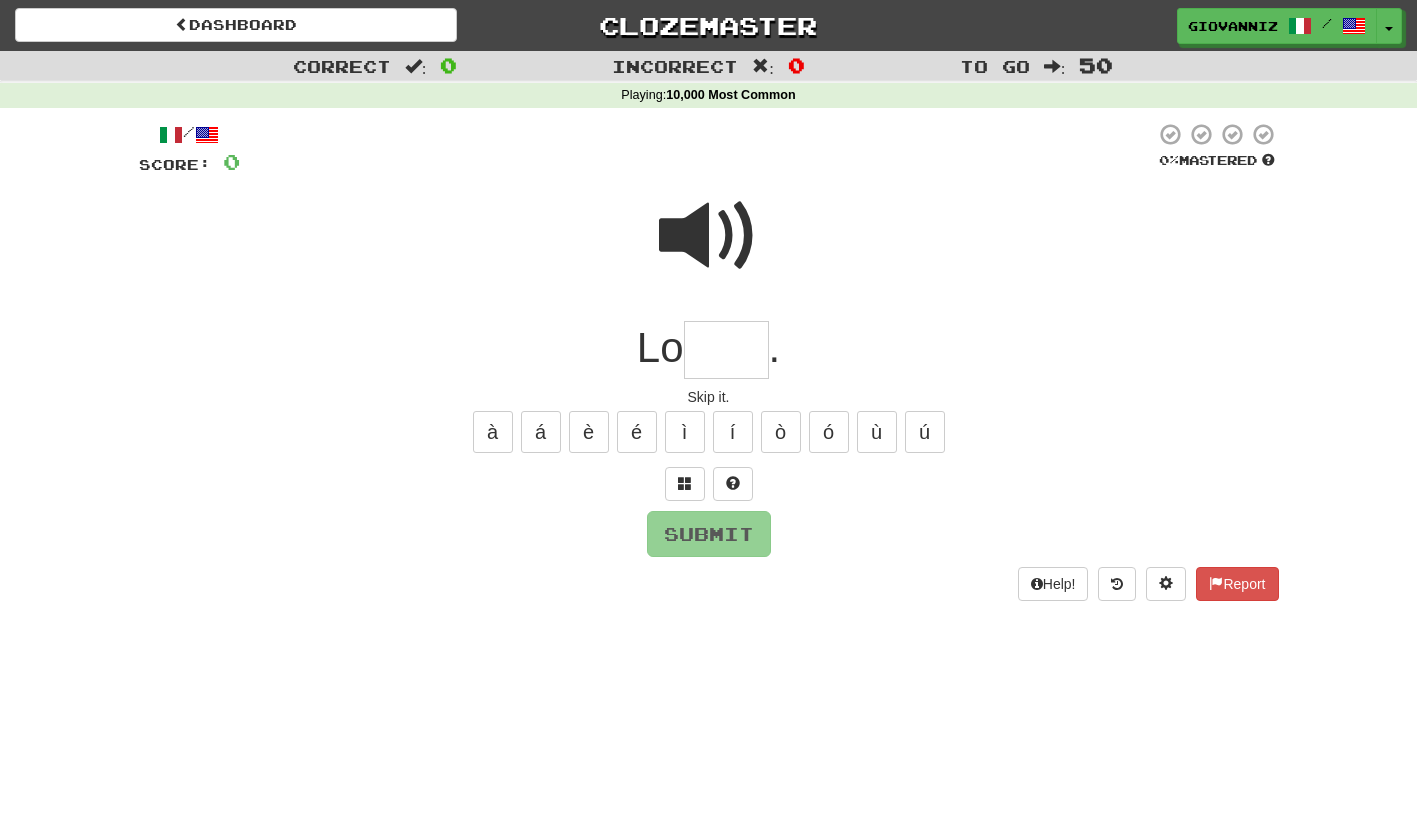 click at bounding box center (726, 350) 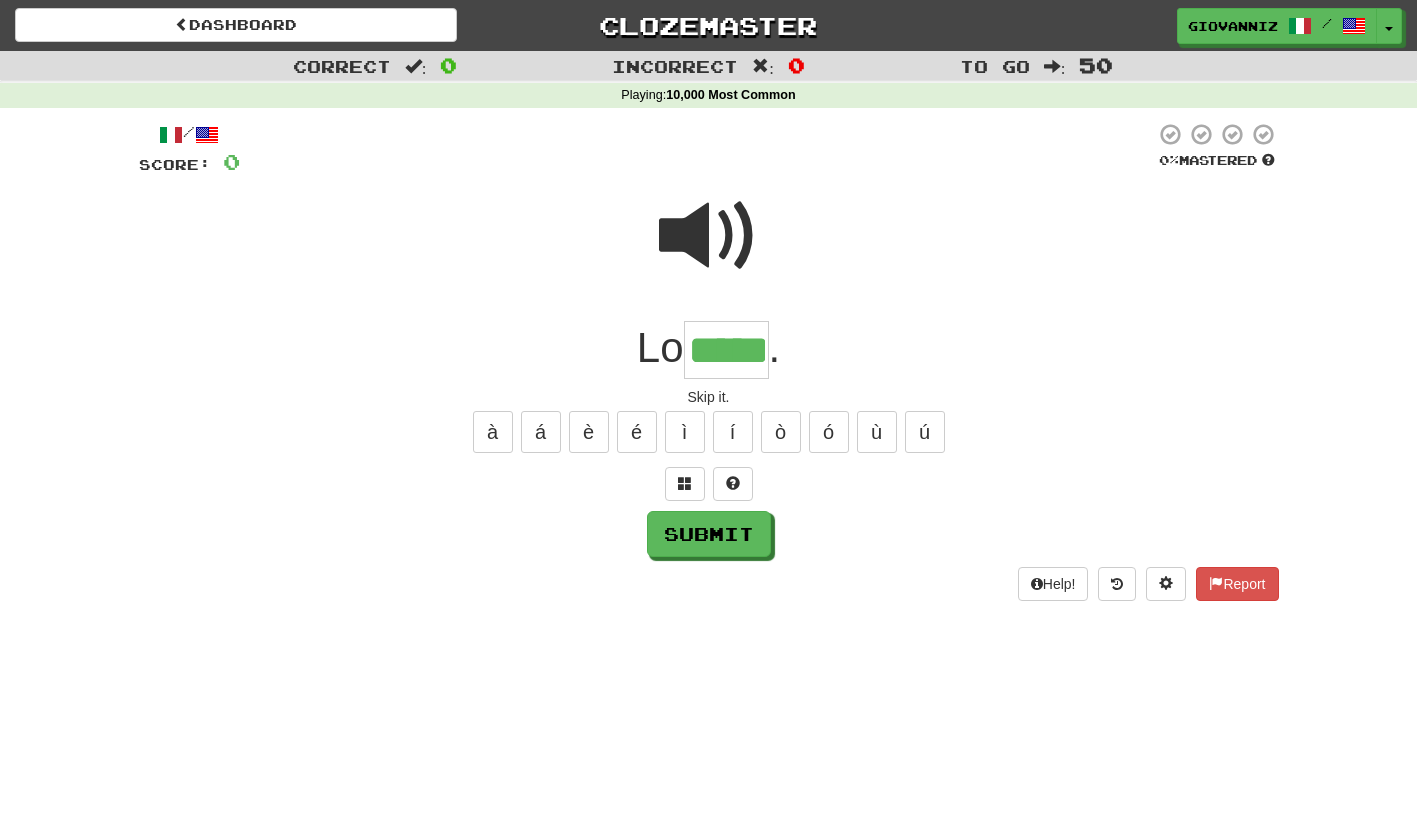 type on "*****" 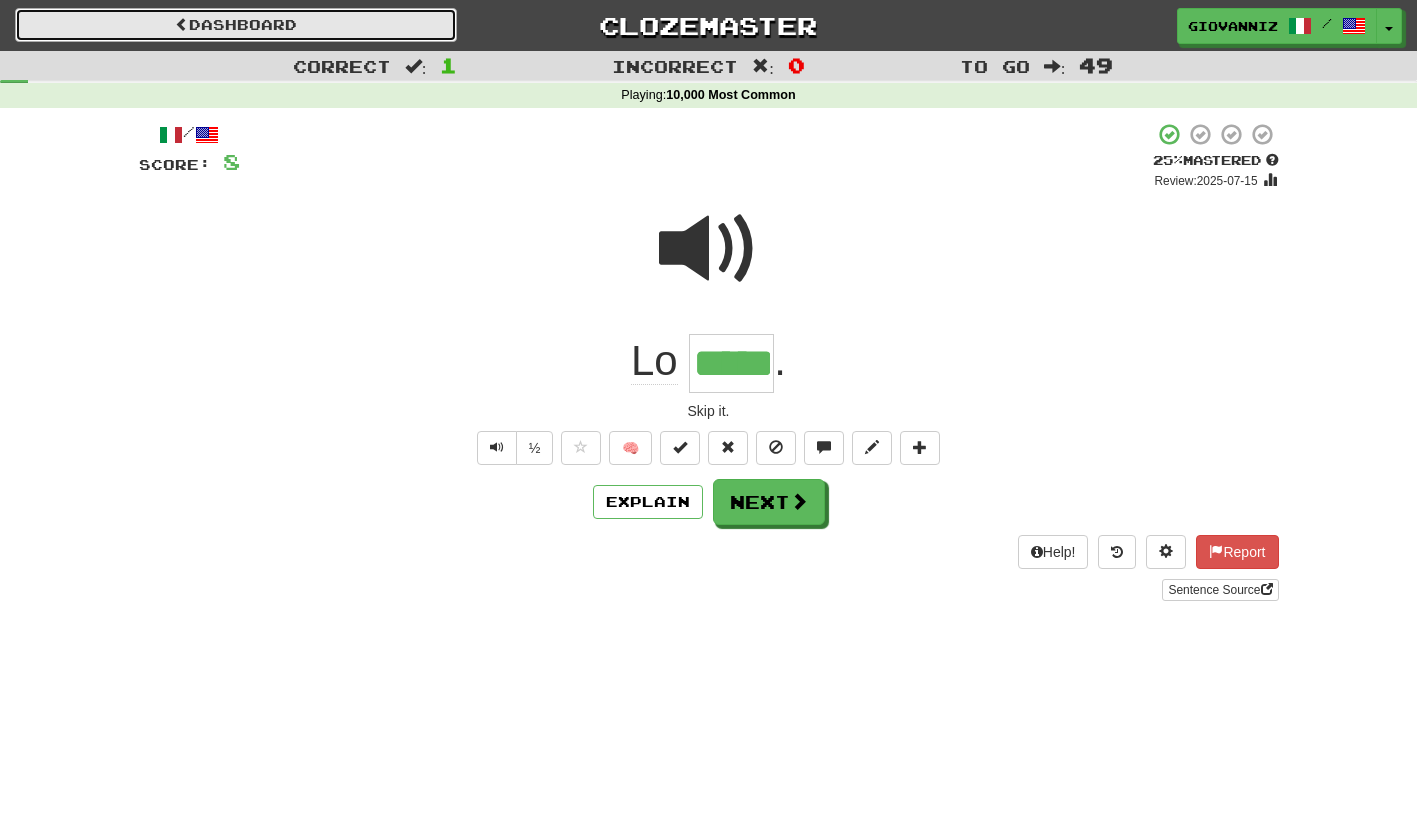 click on "Dashboard" at bounding box center [236, 25] 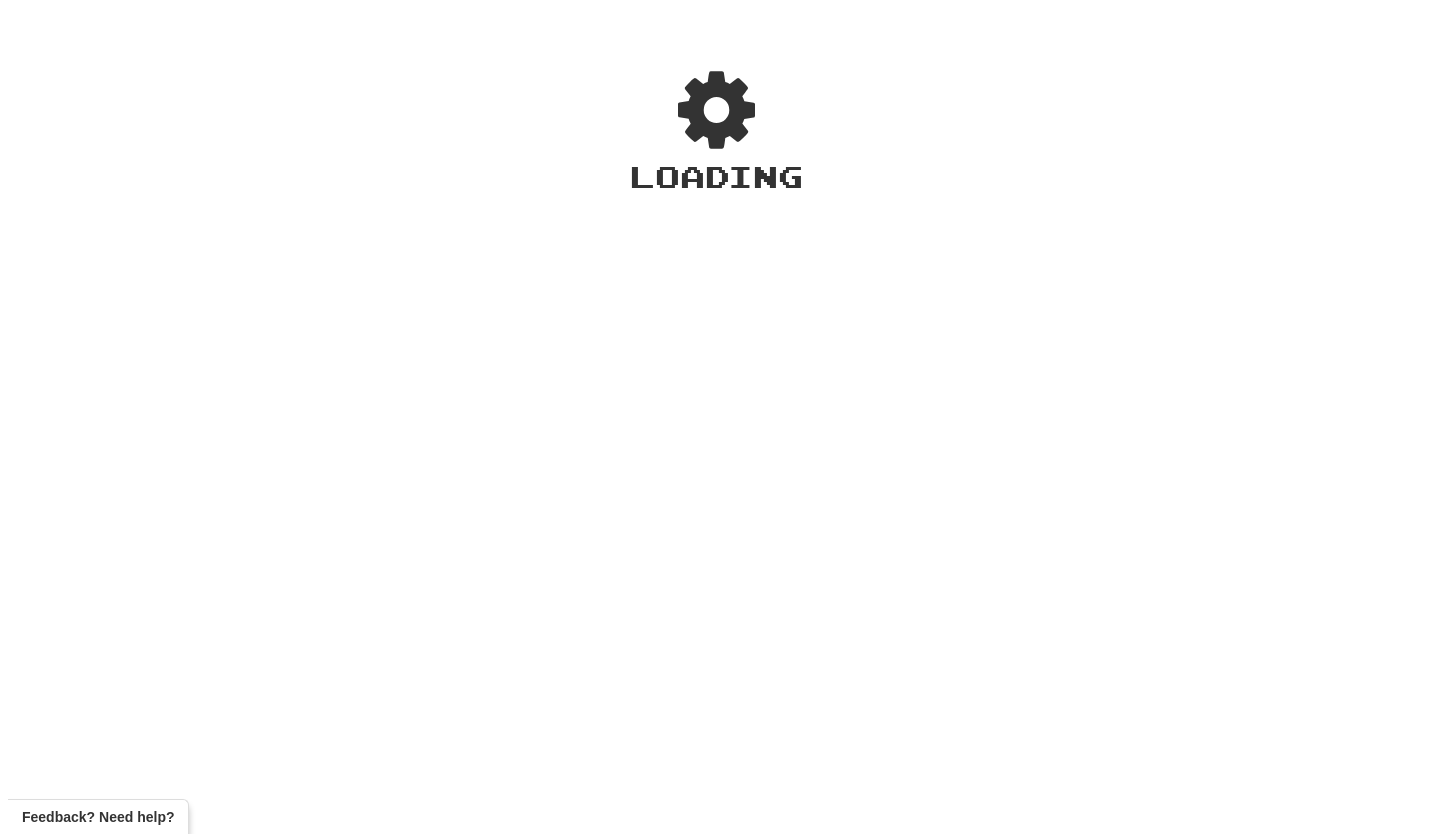 scroll, scrollTop: 0, scrollLeft: 0, axis: both 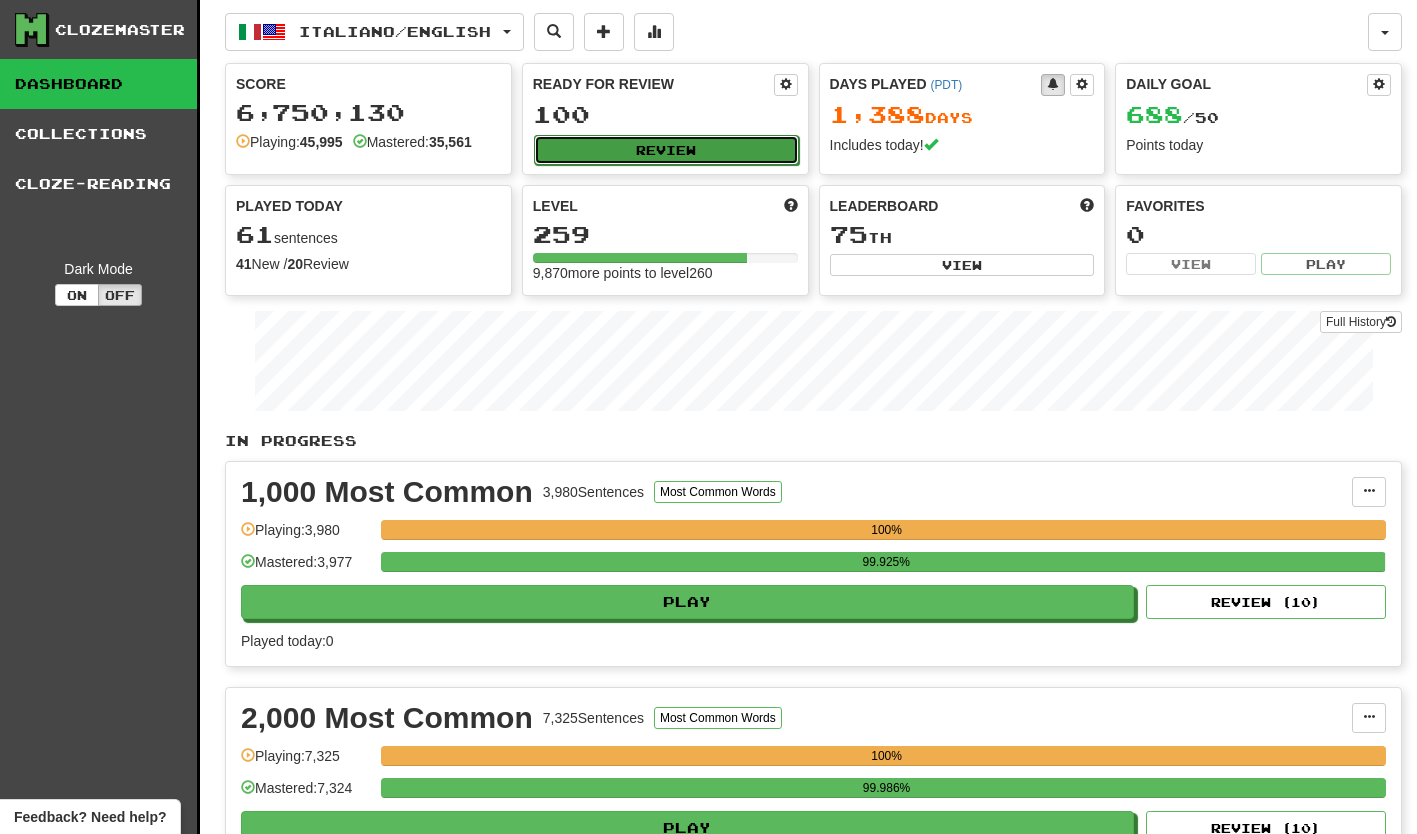 click on "Review" at bounding box center (666, 150) 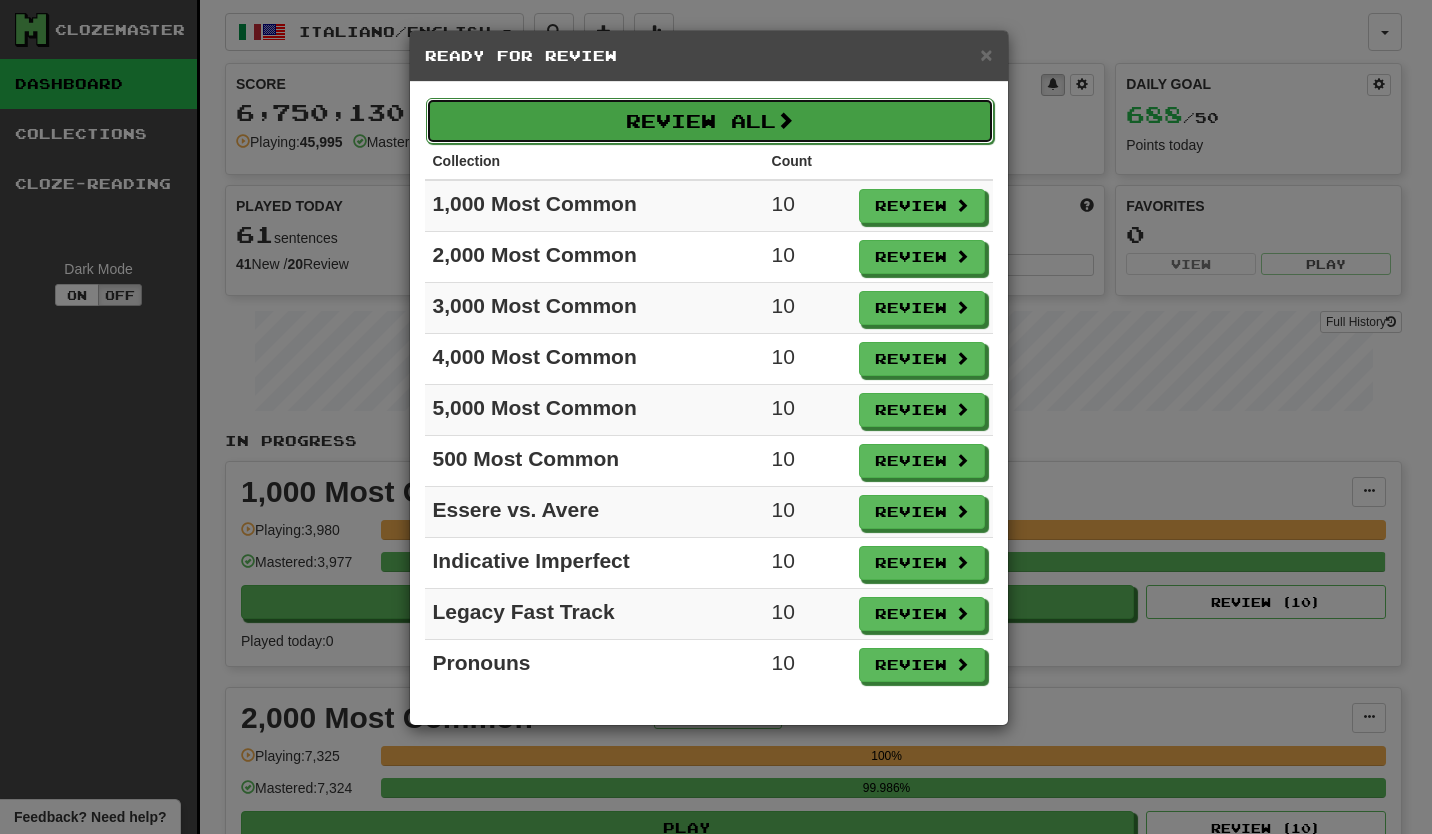 click on "Review All" at bounding box center (710, 121) 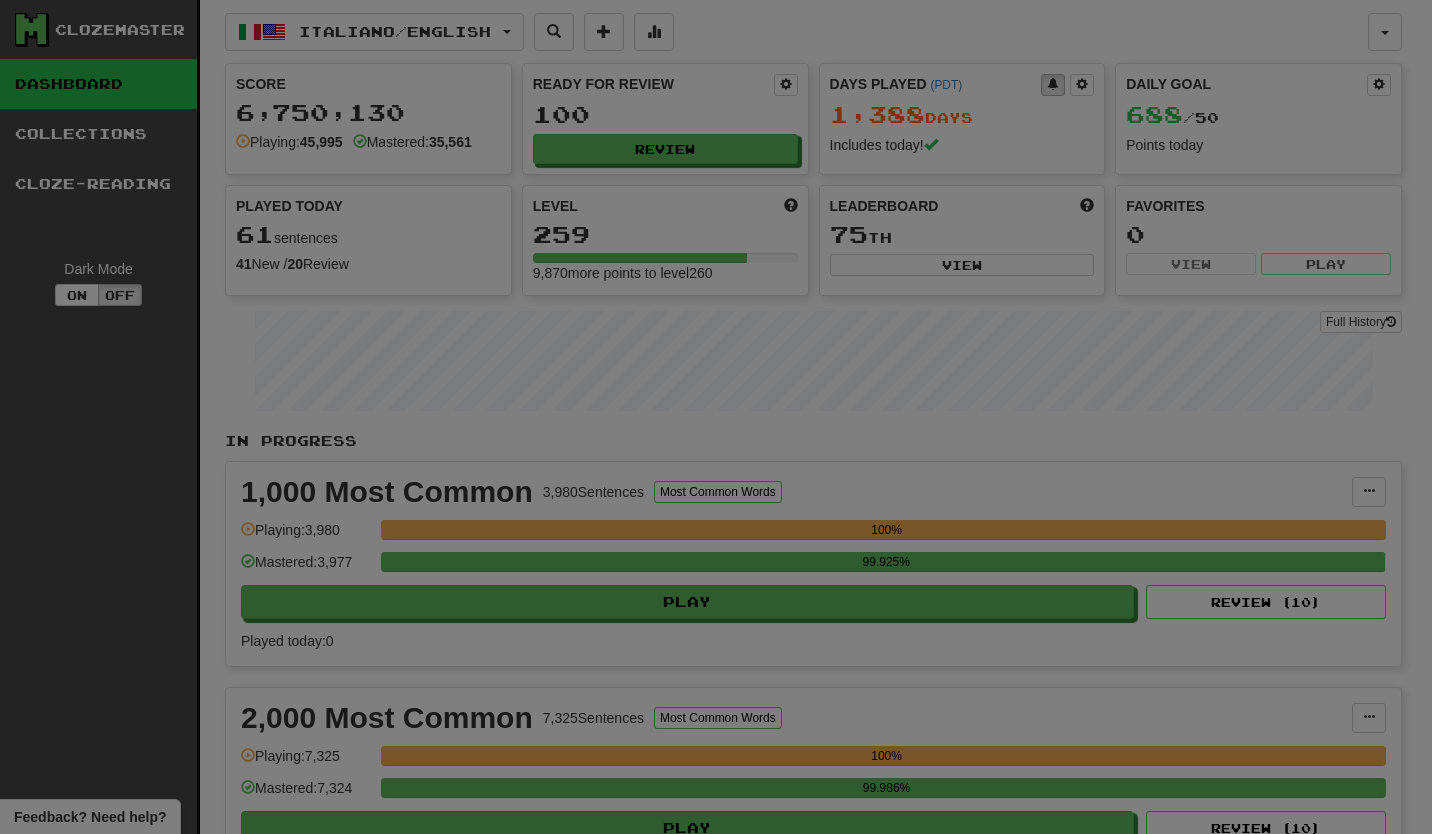 select on "**" 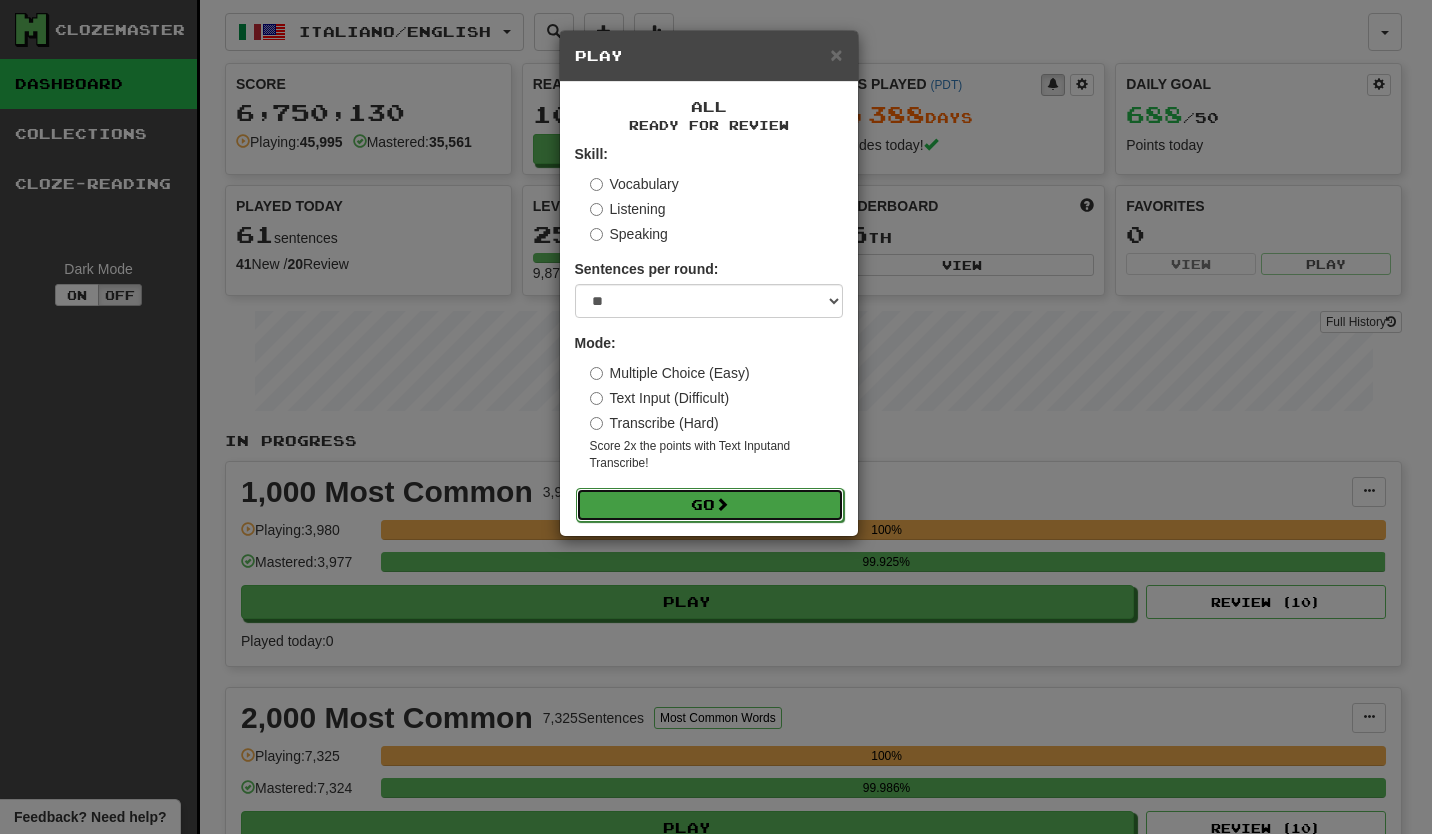 click on "Go" at bounding box center [710, 505] 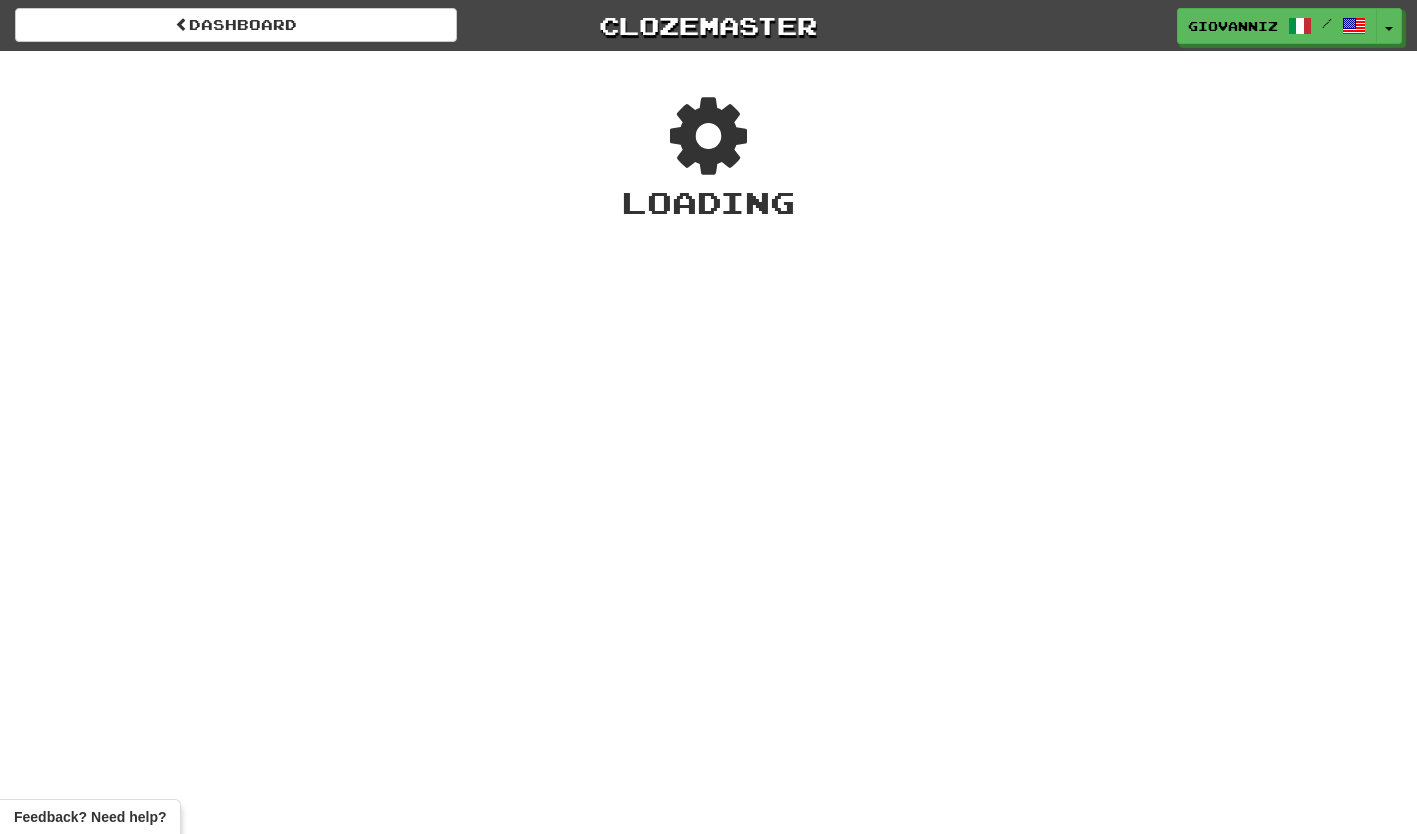 scroll, scrollTop: 0, scrollLeft: 0, axis: both 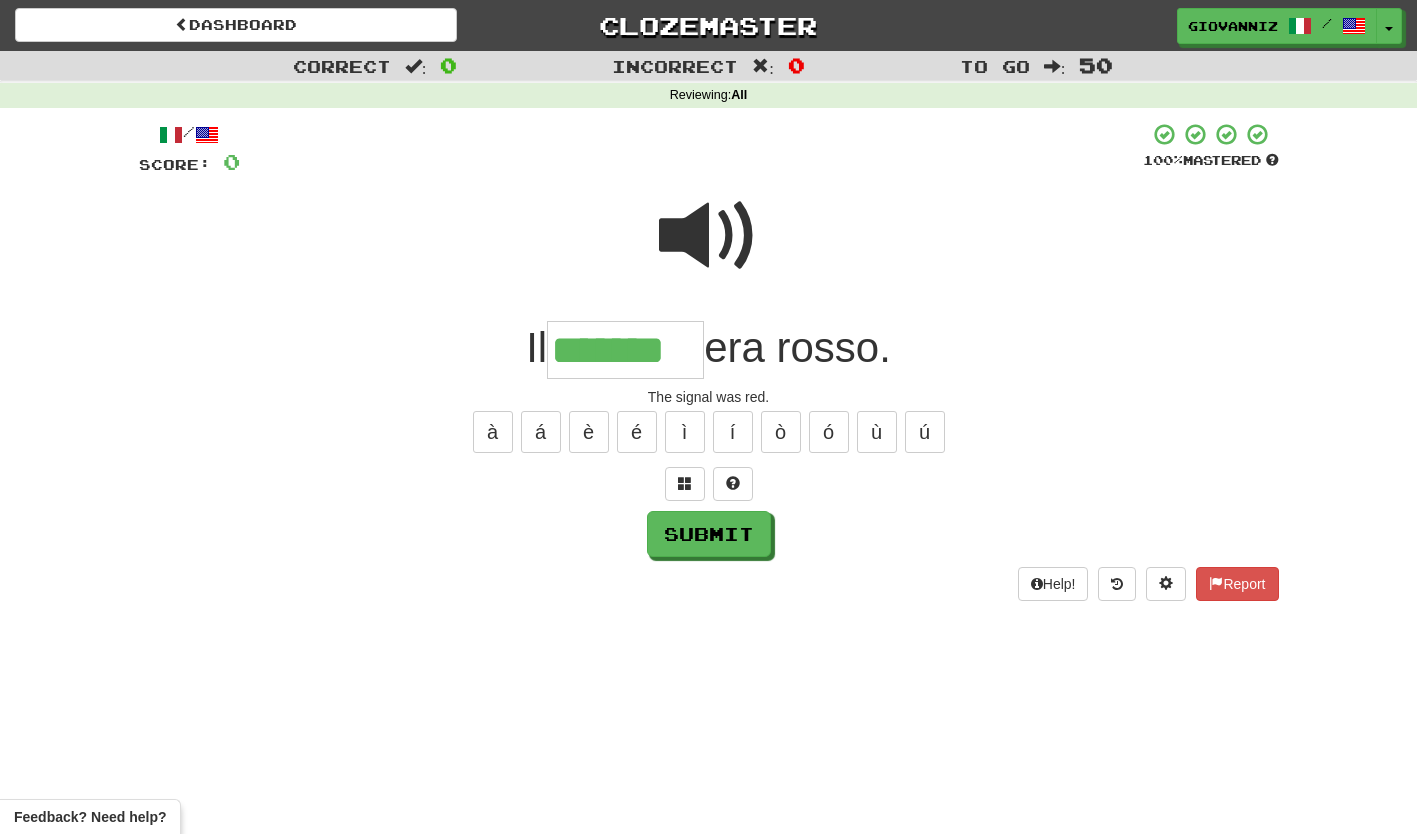 type on "*******" 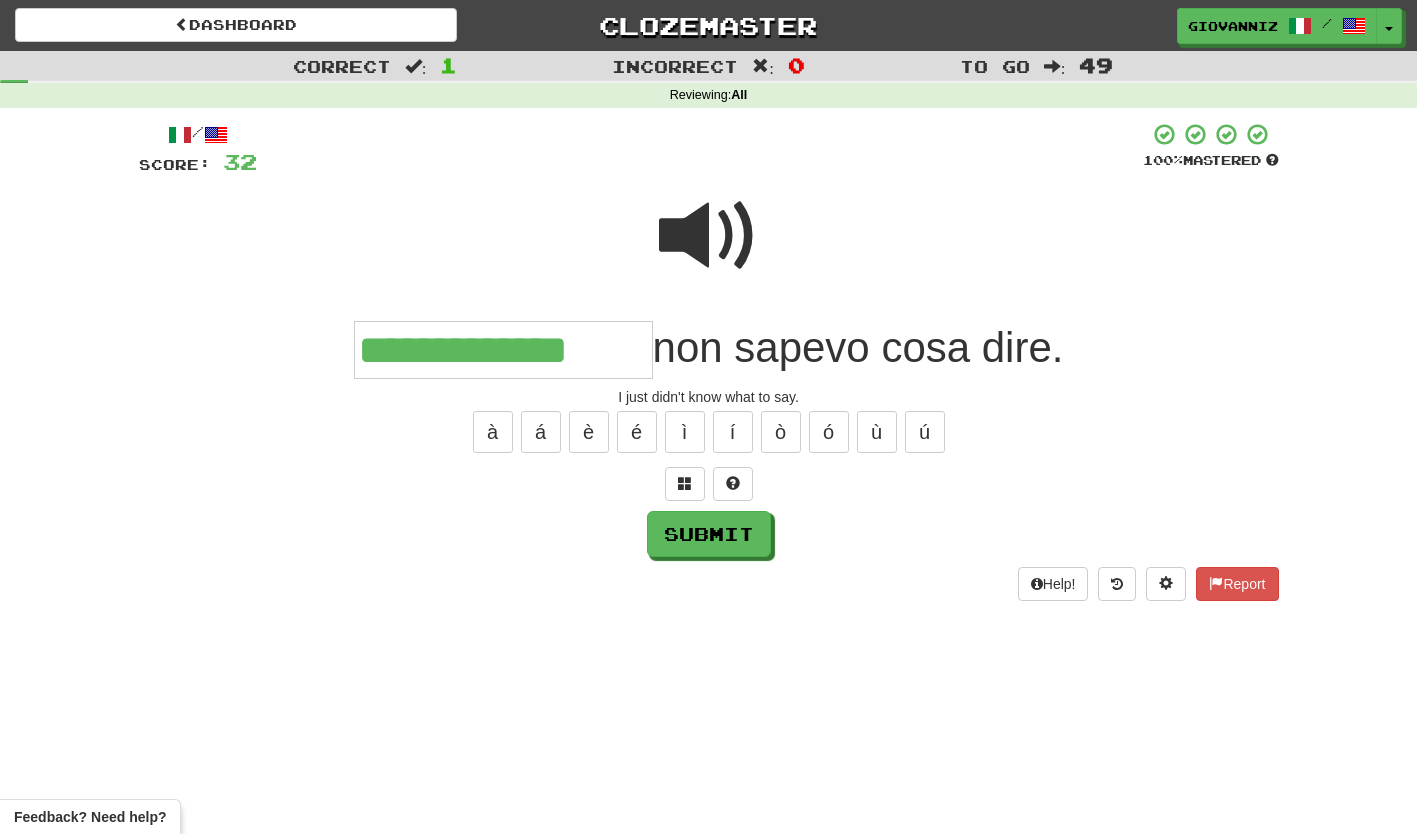 type on "**********" 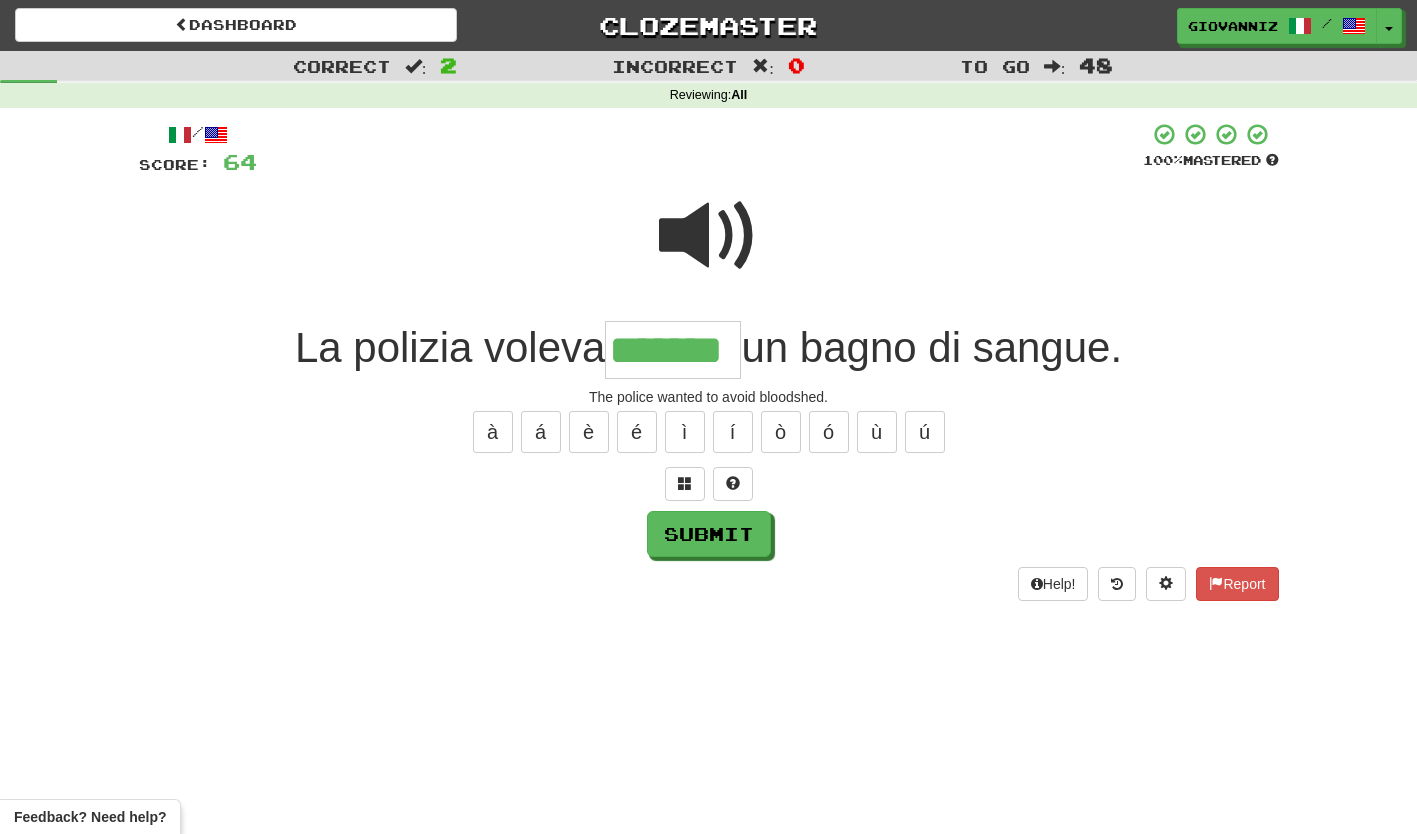 type on "*******" 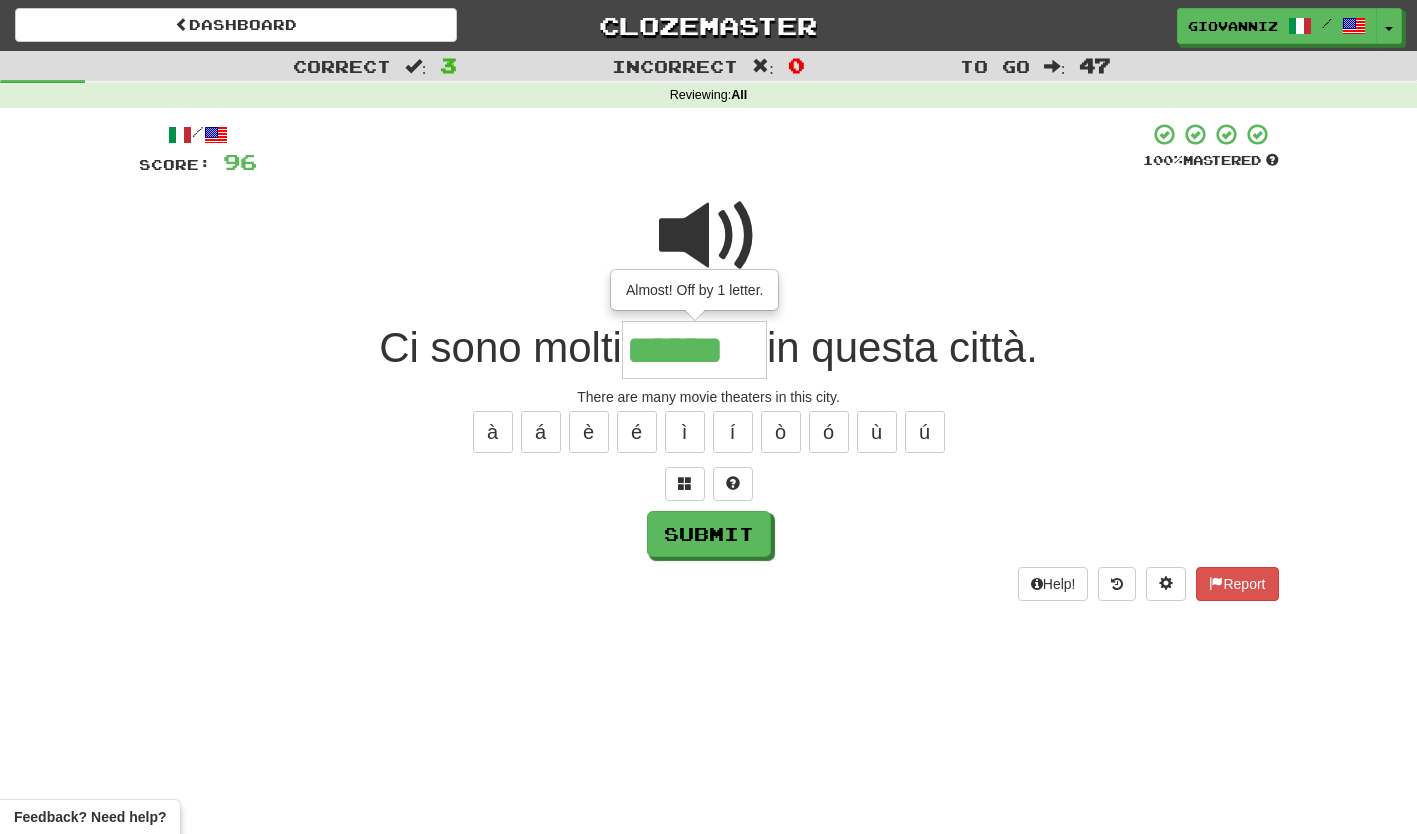 type on "******" 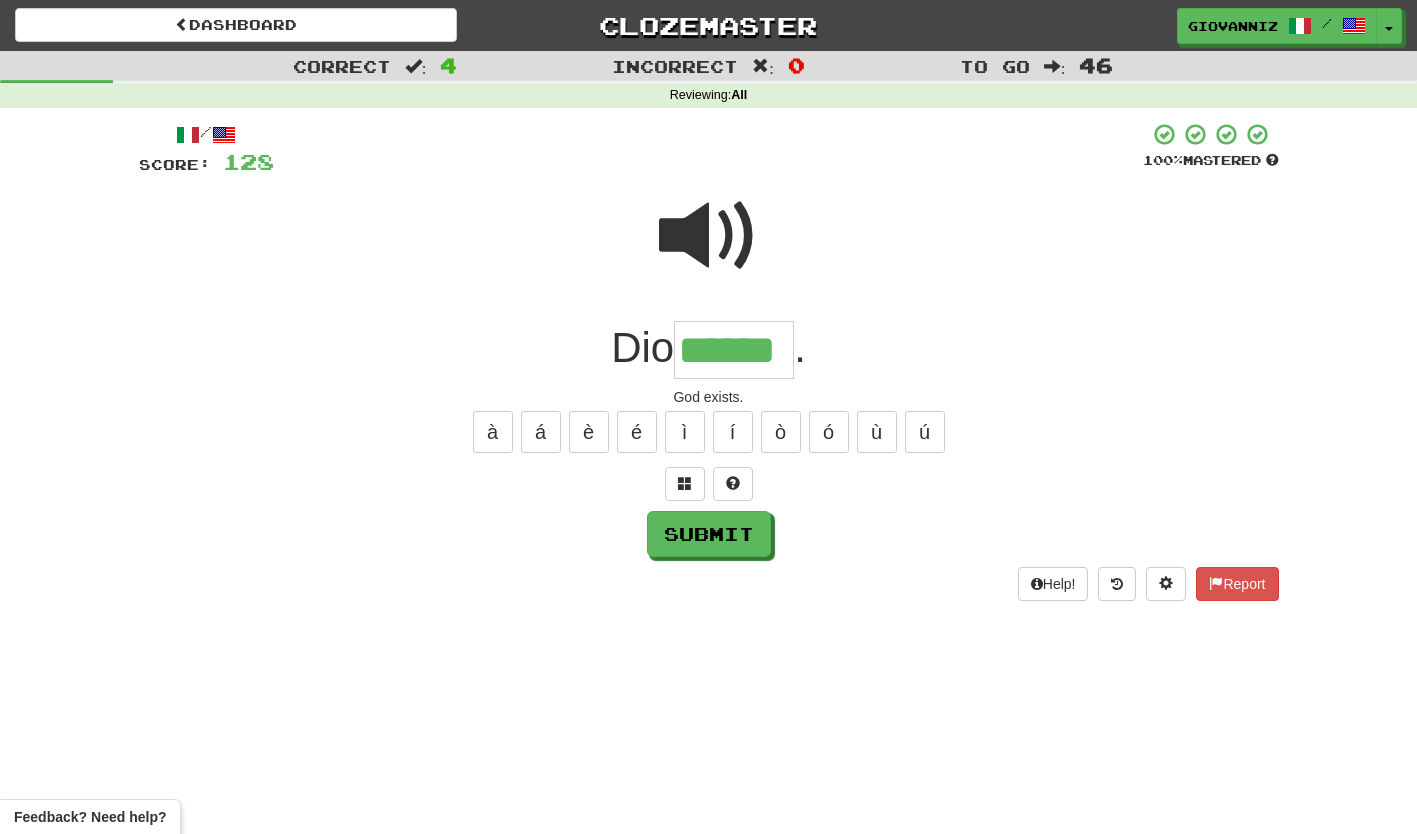 type on "******" 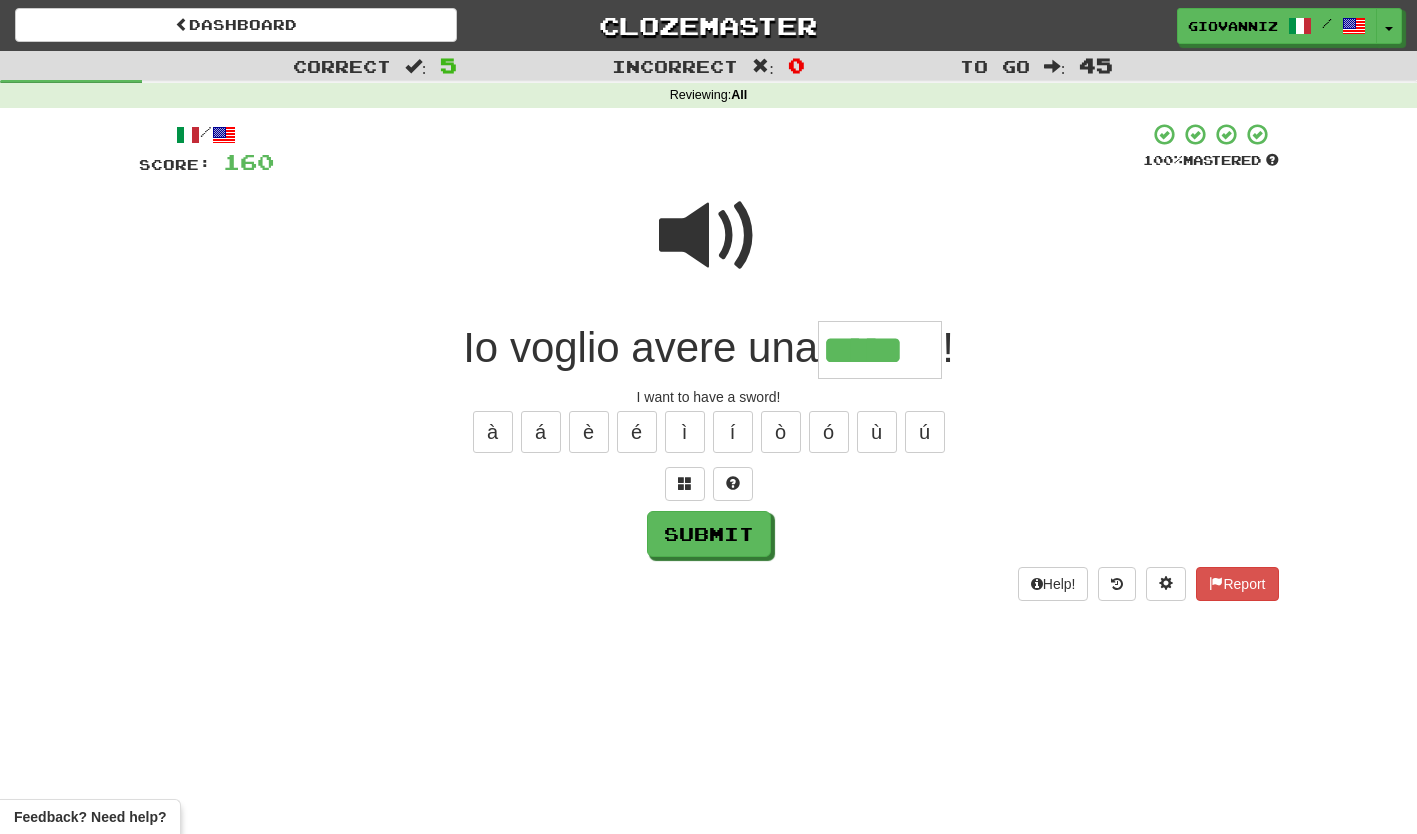 type on "*****" 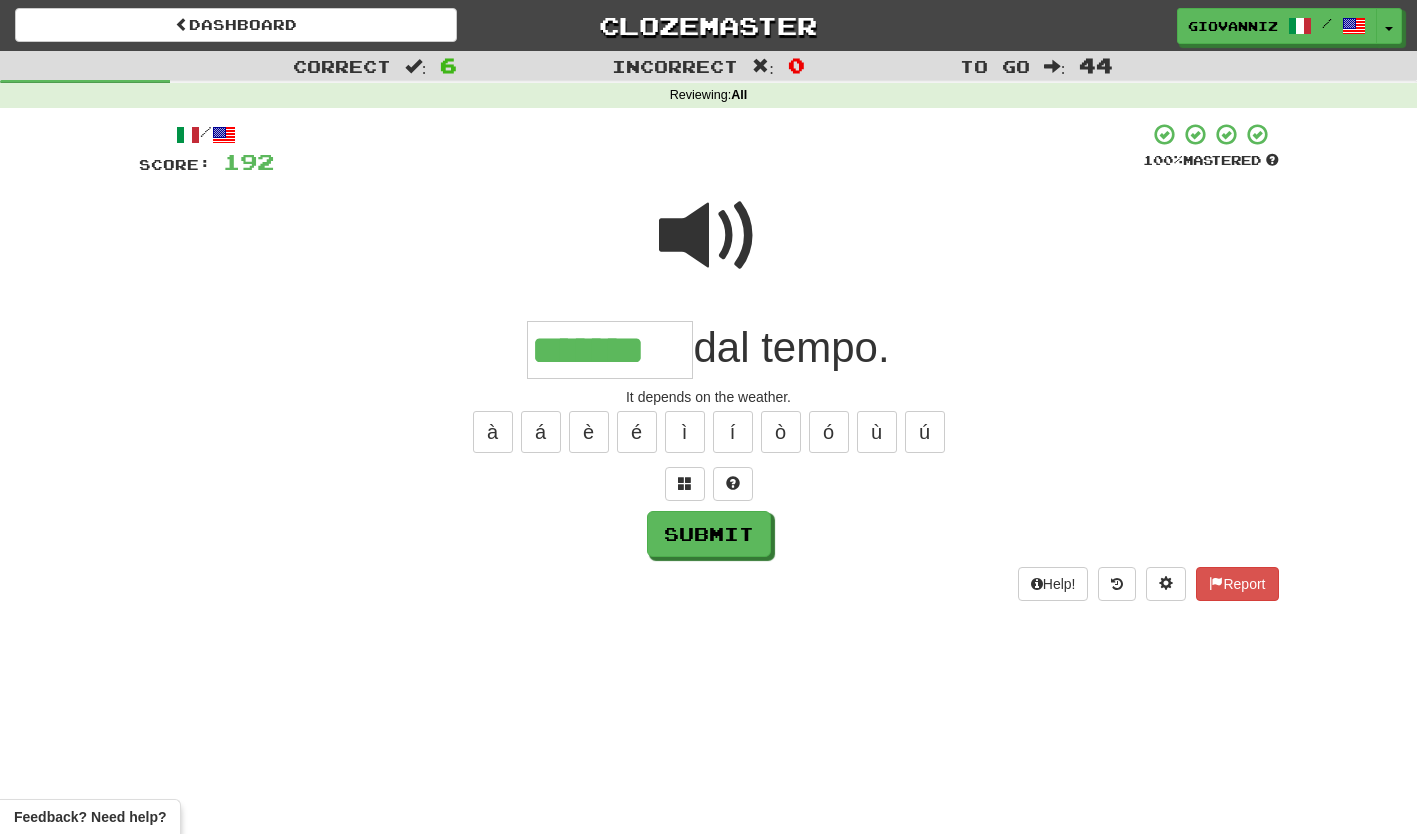 type on "*******" 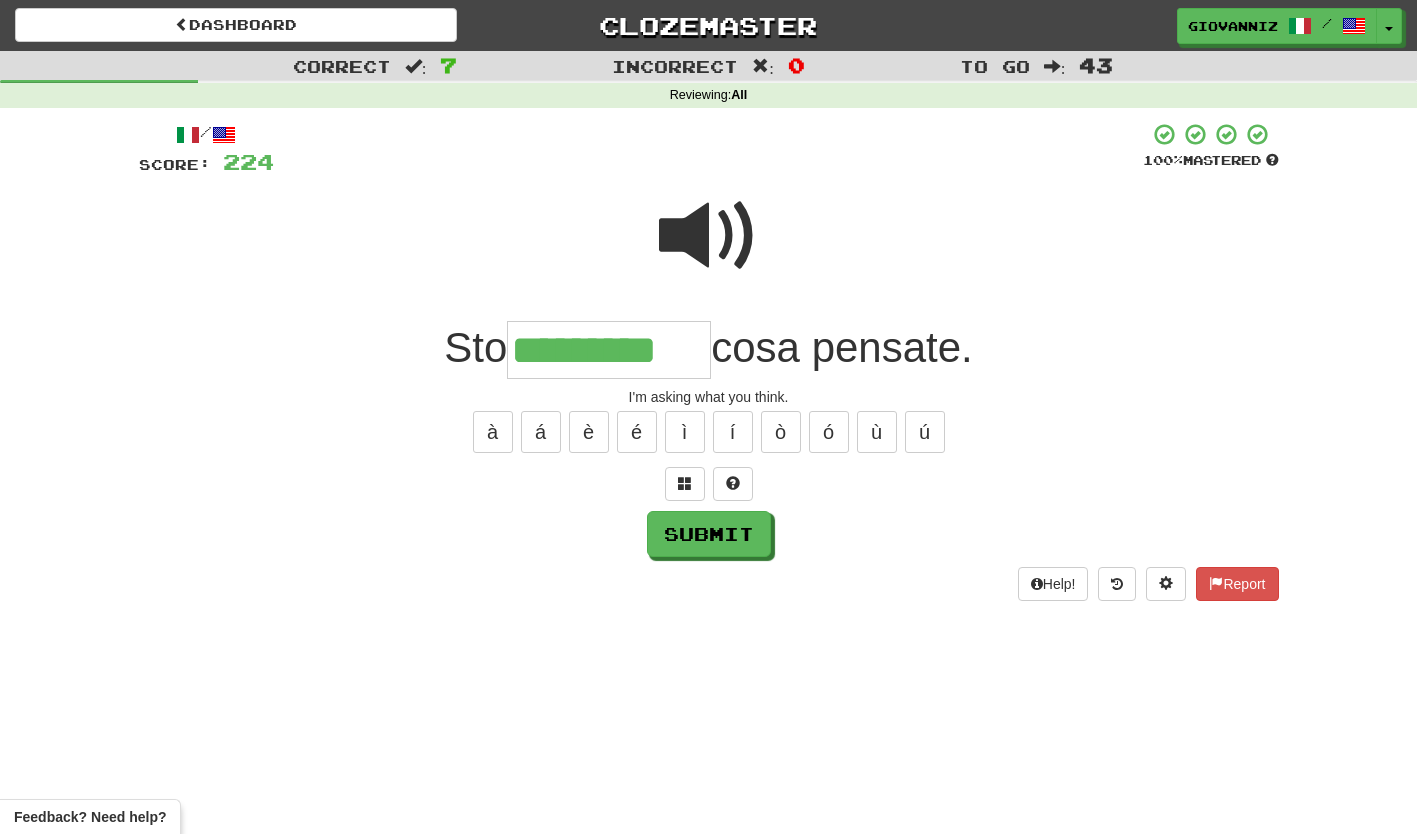 type on "*********" 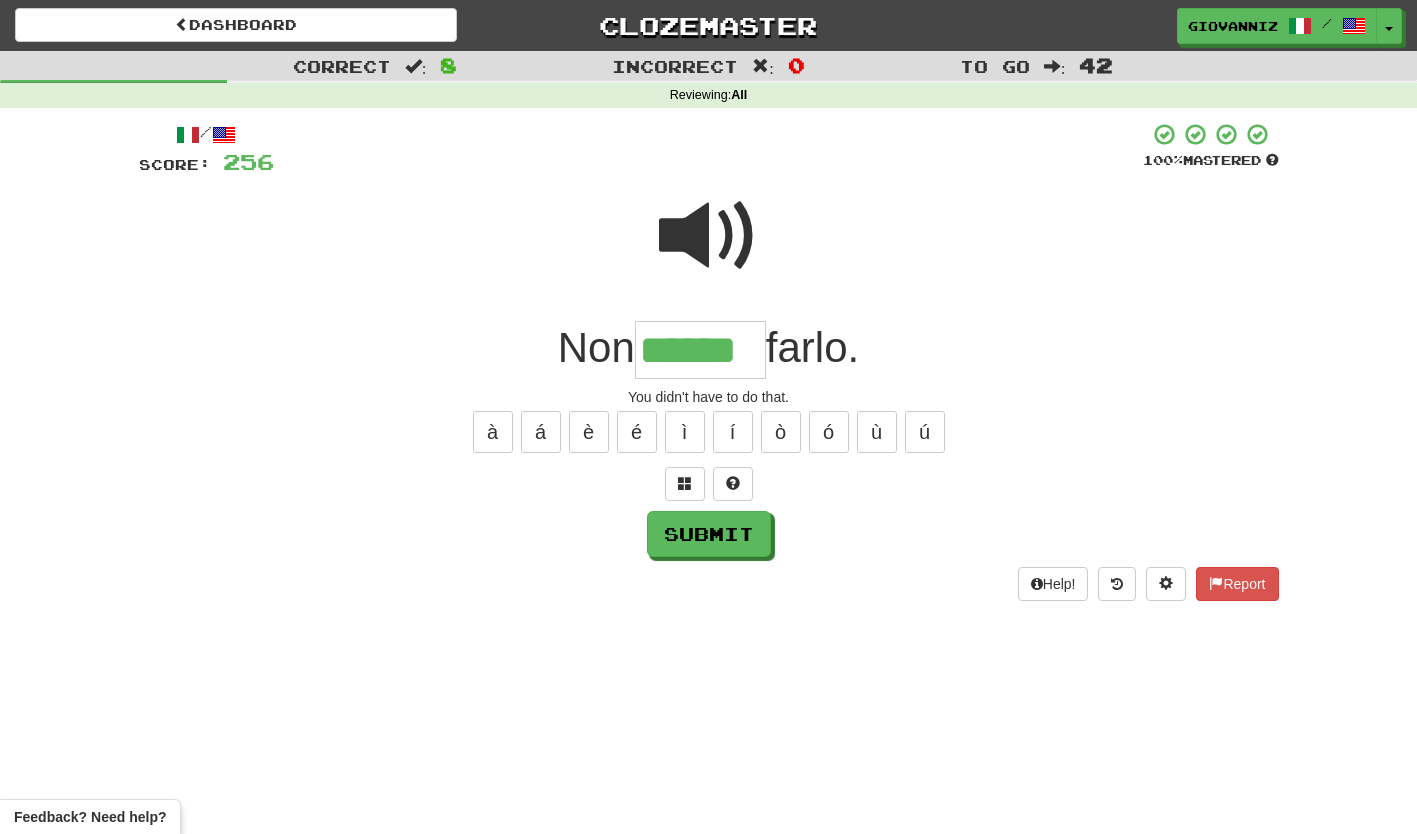 type on "******" 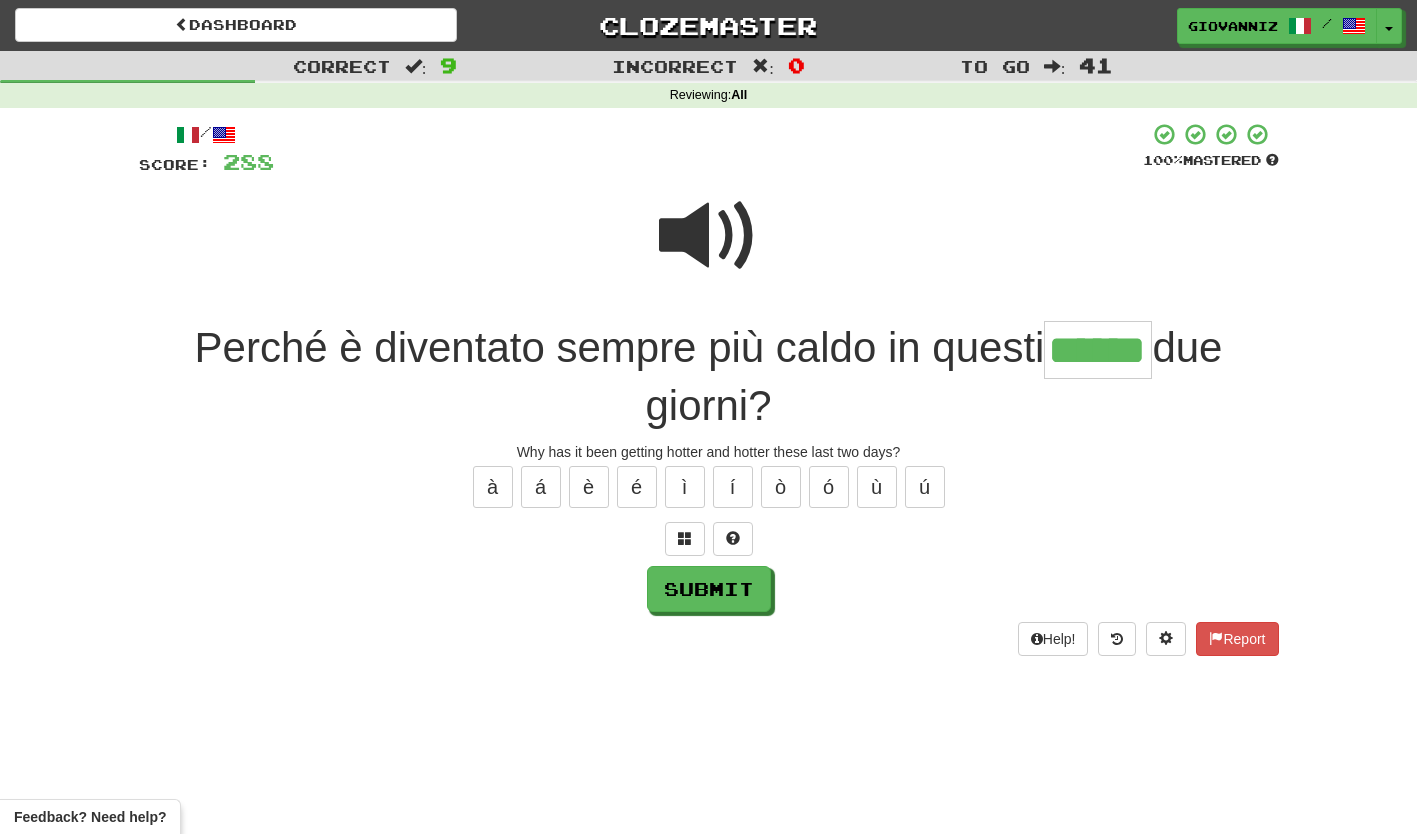 type on "******" 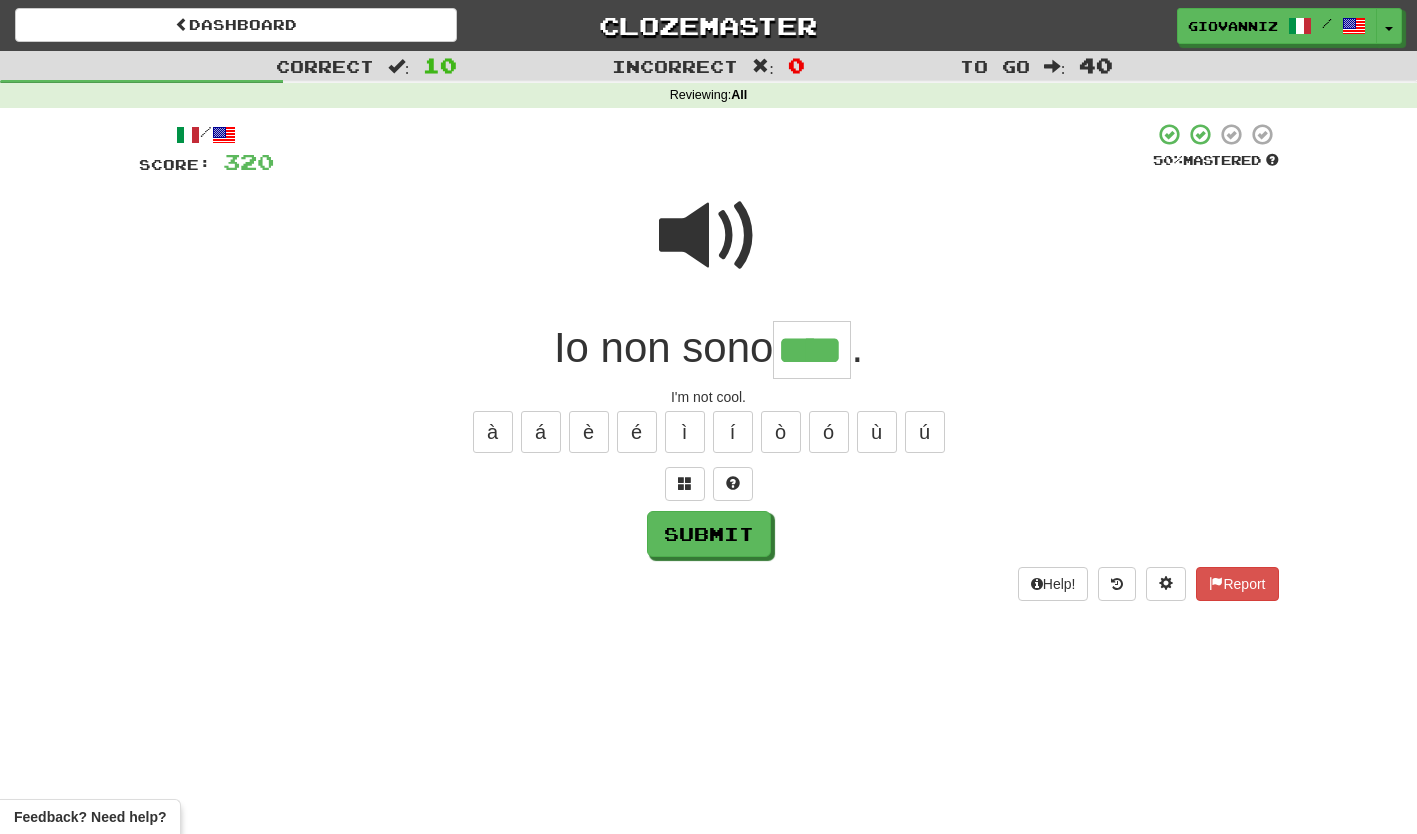 type on "****" 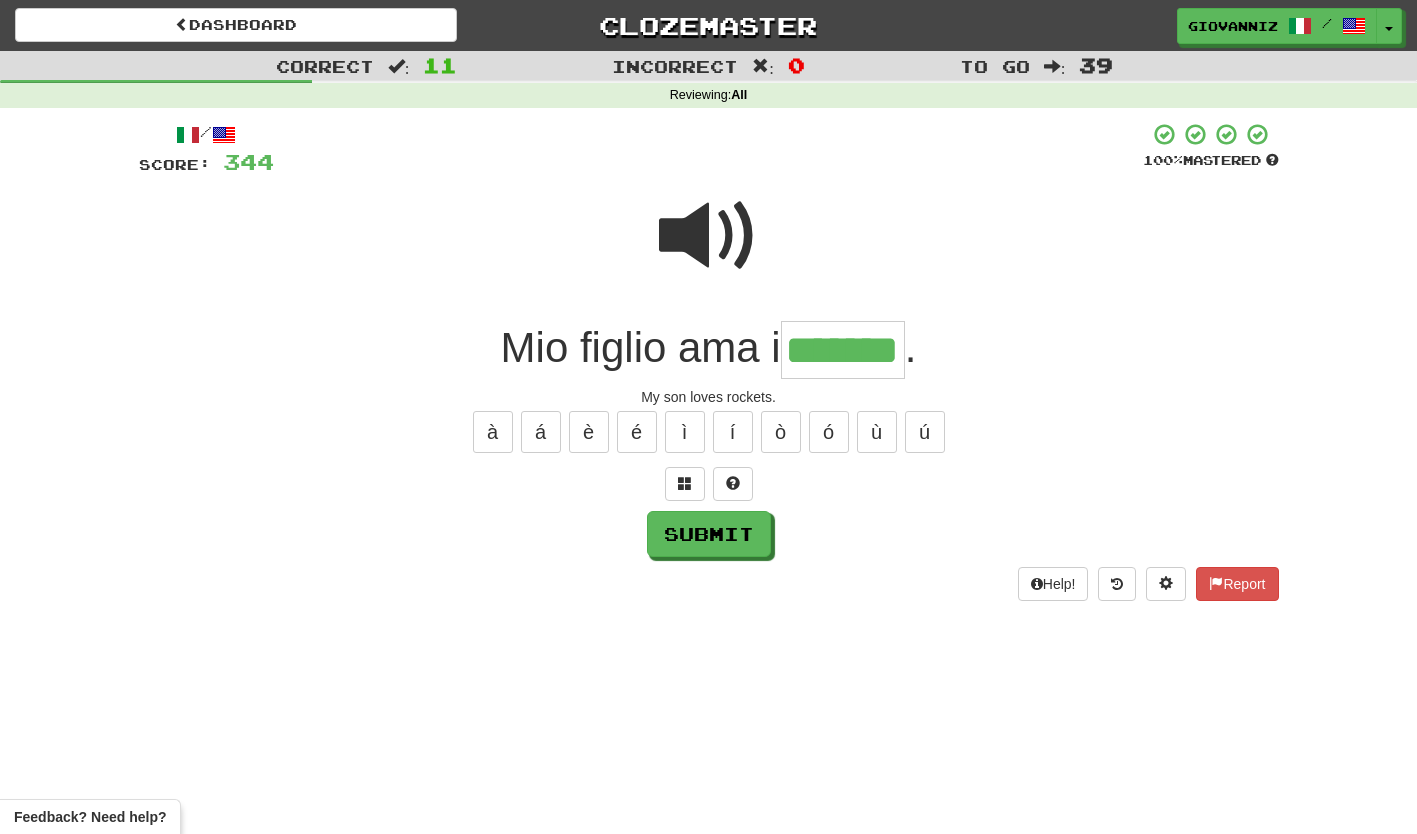 type on "*******" 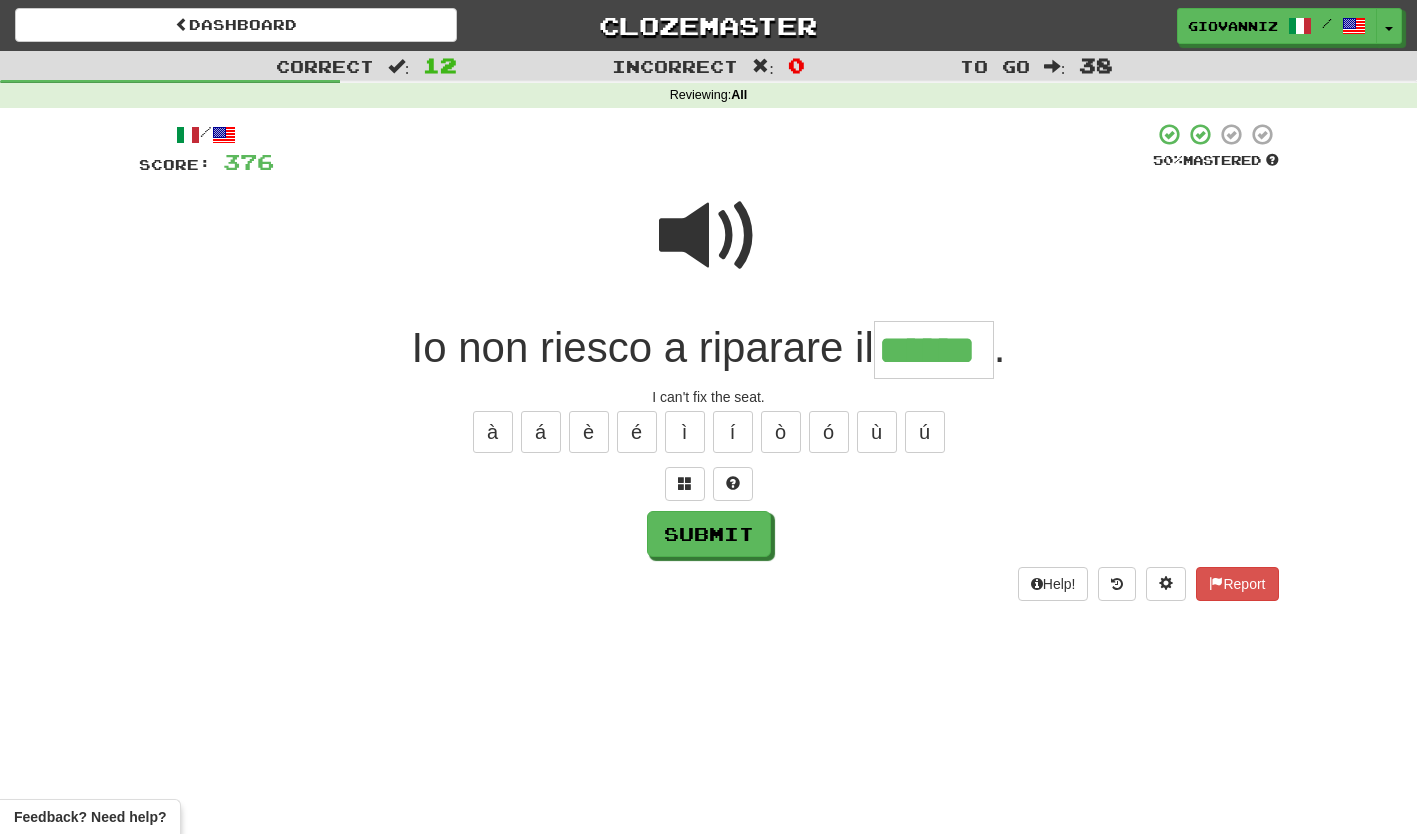 type on "******" 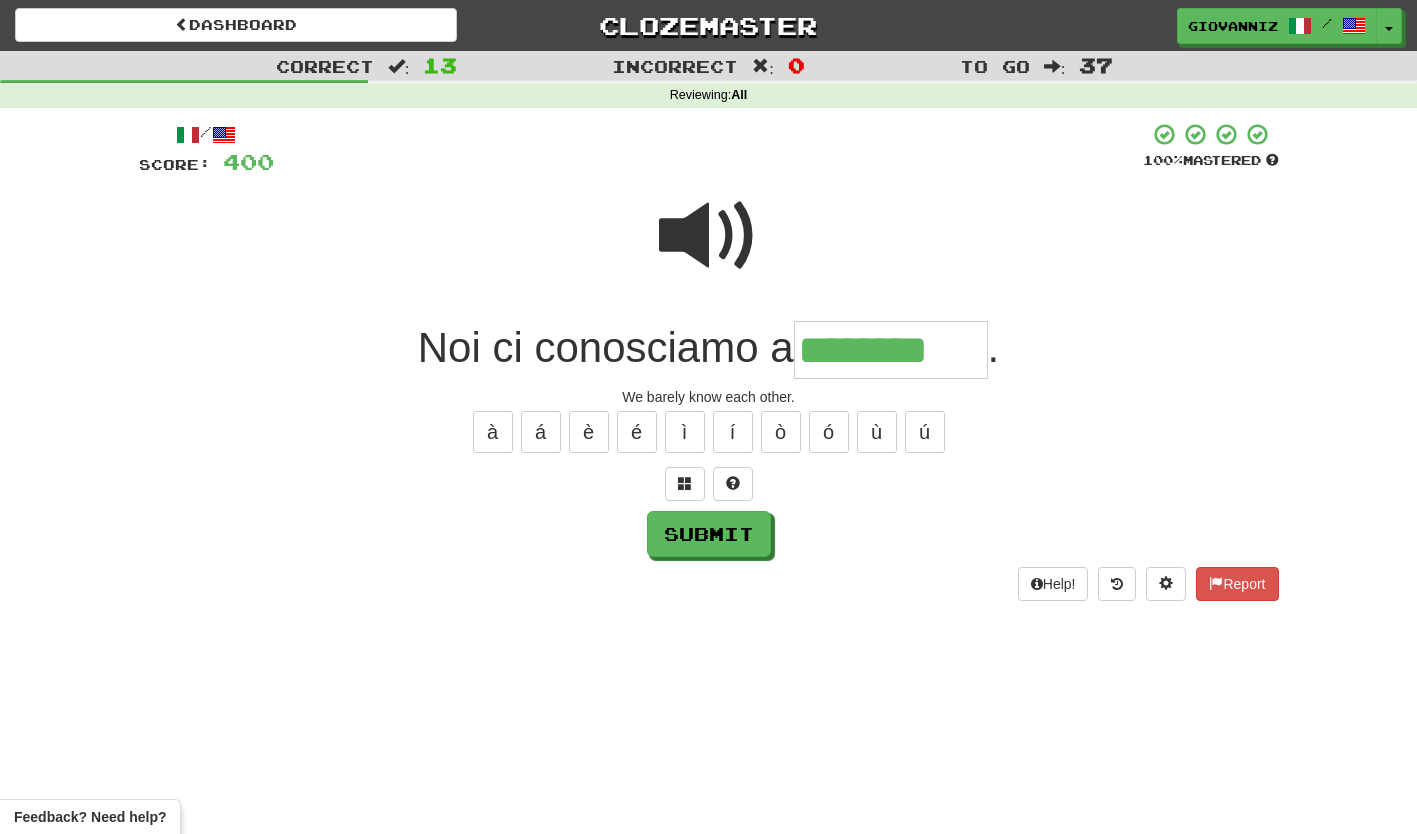 type on "********" 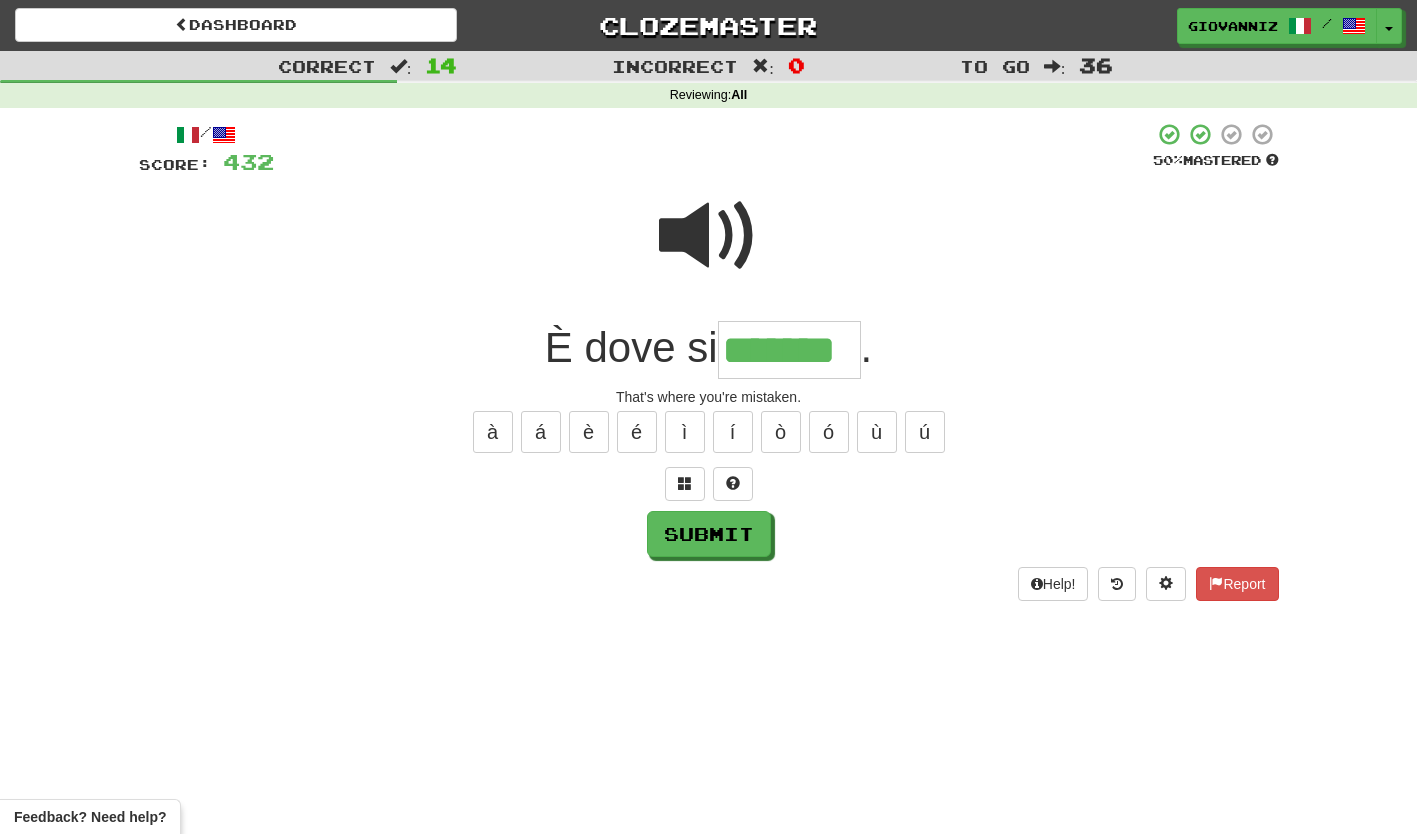type on "*******" 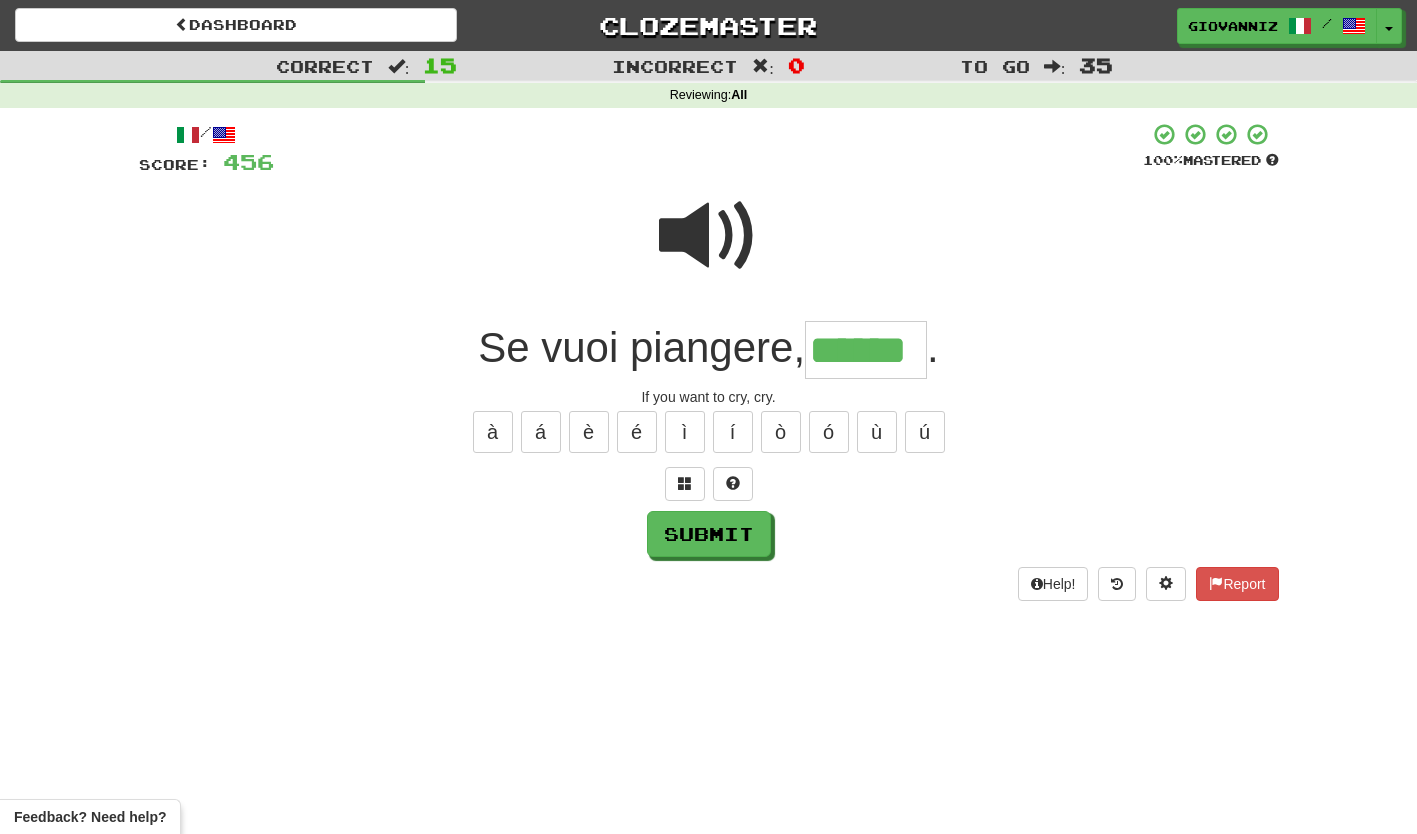type on "******" 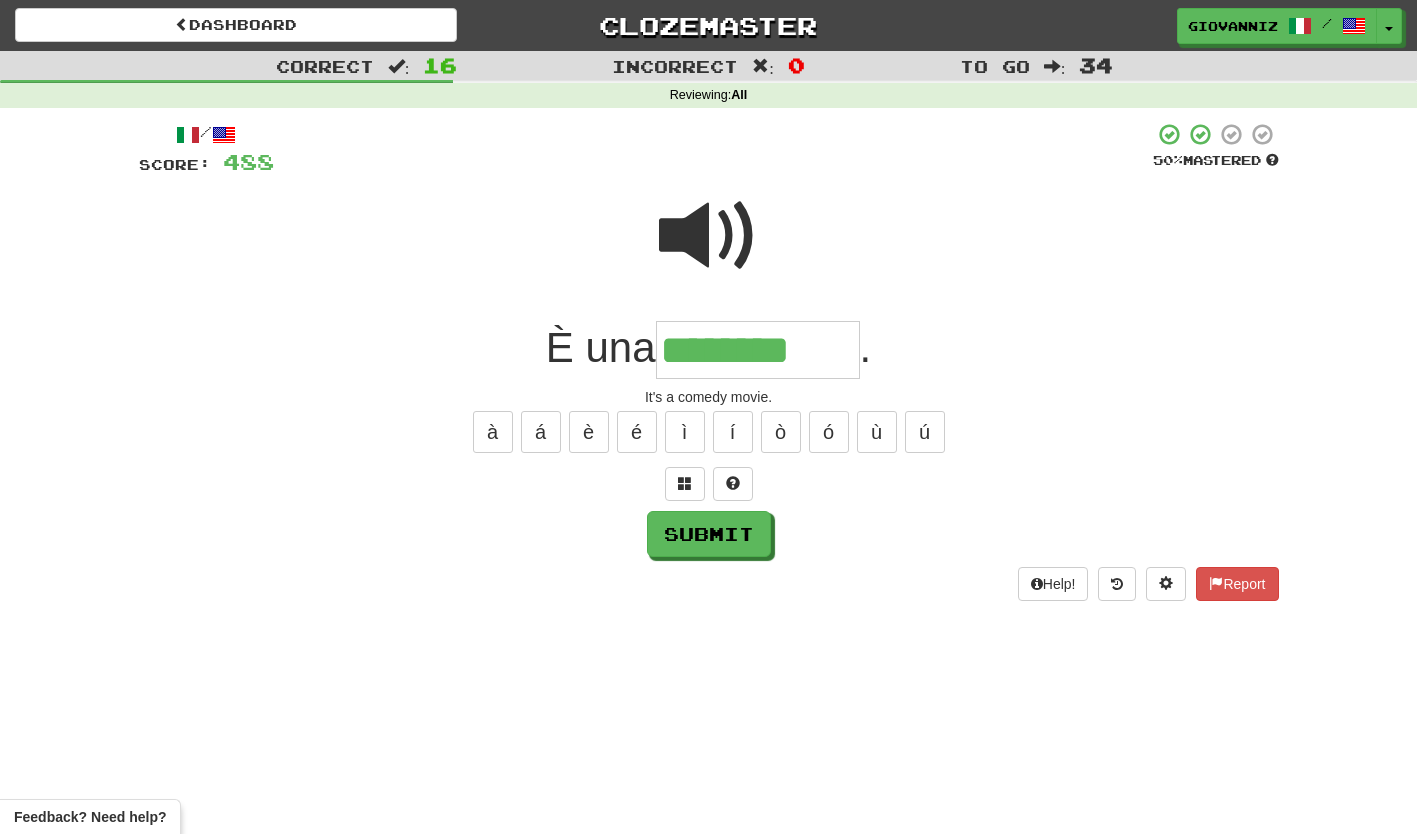 type on "********" 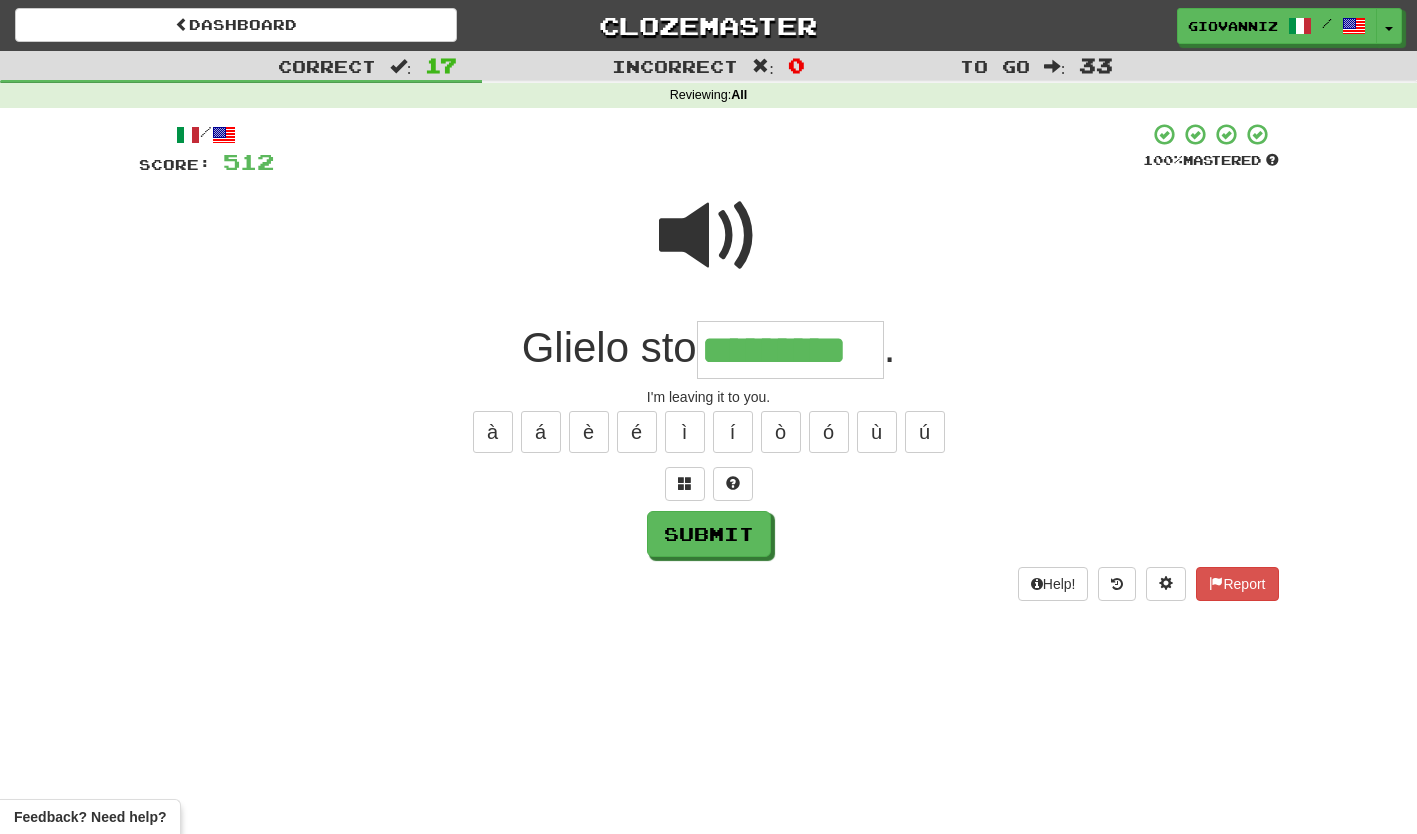 type on "*********" 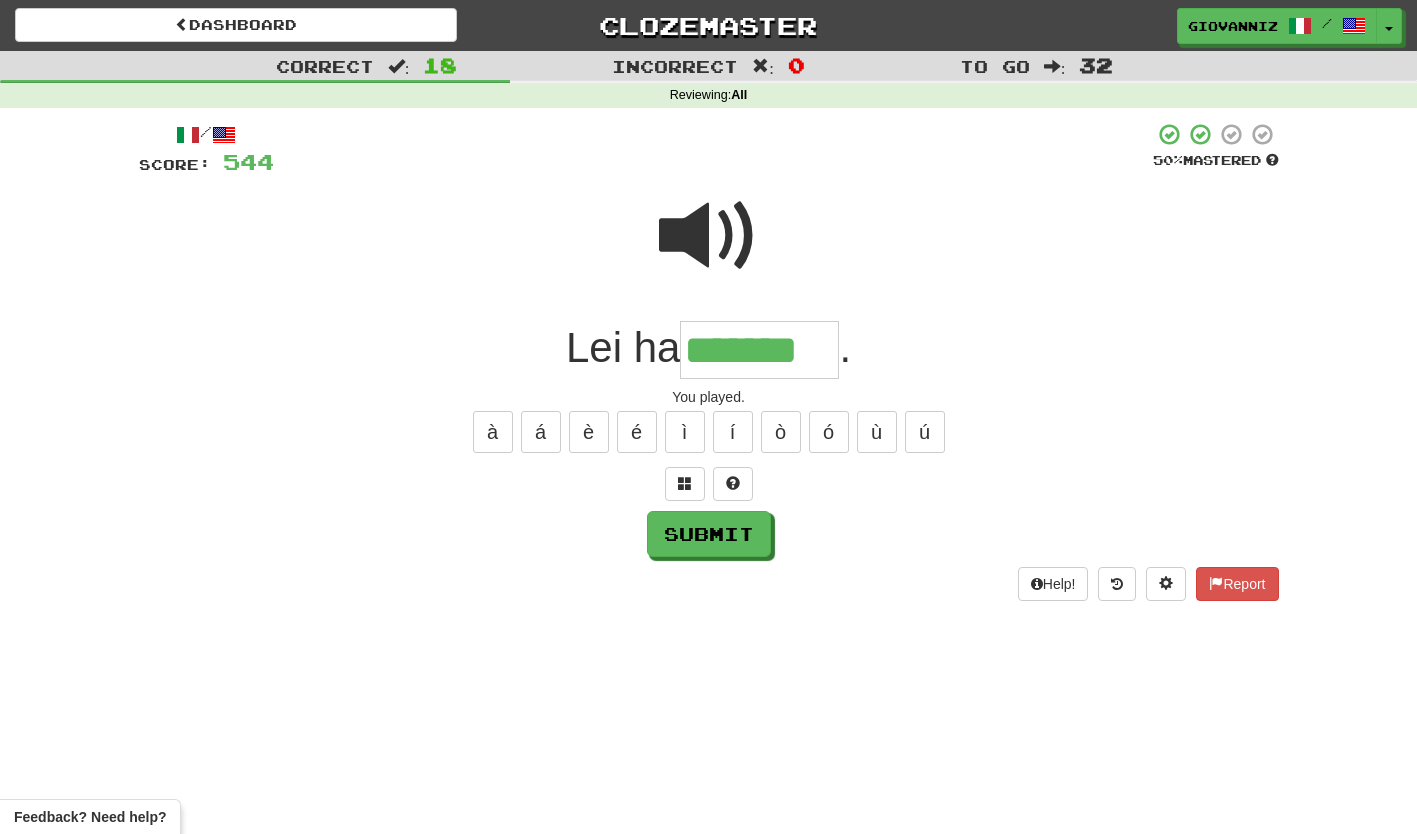 type on "*******" 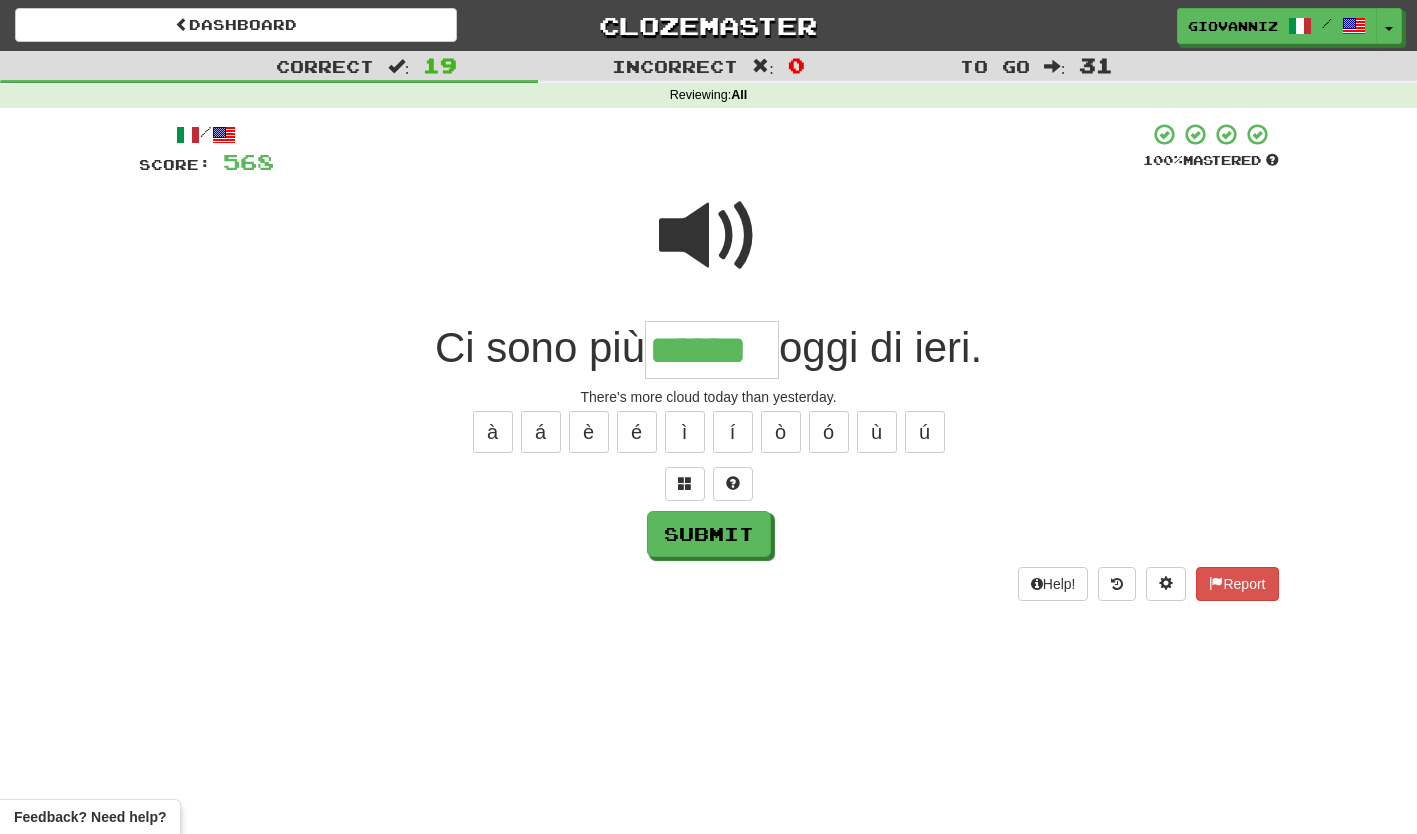 type on "******" 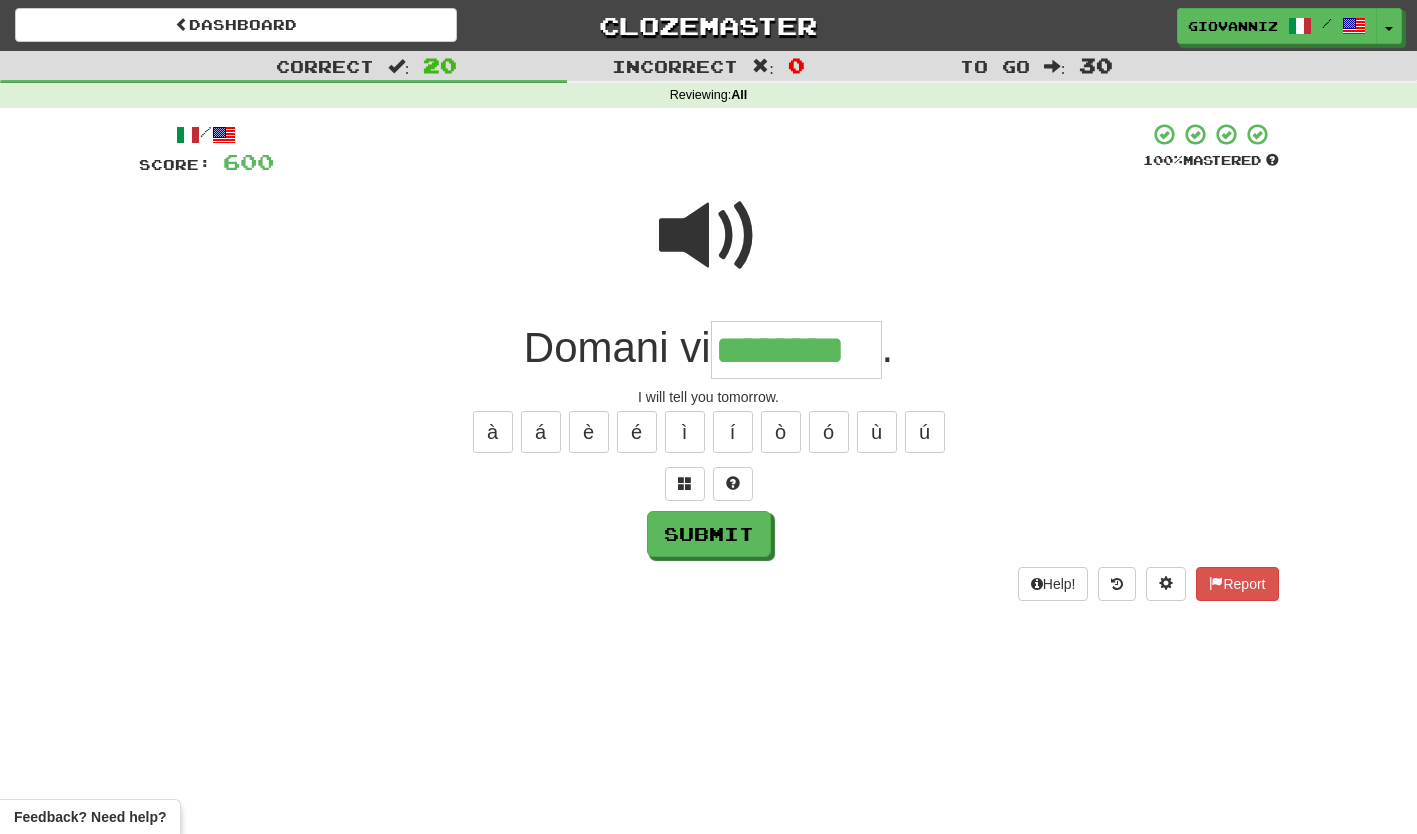 type on "********" 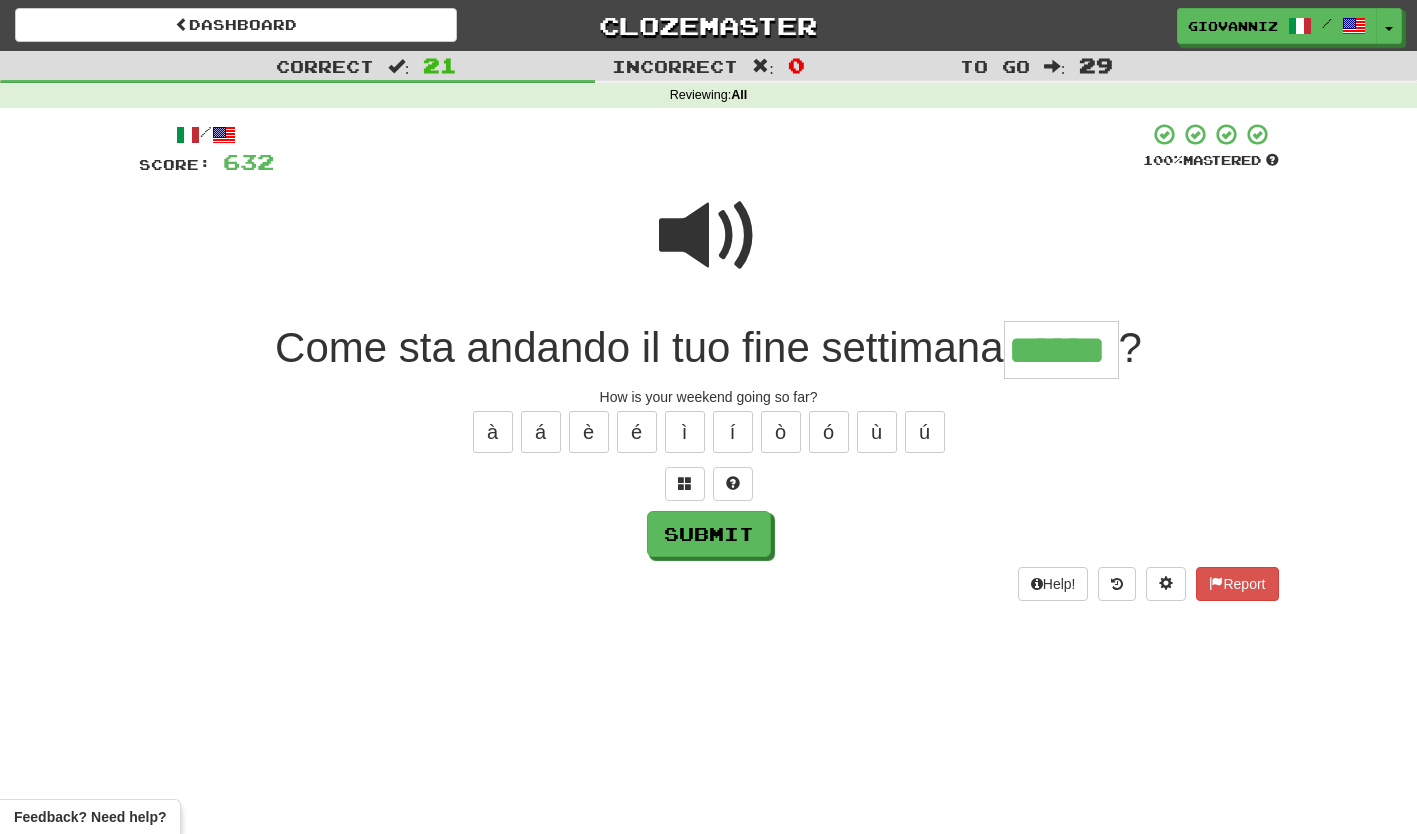 type on "******" 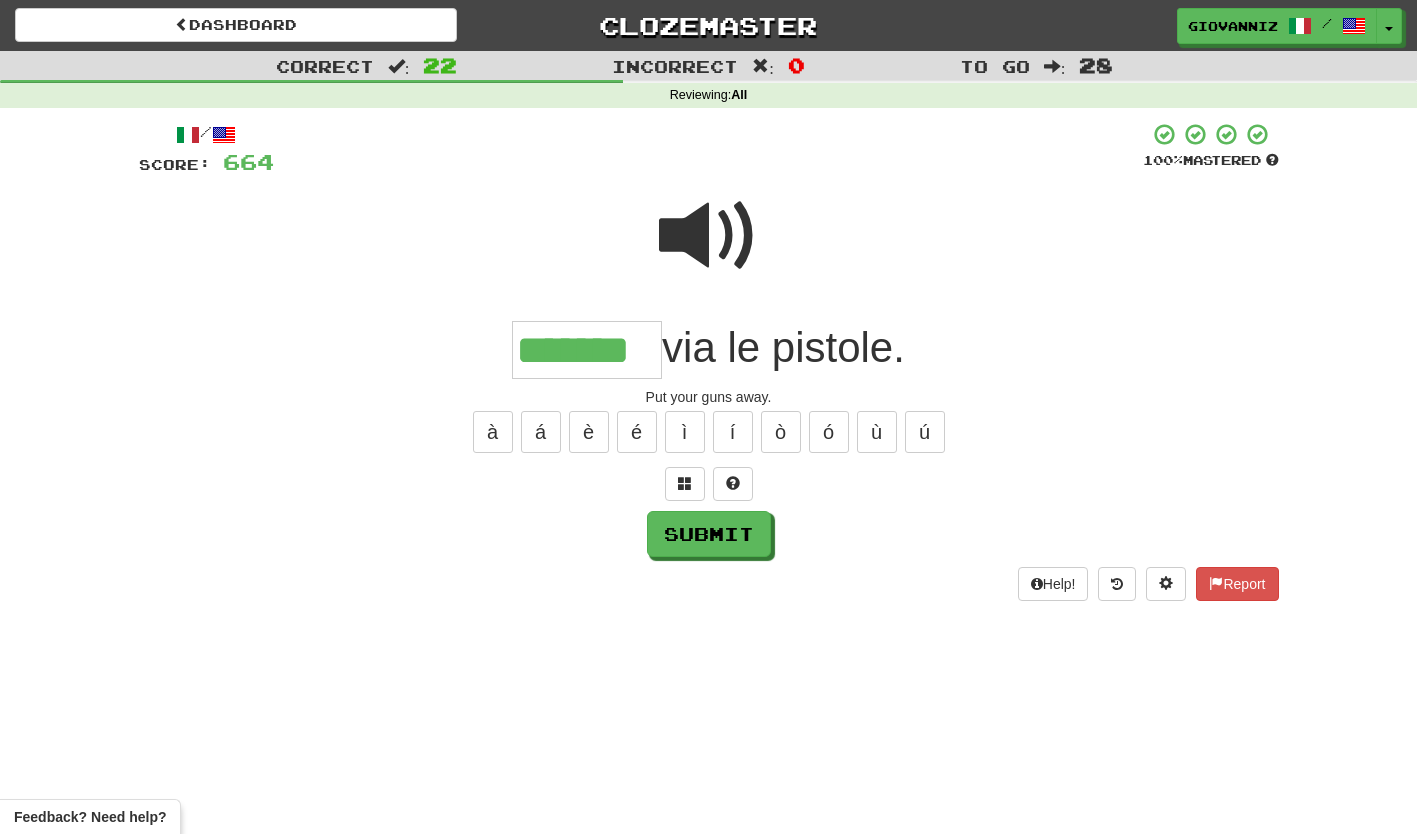 type on "*******" 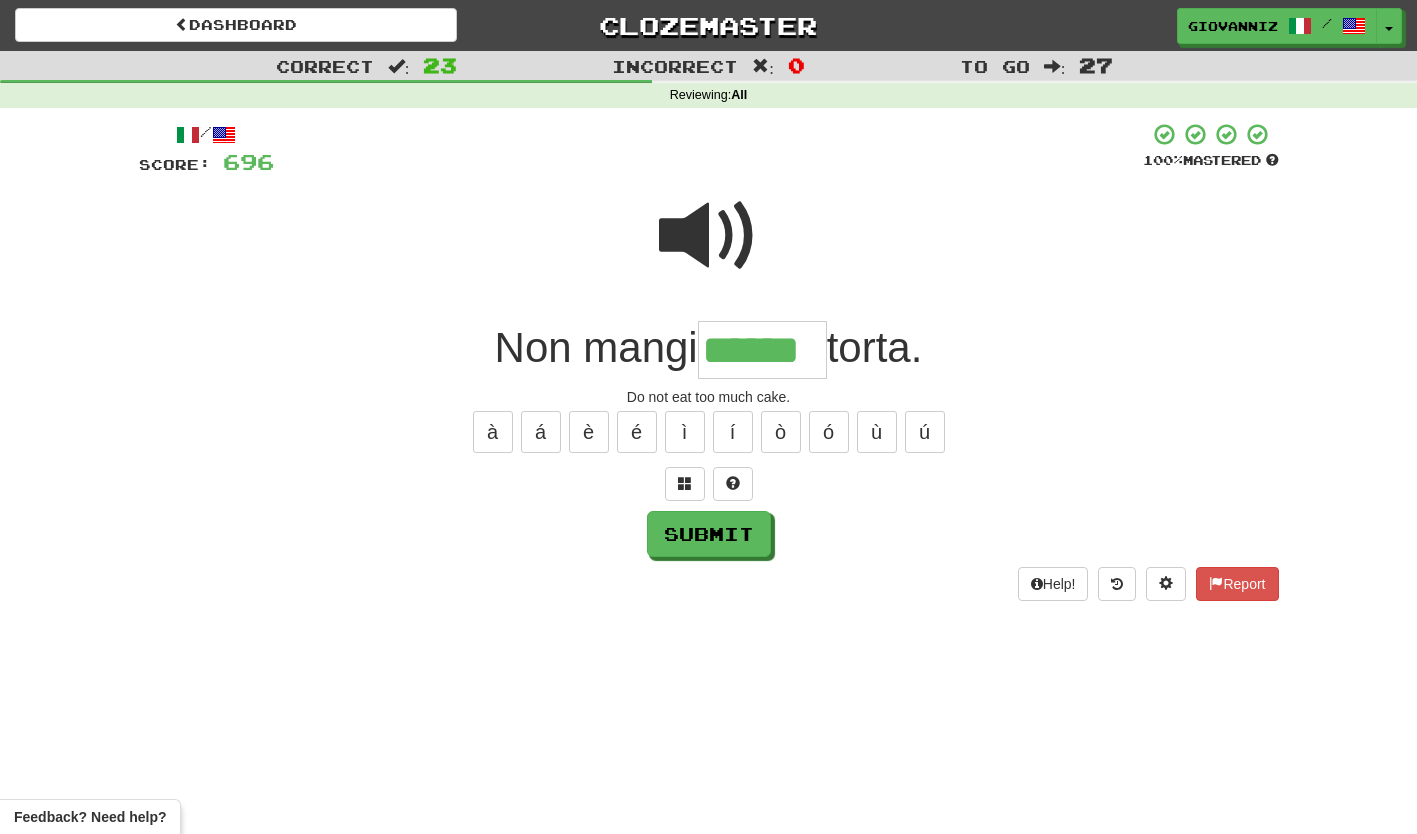 type on "******" 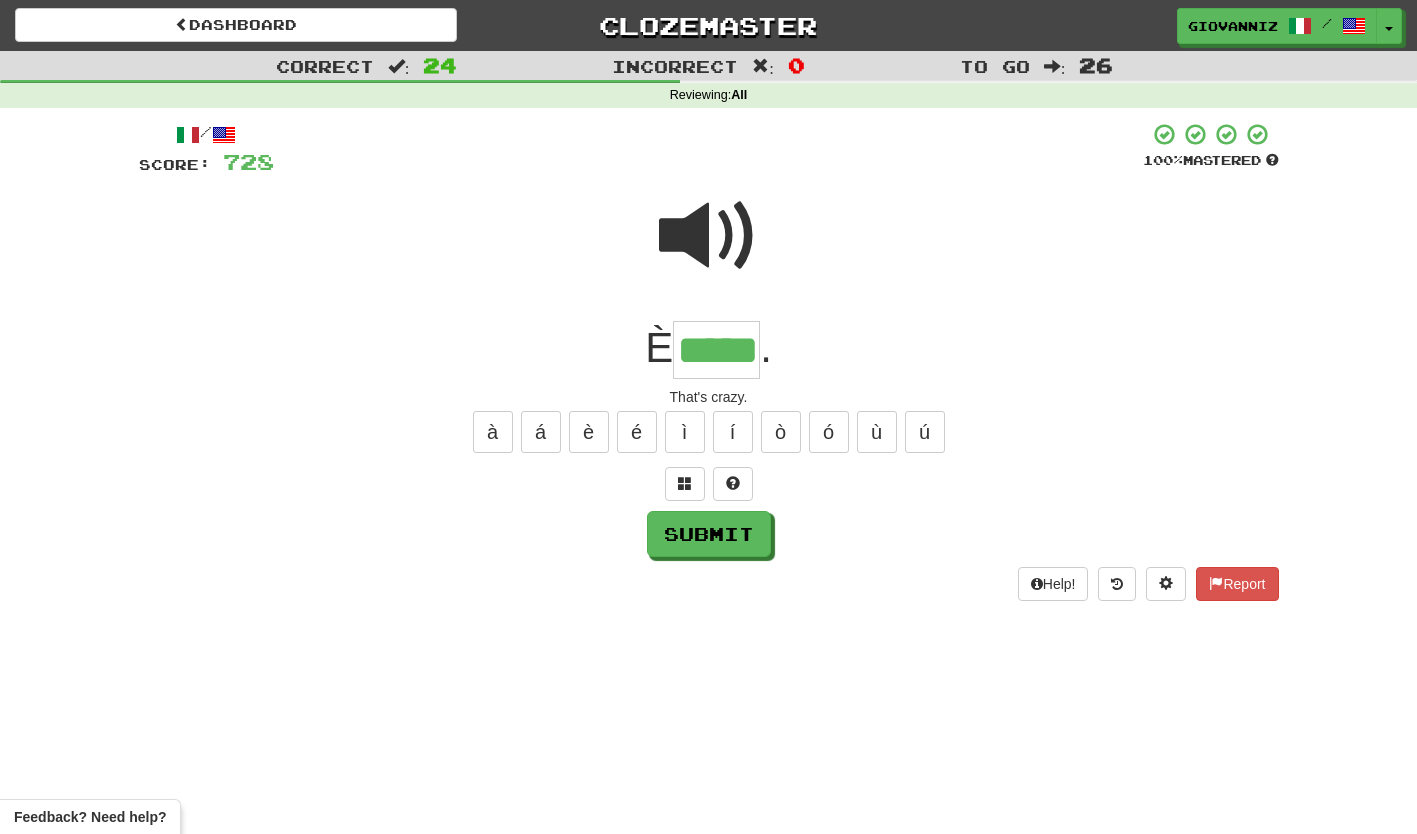 type on "*****" 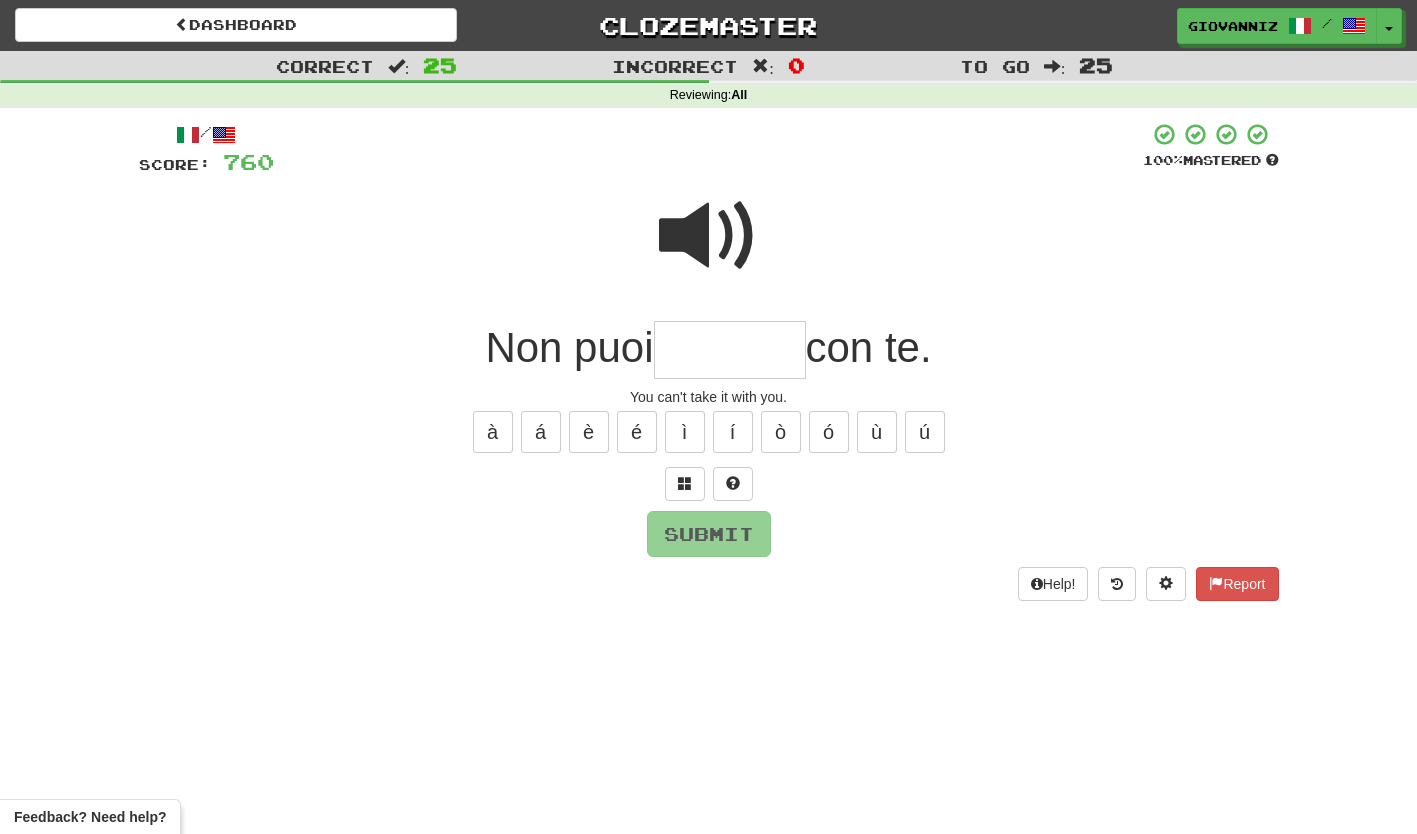 type on "*" 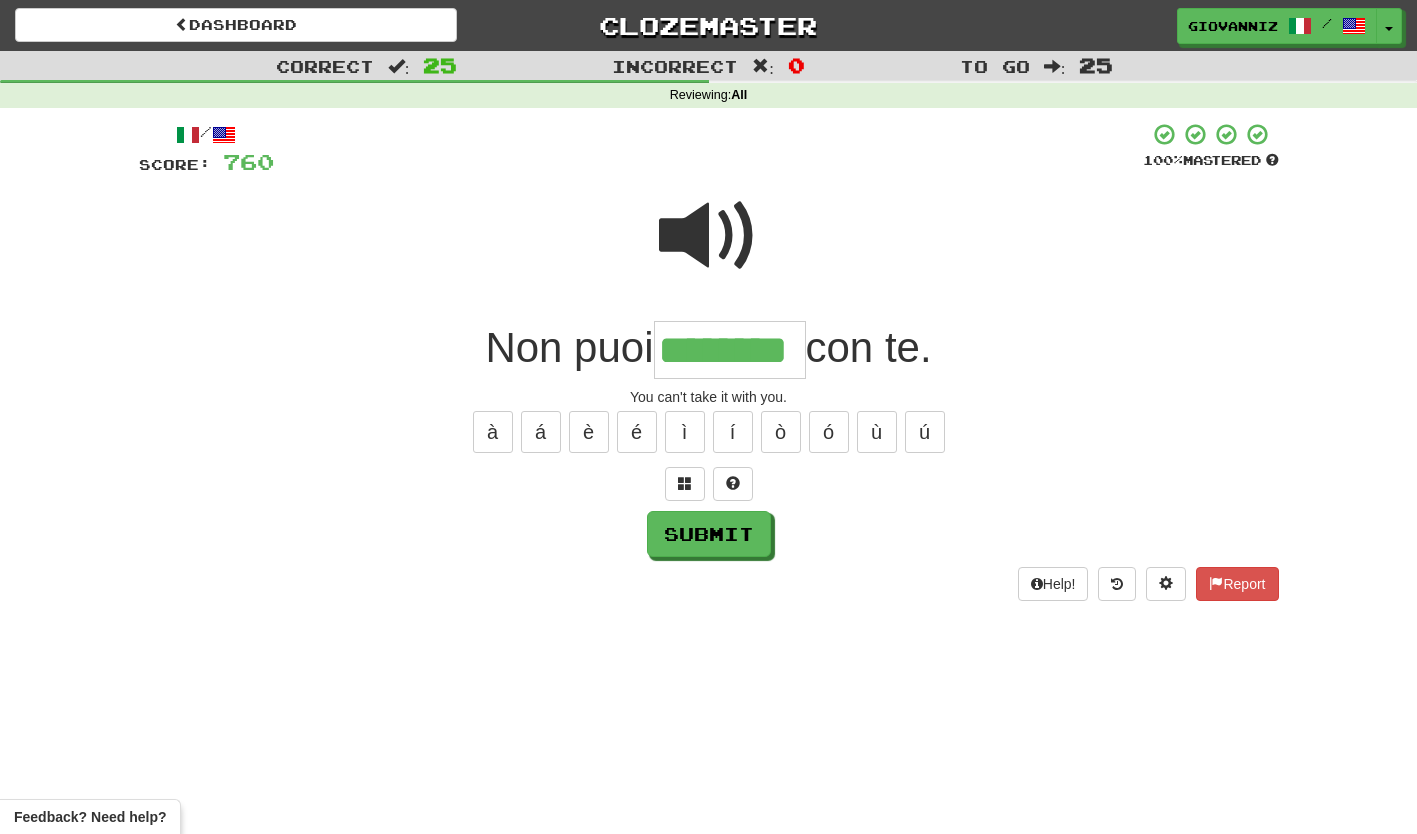 type on "********" 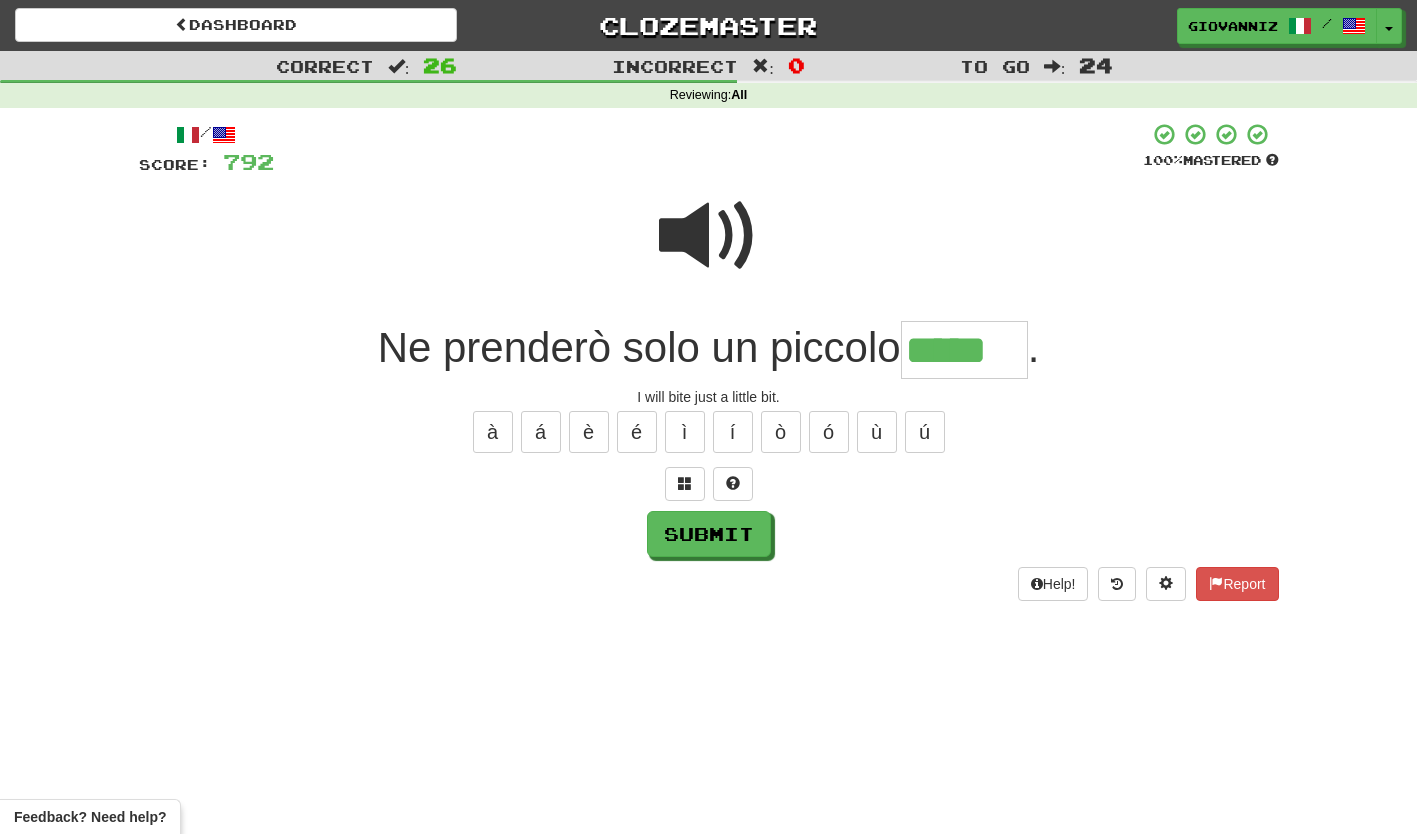 type on "*****" 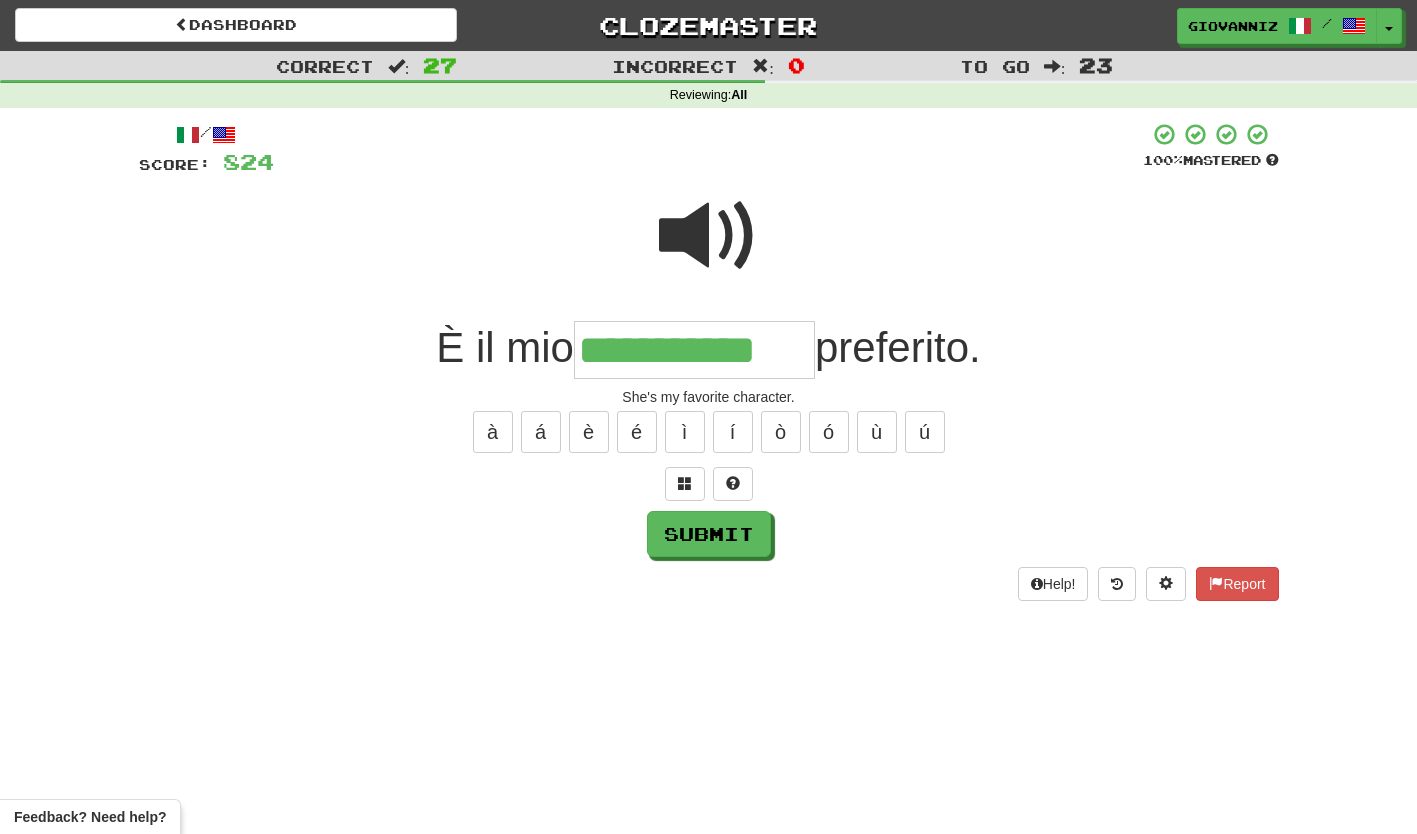 type on "**********" 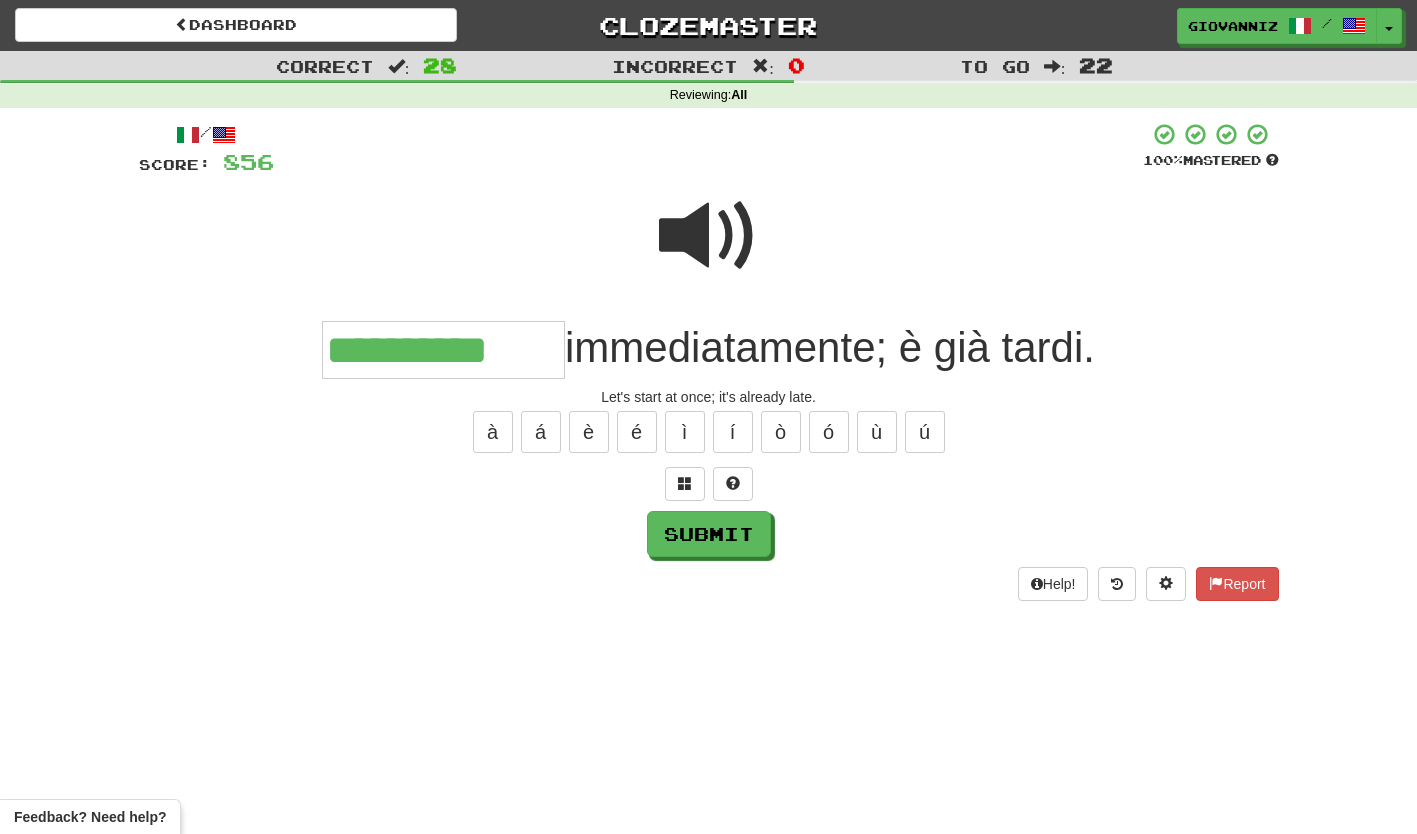 type on "**********" 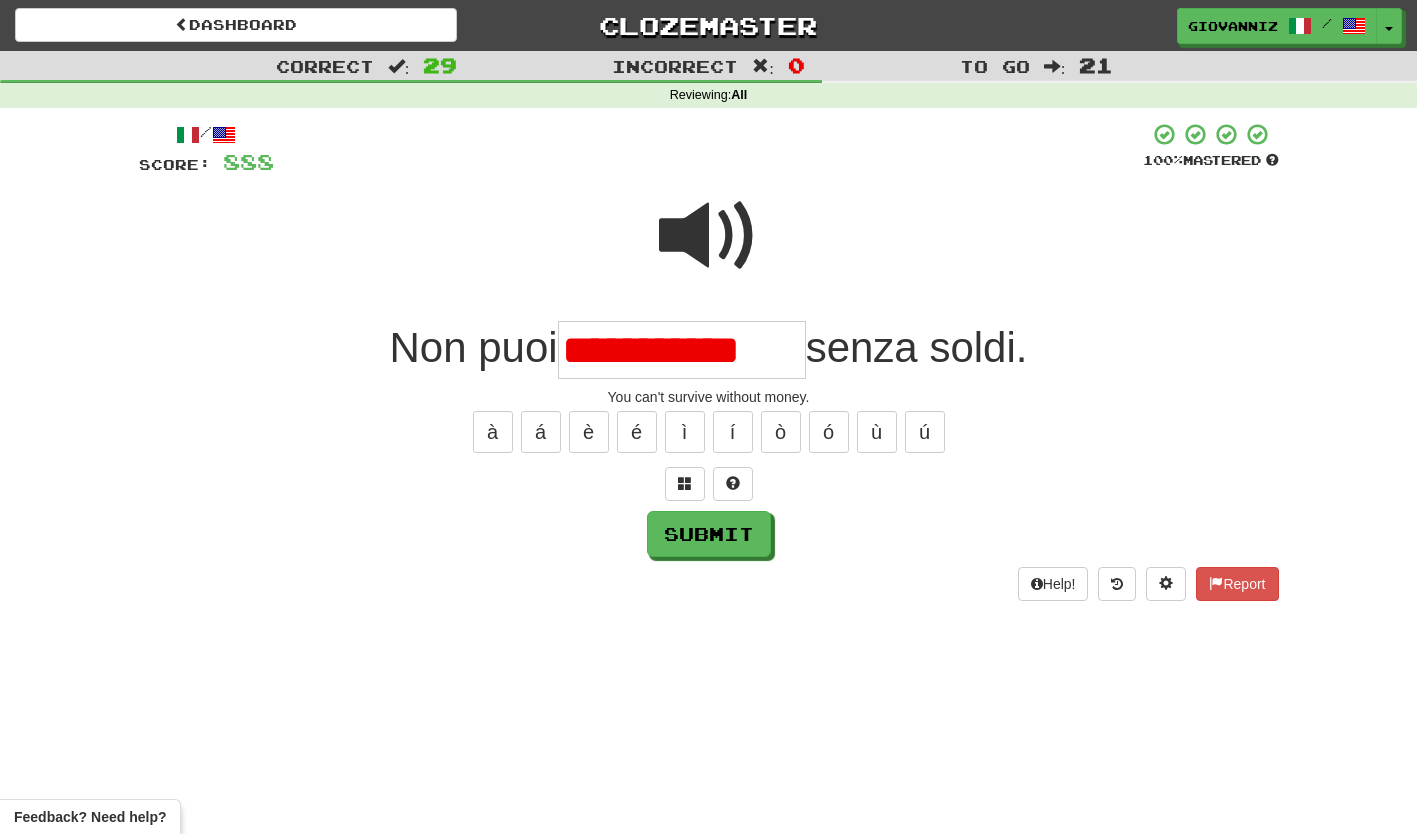 click on "**********" at bounding box center [682, 350] 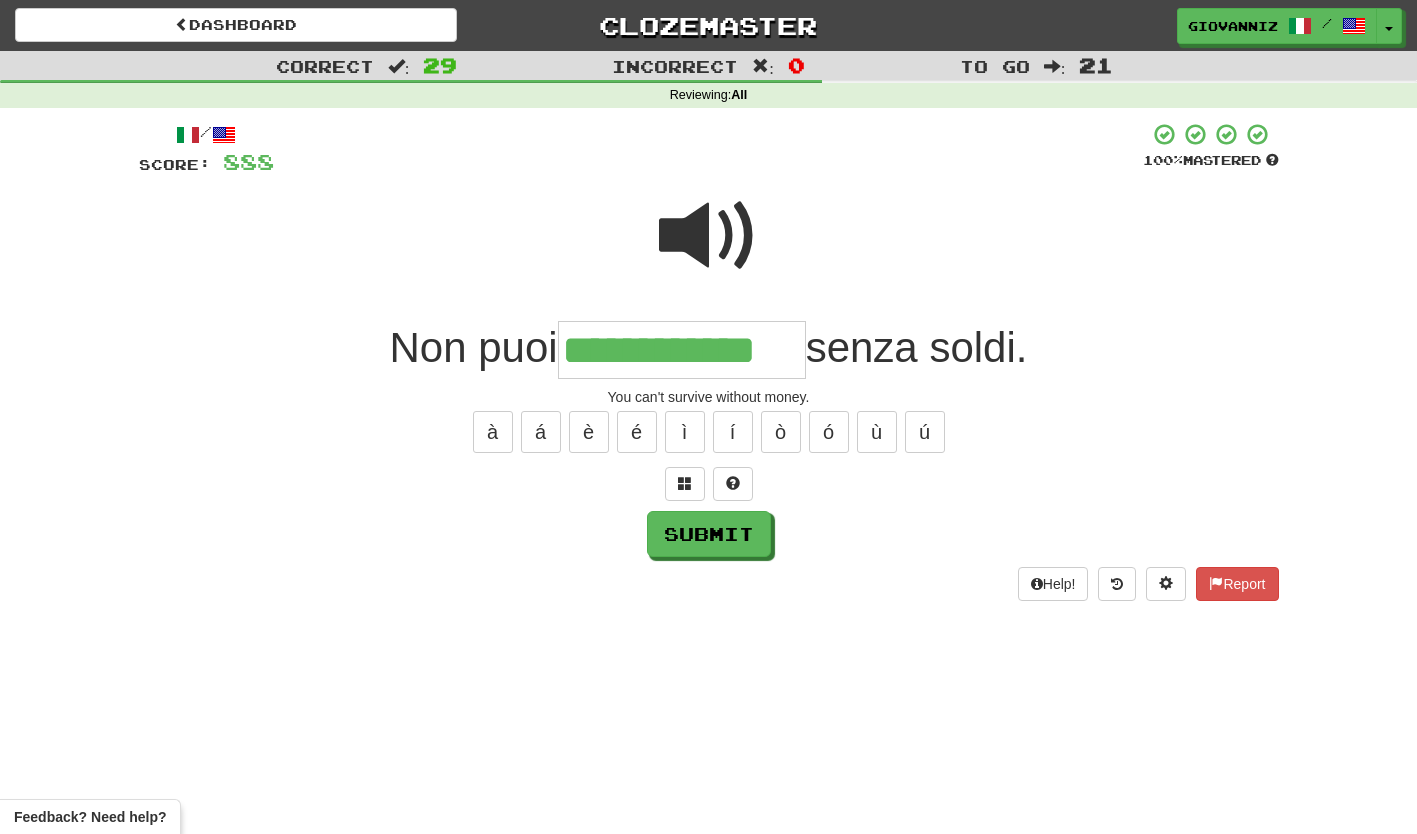 type on "**********" 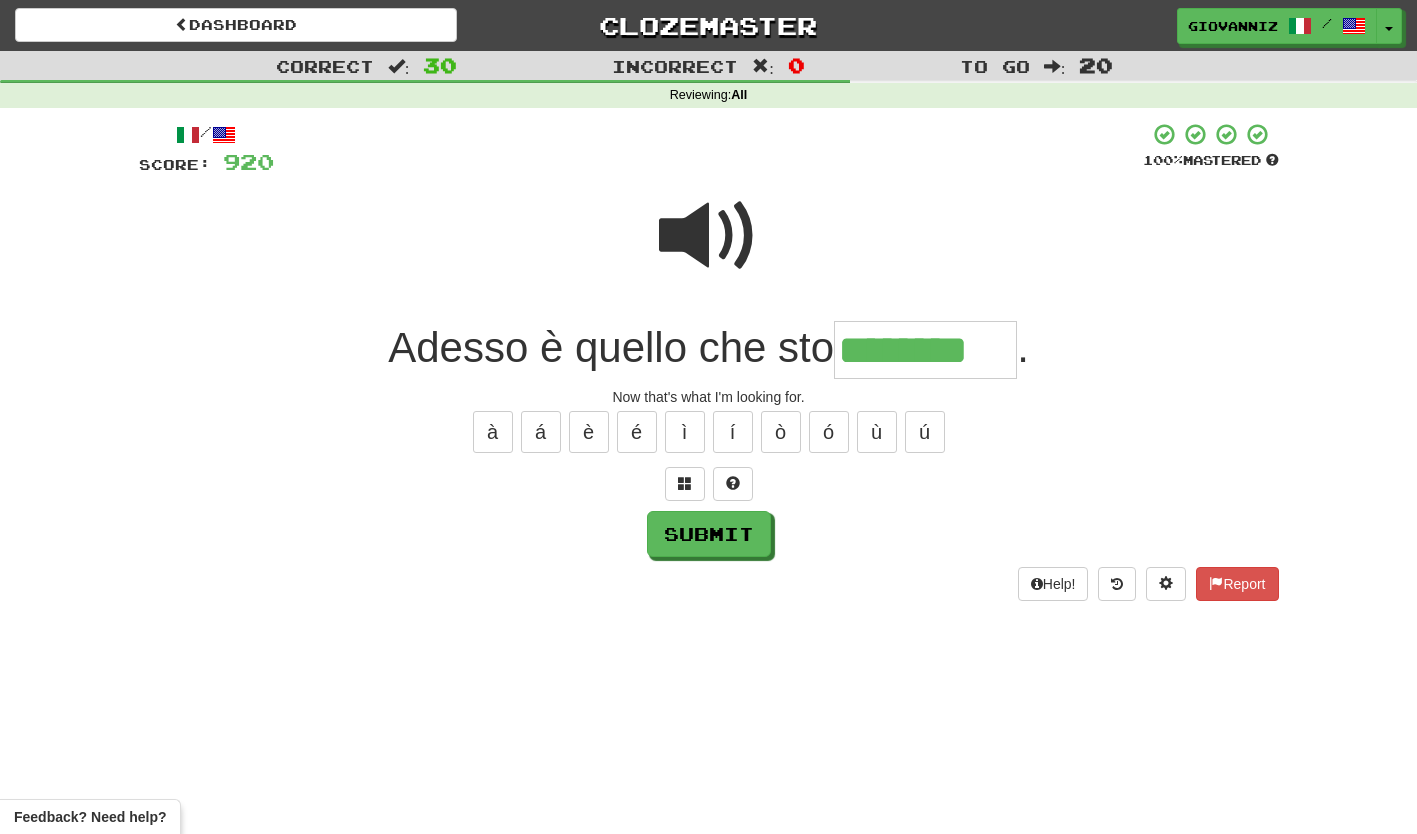 type on "********" 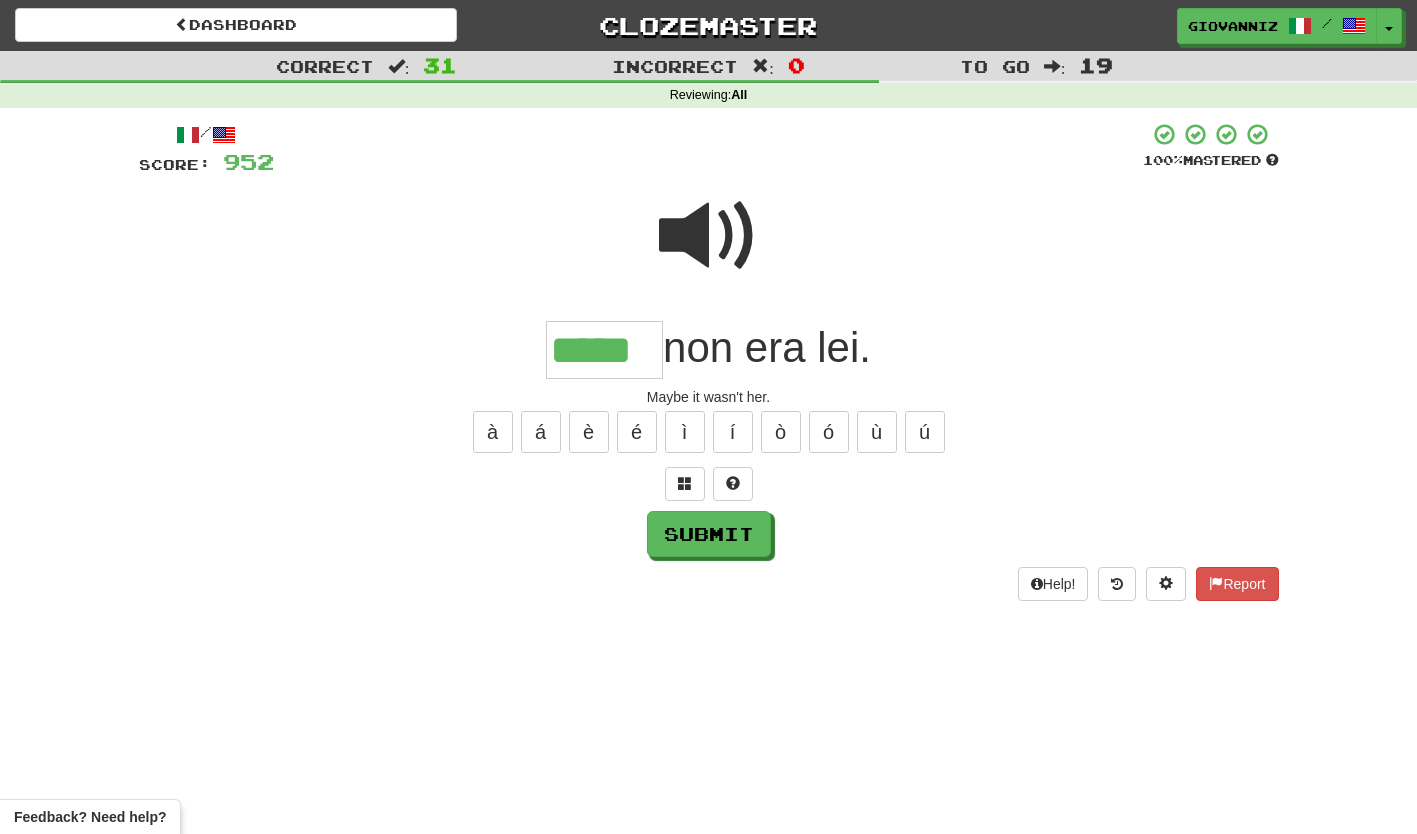 type on "*****" 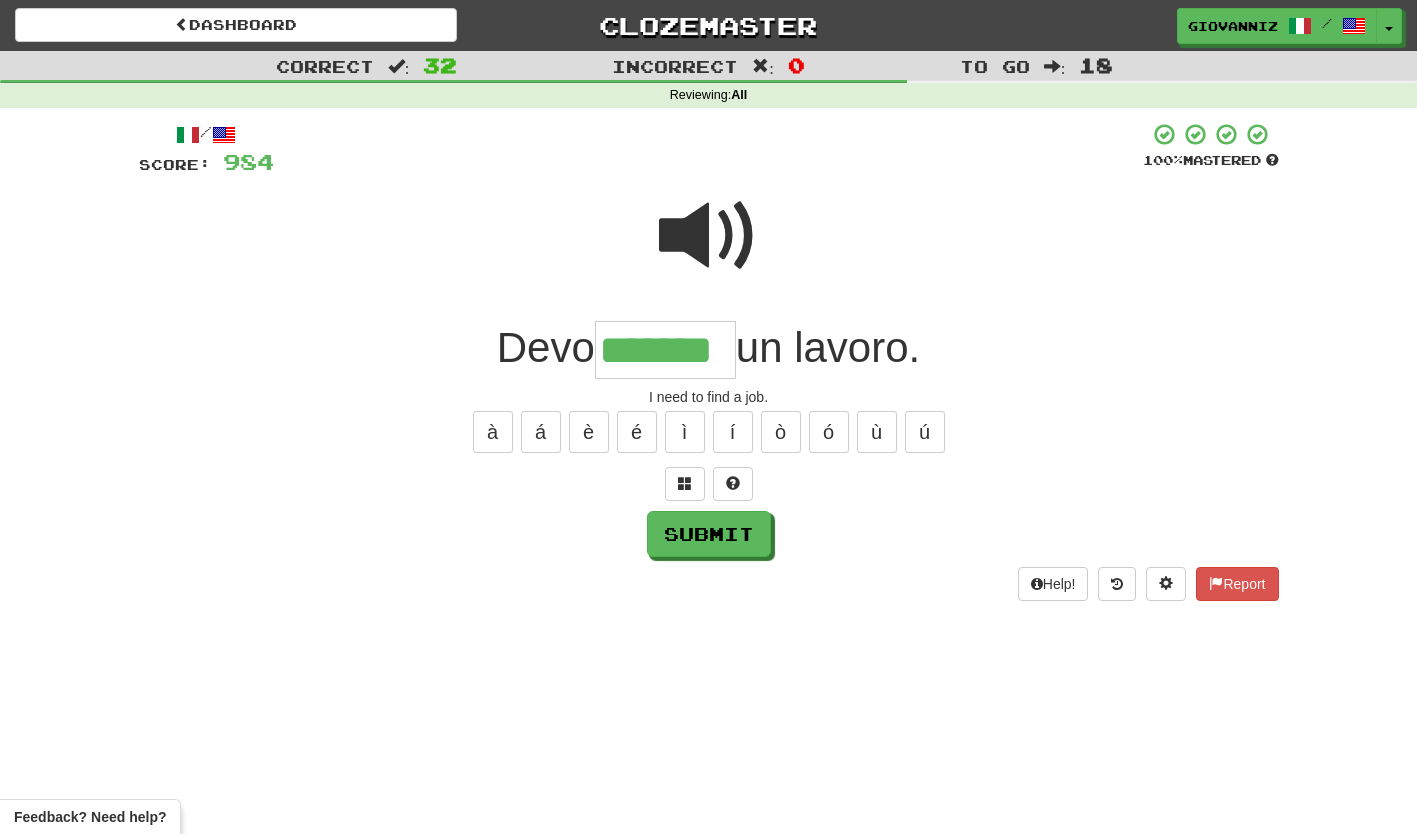 type on "*******" 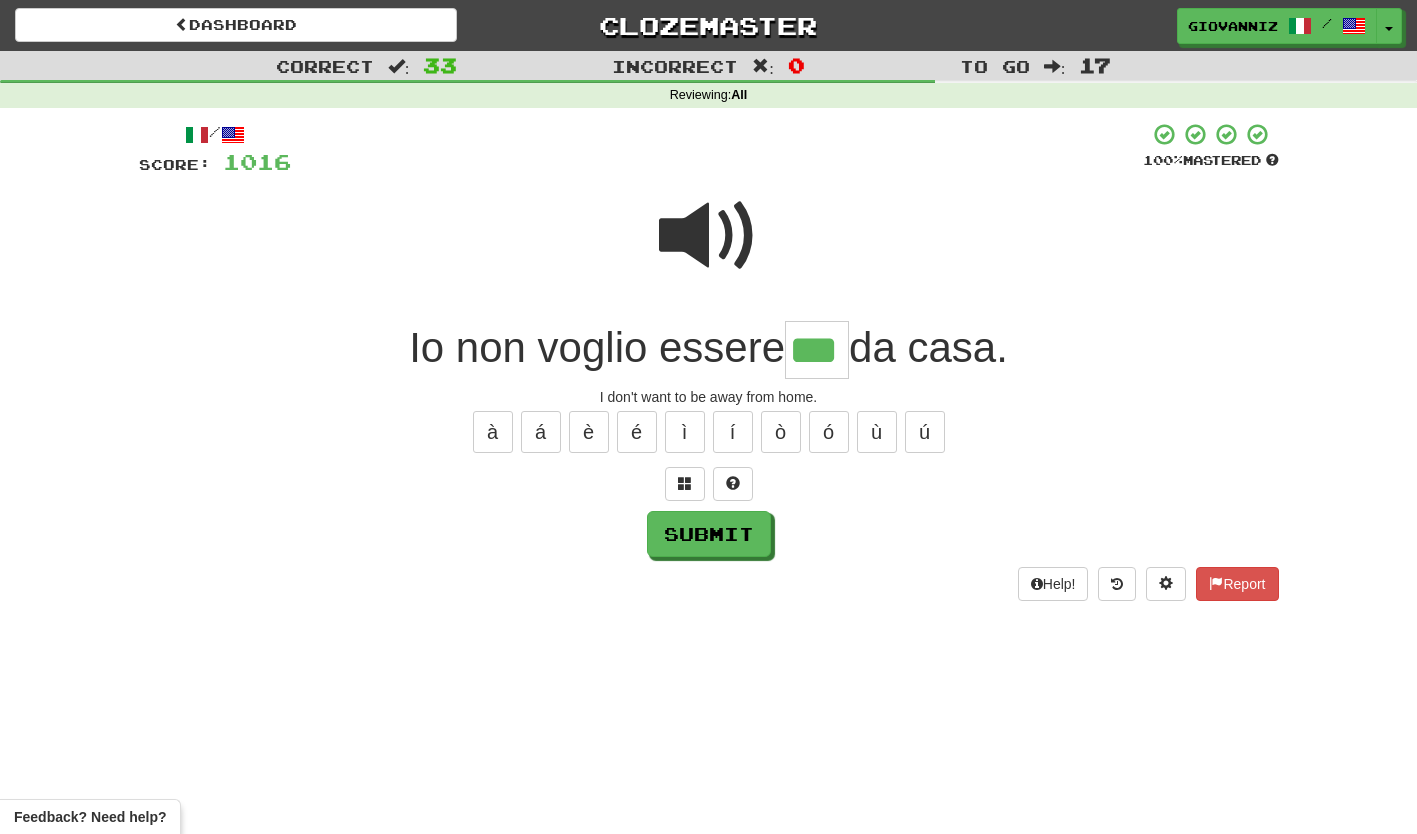 type on "***" 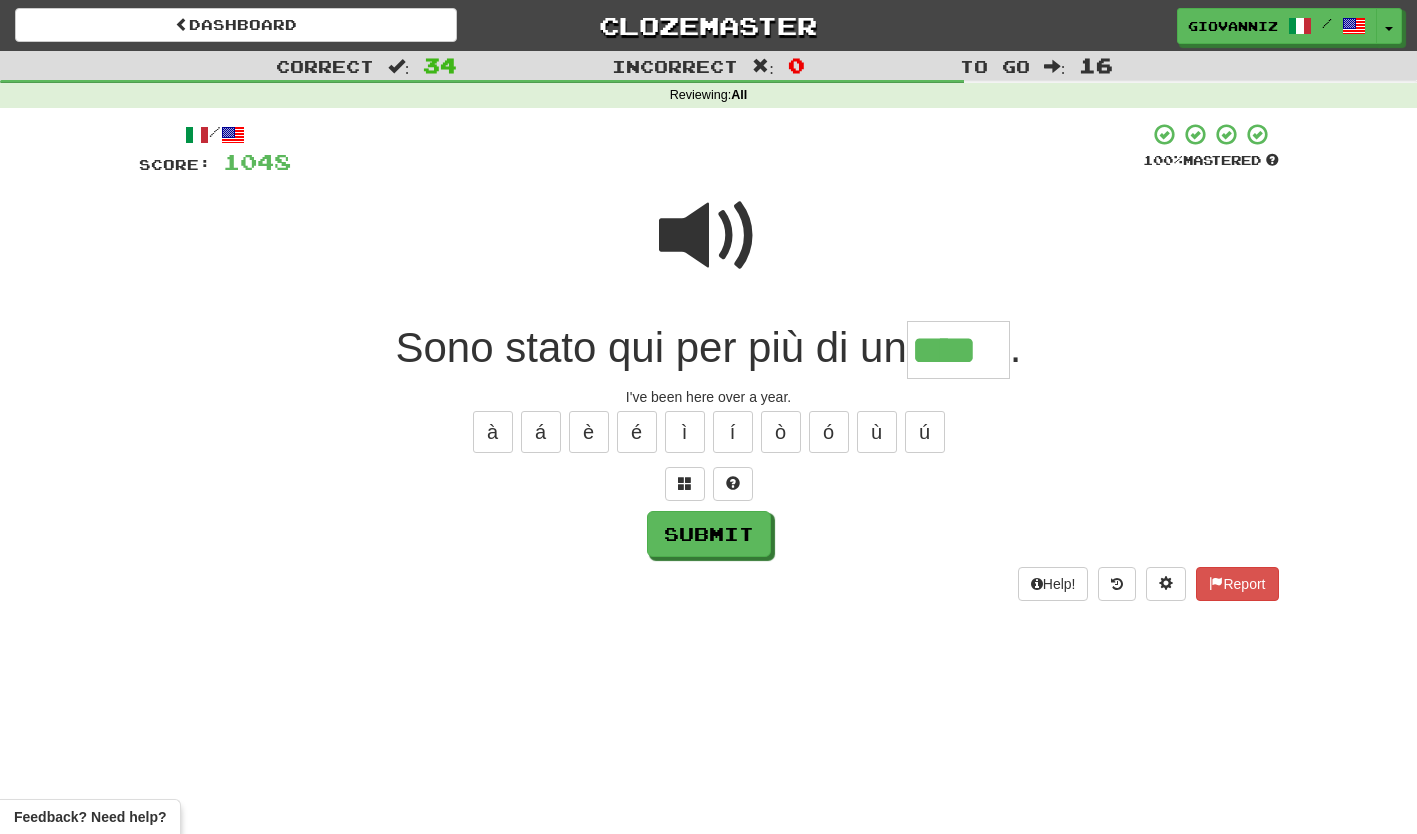 type on "****" 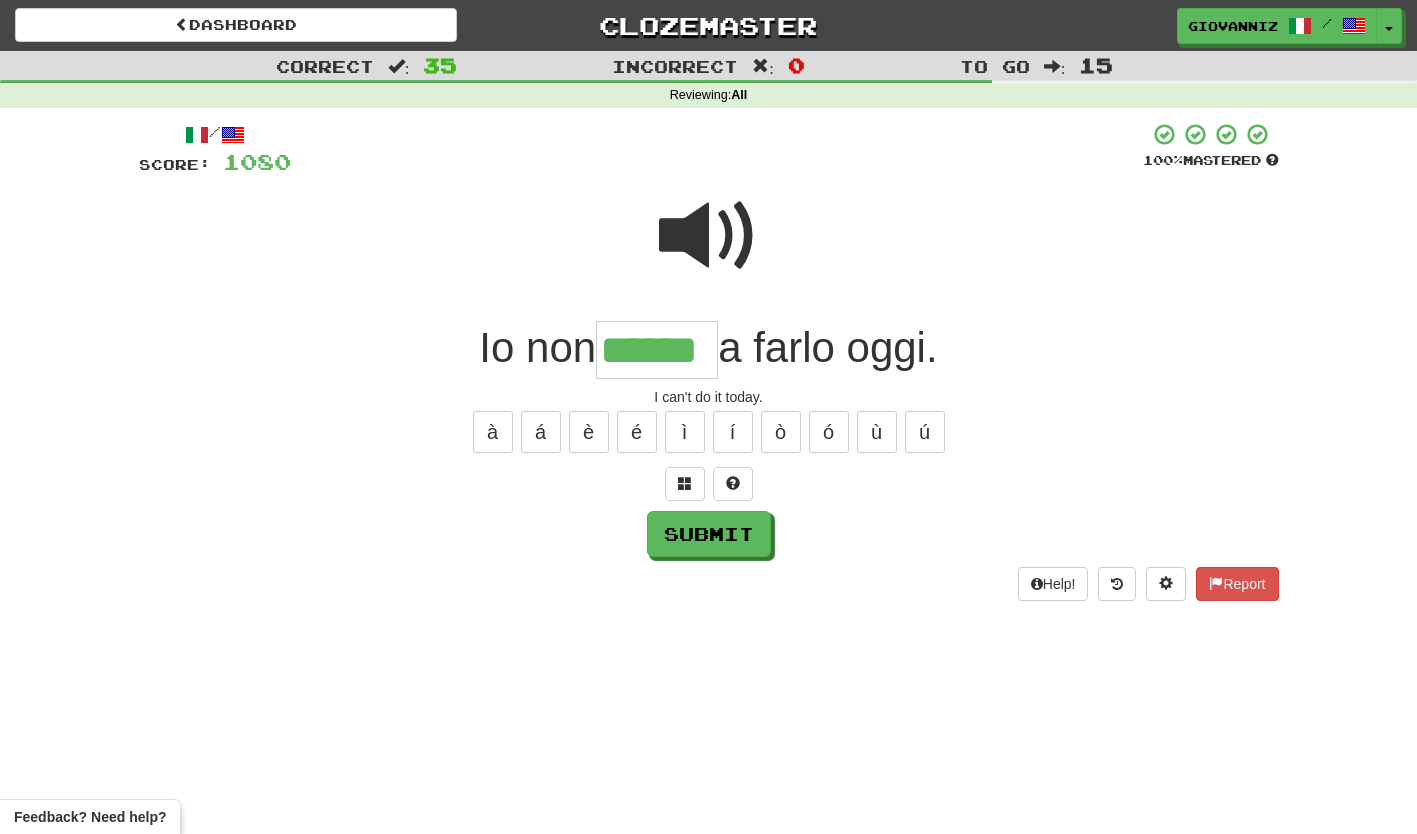 type on "******" 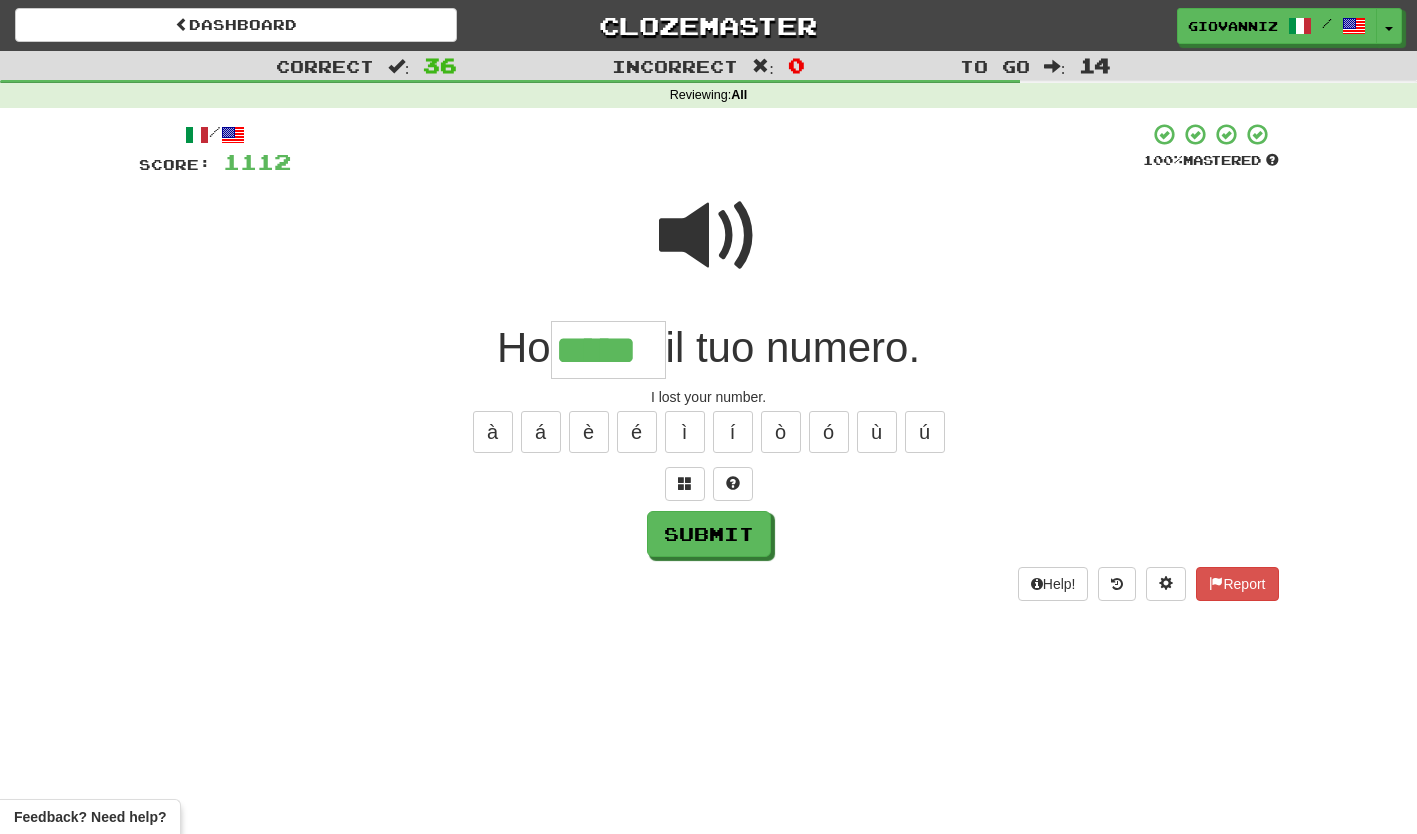 type on "*****" 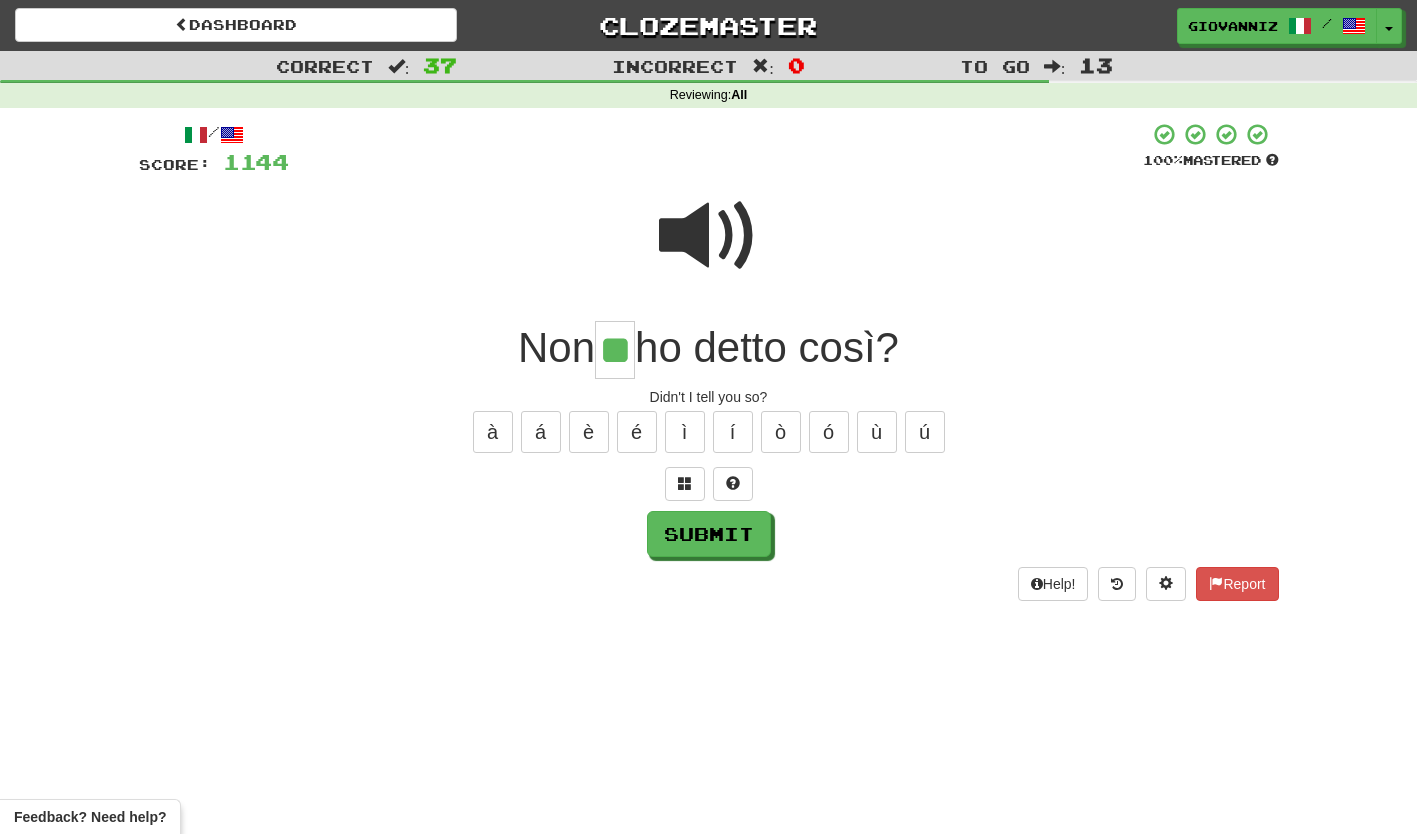 type on "**" 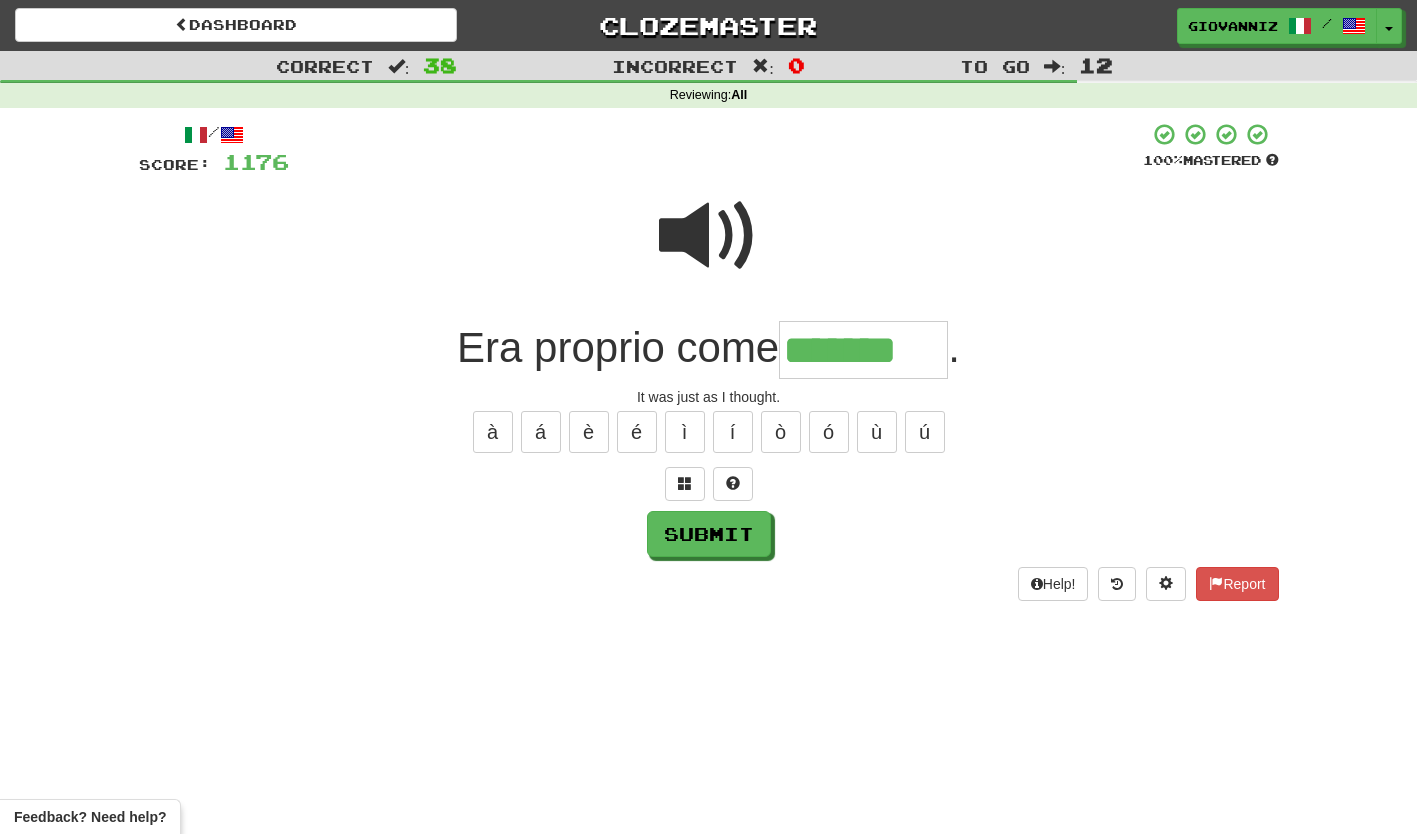 type on "*******" 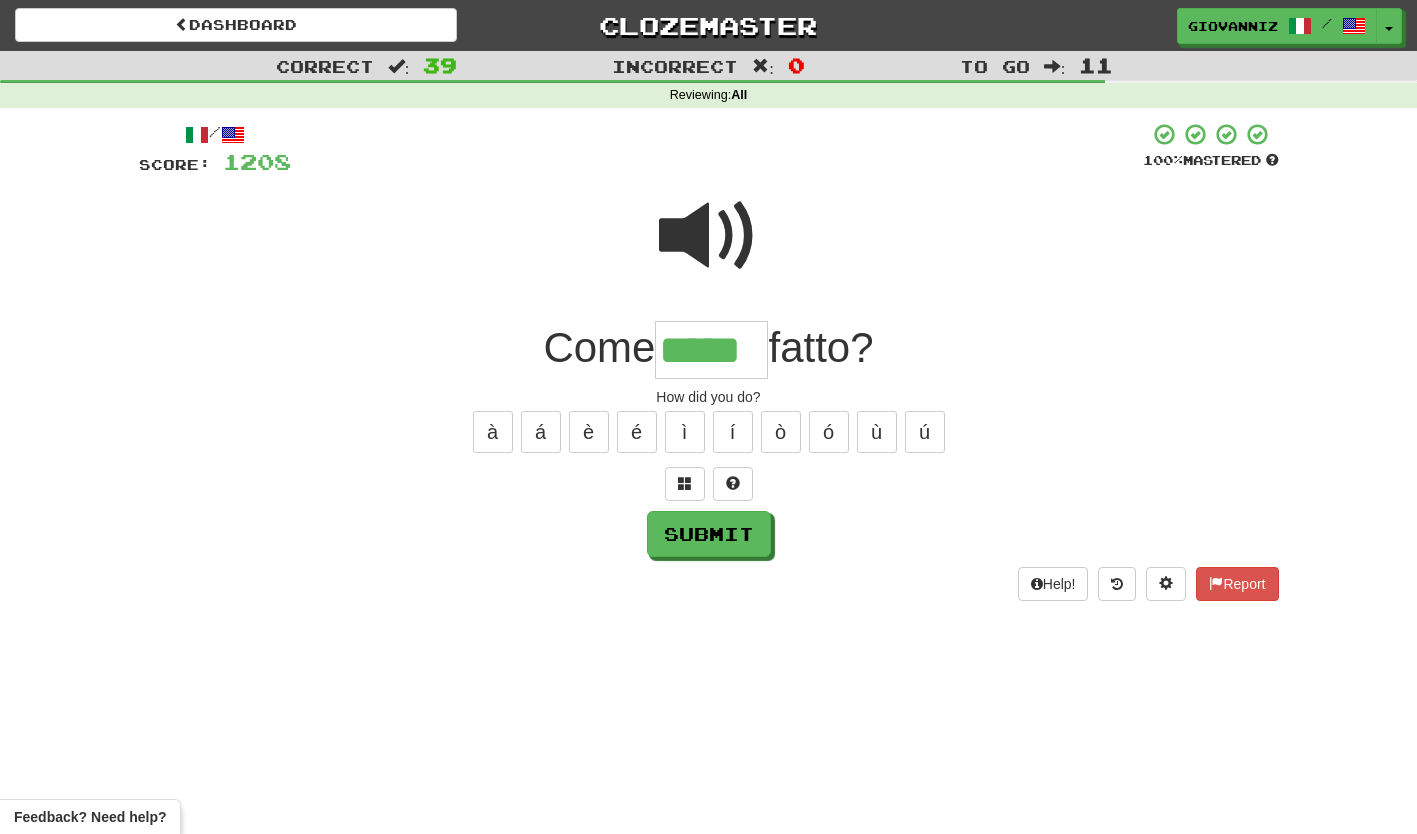 type on "*****" 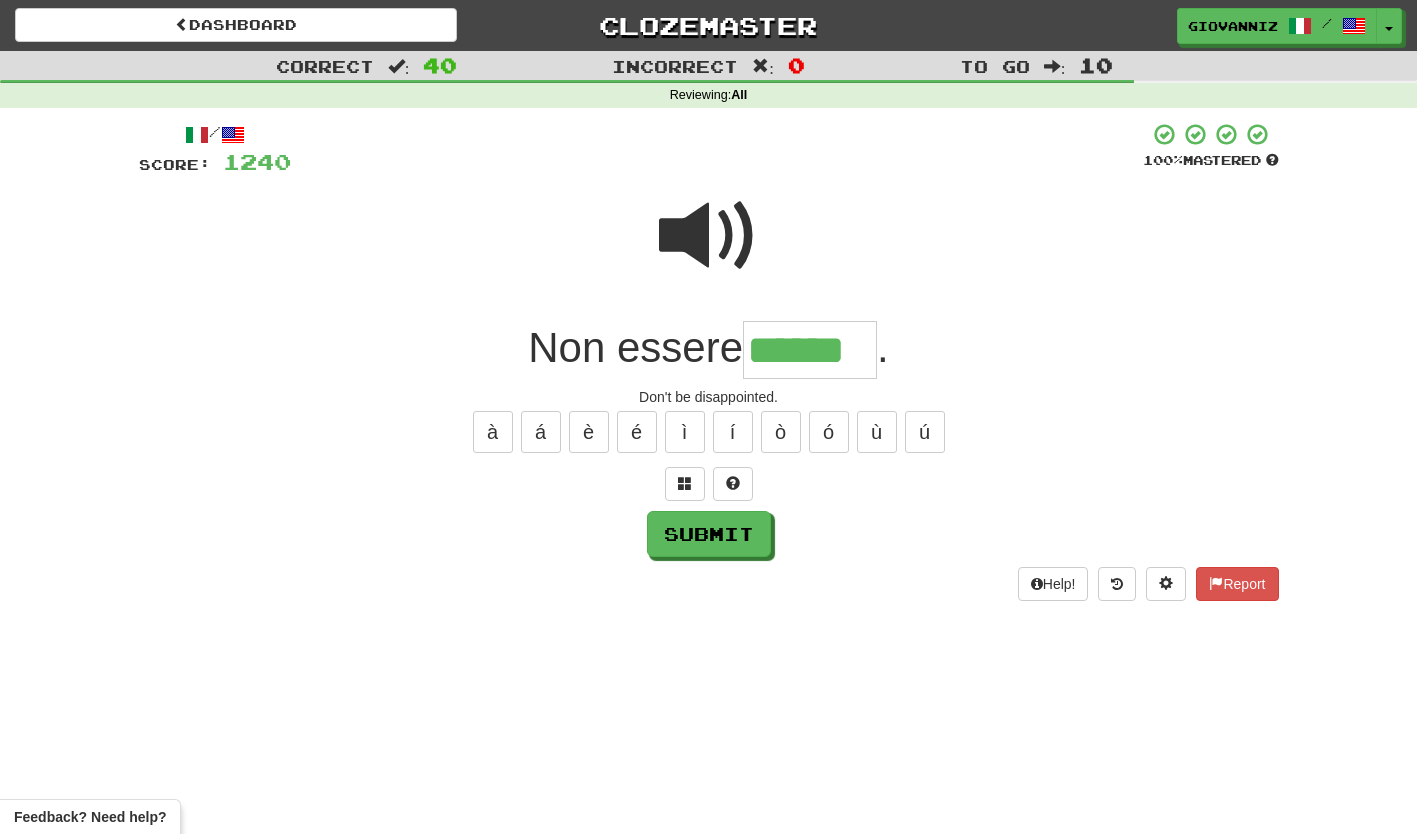 type on "******" 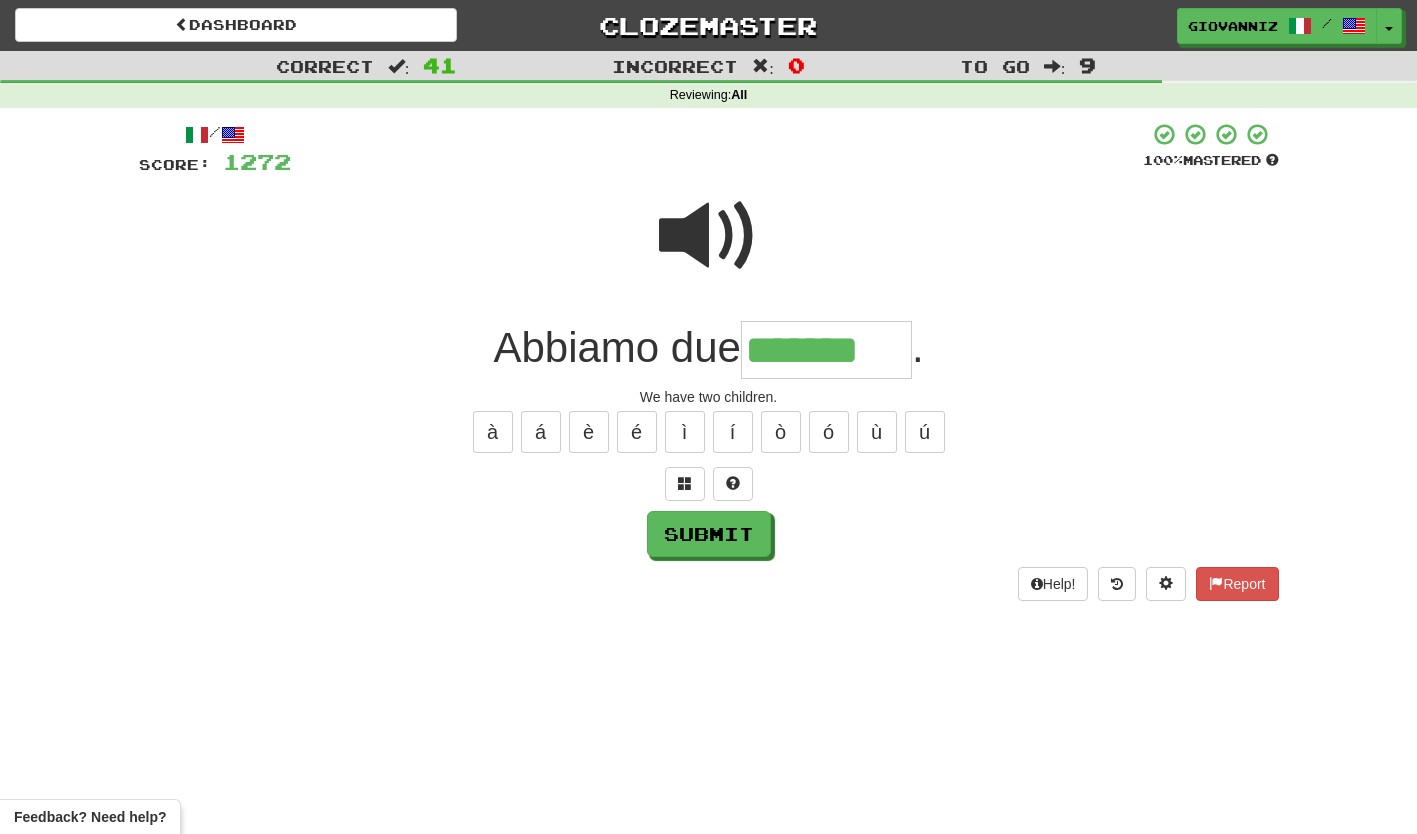 type on "*******" 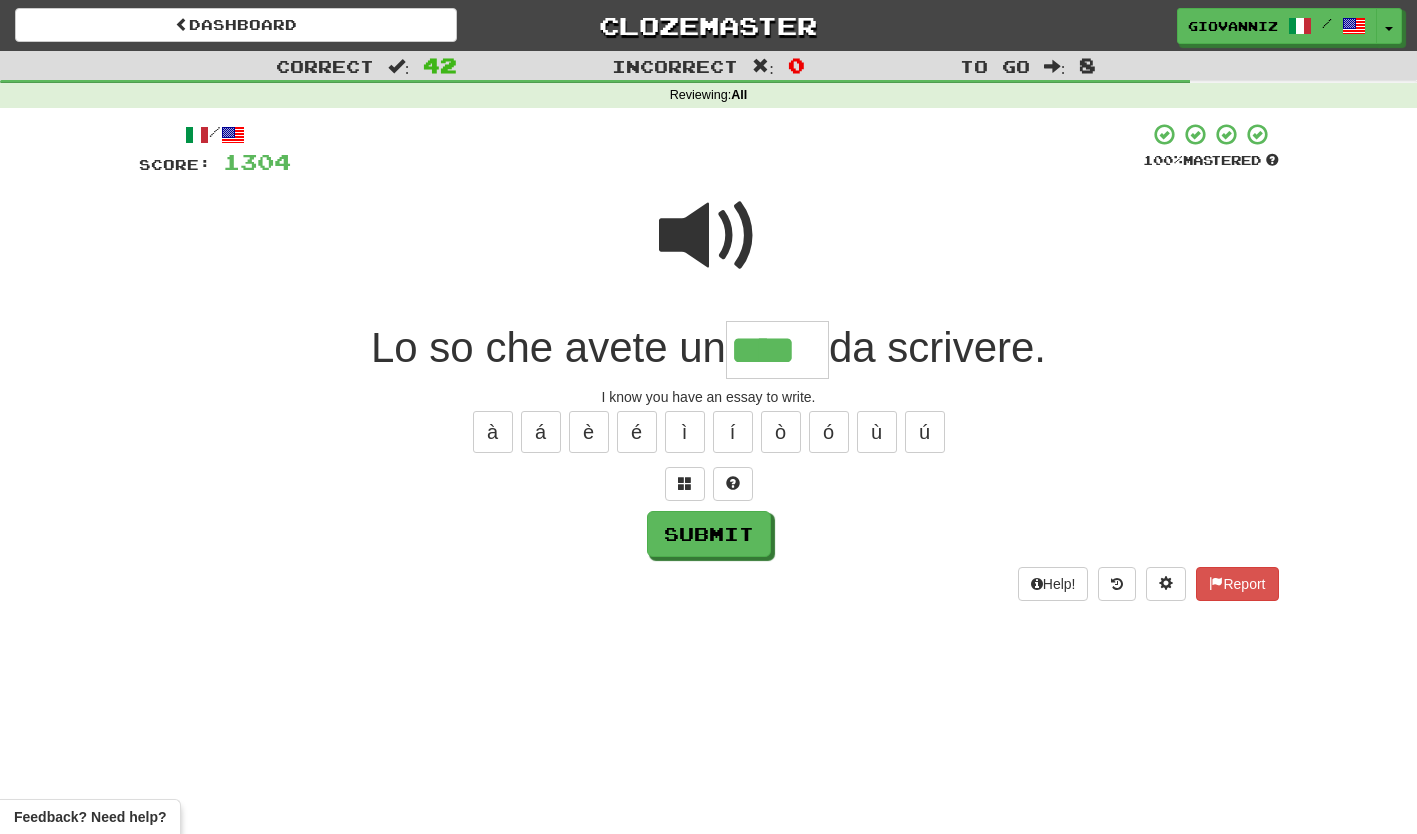 type on "****" 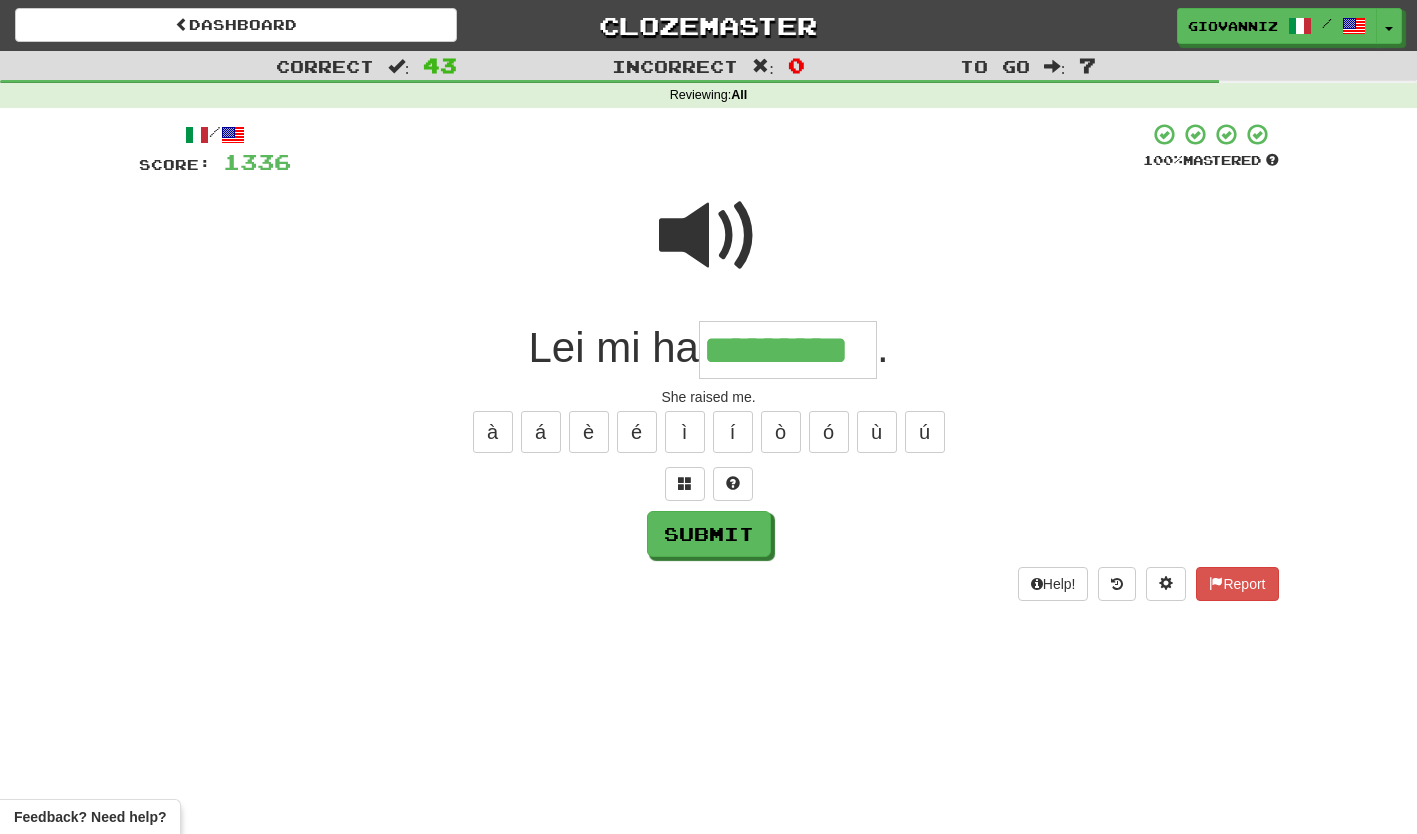type on "*********" 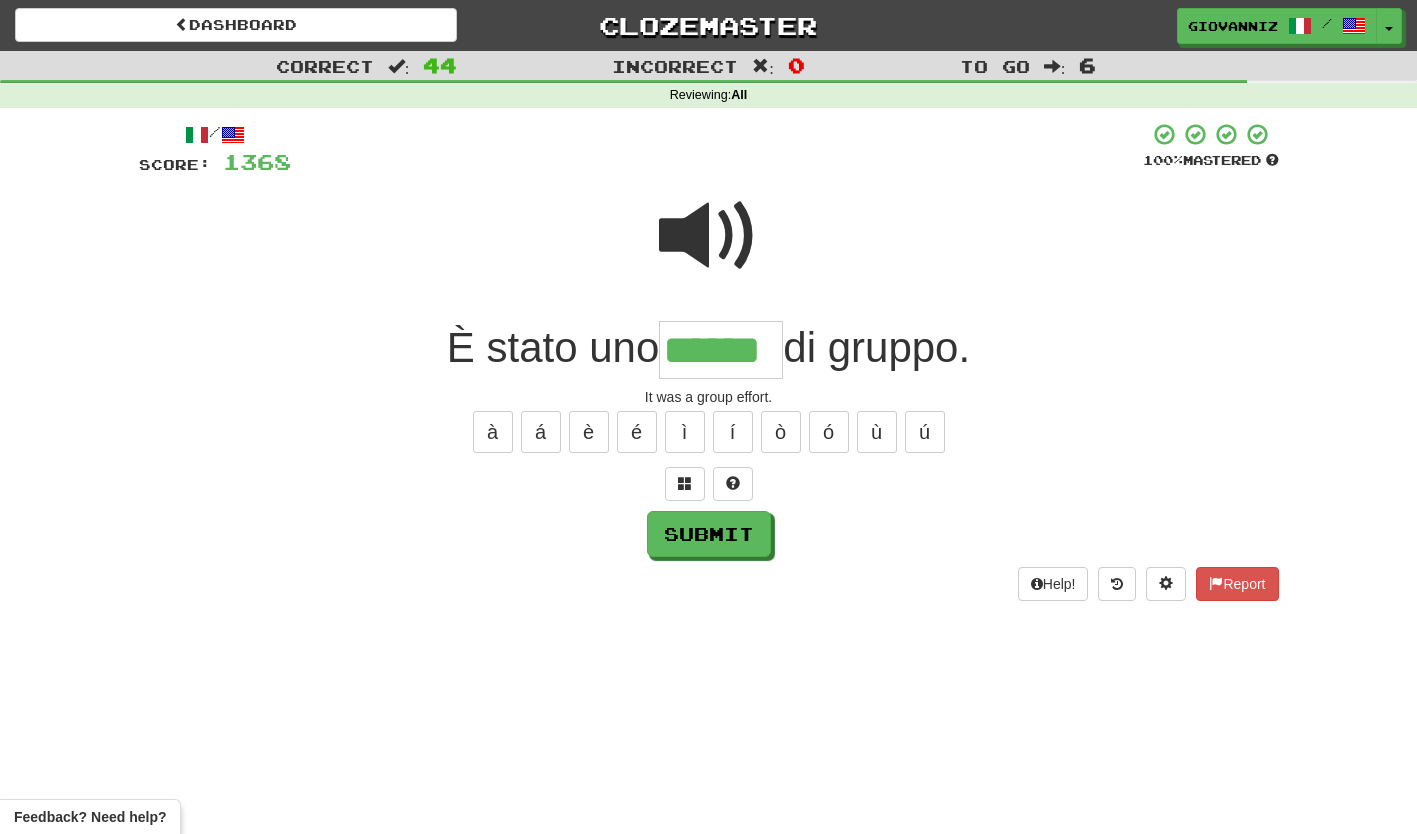 type on "******" 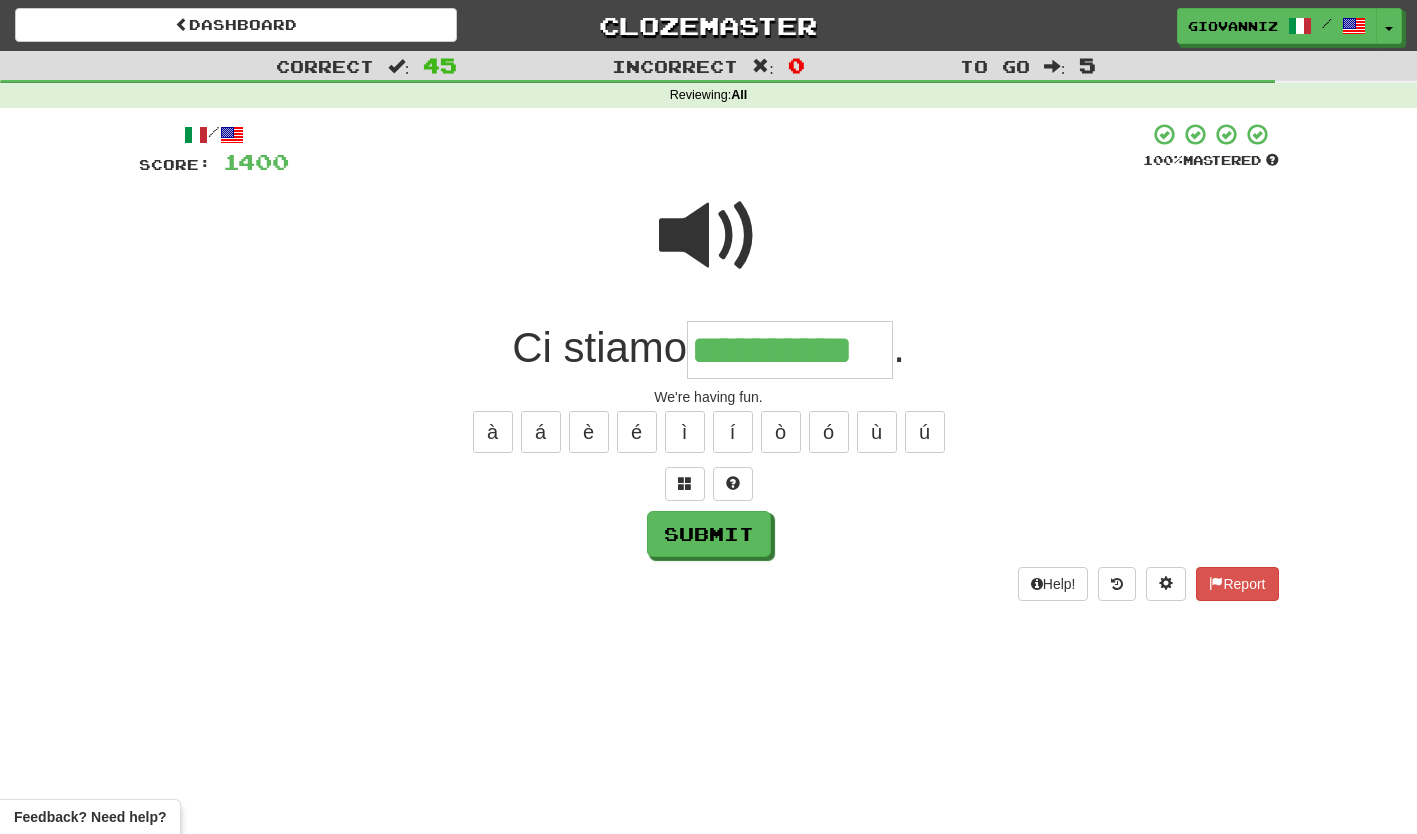 type on "**********" 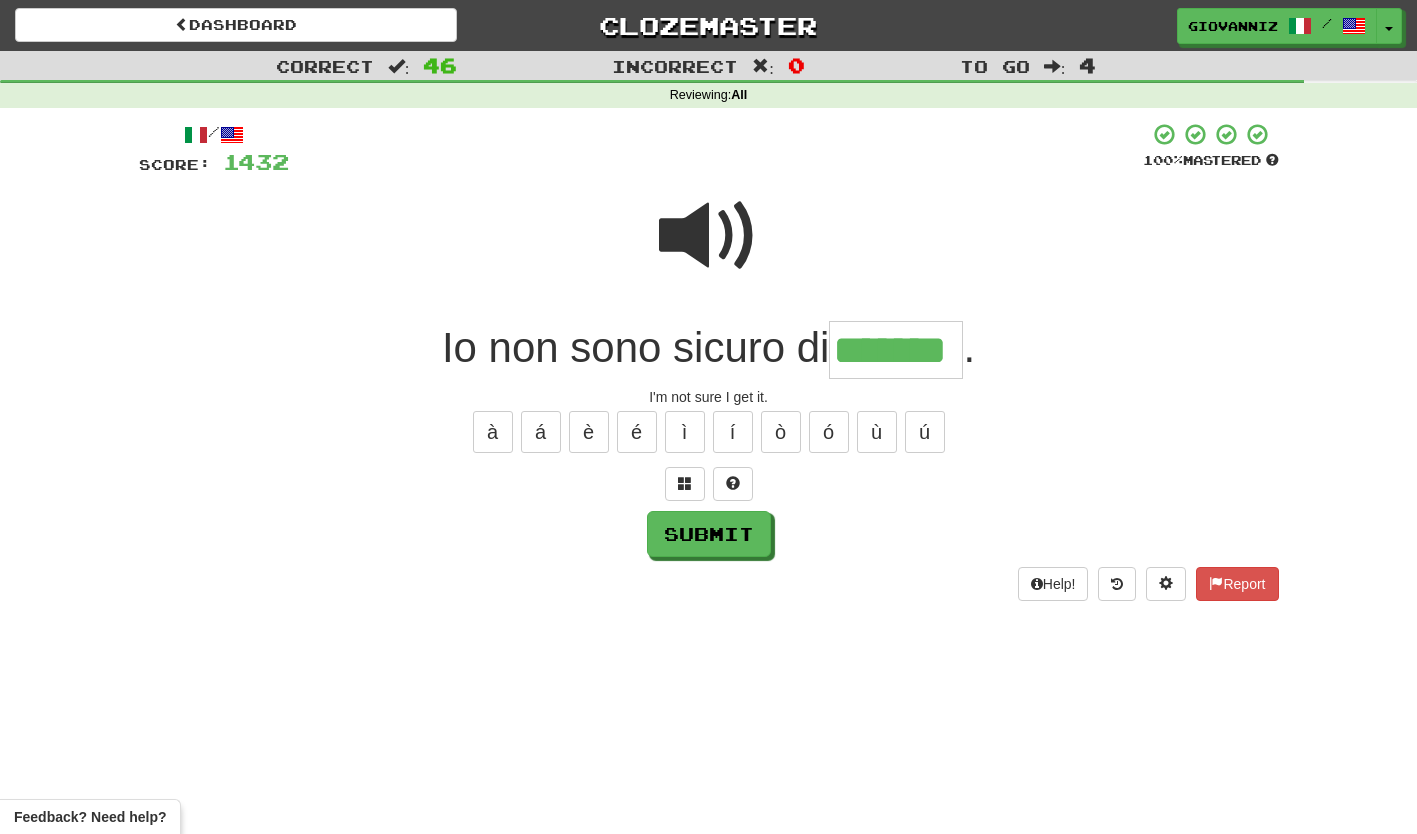 type on "*******" 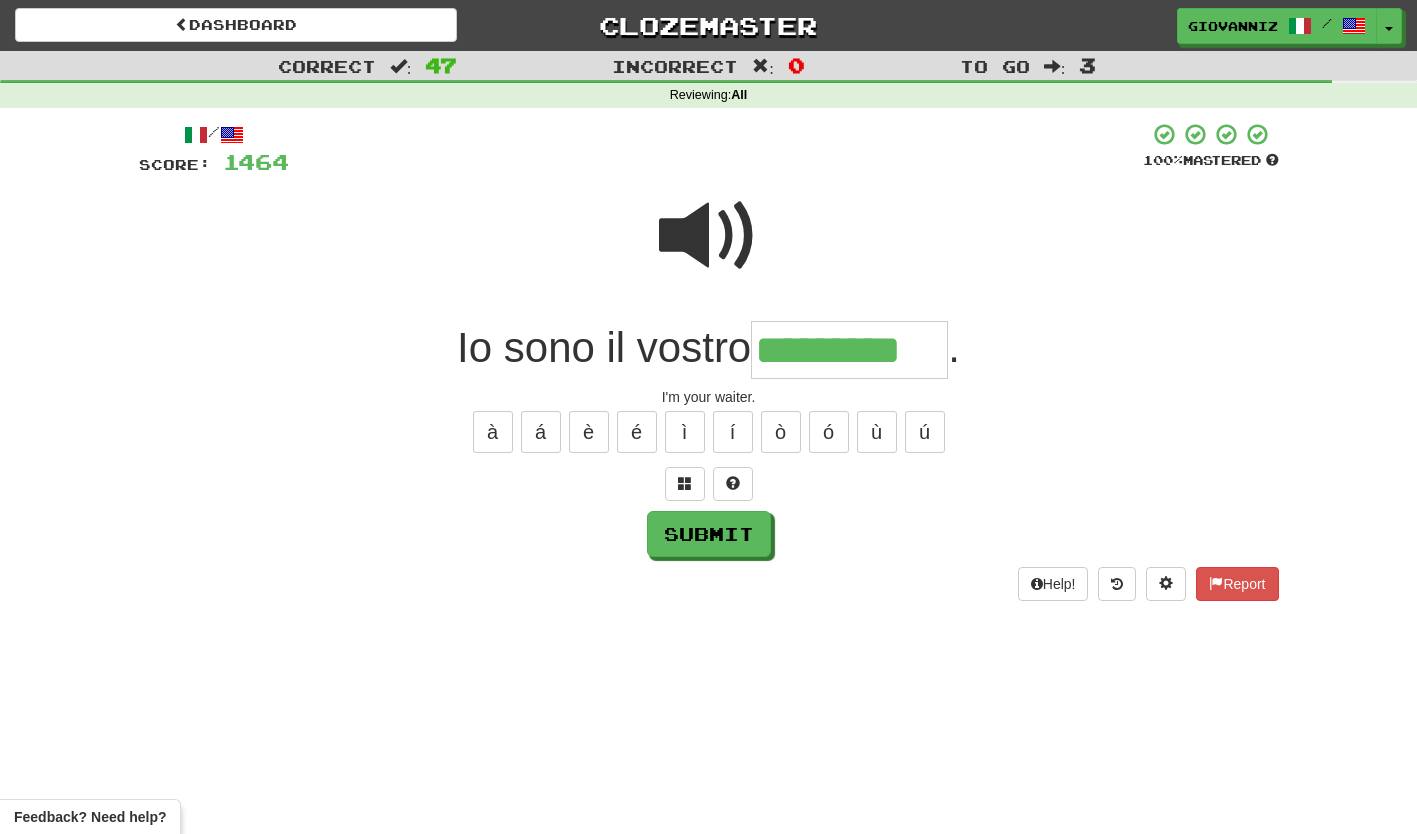 type on "*********" 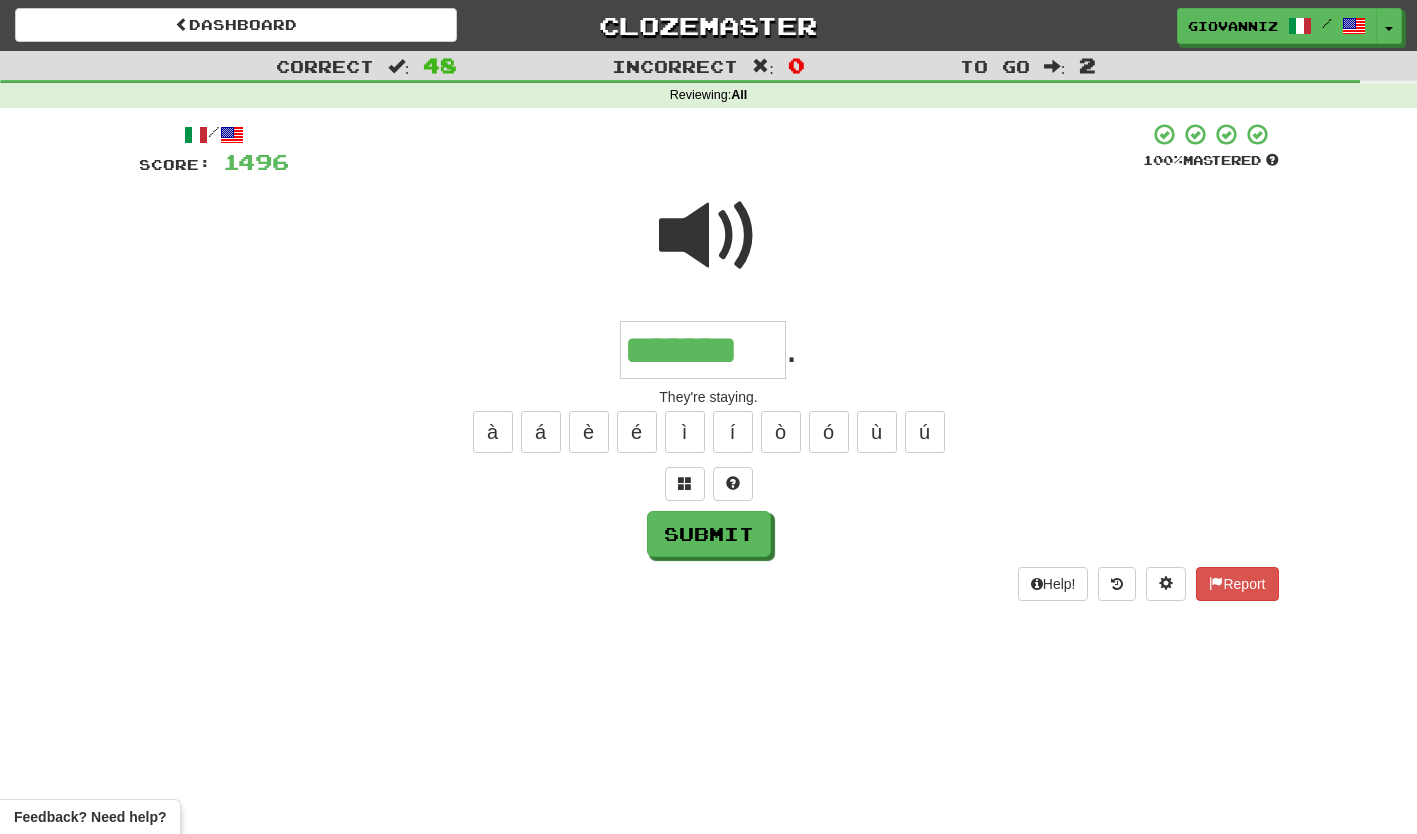 type on "*******" 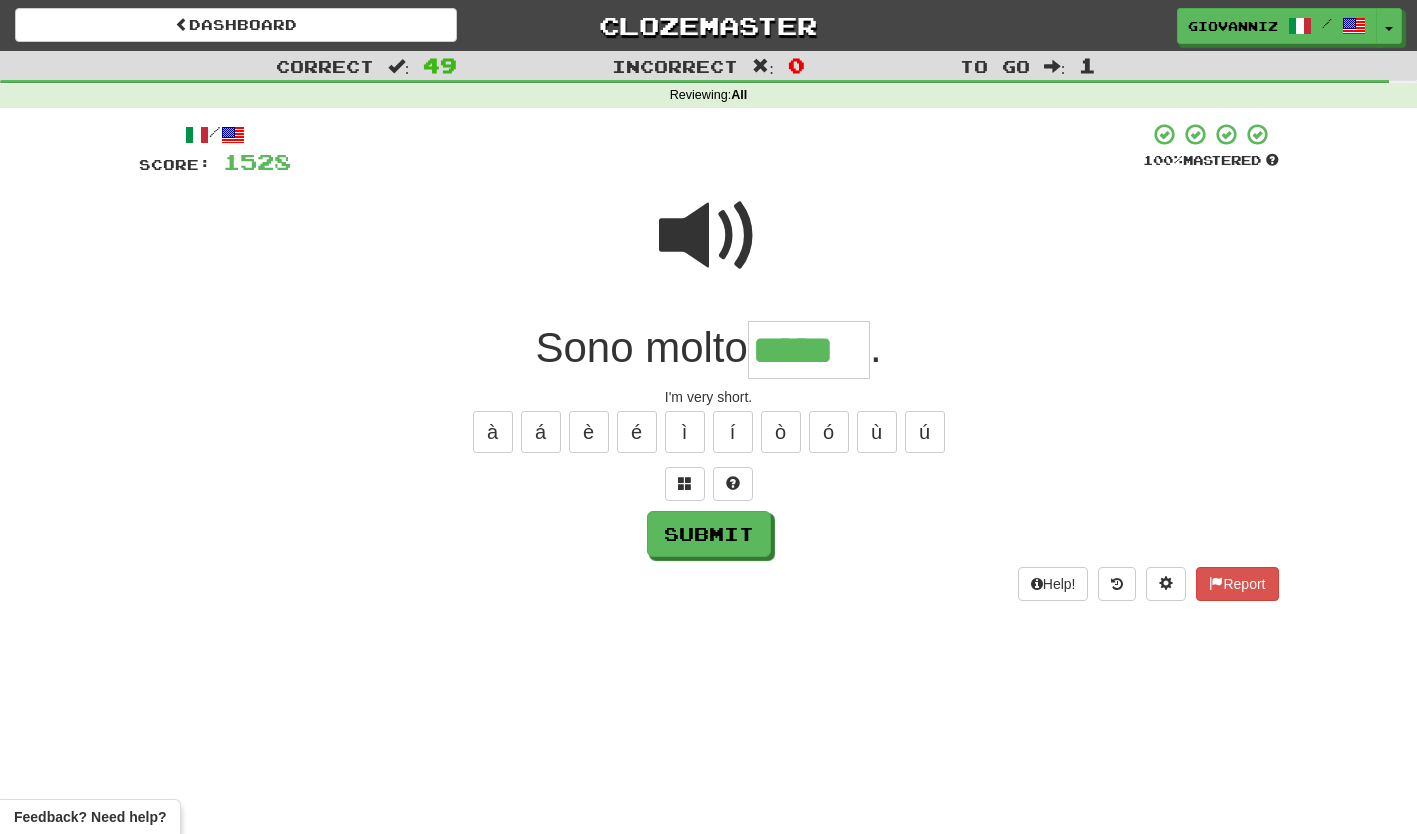 type on "*****" 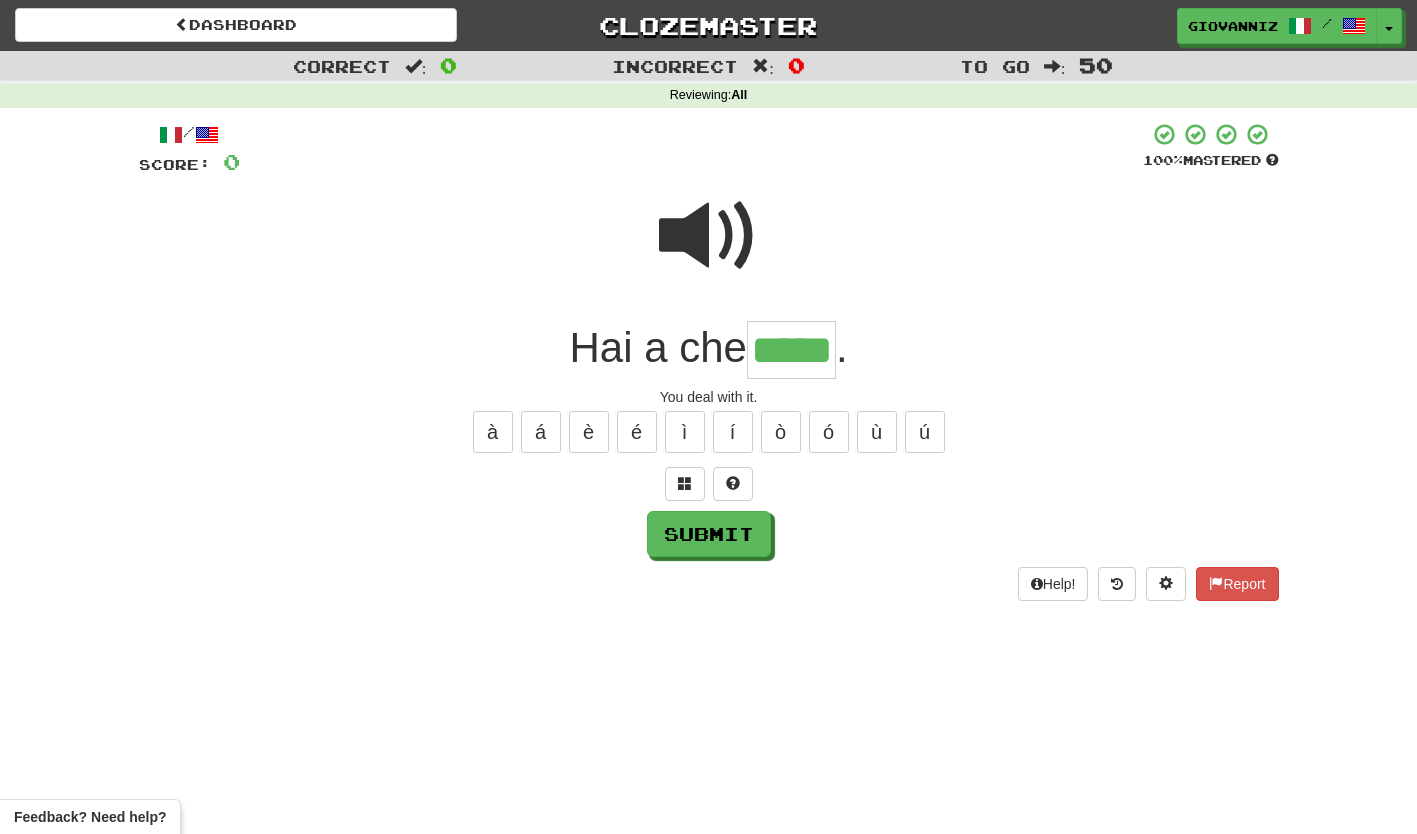 type on "*****" 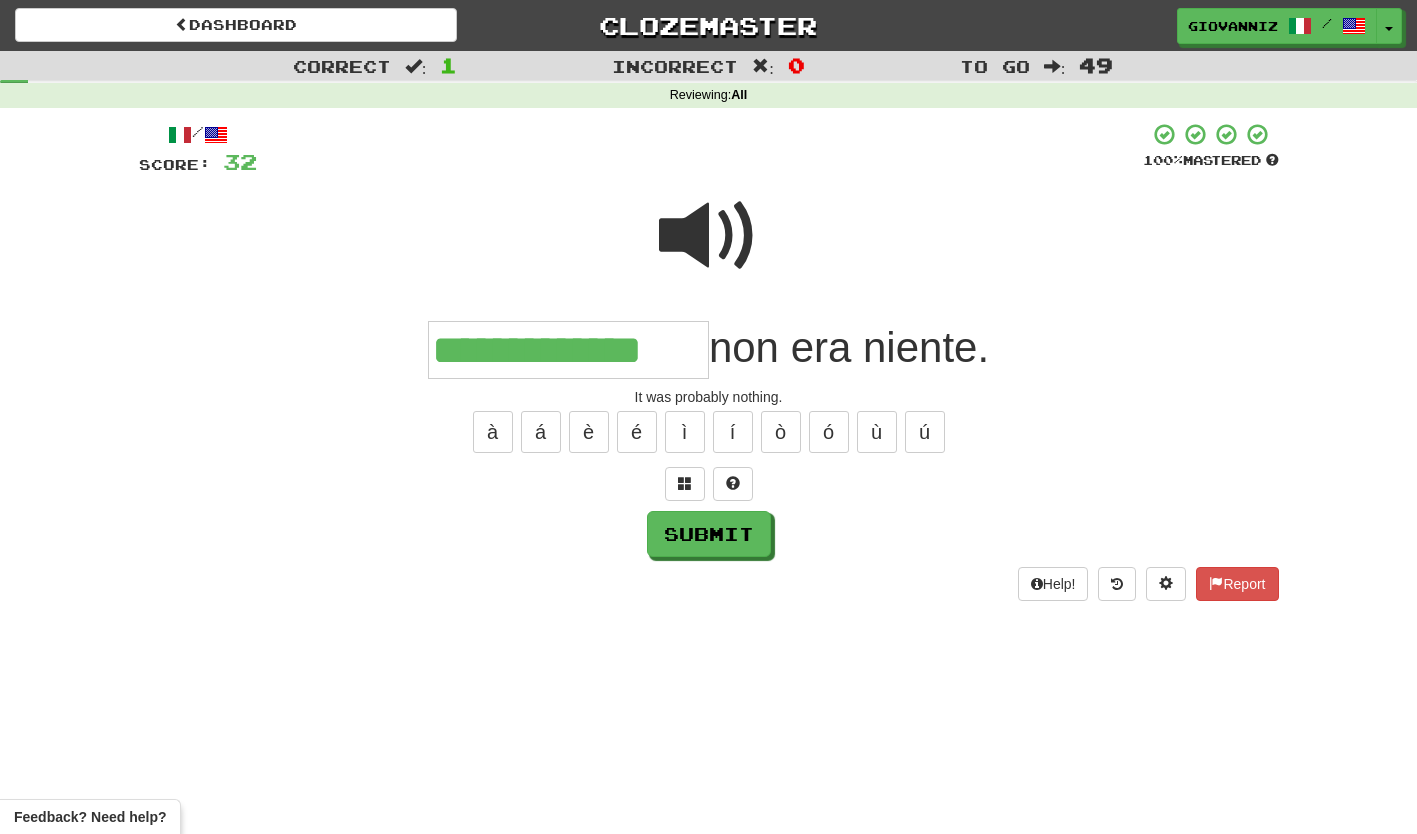 type on "**********" 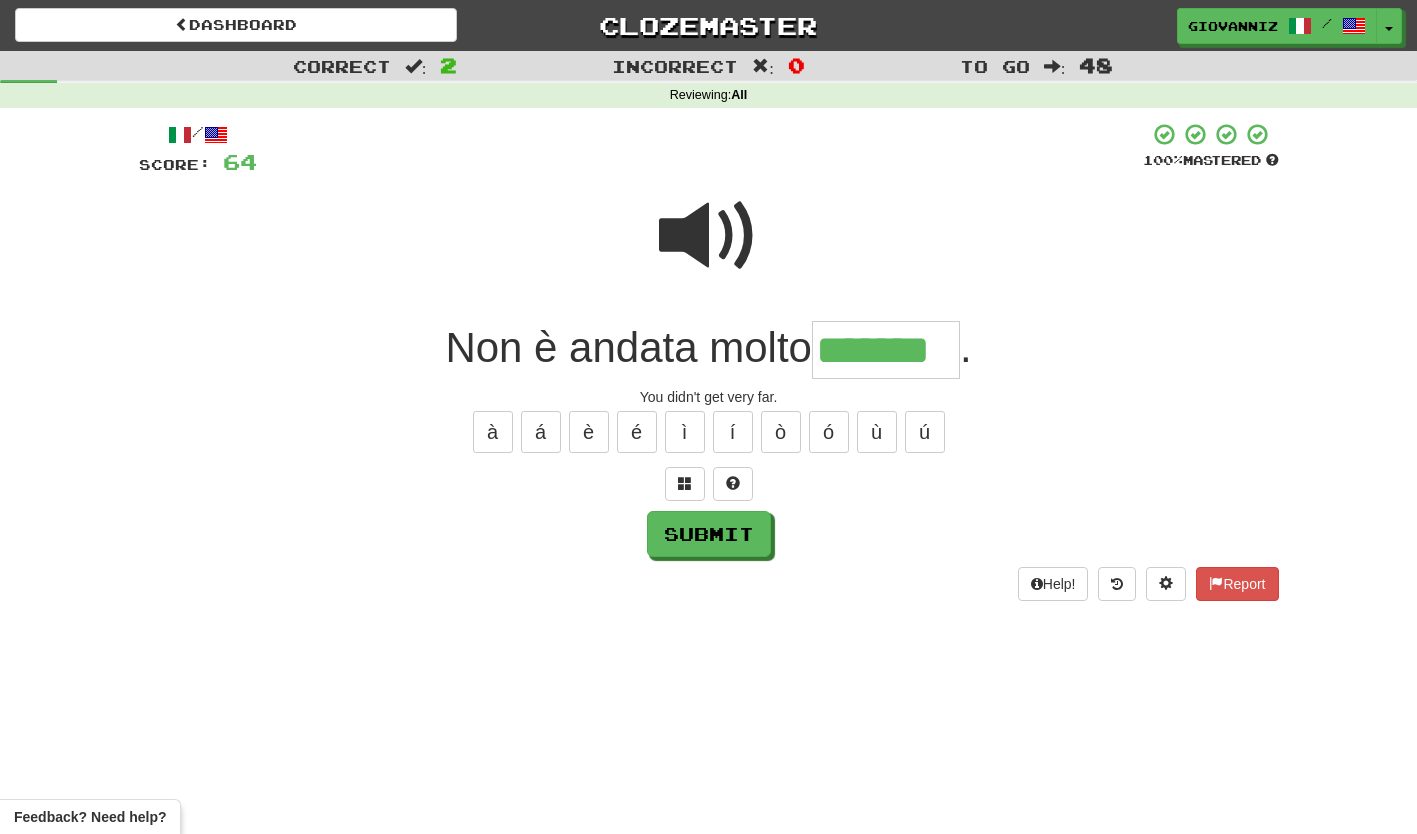 type on "*******" 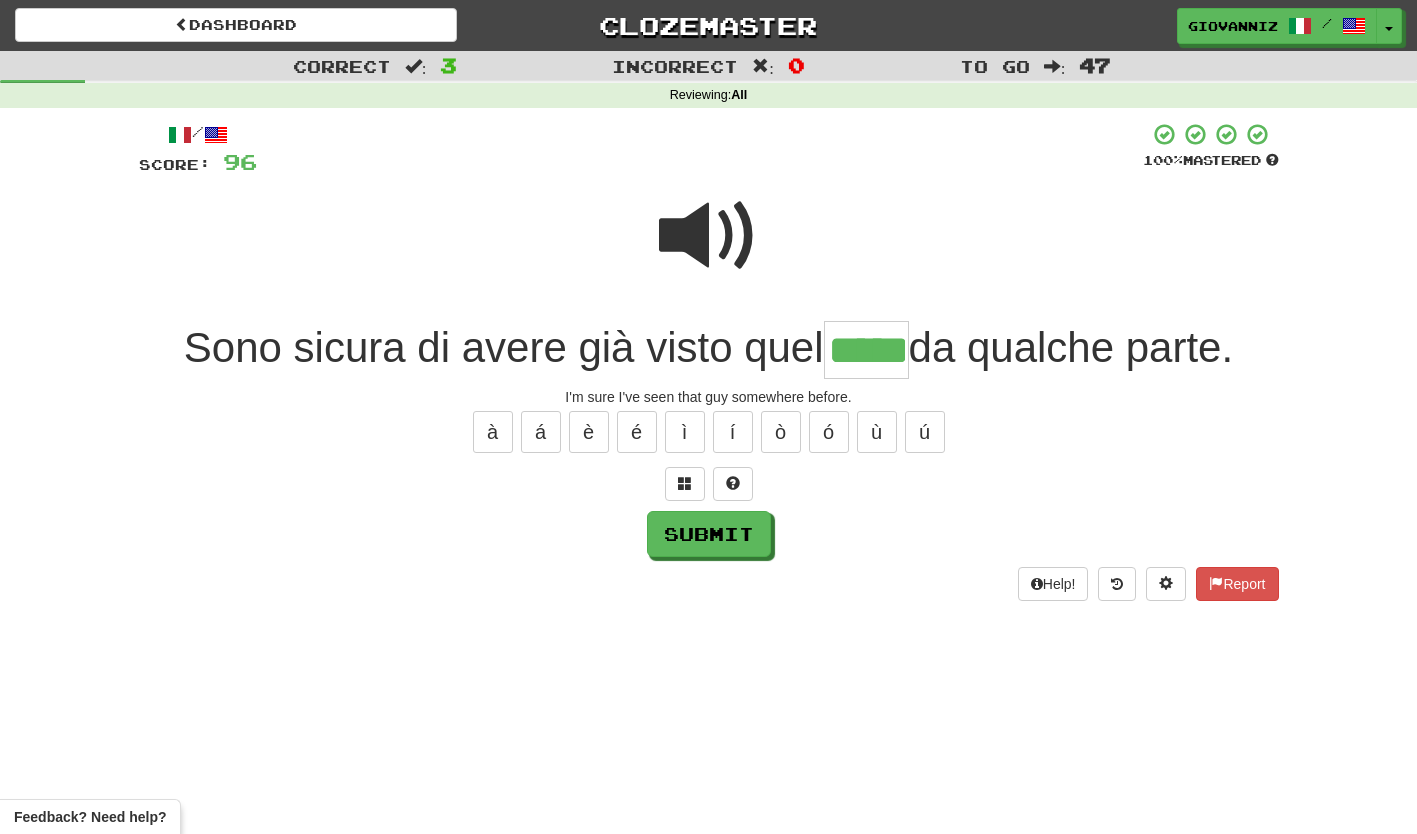 type on "*****" 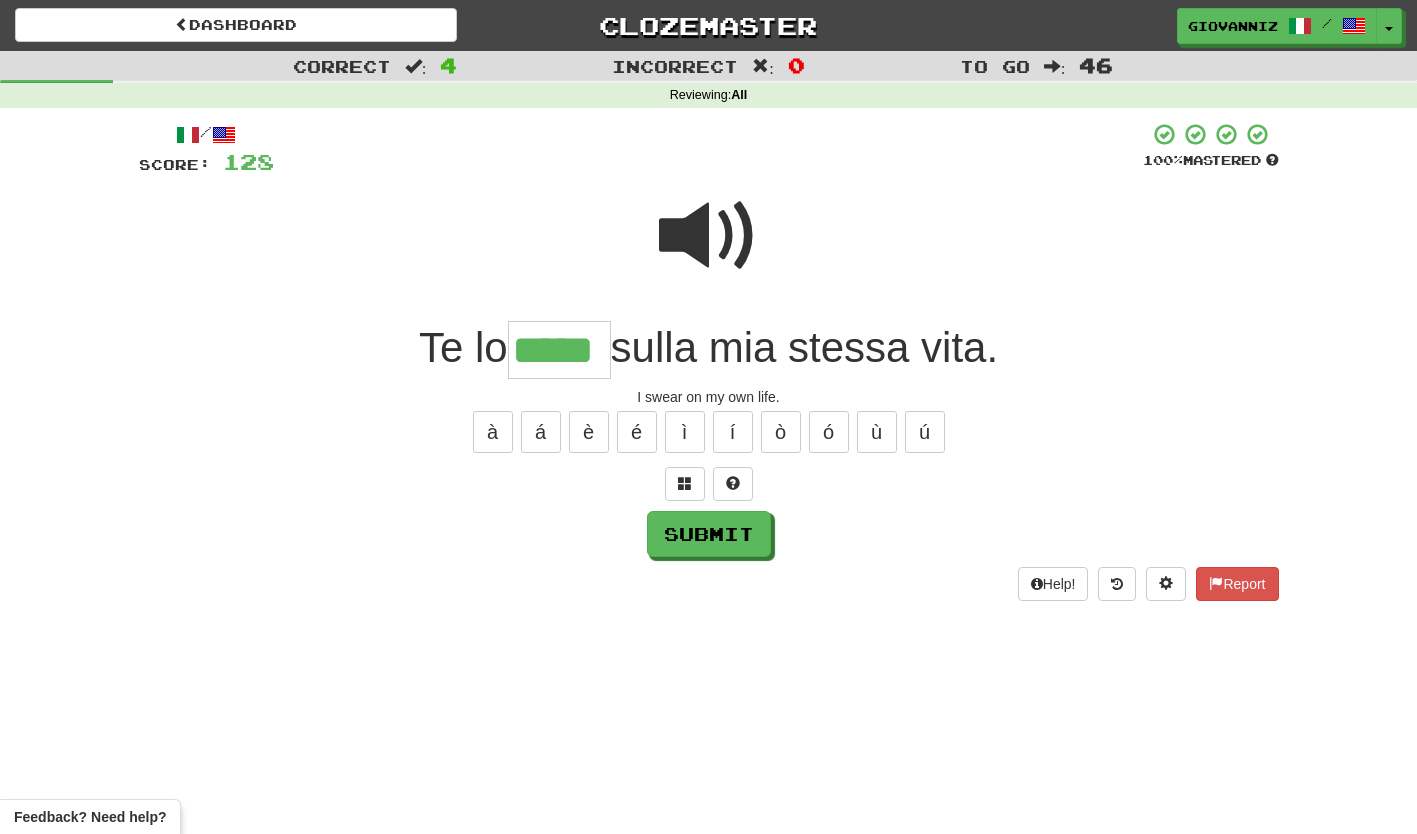 type on "*****" 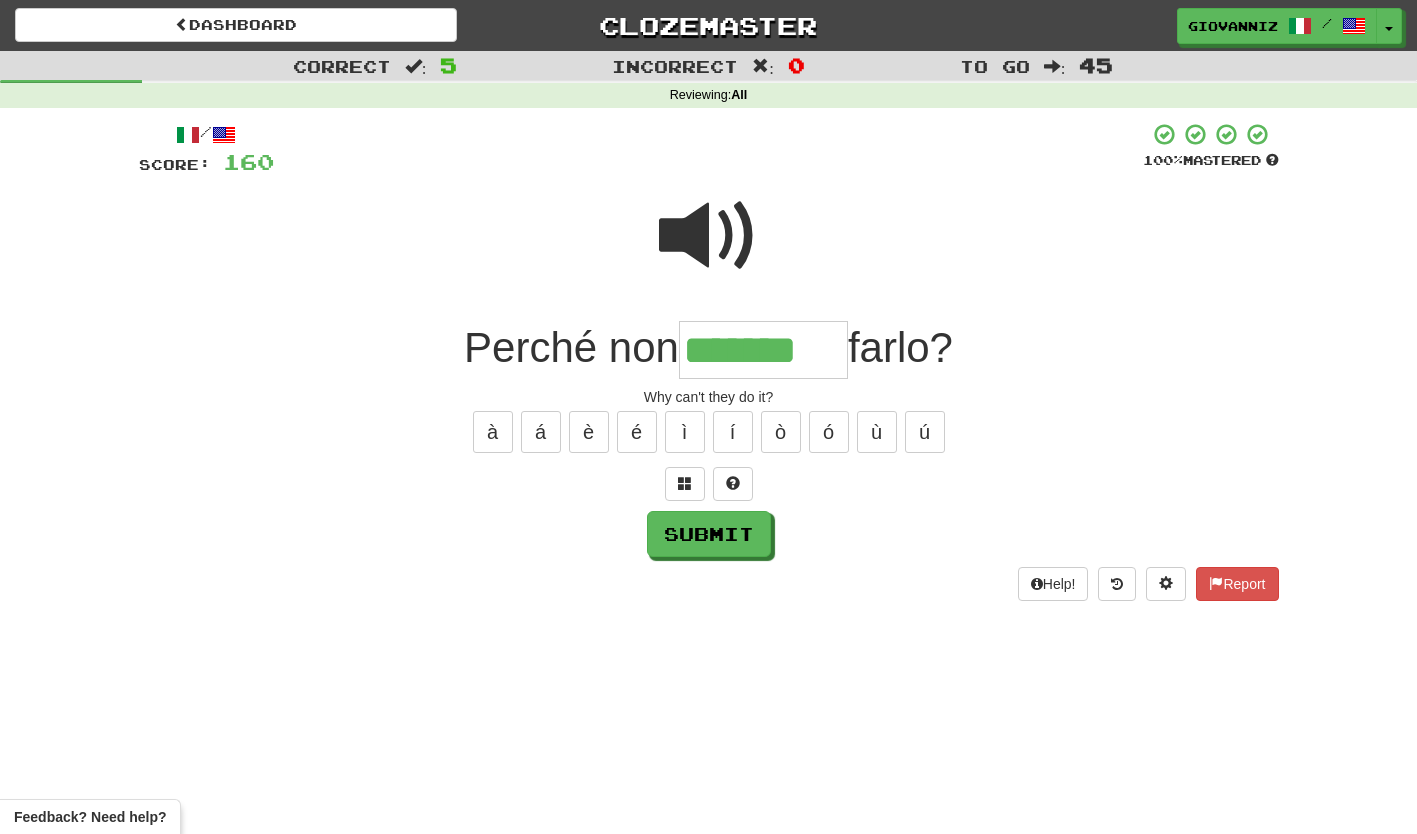 type on "*******" 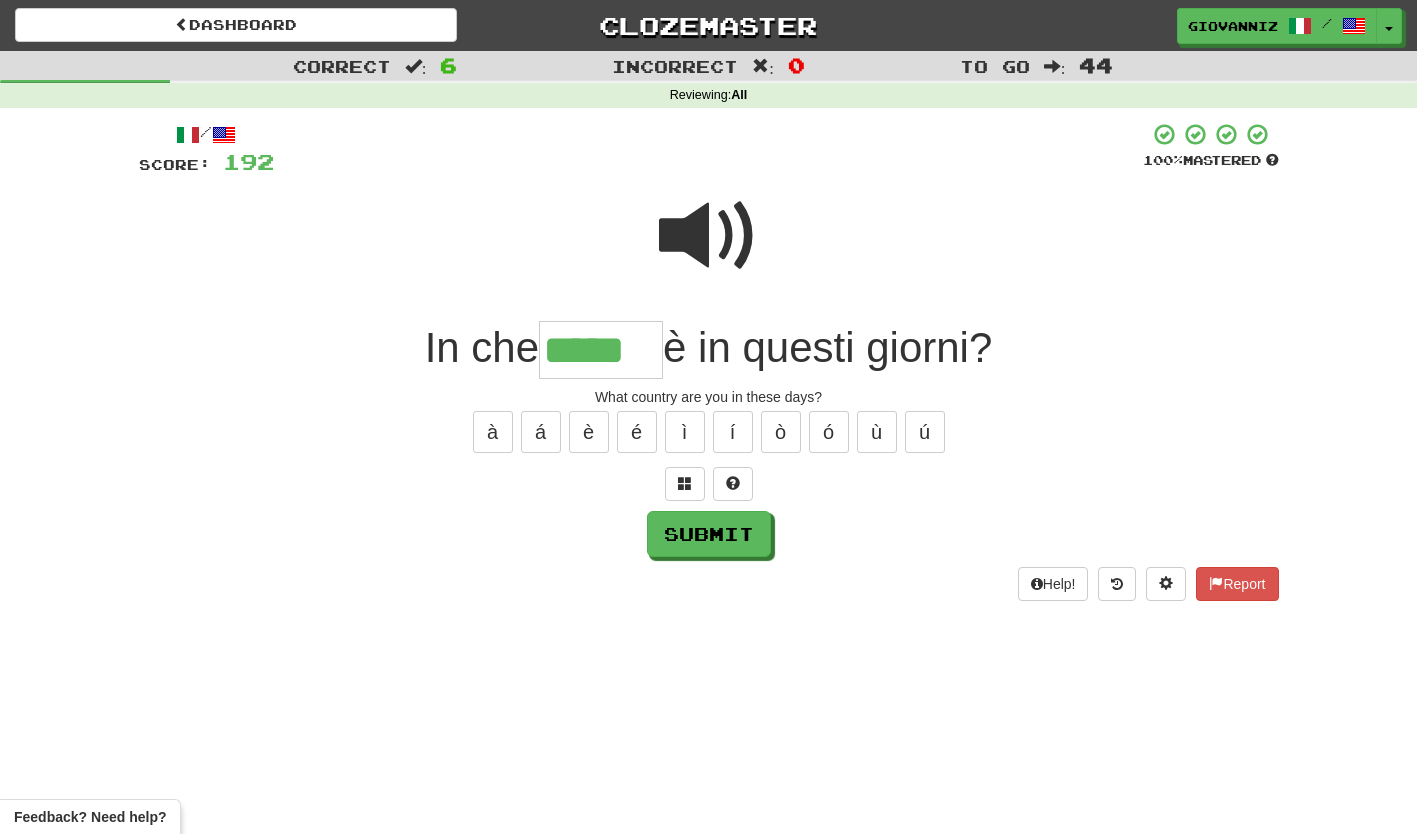 type on "*****" 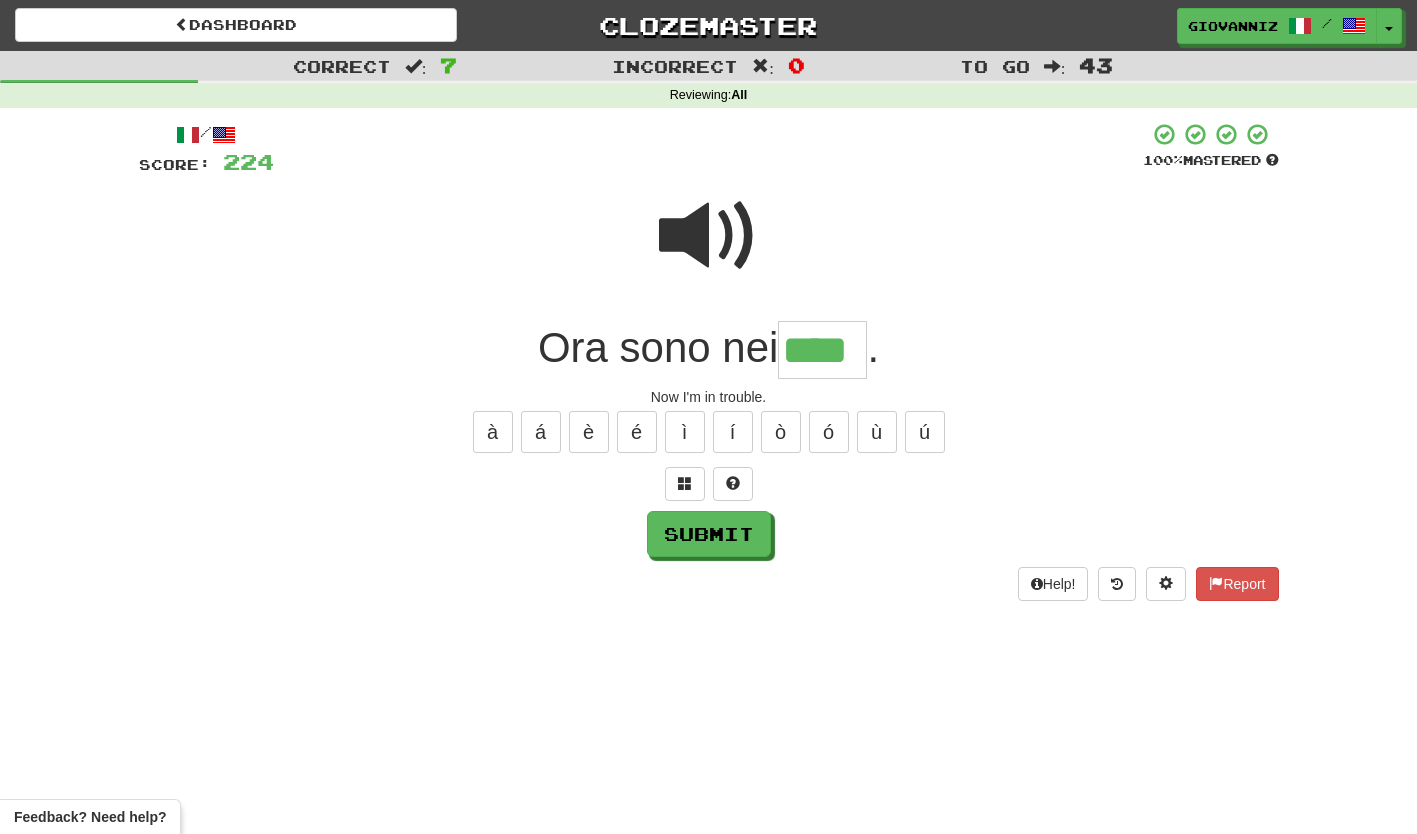type on "****" 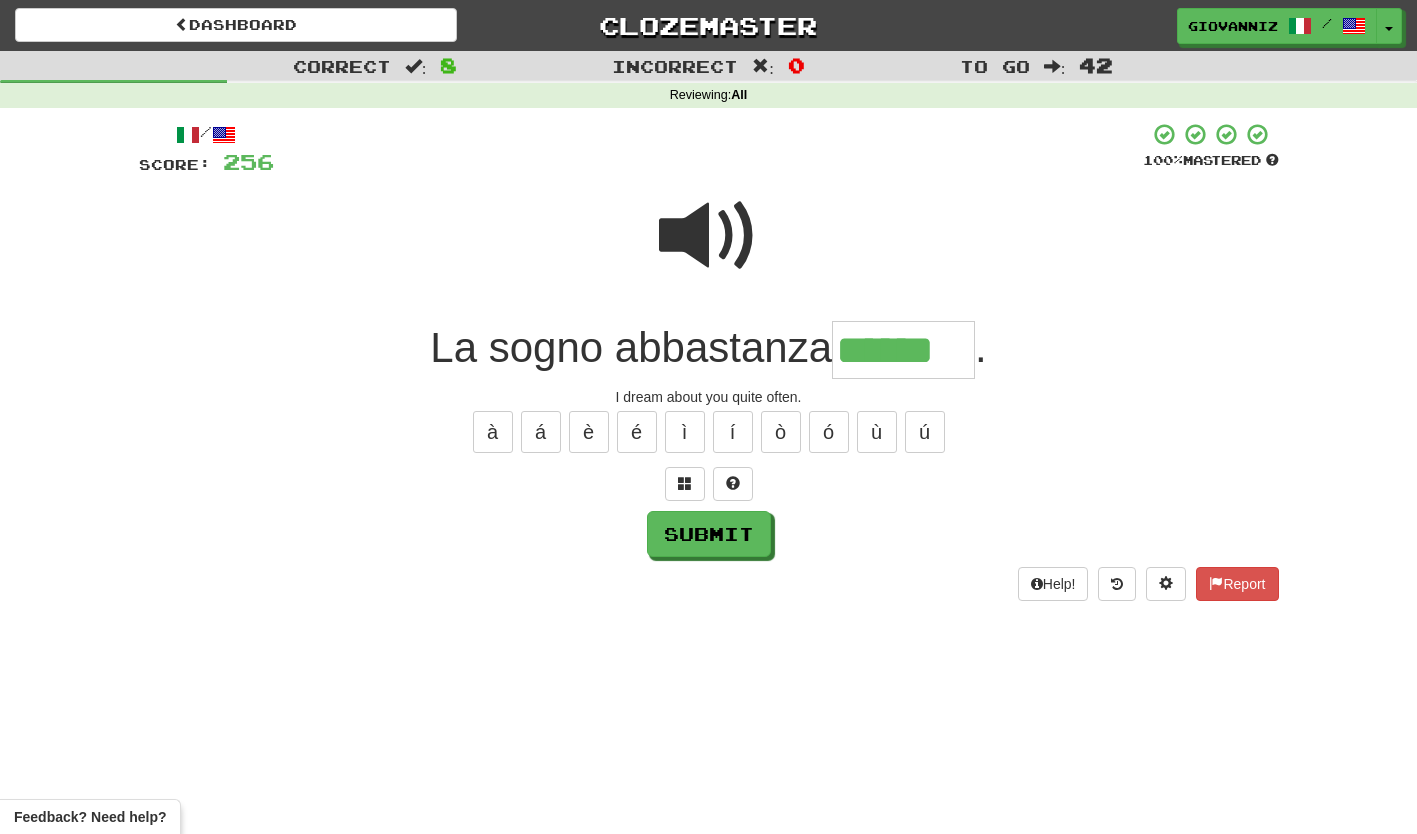 type on "******" 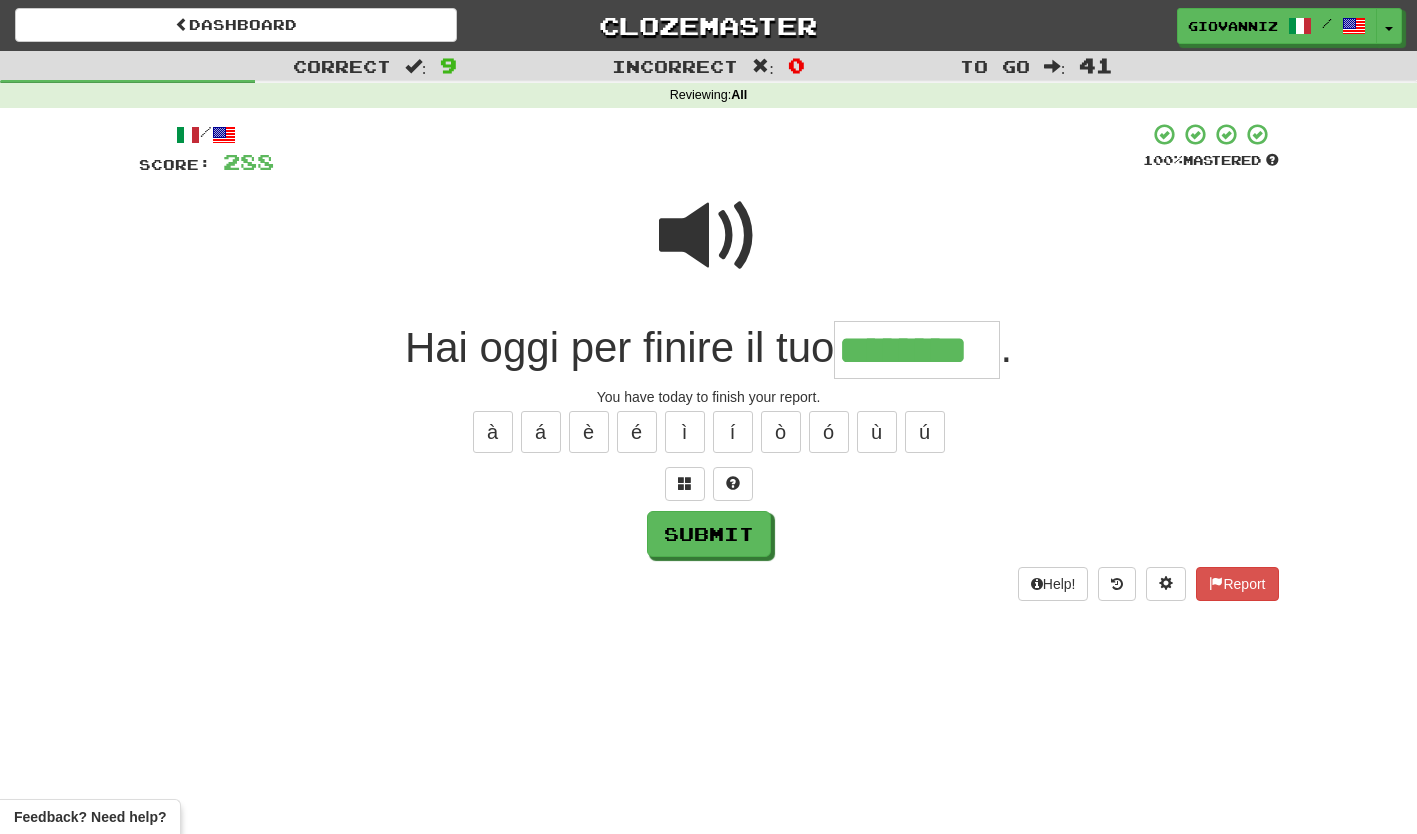 type on "********" 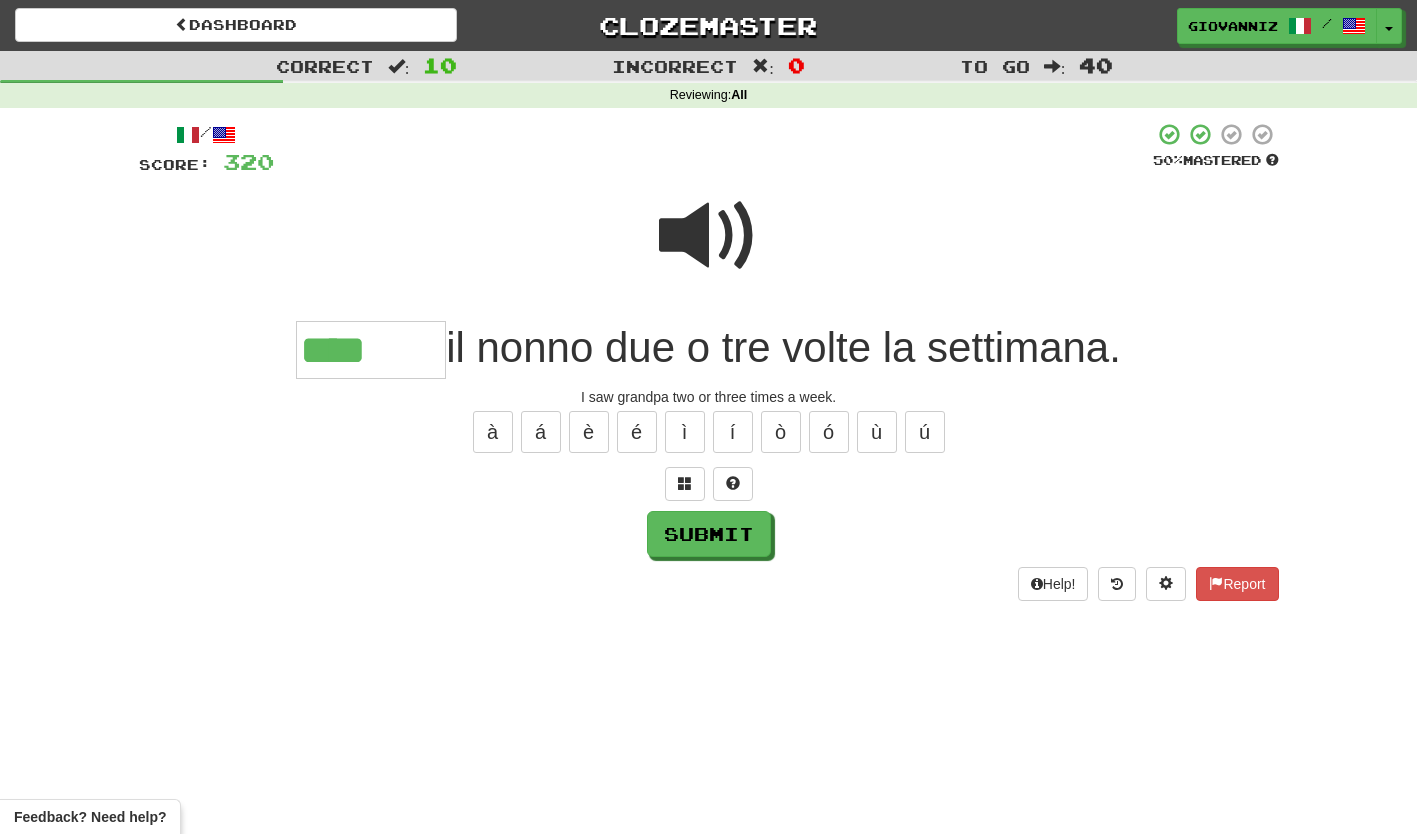 click at bounding box center [709, 236] 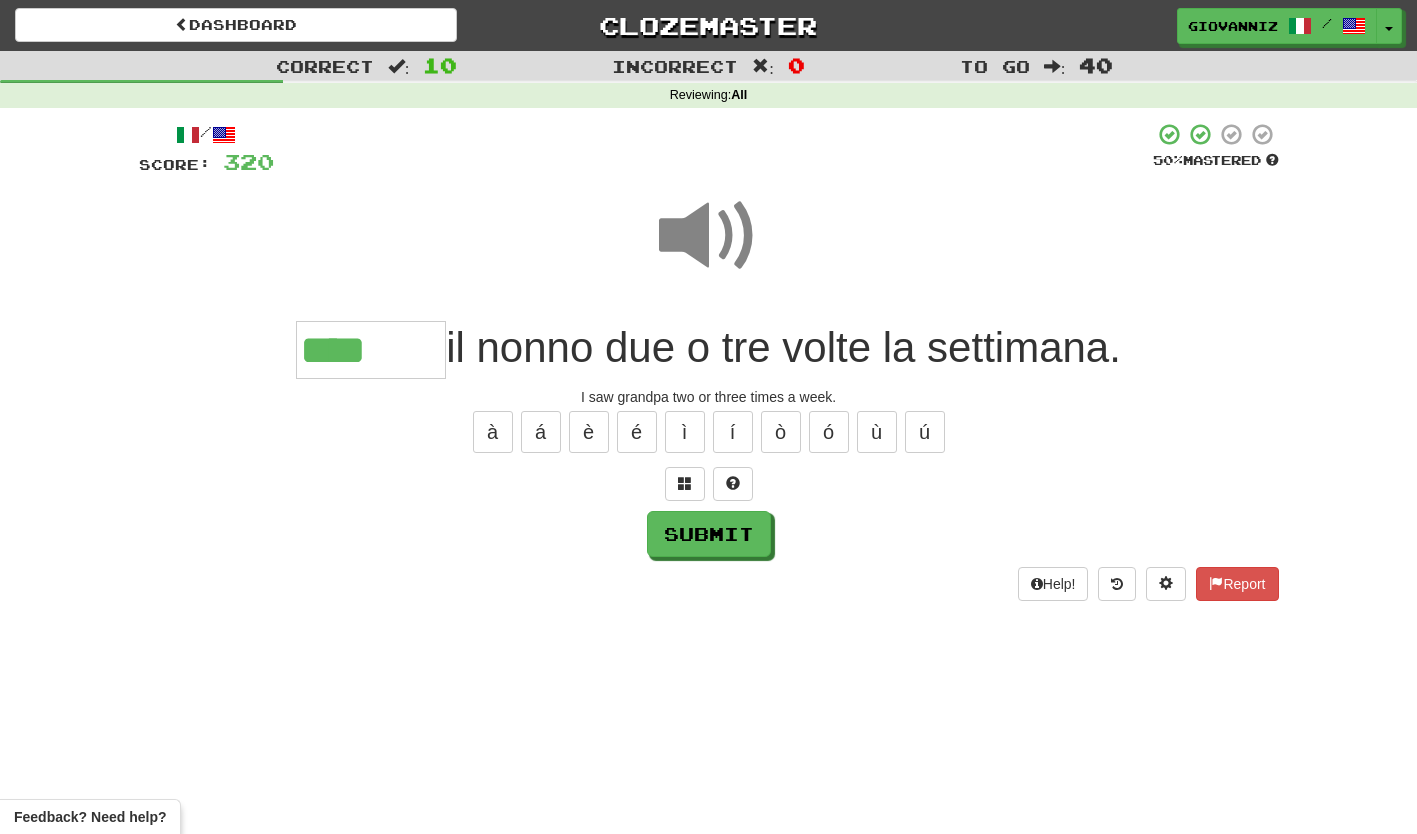 click on "****" at bounding box center [371, 350] 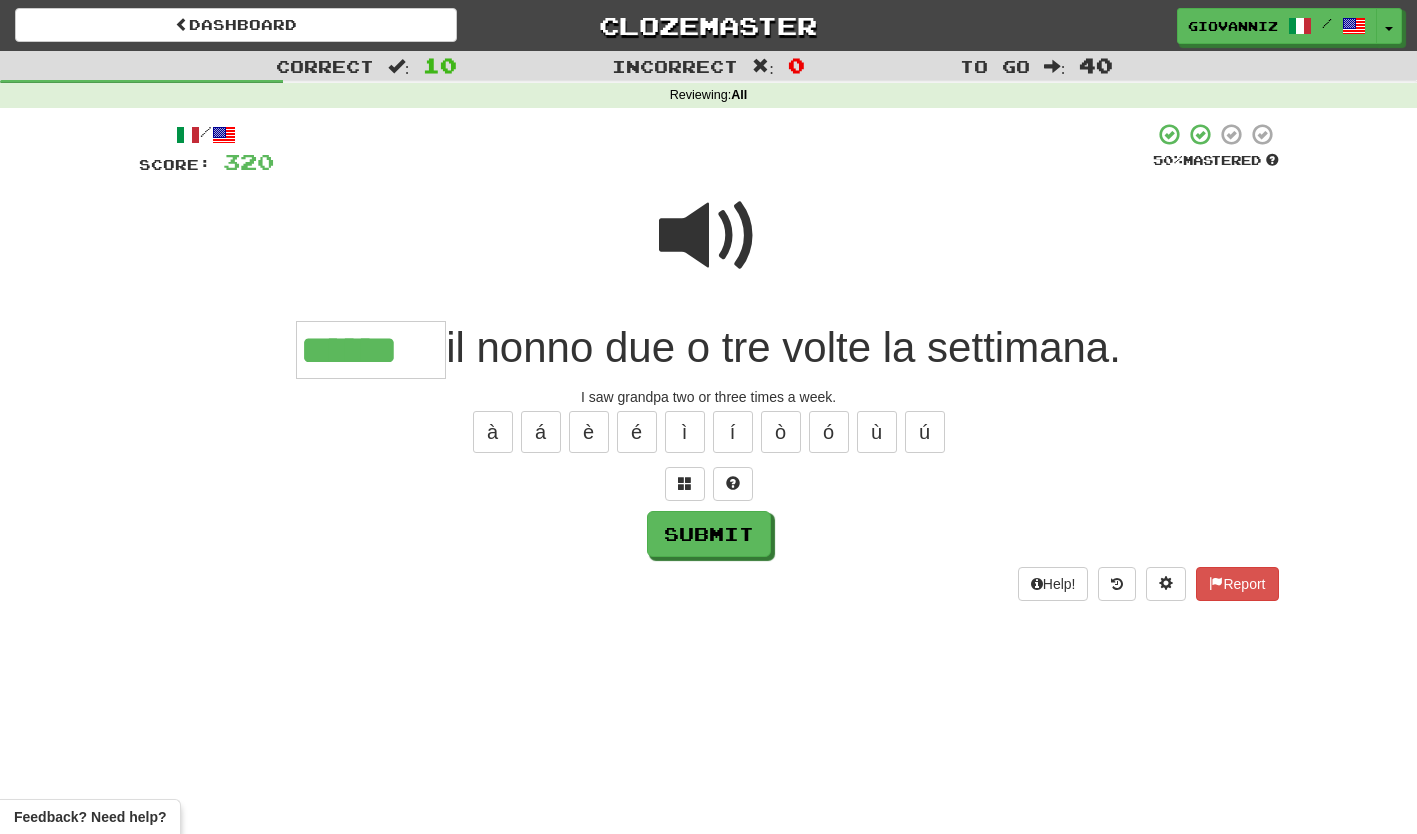 type on "*" 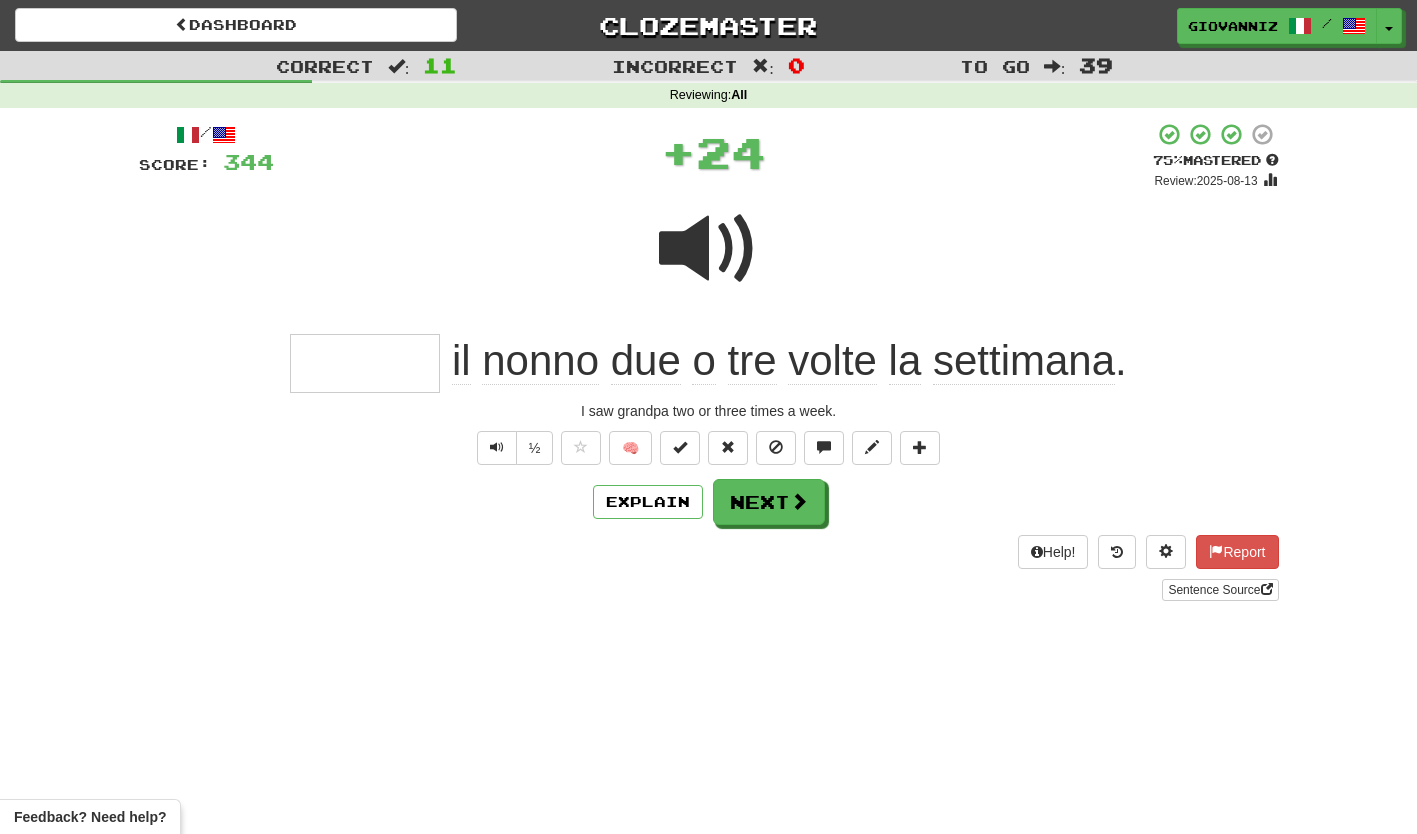 type on "*" 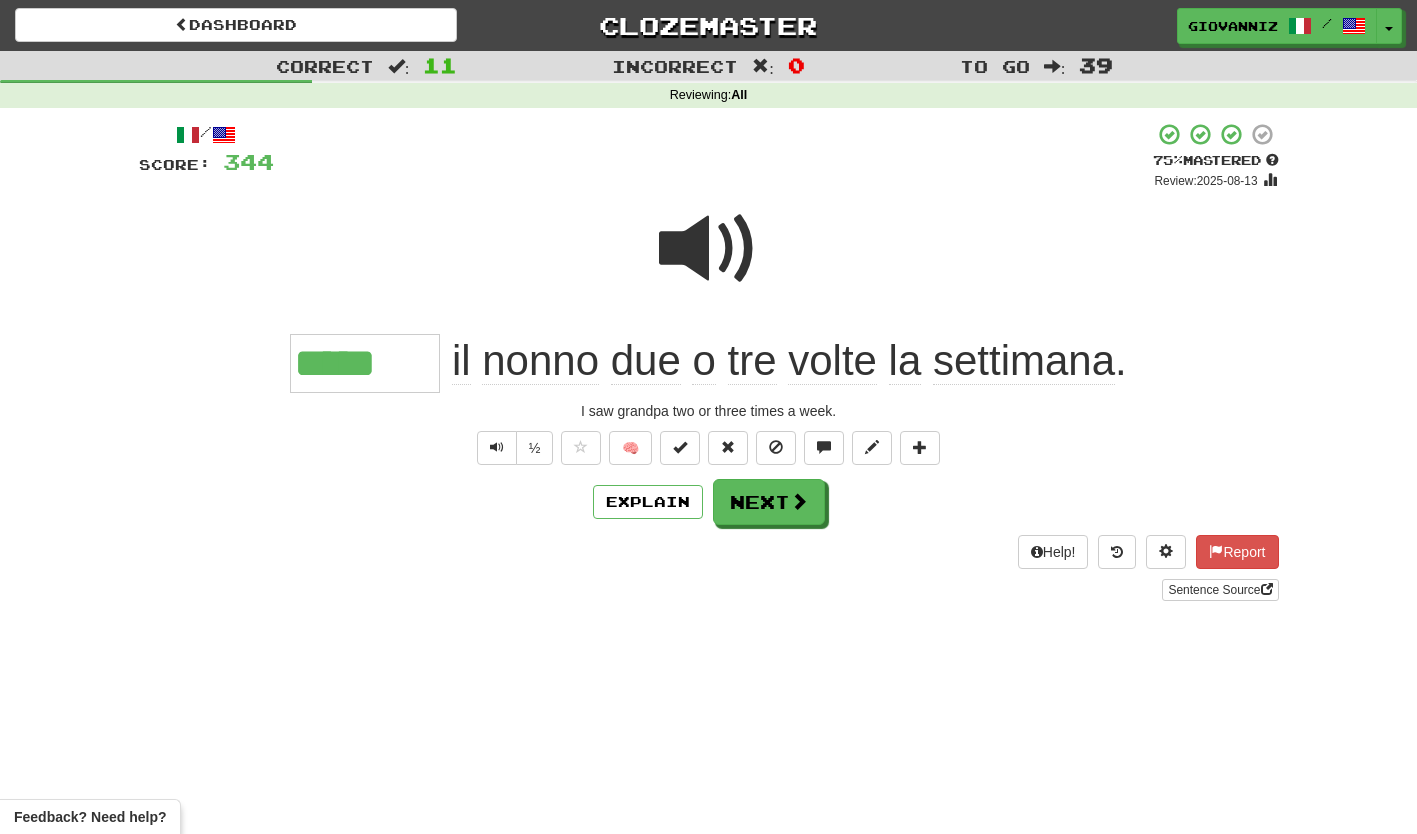 type on "******" 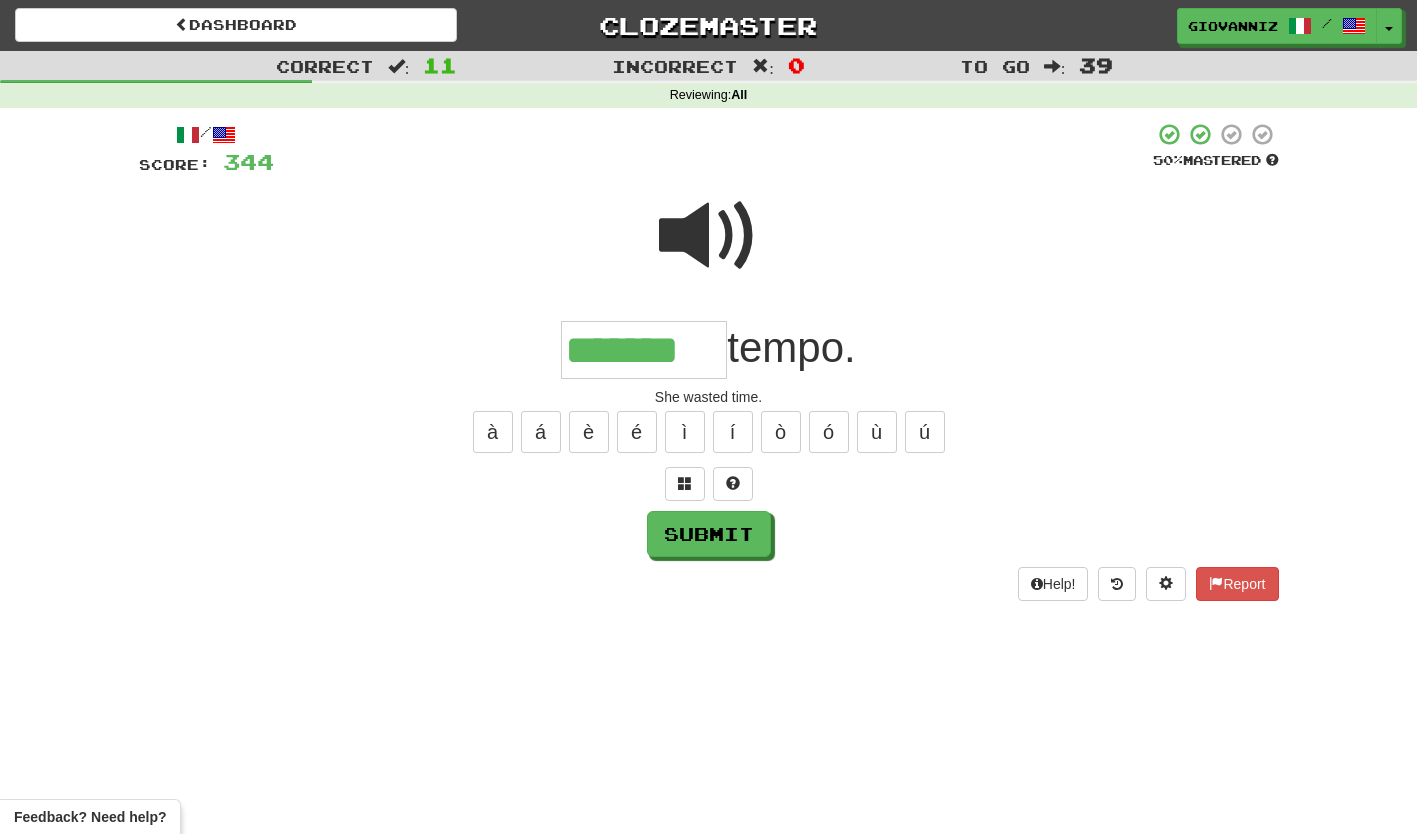 type on "*******" 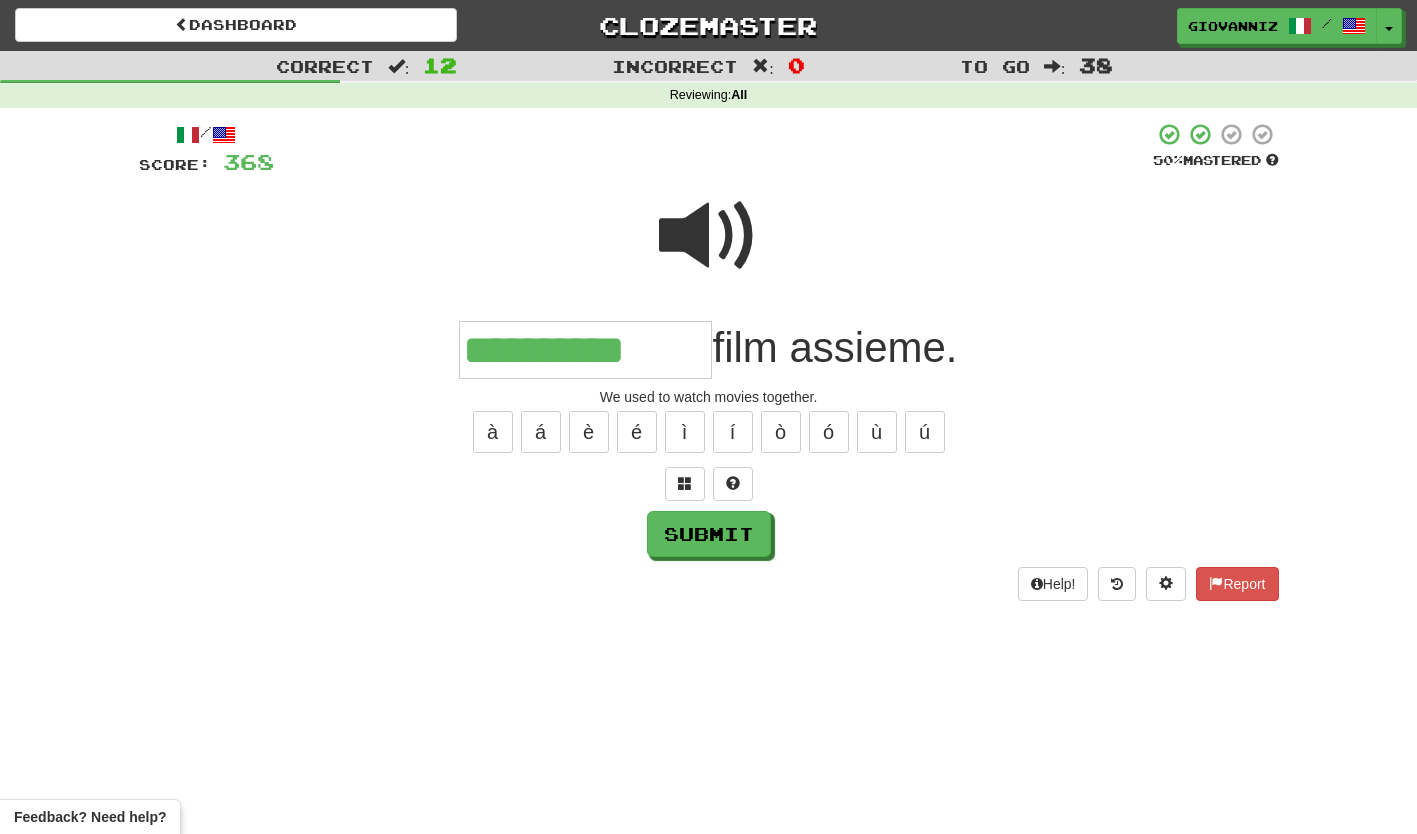 type on "**********" 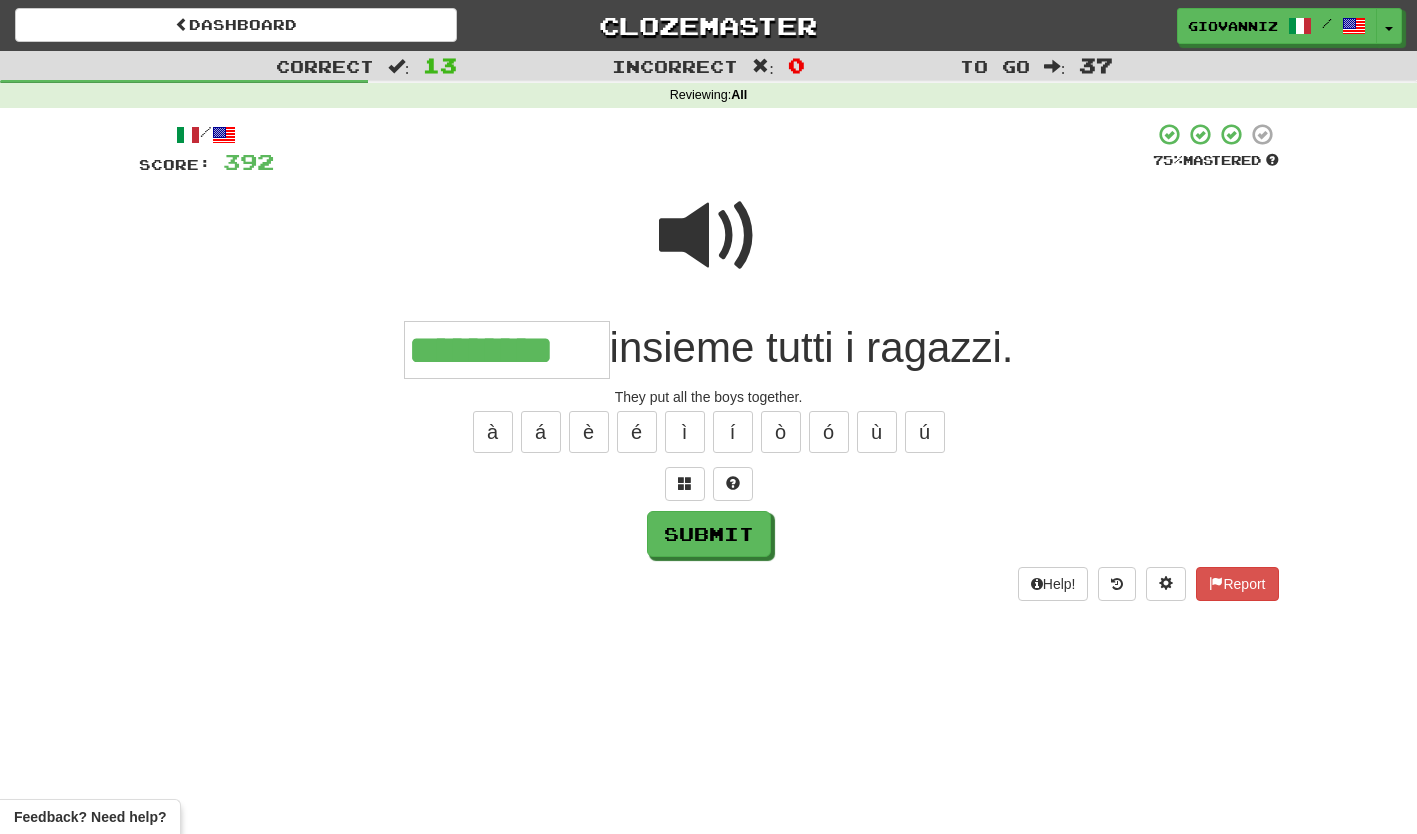 type on "*********" 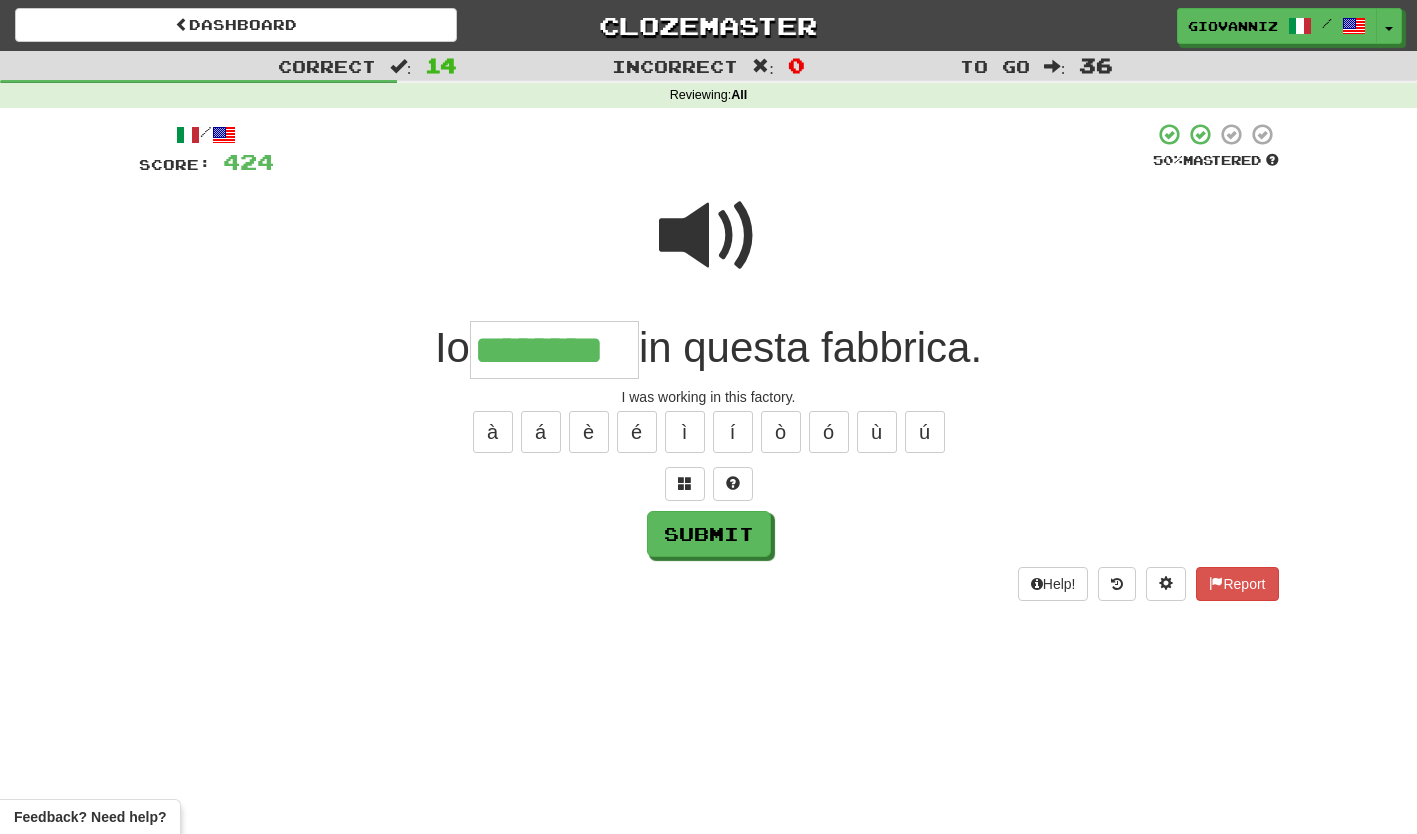 type on "********" 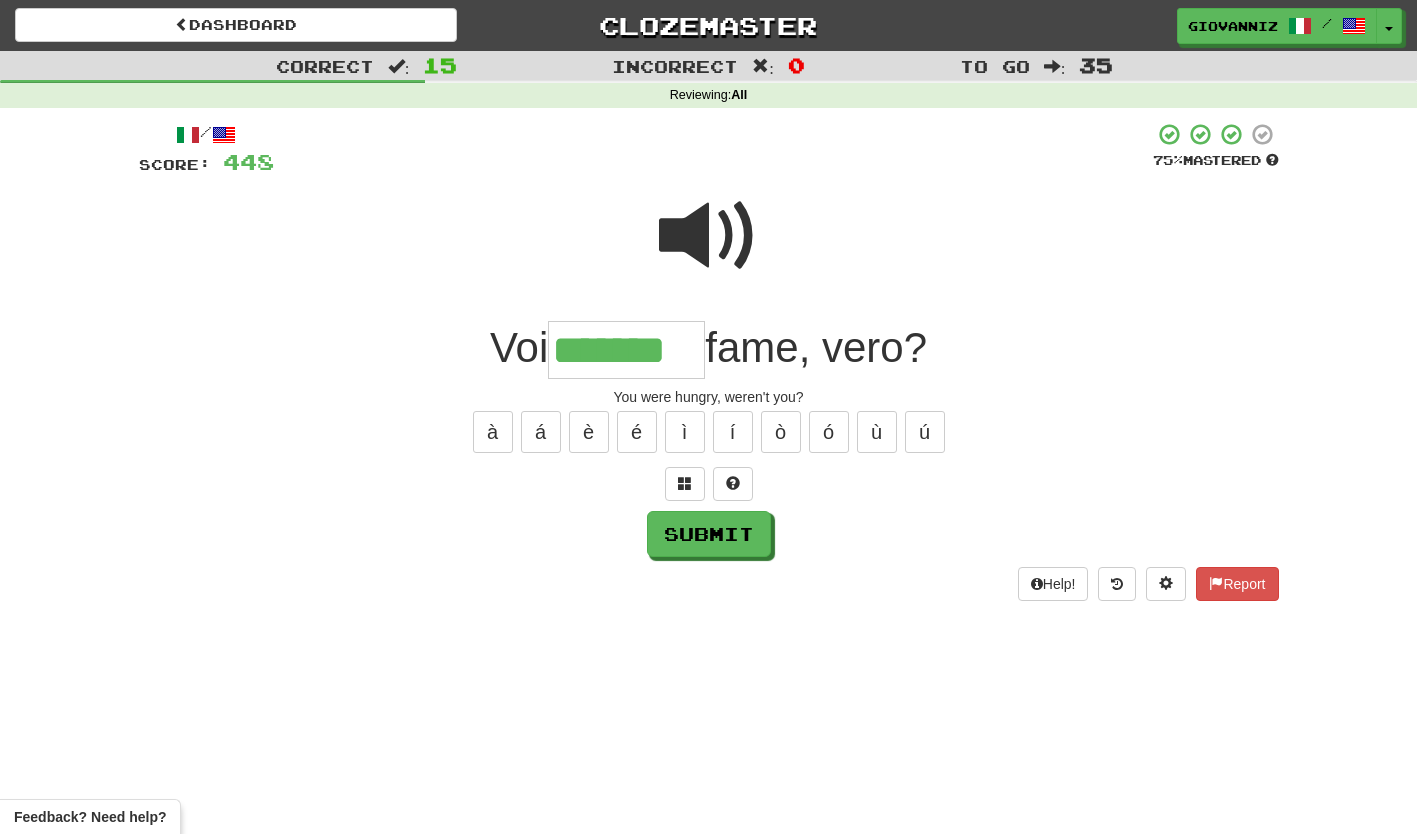 type on "*******" 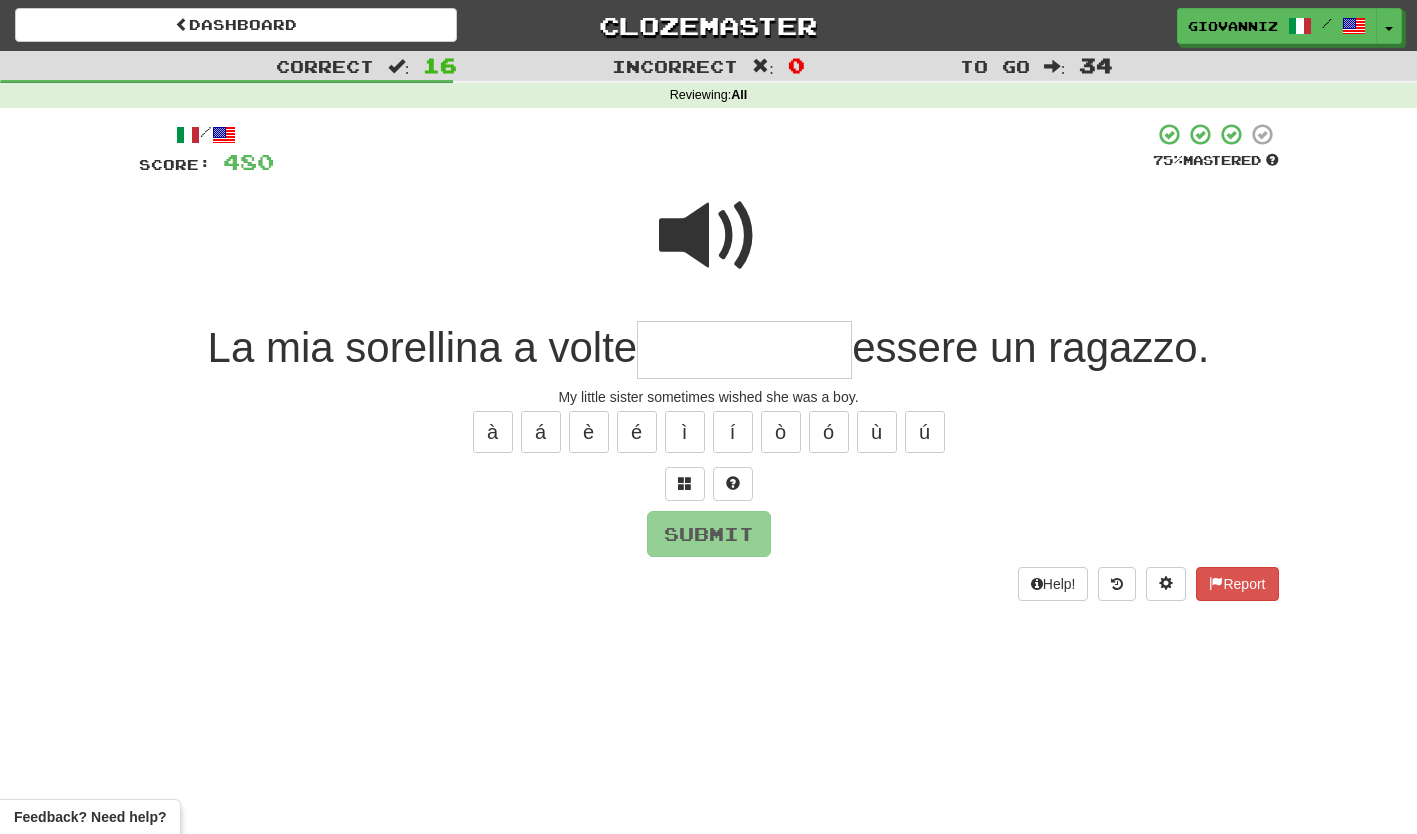 click at bounding box center [709, 236] 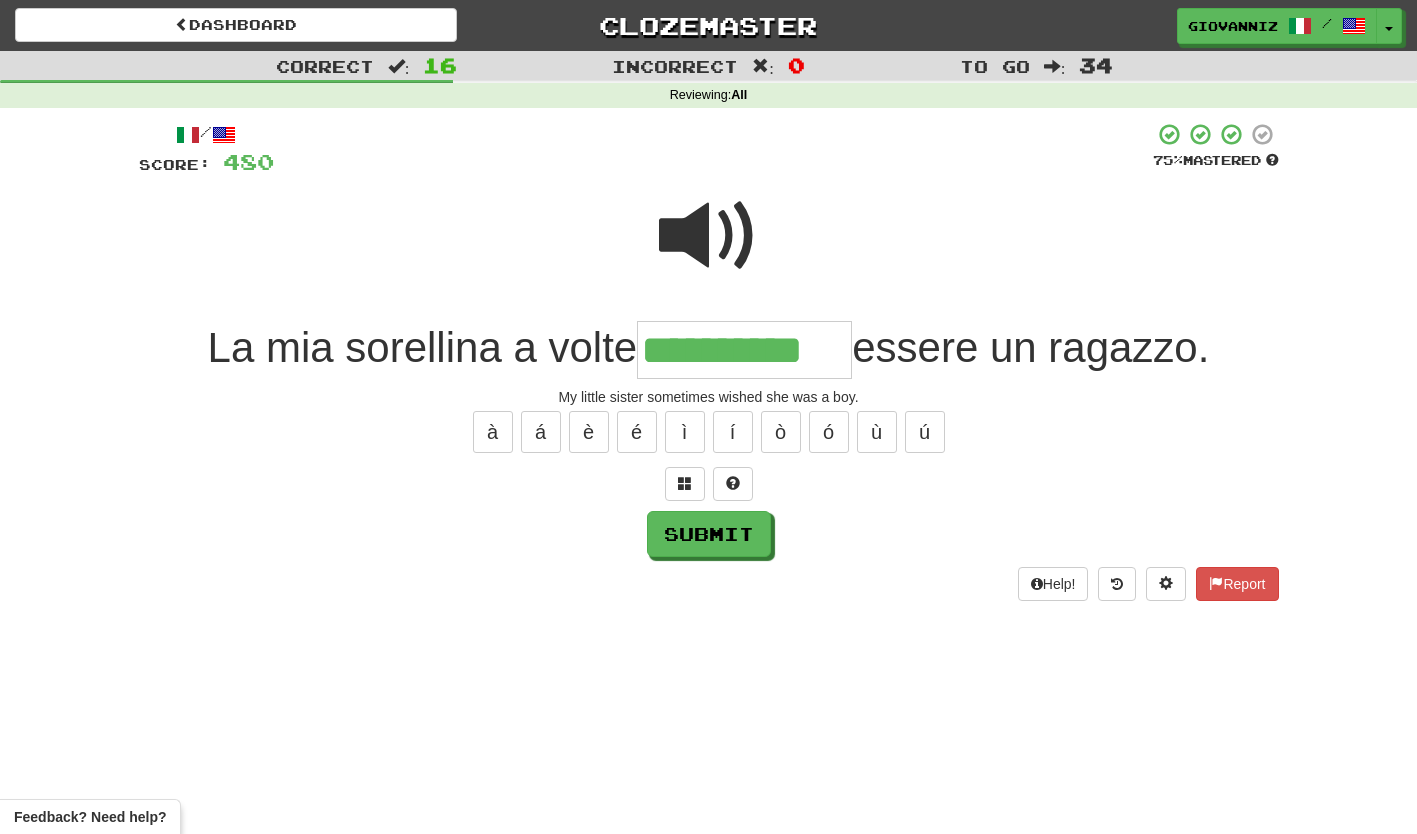 type on "**********" 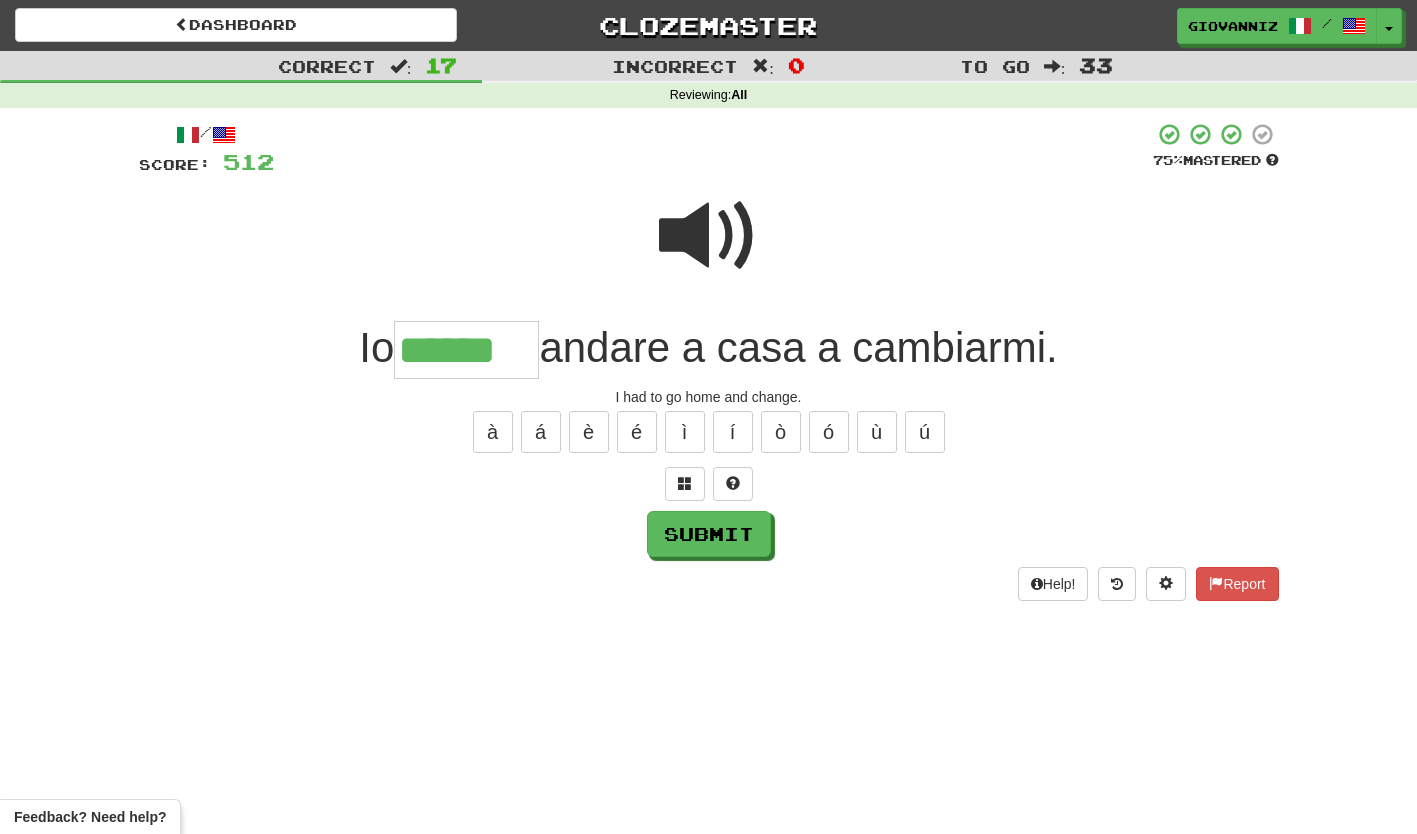 type on "******" 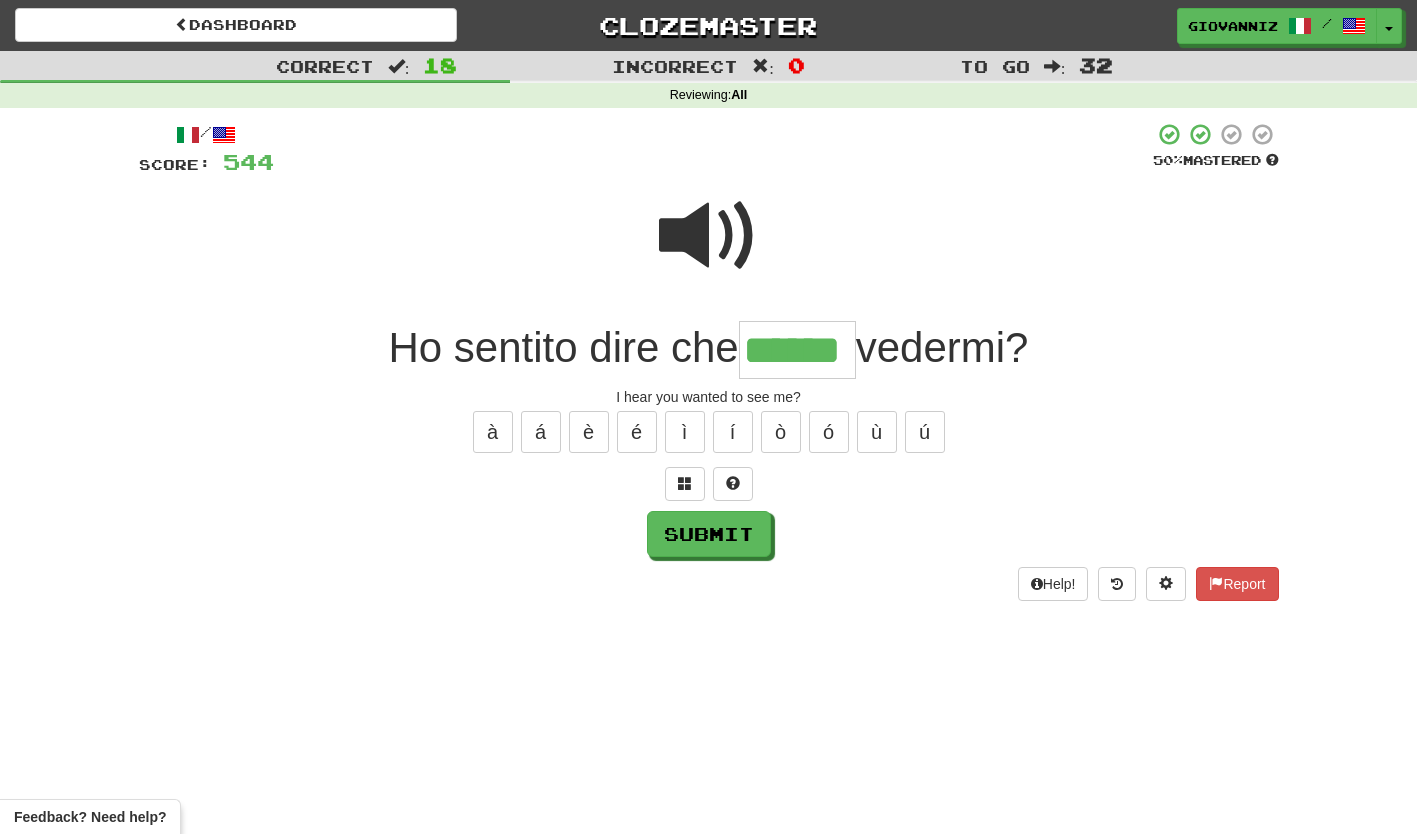type on "******" 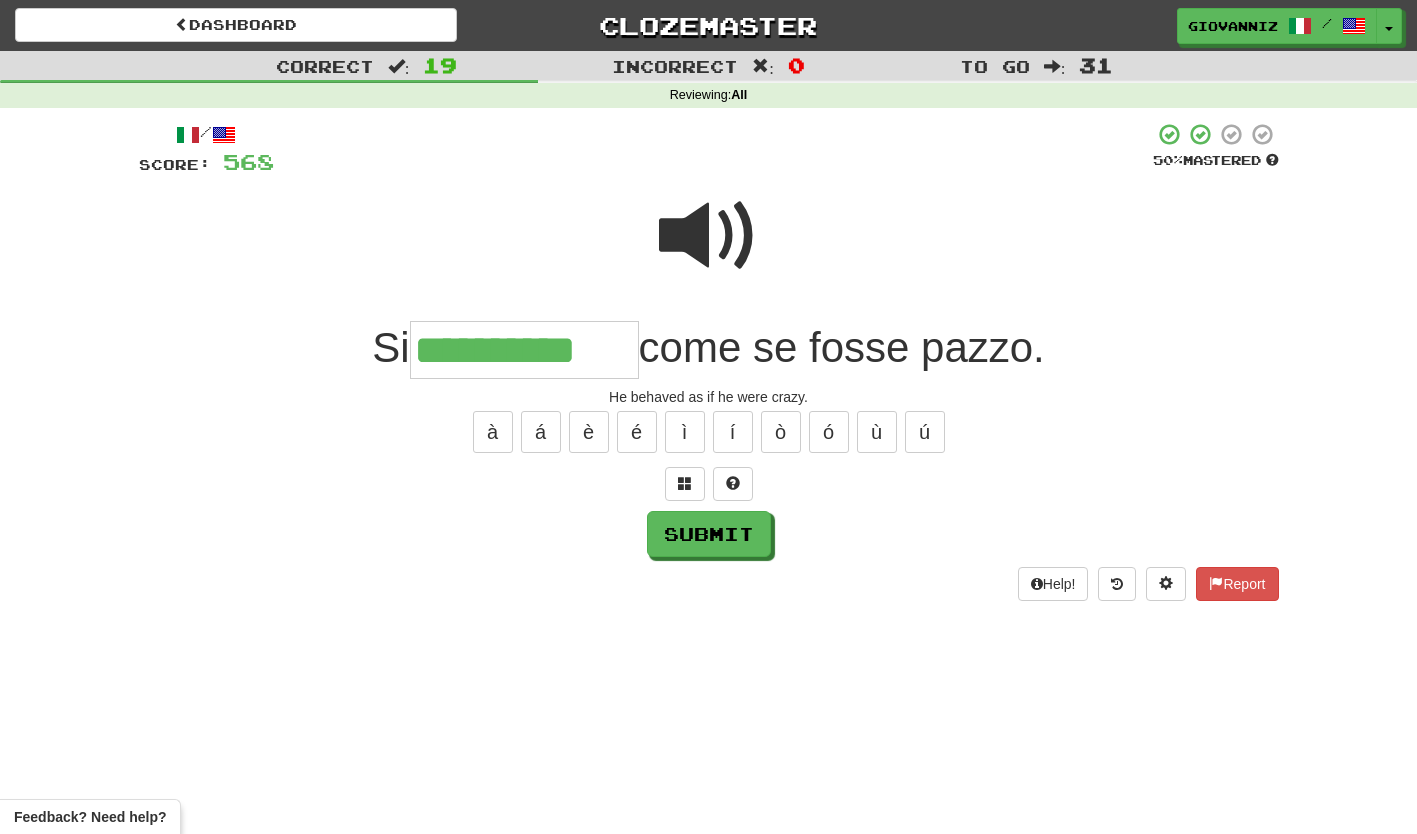 type on "**********" 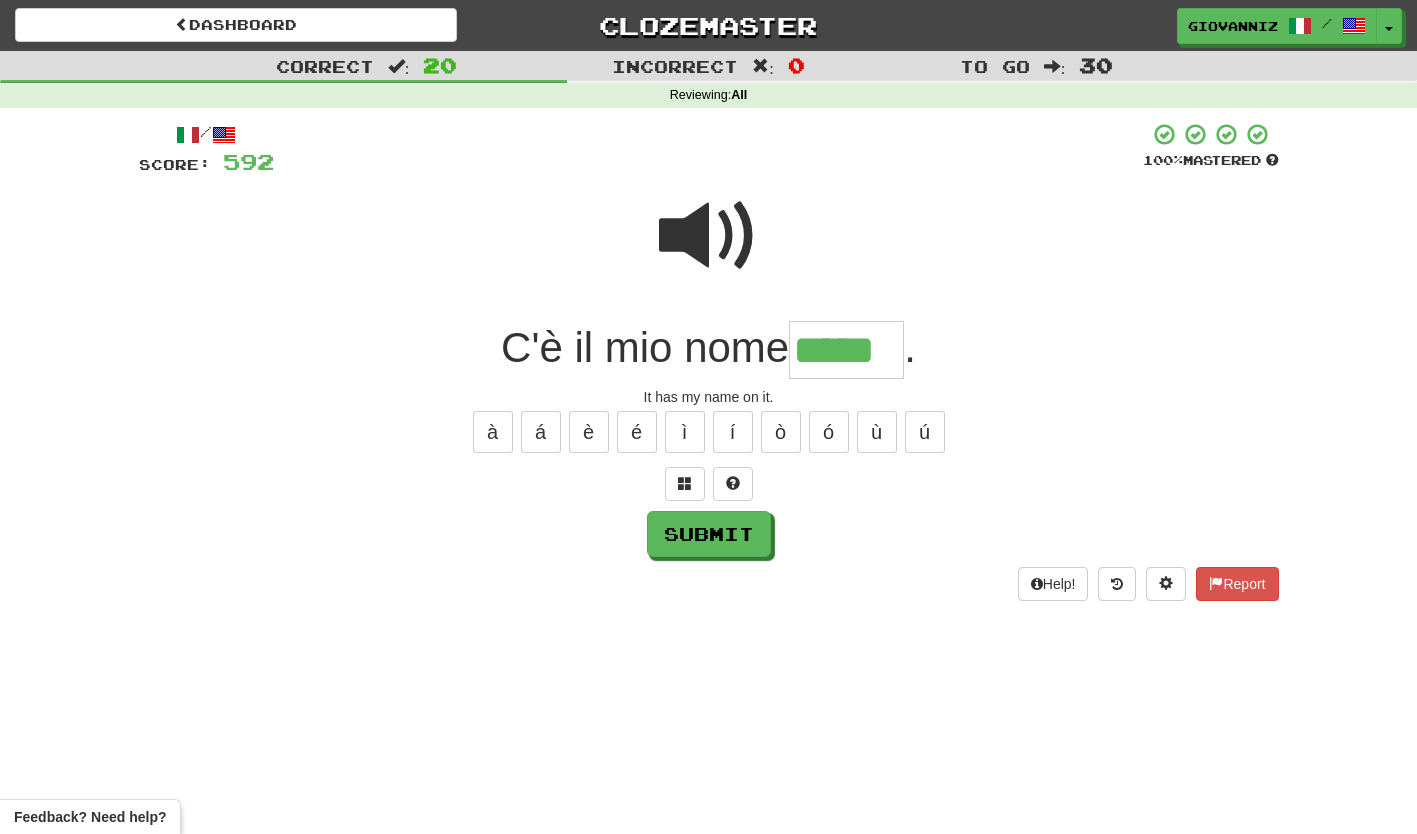 type on "*****" 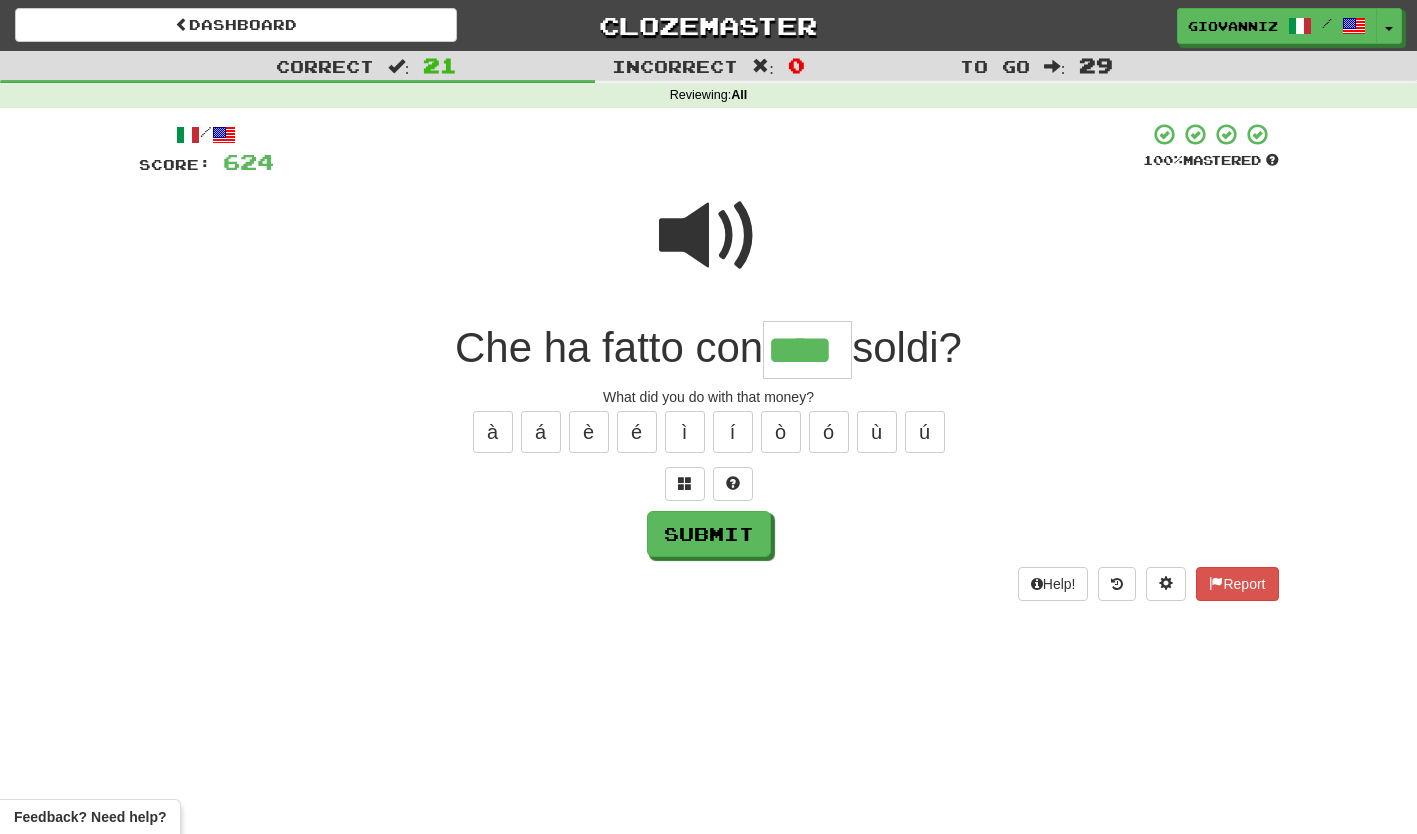 type on "****" 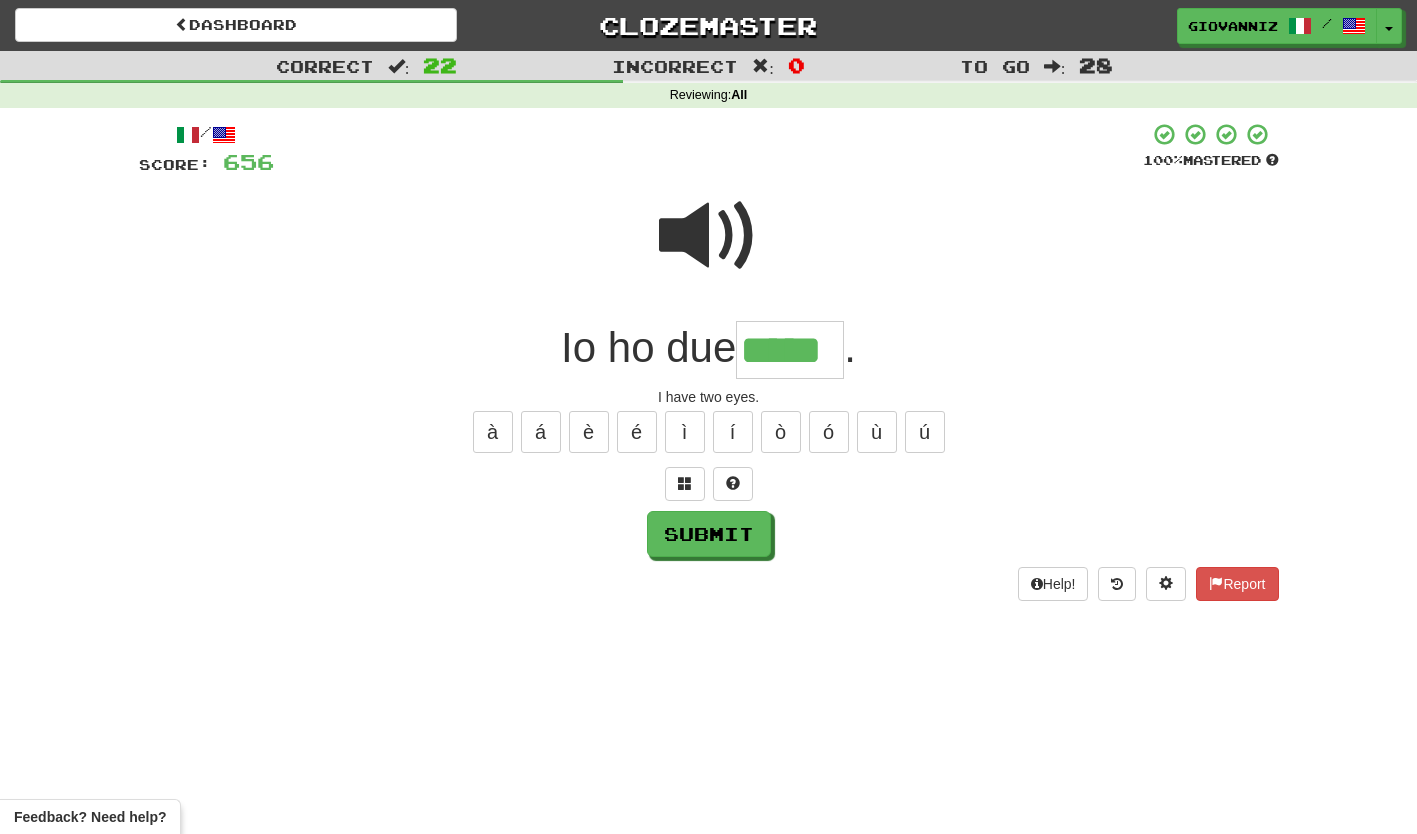 type on "*****" 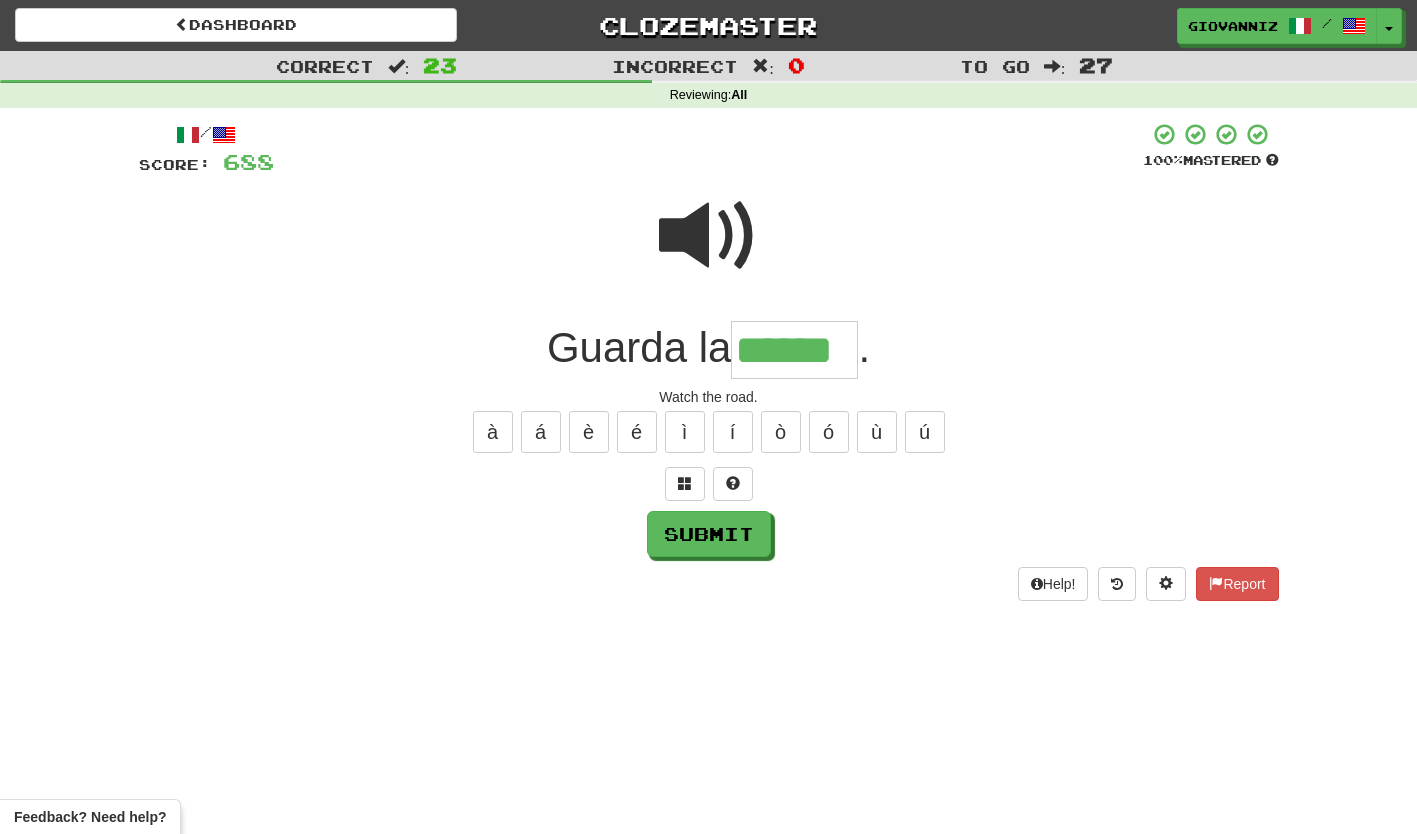type on "******" 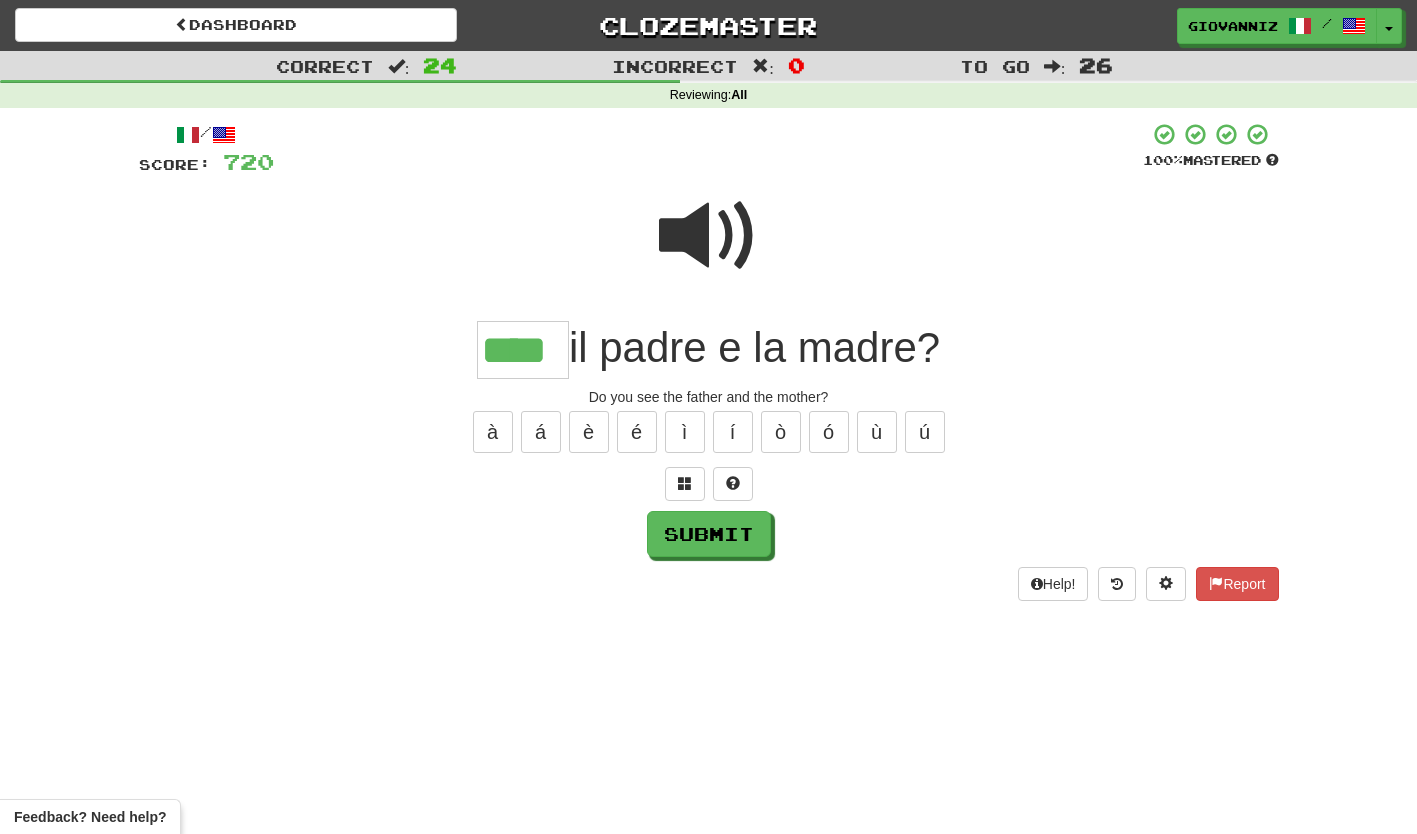 type on "****" 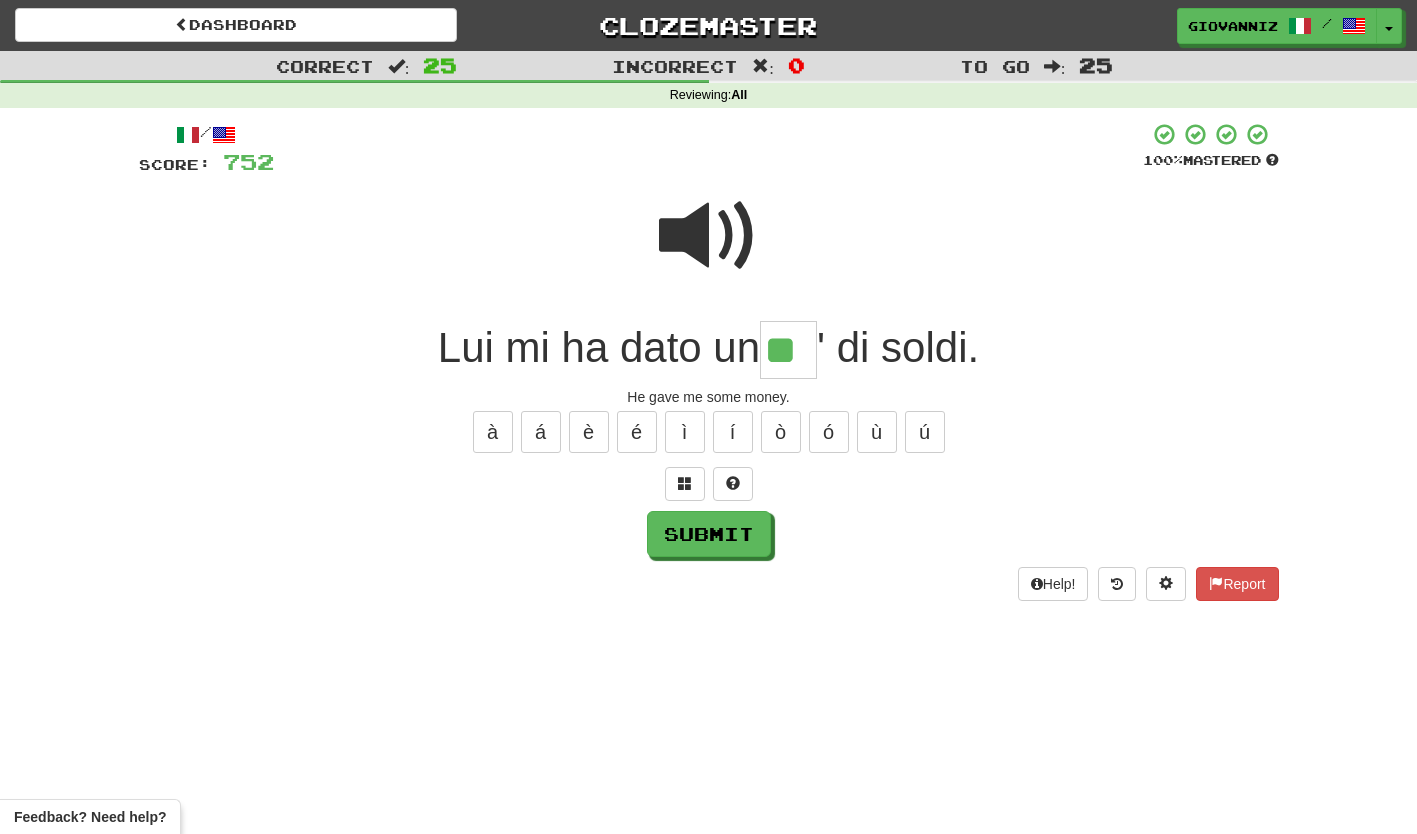 type on "**" 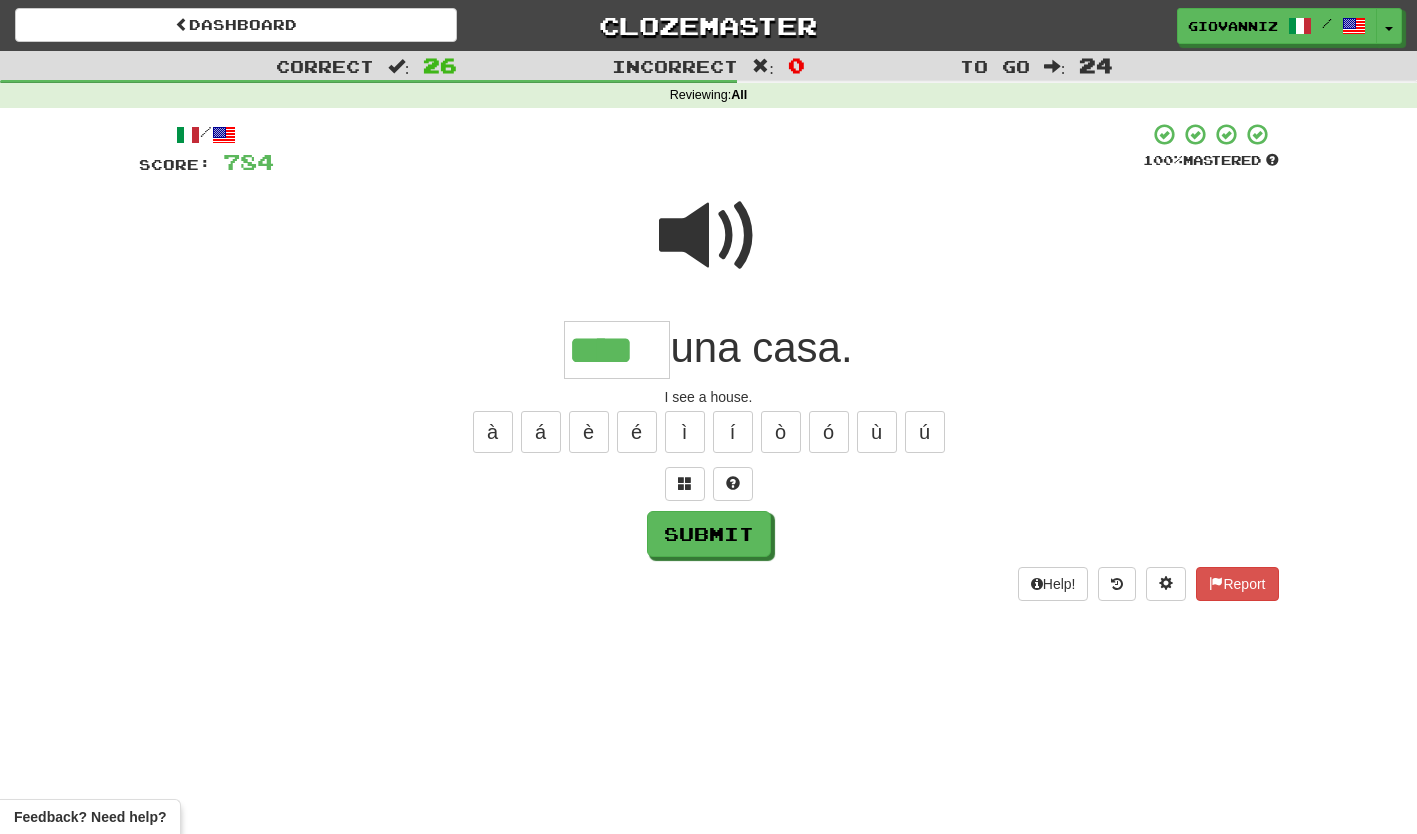 type on "****" 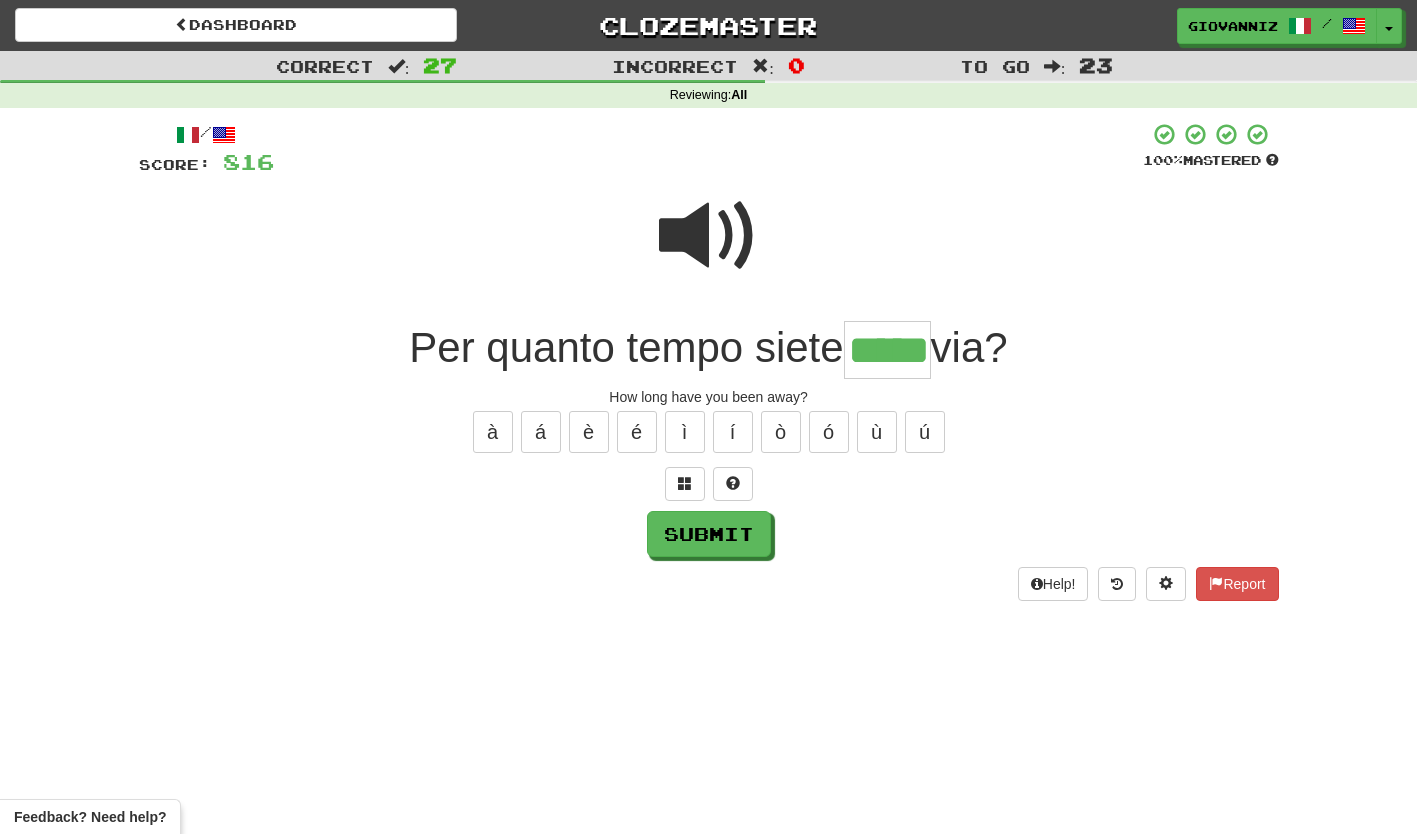 type on "*****" 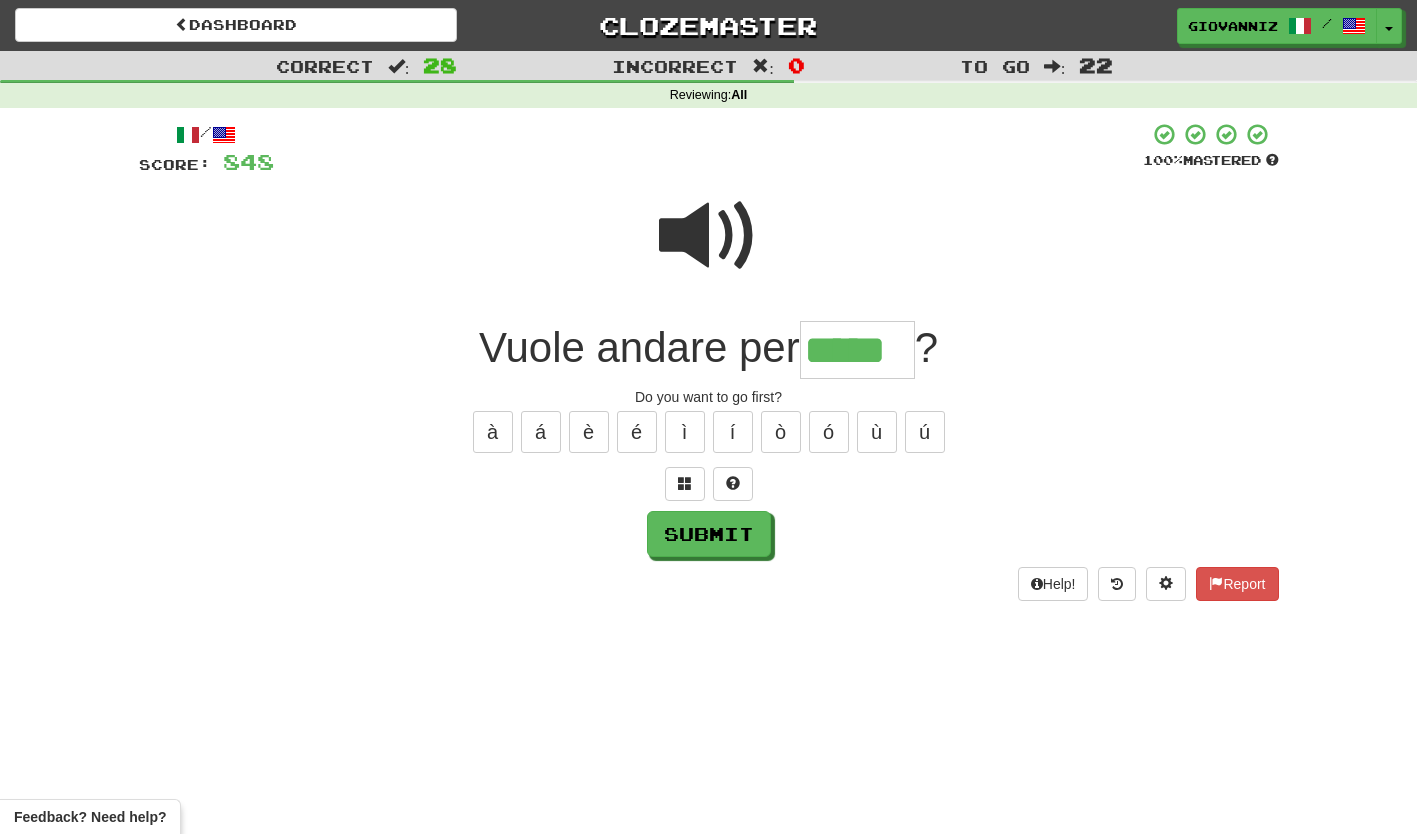 type on "*****" 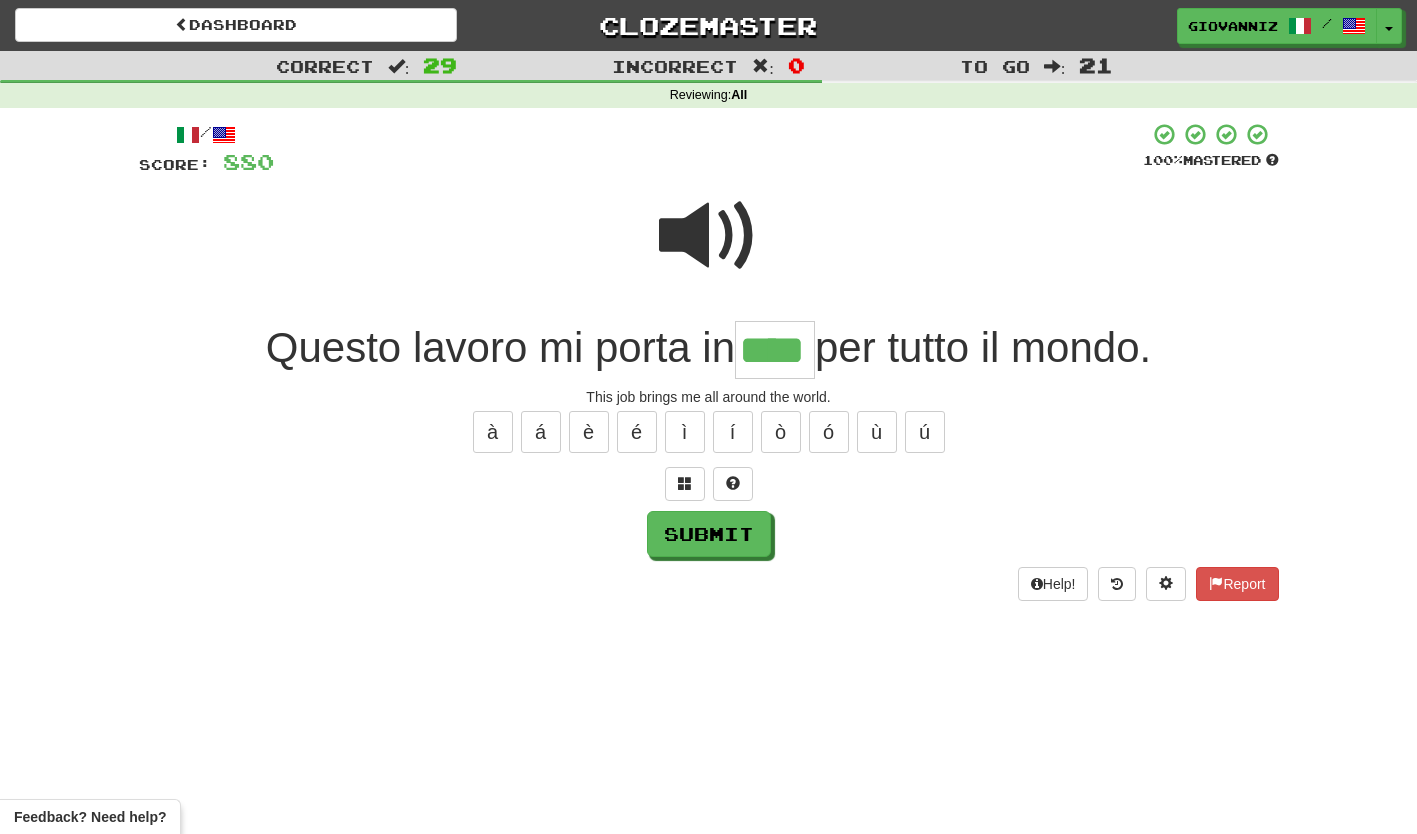type on "****" 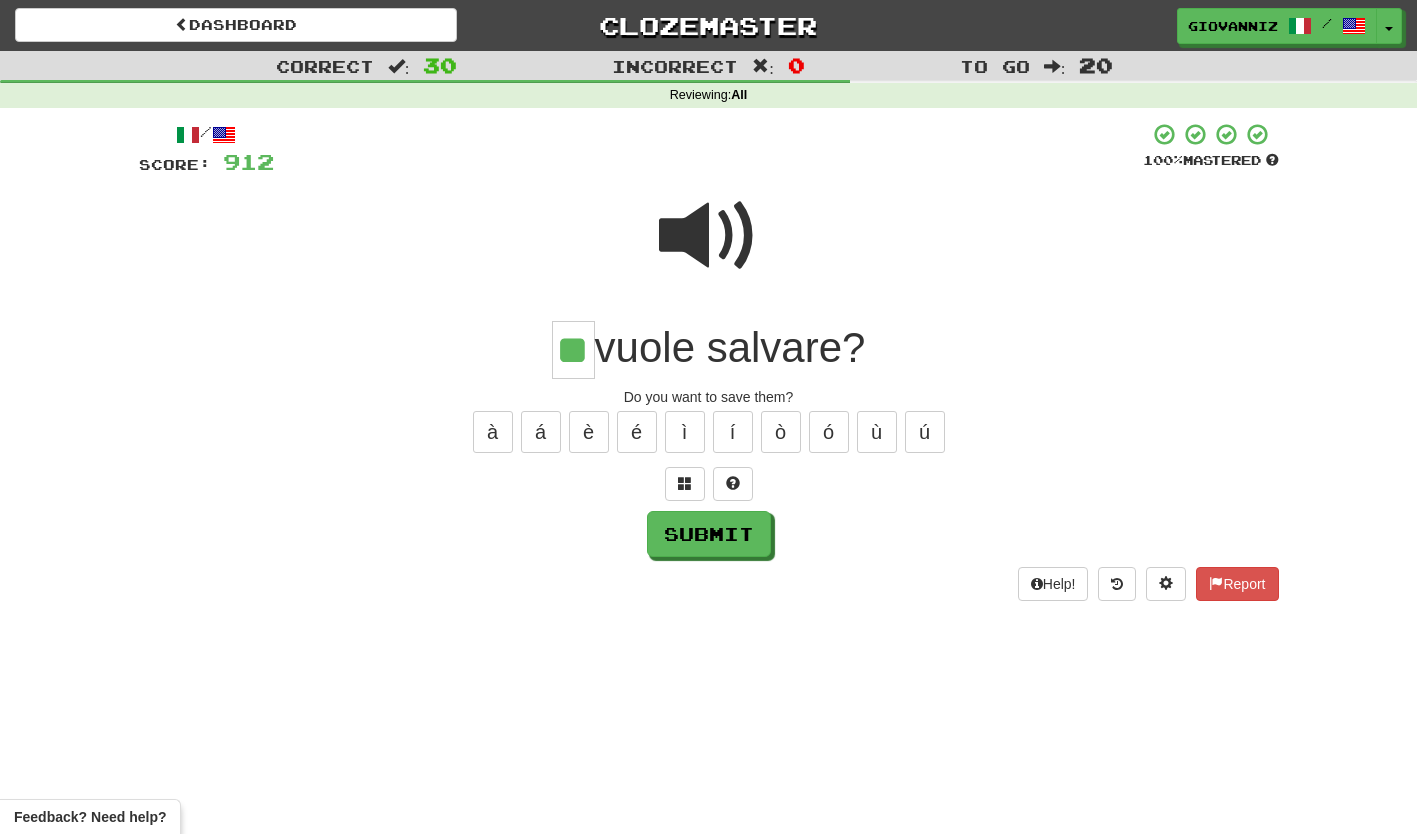 type on "**" 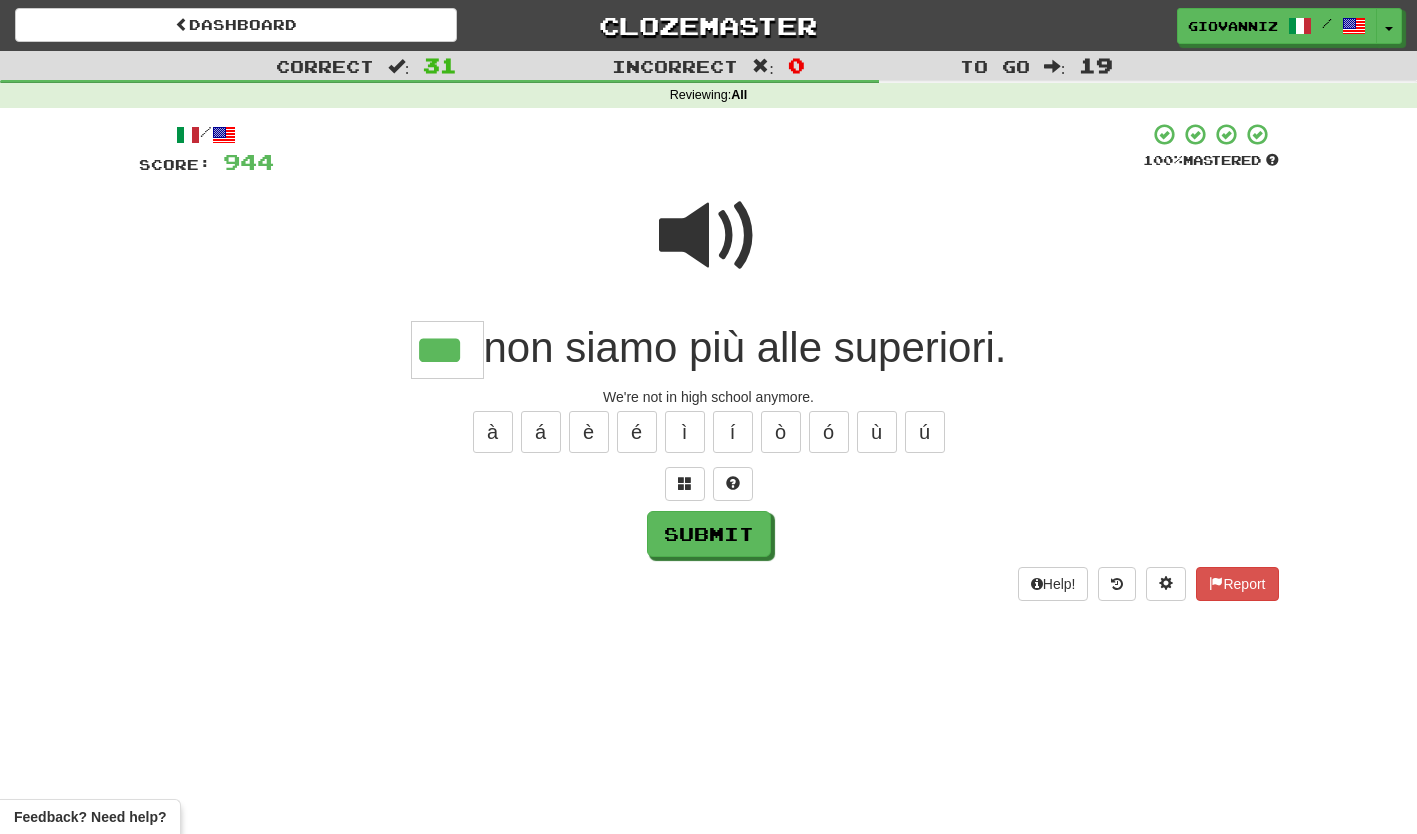 type on "***" 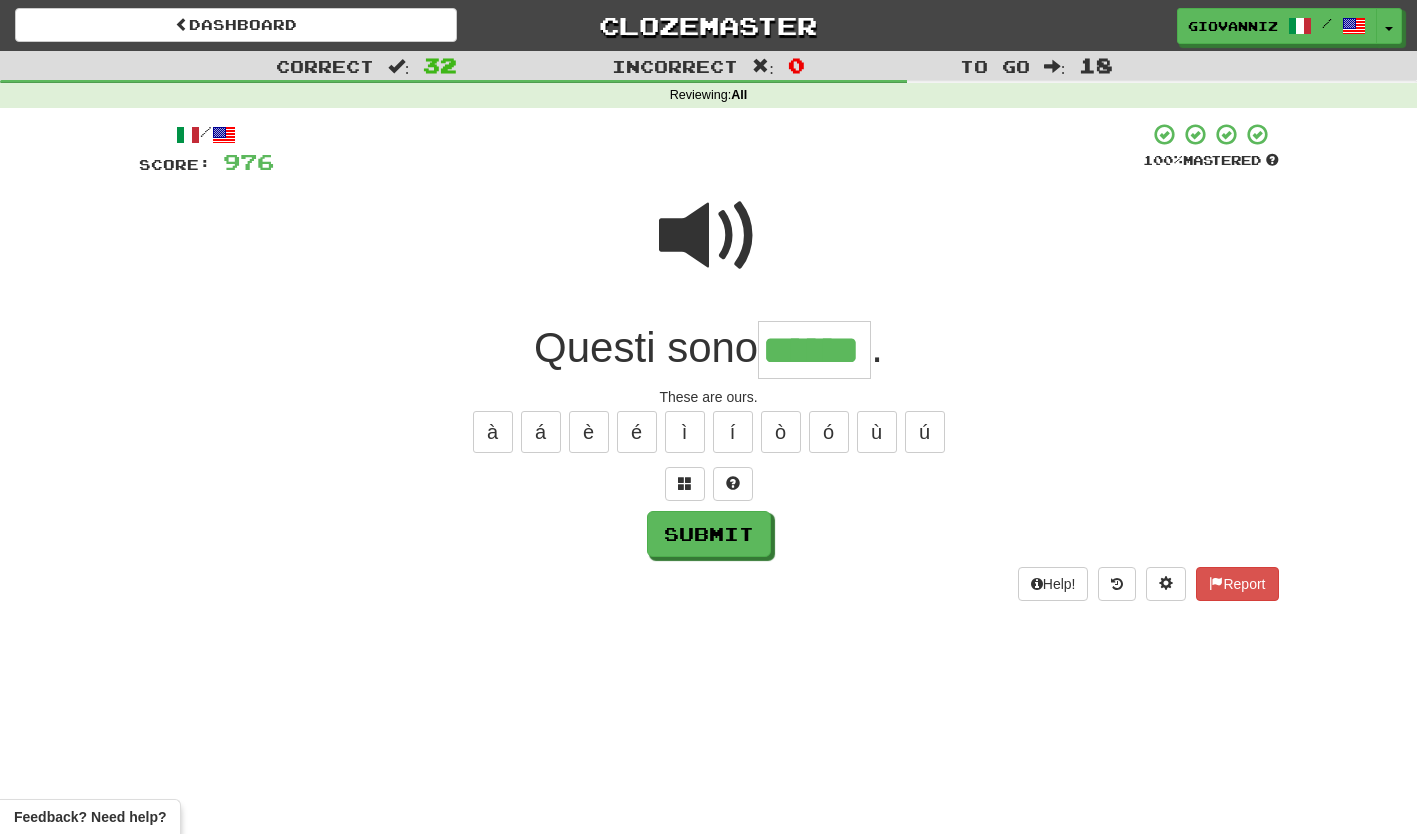 type on "******" 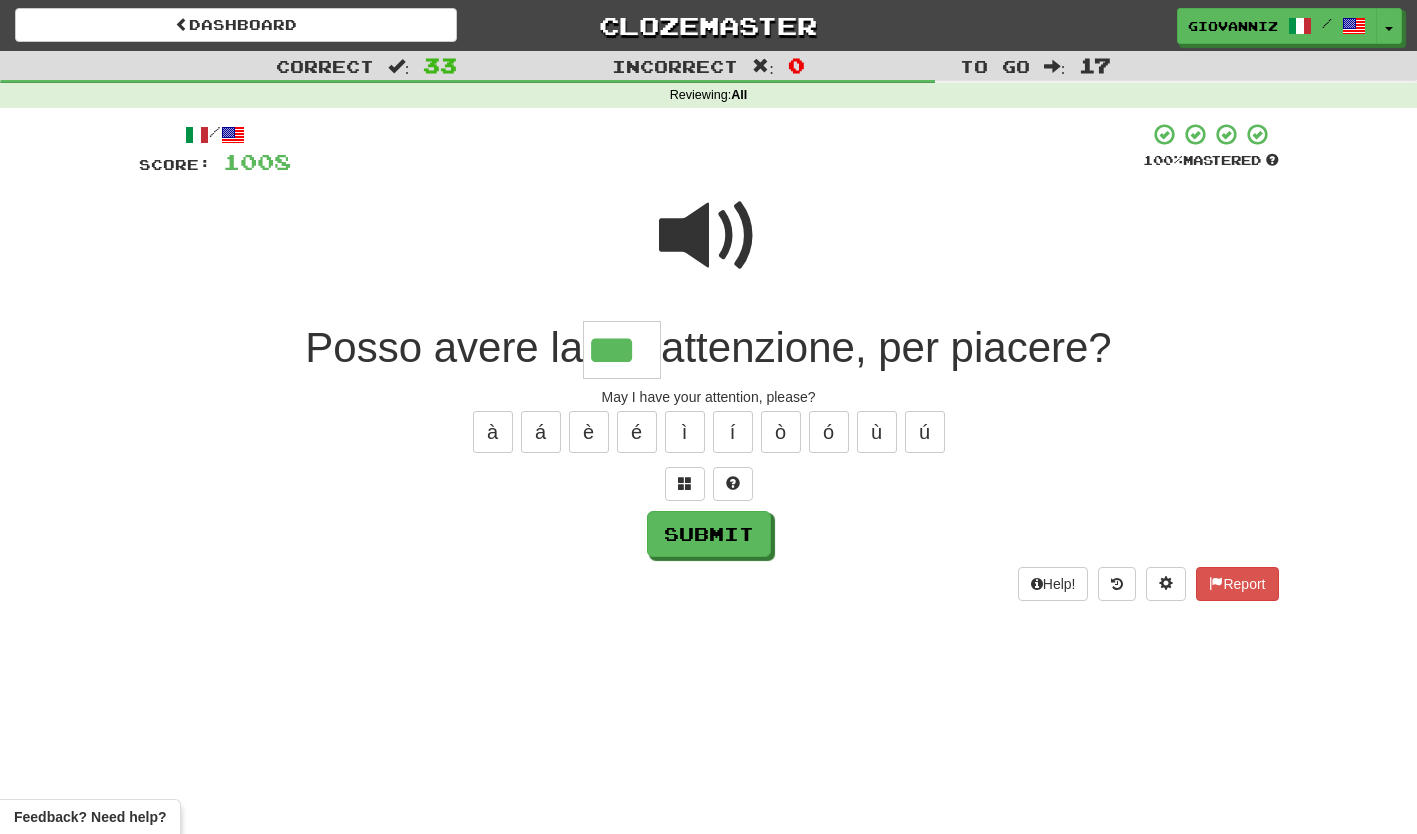 type on "***" 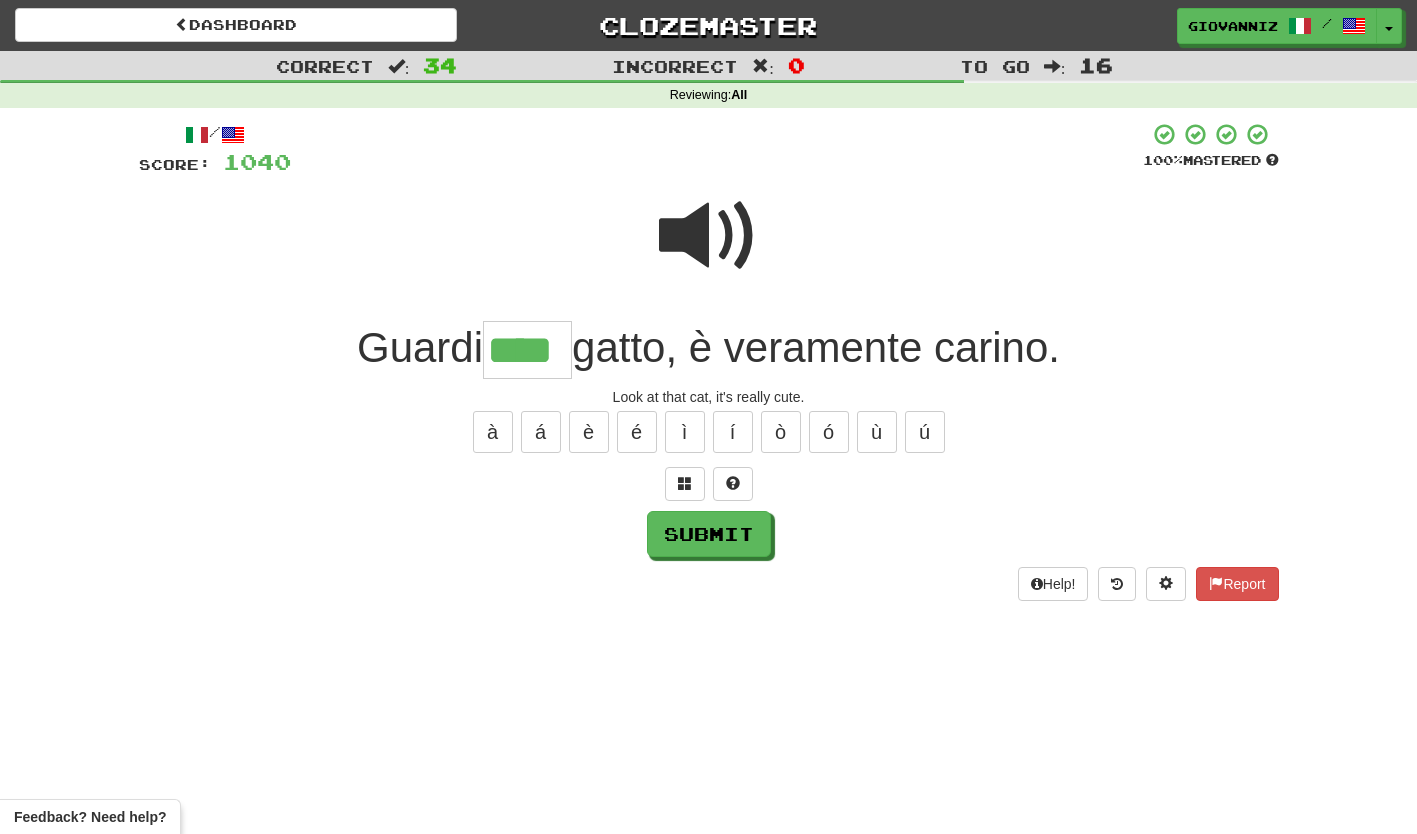 type on "****" 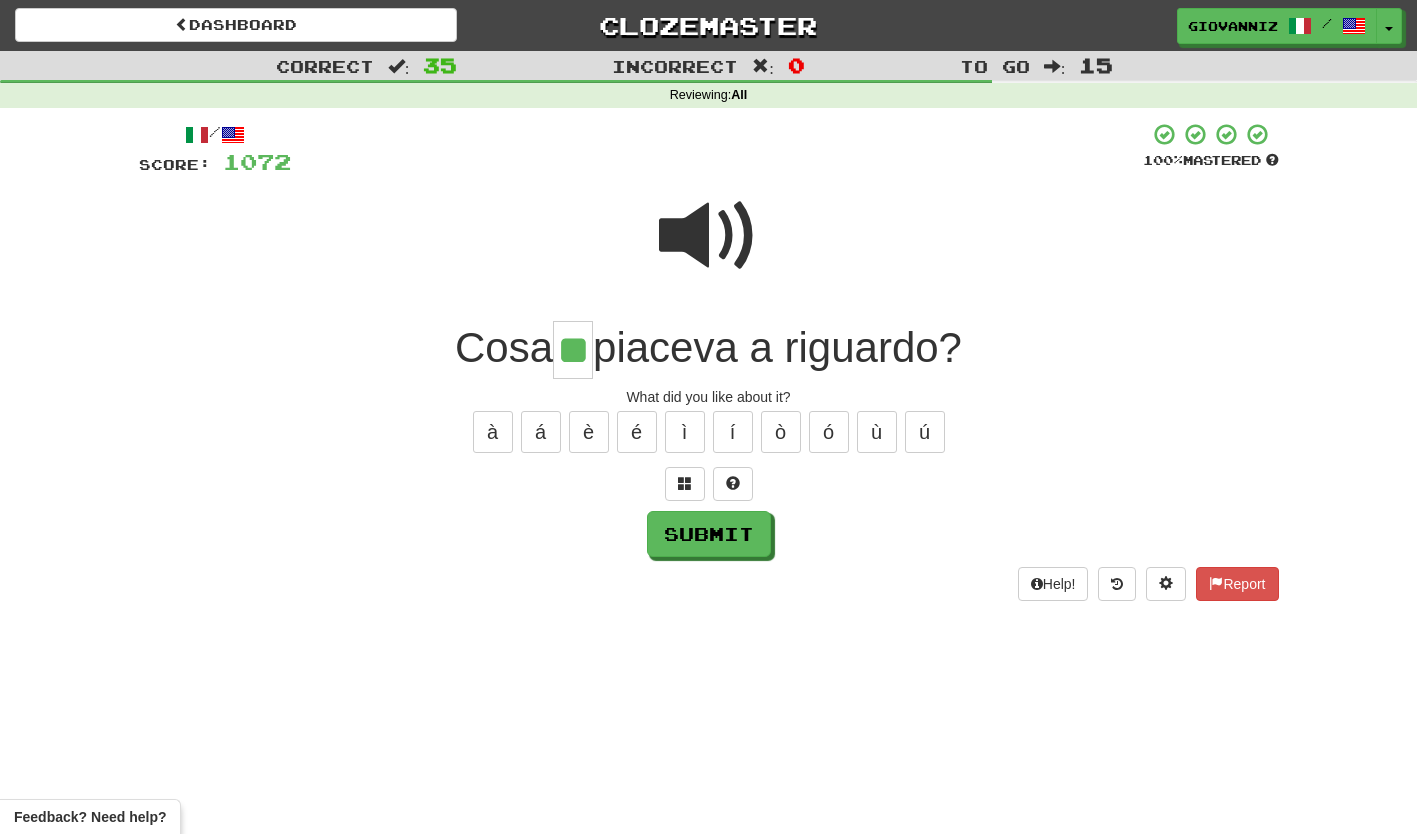type on "**" 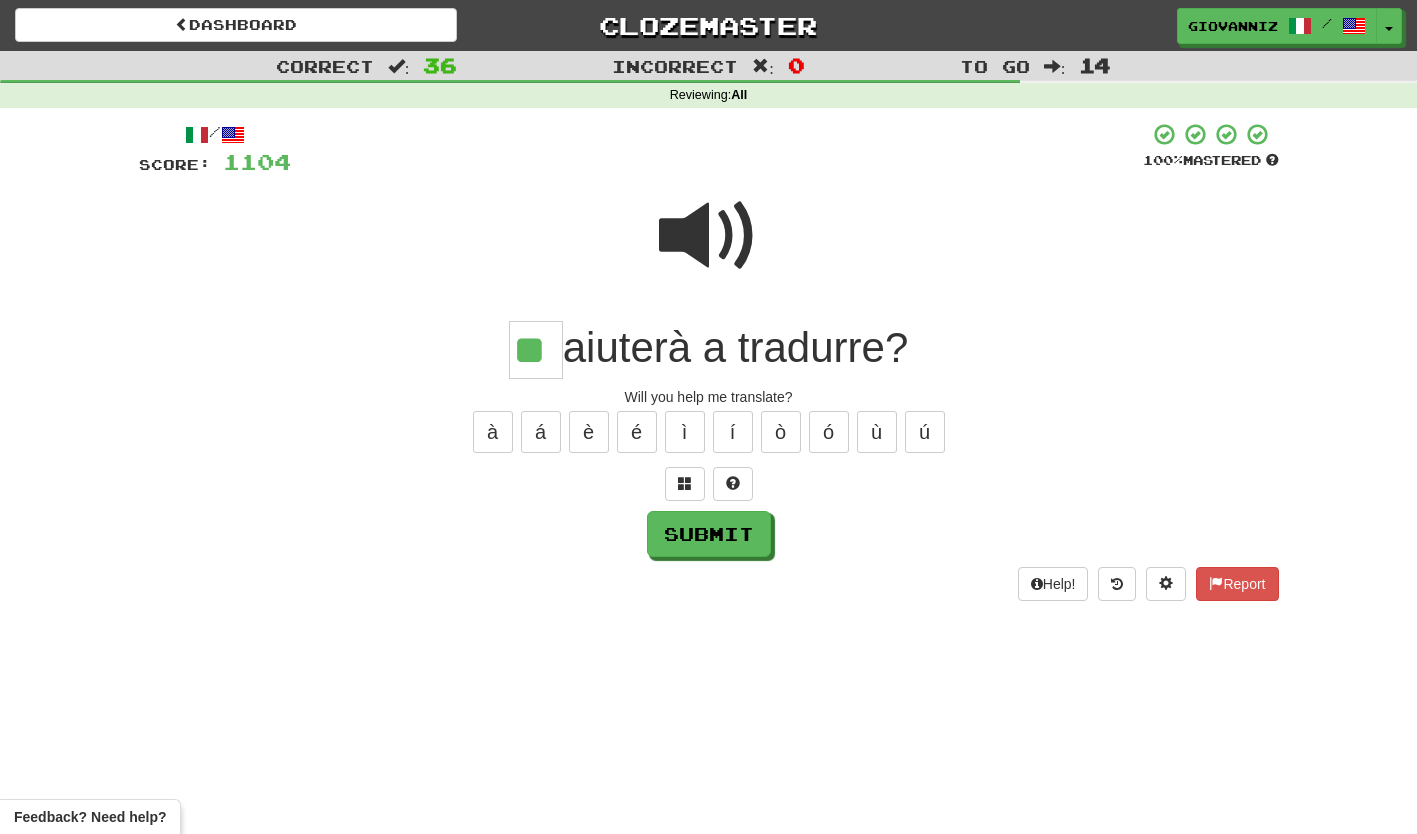 type on "**" 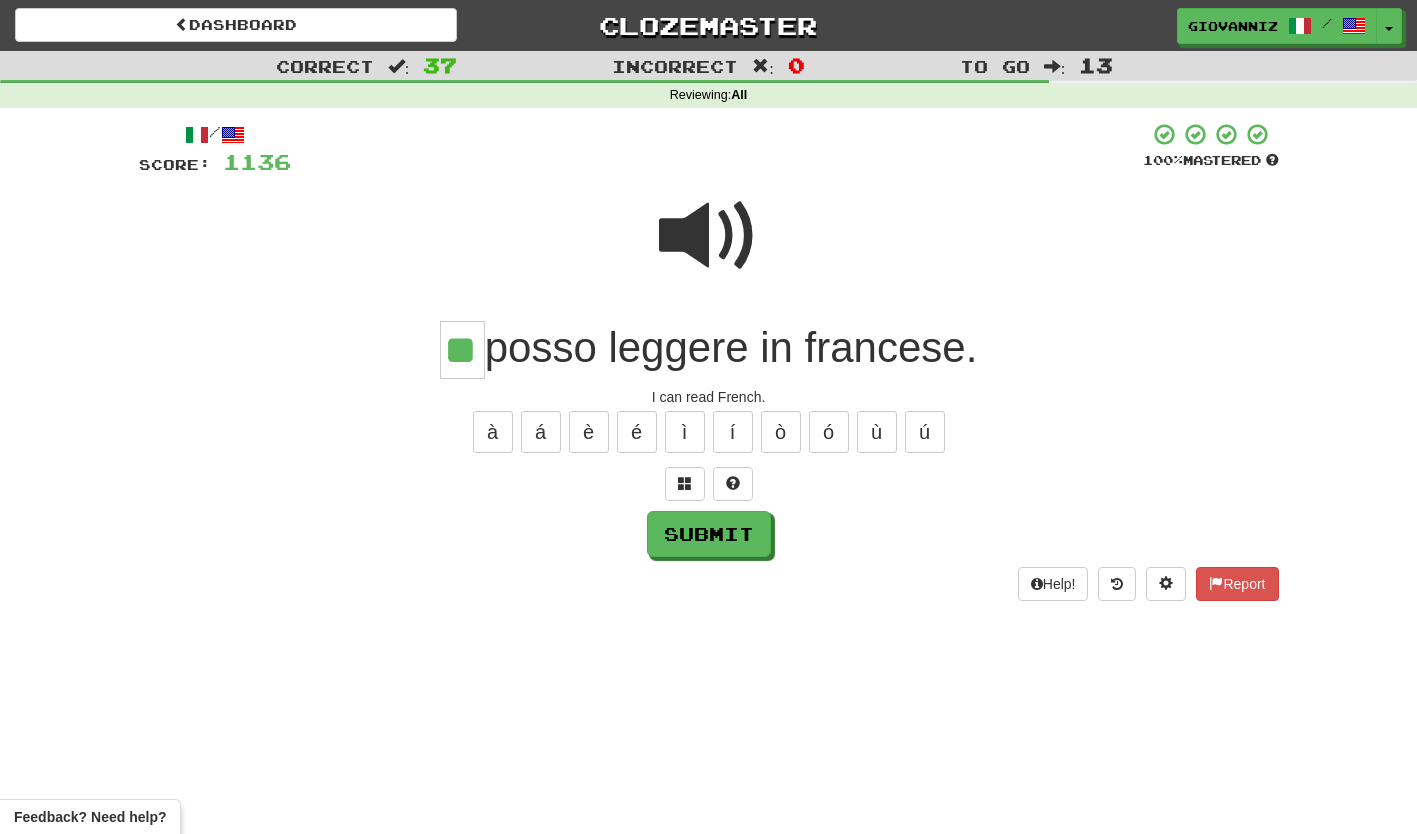 type on "**" 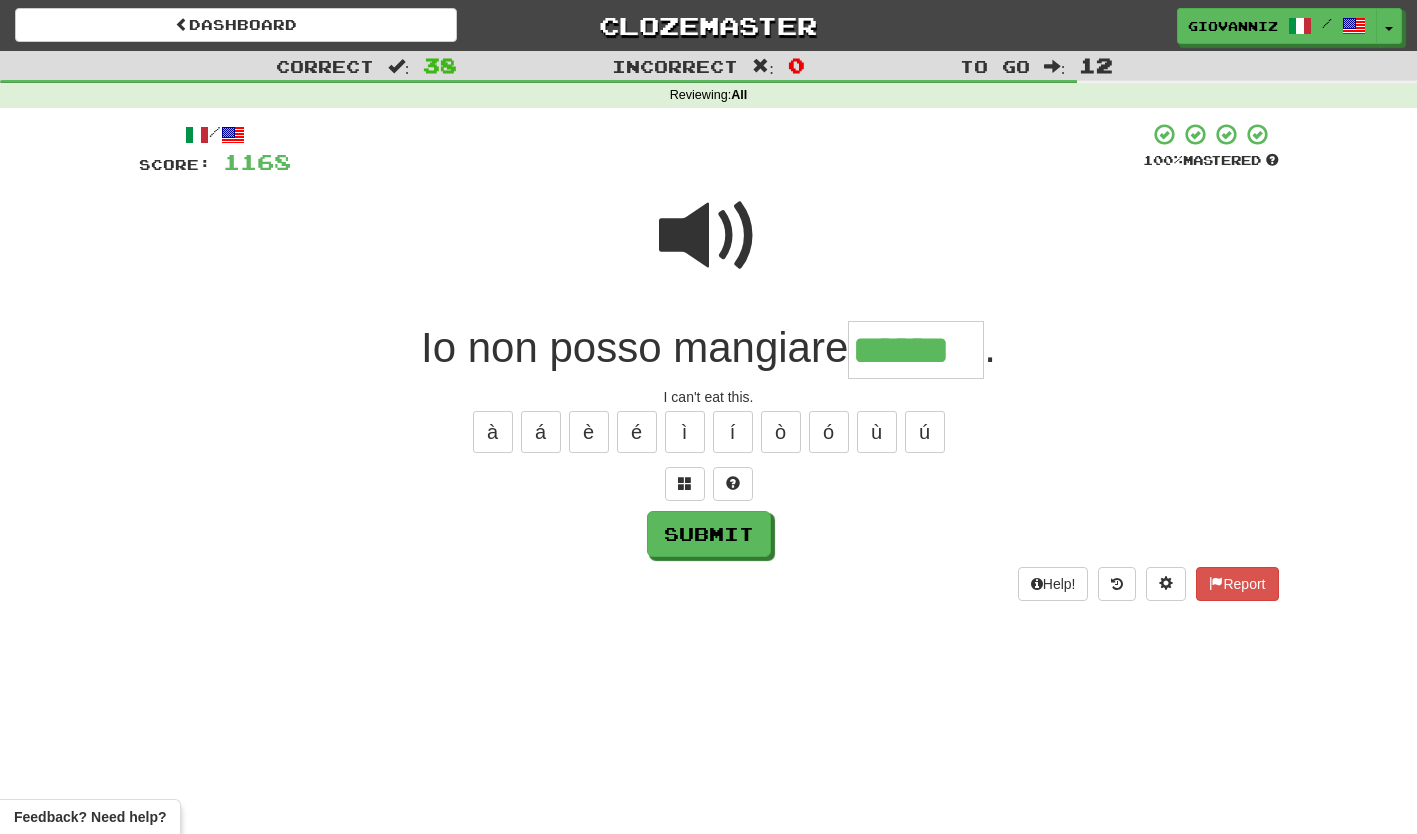 type on "******" 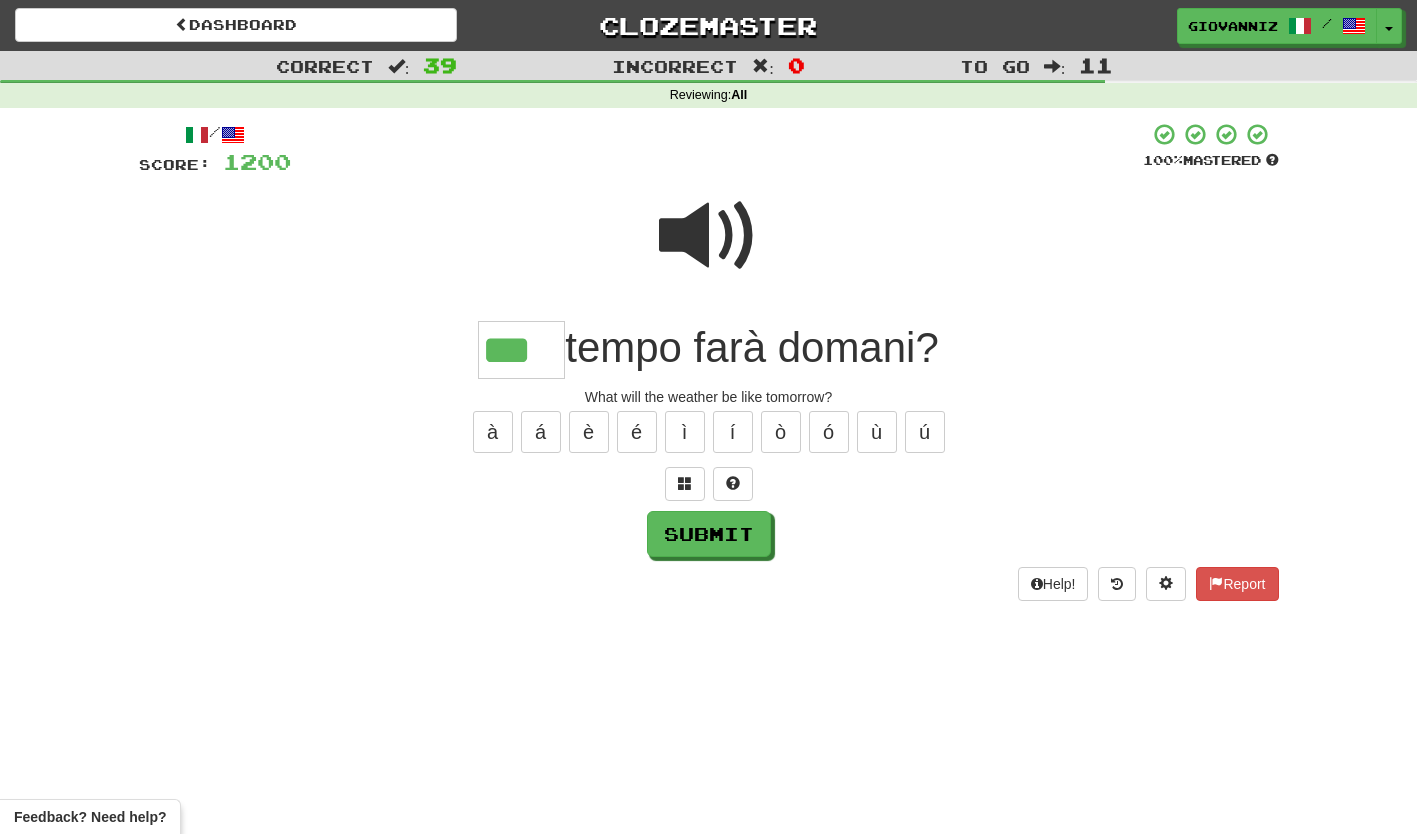 type on "***" 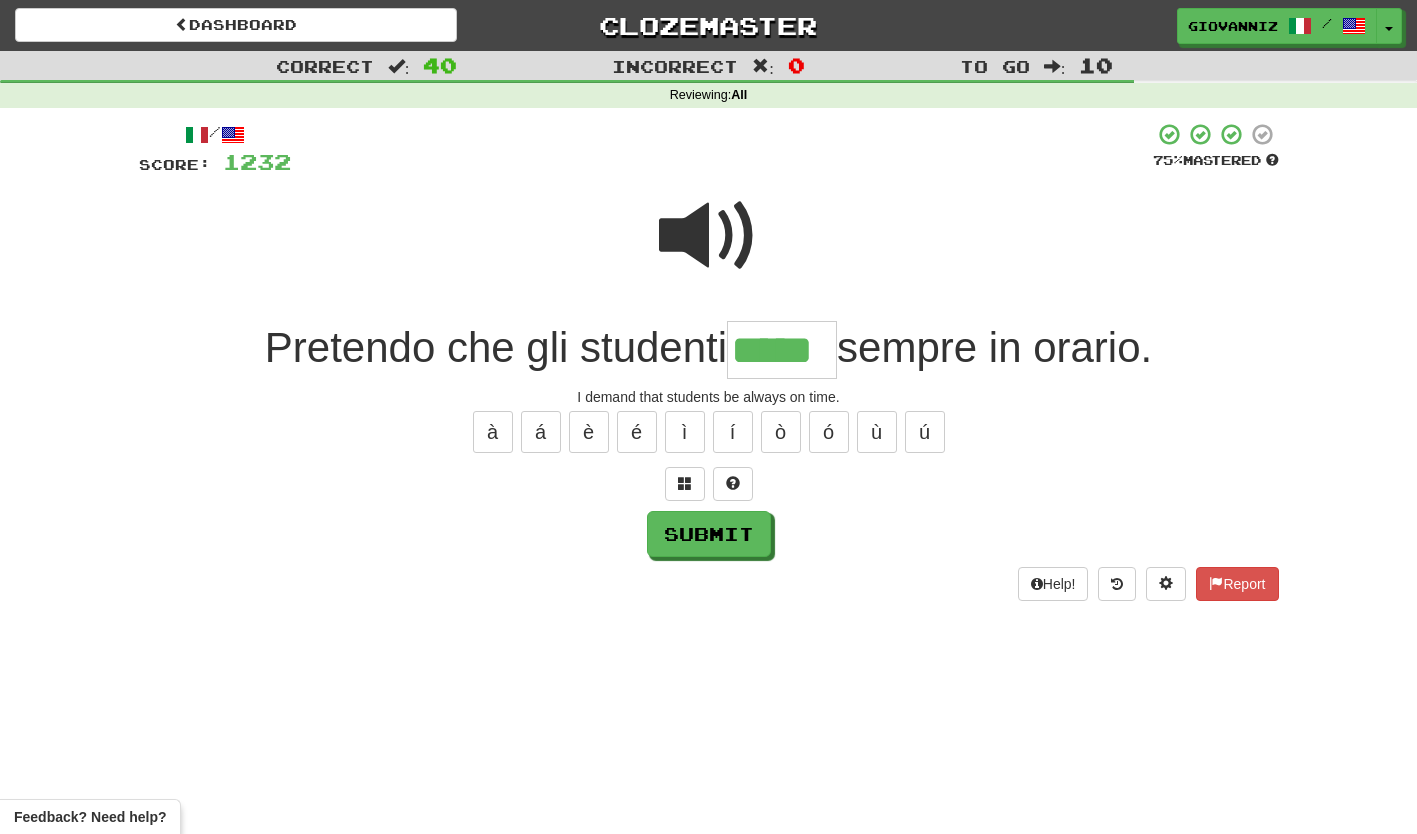 type on "*****" 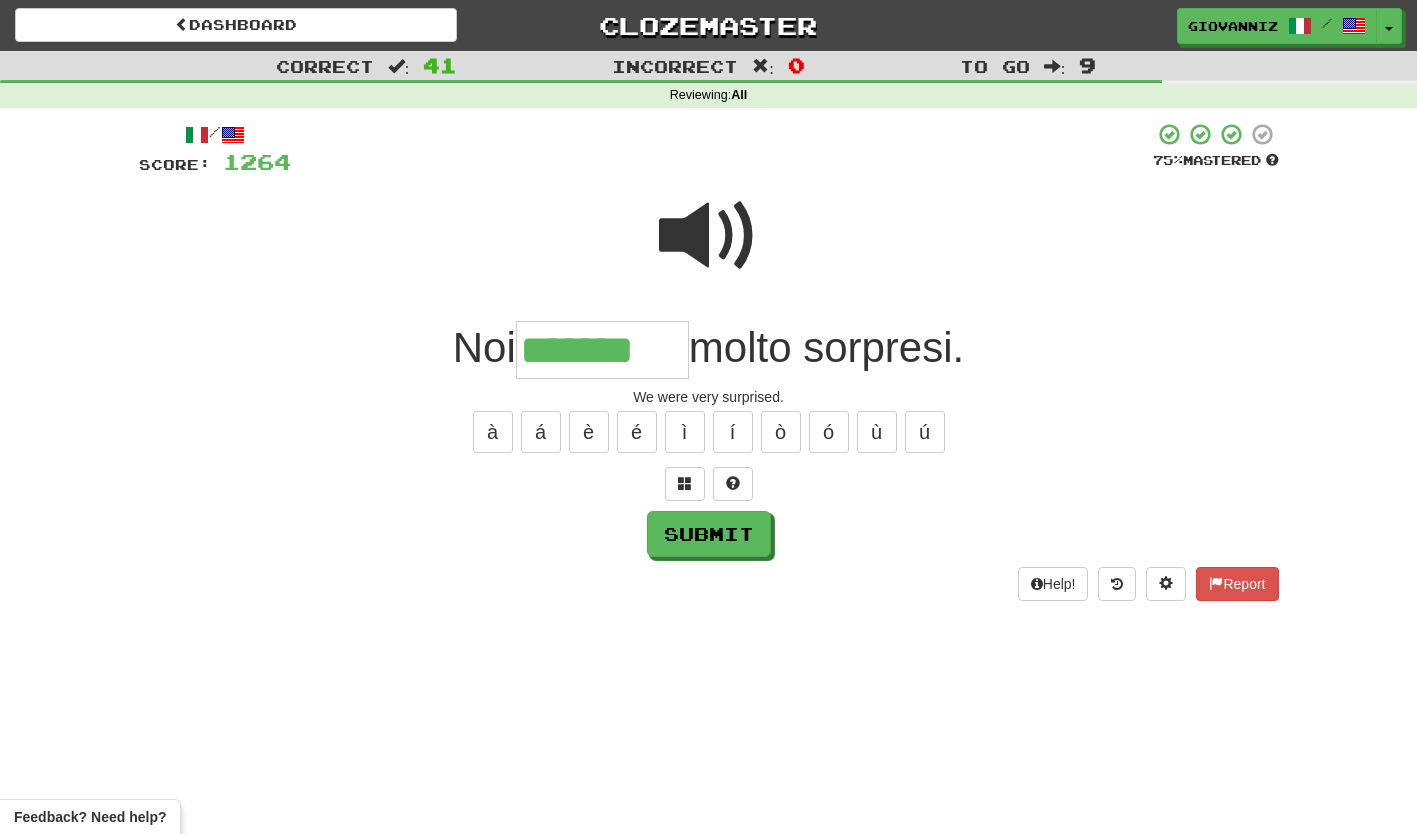 type on "*******" 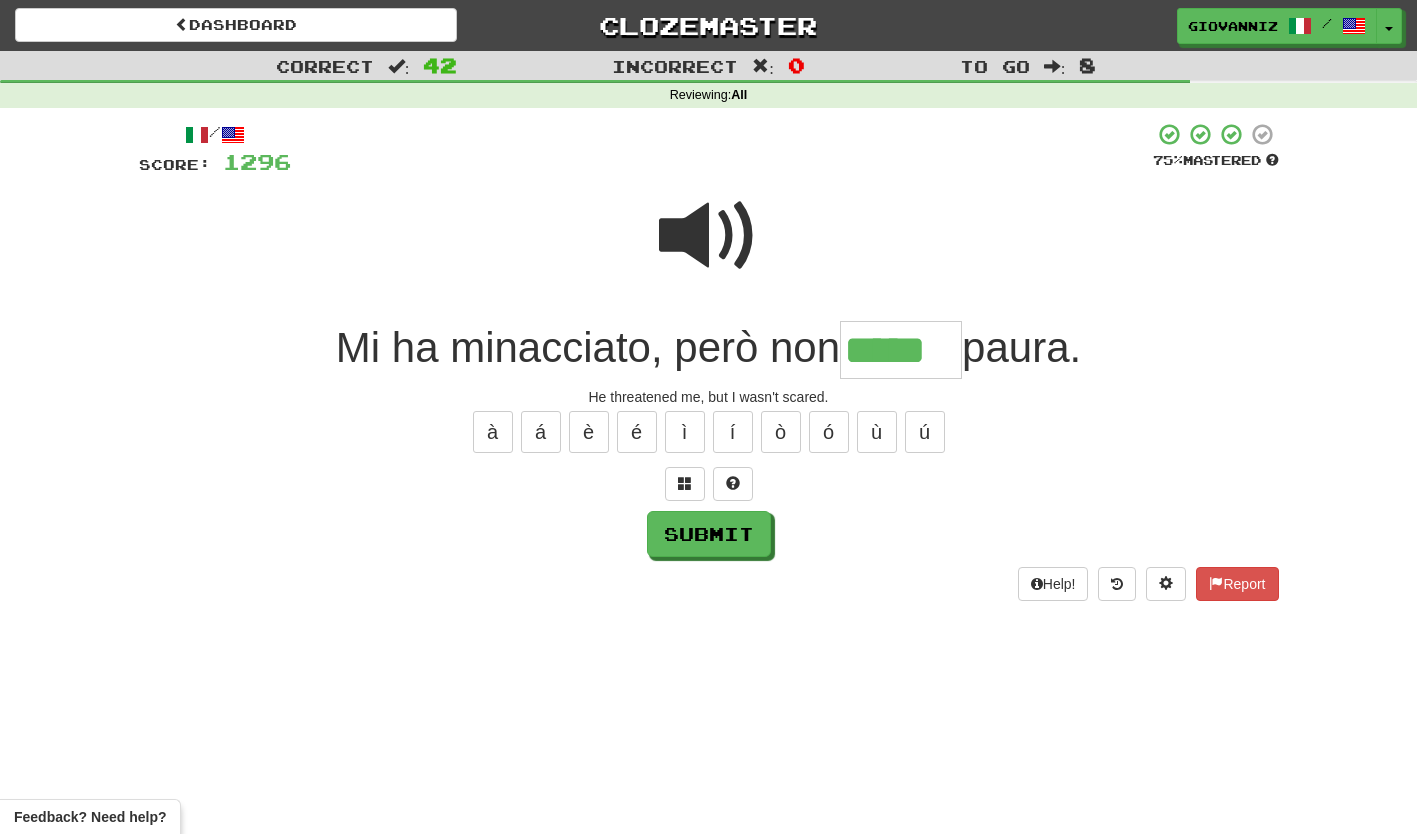 type on "*****" 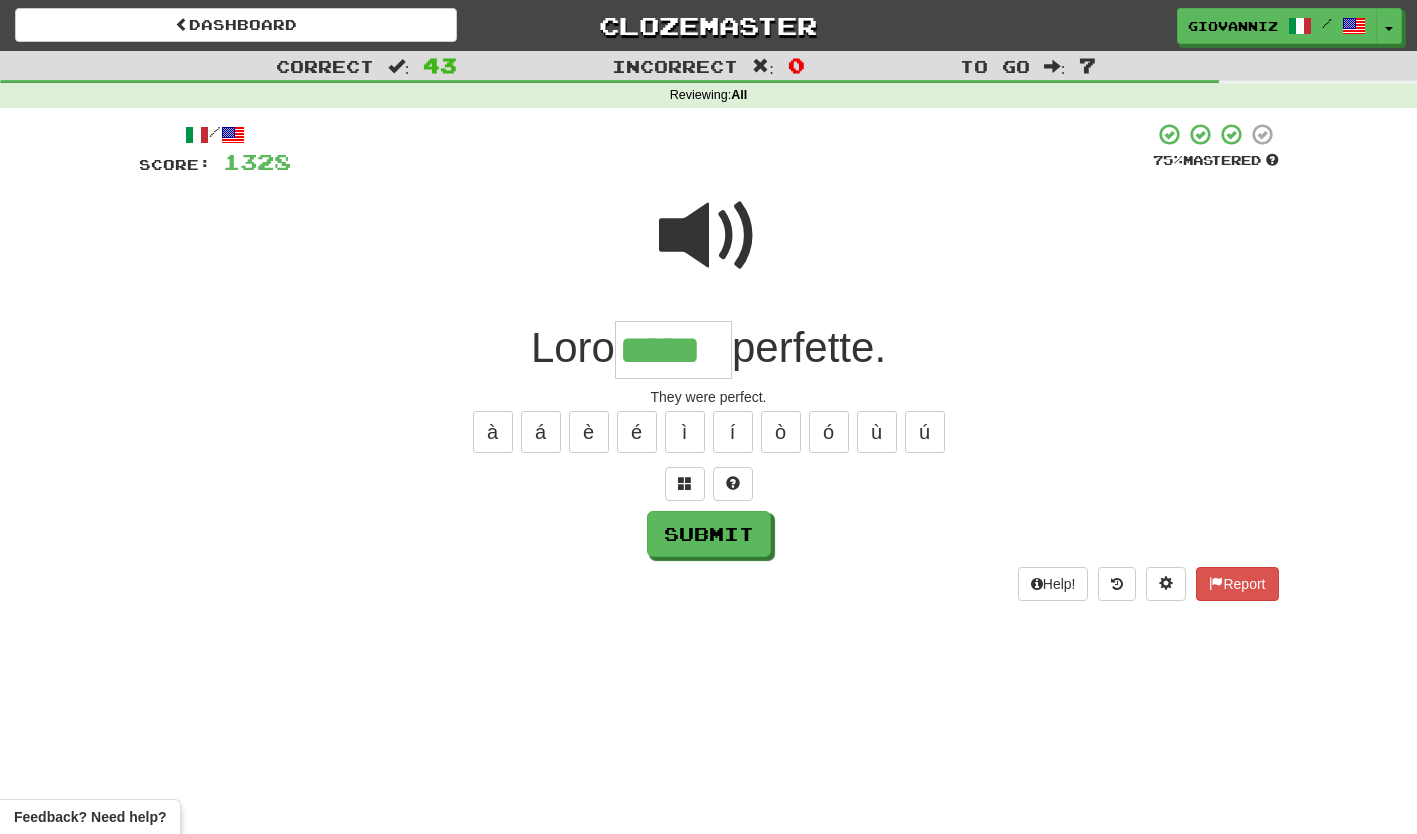 type on "*****" 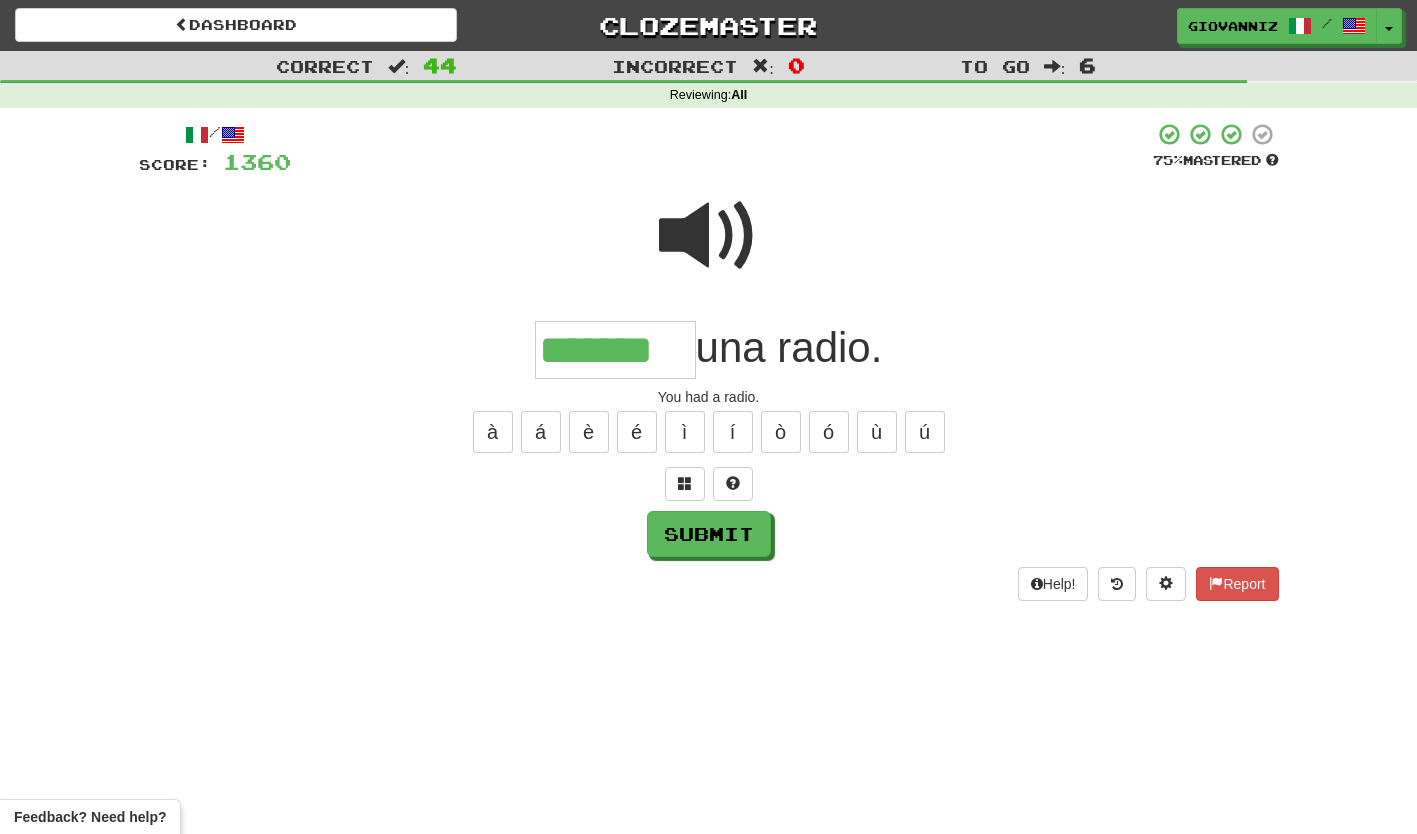 type on "*******" 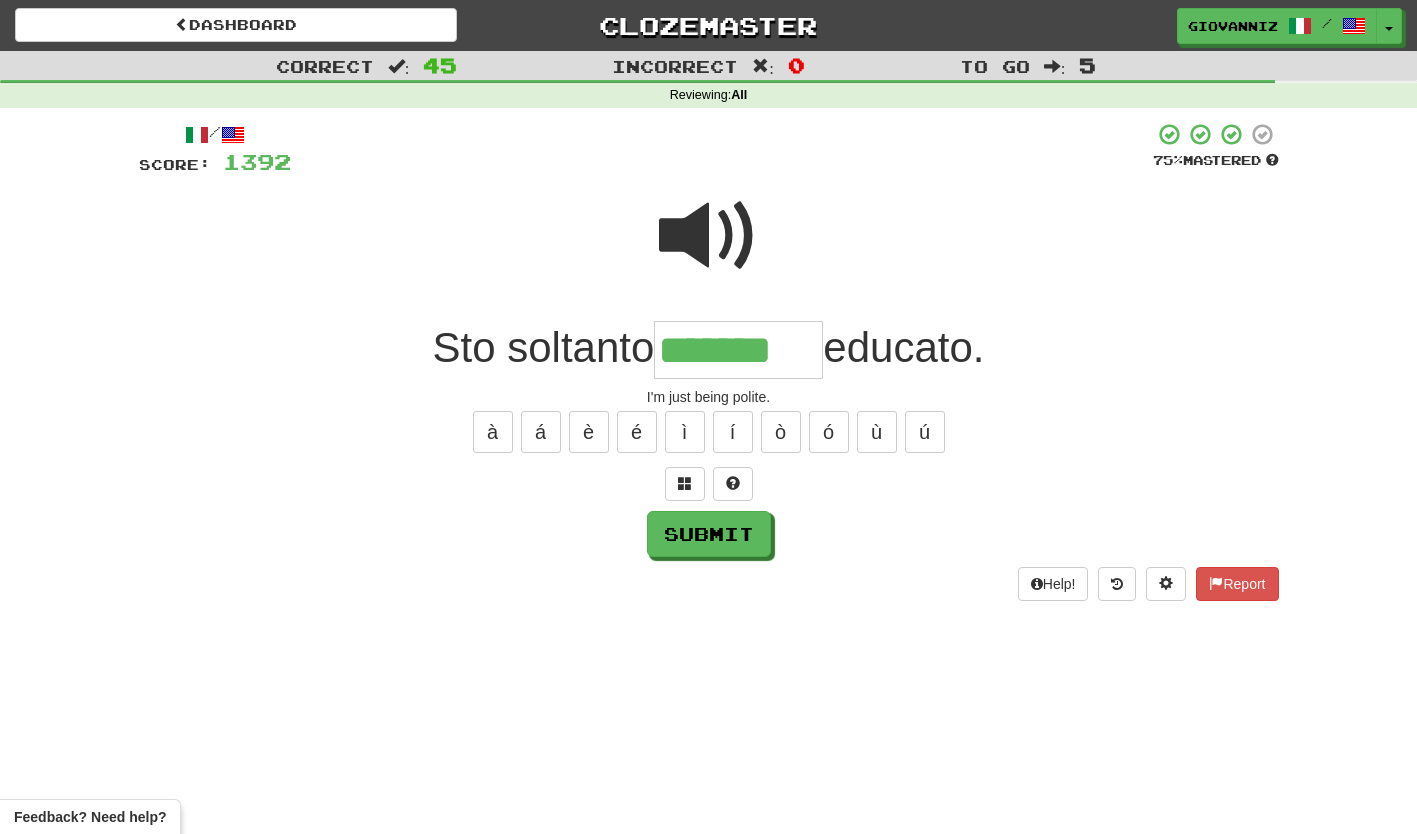 type on "*******" 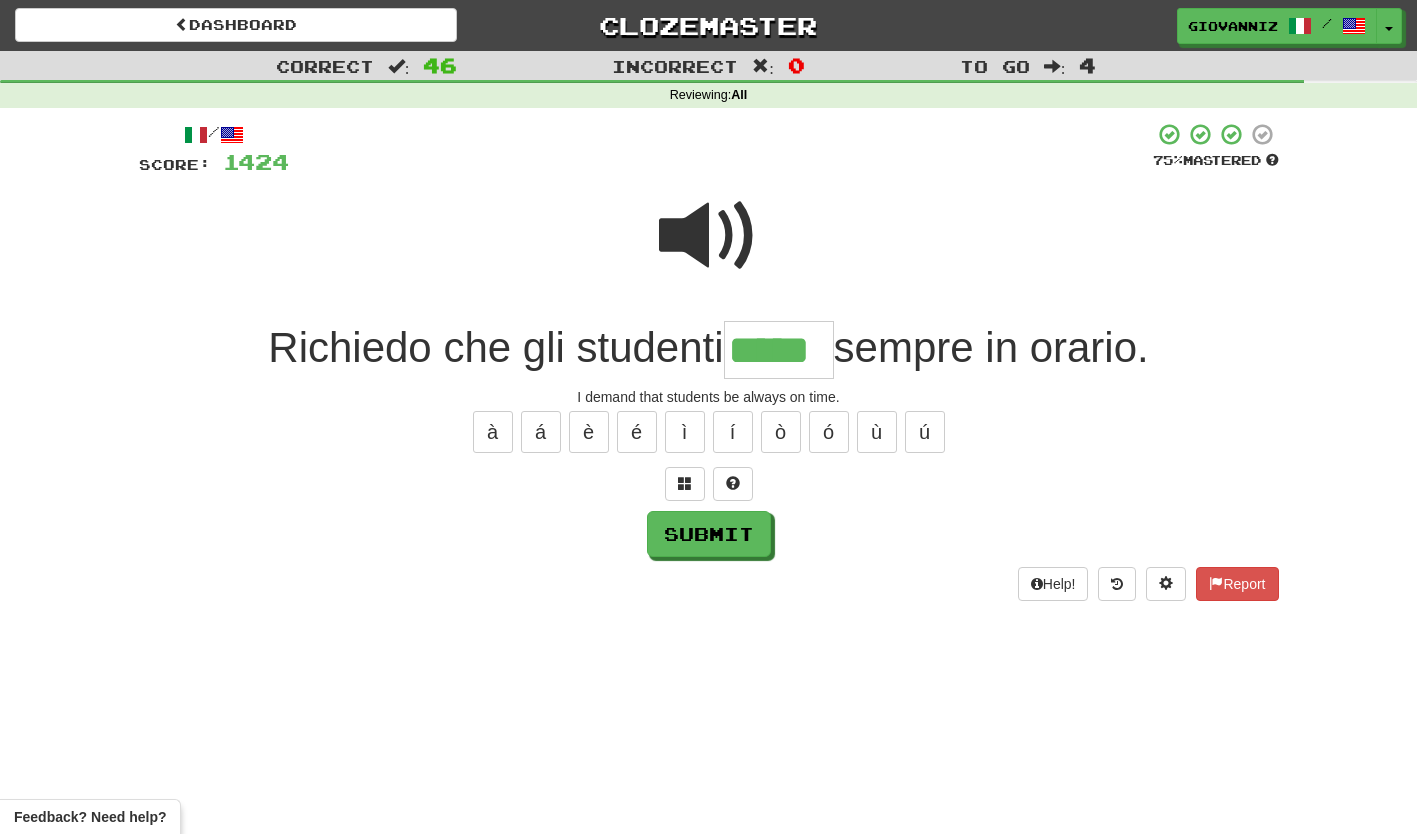 type on "*****" 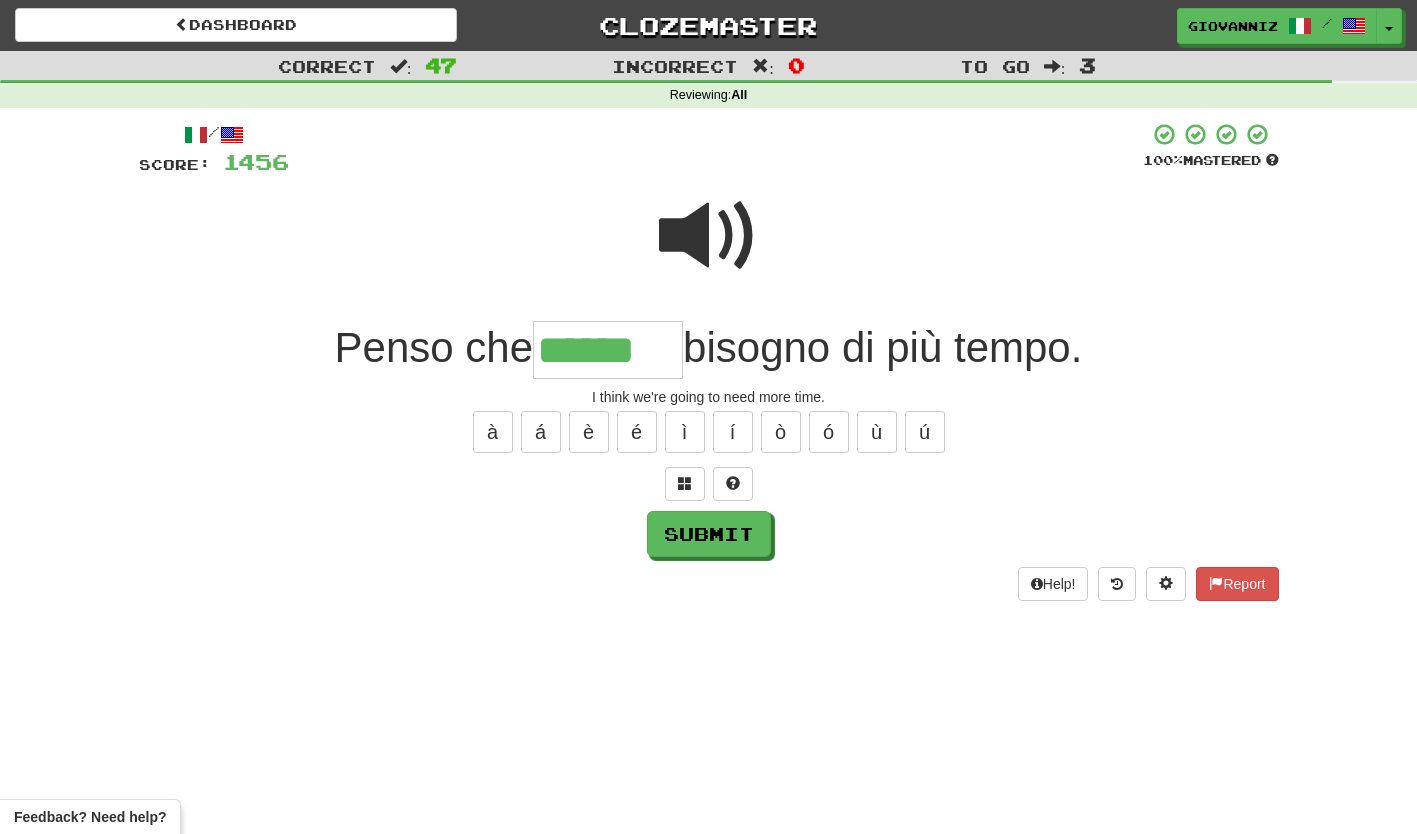 type on "******" 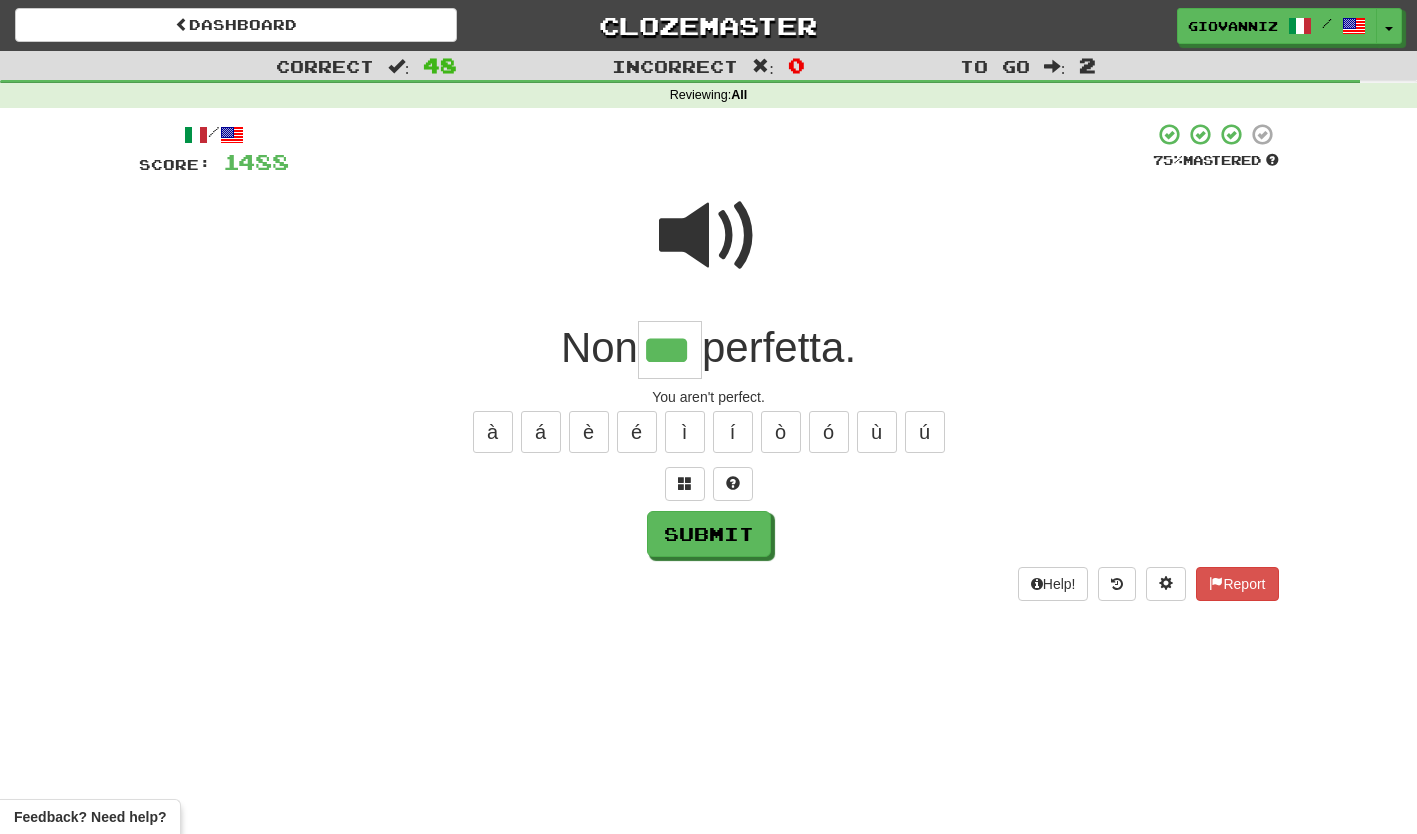 type on "***" 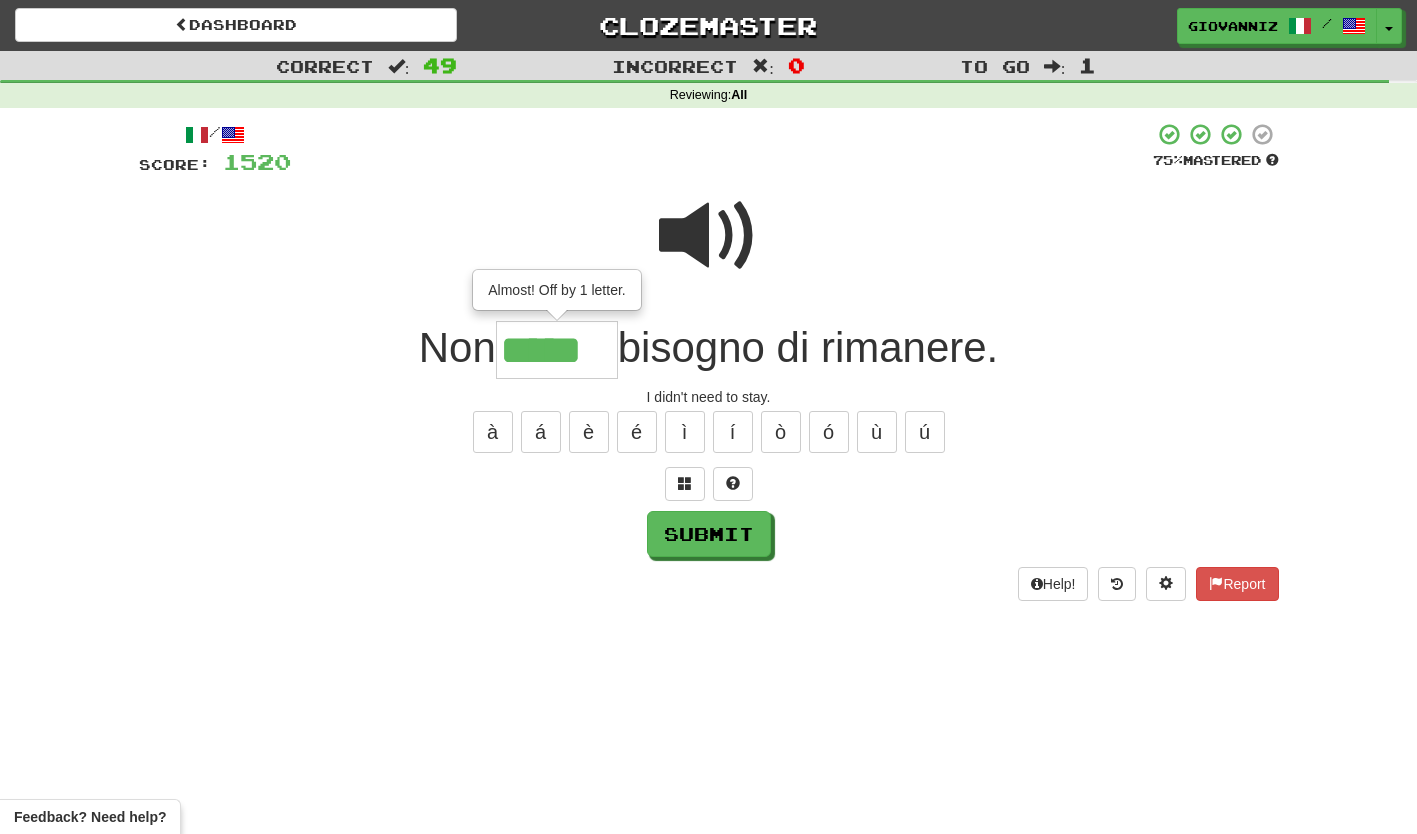 type on "*****" 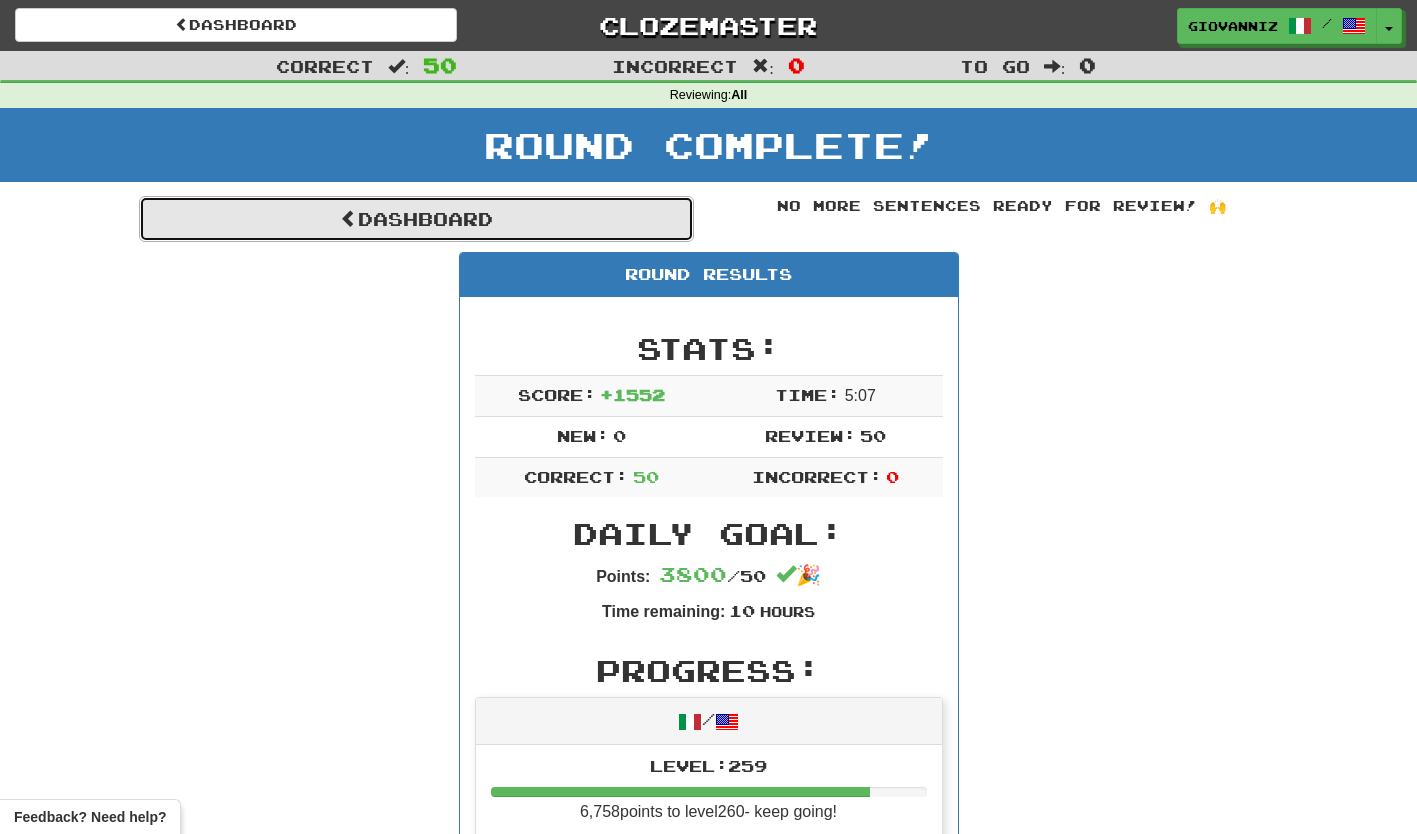 click on "Dashboard" at bounding box center [416, 219] 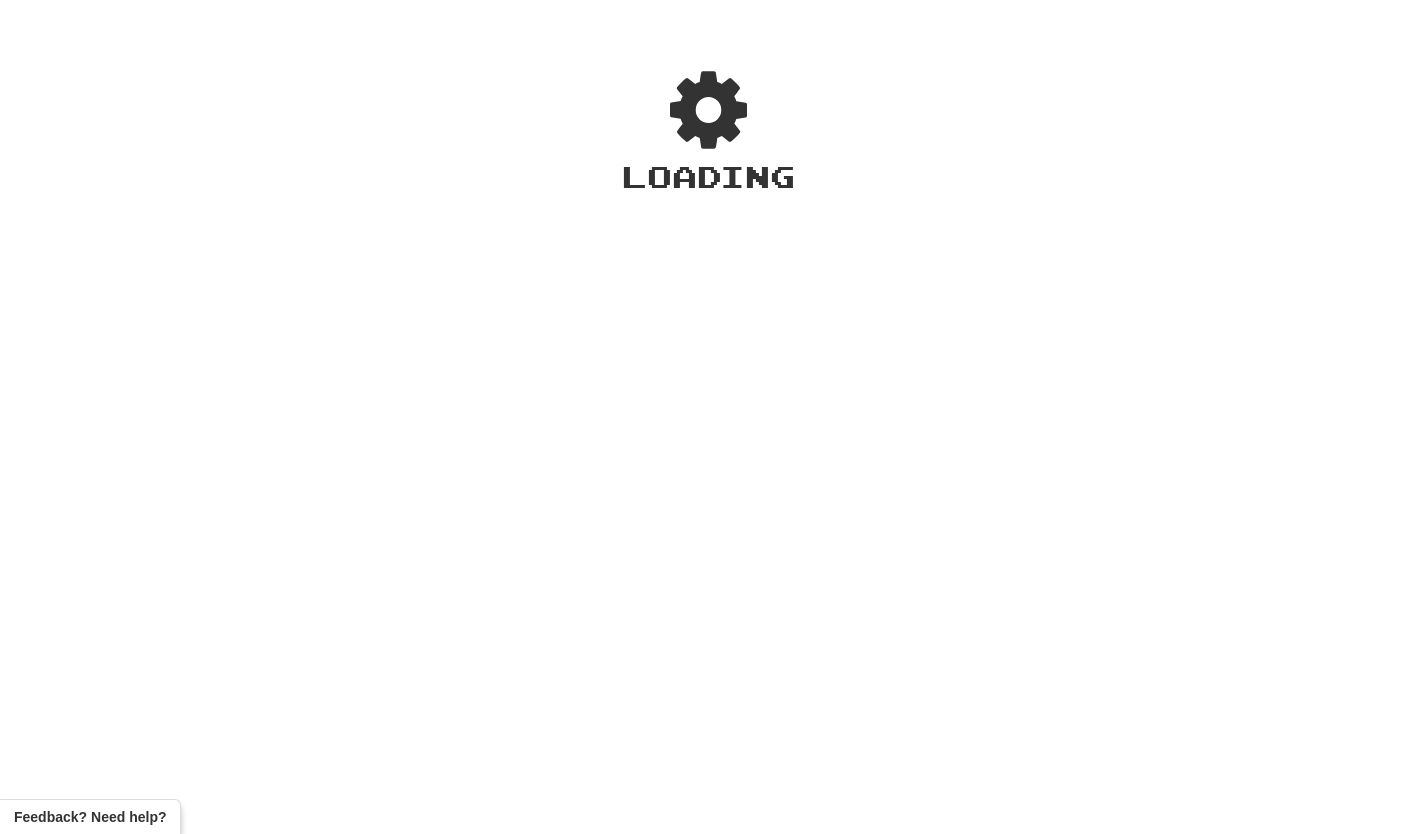 scroll, scrollTop: 0, scrollLeft: 0, axis: both 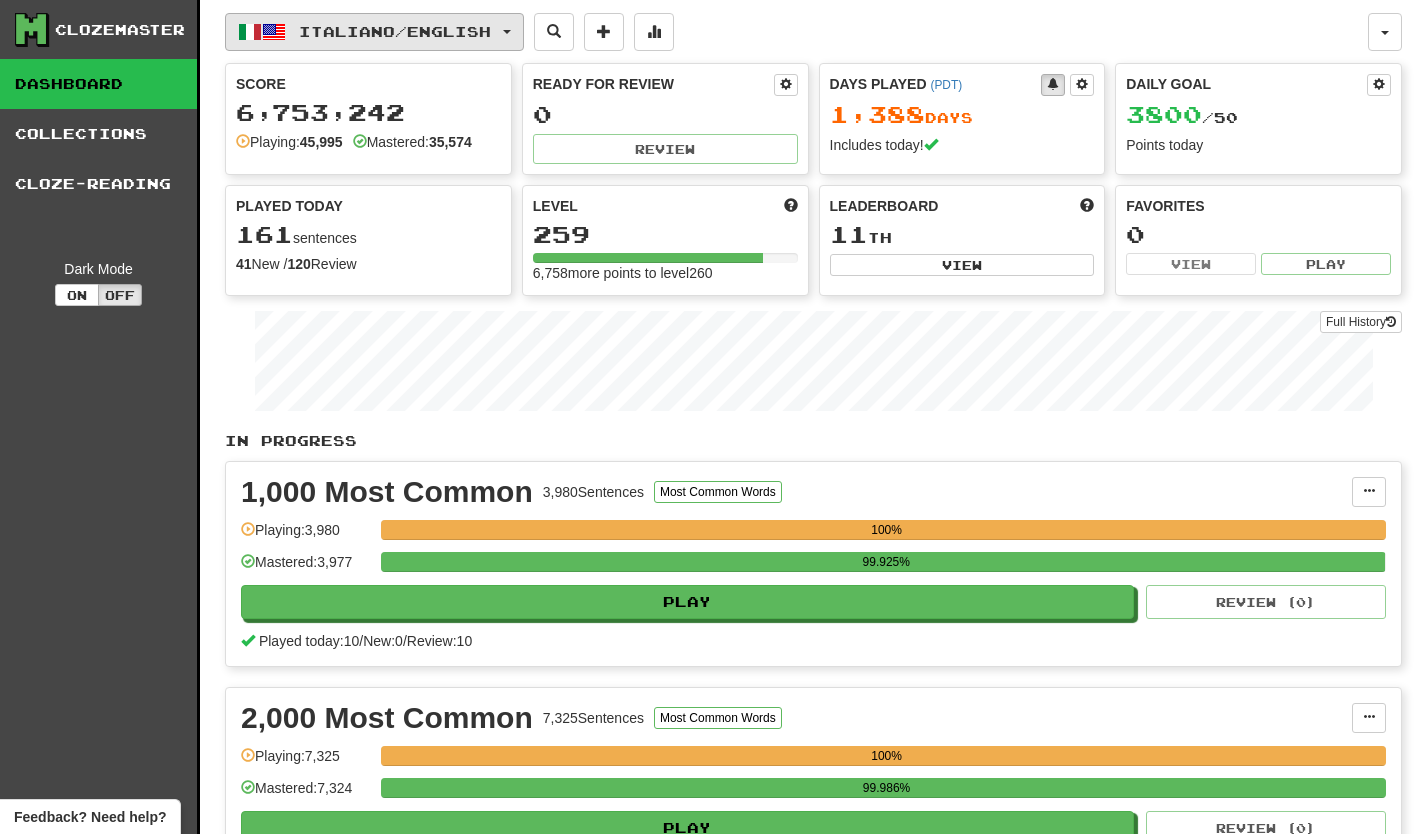 click on "Italiano  /  English" at bounding box center (374, 32) 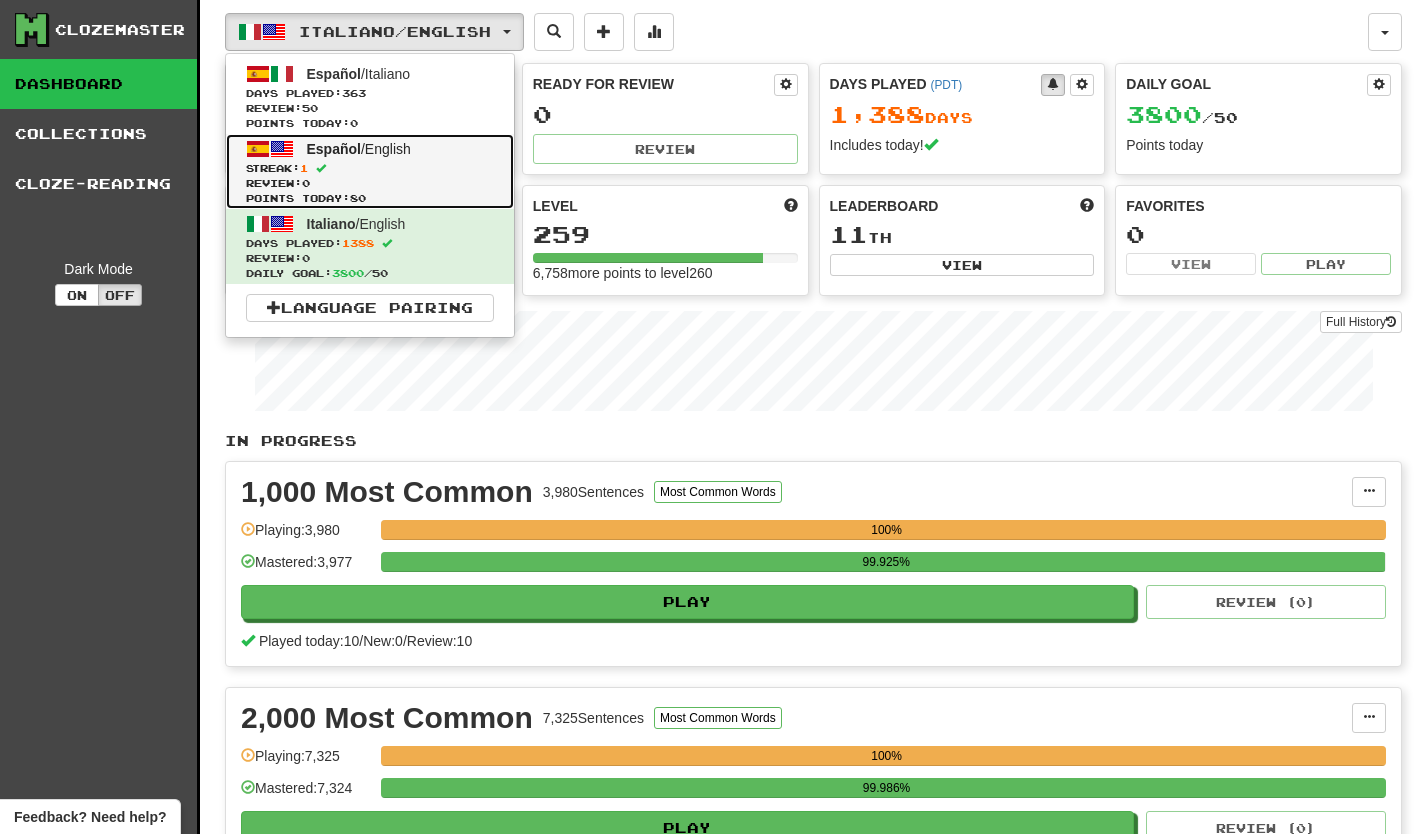 click on "Español" at bounding box center [334, 149] 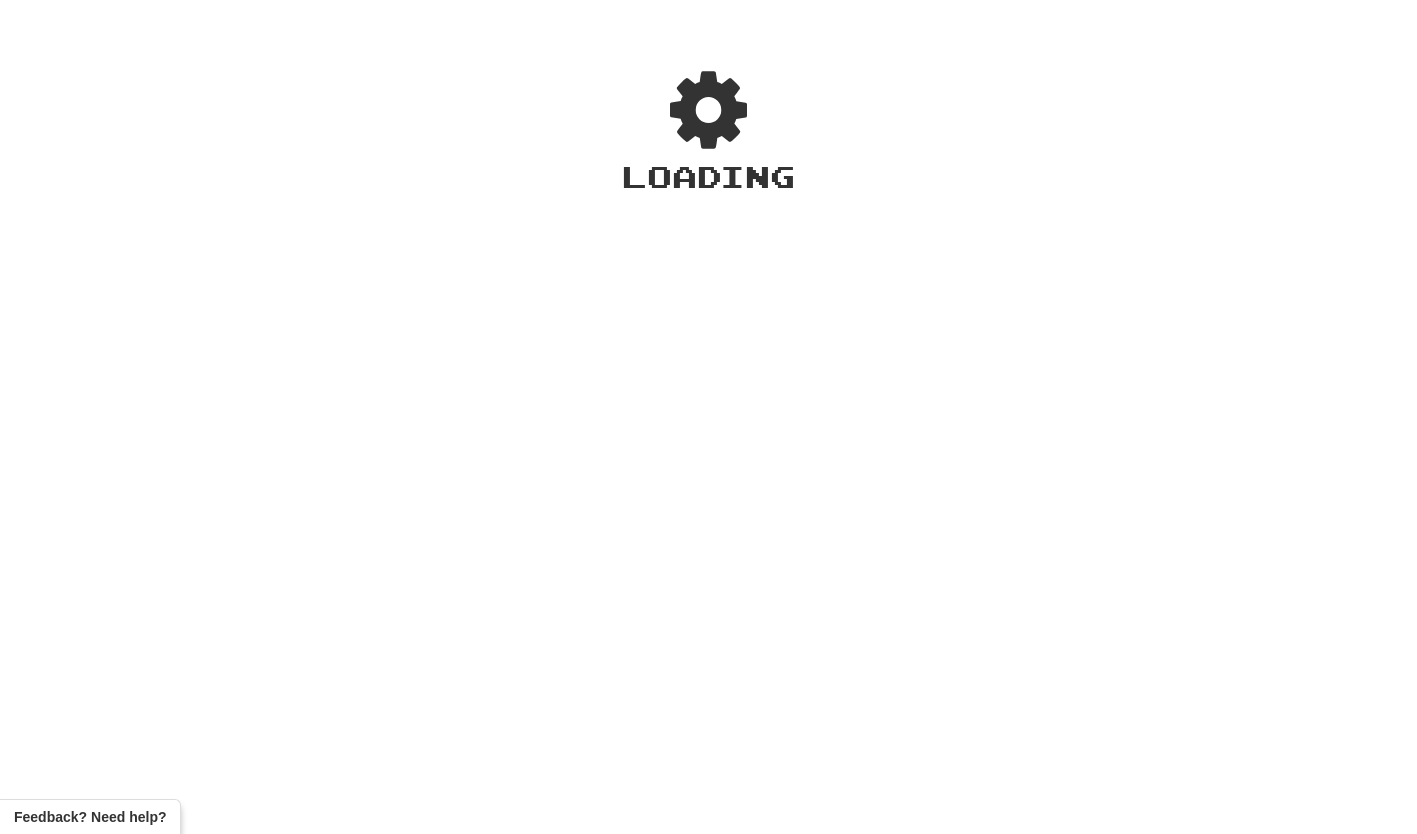 scroll, scrollTop: 0, scrollLeft: 0, axis: both 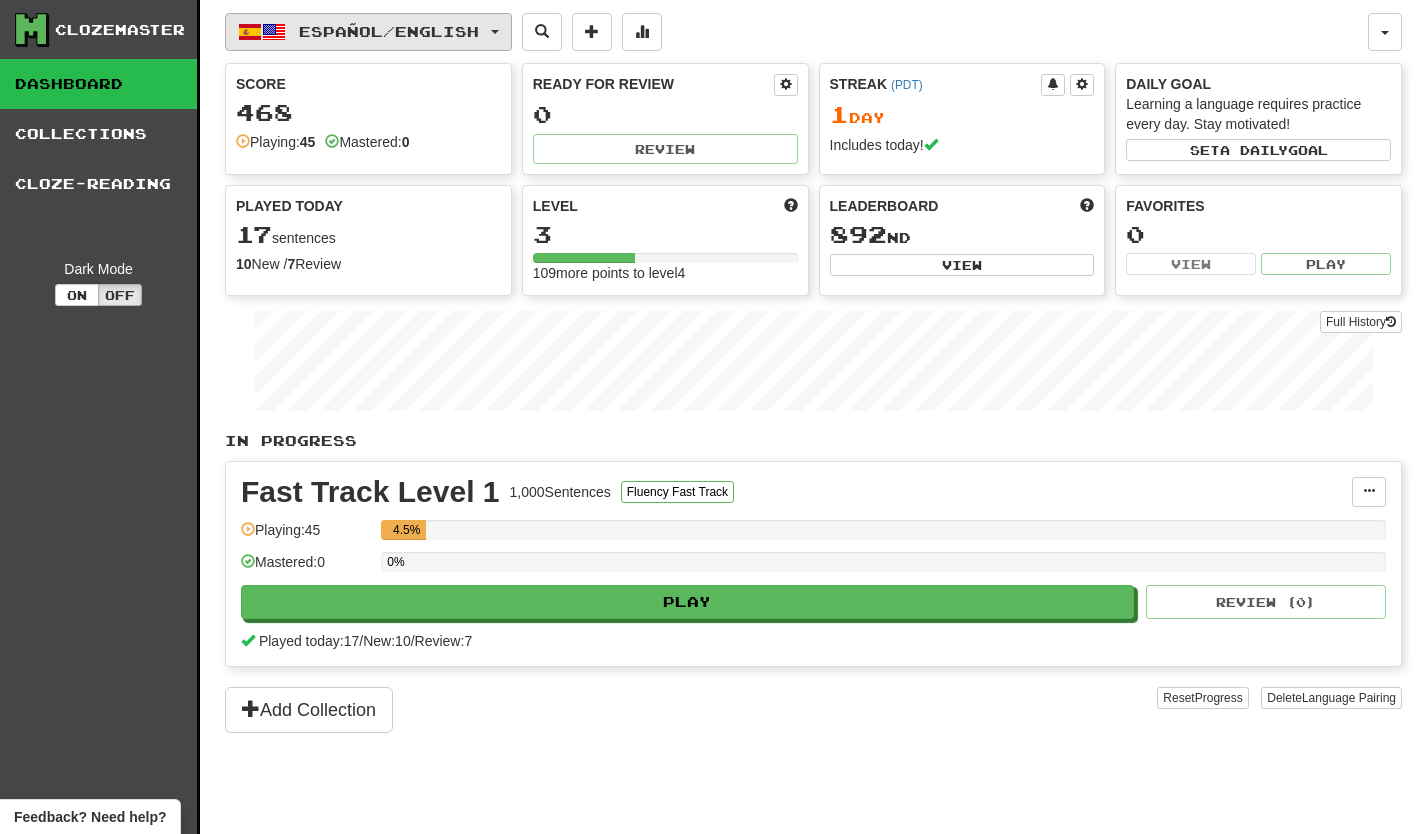 click on "Español  /  English" at bounding box center [368, 32] 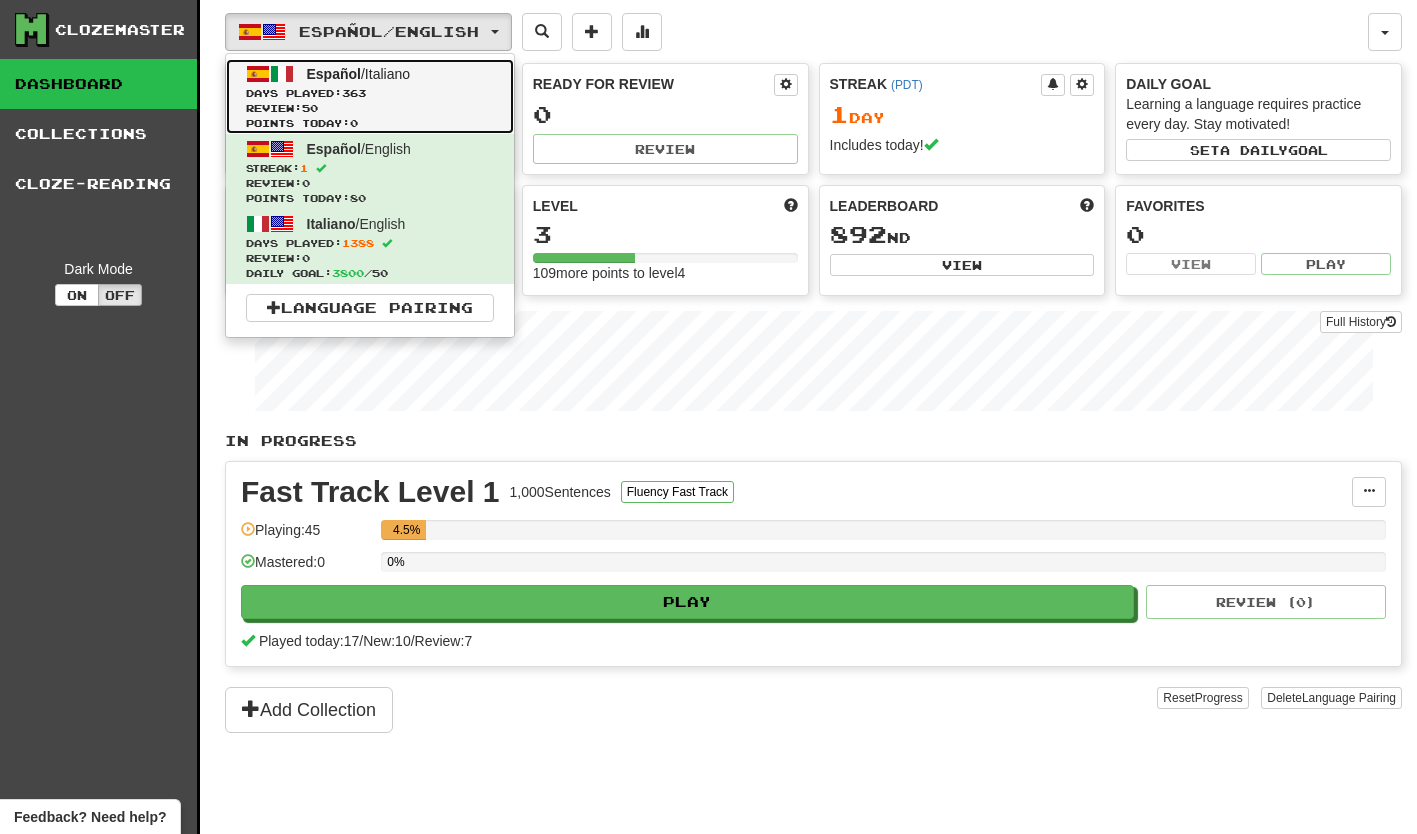 click on "Español" at bounding box center [334, 74] 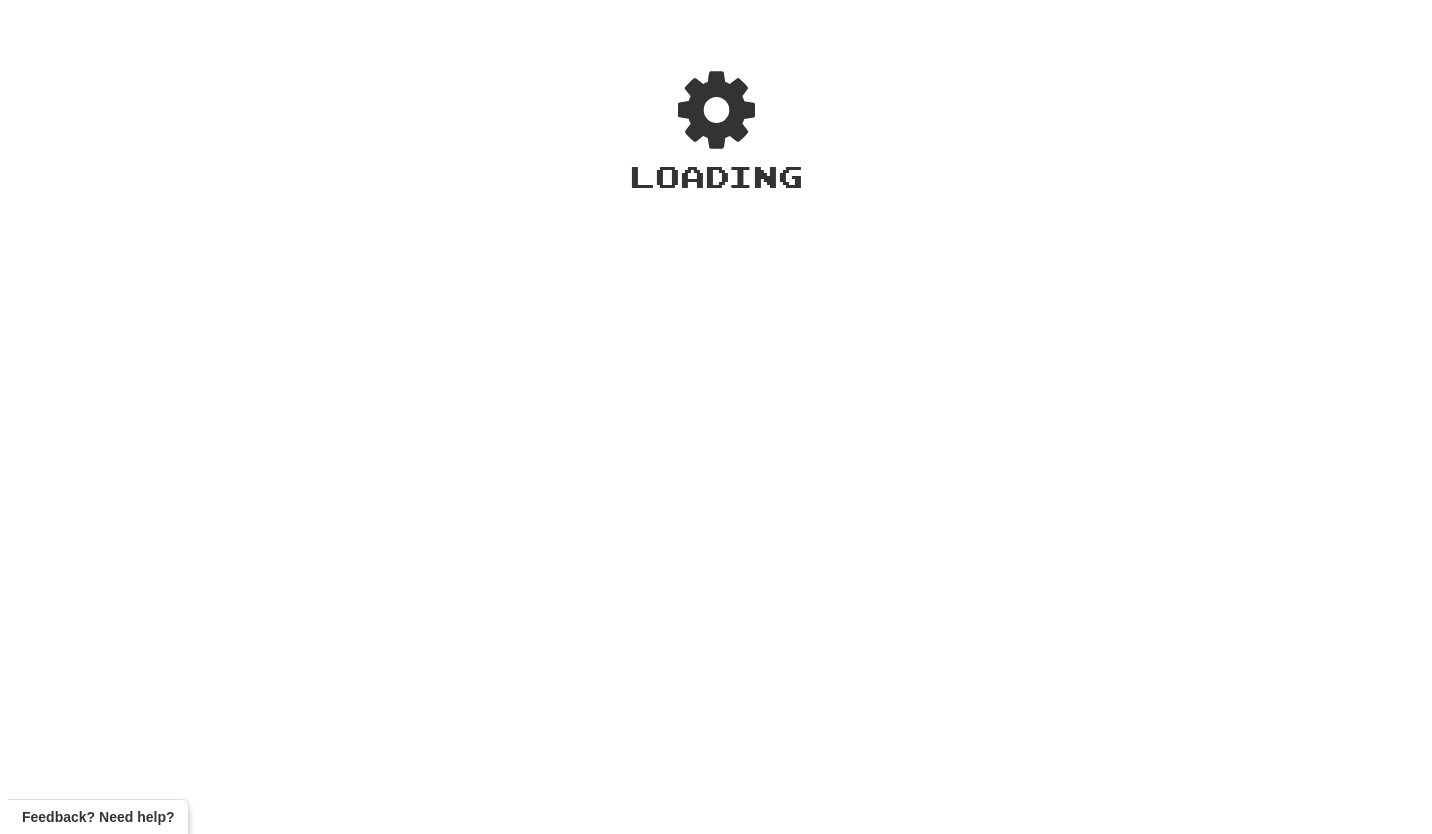 scroll, scrollTop: 0, scrollLeft: 0, axis: both 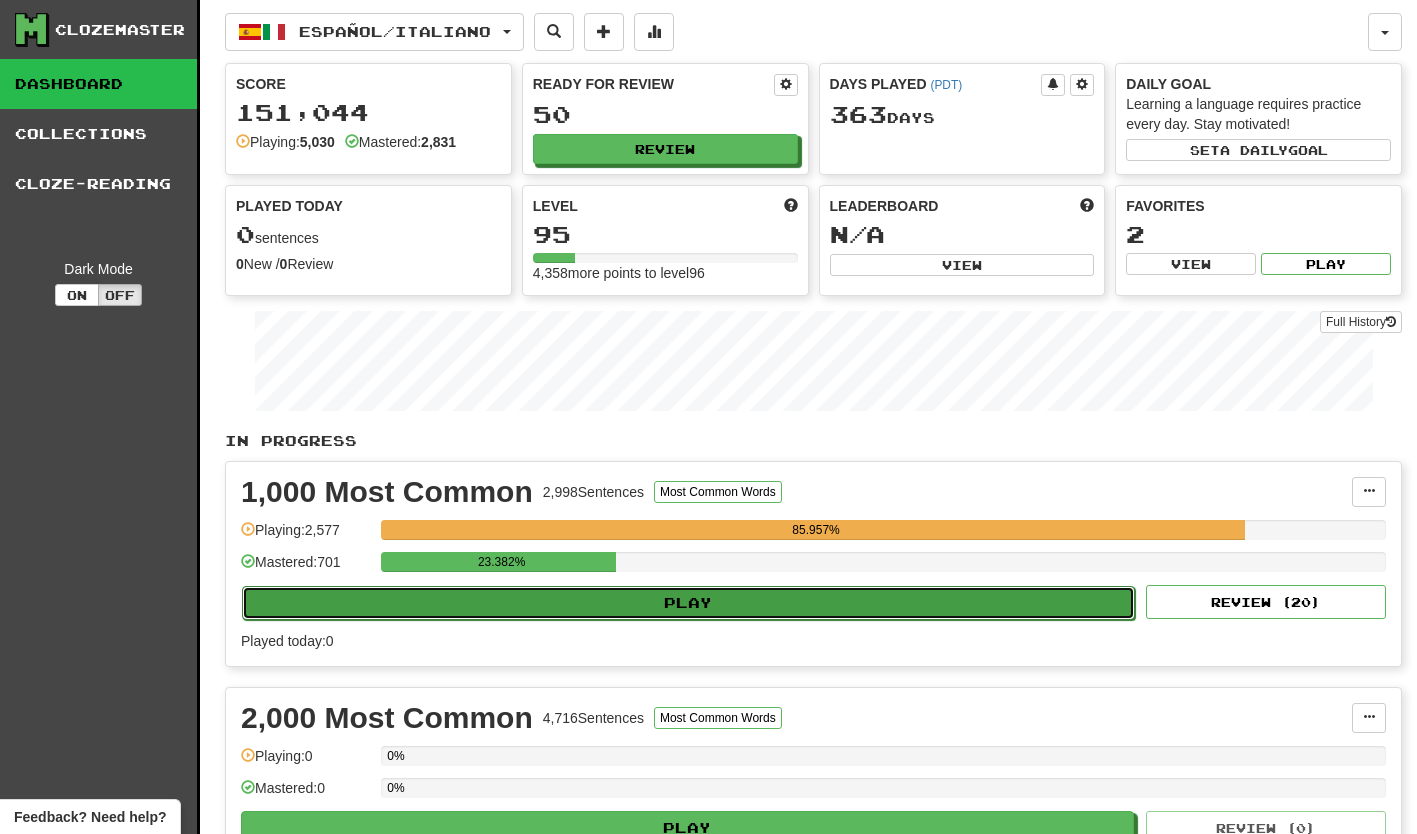 click on "Play" at bounding box center [688, 603] 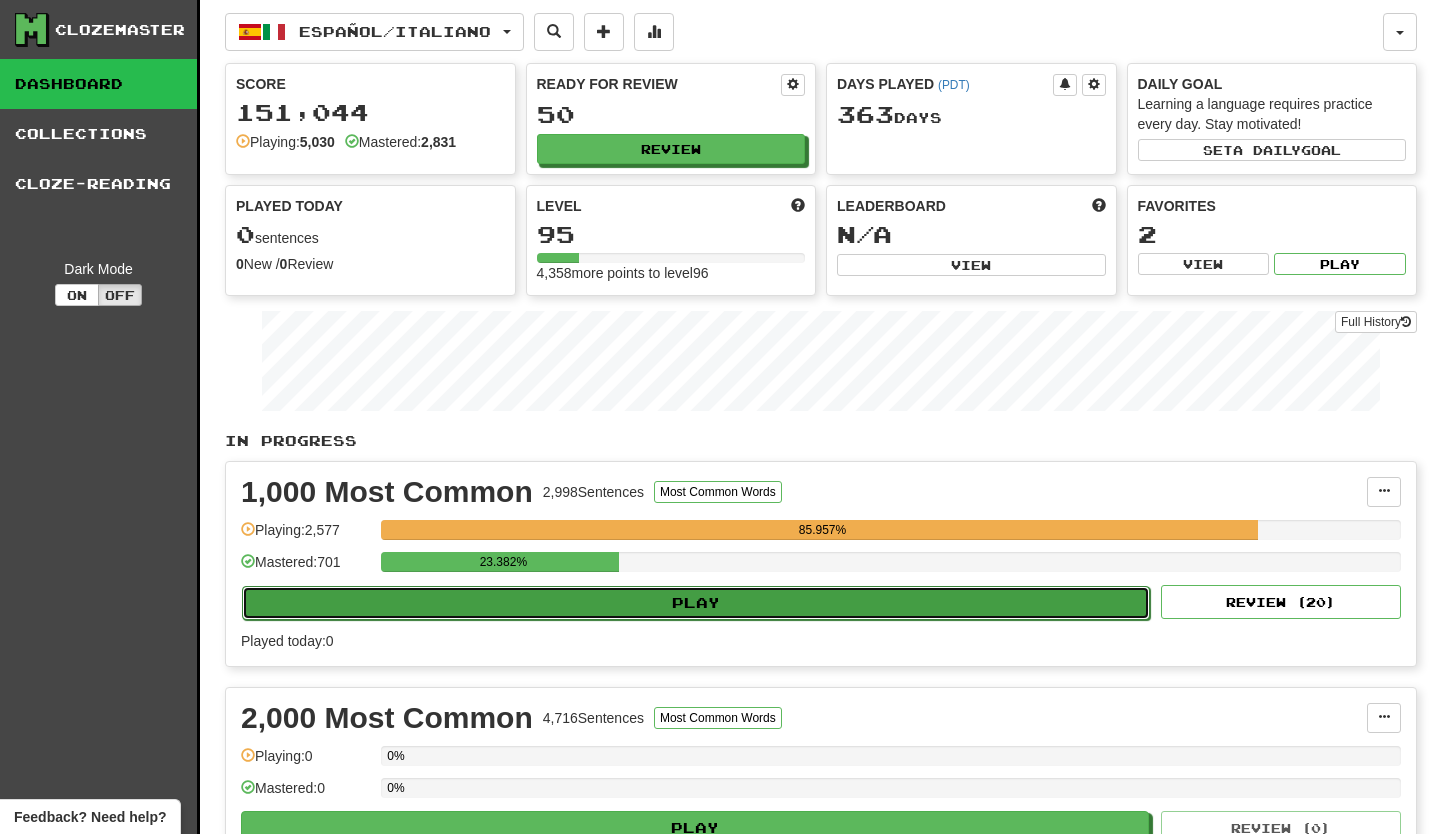 select on "**" 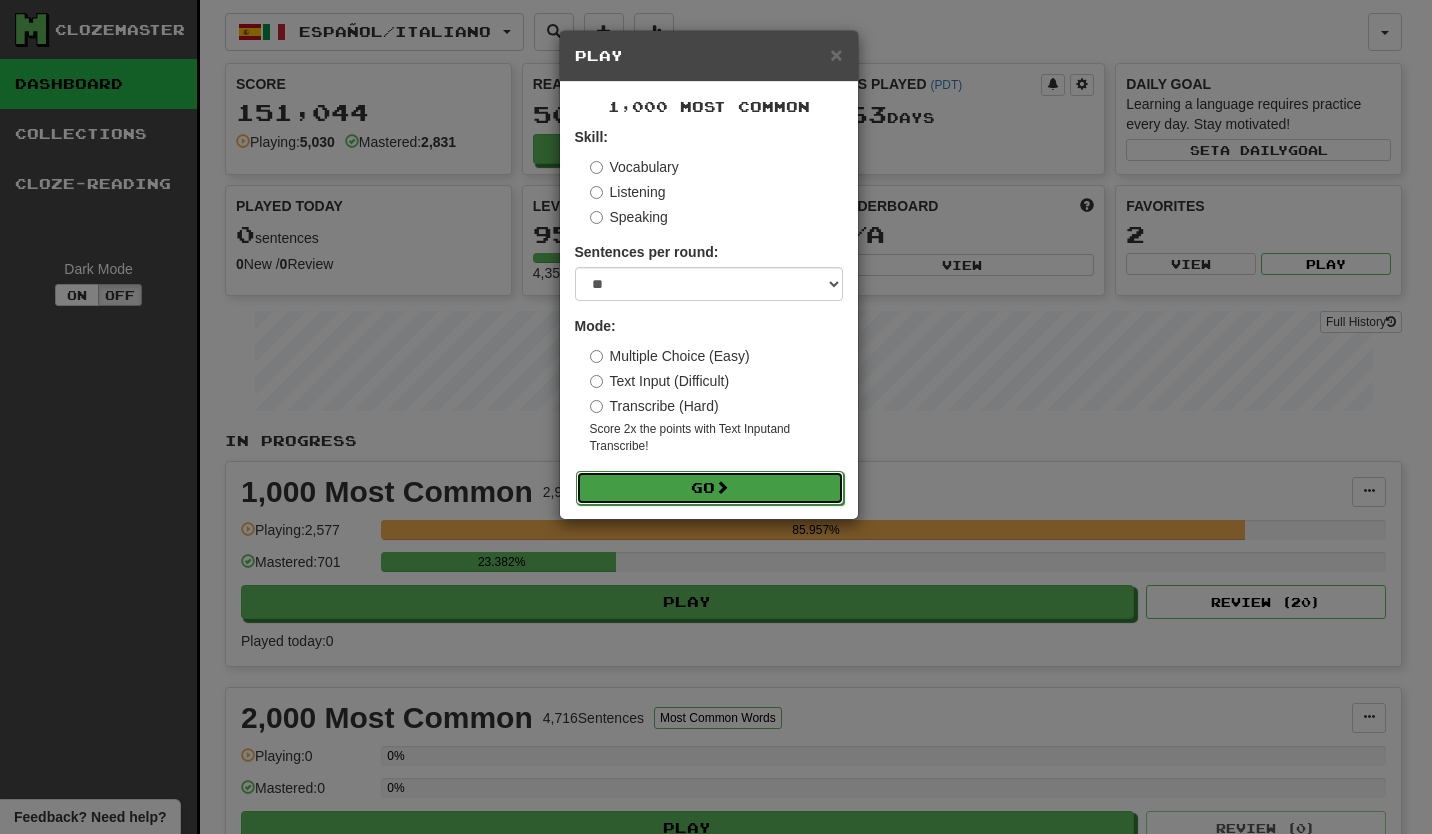 click on "Go" at bounding box center (710, 488) 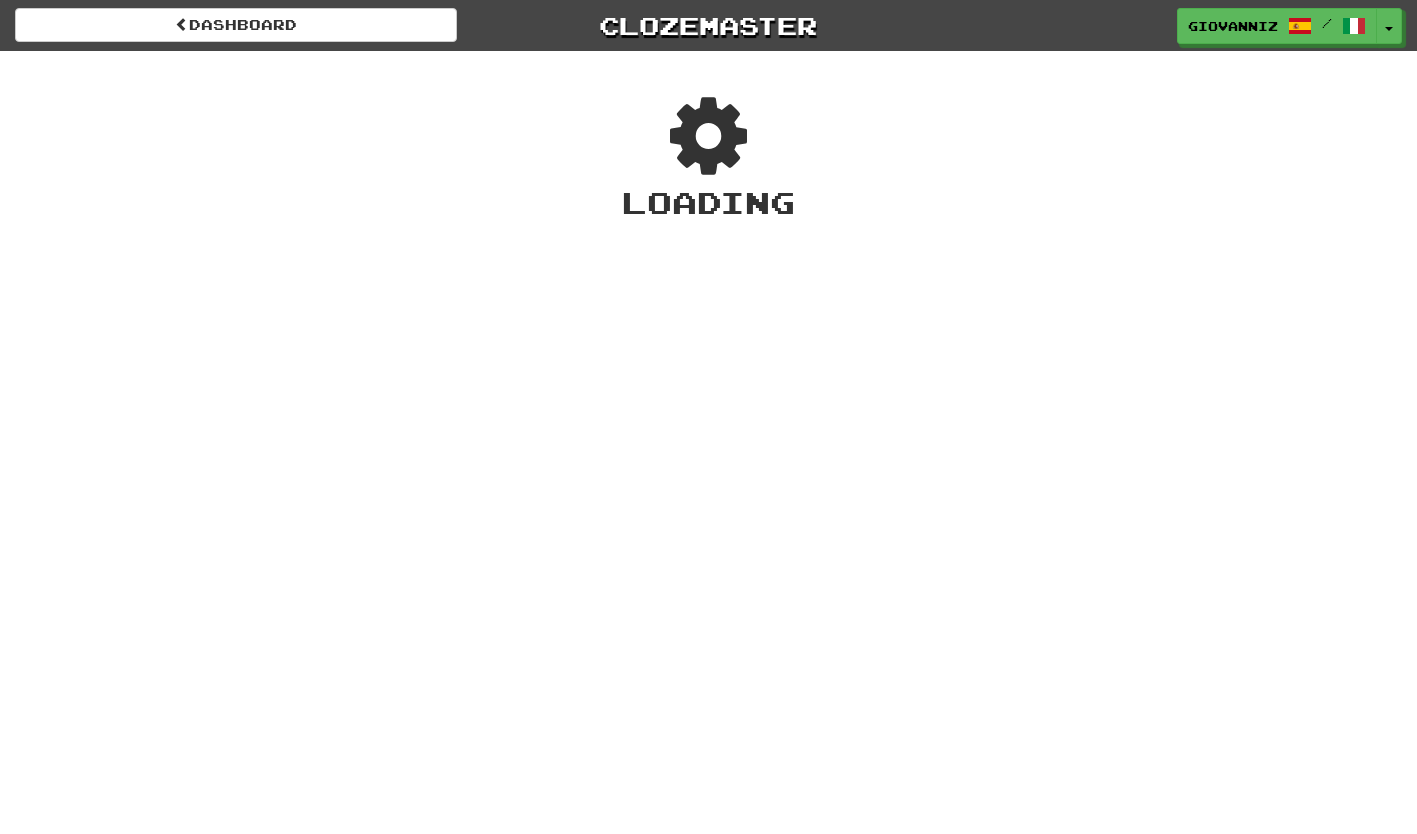 scroll, scrollTop: 0, scrollLeft: 0, axis: both 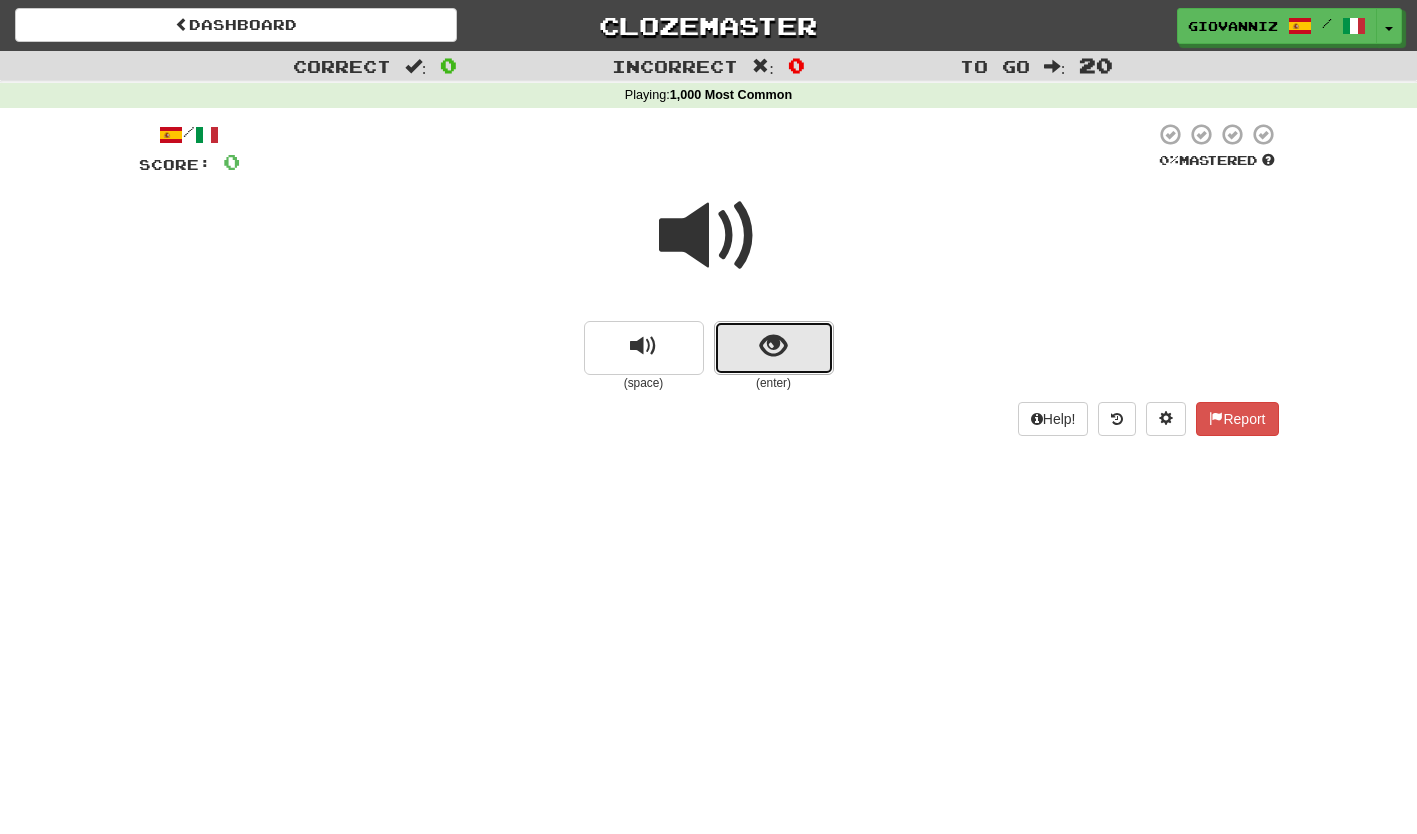 click at bounding box center [774, 348] 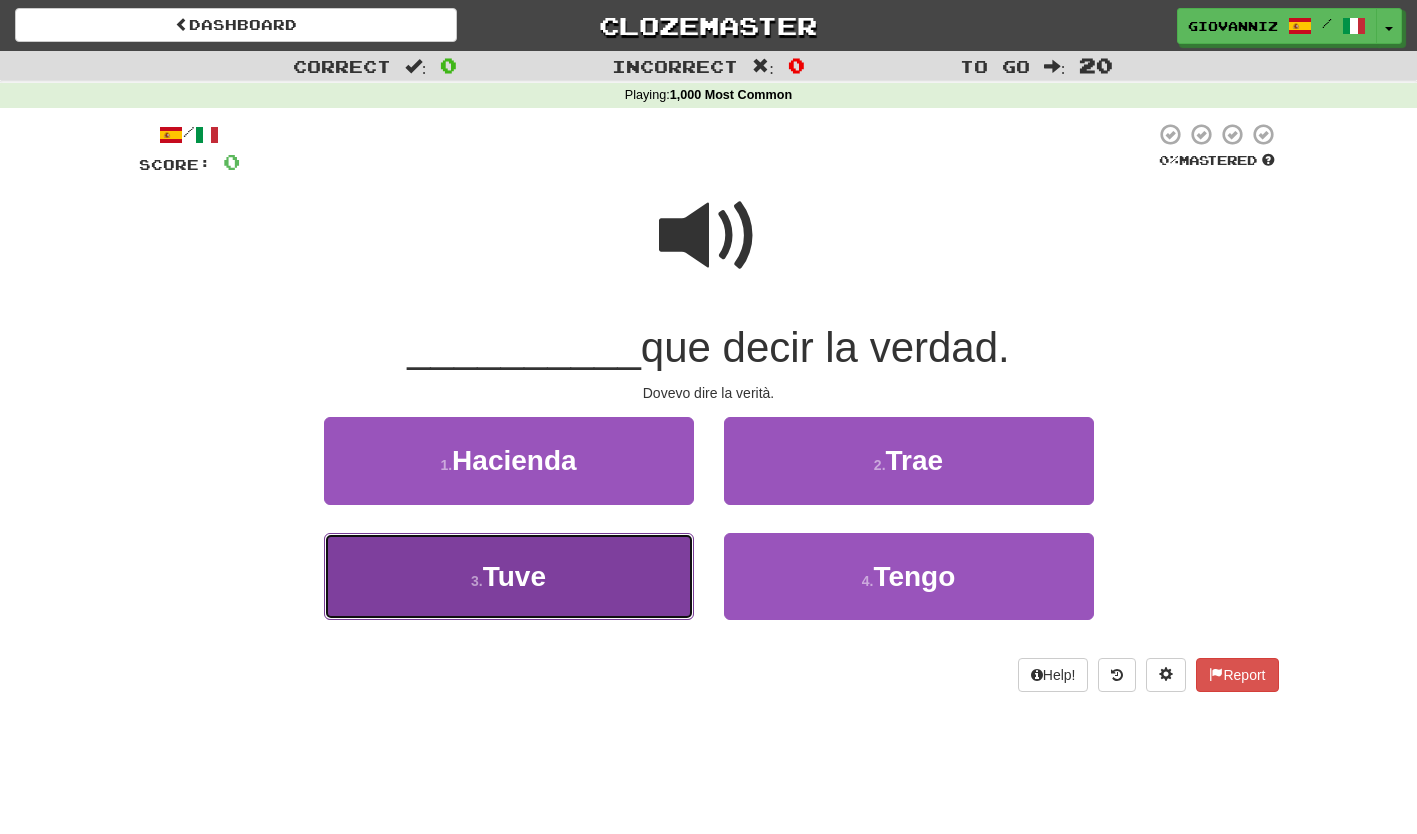click on "3 .  Tuve" at bounding box center (509, 576) 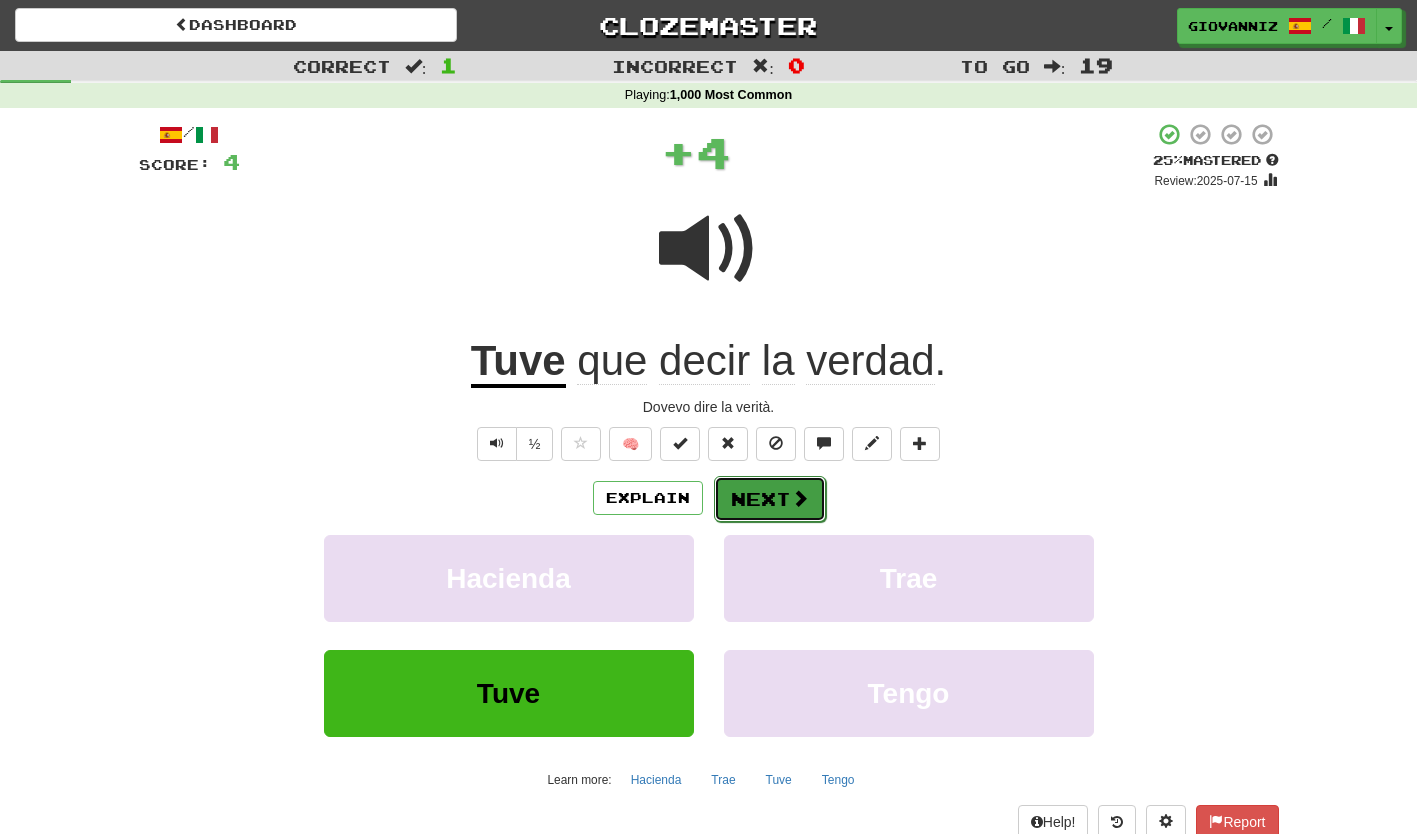click on "Next" at bounding box center [770, 499] 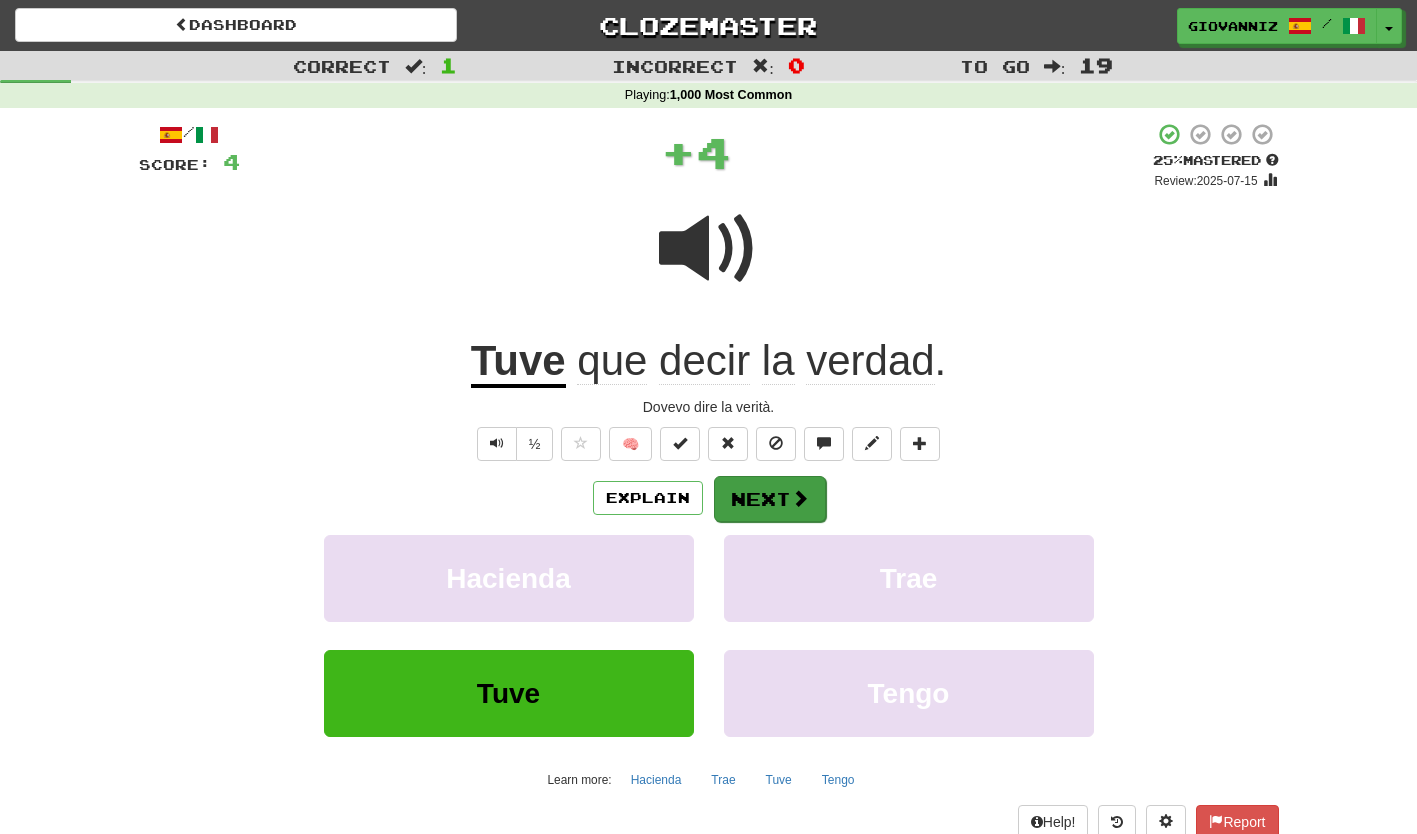 click on "Dashboard
Clozemaster
GiovanniZ
/
Toggle Dropdown
Dashboard
Leaderboard
Activity Feed
Notifications
Profile
Discussions
Español
/
Italiano
Streak:
0
Review:
50
Points Today: 0
Español
/
English
Streak:
1
Review:
0
Points Today: 80
Italiano
/
English
Streak:
1
Review:
0
Daily Goal:  3800 /50
Languages
Account
Logout
GiovanniZ
/
Toggle Dropdown
Dashboard
Leaderboard
Activity Feed
Notifications
Profile
Discussions
Español
/
Italiano
Streak:
0
Review:
50
Points Today: 0
Español
/
English
Streak:
1
Review:
0
Points Today: 80" at bounding box center [708, 450] 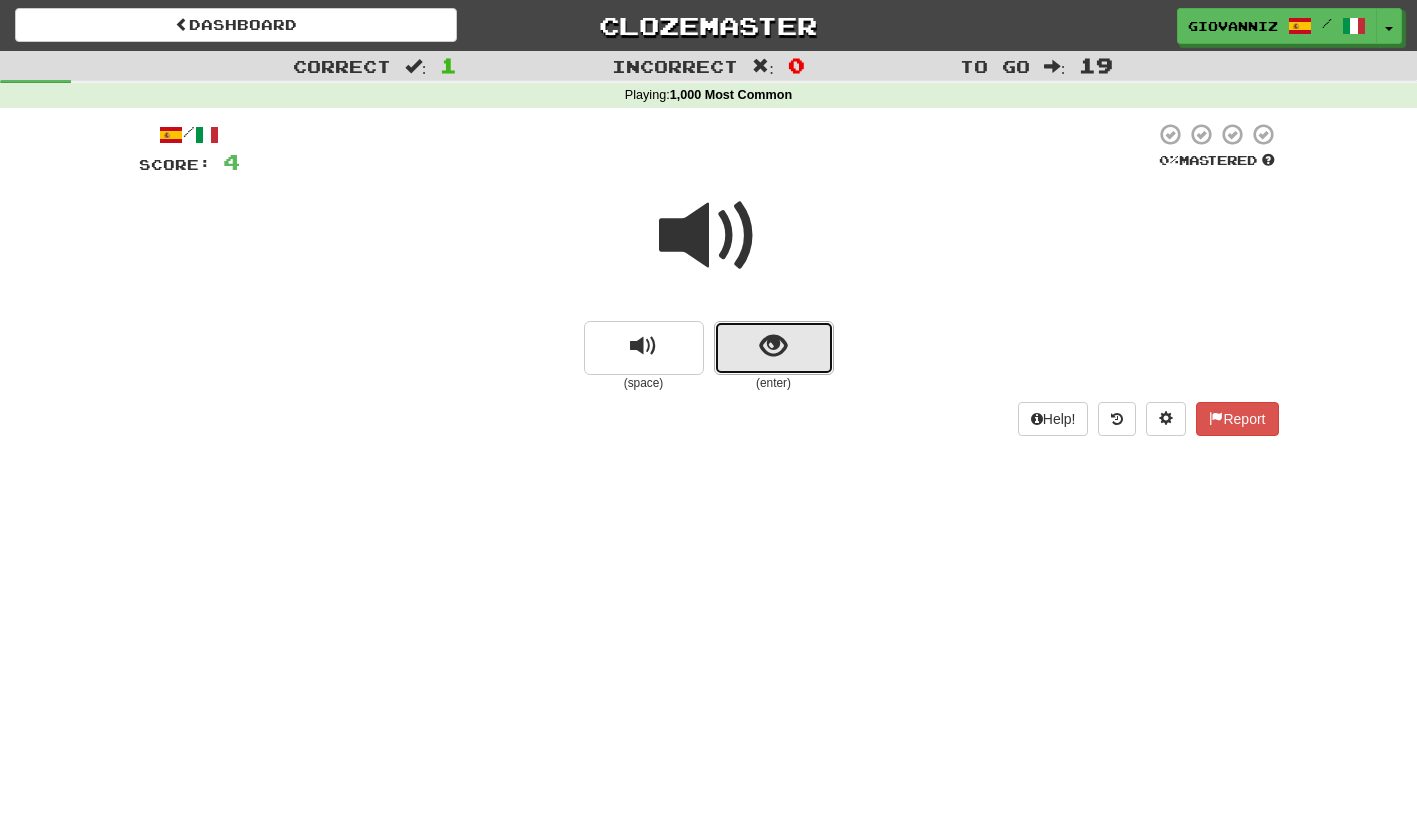 drag, startPoint x: 758, startPoint y: 496, endPoint x: 744, endPoint y: 355, distance: 141.69333 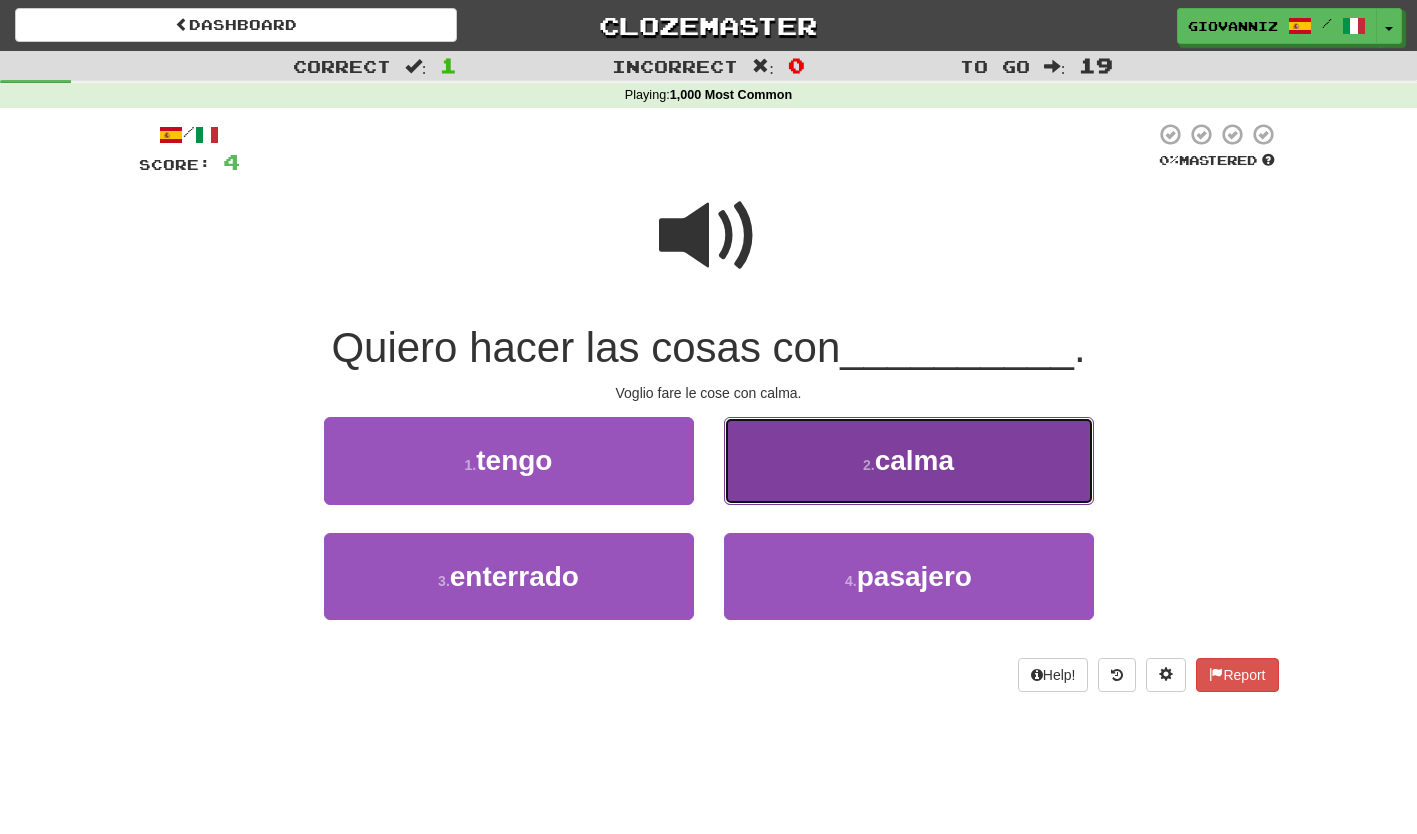 click on "2 .  calma" at bounding box center [909, 460] 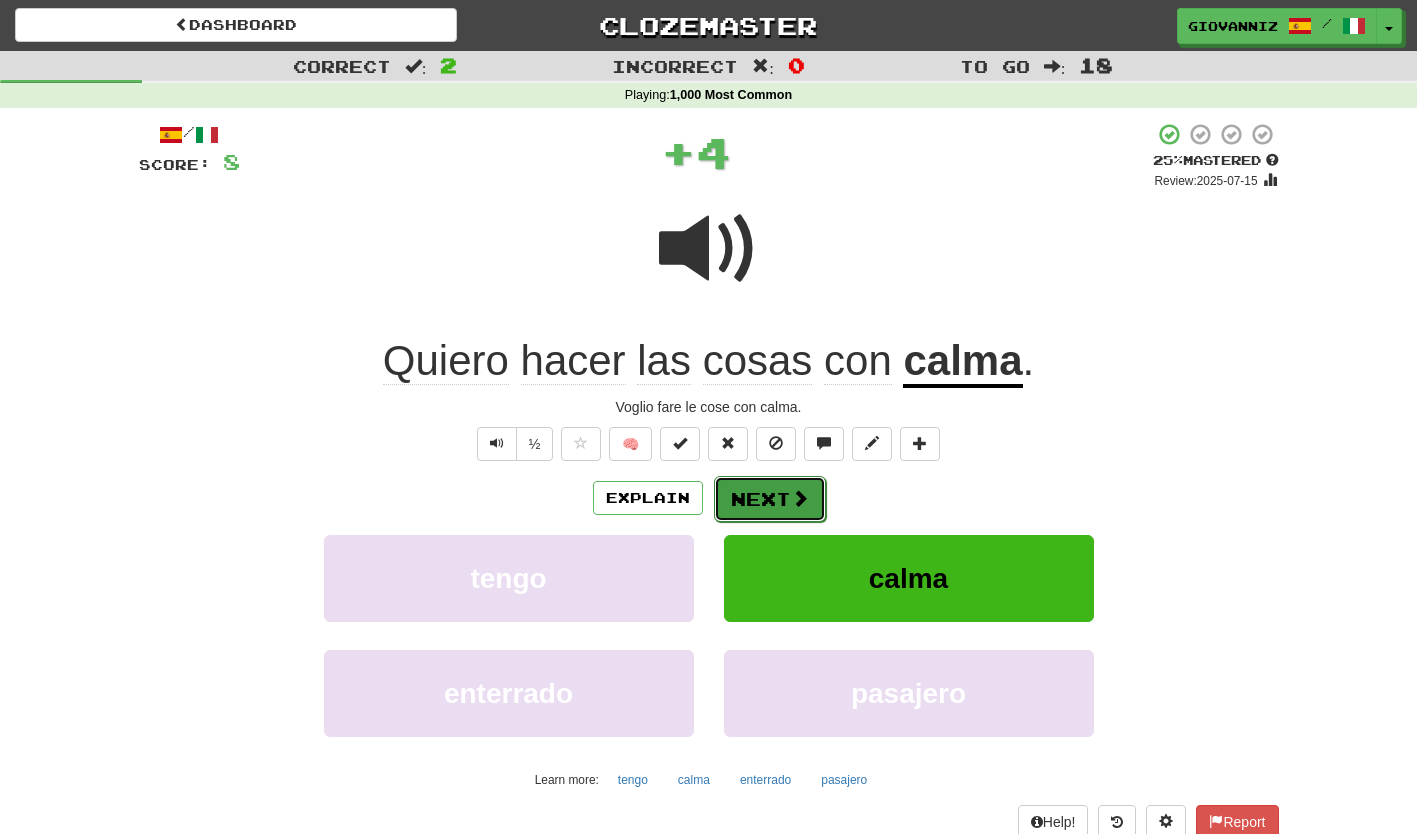 click on "Next" at bounding box center (770, 499) 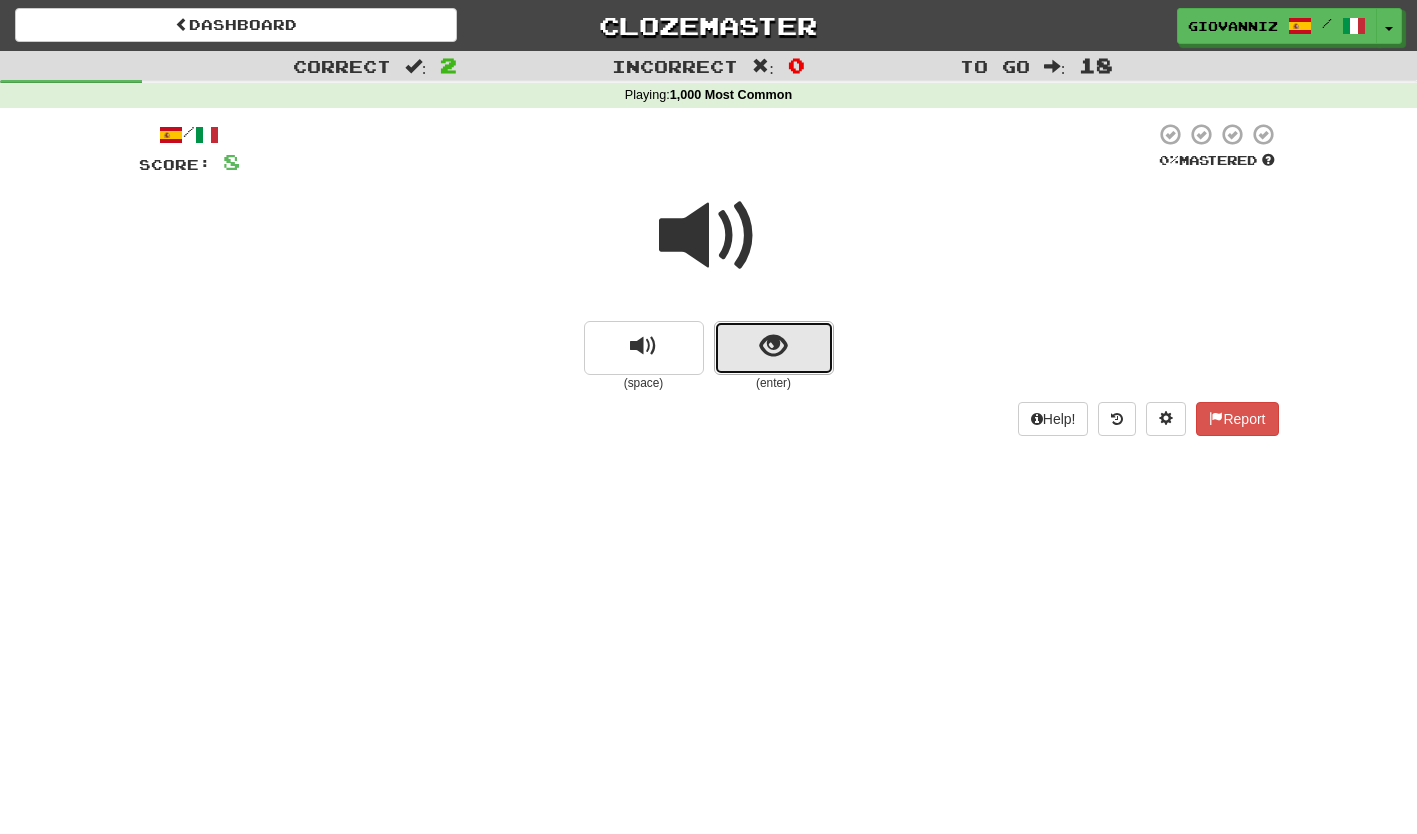 click at bounding box center (774, 348) 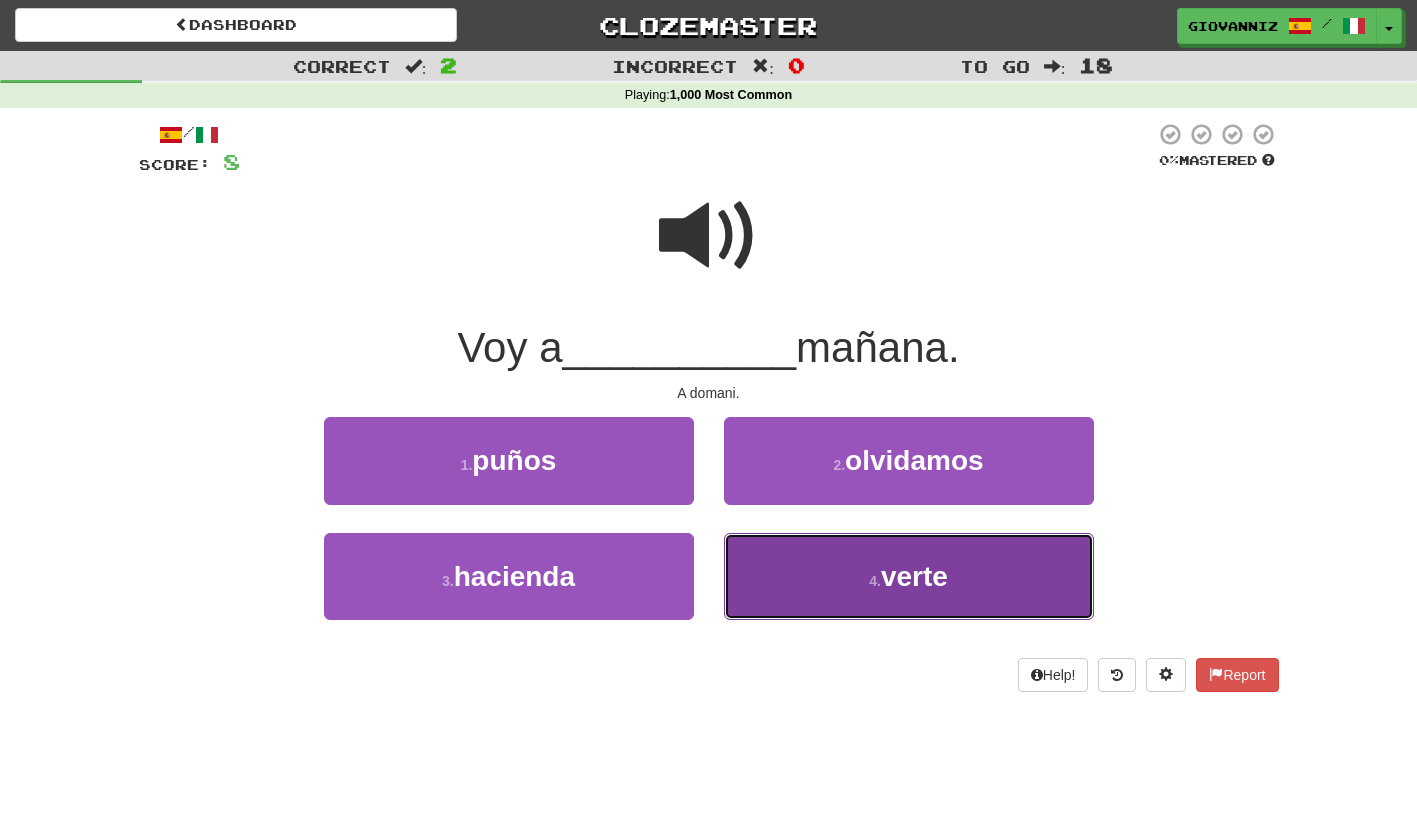 click on "4 .  verte" at bounding box center (909, 576) 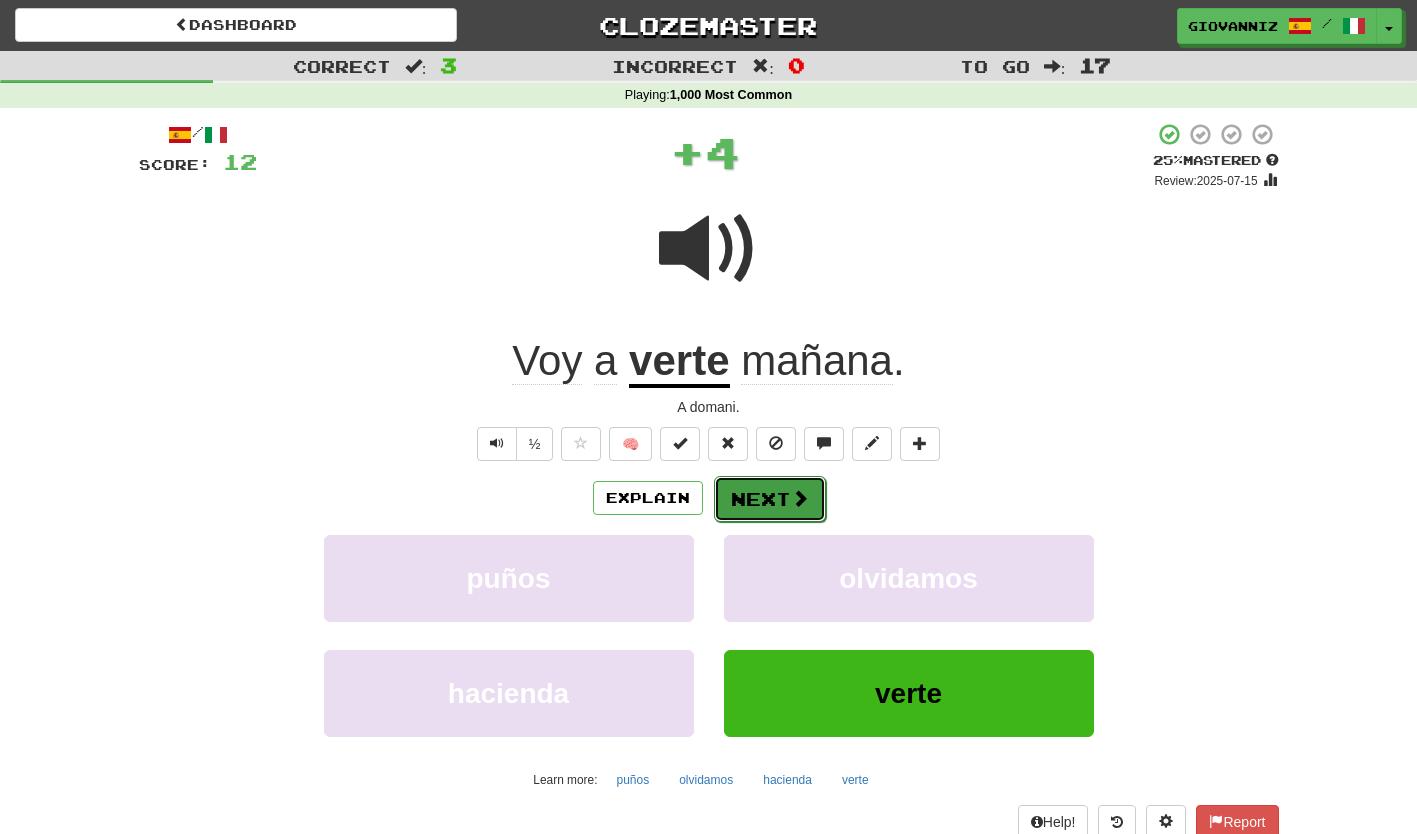 click on "Next" at bounding box center (770, 499) 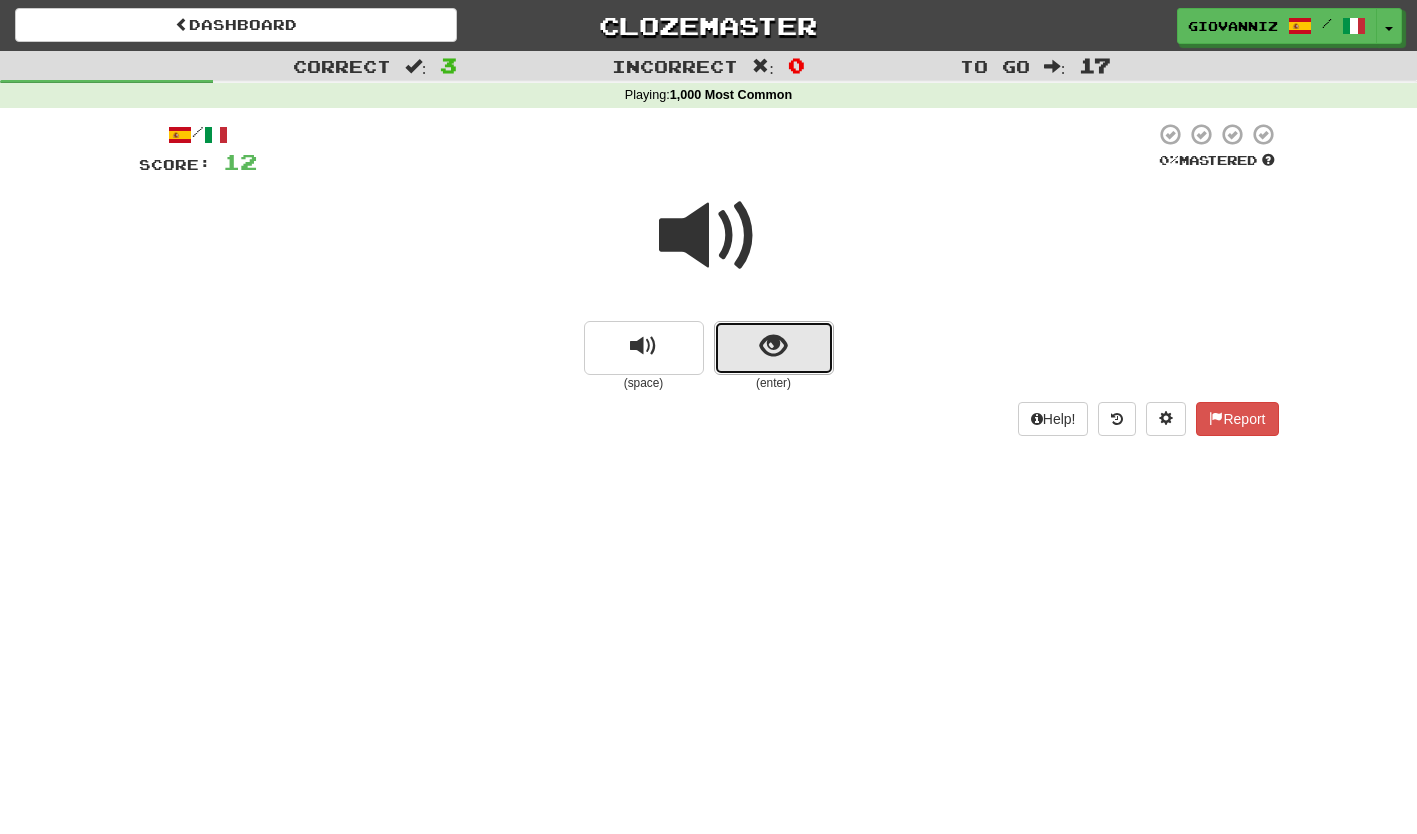 click at bounding box center [774, 348] 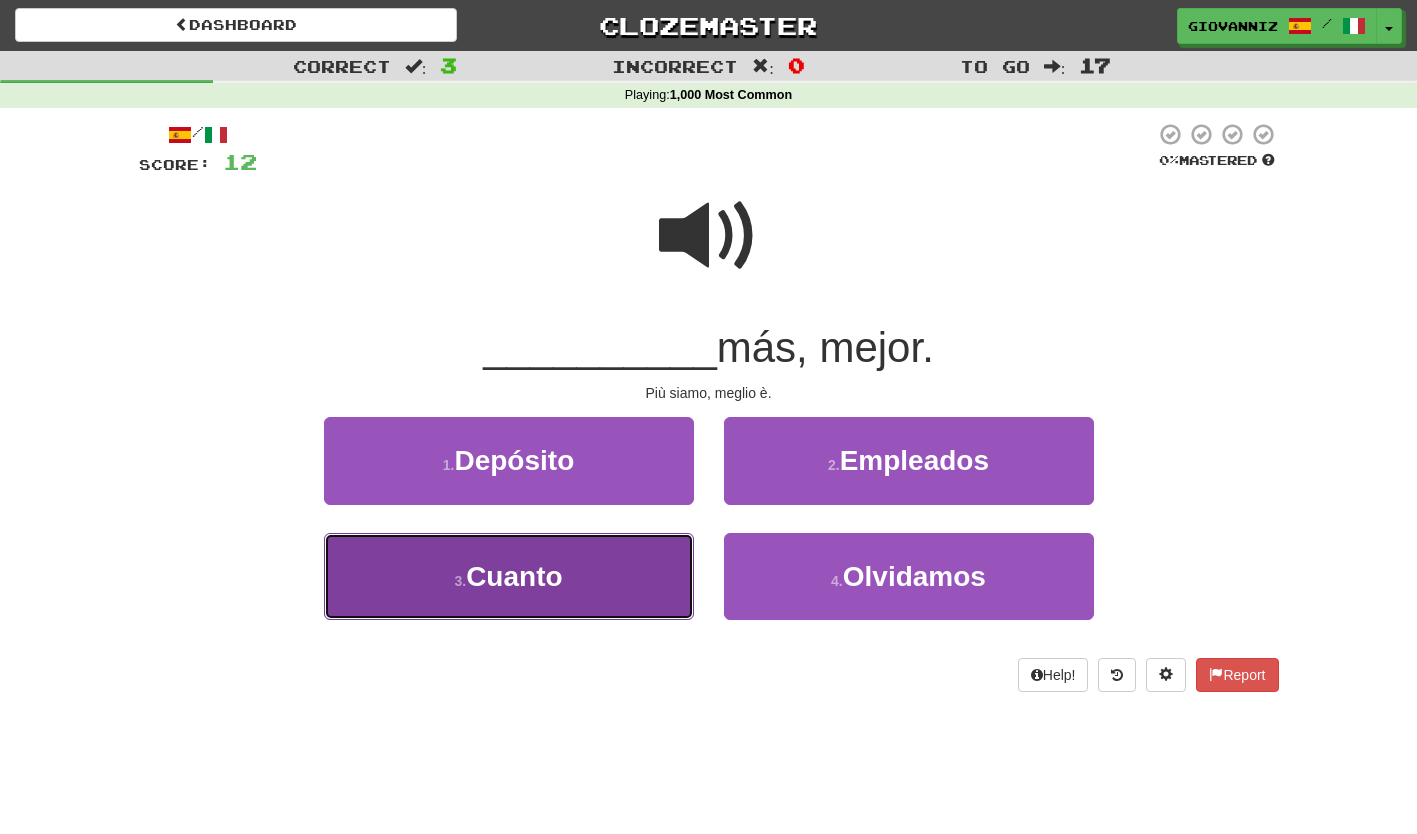 click on "3 .  Cuanto" at bounding box center [509, 576] 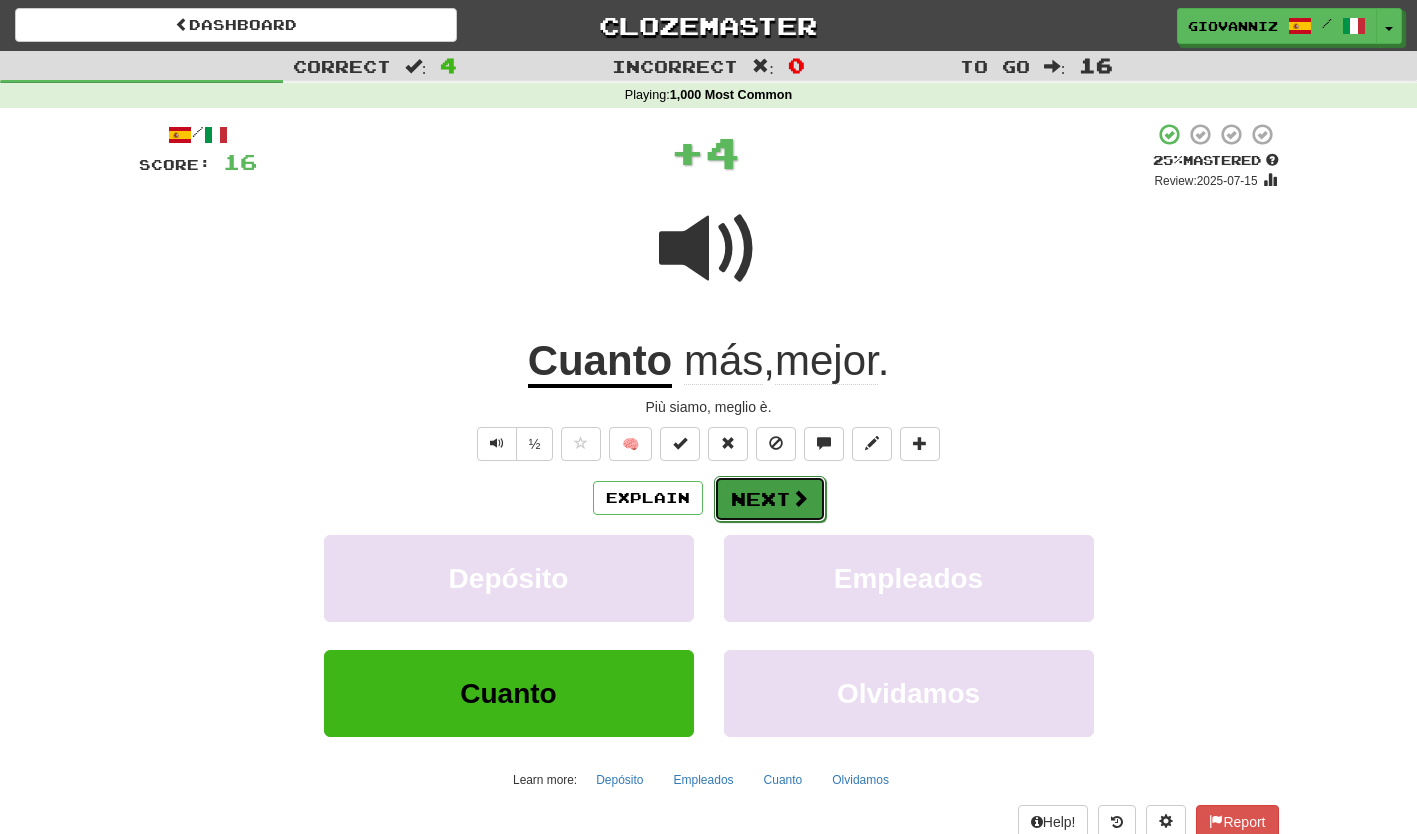 click on "Next" at bounding box center (770, 499) 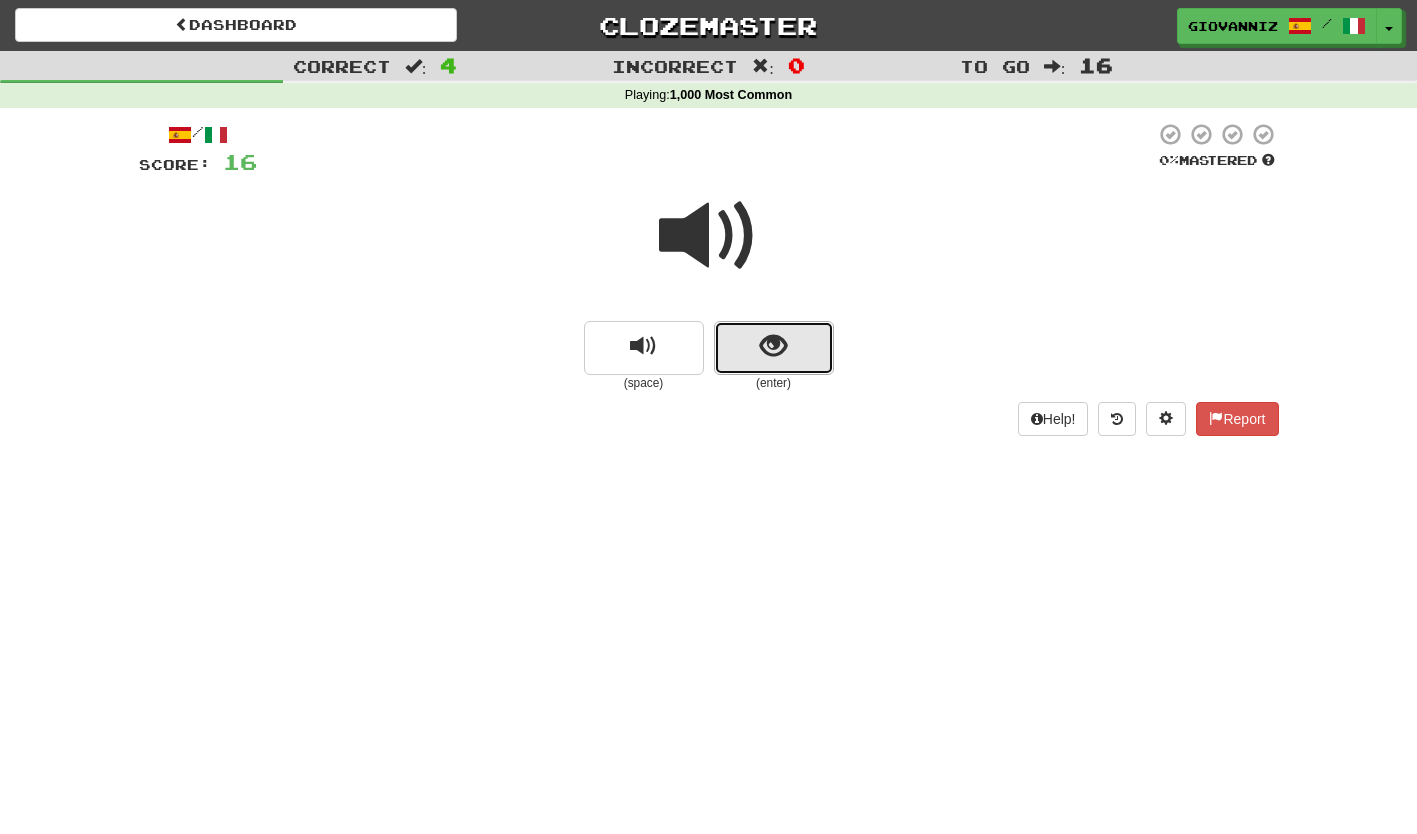 click at bounding box center (774, 348) 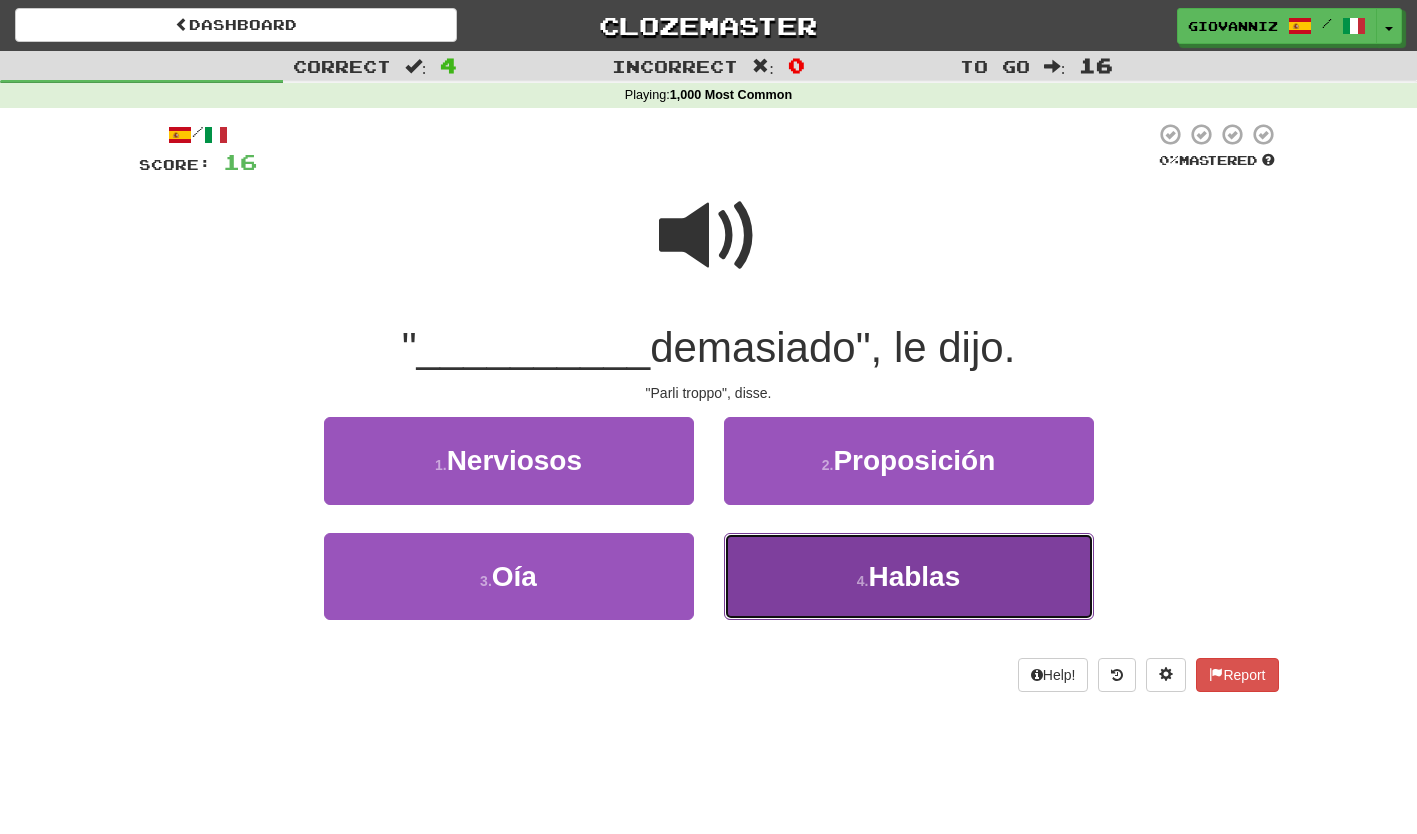 click on "4 .  Hablas" at bounding box center [909, 576] 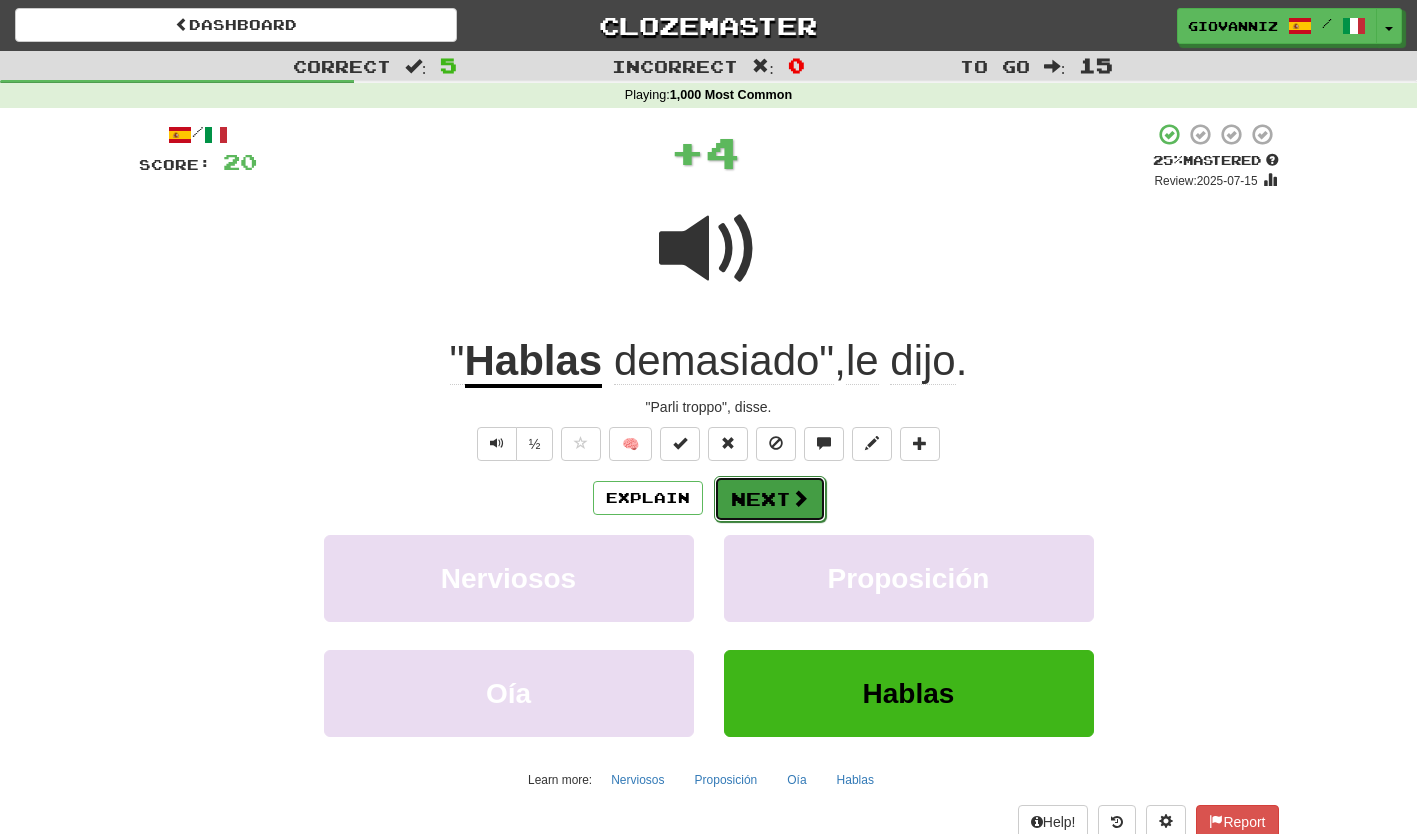 click on "Next" at bounding box center [770, 499] 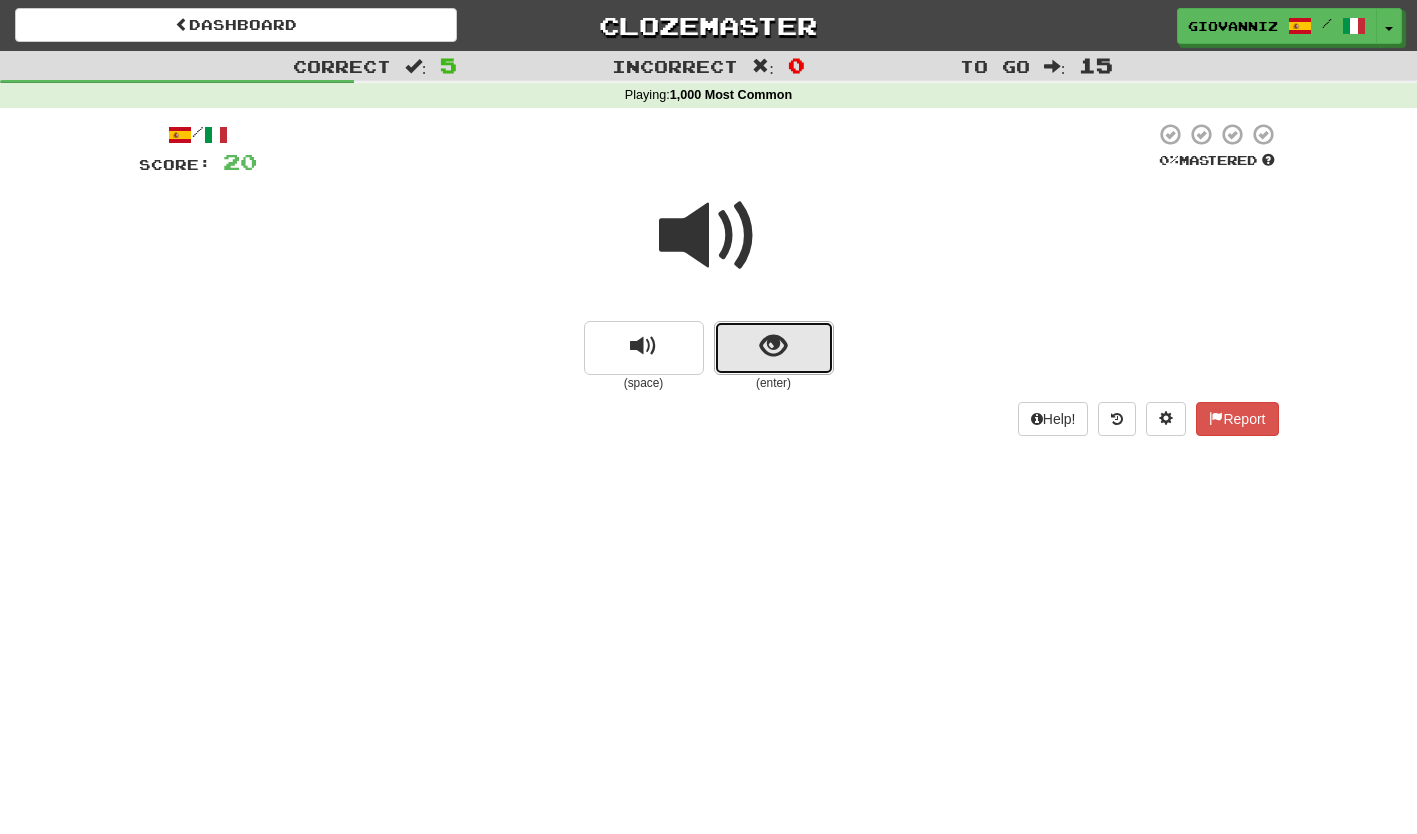 click at bounding box center [774, 348] 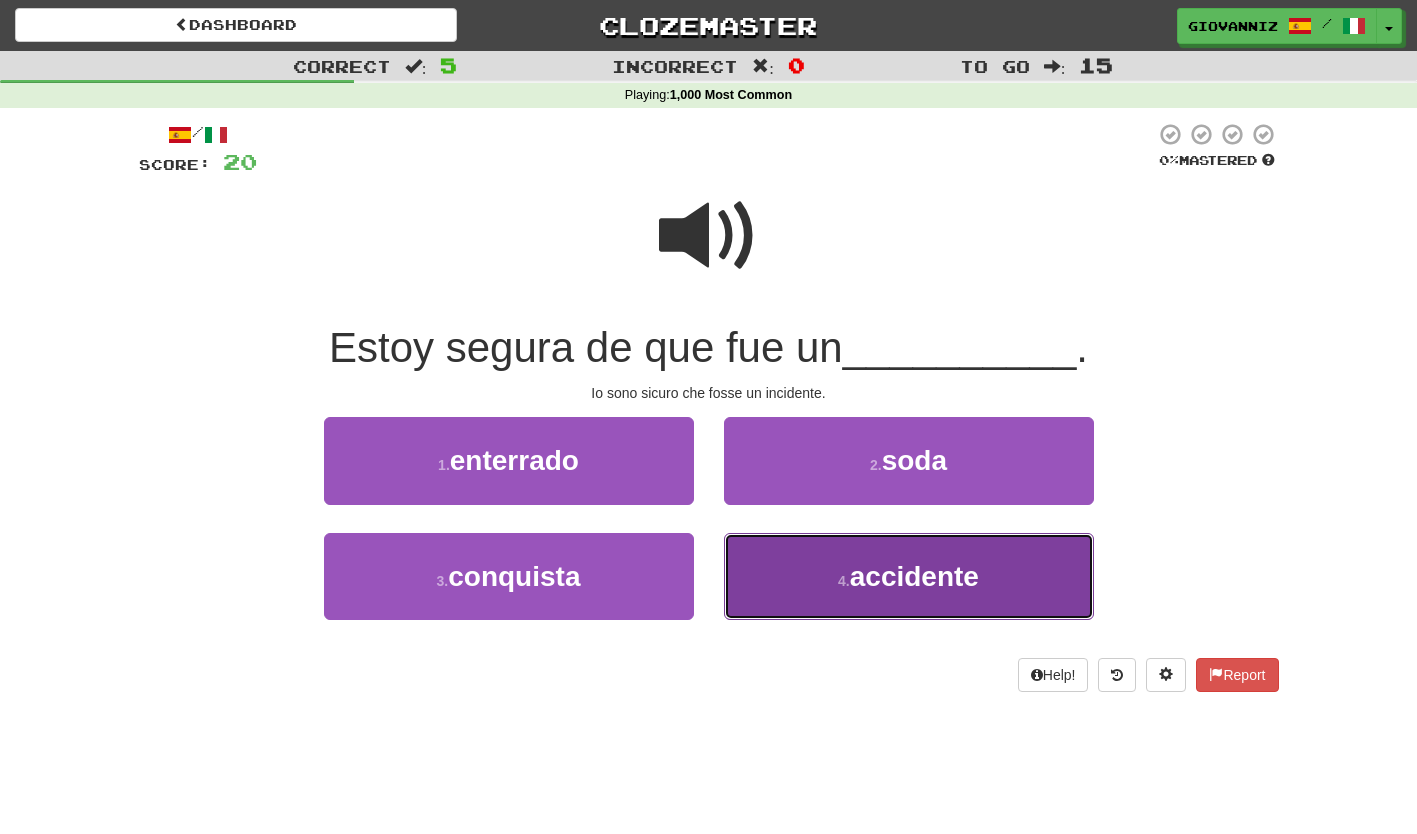 click on "4 .  accidente" at bounding box center [909, 576] 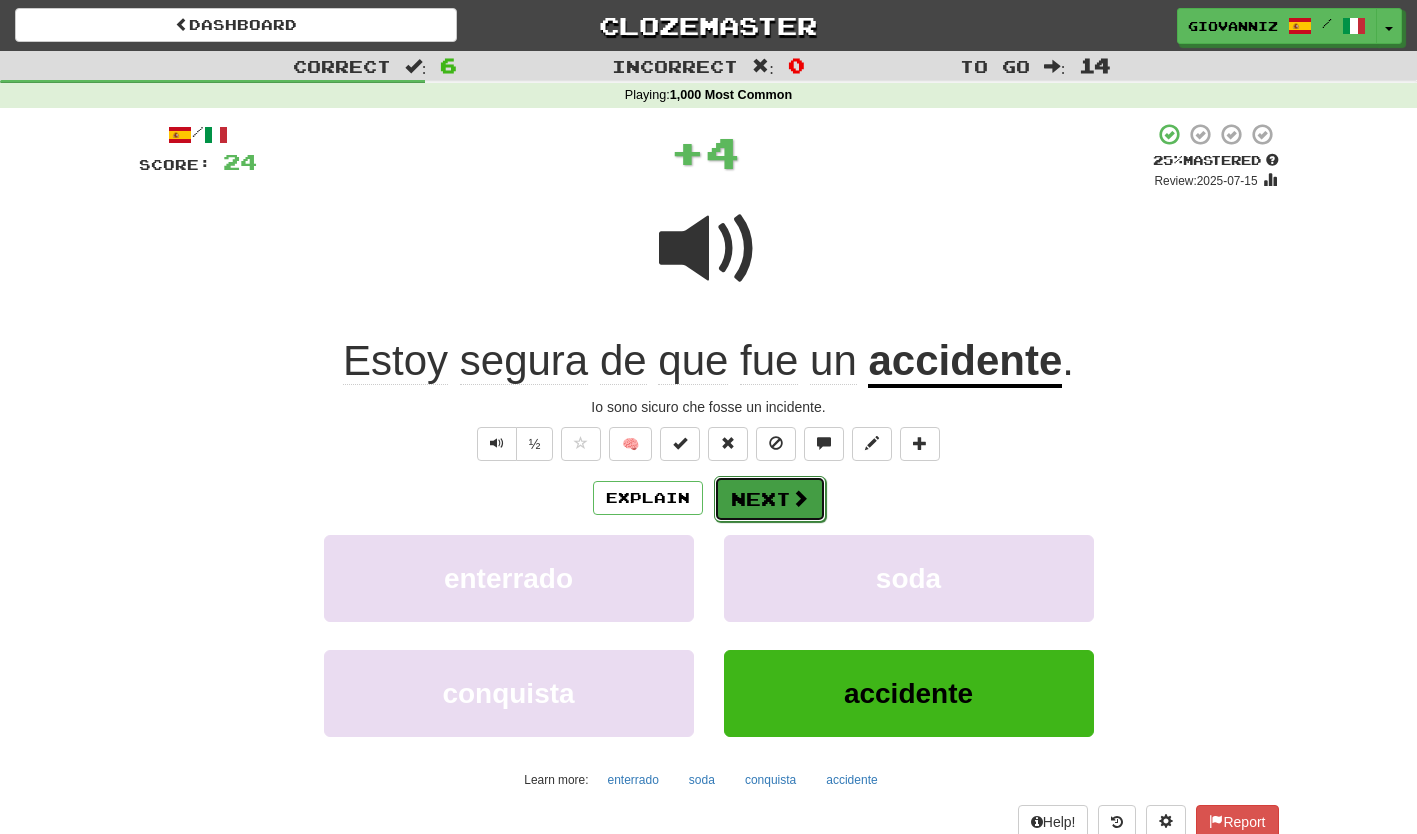 click on "Next" at bounding box center (770, 499) 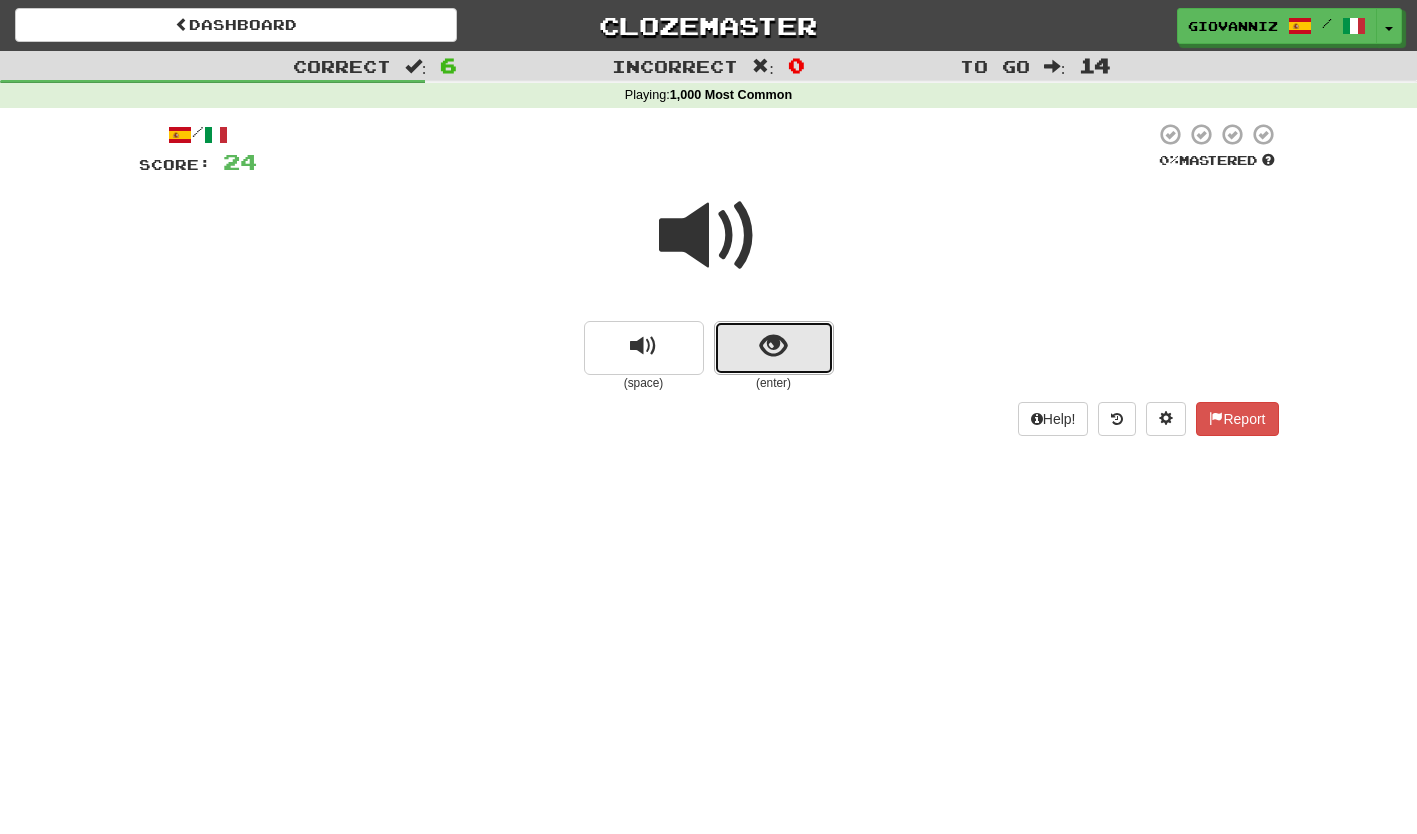 click at bounding box center (774, 348) 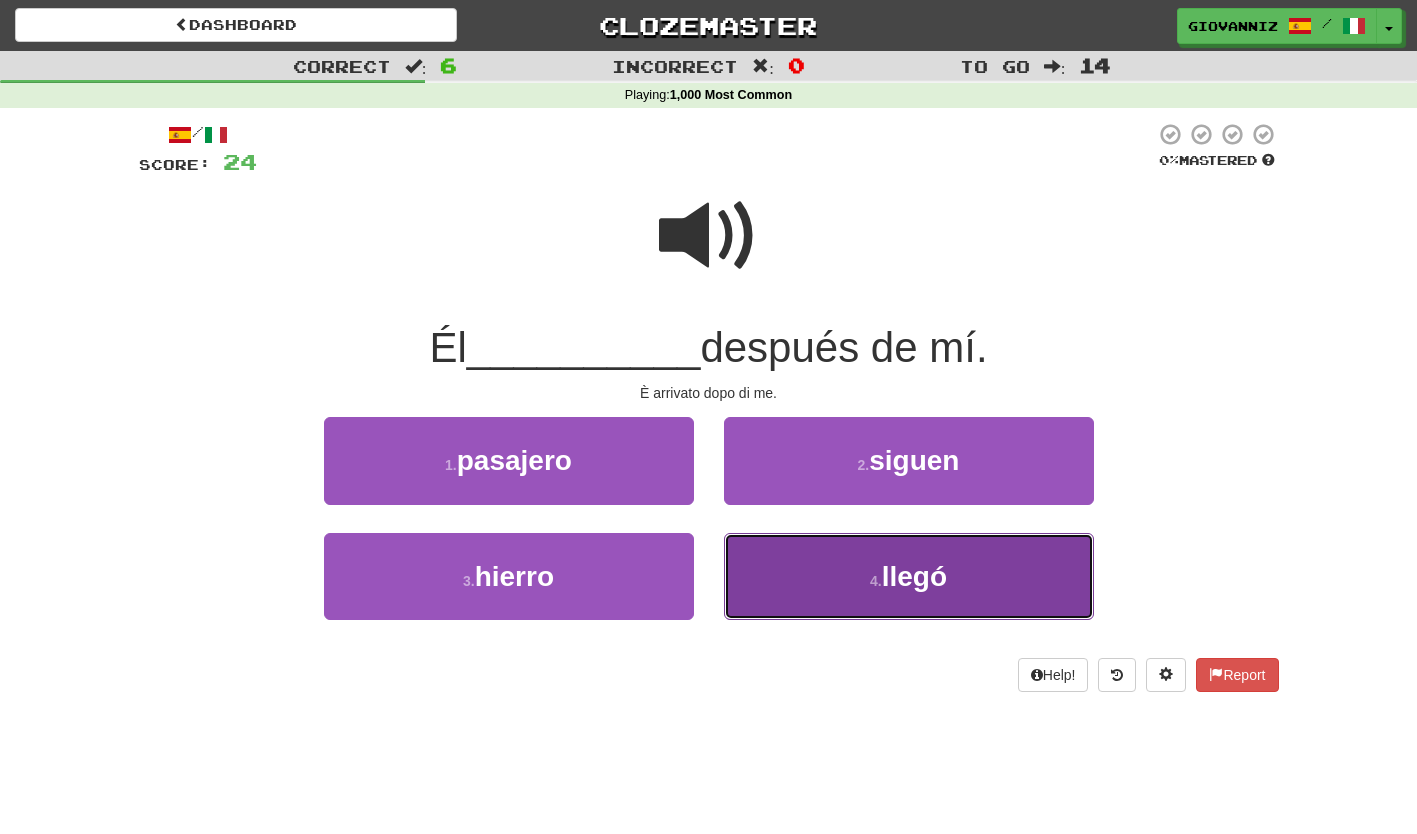 click on "4 .  llegó" at bounding box center (909, 576) 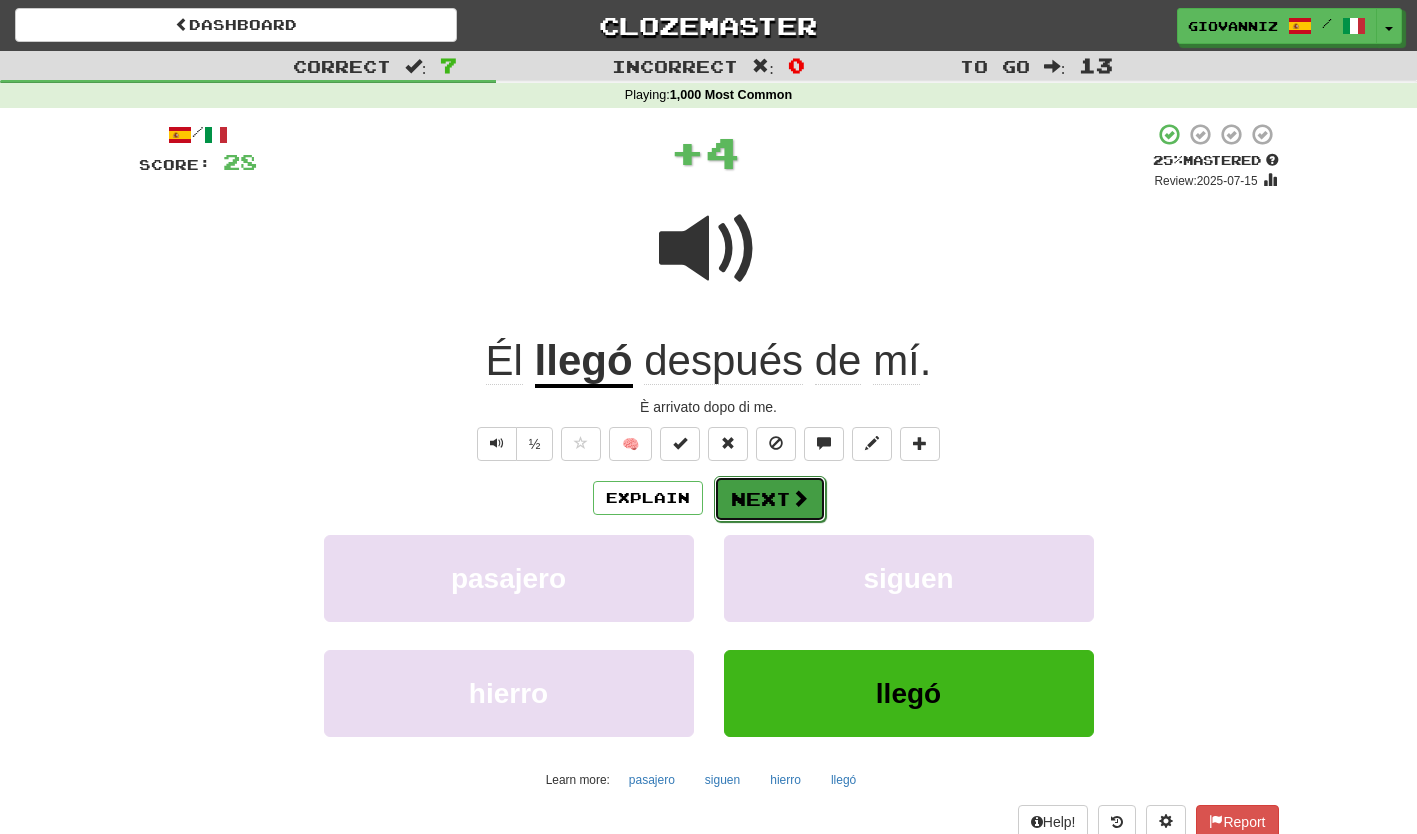 click on "Next" at bounding box center [770, 499] 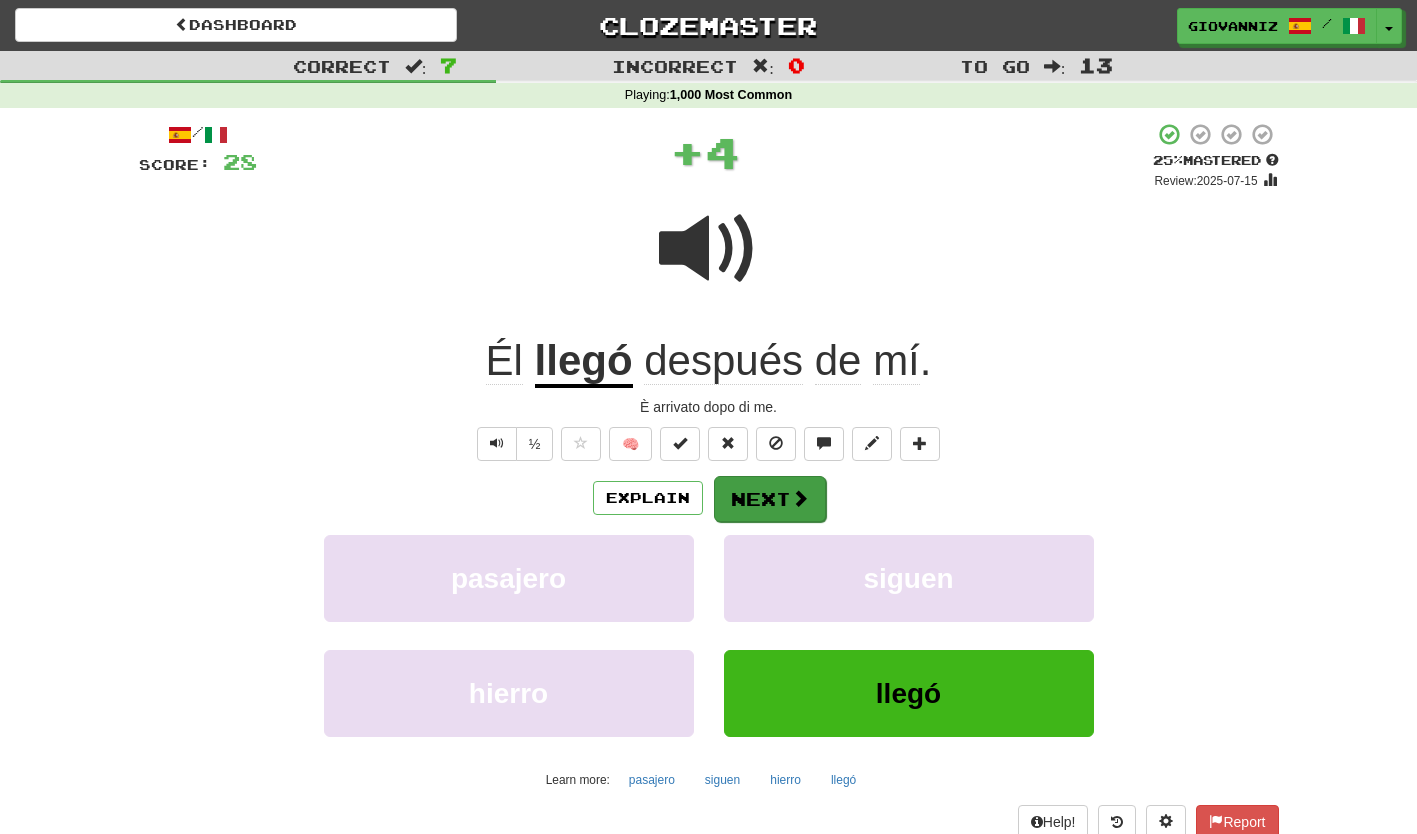 click on "Dashboard
Clozemaster
GiovanniZ
/
Toggle Dropdown
Dashboard
Leaderboard
Activity Feed
Notifications
Profile
Discussions
Español
/
Italiano
Streak:
0
Review:
50
Points Today: 0
Español
/
English
Streak:
1
Review:
0
Points Today: 80
Italiano
/
English
Streak:
1
Review:
0
Daily Goal:  3800 /50
Languages
Account
Logout
GiovanniZ
/
Toggle Dropdown
Dashboard
Leaderboard
Activity Feed
Notifications
Profile
Discussions
Español
/
Italiano
Streak:
0
Review:
50
Points Today: 0
Español
/
English
Streak:
1
Review:
0
Points Today: 80" at bounding box center (708, 450) 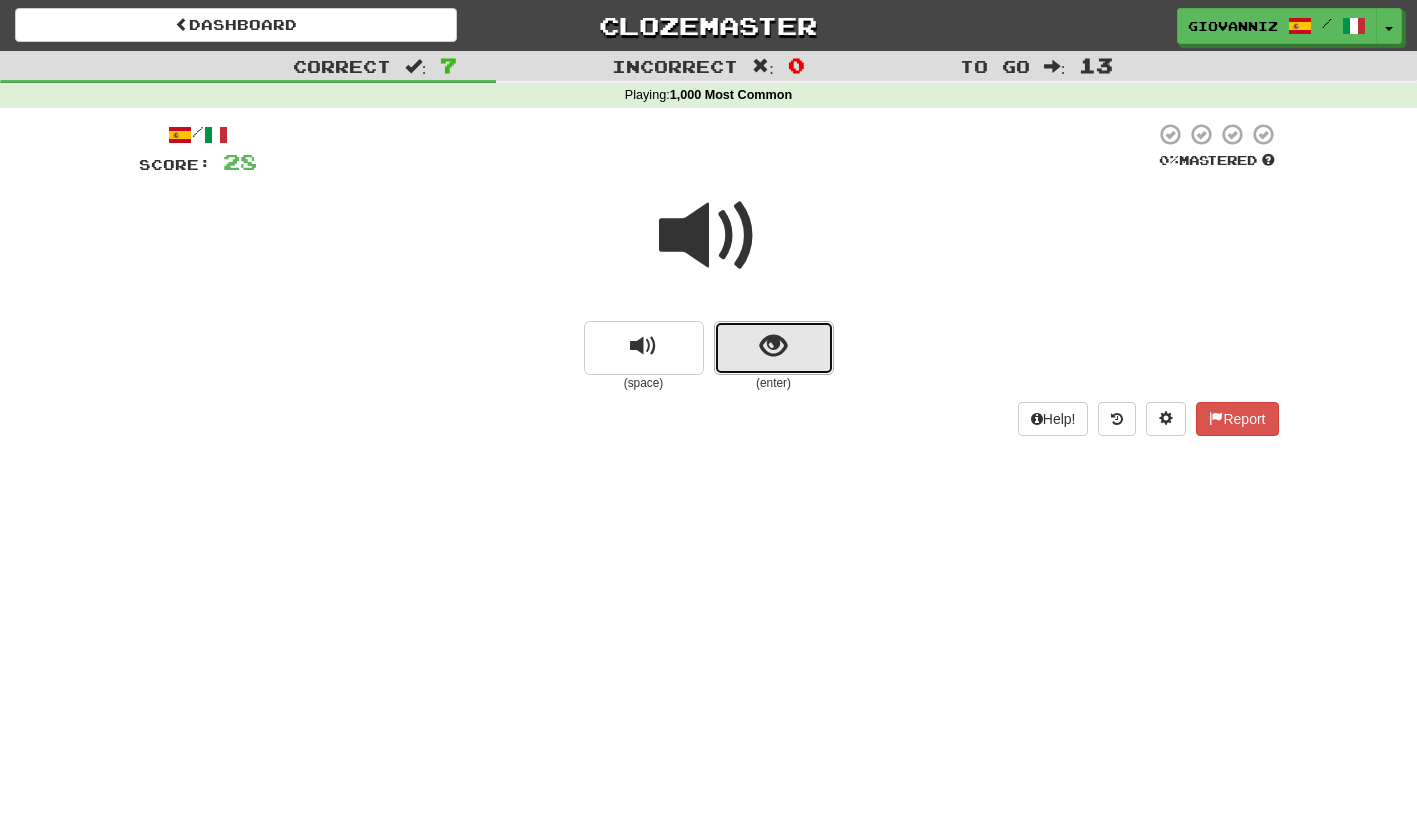 drag, startPoint x: 748, startPoint y: 496, endPoint x: 723, endPoint y: 339, distance: 158.97798 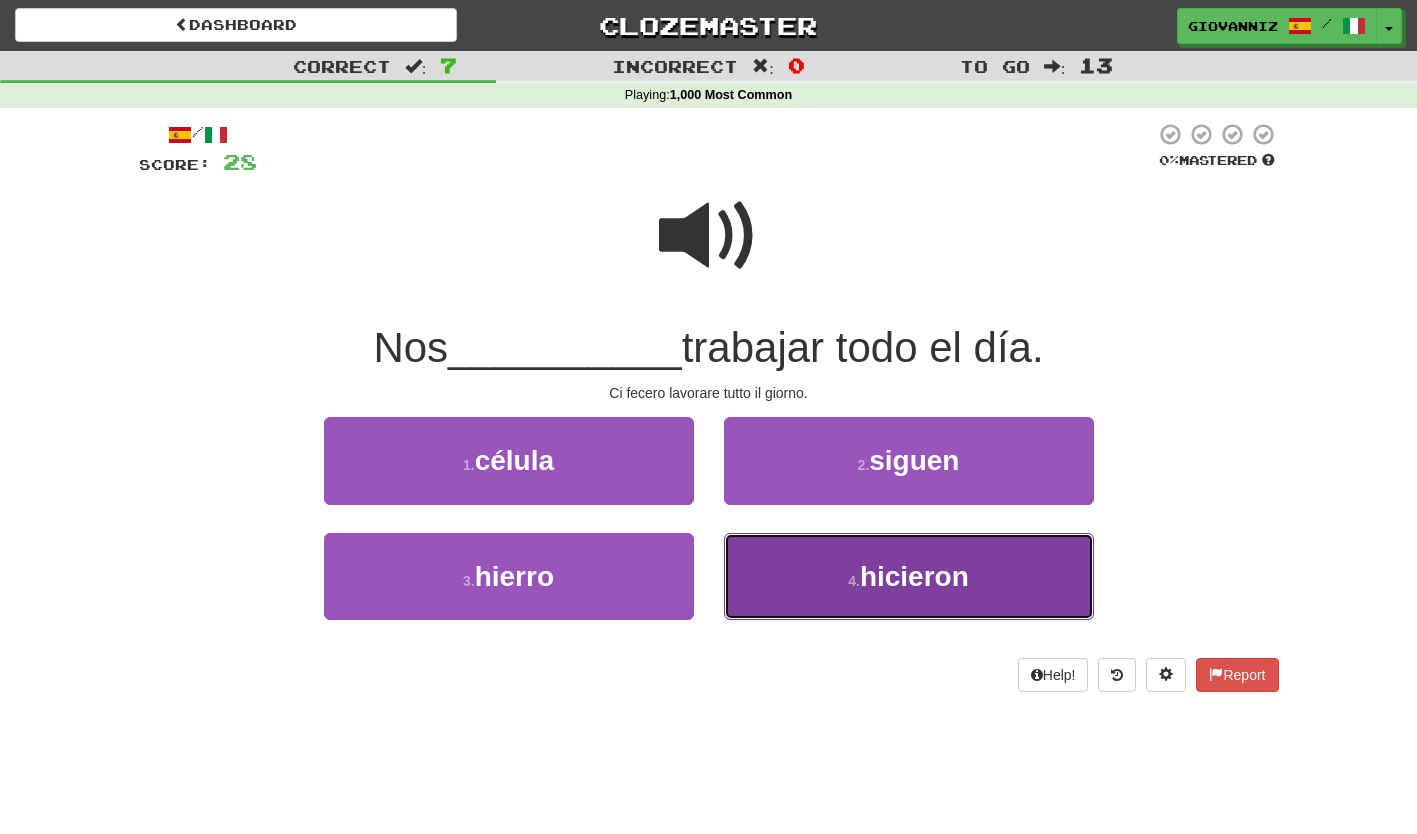 click on "4 .  hicieron" at bounding box center (909, 576) 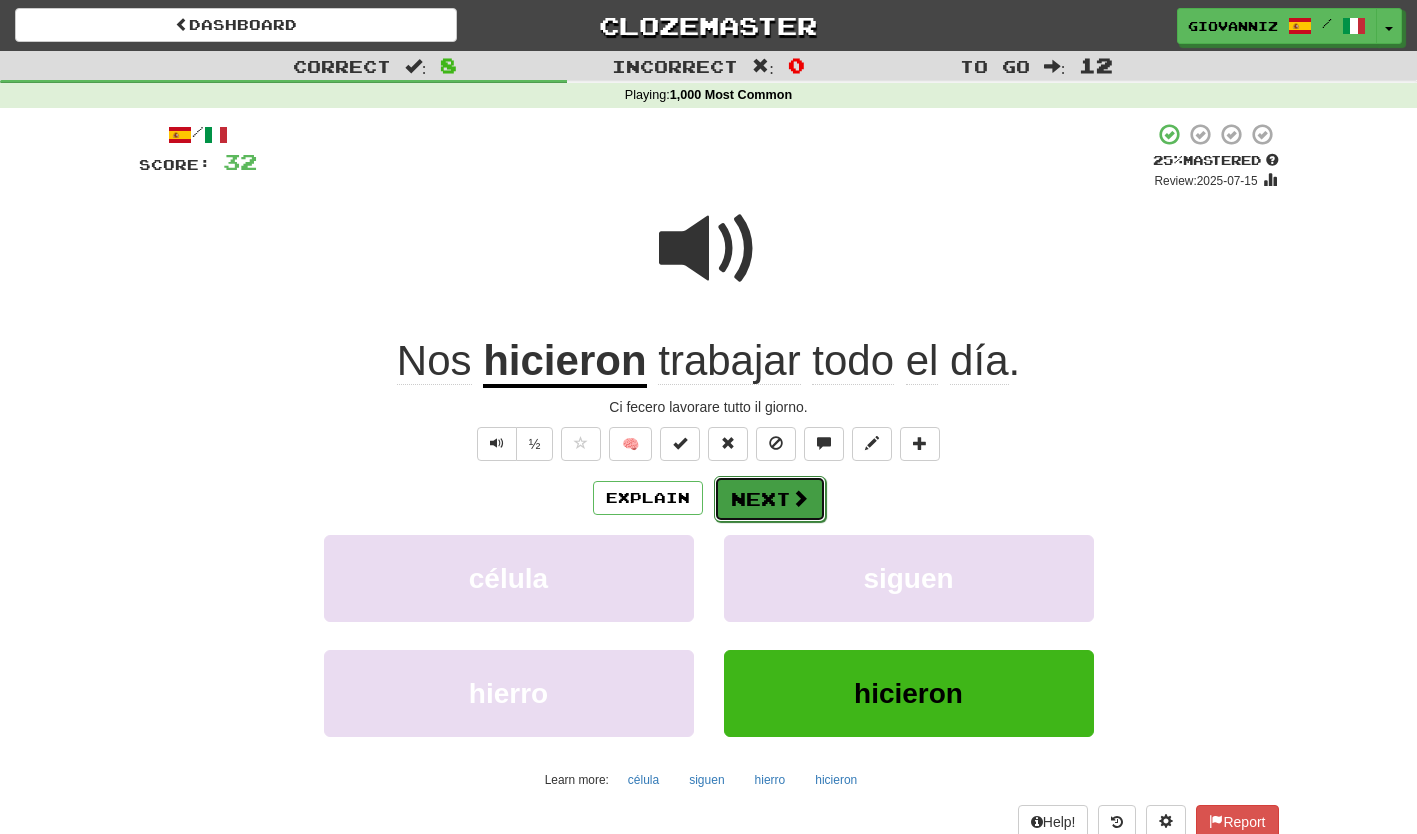 click on "Next" at bounding box center [770, 499] 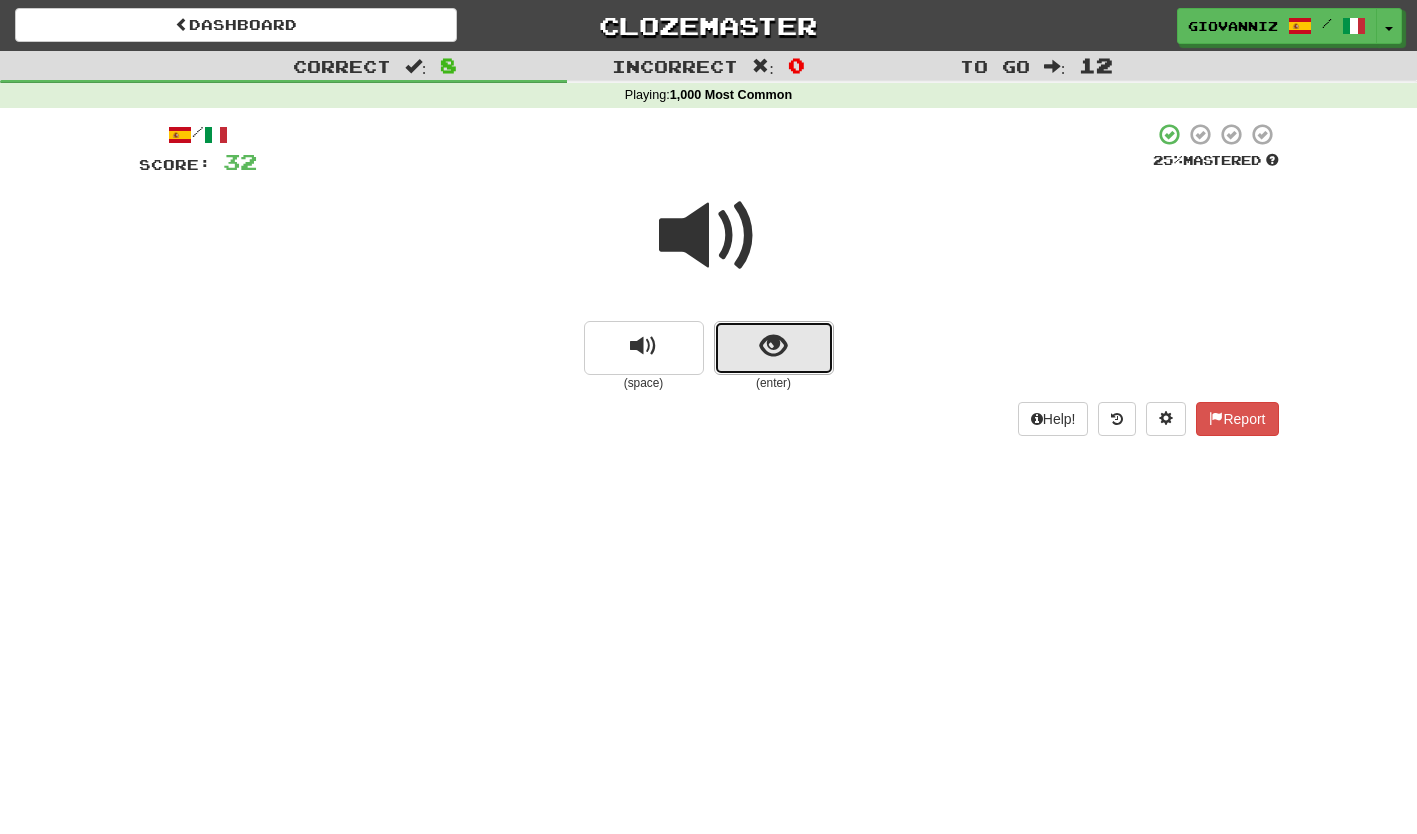click at bounding box center (774, 348) 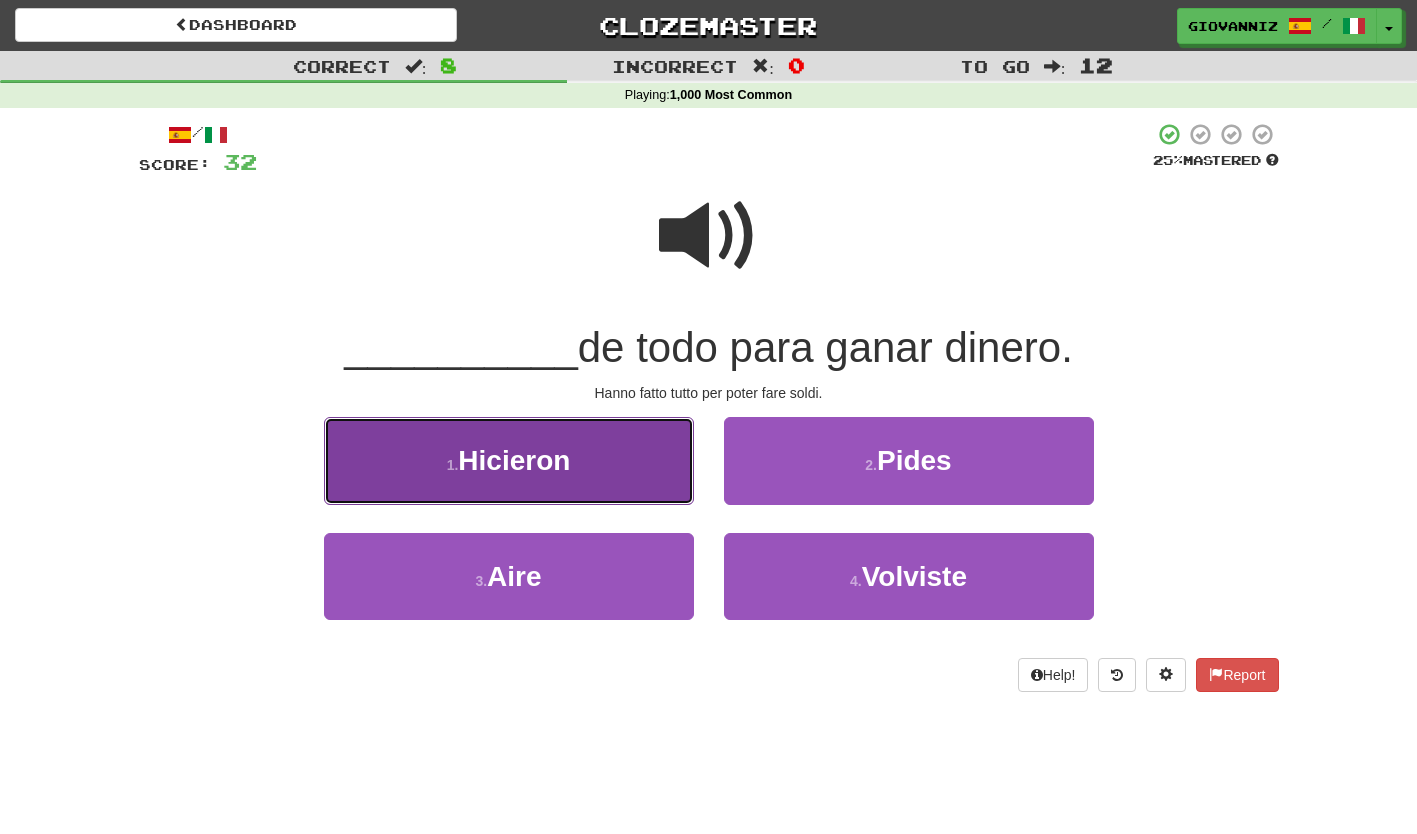 click on "1 .  Hicieron" at bounding box center [509, 460] 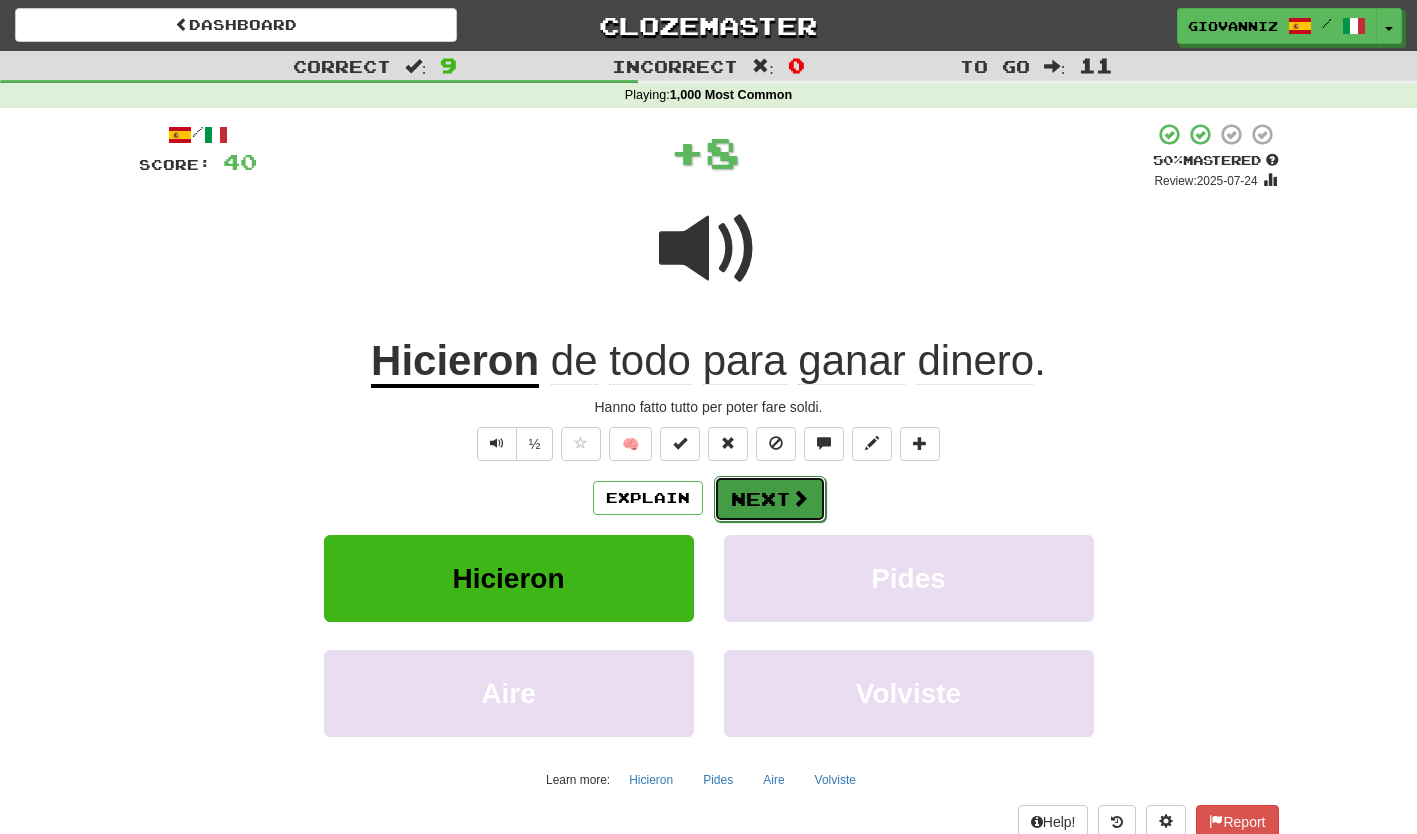 click on "Next" at bounding box center (770, 499) 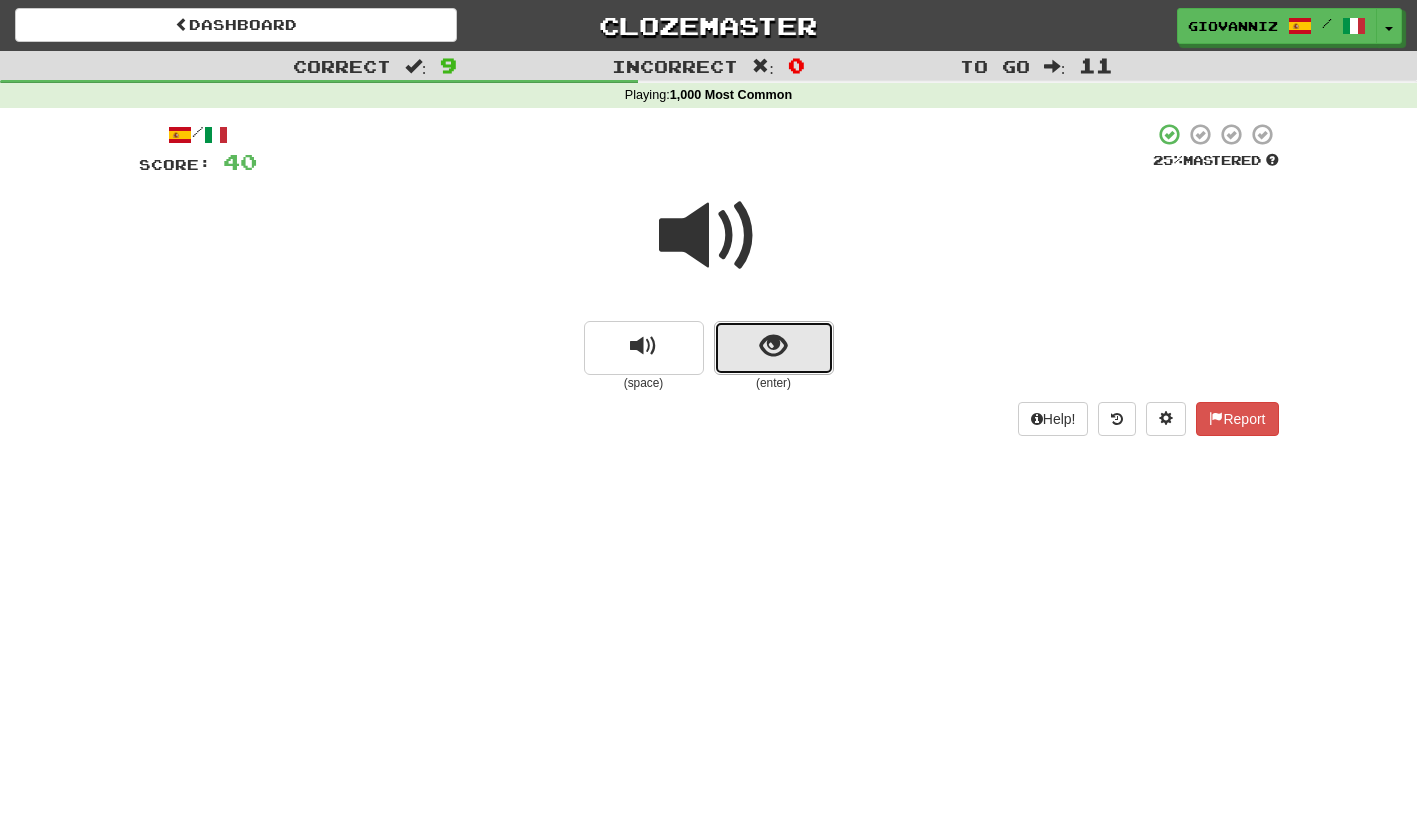 click at bounding box center [774, 348] 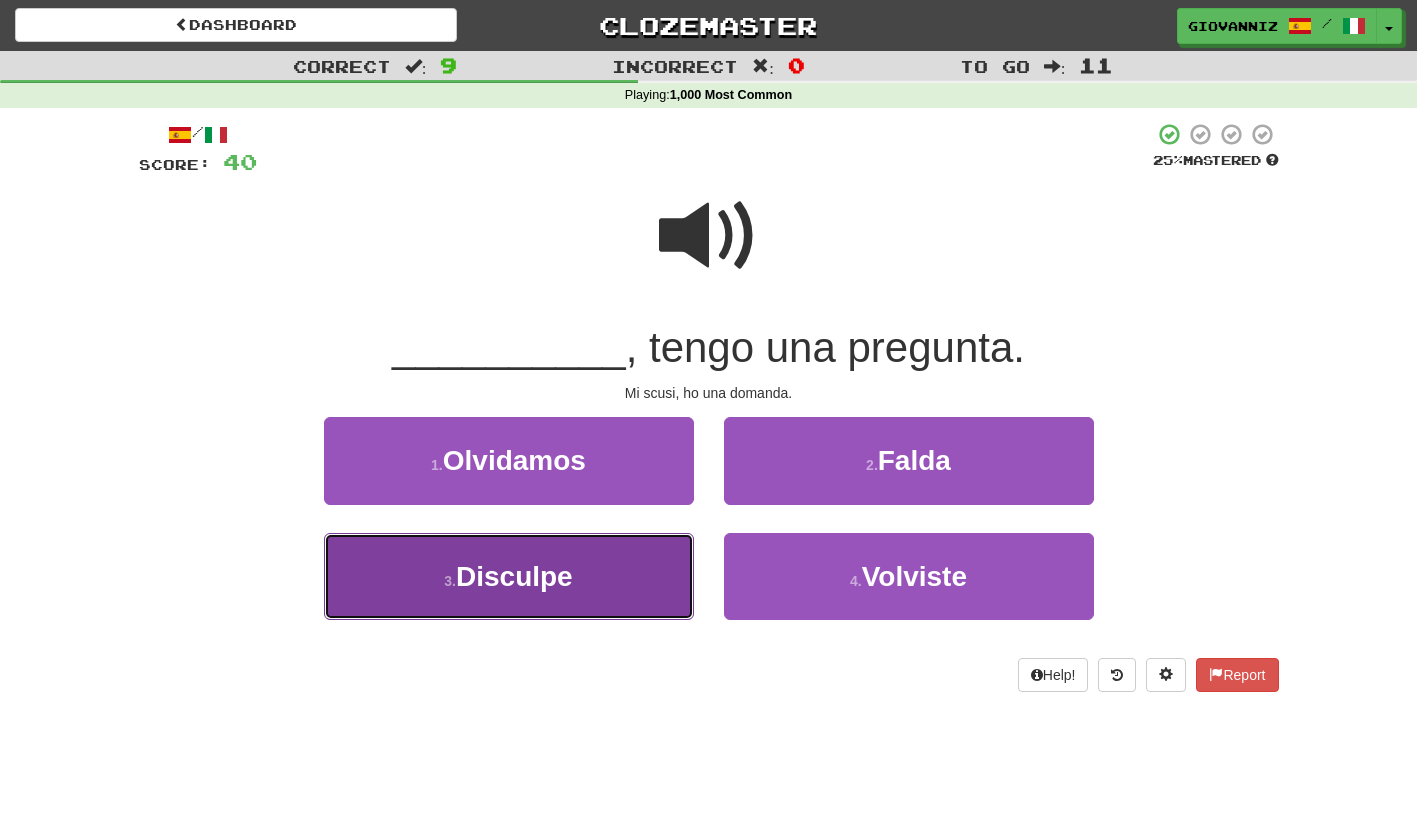 click on "3 .  Disculpe" at bounding box center [509, 576] 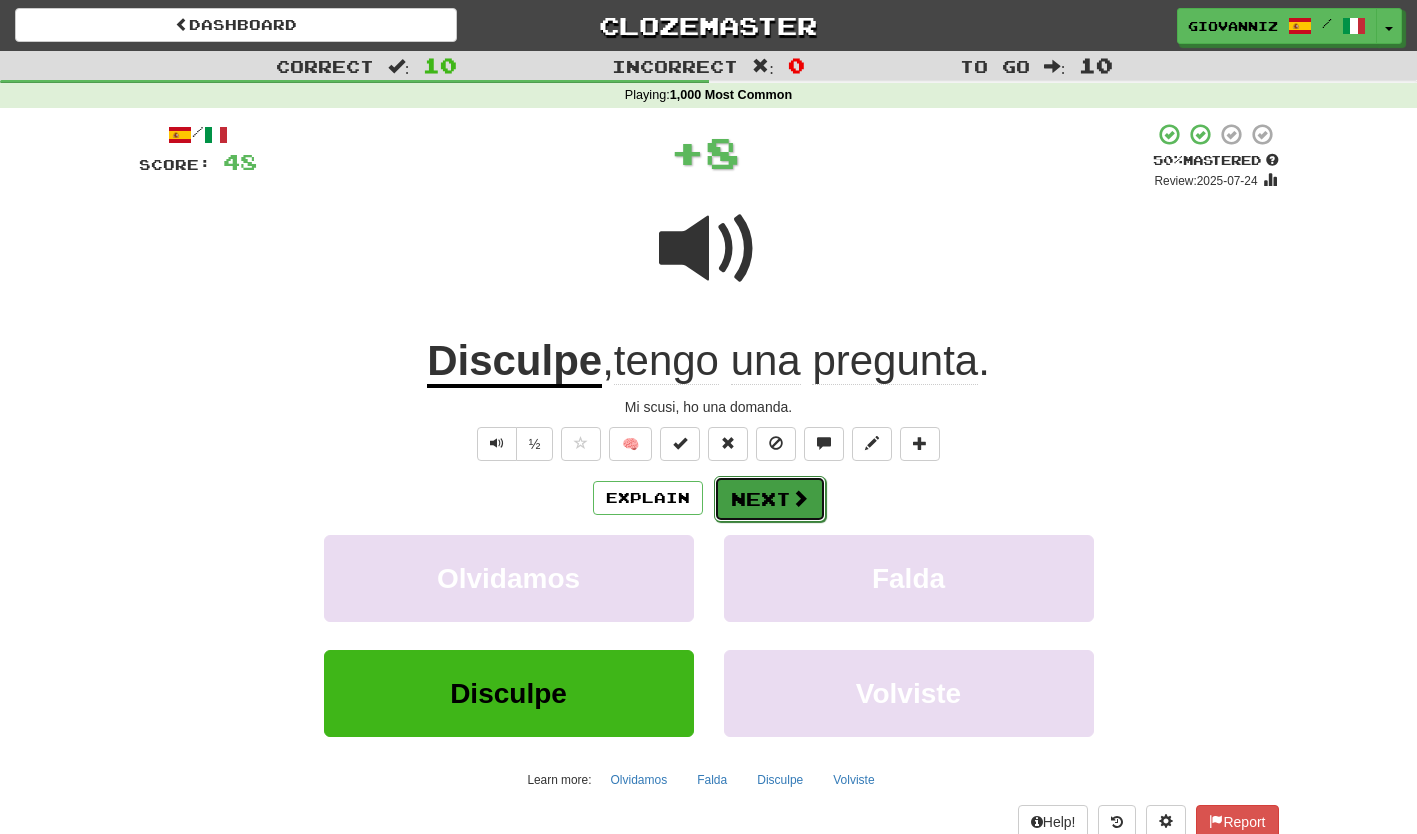 click on "Next" at bounding box center (770, 499) 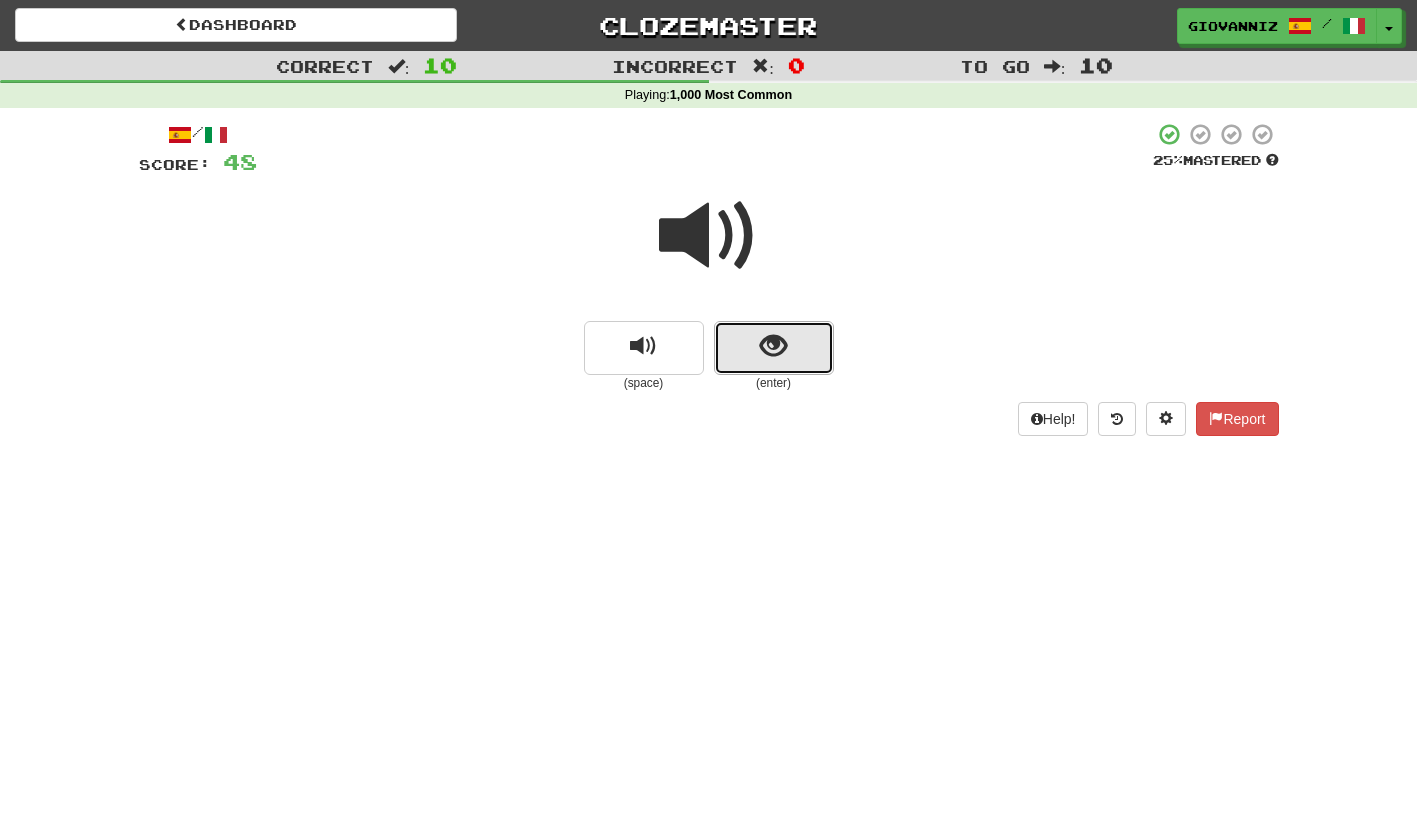 click at bounding box center (774, 348) 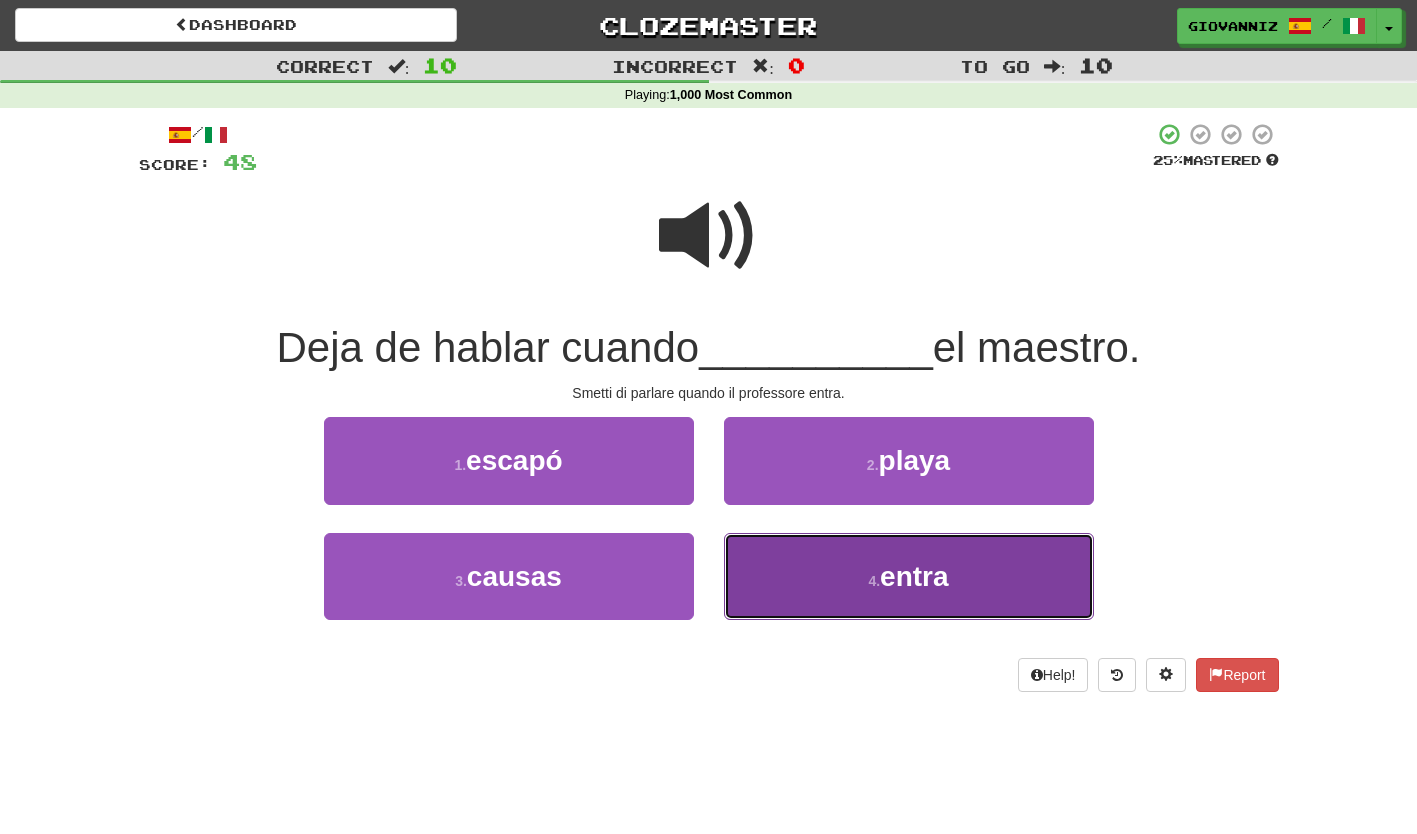 click on "4 .  entra" at bounding box center [909, 576] 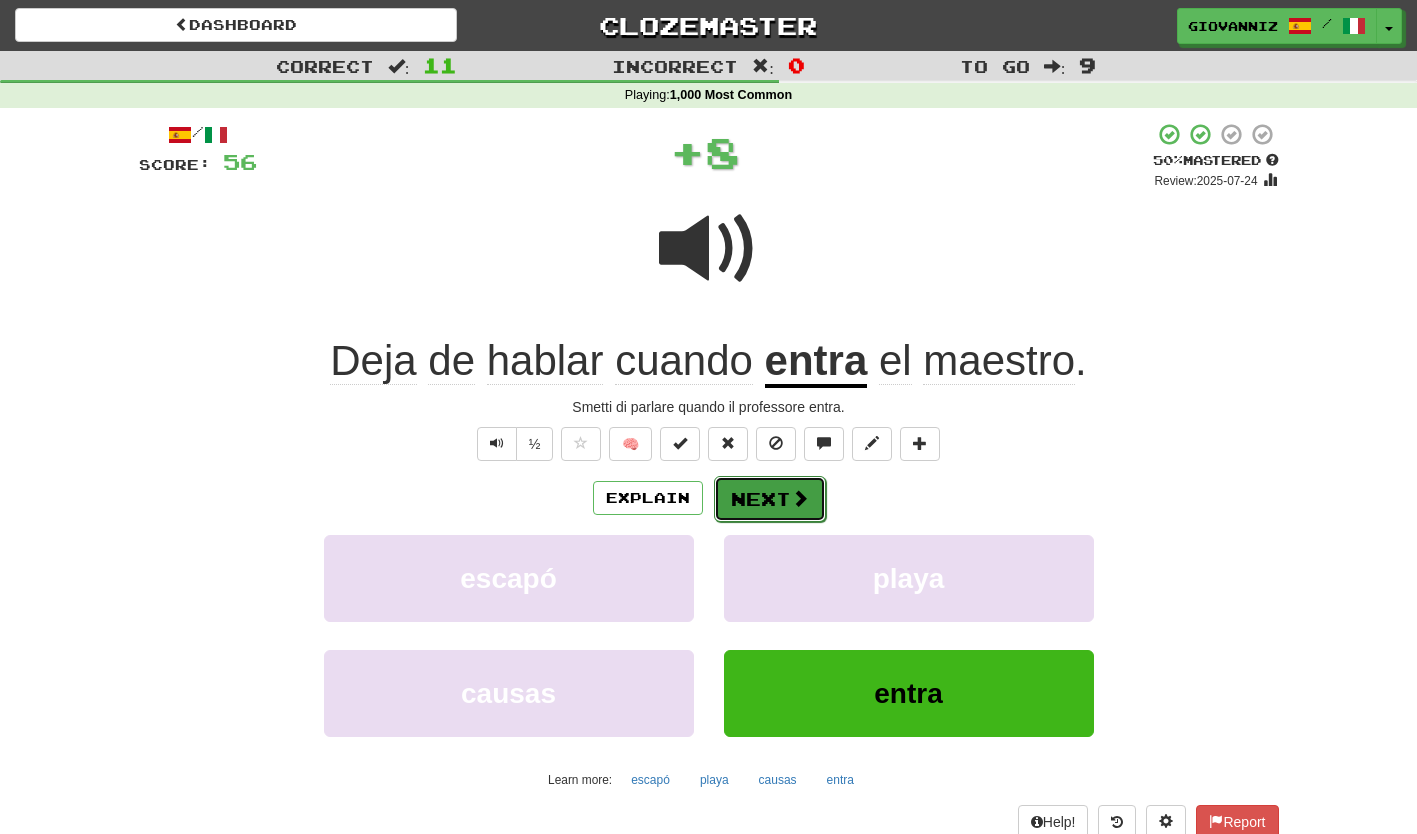 click on "Next" at bounding box center [770, 499] 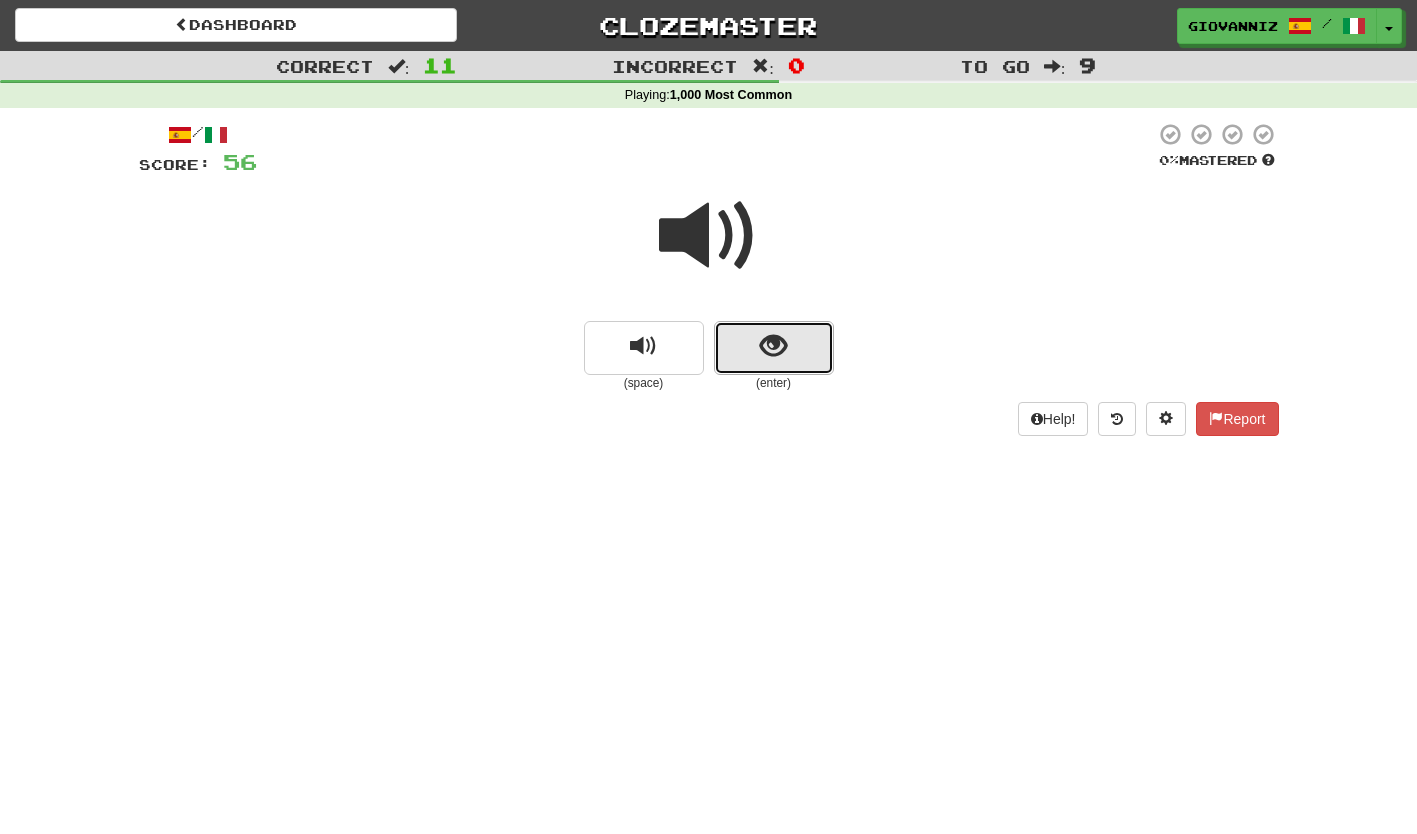 click at bounding box center [774, 348] 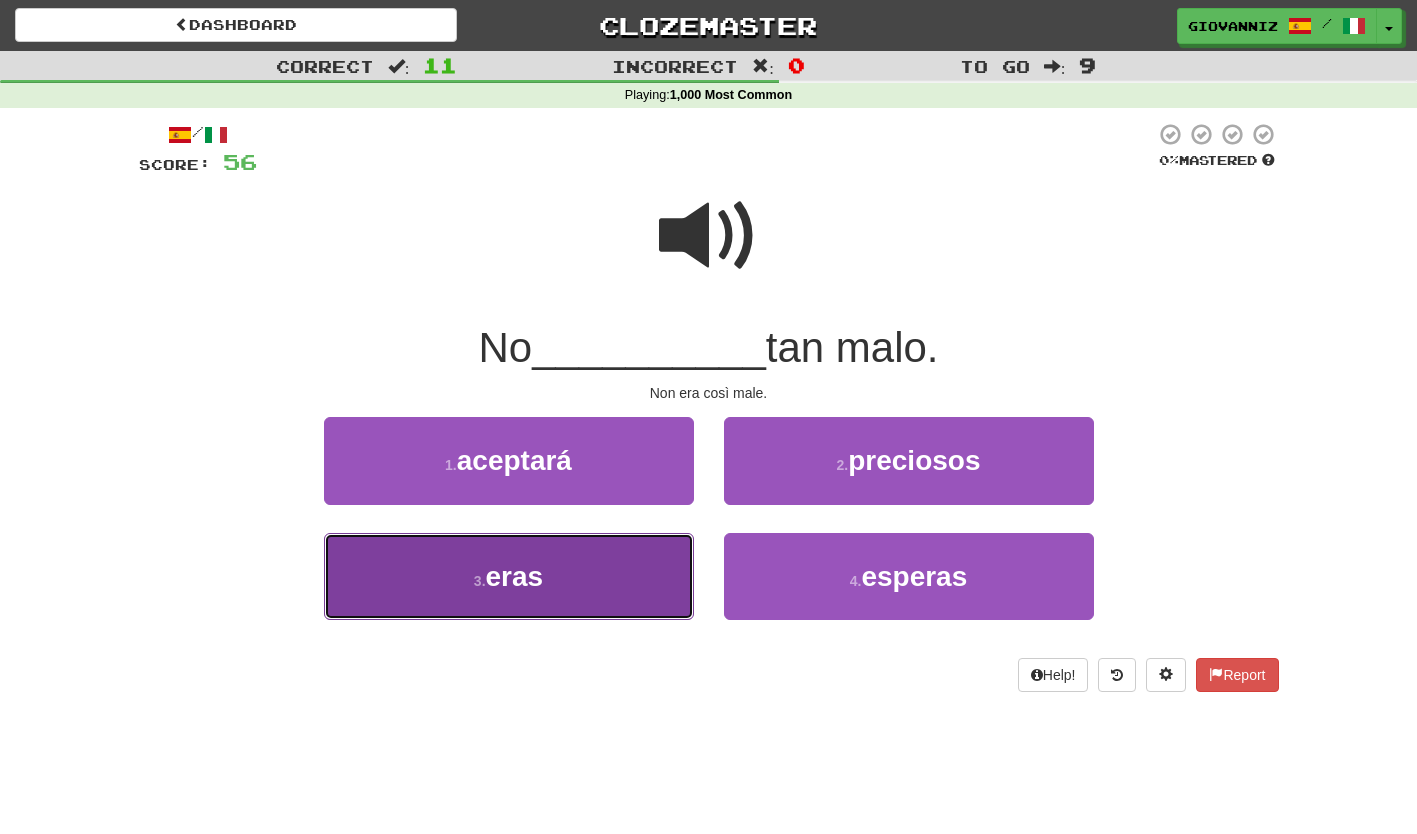 click on "3 .  eras" at bounding box center (509, 576) 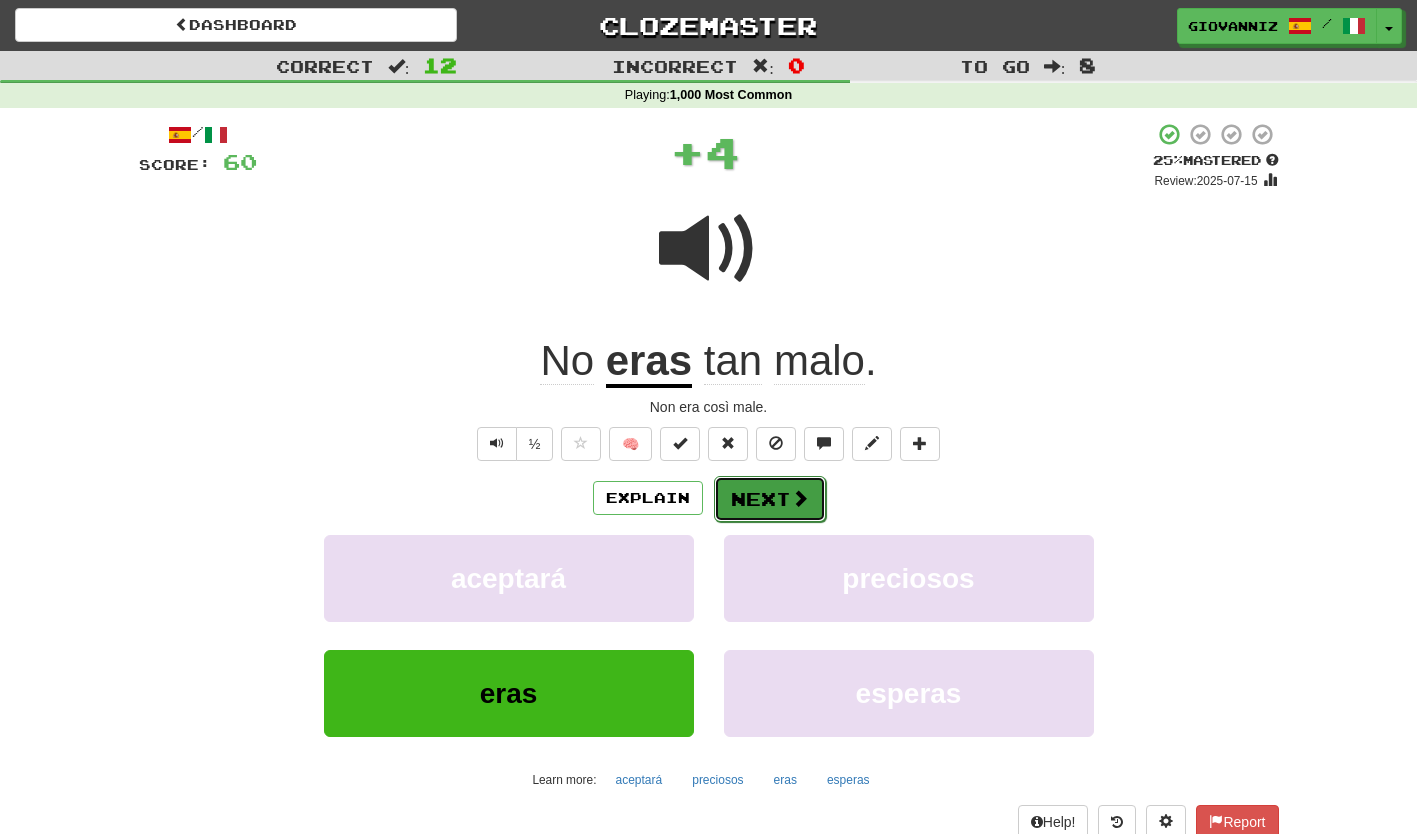 click on "Next" at bounding box center [770, 499] 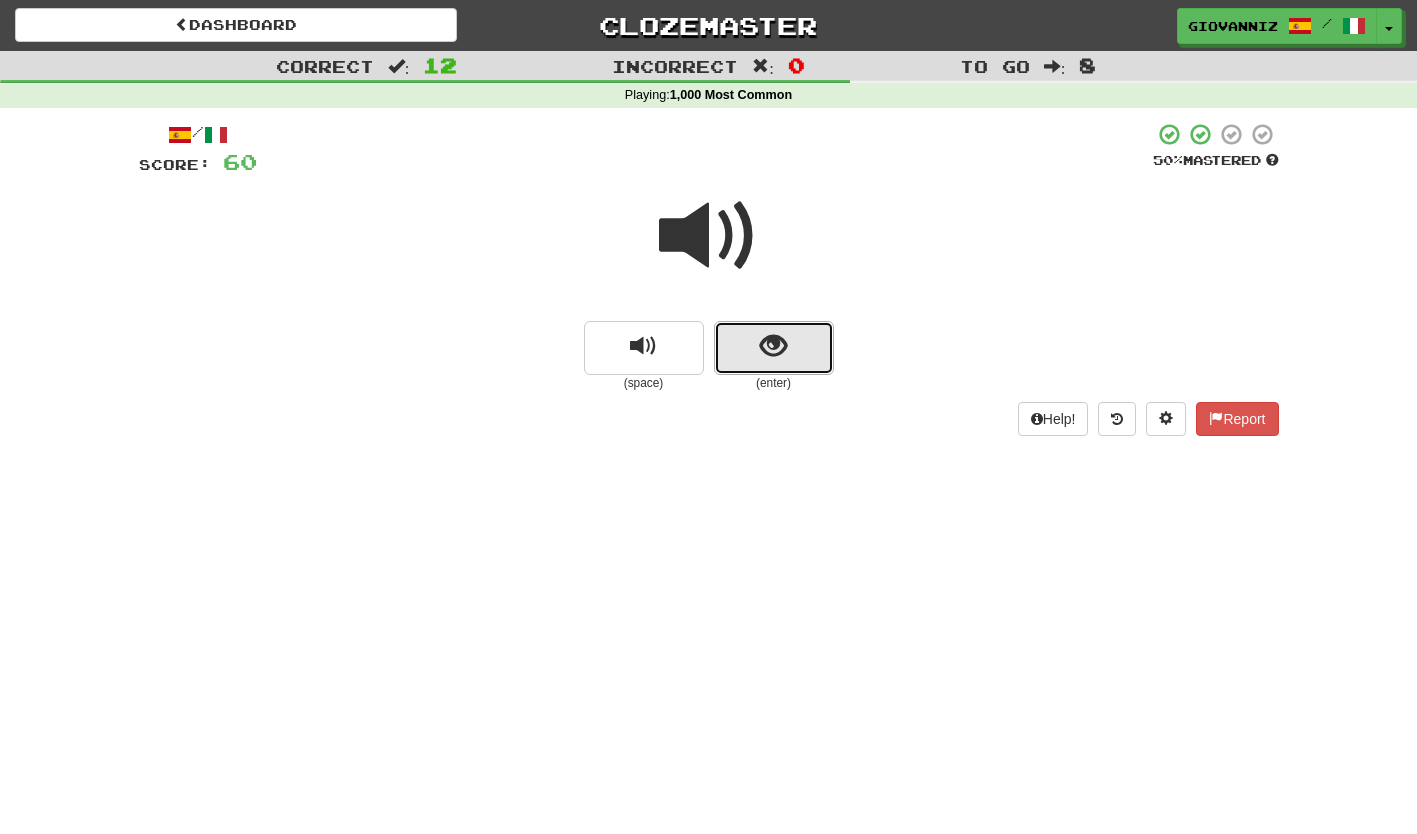 click at bounding box center (774, 348) 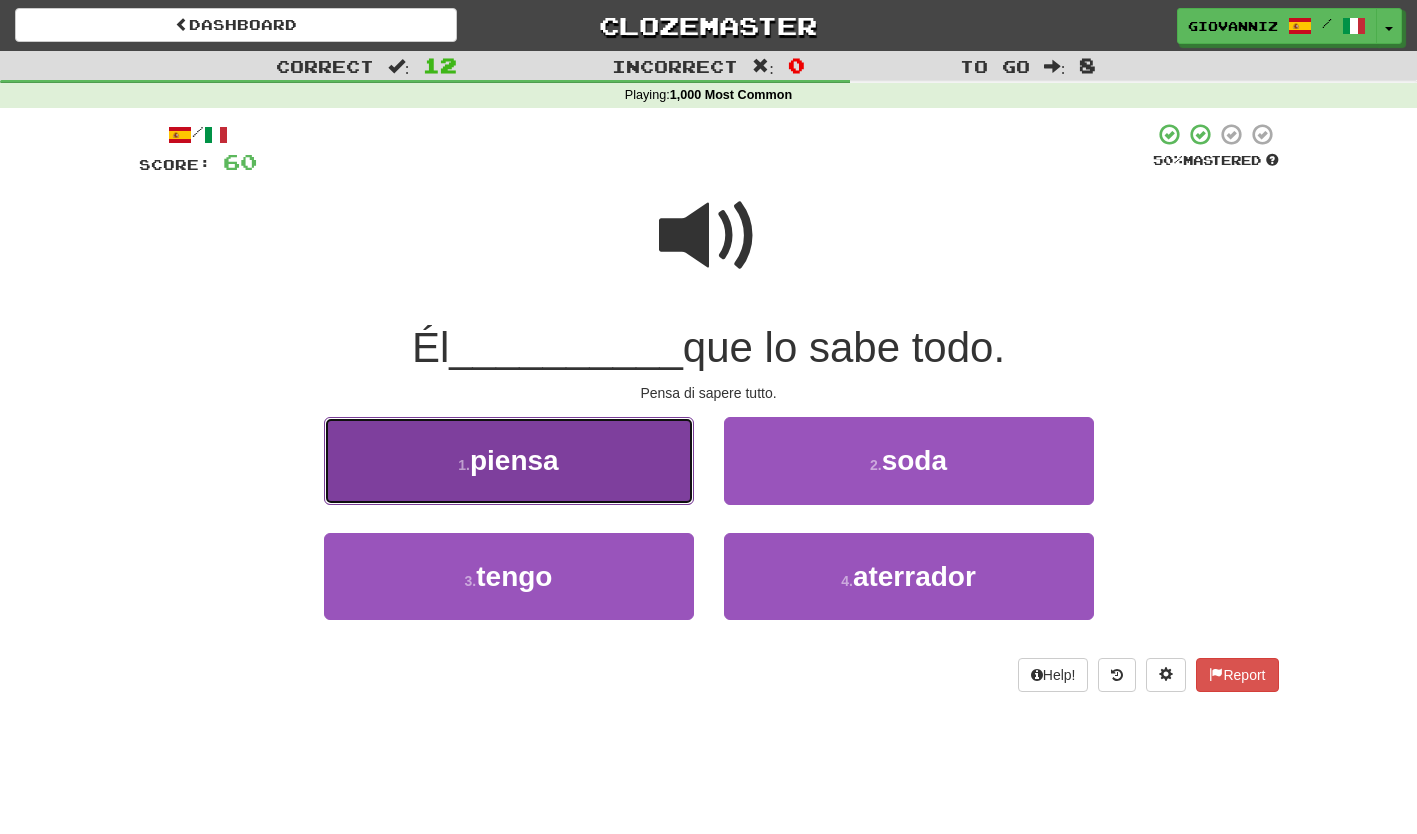click on "1 .  piensa" at bounding box center [509, 460] 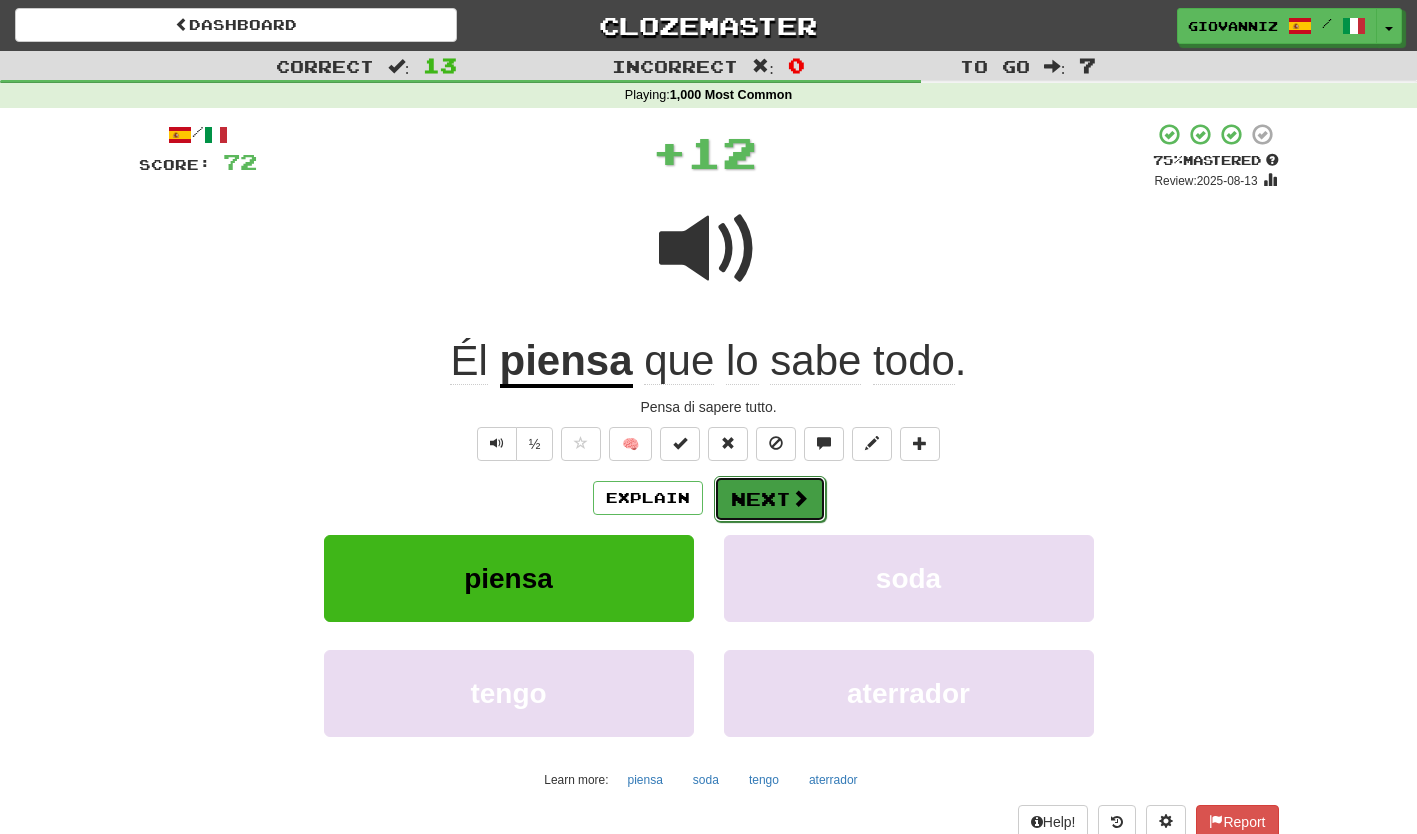 click on "Next" at bounding box center [770, 499] 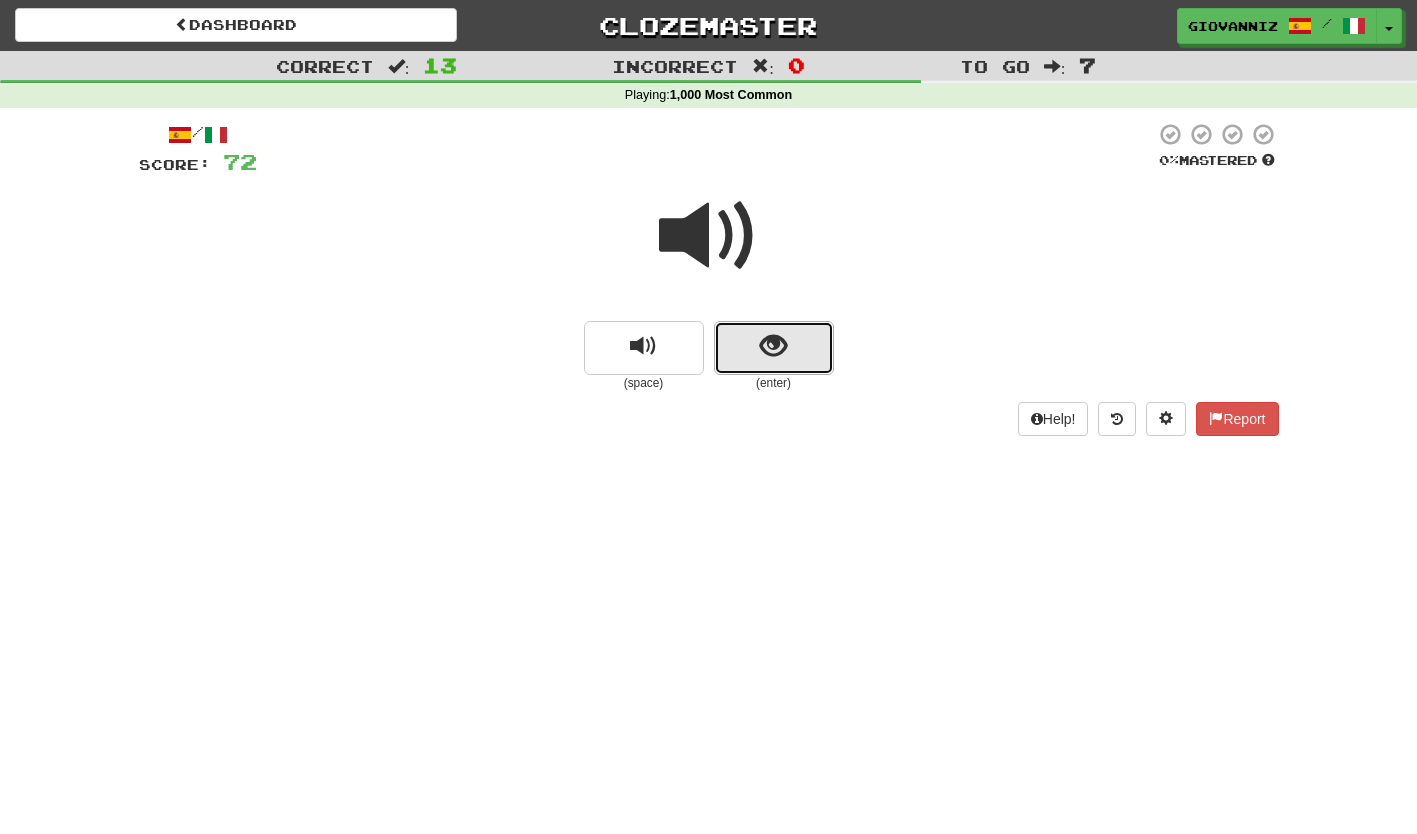 click at bounding box center (774, 348) 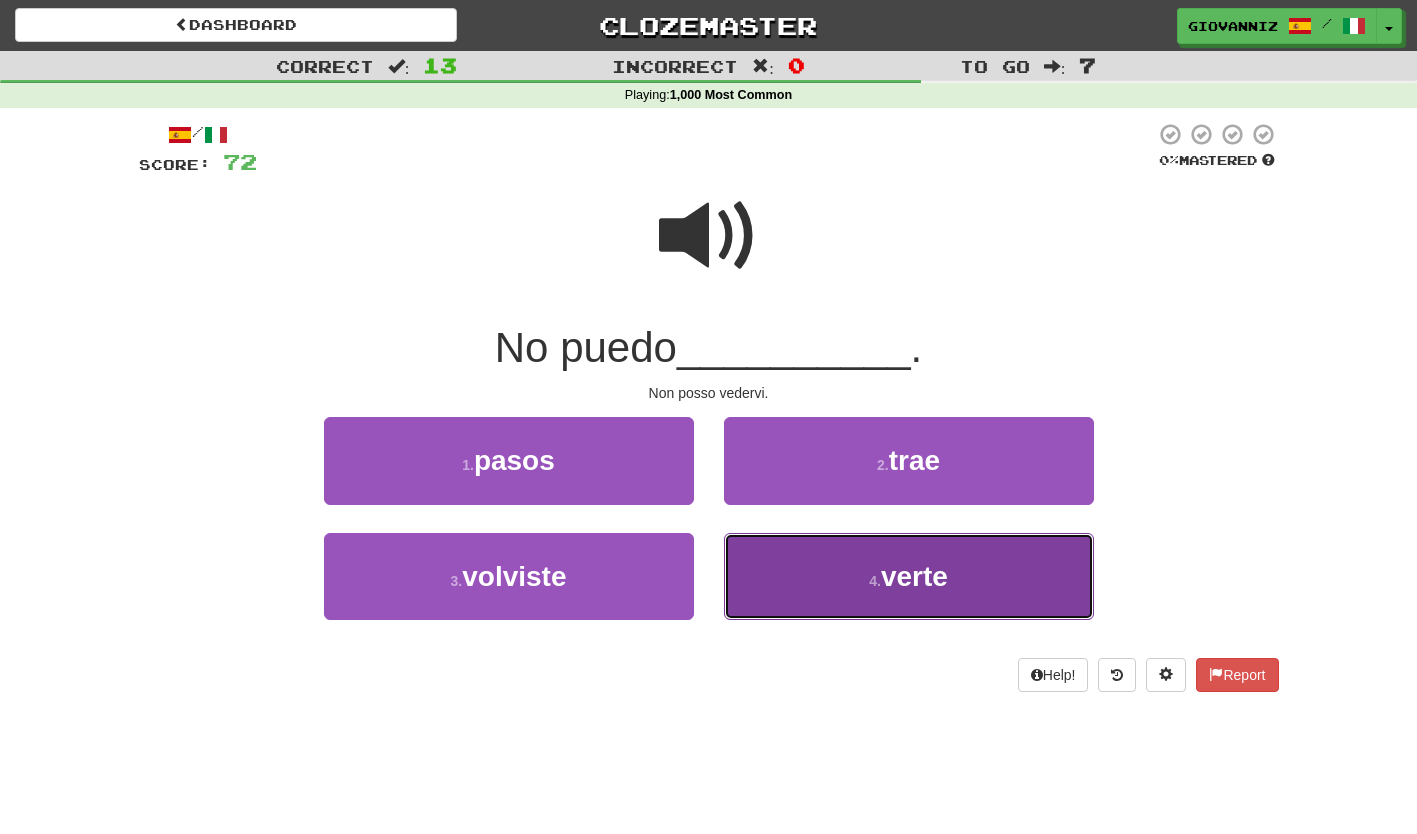 click on "4 .  verte" at bounding box center [909, 576] 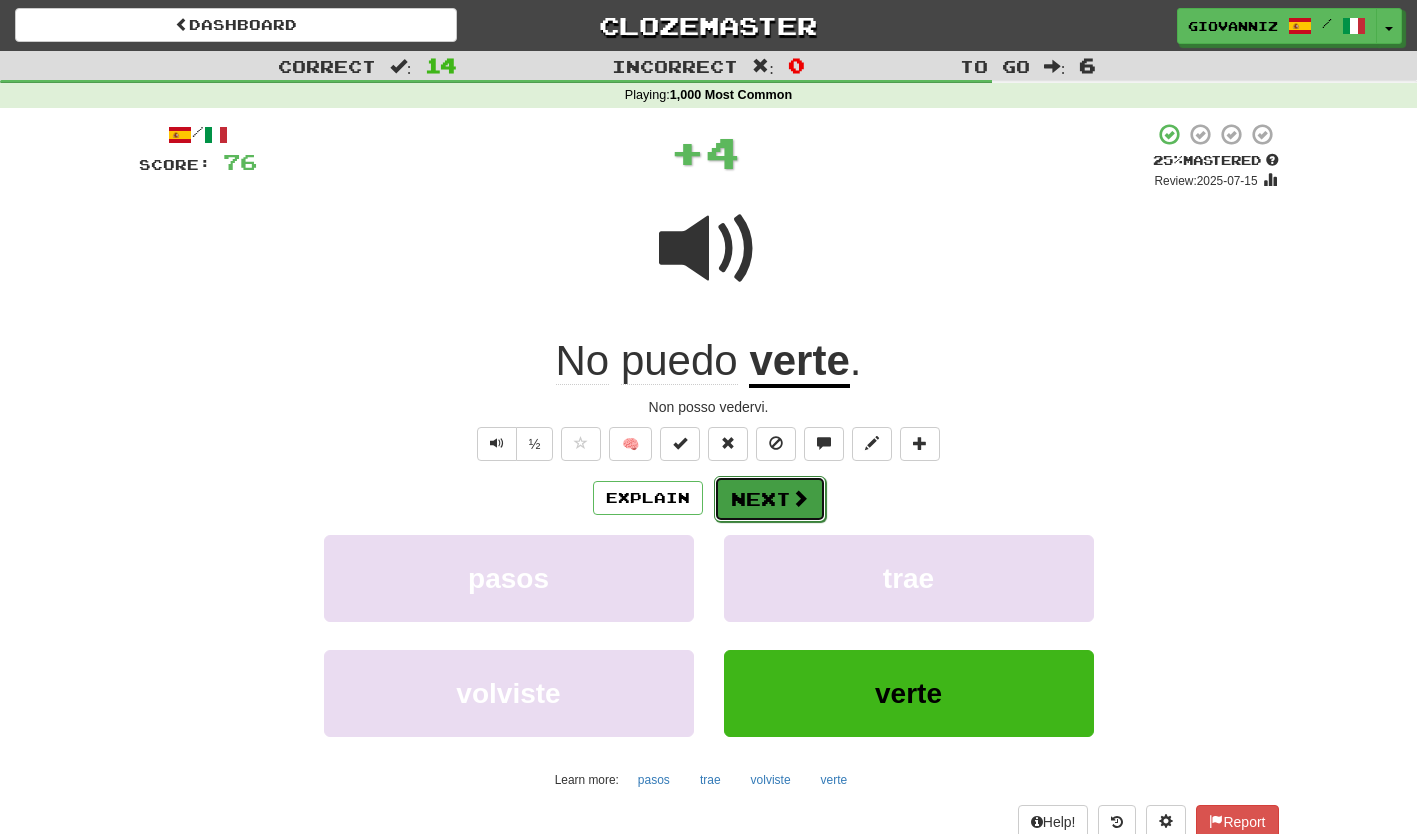 click on "Next" at bounding box center (770, 499) 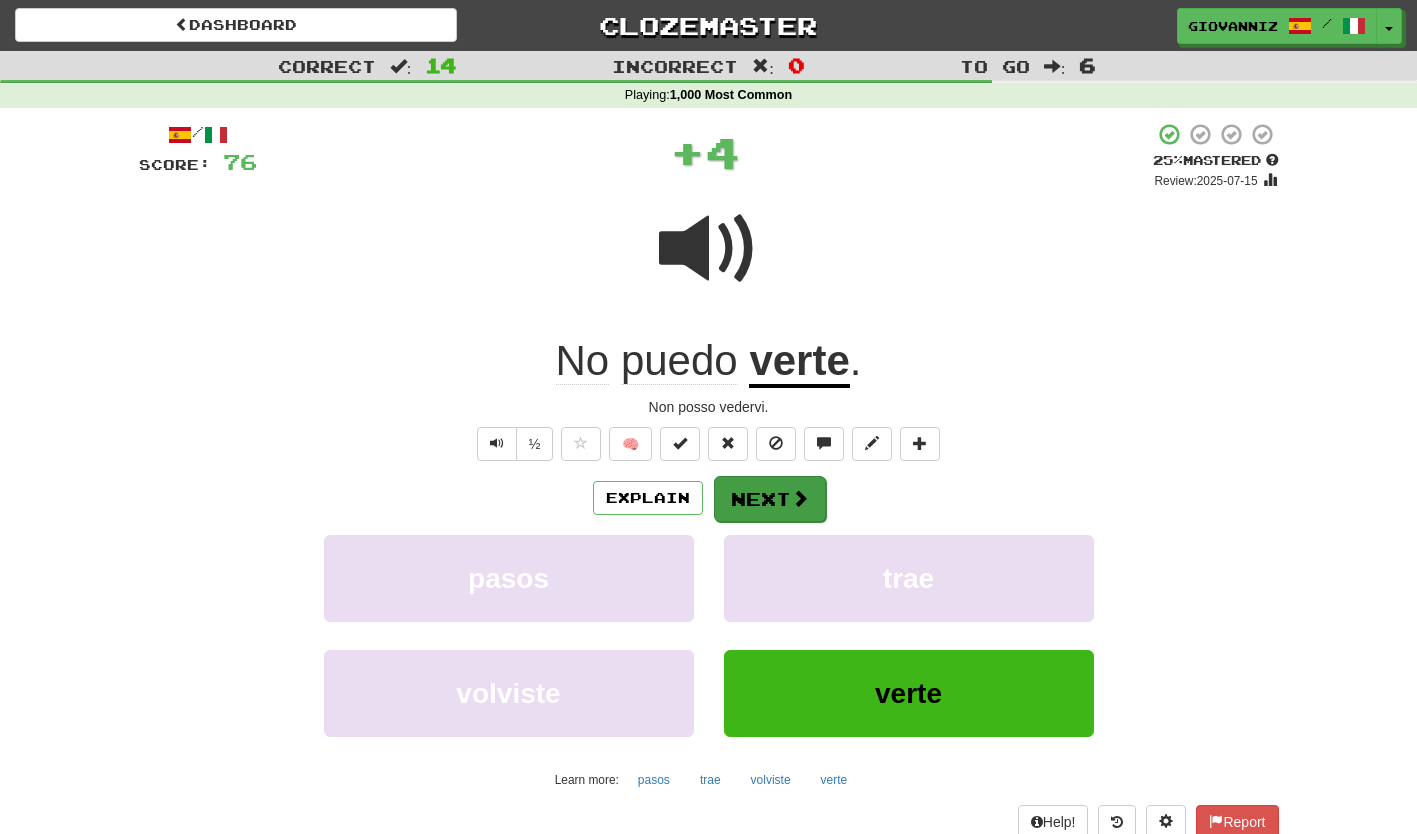click on "Dashboard
Clozemaster
GiovanniZ
/
Toggle Dropdown
Dashboard
Leaderboard
Activity Feed
Notifications
Profile
Discussions
Español
/
Italiano
Streak:
0
Review:
50
Points Today: 0
Español
/
English
Streak:
1
Review:
0
Points Today: 80
Italiano
/
English
Streak:
1
Review:
0
Daily Goal:  3800 /50
Languages
Account
Logout
GiovanniZ
/
Toggle Dropdown
Dashboard
Leaderboard
Activity Feed
Notifications
Profile
Discussions
Español
/
Italiano
Streak:
0
Review:
50
Points Today: 0
Español
/
English
Streak:
1
Review:
0
Points Today: 80" at bounding box center [708, 450] 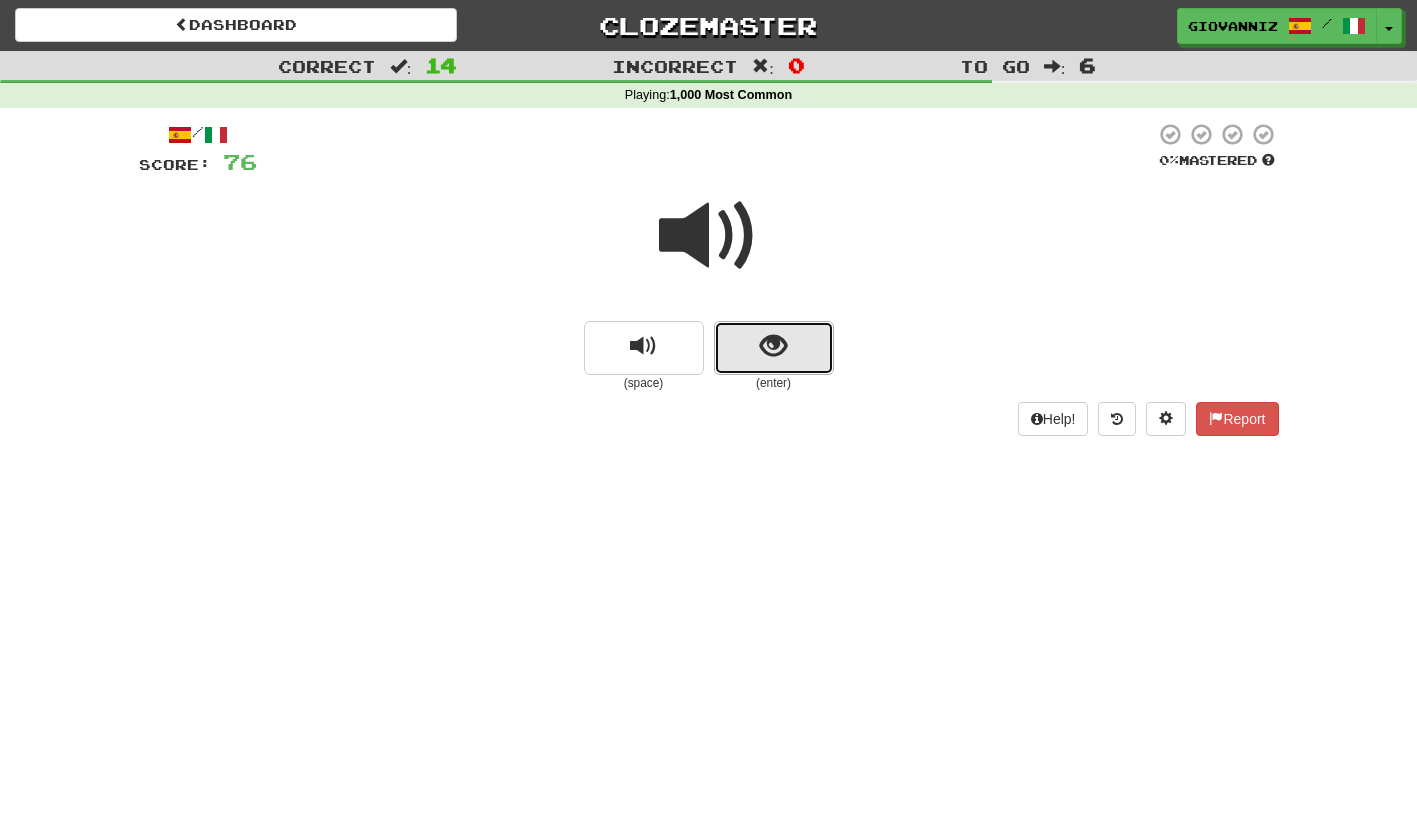 drag, startPoint x: 745, startPoint y: 495, endPoint x: 729, endPoint y: 346, distance: 149.8566 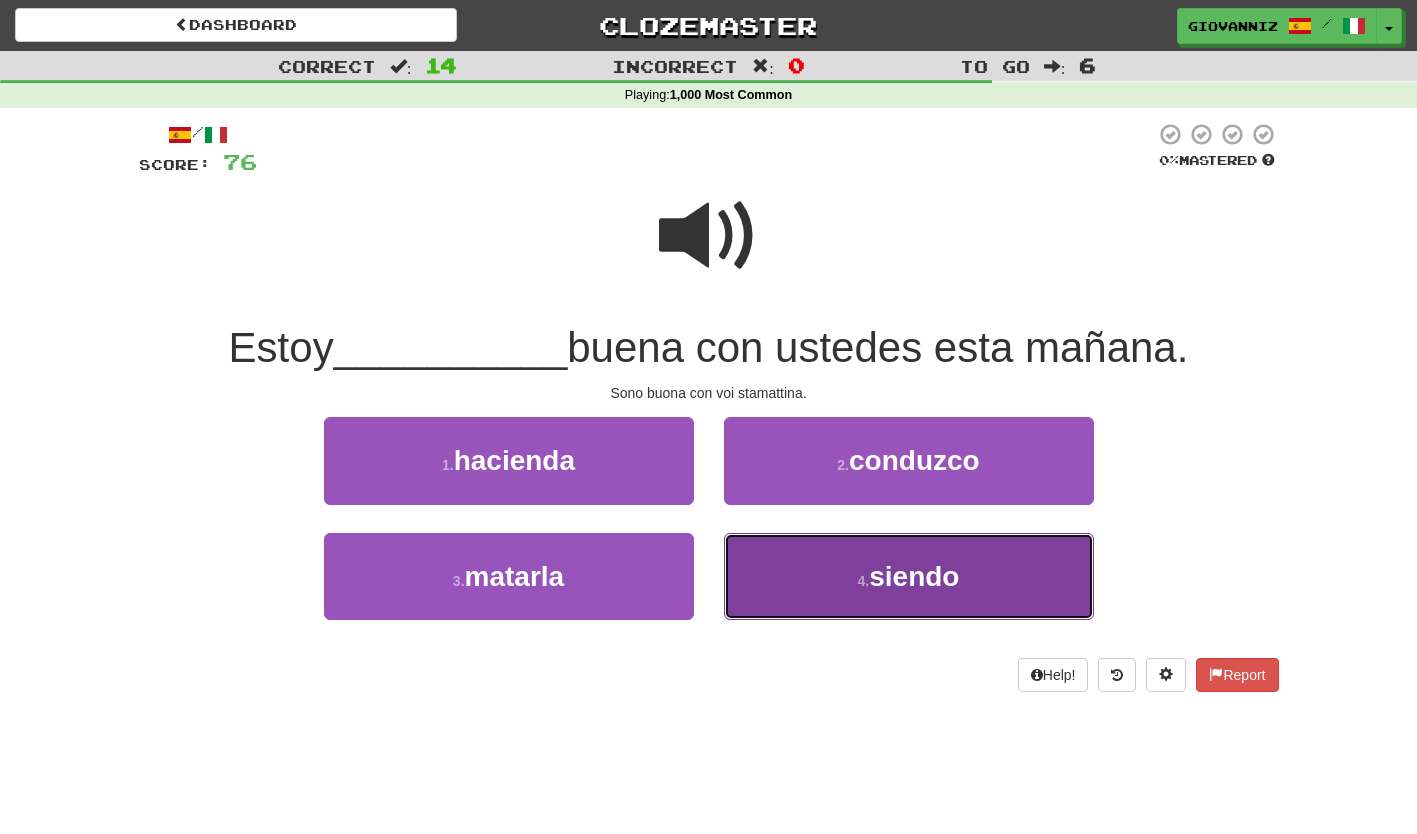 click on "4 .  siendo" at bounding box center (909, 576) 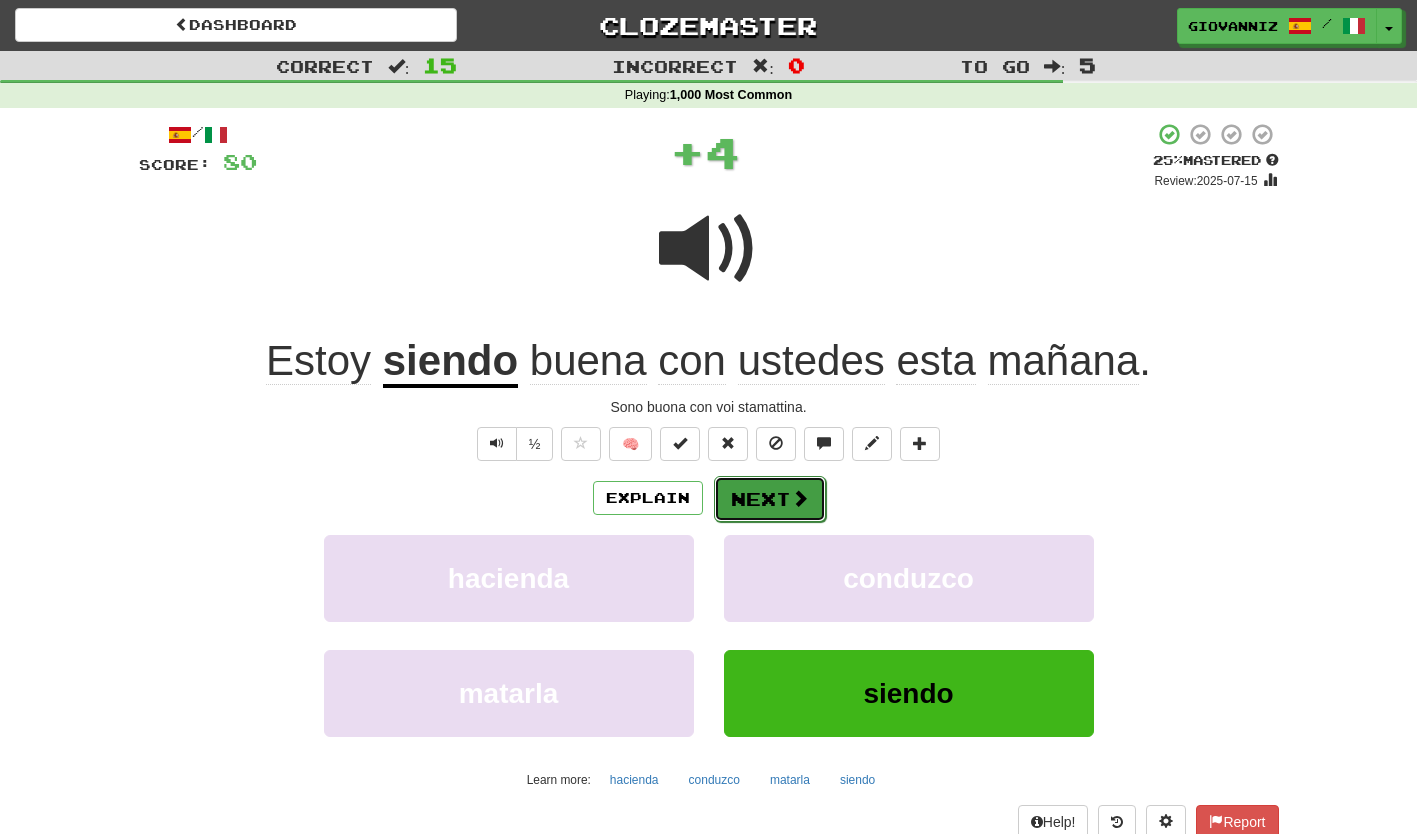 click on "Next" at bounding box center [770, 499] 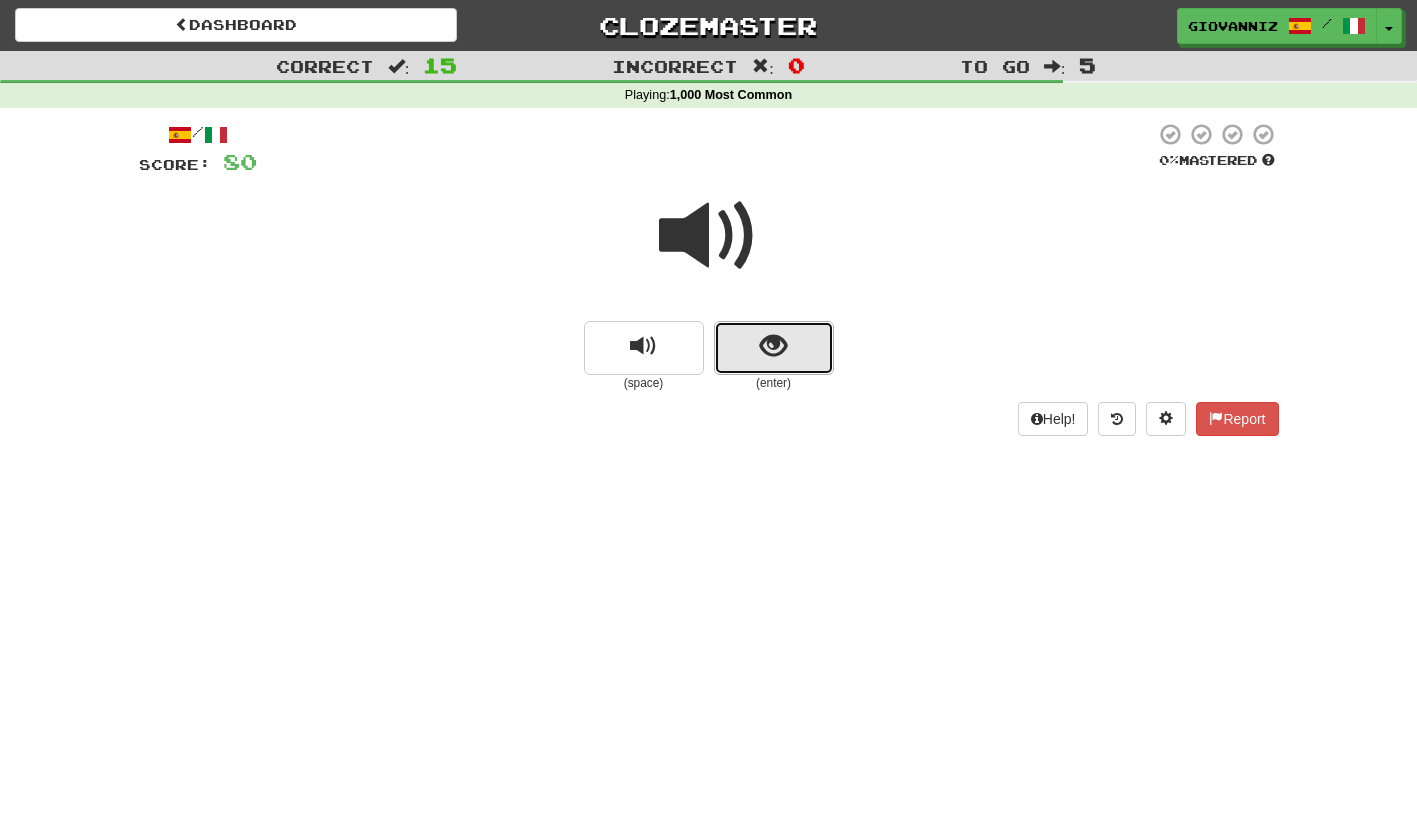 click at bounding box center (774, 348) 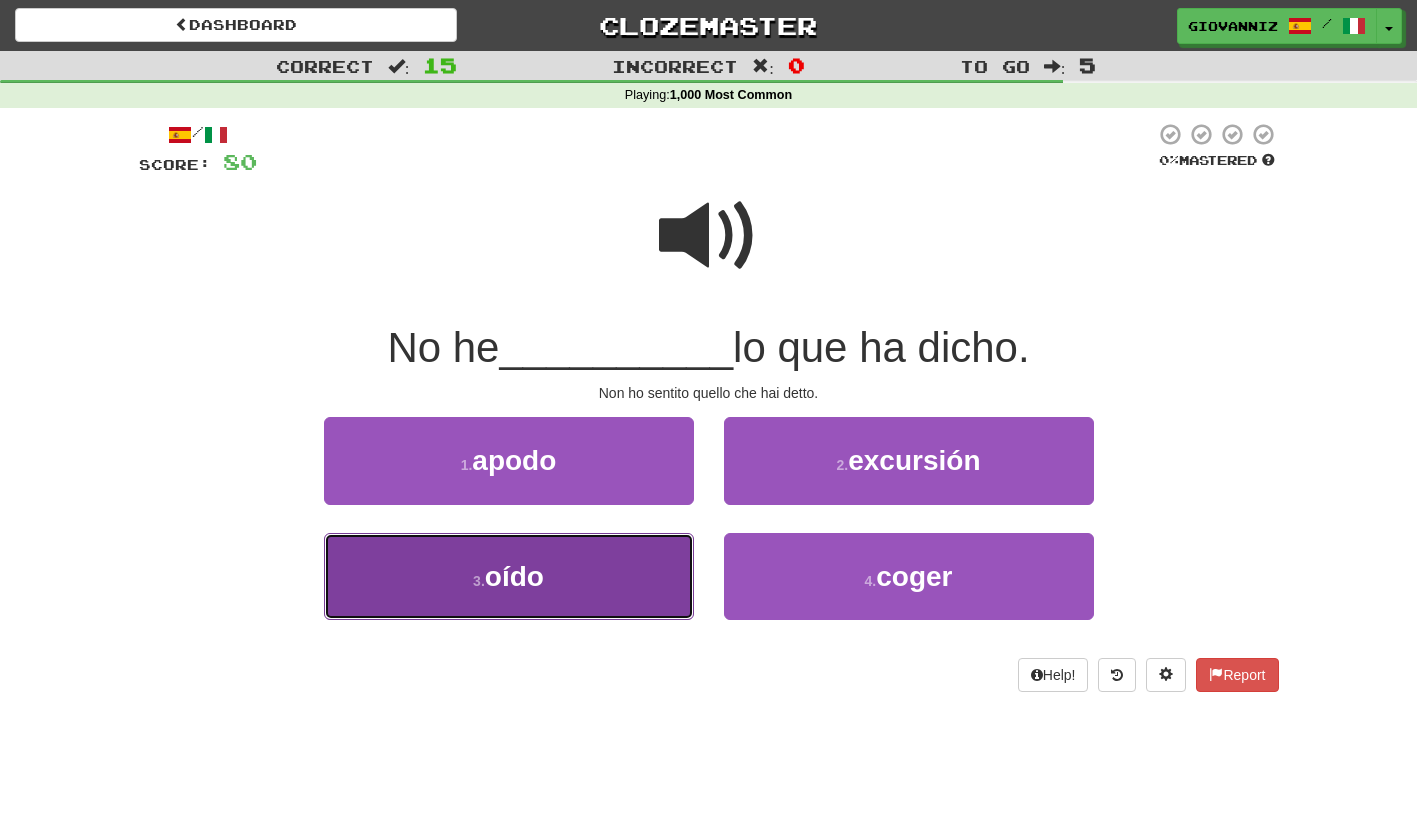 click on "3 .  oído" at bounding box center [509, 576] 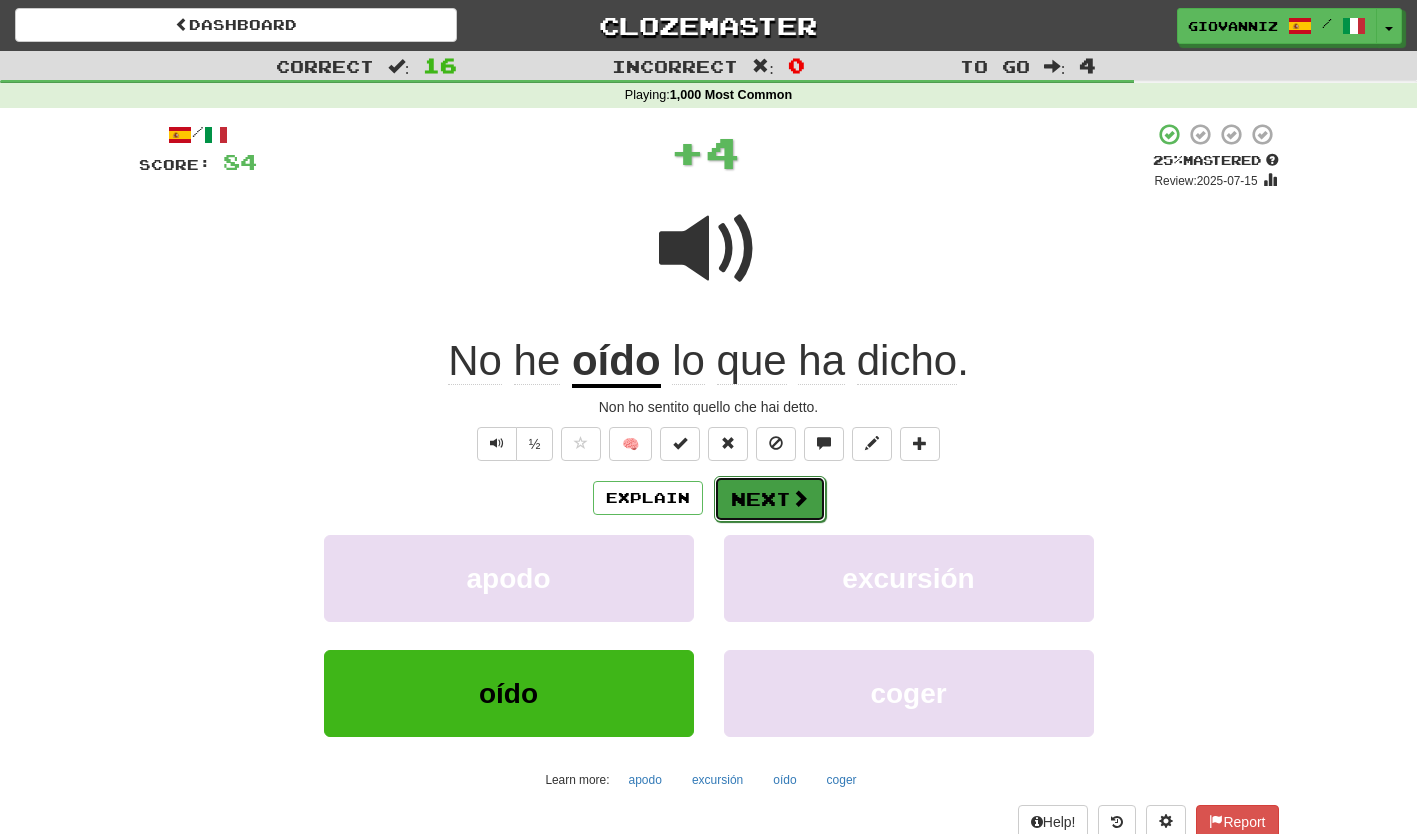 click on "Next" at bounding box center (770, 499) 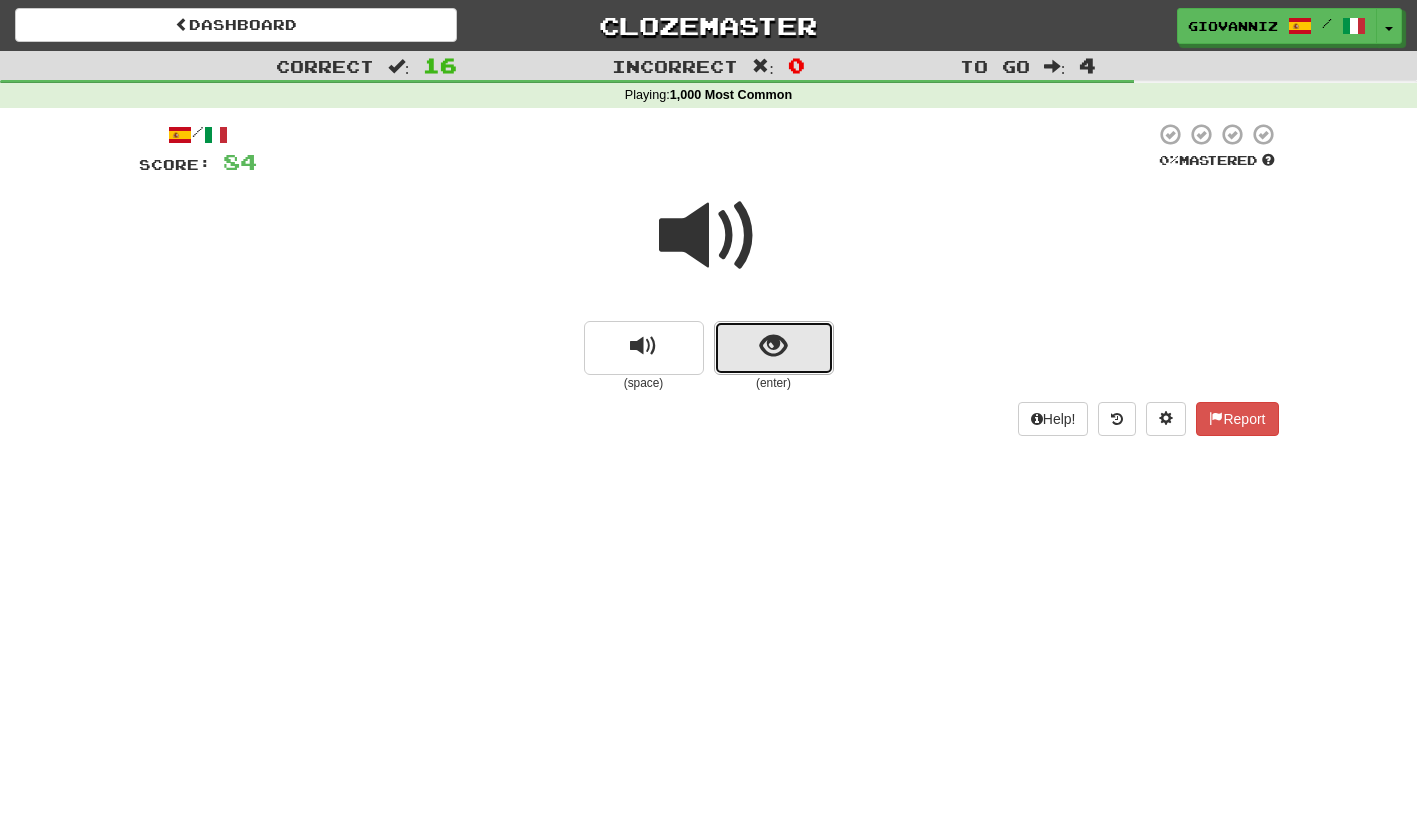 click at bounding box center (774, 348) 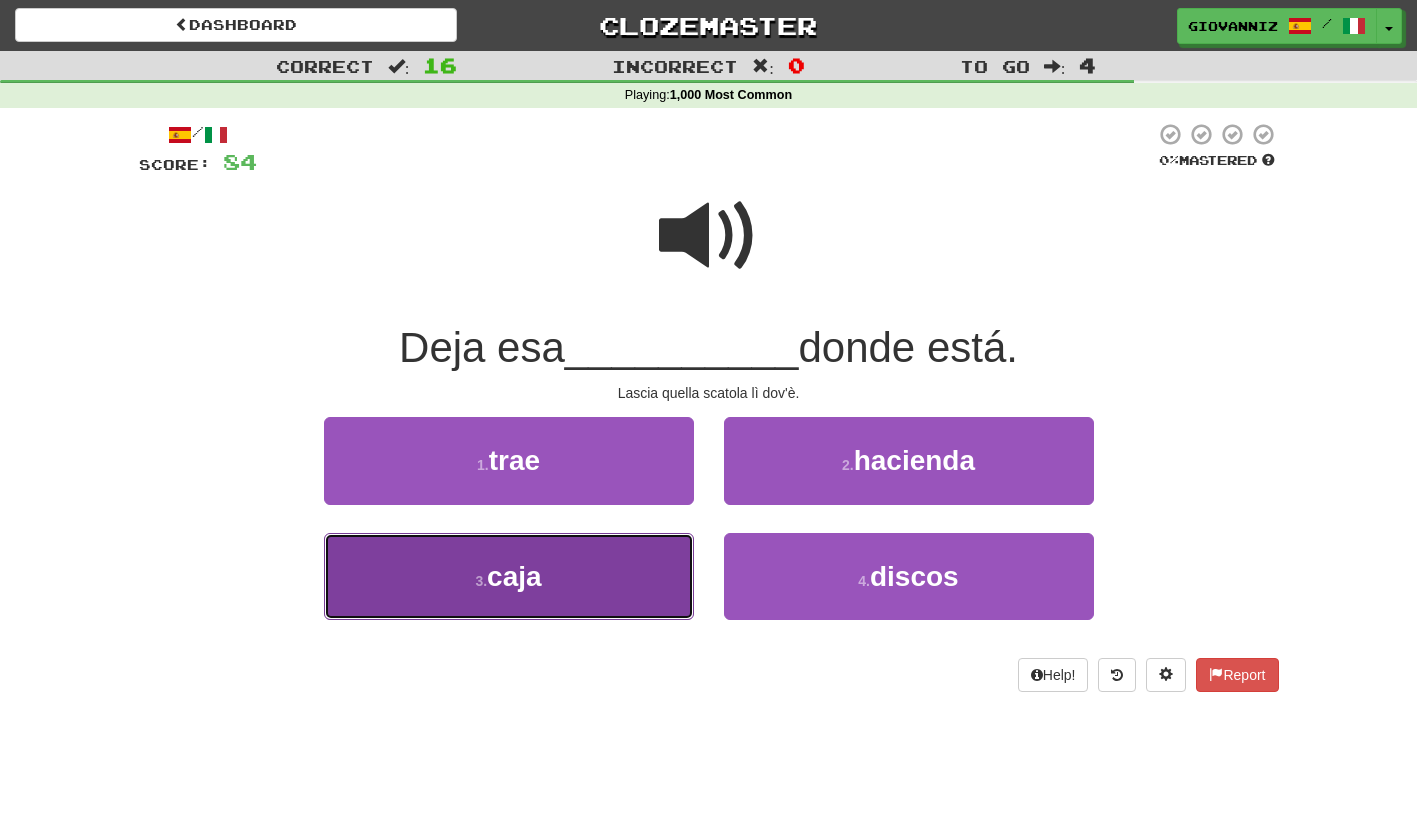 click on "3 .  caja" at bounding box center [509, 576] 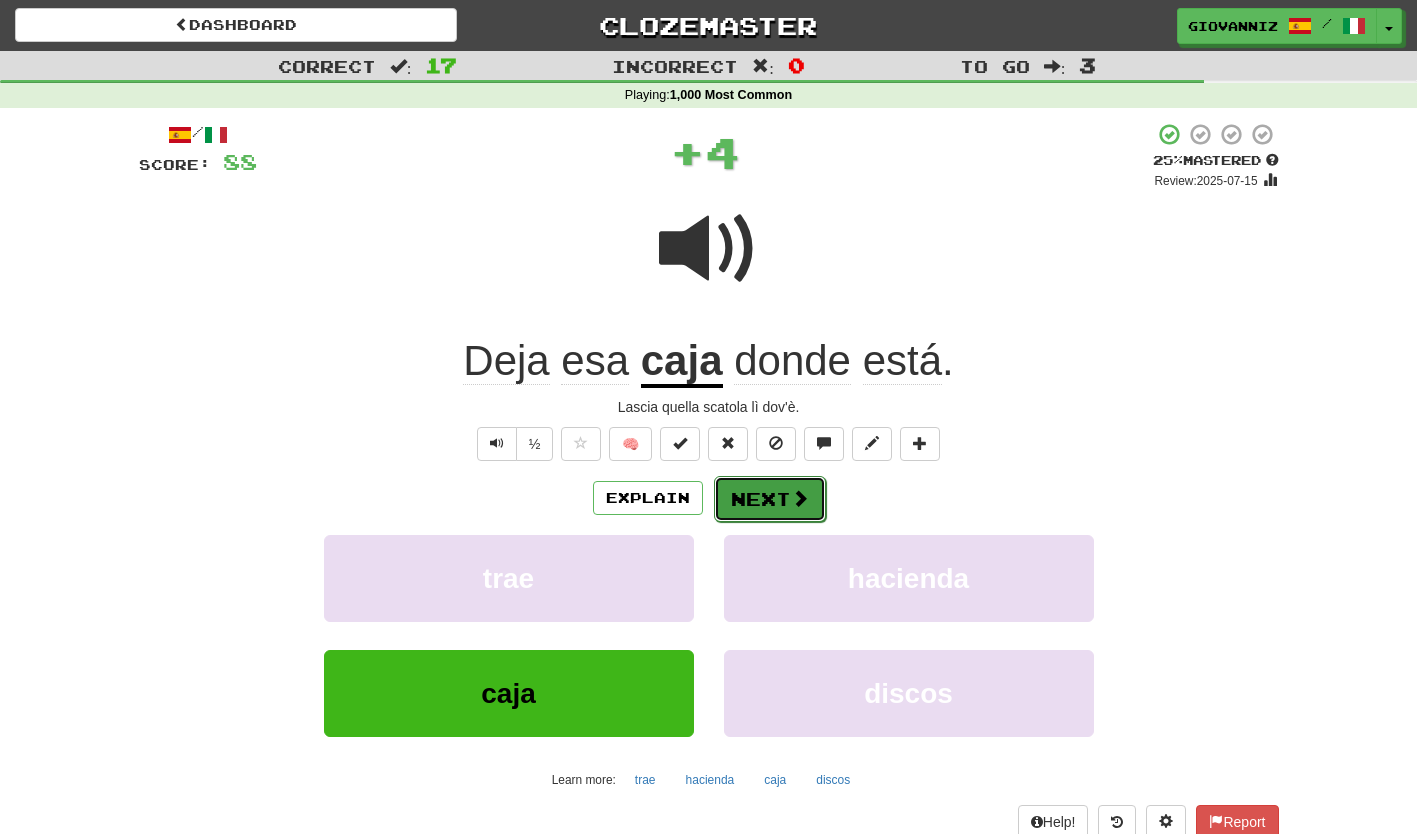 click on "Next" at bounding box center [770, 499] 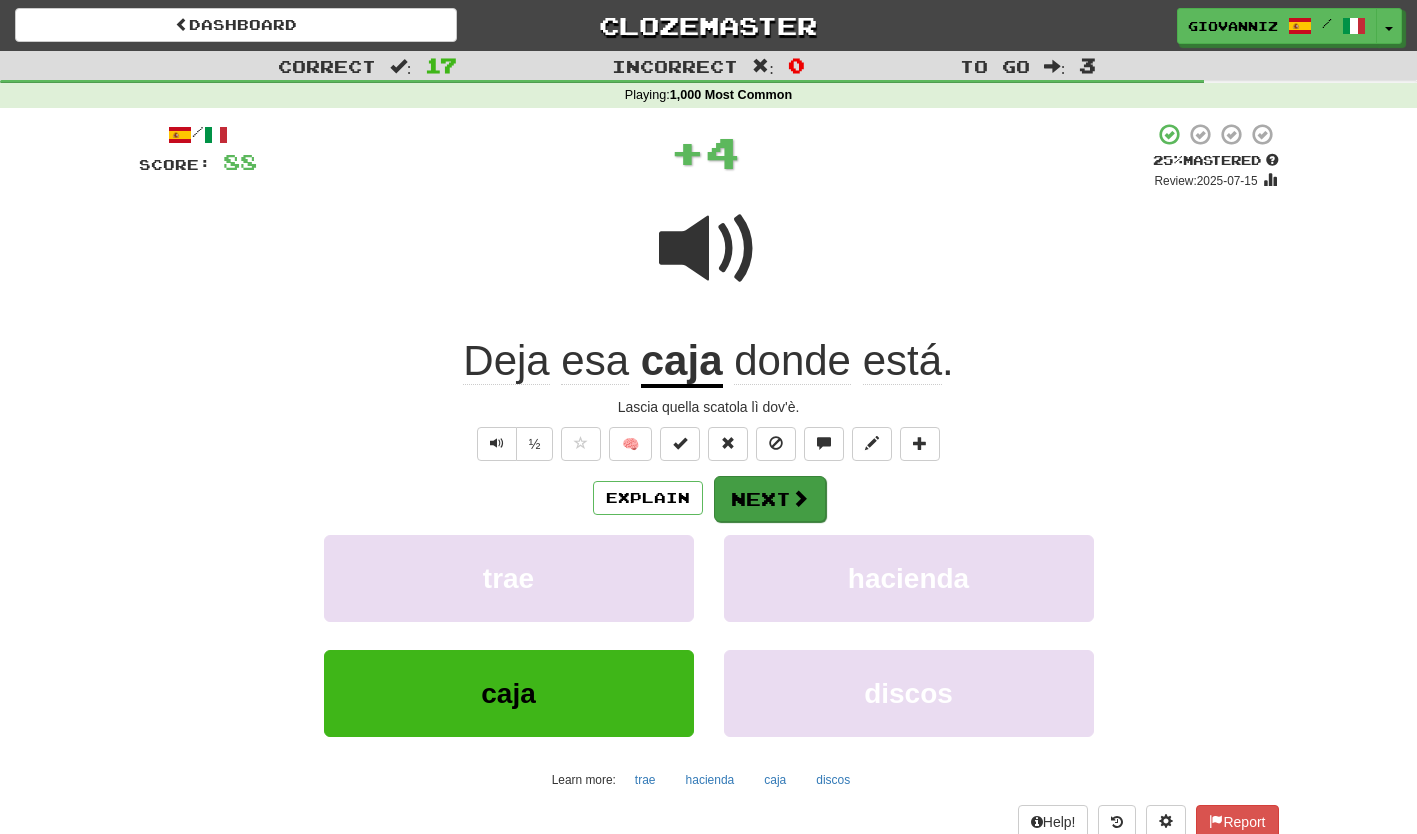 click on "Dashboard
Clozemaster
GiovanniZ
/
Toggle Dropdown
Dashboard
Leaderboard
Activity Feed
Notifications
Profile
Discussions
Español
/
Italiano
Streak:
0
Review:
50
Points Today: 0
Español
/
English
Streak:
1
Review:
0
Points Today: 80
Italiano
/
English
Streak:
1
Review:
0
Daily Goal:  3800 /50
Languages
Account
Logout
GiovanniZ
/
Toggle Dropdown
Dashboard
Leaderboard
Activity Feed
Notifications
Profile
Discussions
Español
/
Italiano
Streak:
0
Review:
50
Points Today: 0
Español
/
English
Streak:
1
Review:
0
Points Today: 80" at bounding box center (708, 450) 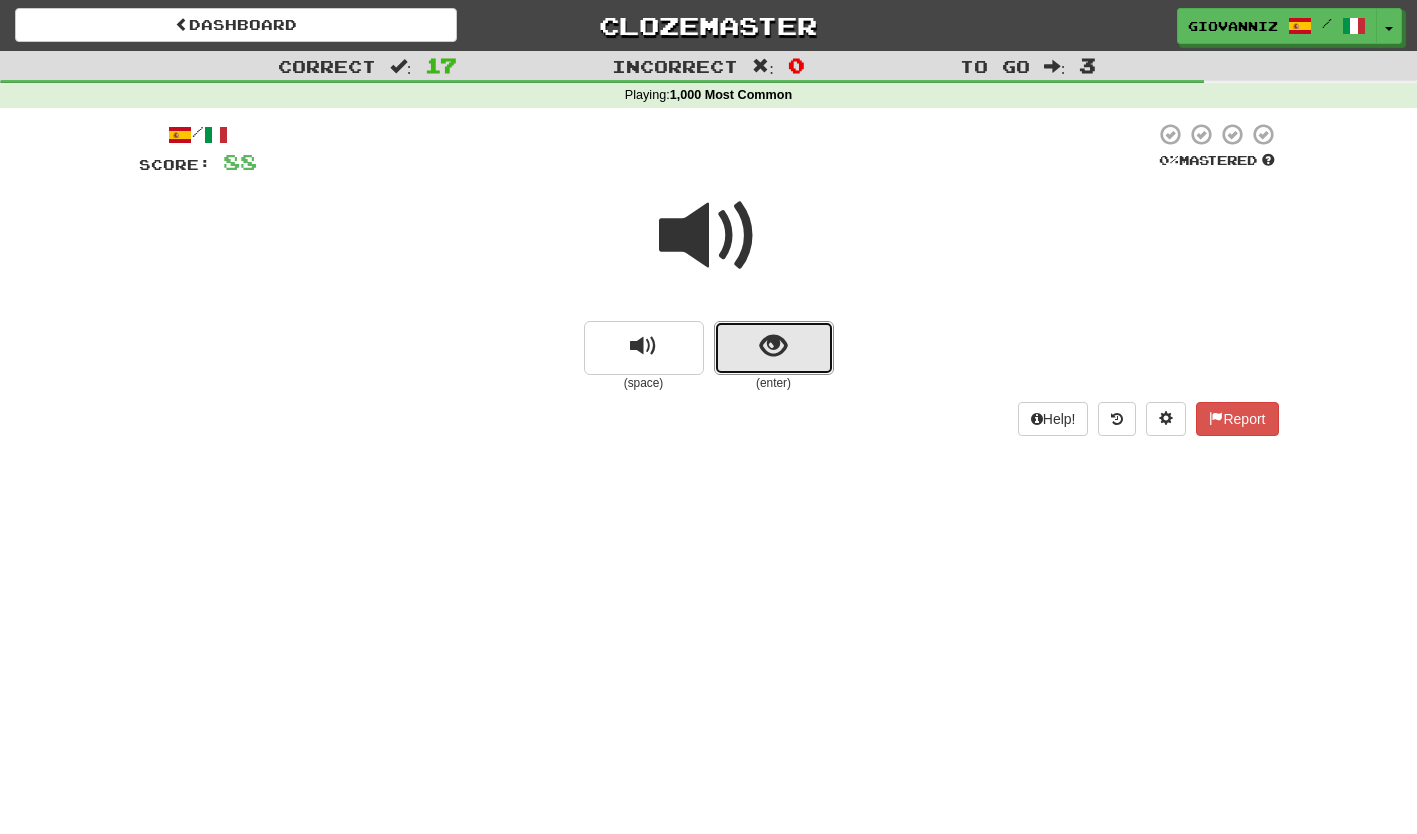 click at bounding box center (774, 348) 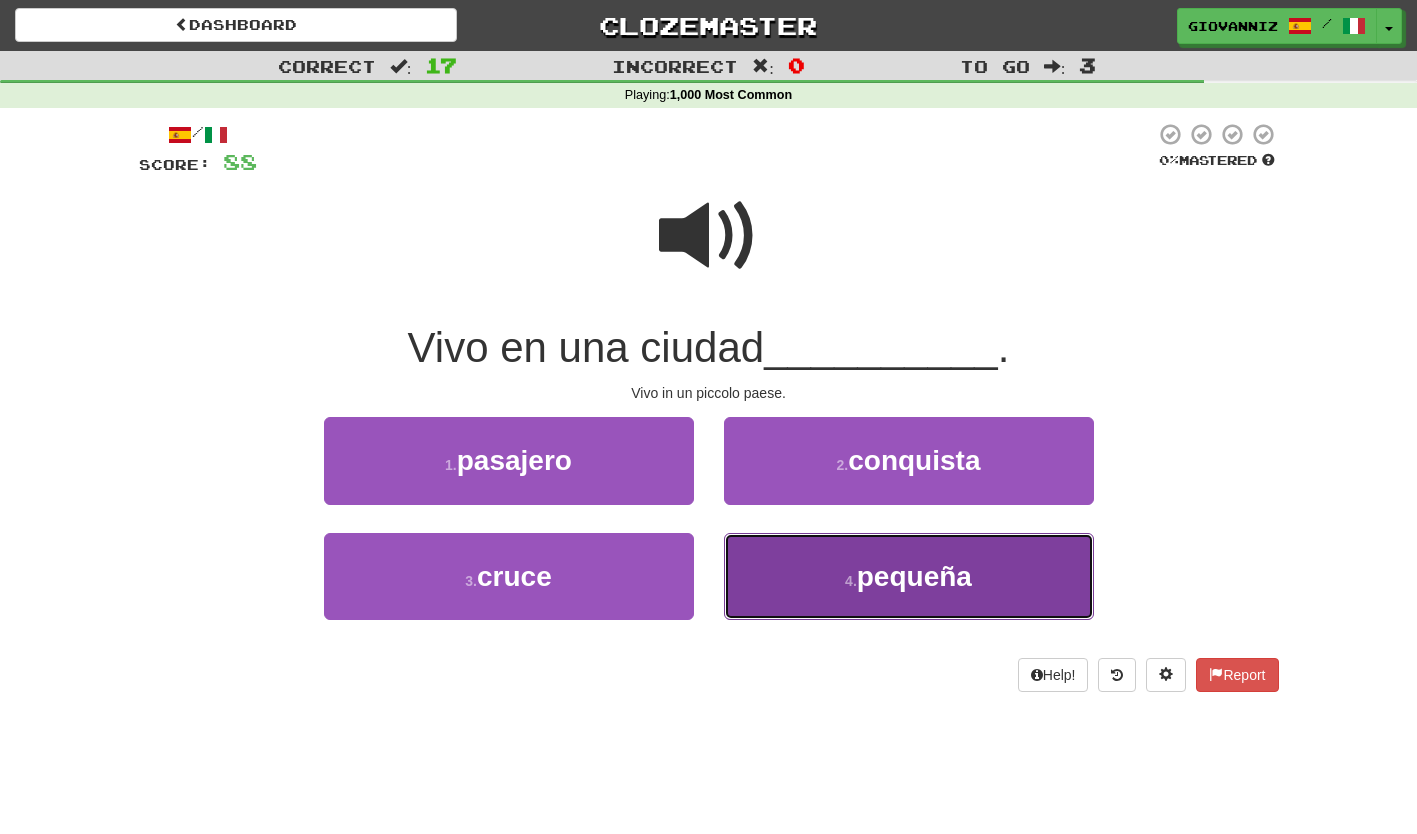 click on "4 .  pequeña" at bounding box center (909, 576) 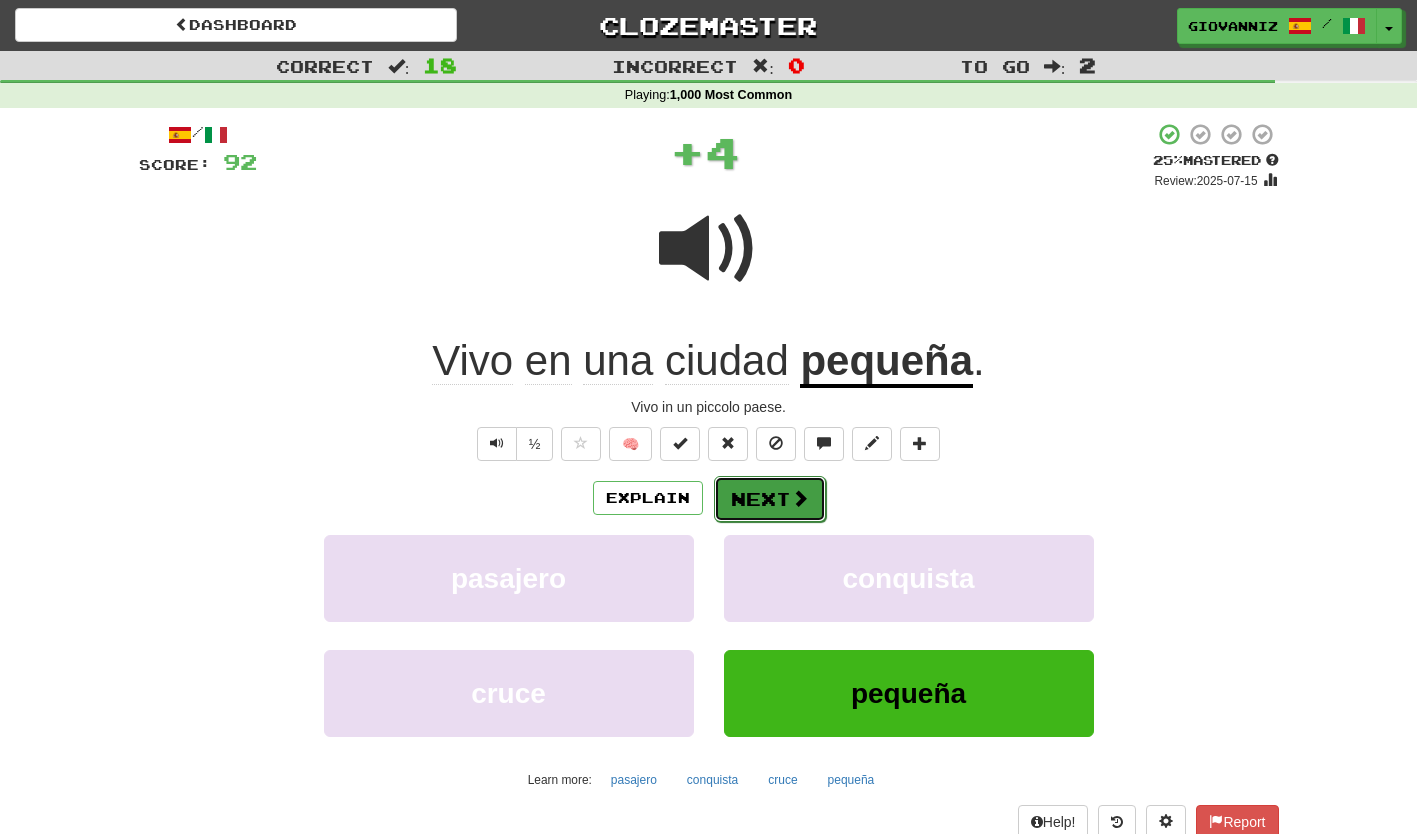 click on "Next" at bounding box center [770, 499] 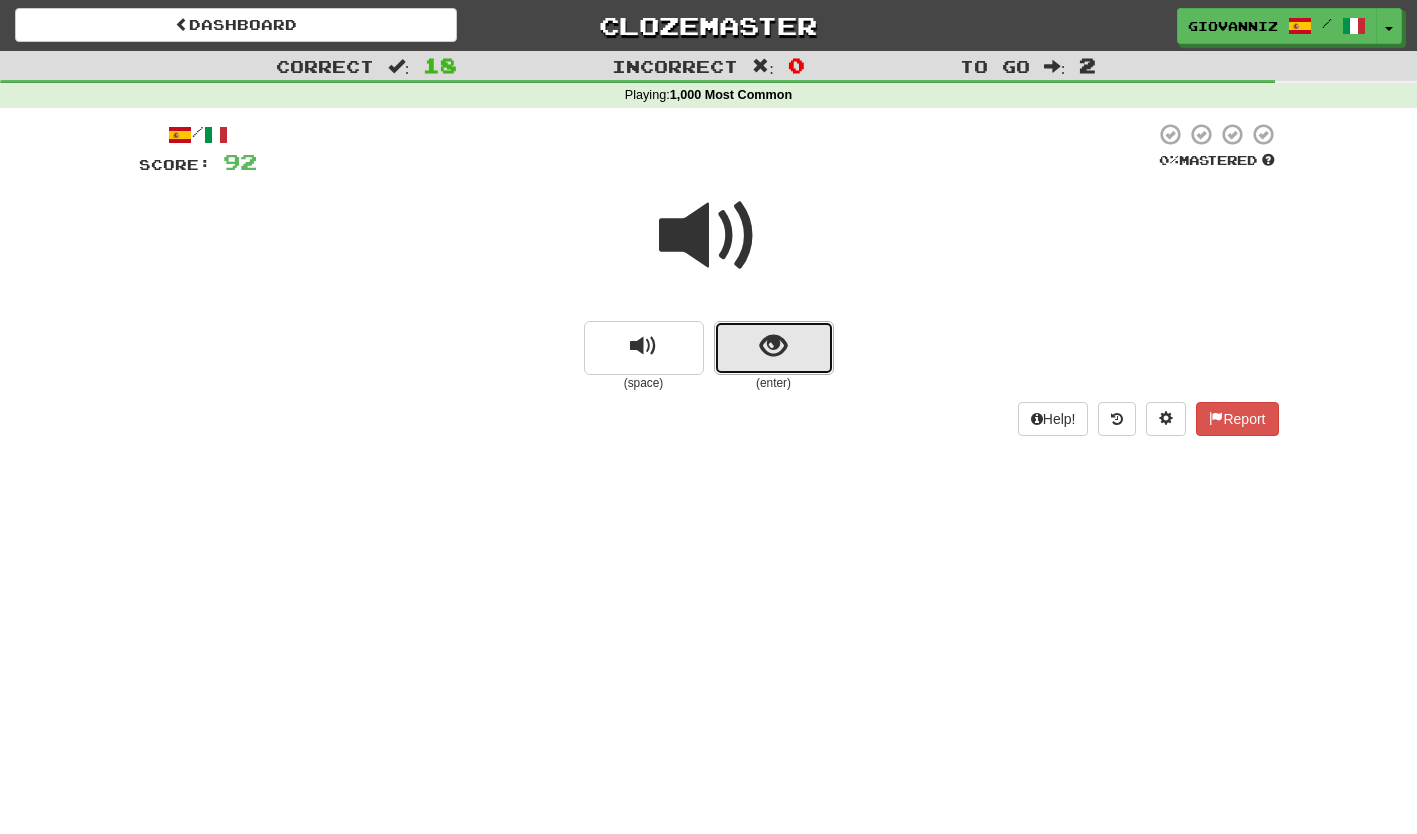 click at bounding box center (774, 348) 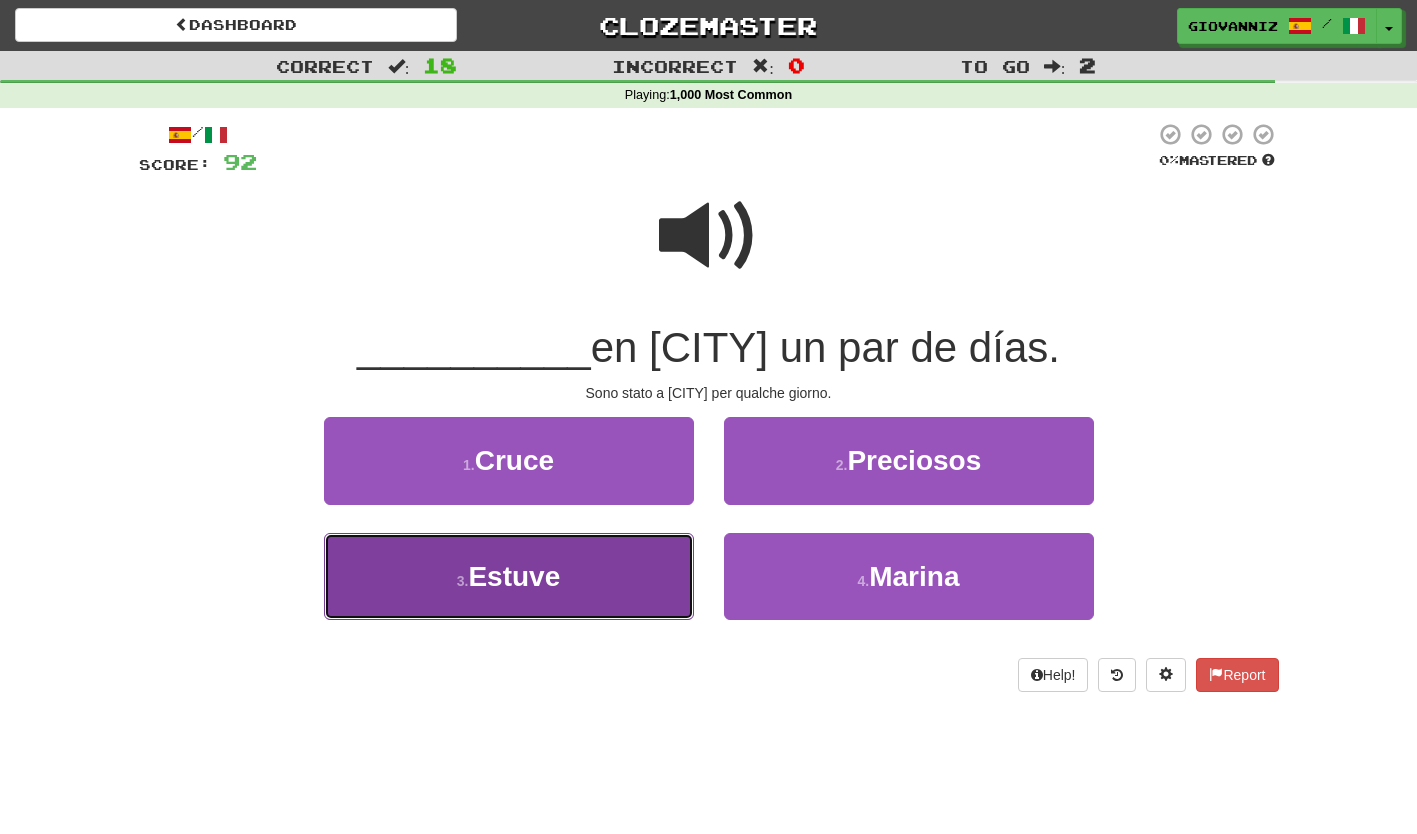 click on "3 .  Estuve" at bounding box center (509, 576) 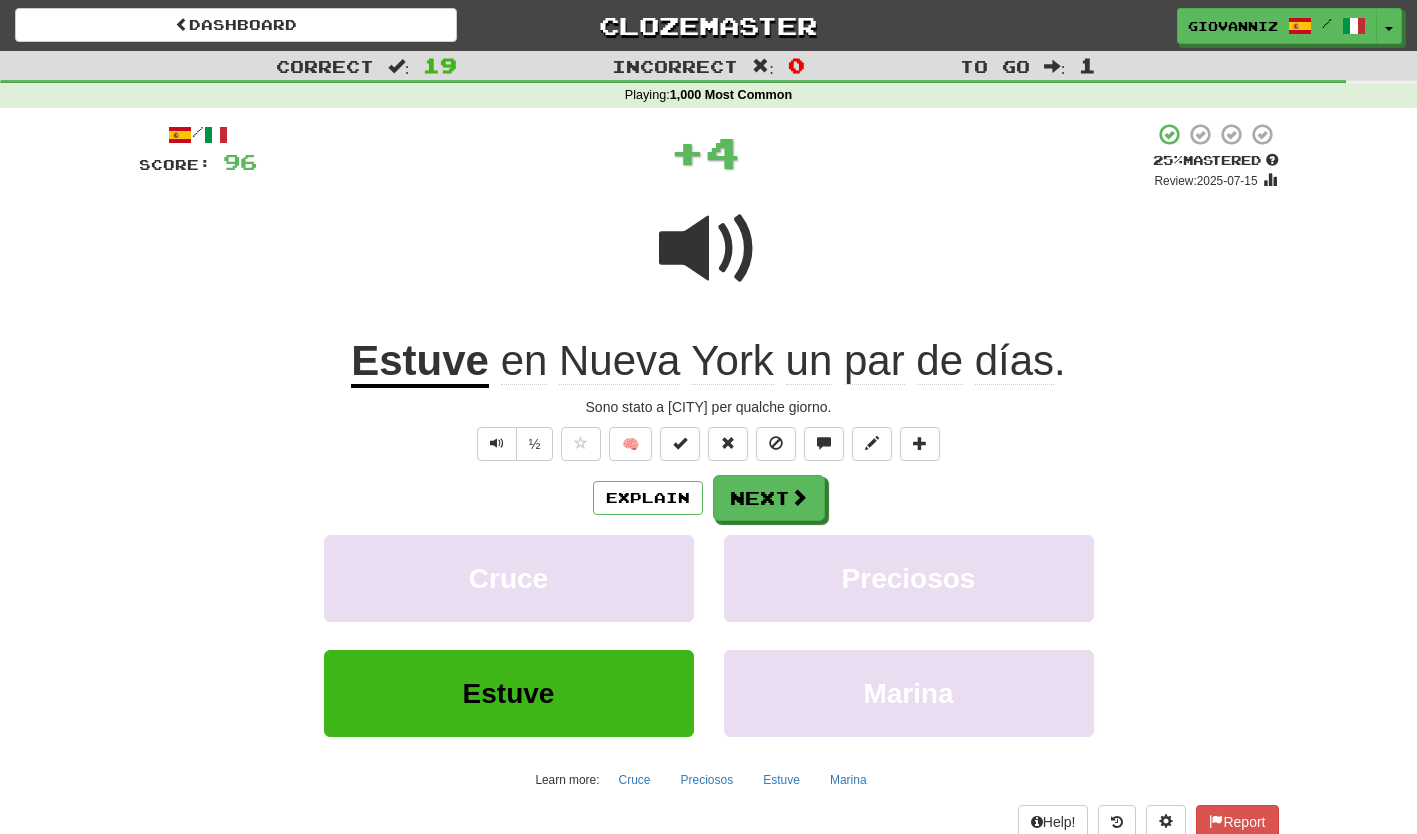 click on "Correct   :   19 Incorrect   :   0 To go   :   1 Playing :  1,000 Most Common  /  Score:   96 + 4 25 %  Mastered Review:  2025-07-15 Estuve   en   Nueva   York   un   par   de   días . Sono stato a New York per qualche giorno. ½ 🧠 Explain Next Cruce Preciosos Estuve Marina Learn more: Cruce Preciosos Estuve Marina  Help!  Report Sentence Source" at bounding box center [708, 475] 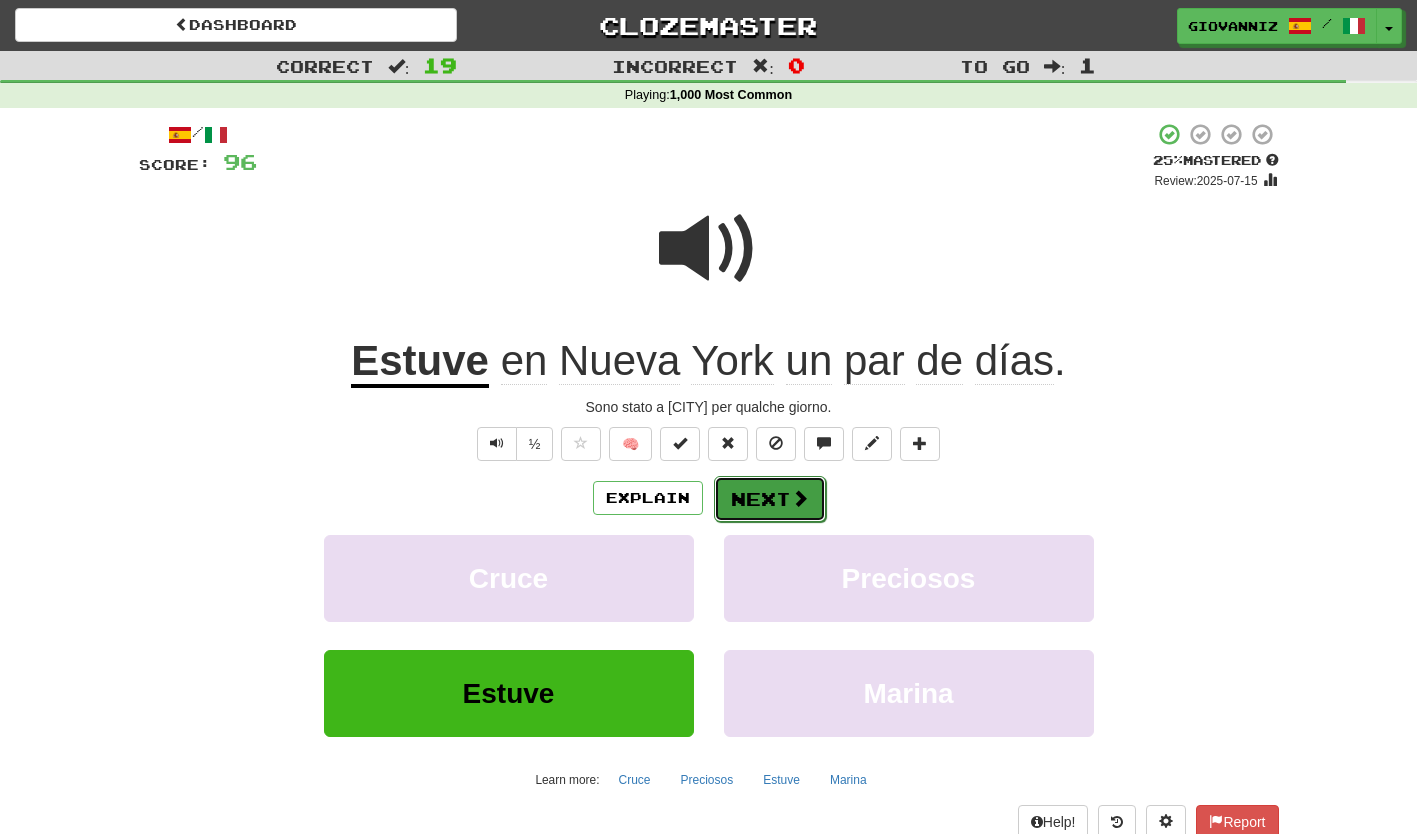 click on "Next" at bounding box center (770, 499) 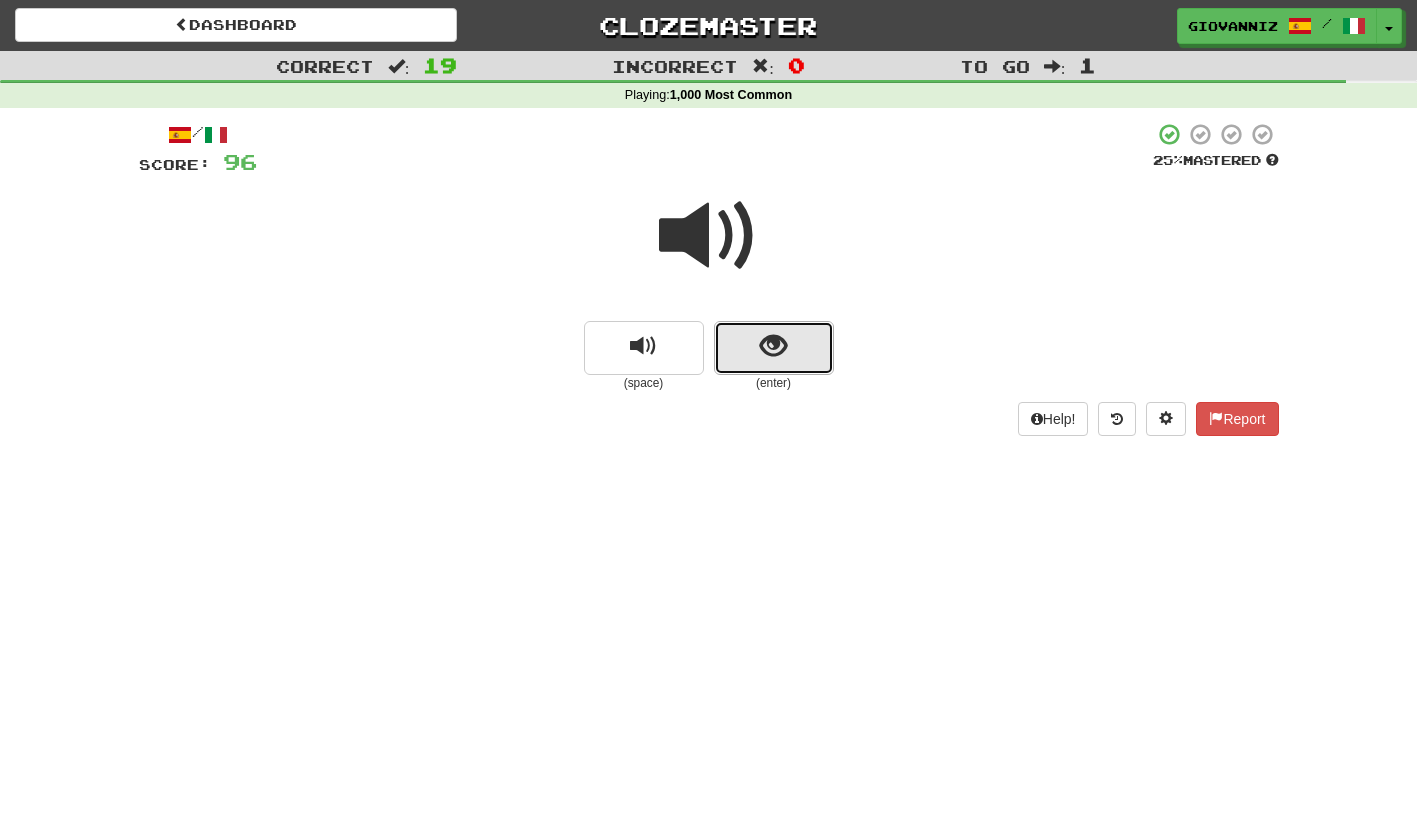 click at bounding box center (774, 348) 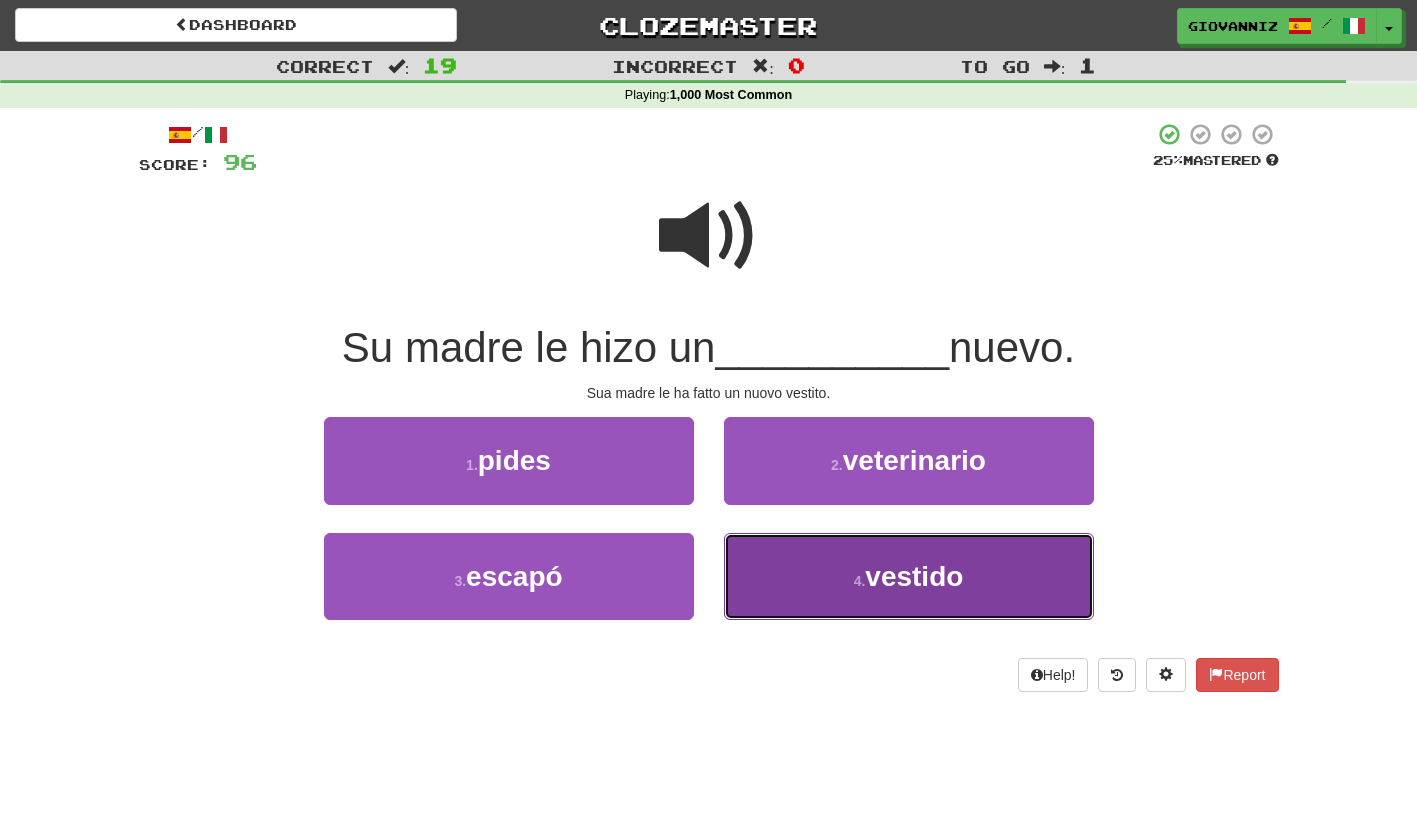 click on "4 .  vestido" at bounding box center (909, 576) 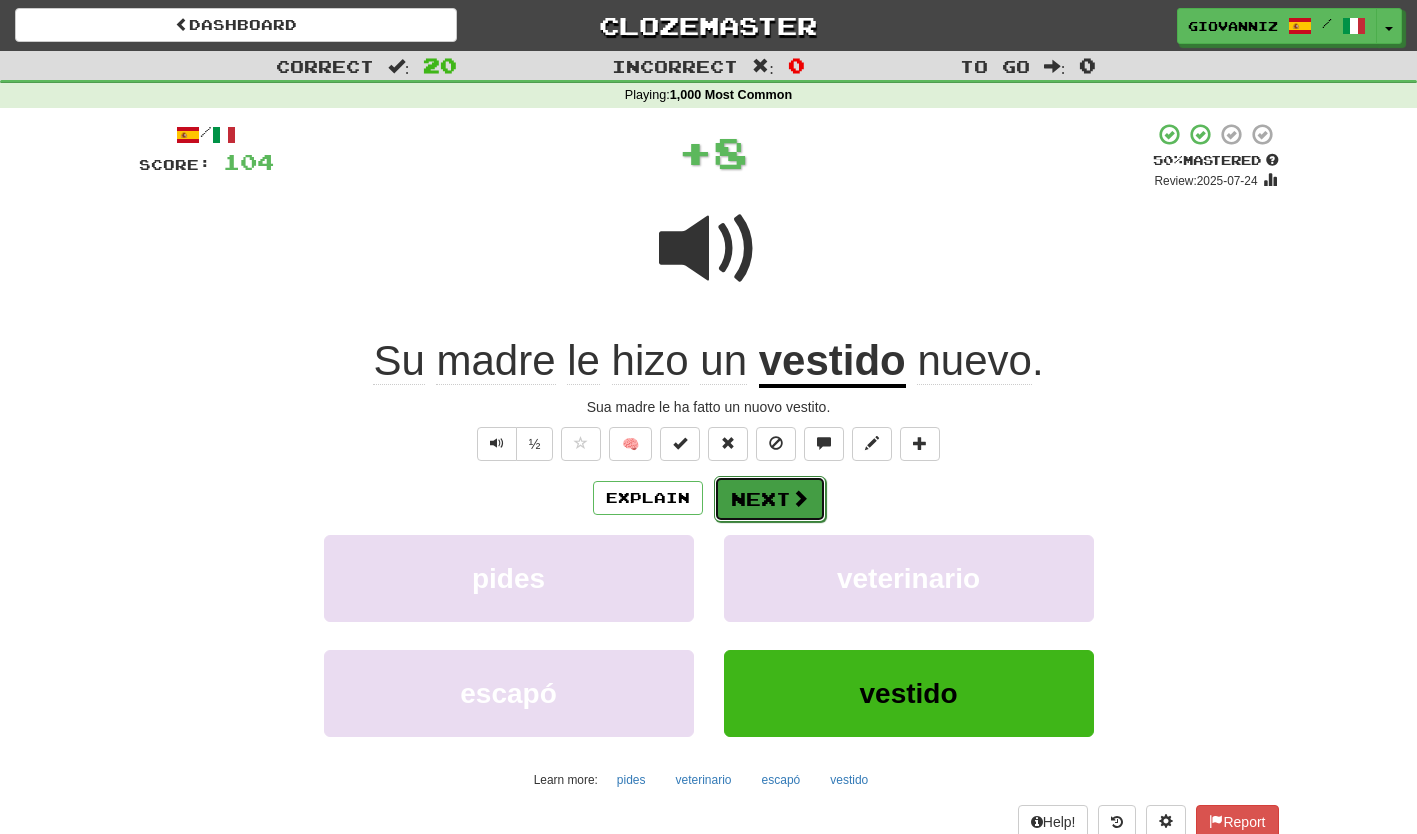 click on "Next" at bounding box center [770, 499] 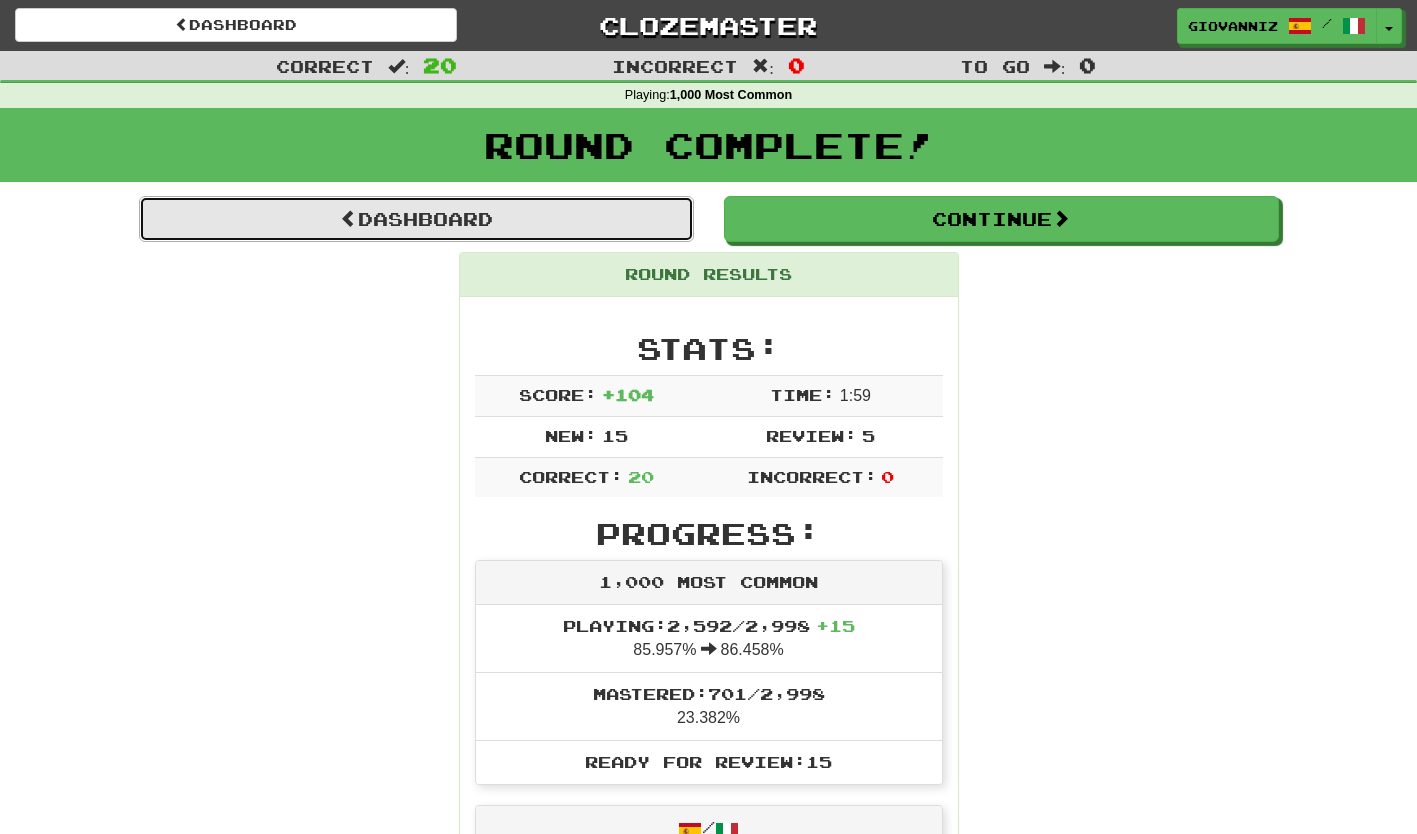 click on "Dashboard" at bounding box center [416, 219] 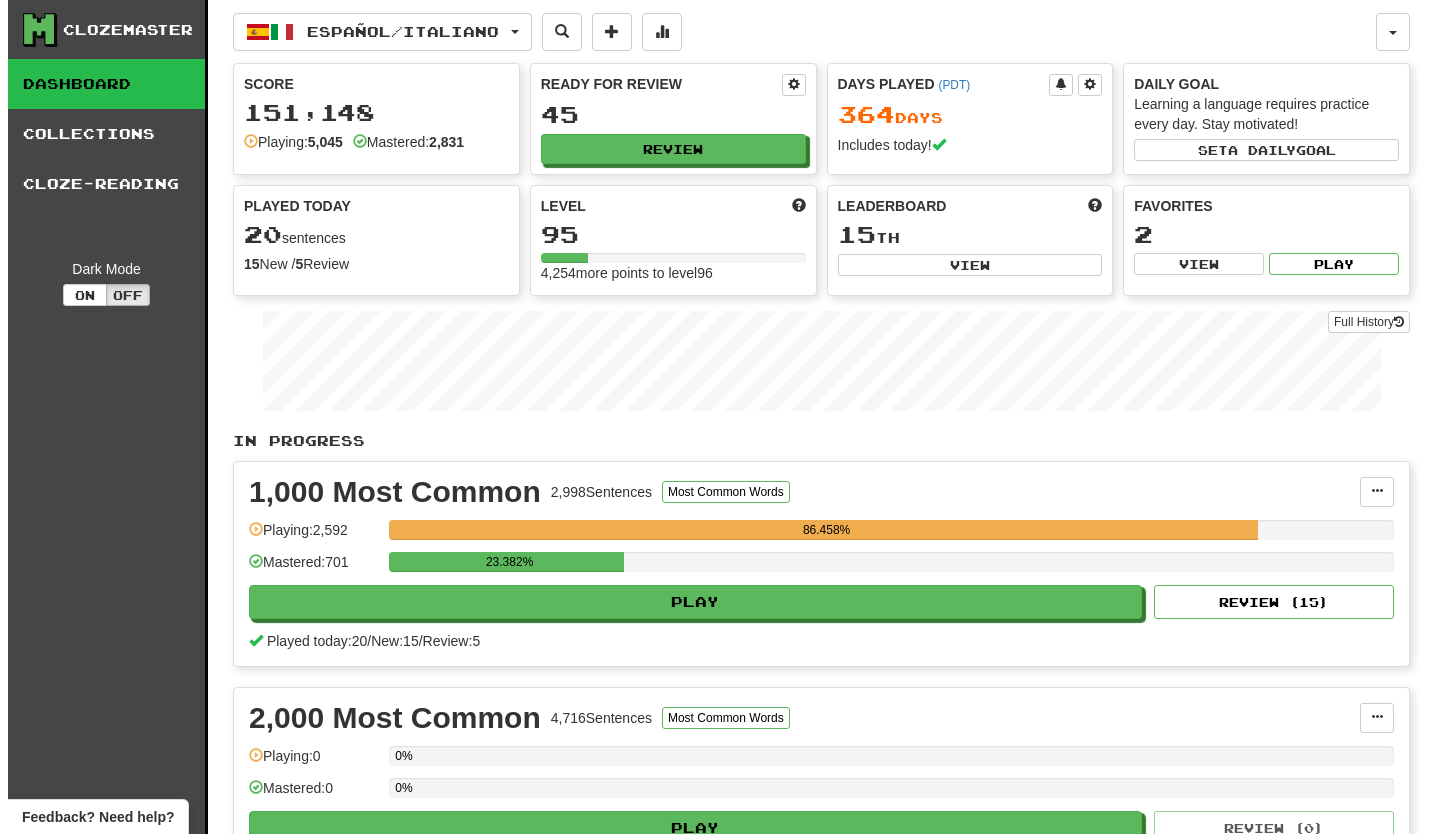 scroll, scrollTop: 0, scrollLeft: 0, axis: both 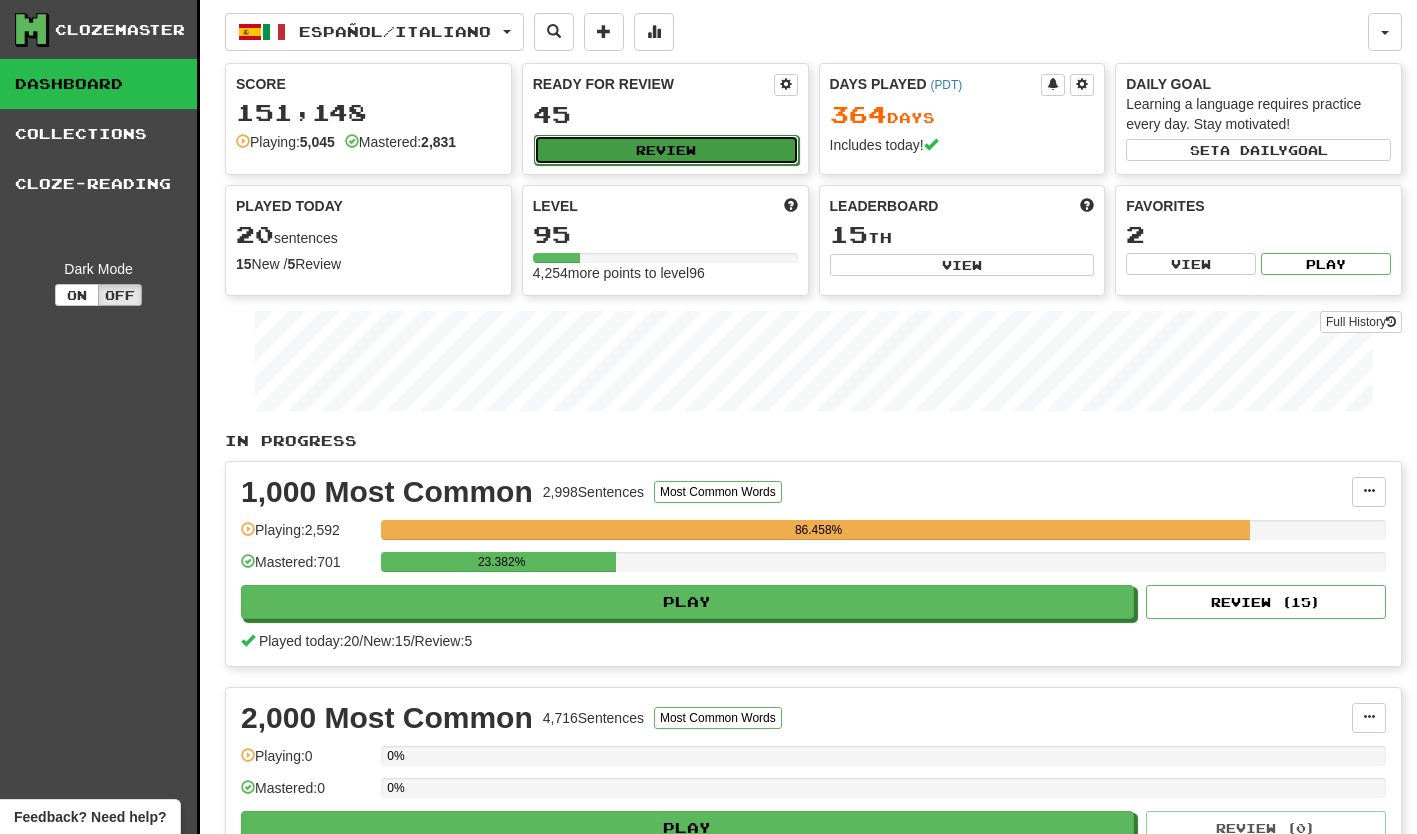 click on "Review" at bounding box center (666, 150) 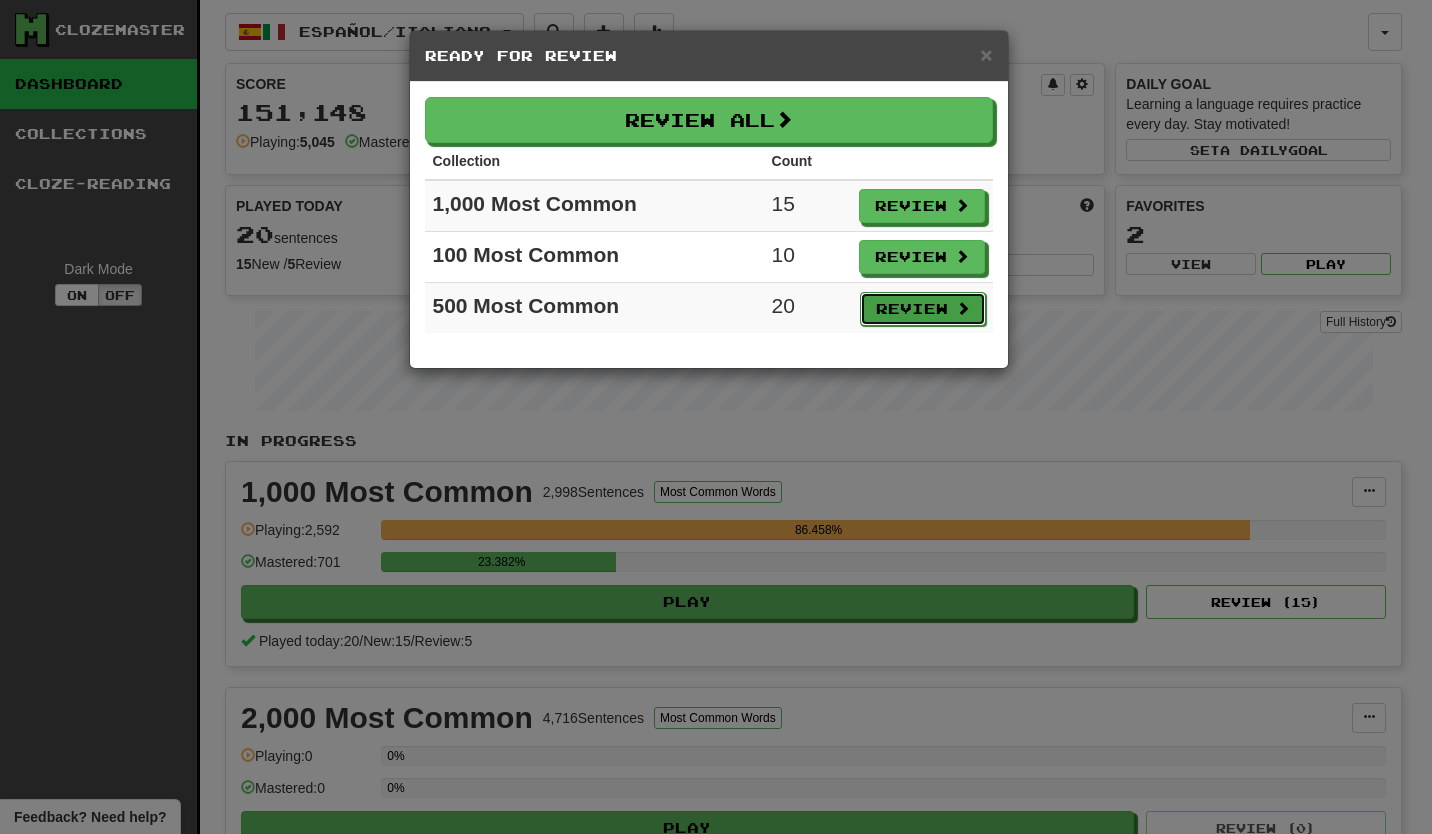 click on "Review" at bounding box center (923, 309) 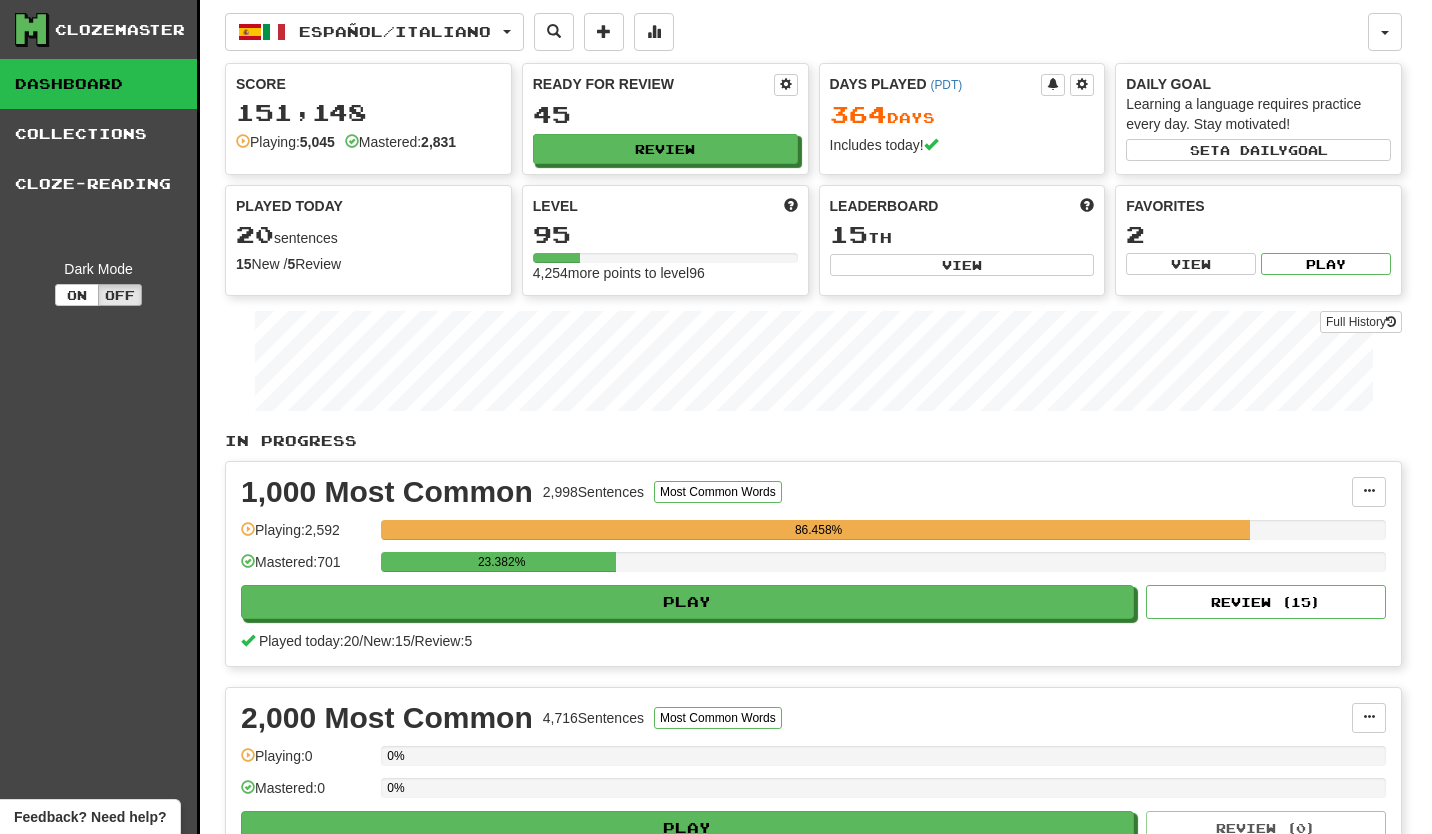 select on "**" 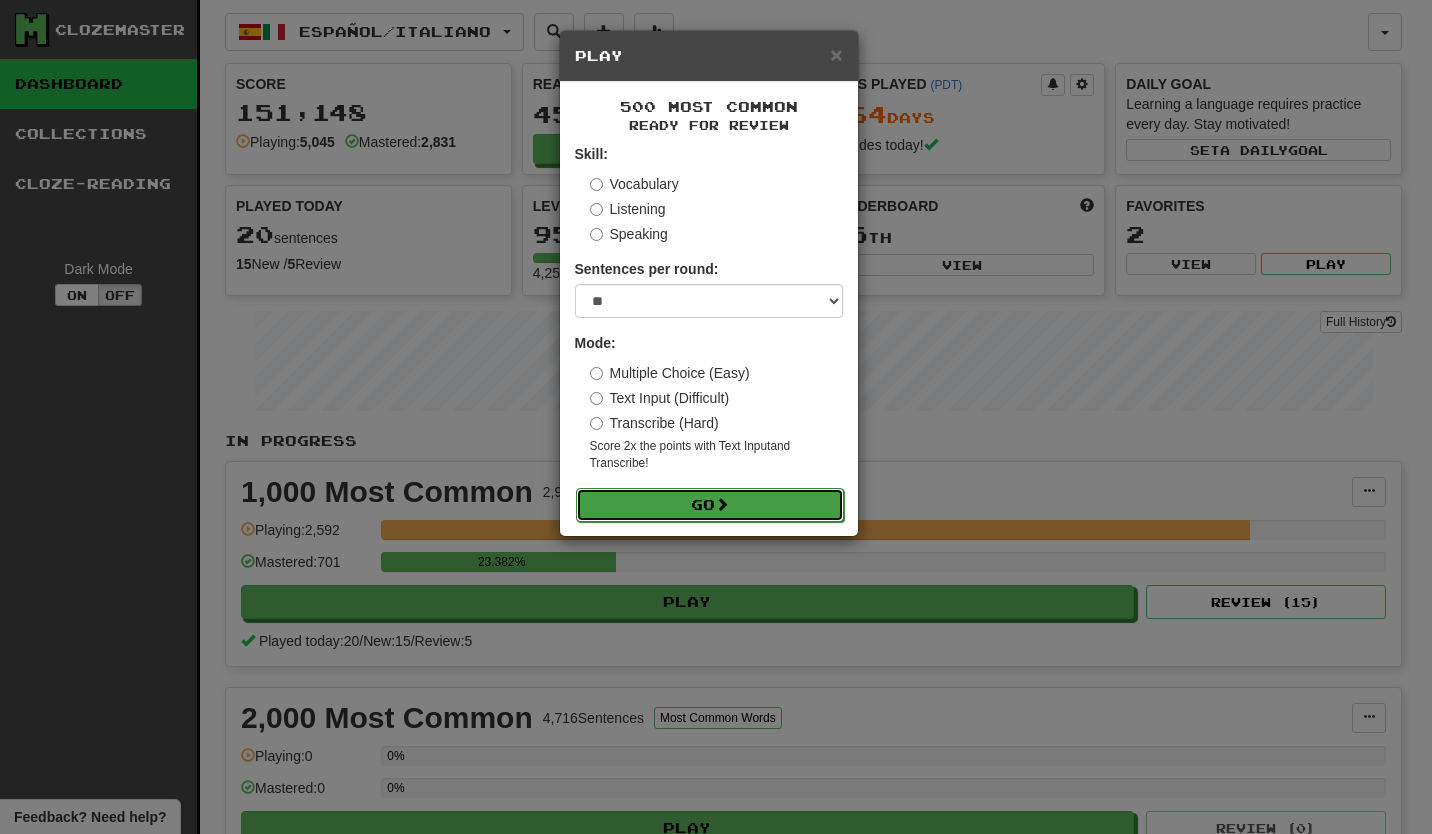 click on "Go" at bounding box center [710, 505] 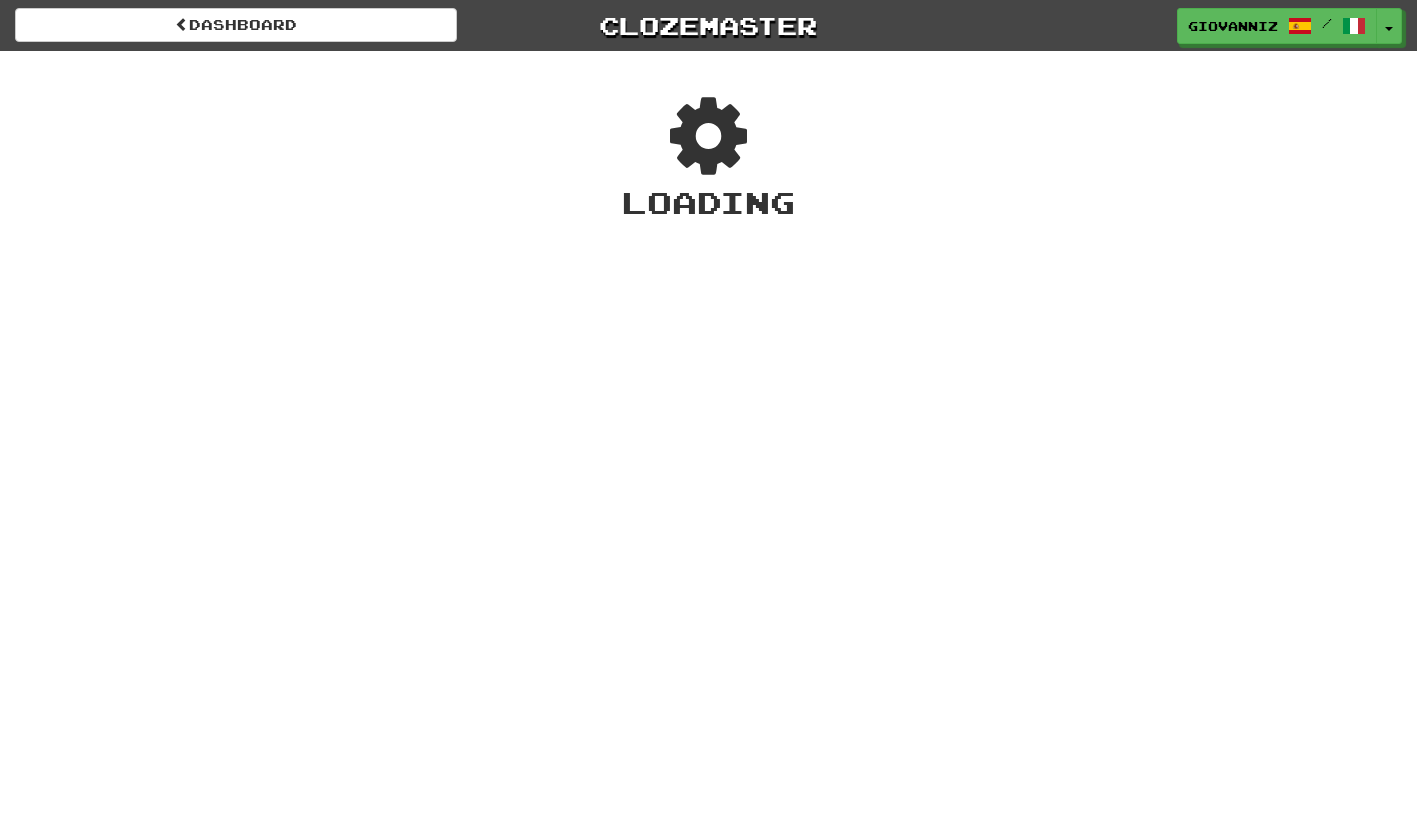 scroll, scrollTop: 0, scrollLeft: 0, axis: both 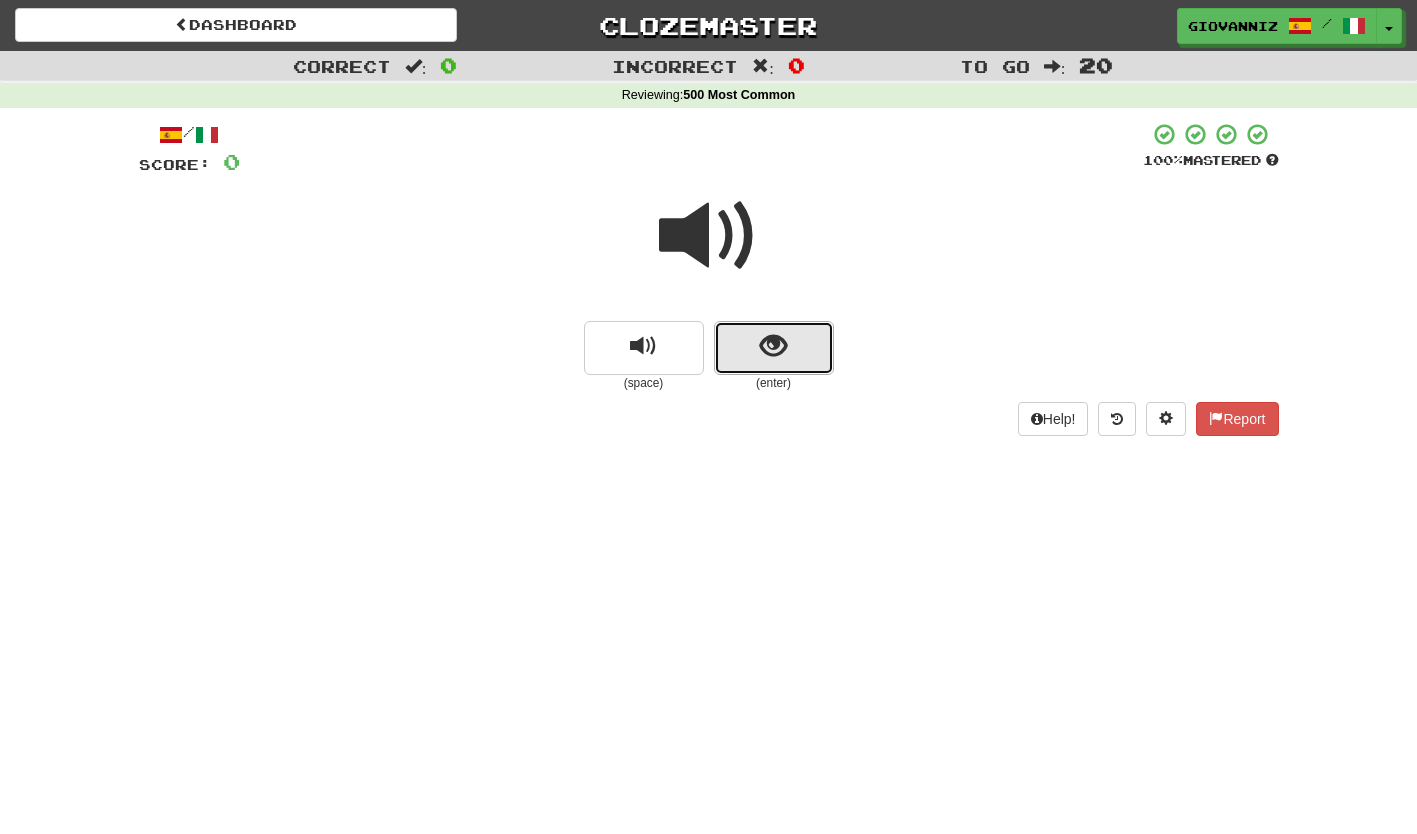 click at bounding box center (774, 348) 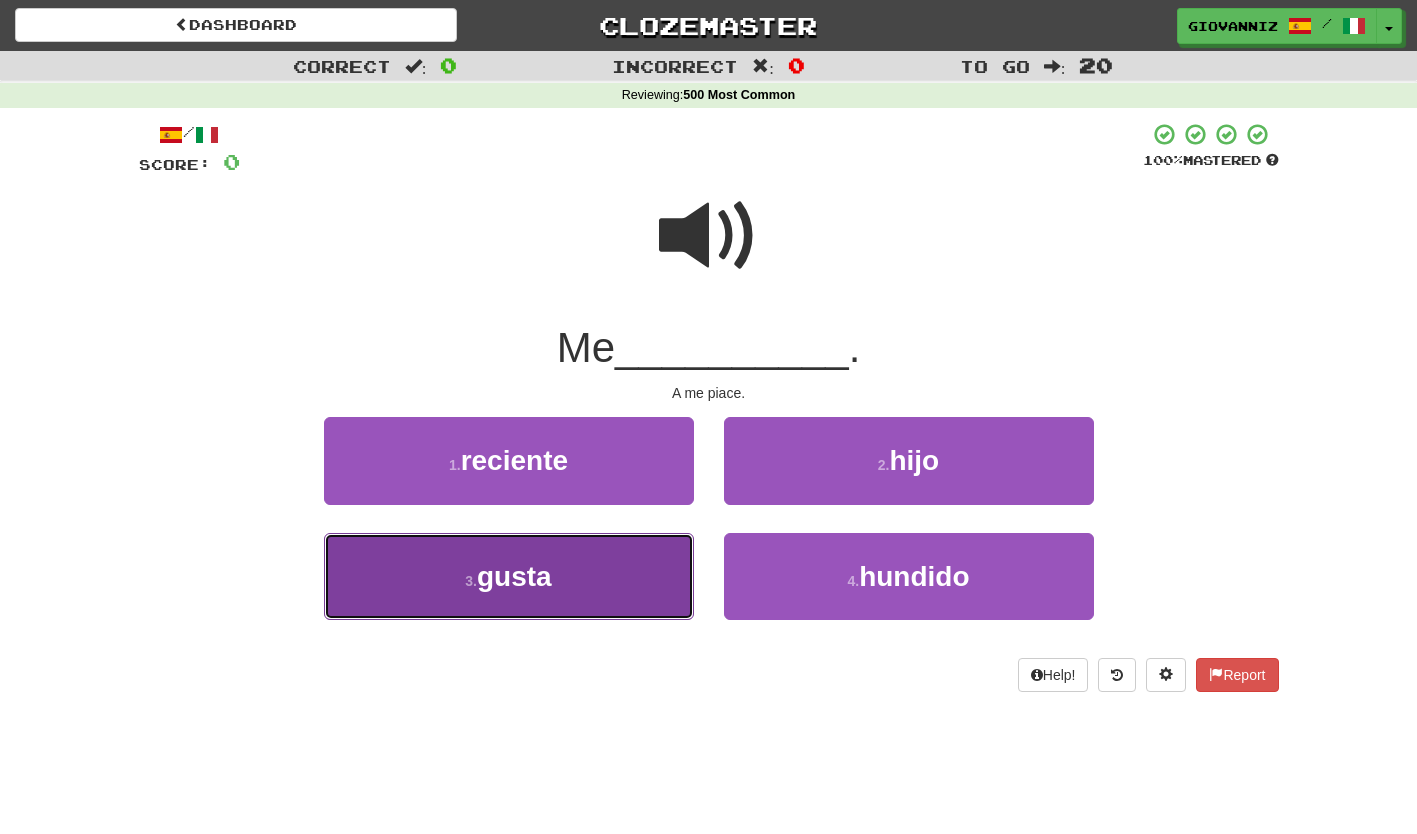 click on "3 .  gusta" at bounding box center [509, 576] 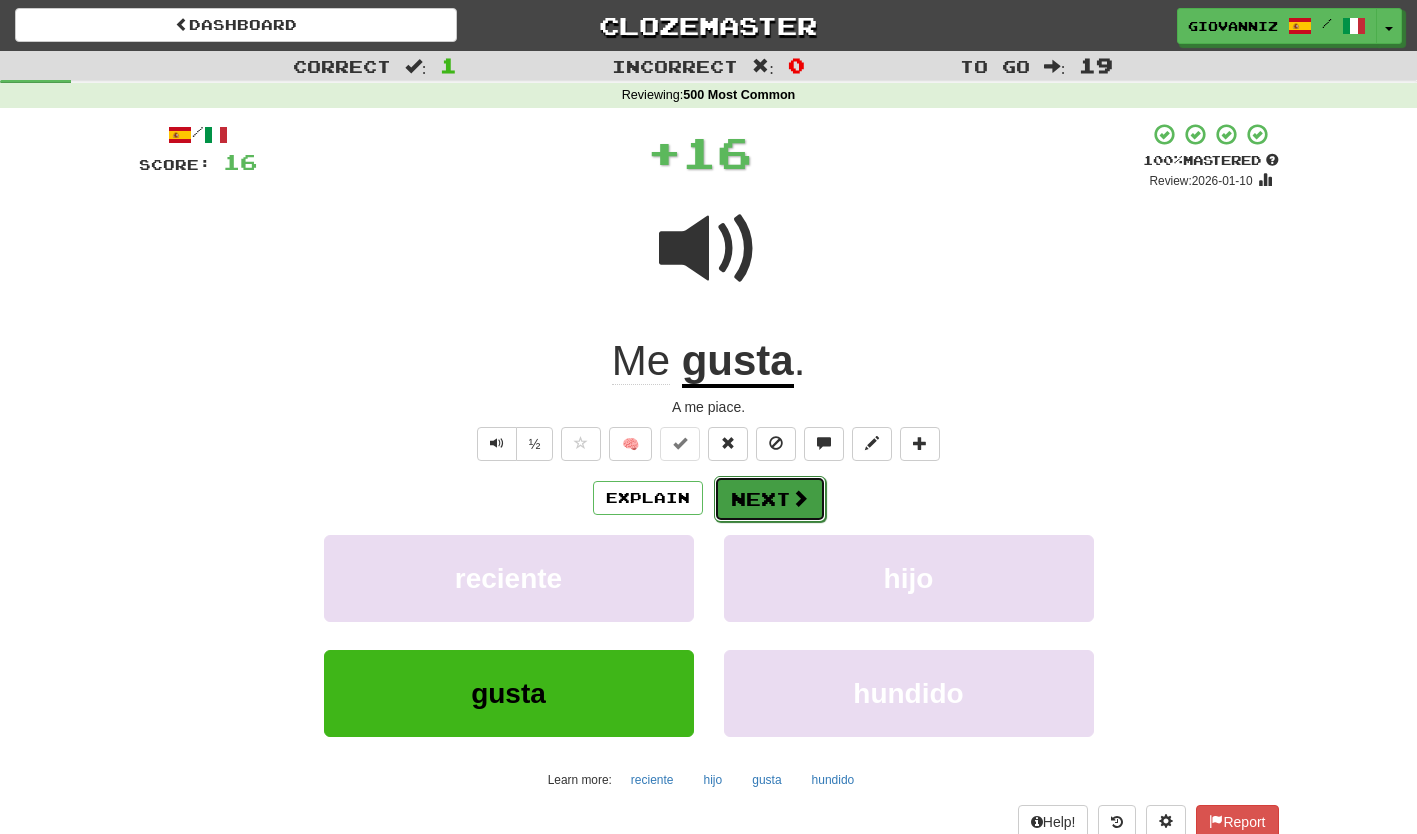 click on "Next" at bounding box center [770, 499] 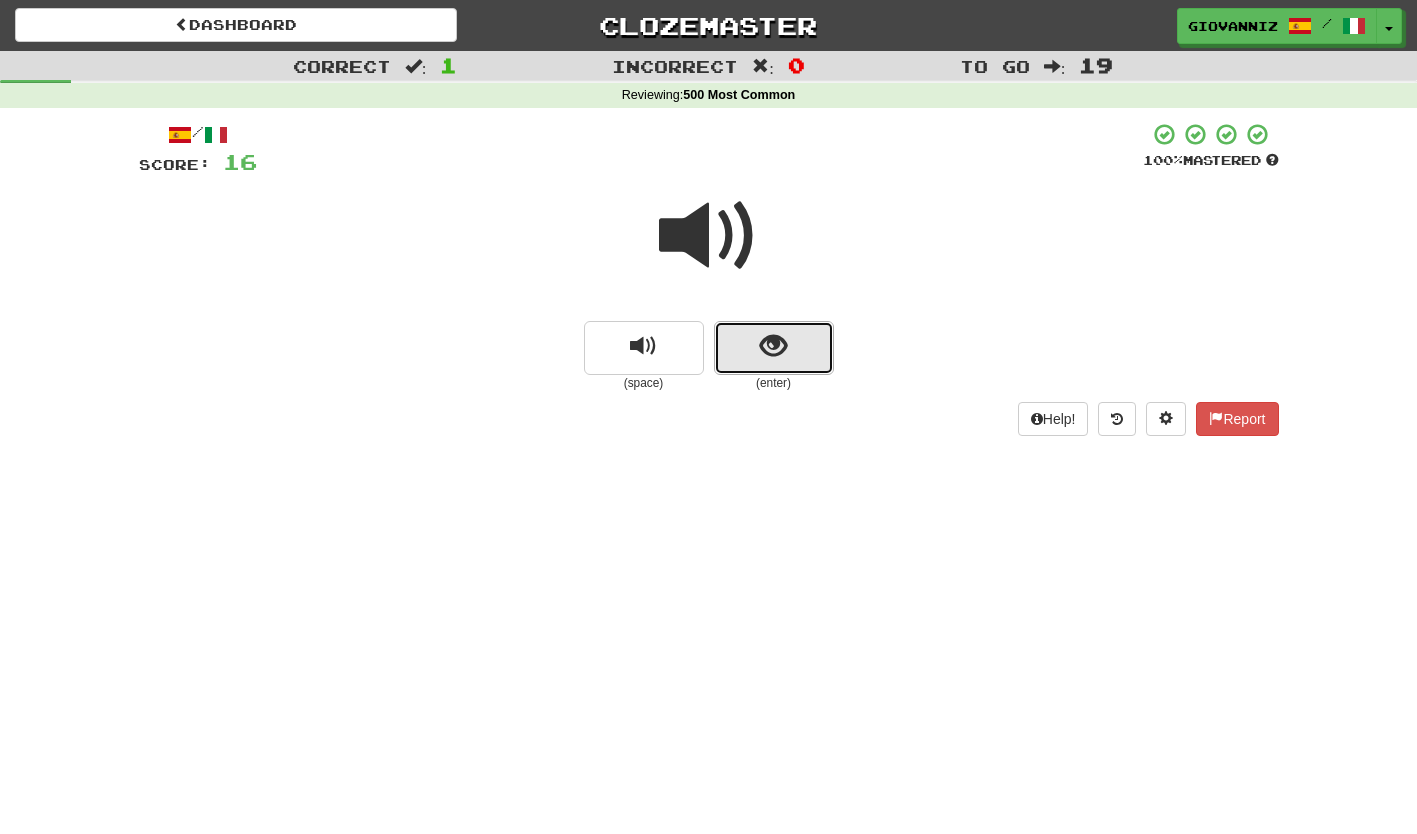 click at bounding box center (774, 348) 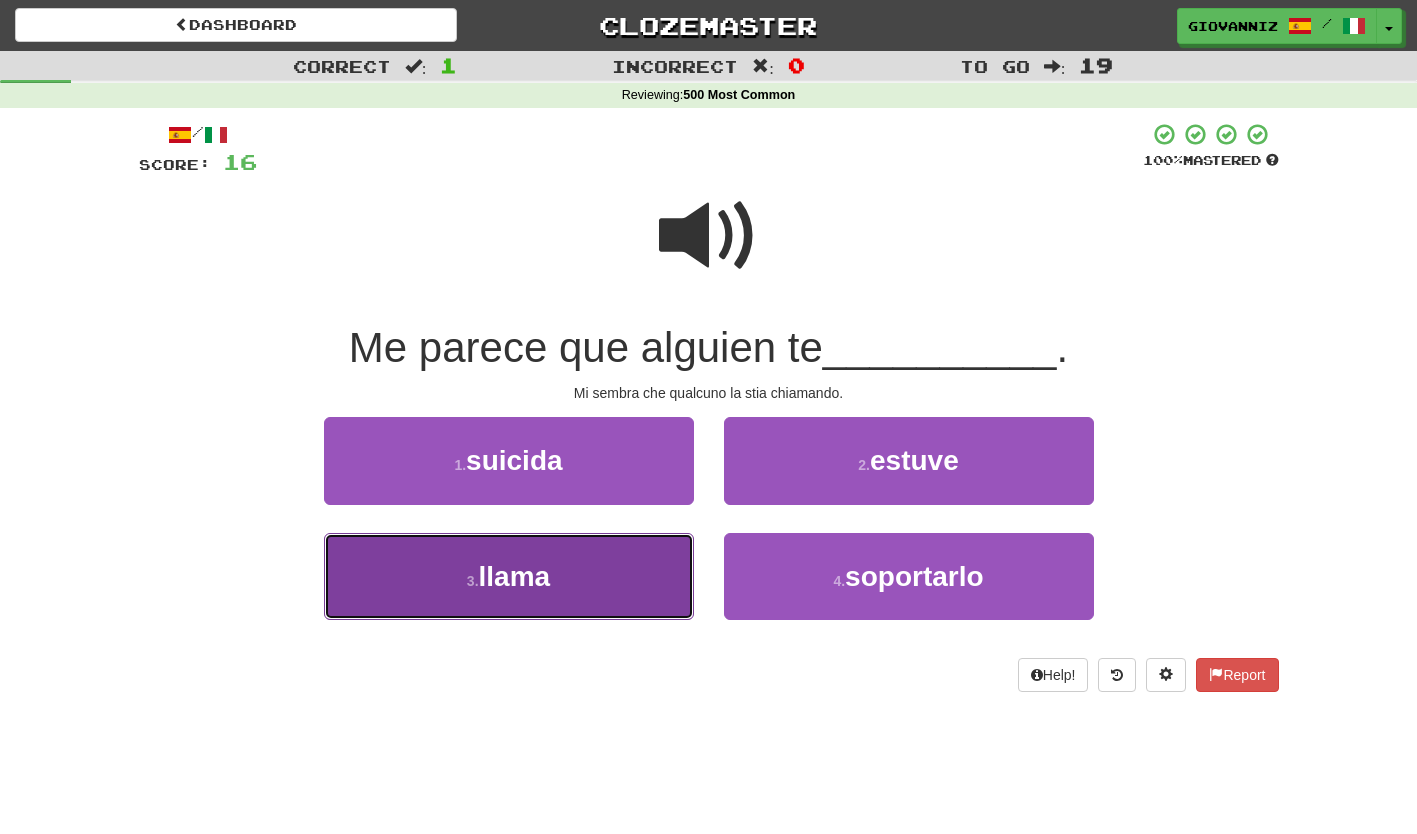 click on "3 .  llama" at bounding box center (509, 576) 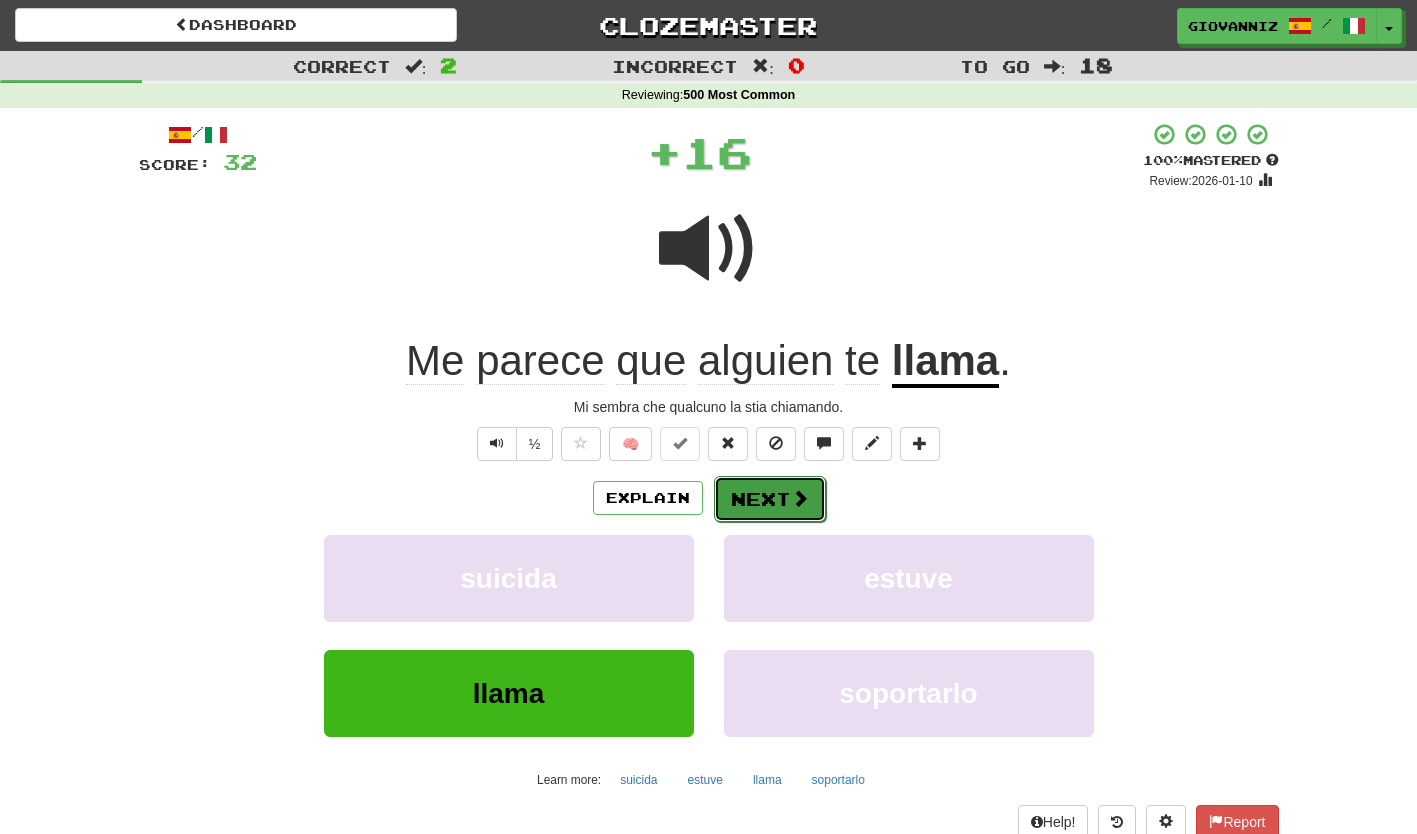 click on "Next" at bounding box center [770, 499] 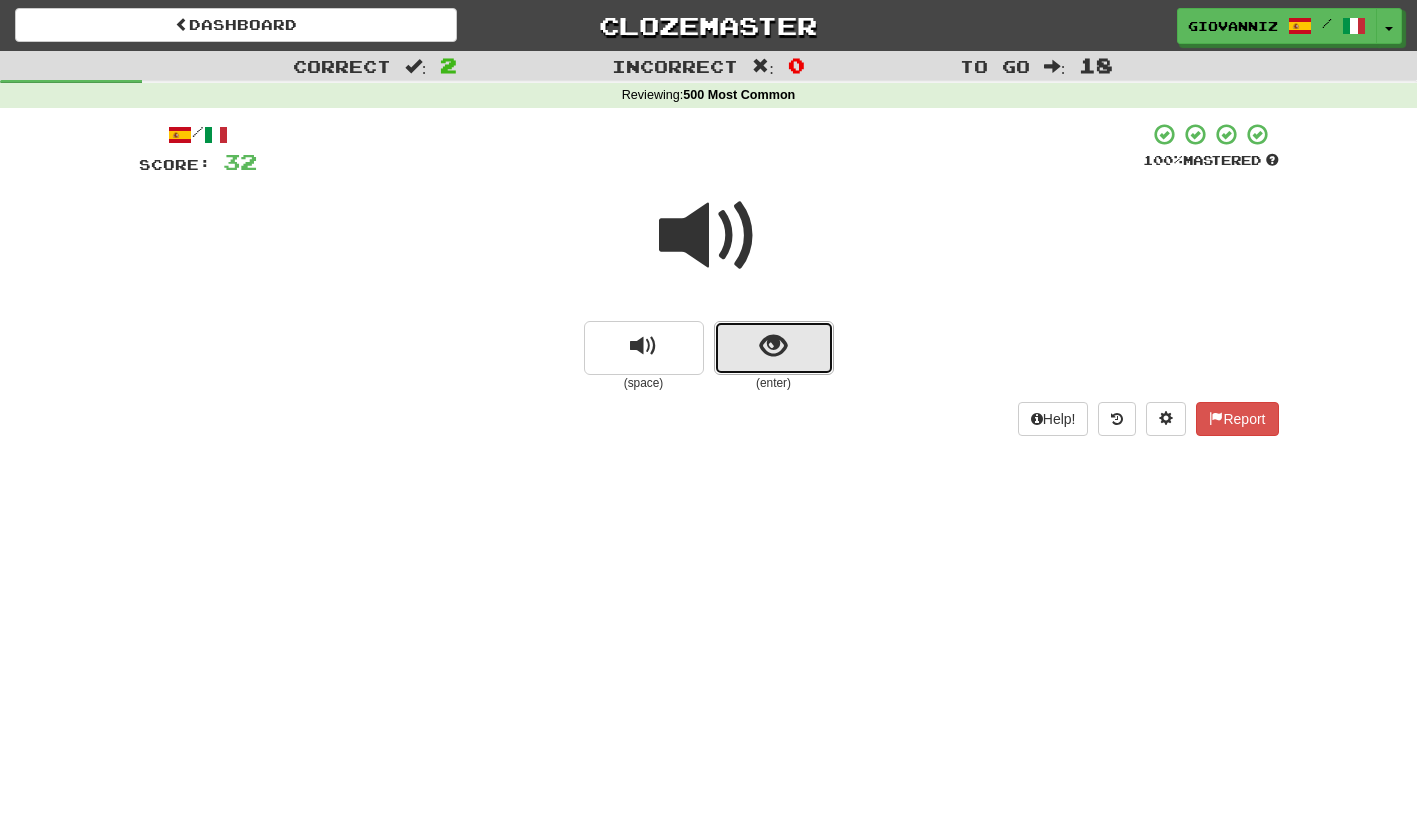 click at bounding box center (774, 348) 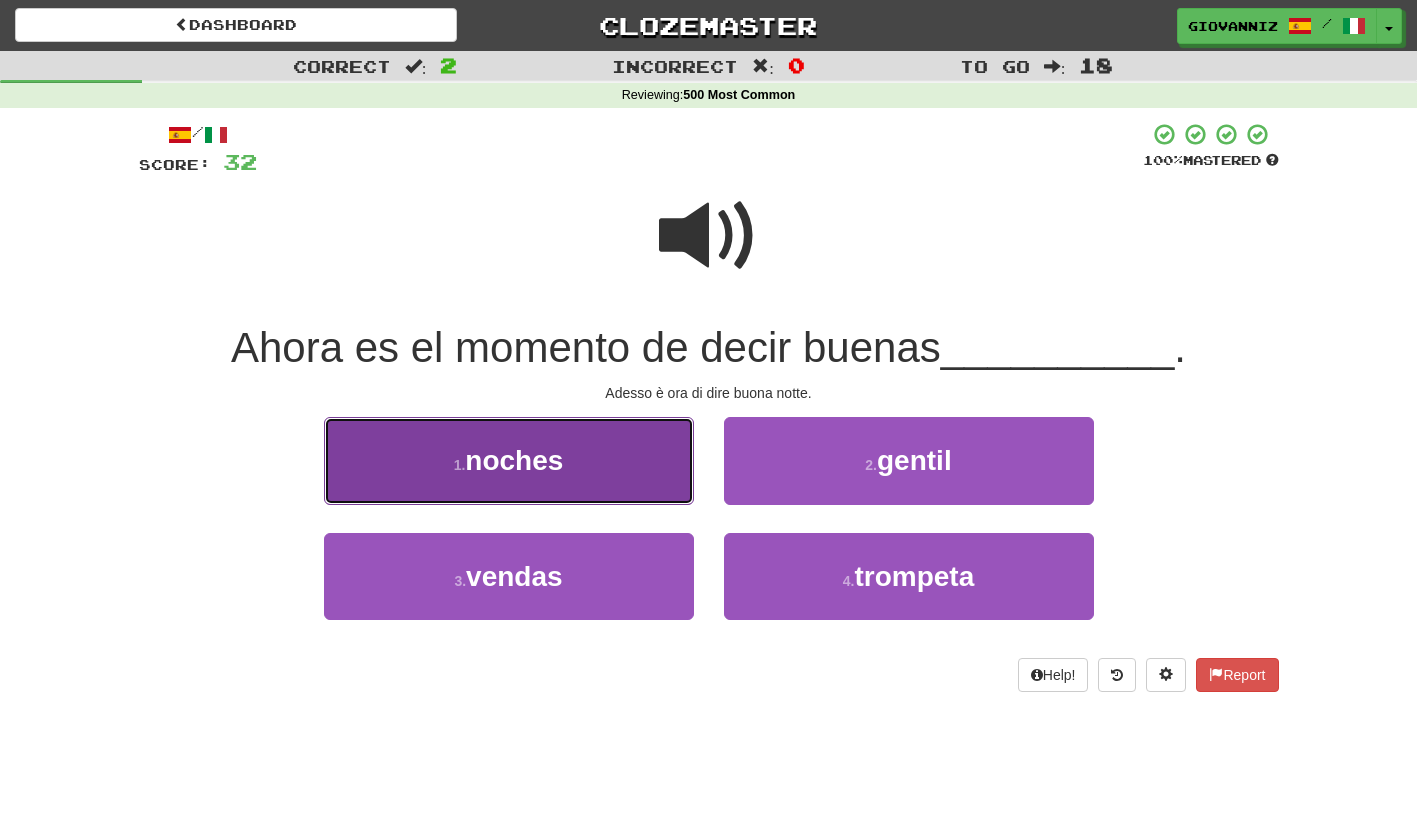 click on "1 .  noches" at bounding box center (509, 460) 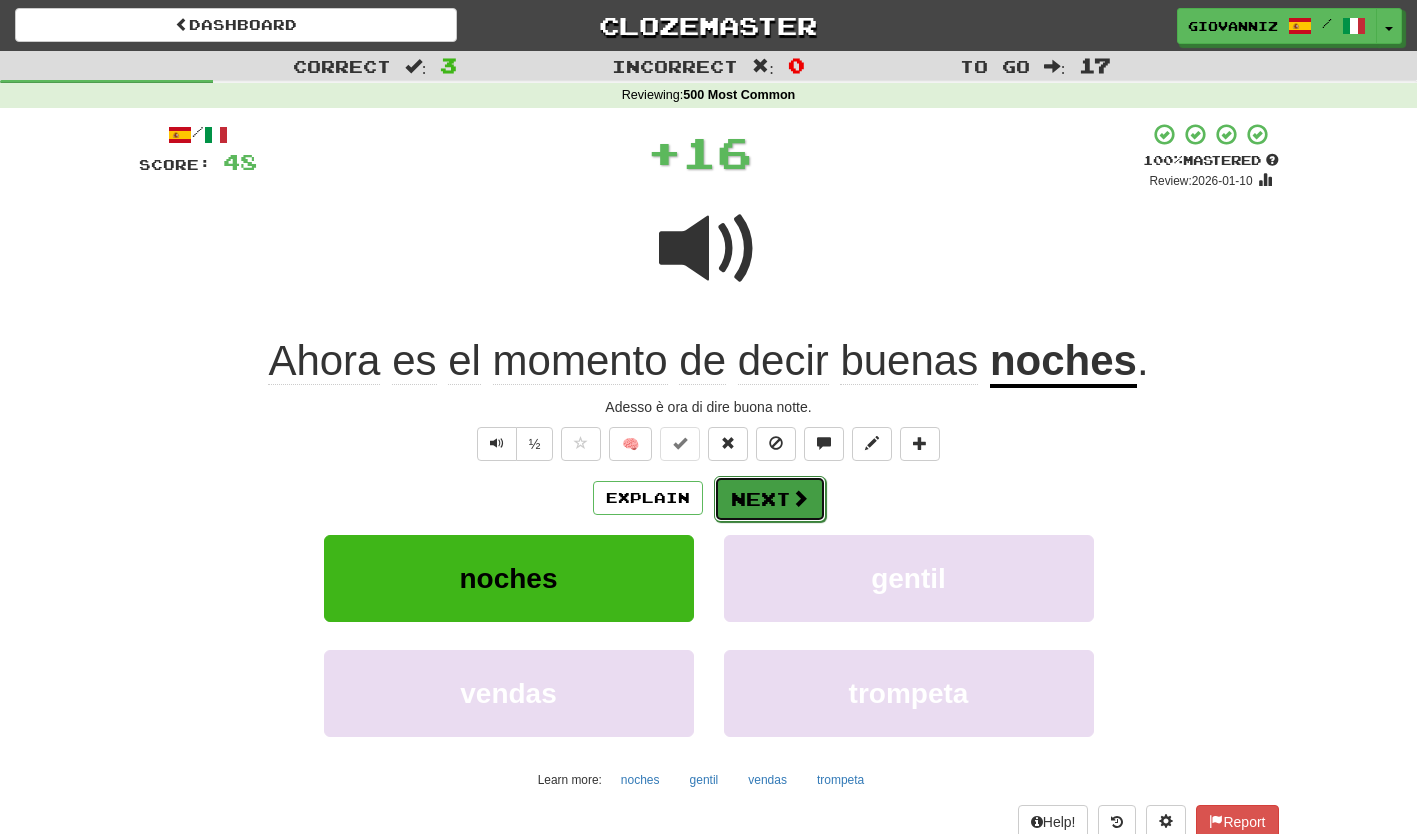 click on "Next" at bounding box center [770, 499] 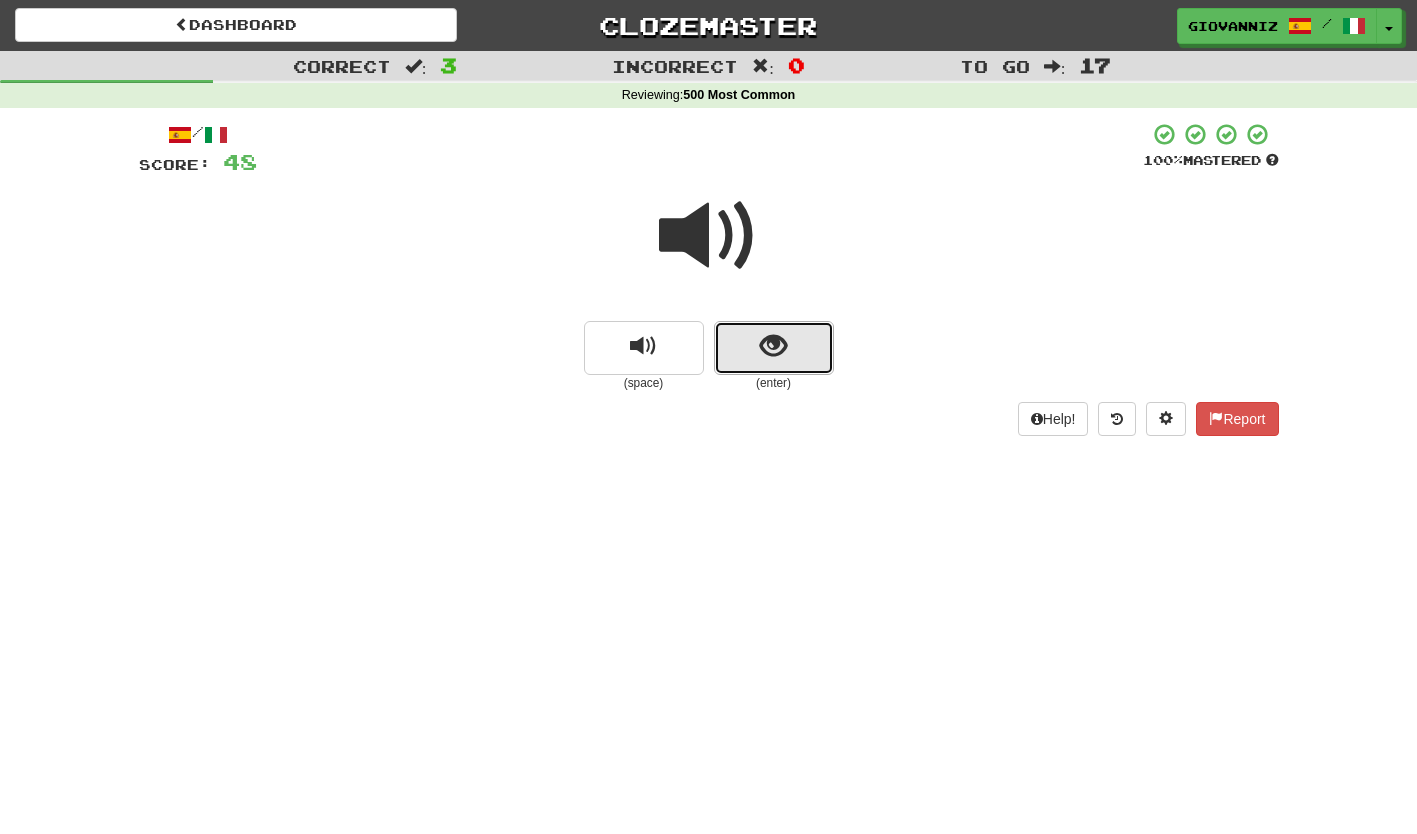 click at bounding box center [774, 348] 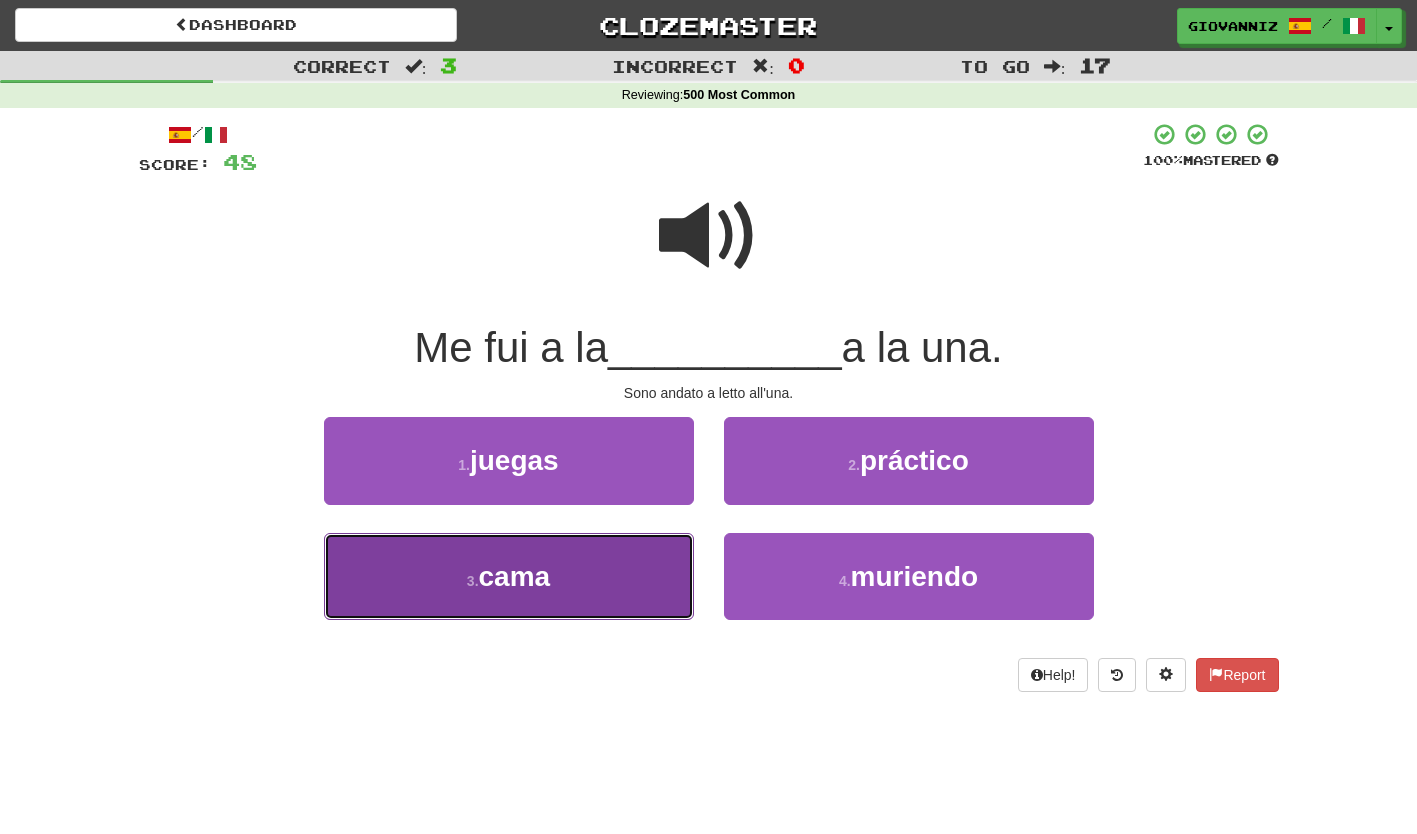 click on "3 .  cama" at bounding box center (509, 576) 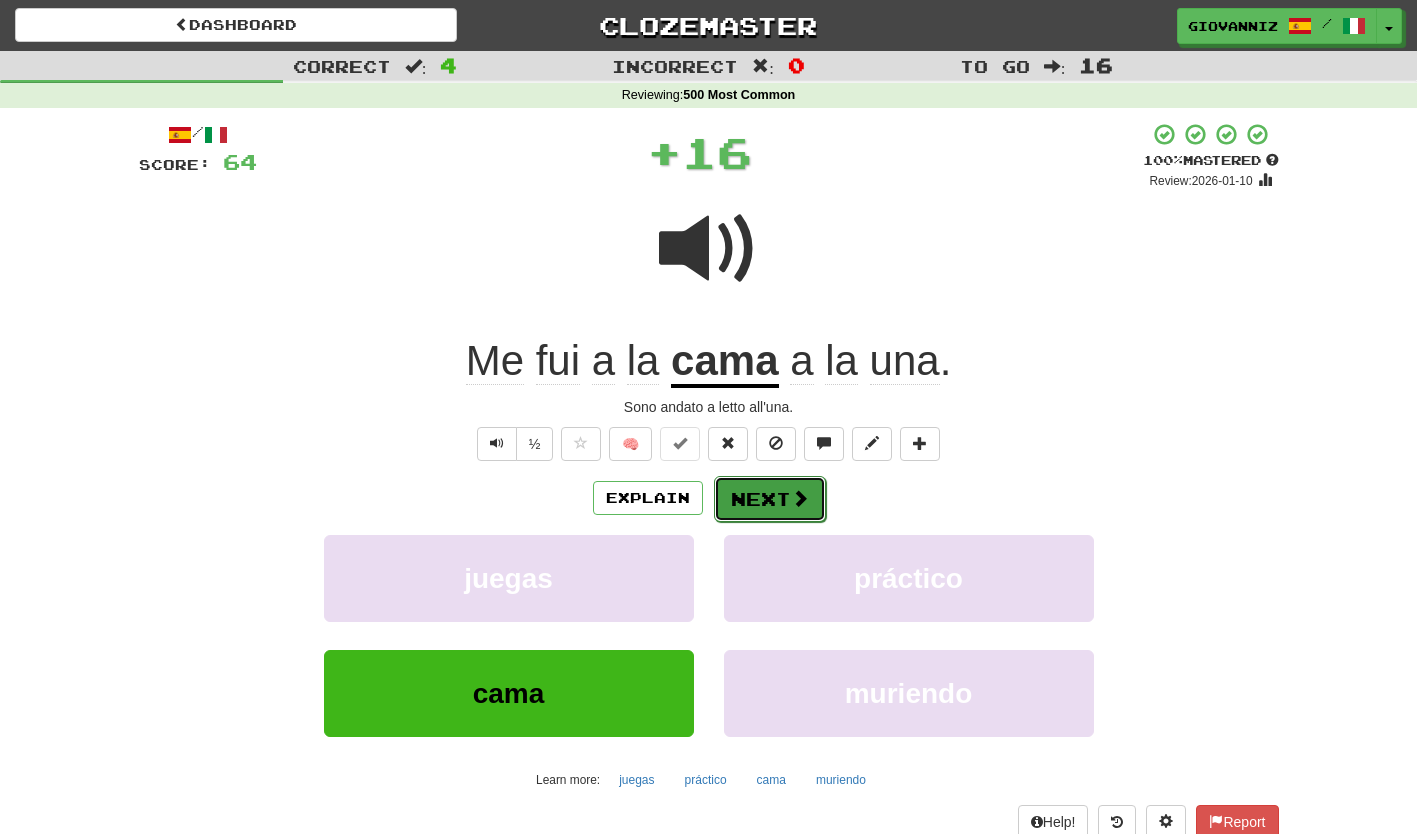 click on "Next" at bounding box center [770, 499] 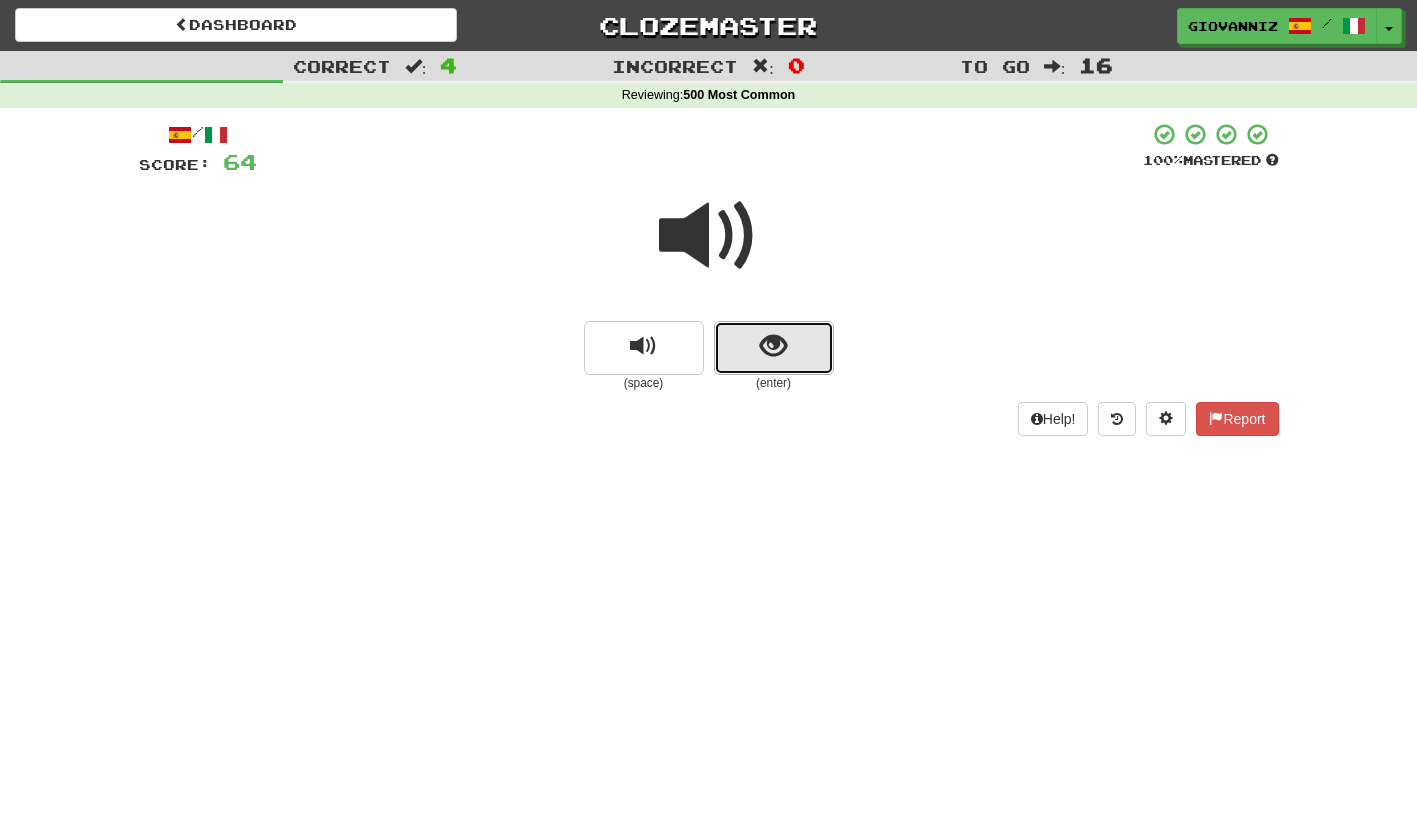 click at bounding box center (774, 348) 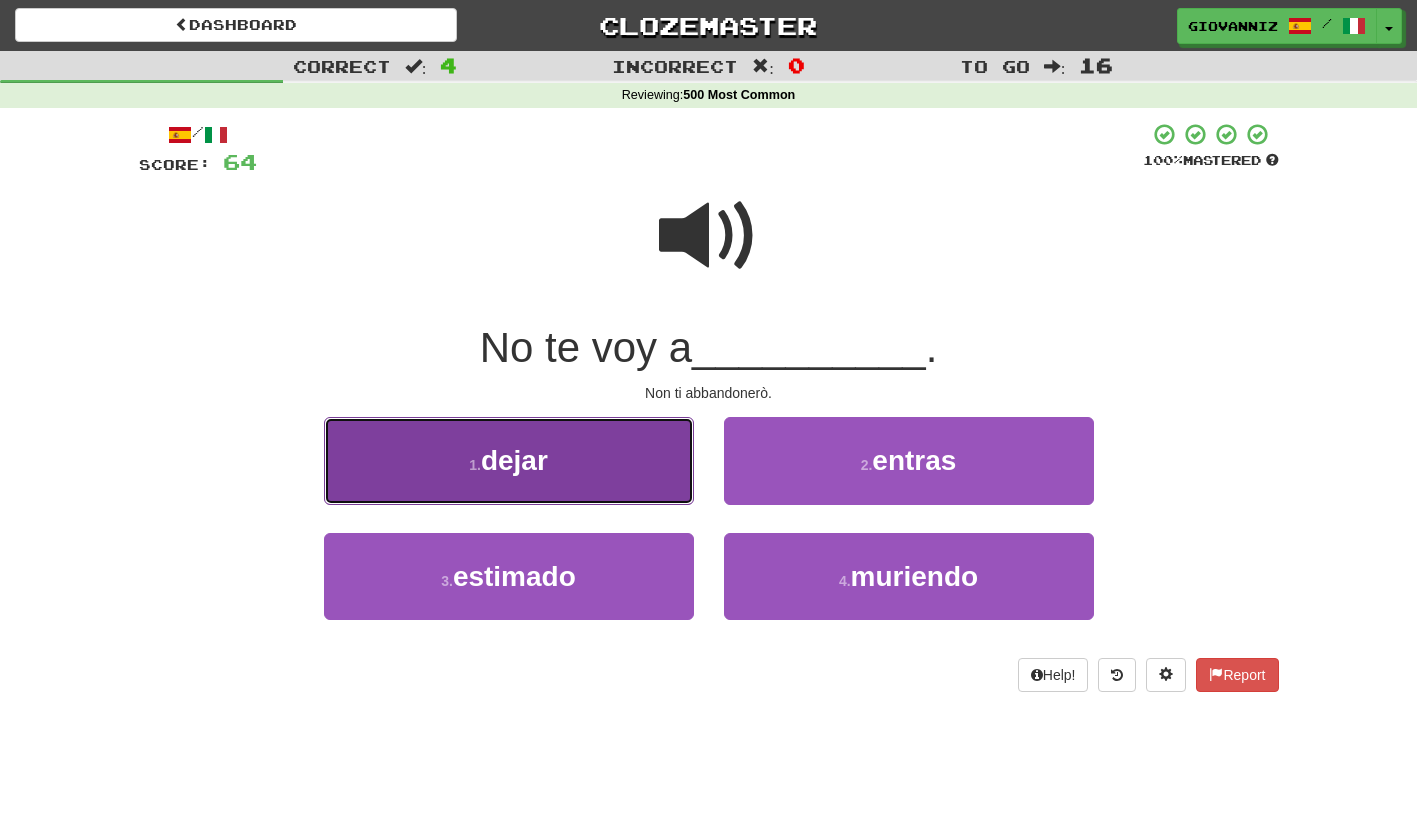 click on "1 .  dejar" at bounding box center [509, 460] 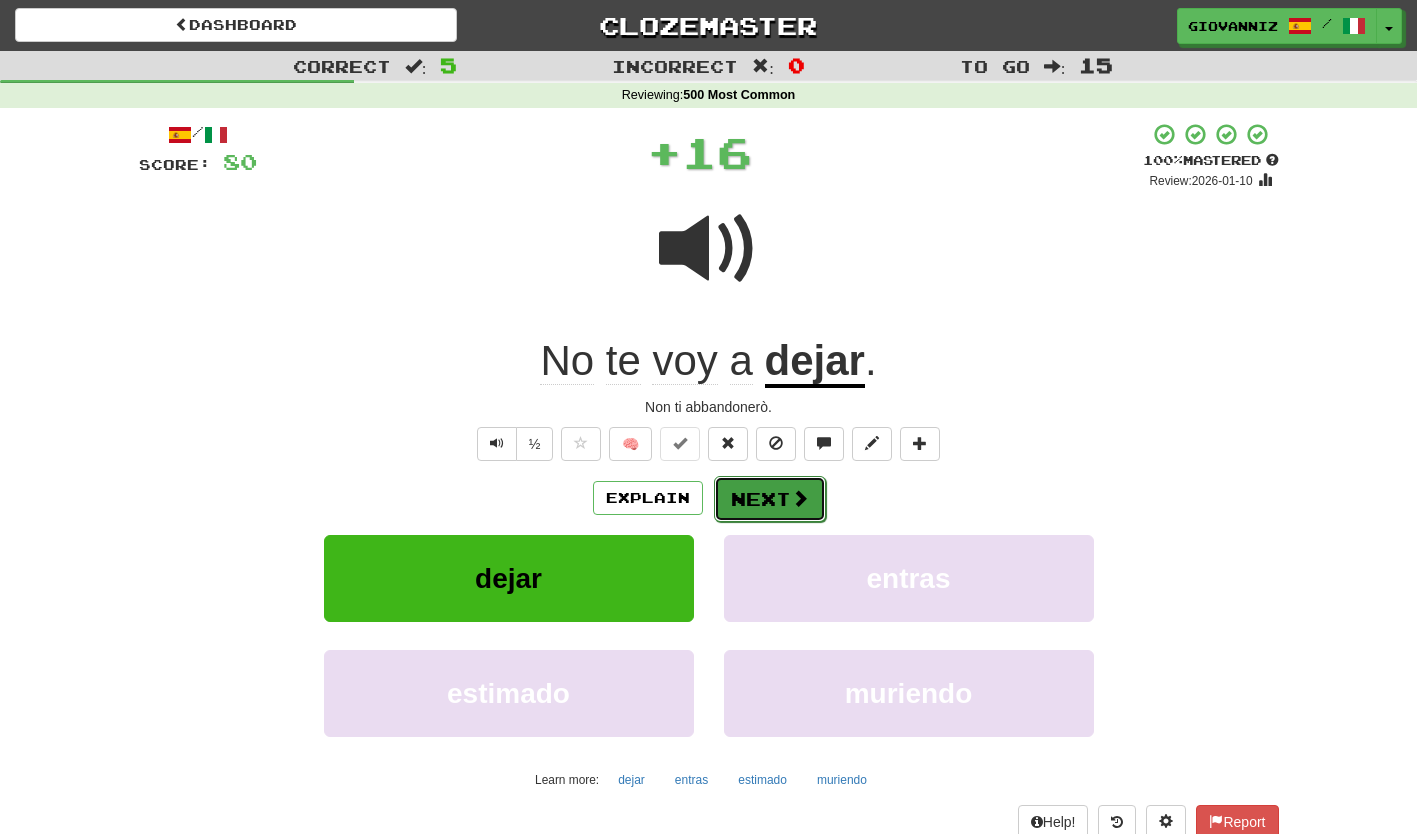 click on "Next" at bounding box center (770, 499) 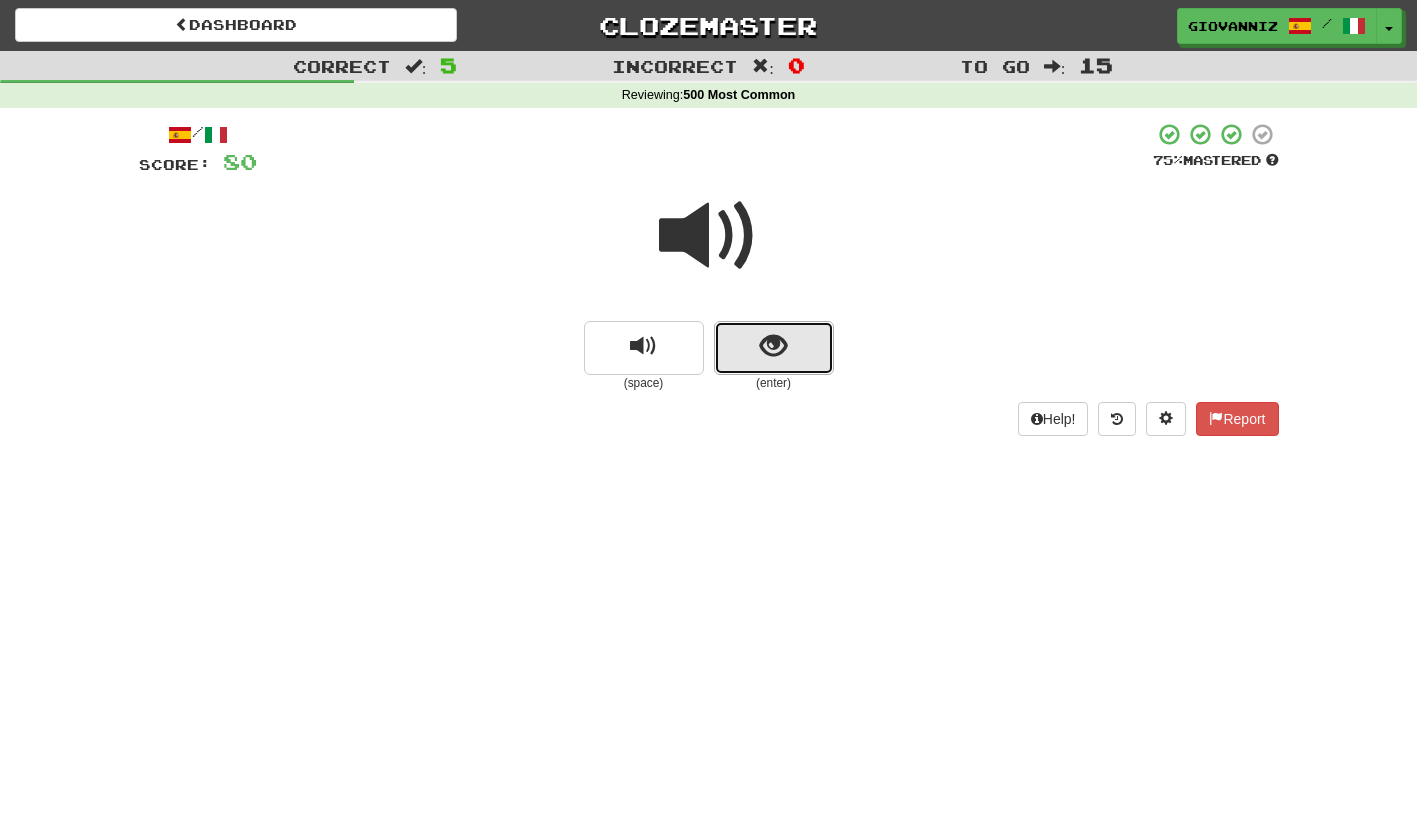 click at bounding box center [774, 348] 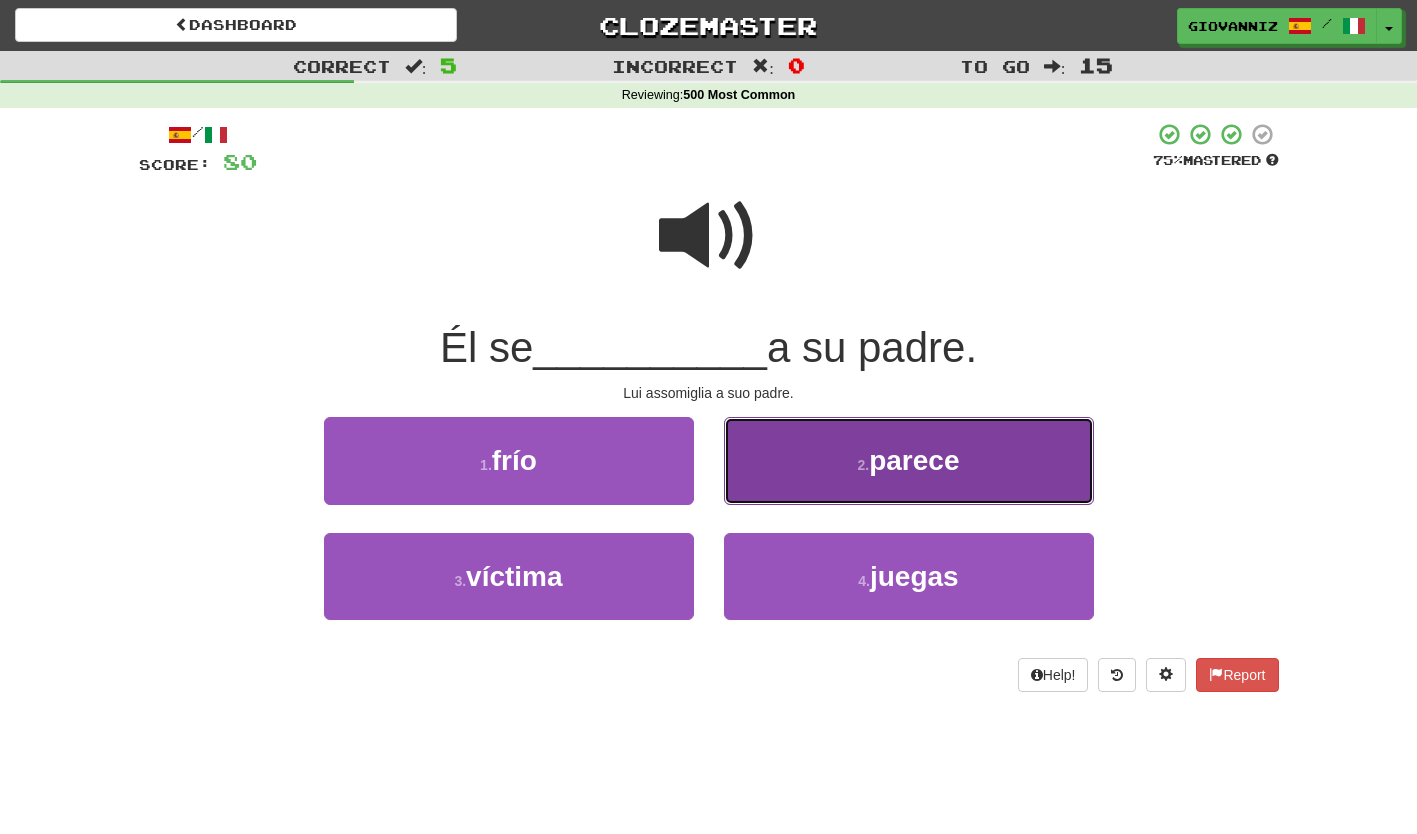 click on "2 .  parece" at bounding box center (909, 460) 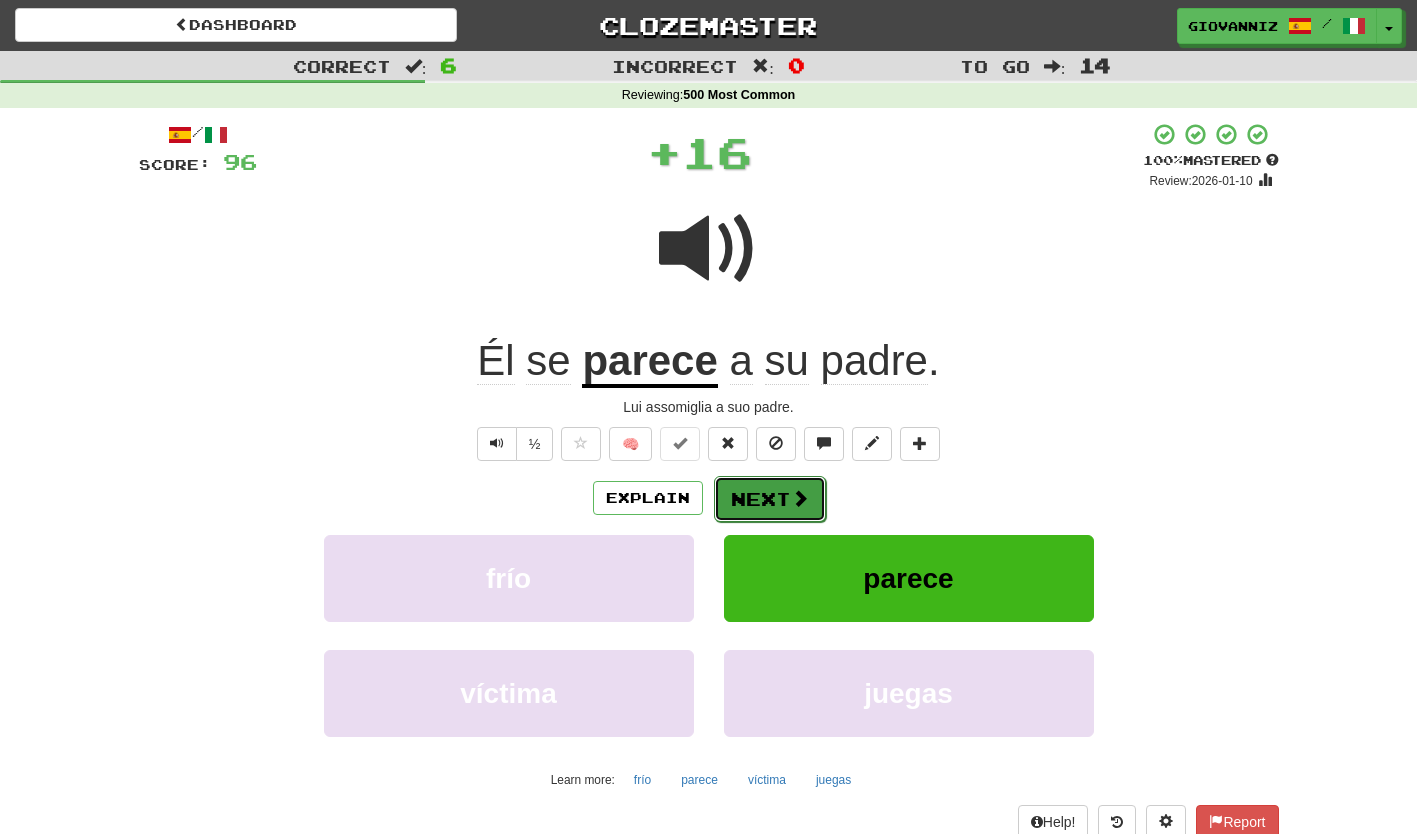 click on "Next" at bounding box center (770, 499) 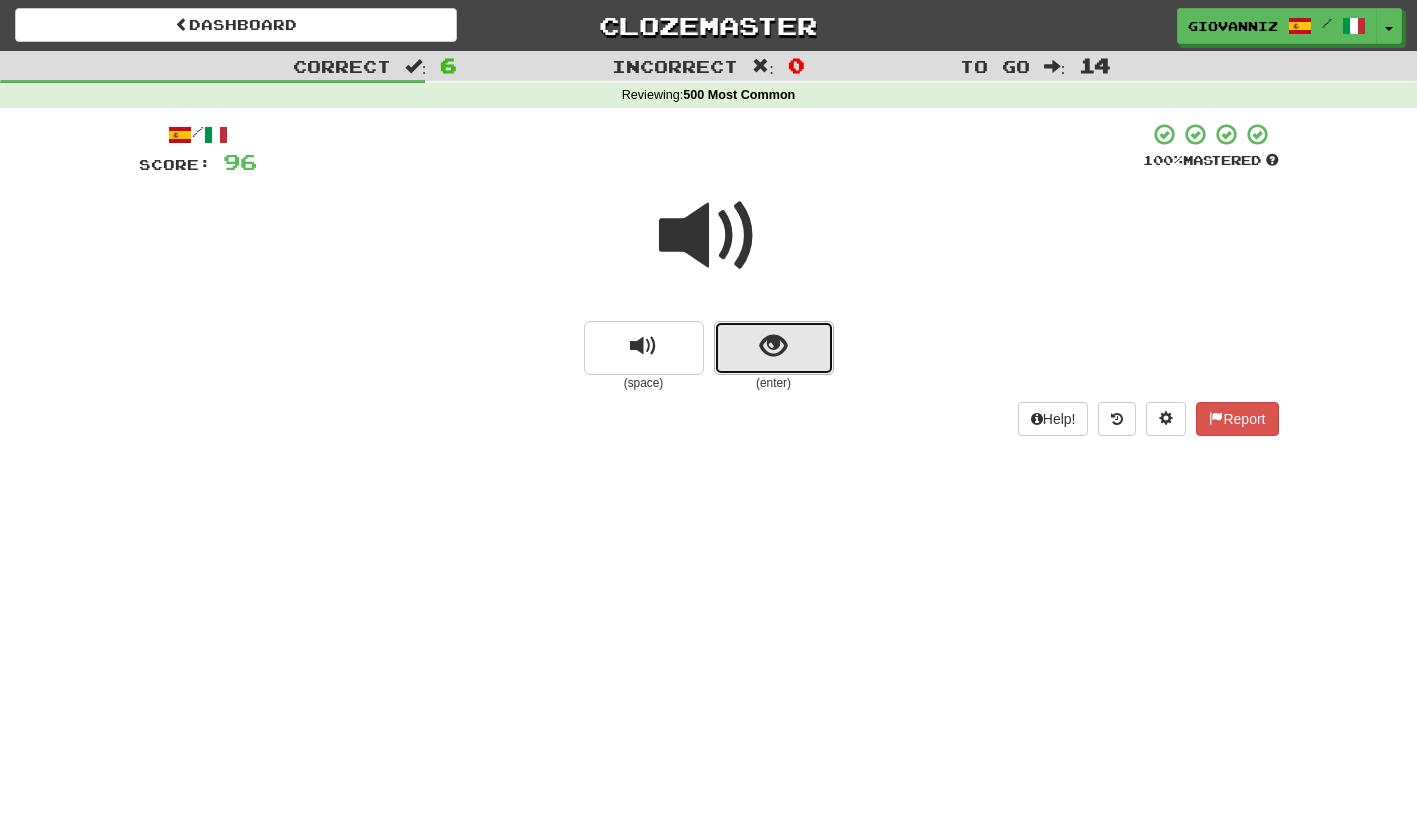 click at bounding box center [774, 348] 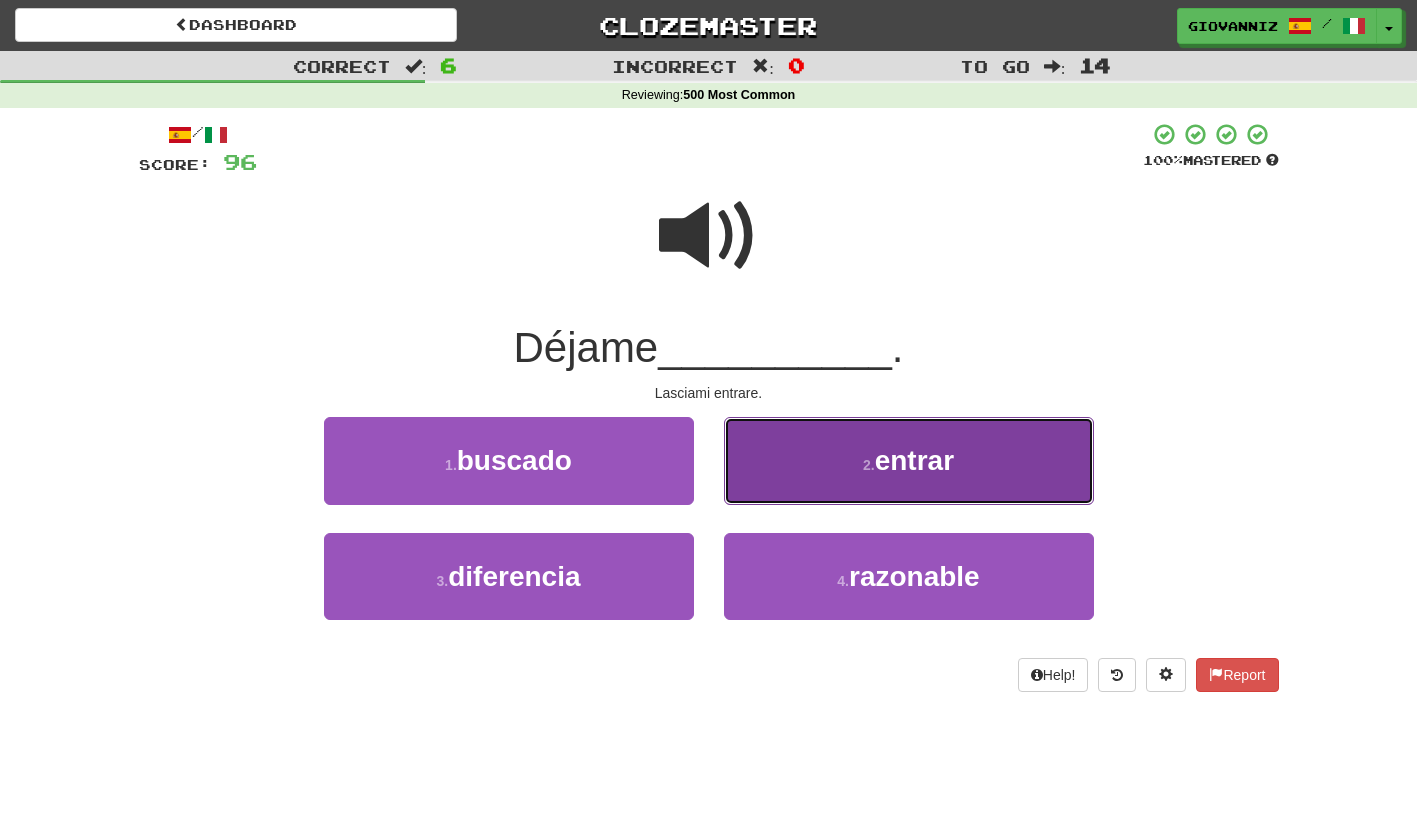 click on "2 .  entrar" at bounding box center (909, 460) 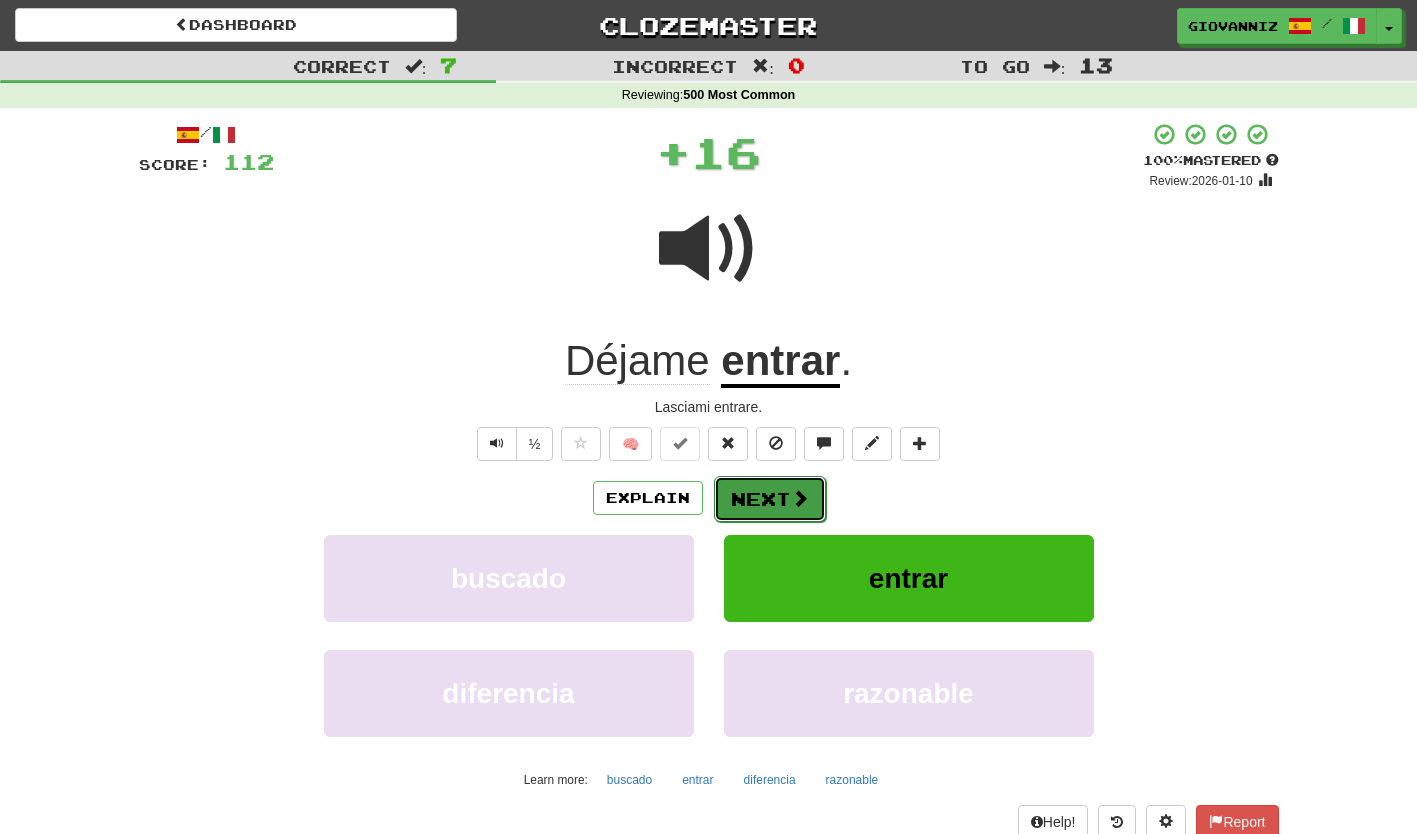 click on "Next" at bounding box center (770, 499) 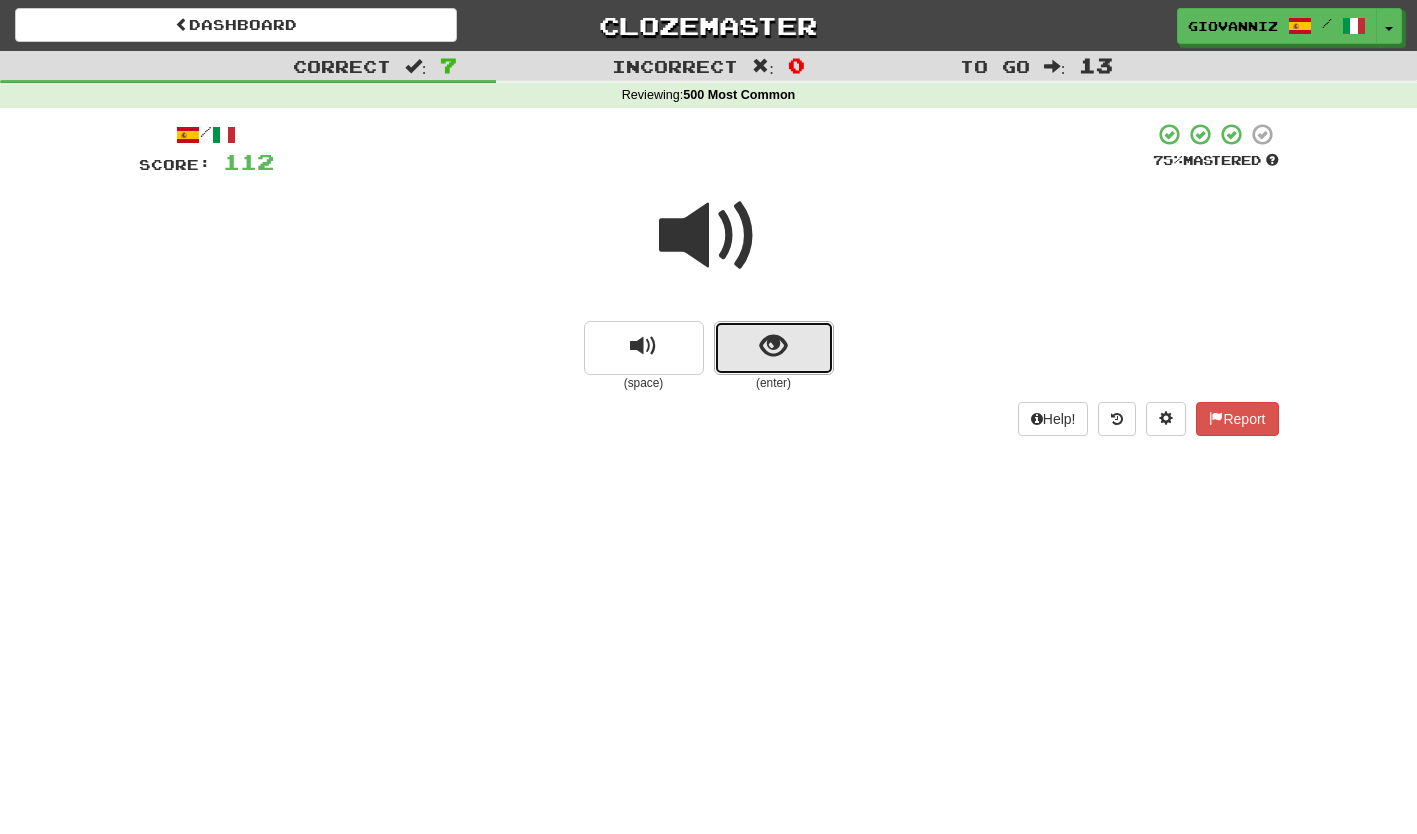 click at bounding box center [774, 348] 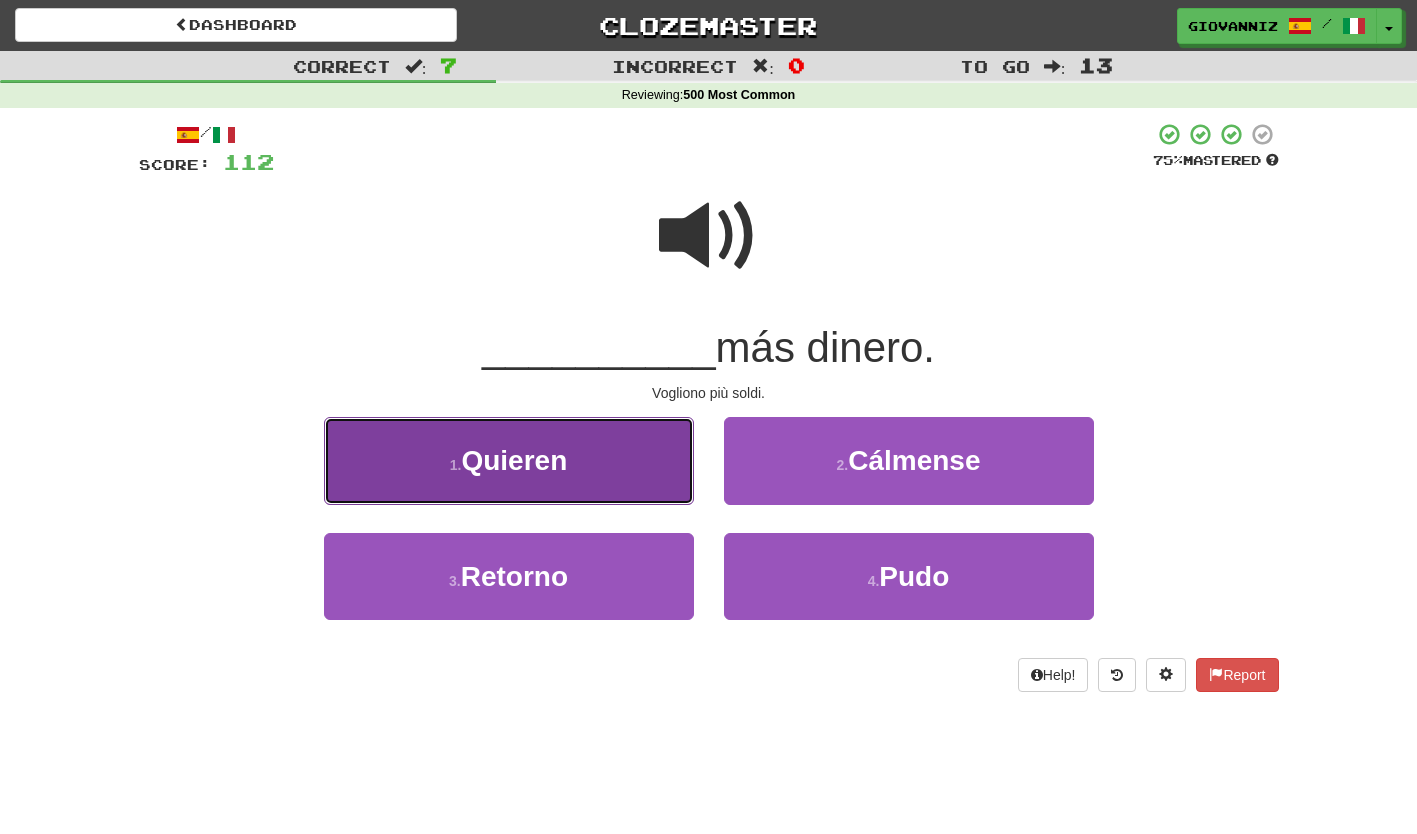 click on "1 .  Quieren" at bounding box center [509, 460] 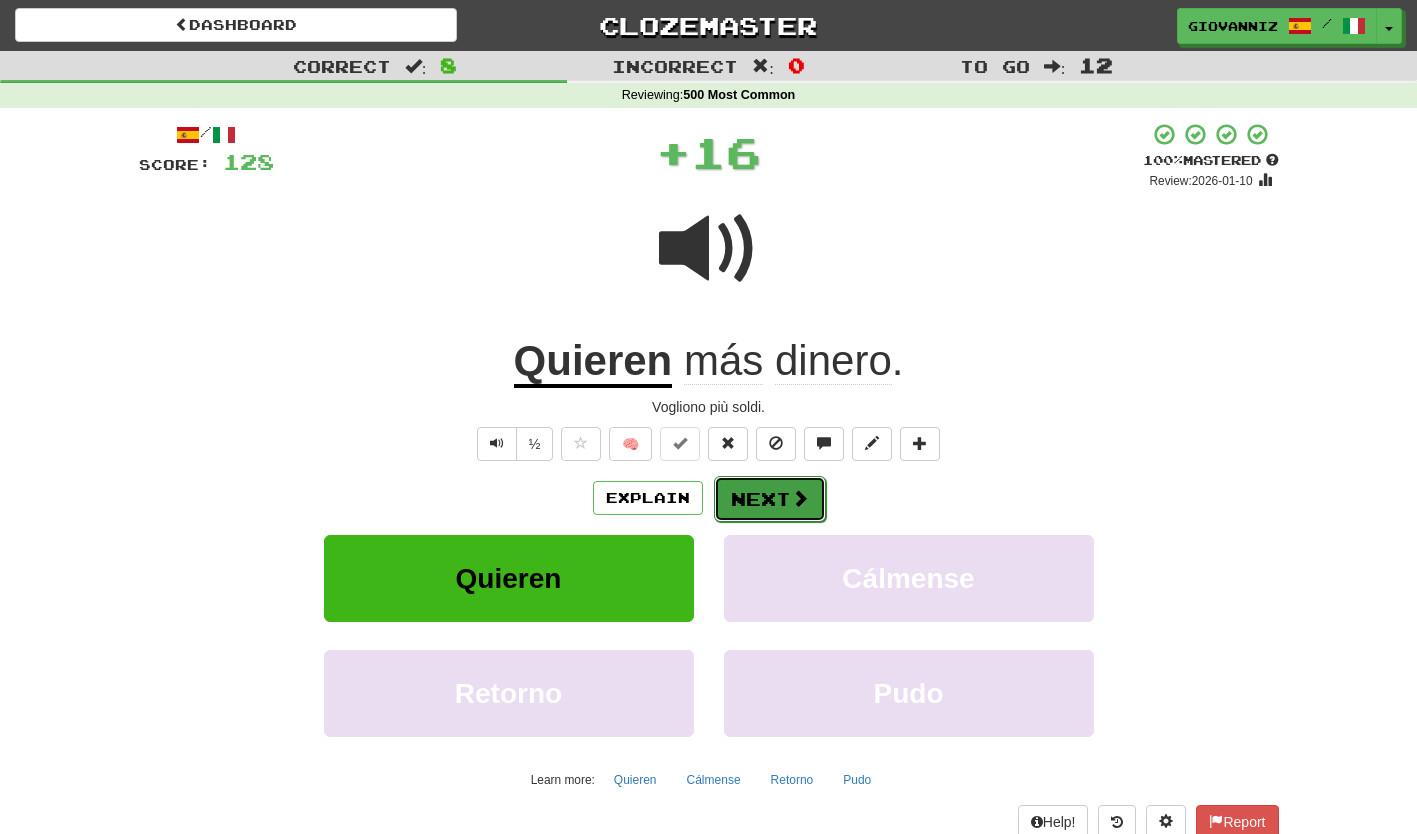 click on "Next" at bounding box center (770, 499) 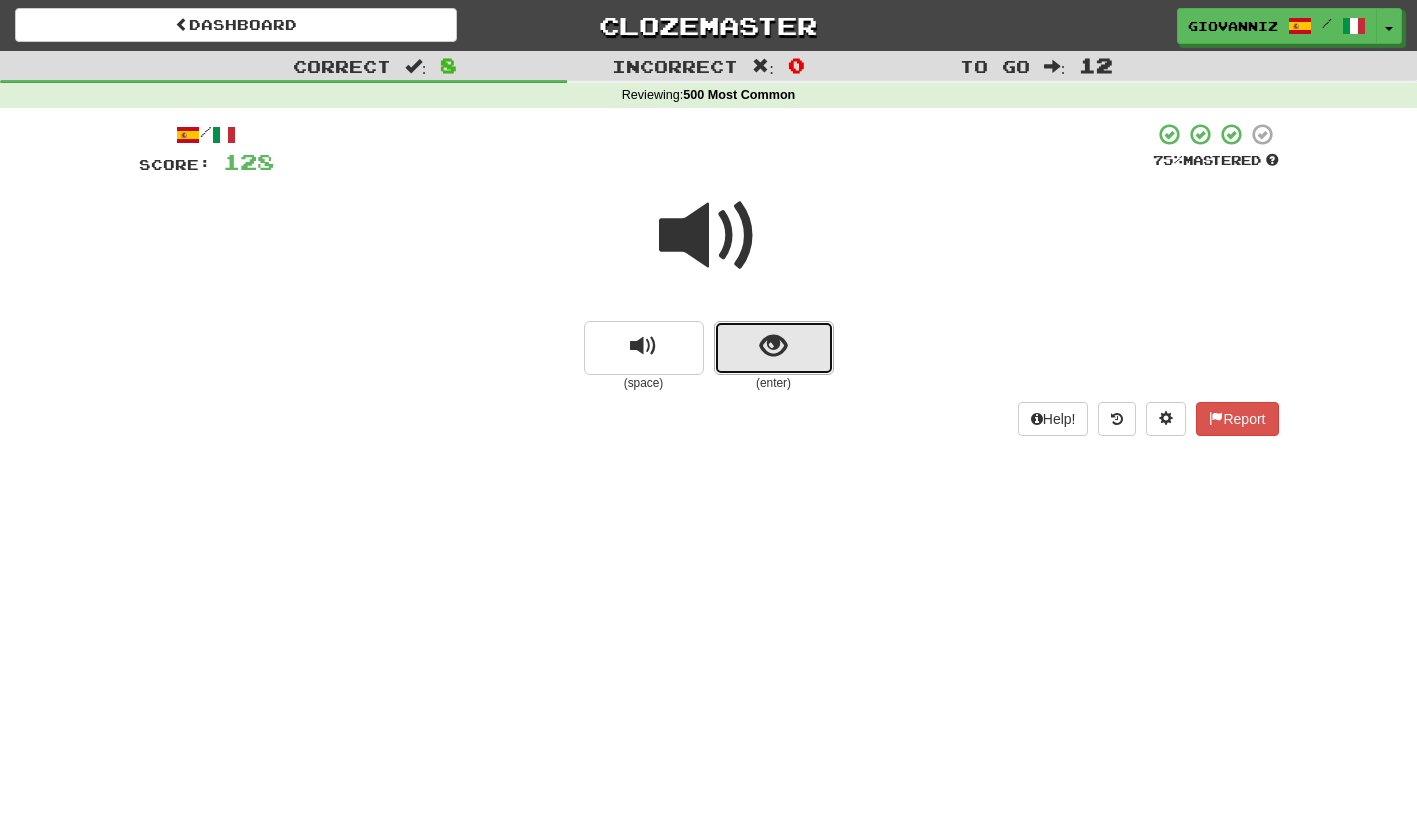 click at bounding box center [774, 348] 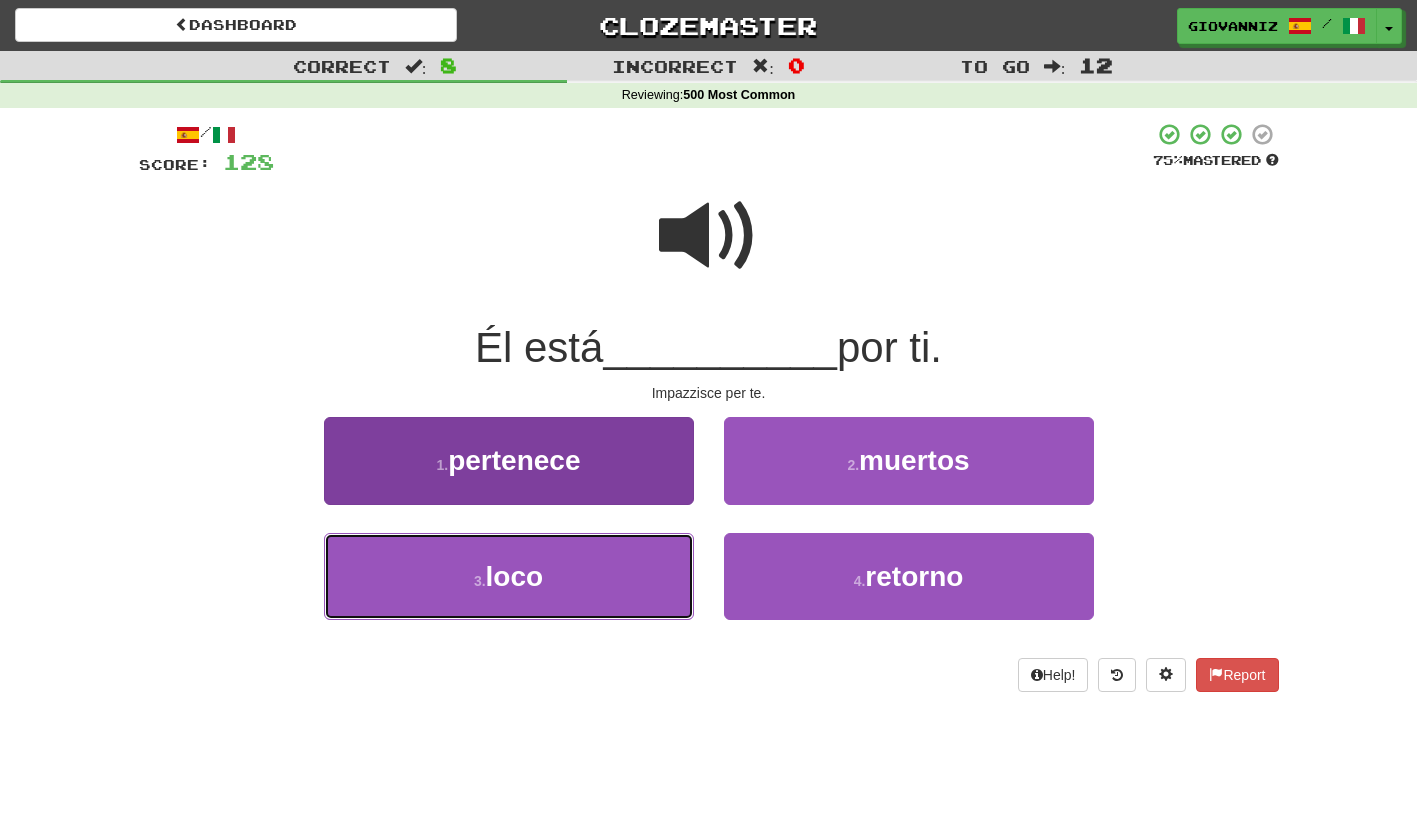 click on "3 .  loco" at bounding box center (509, 576) 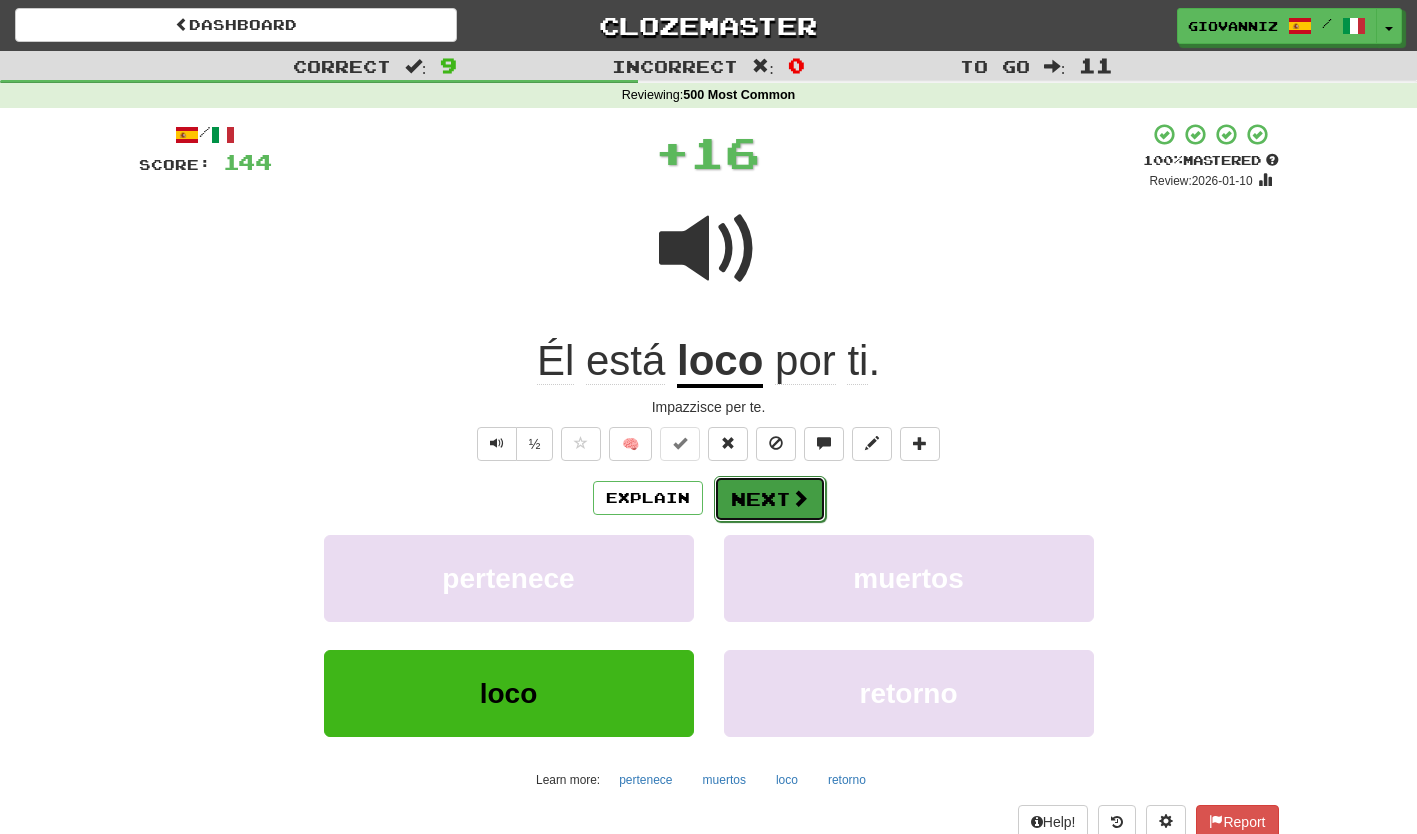 click on "Next" at bounding box center (770, 499) 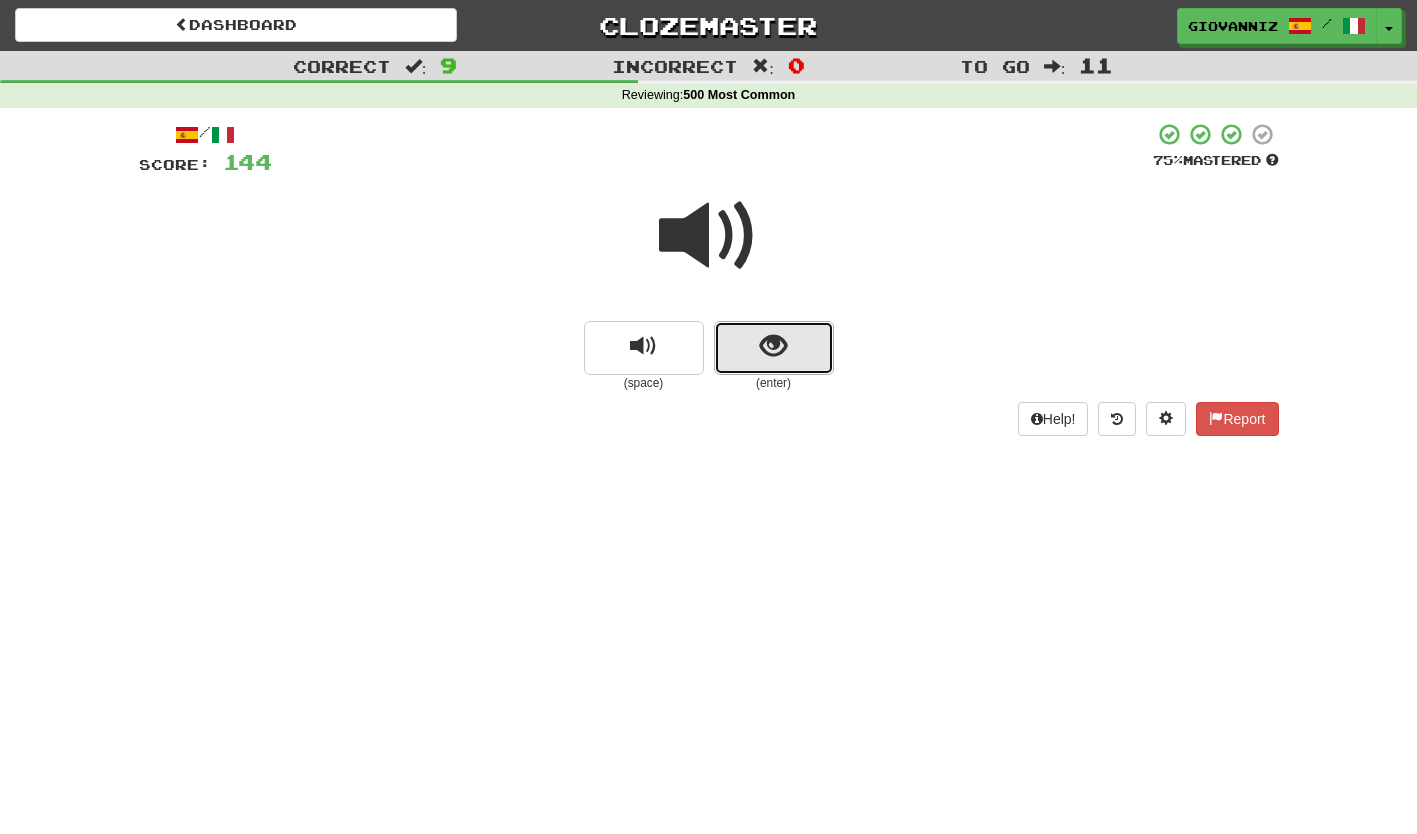click at bounding box center [774, 348] 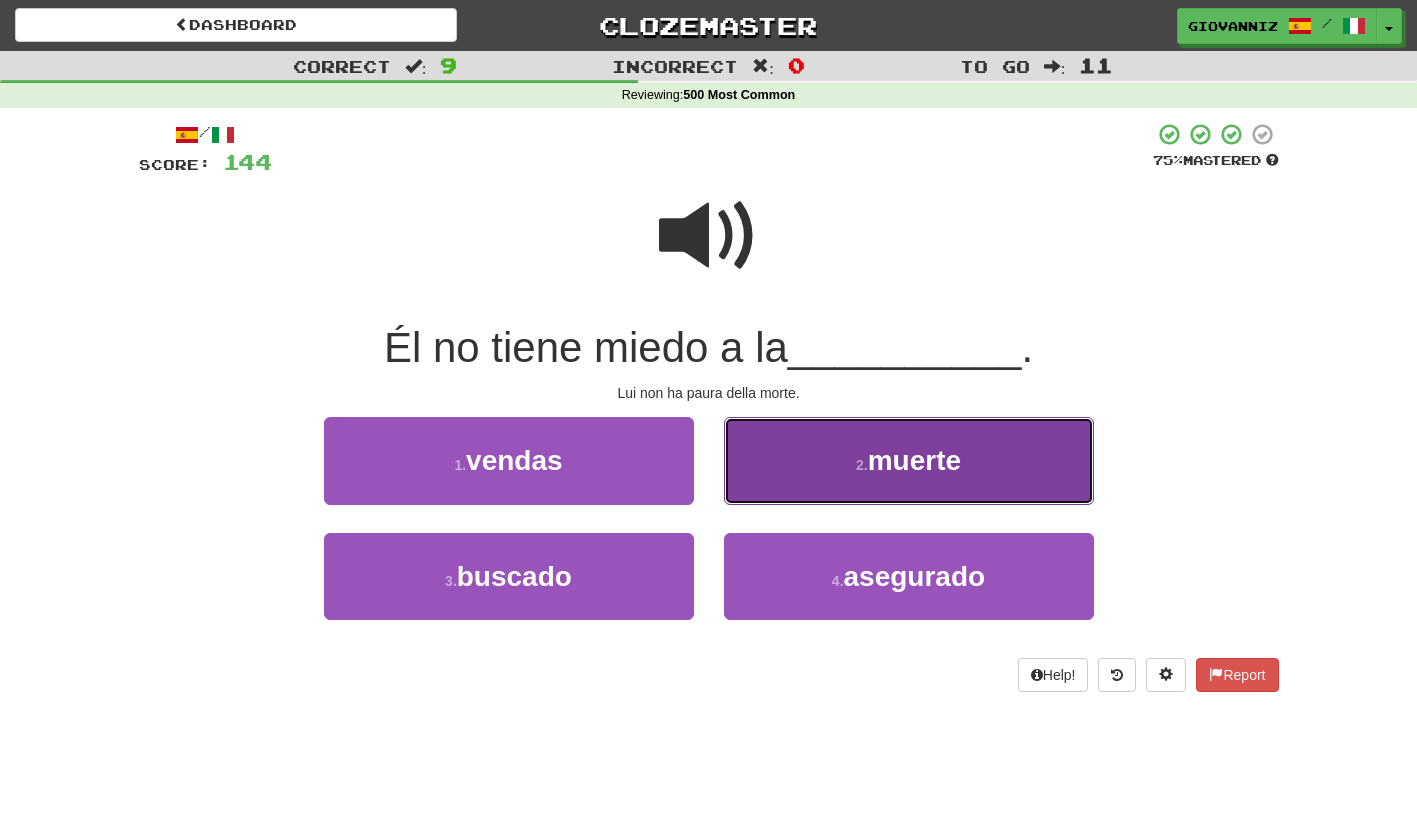 click on "2 .  muerte" at bounding box center (909, 460) 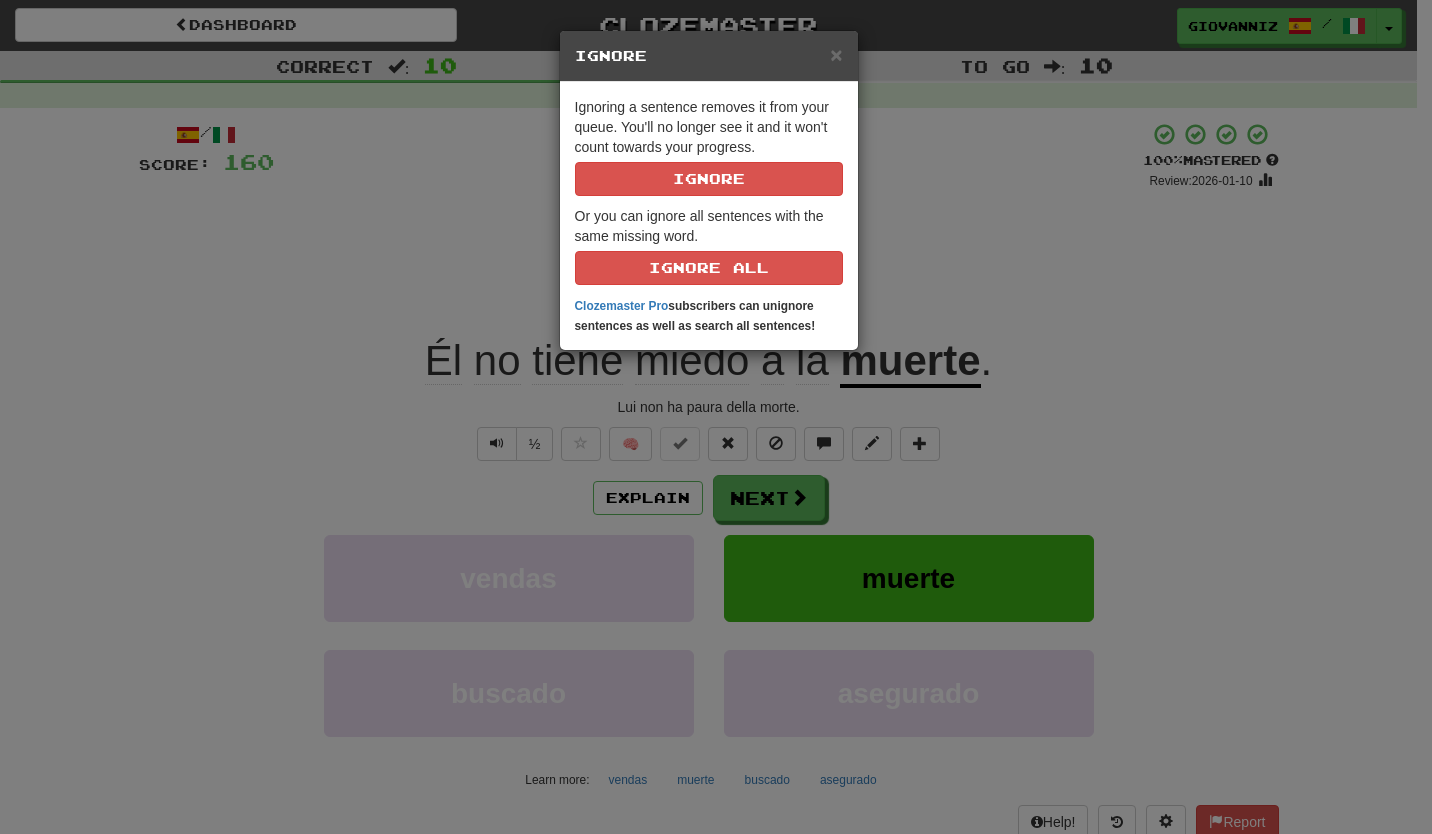 click on "× Ignore Ignoring a sentence removes it from your queue. You'll no longer see it and it won't count towards your progress. Ignore Or you can ignore all sentences with the same missing word. Ignore All Clozemaster Pro  subscribers can unignore sentences as well as search all sentences!" at bounding box center [716, 417] 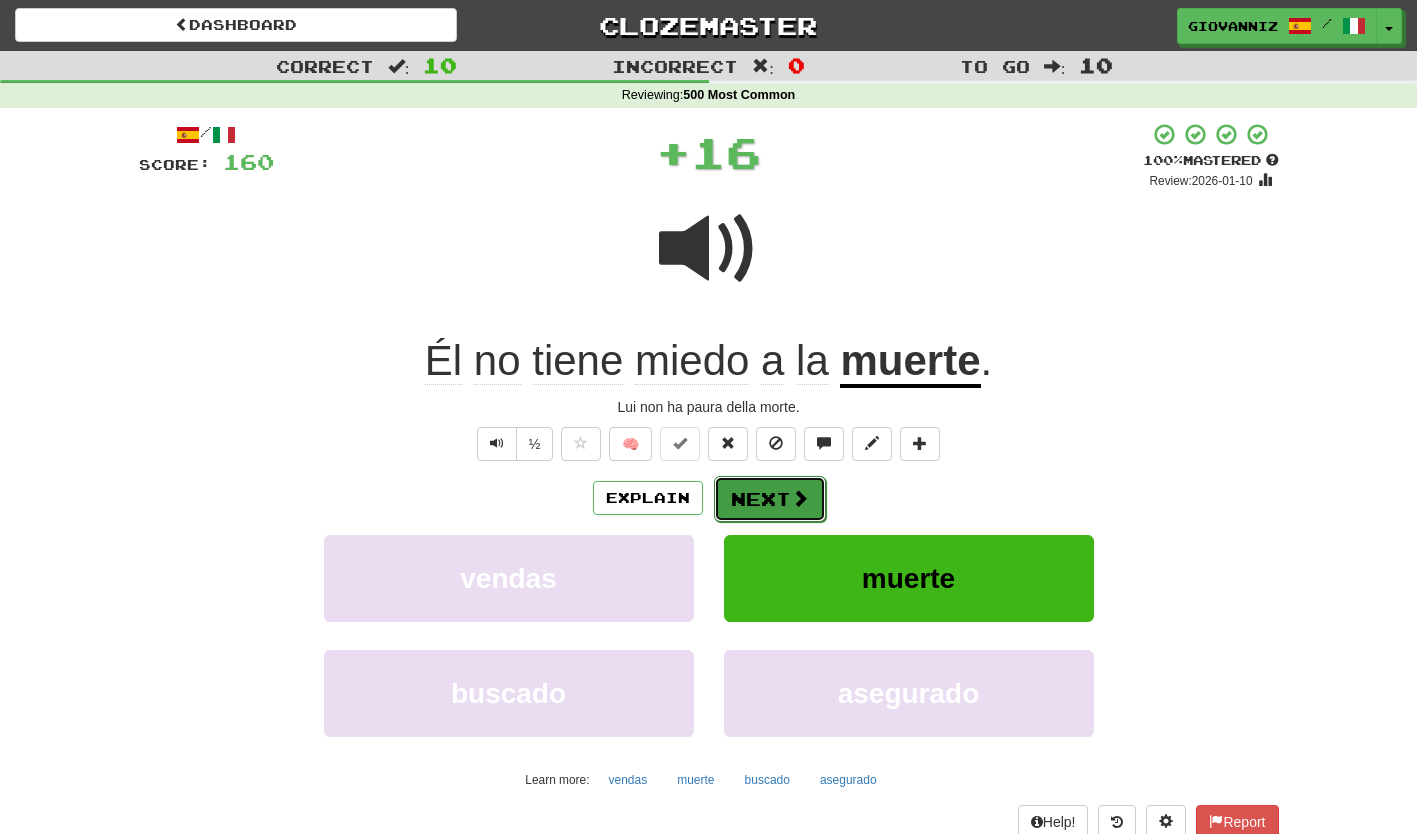 click on "Next" at bounding box center [770, 499] 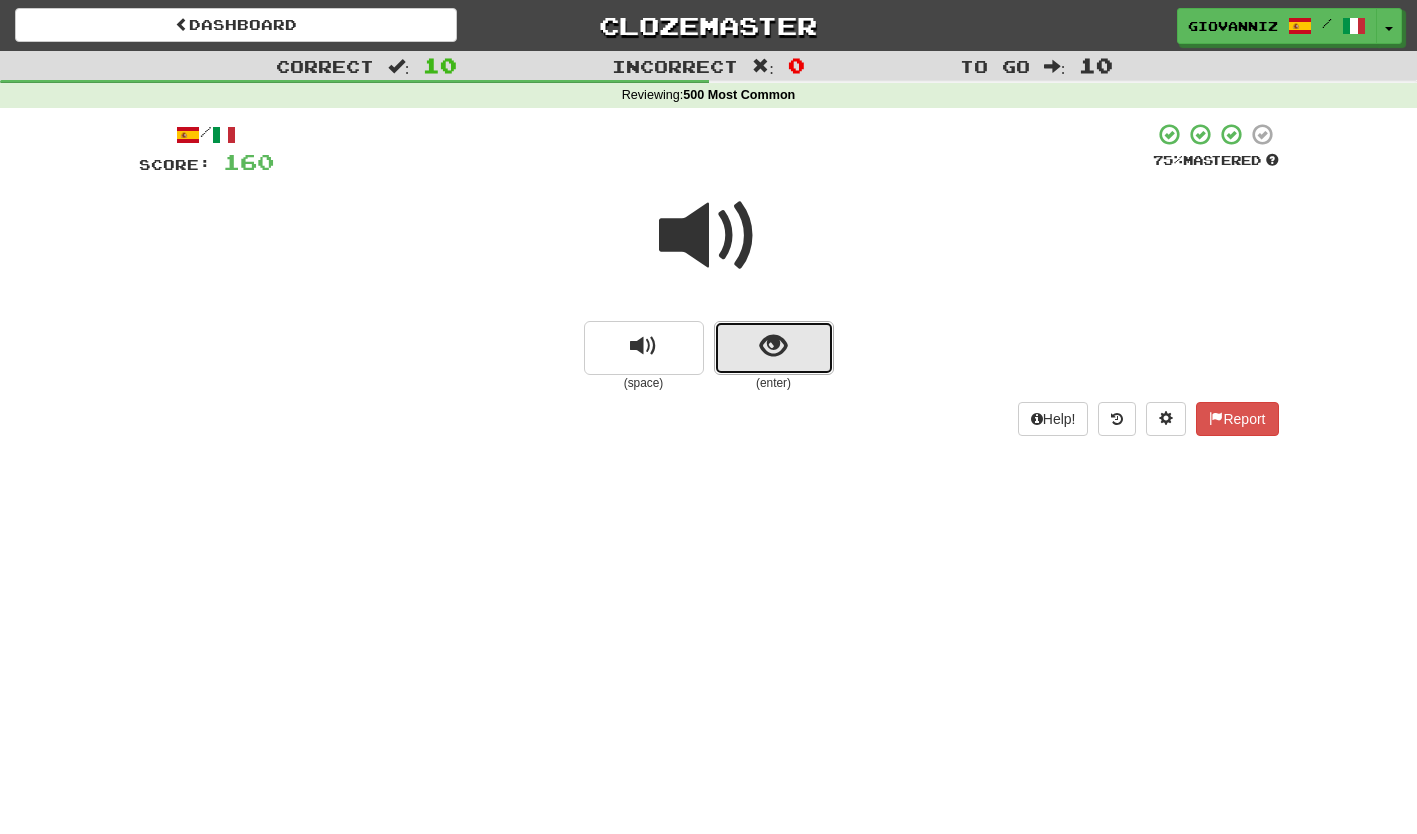 click at bounding box center (774, 348) 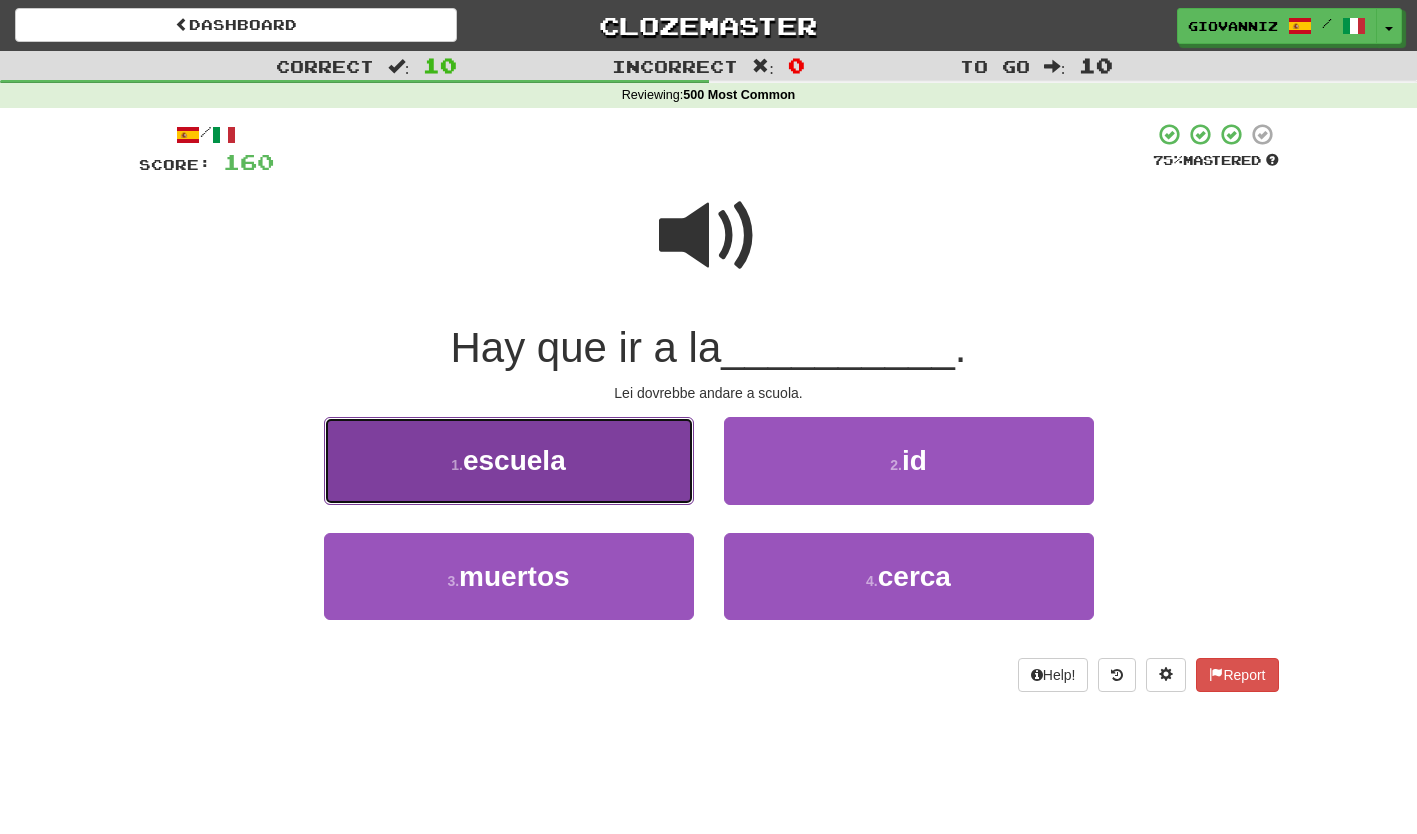 click on "1 .  escuela" at bounding box center (509, 460) 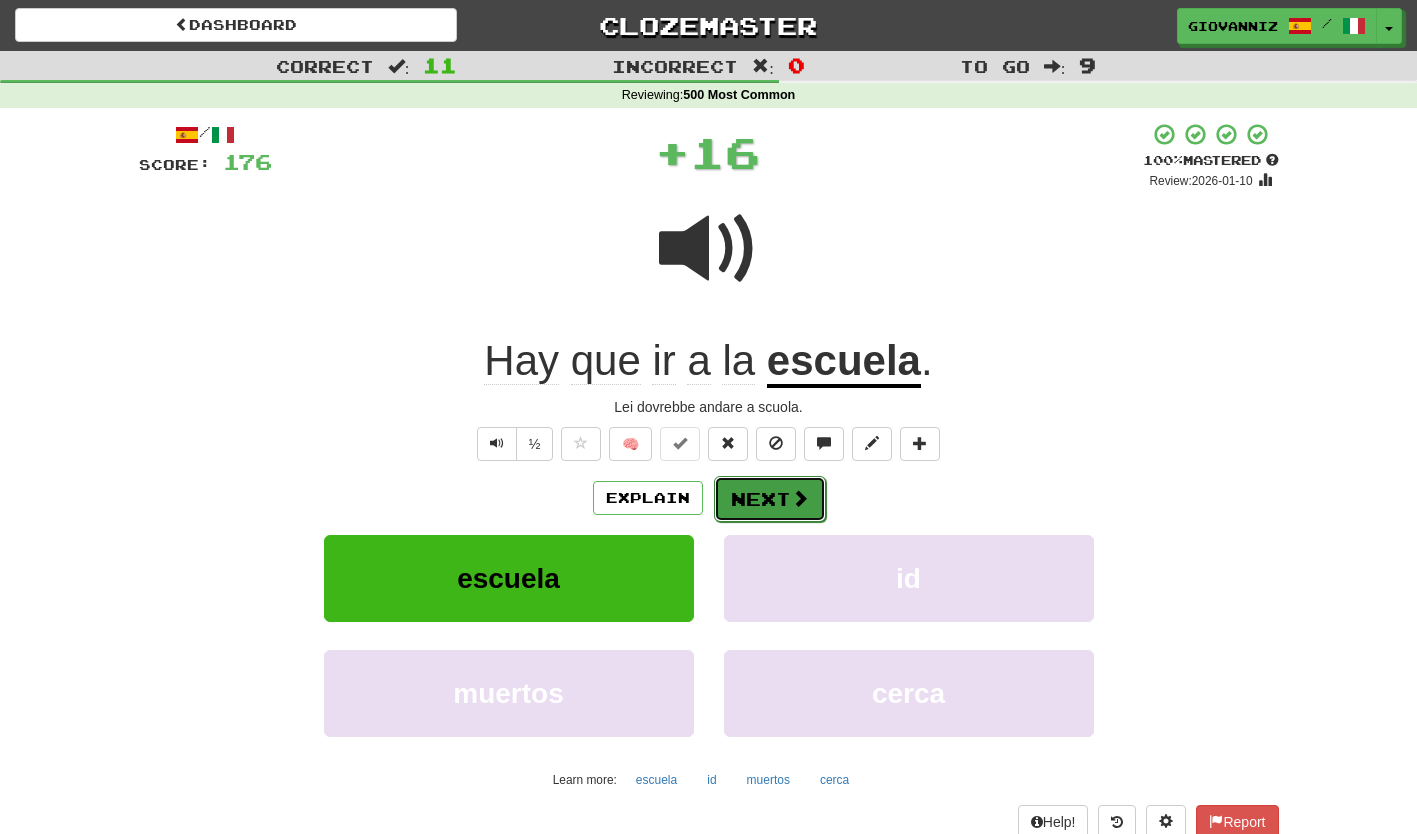 click on "Next" at bounding box center [770, 499] 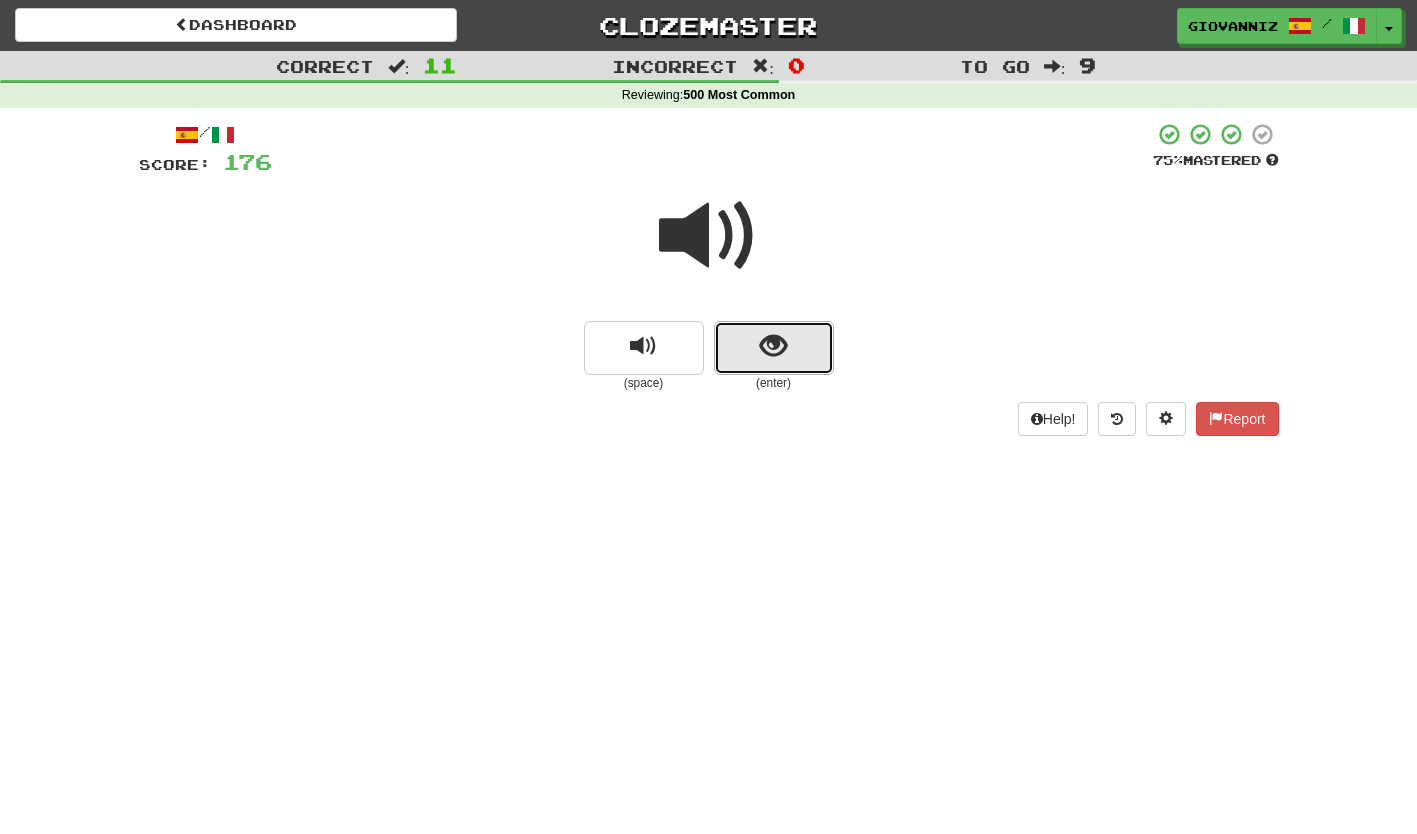 click at bounding box center [774, 348] 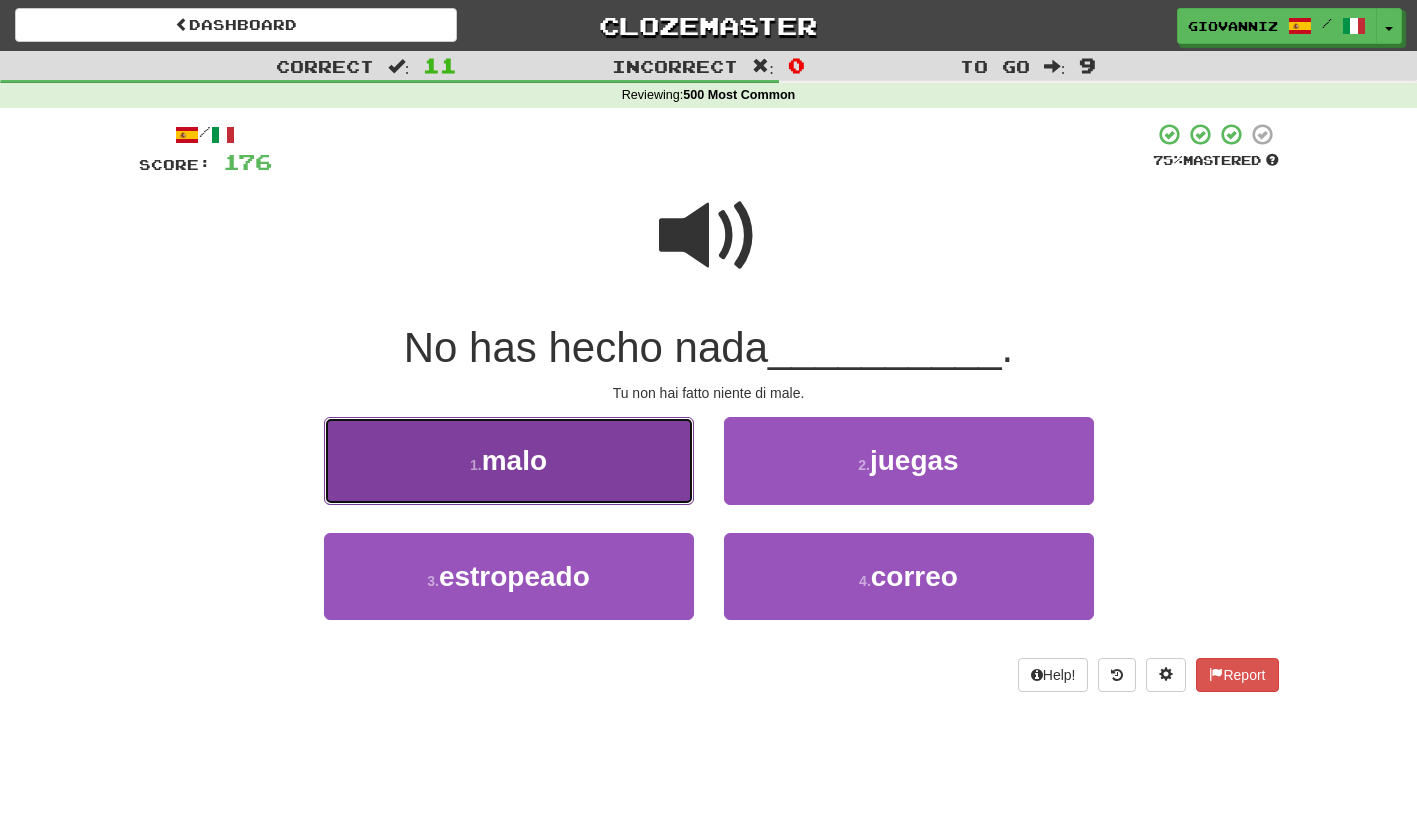 click on "1 .  malo" at bounding box center [509, 460] 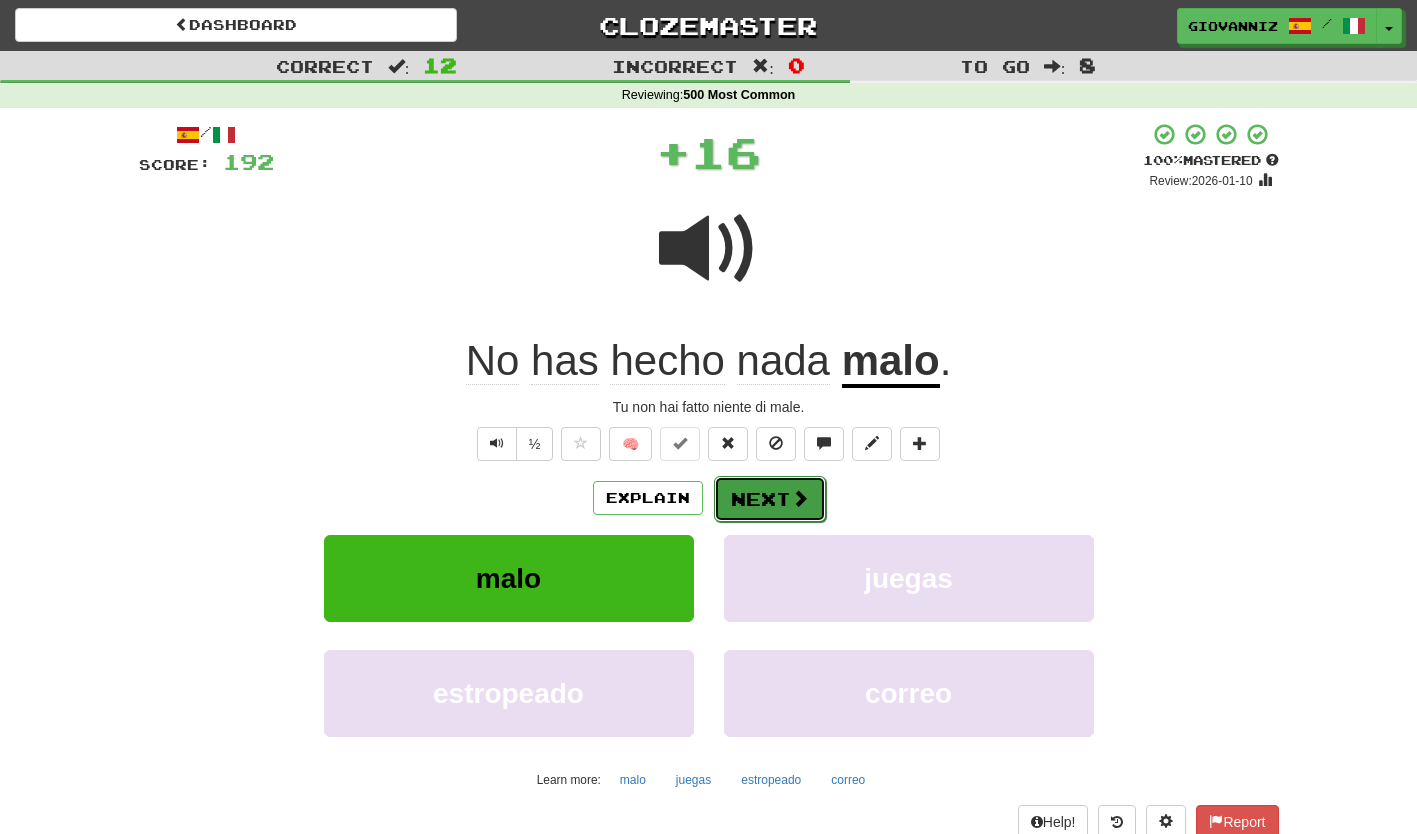 click on "Next" at bounding box center [770, 499] 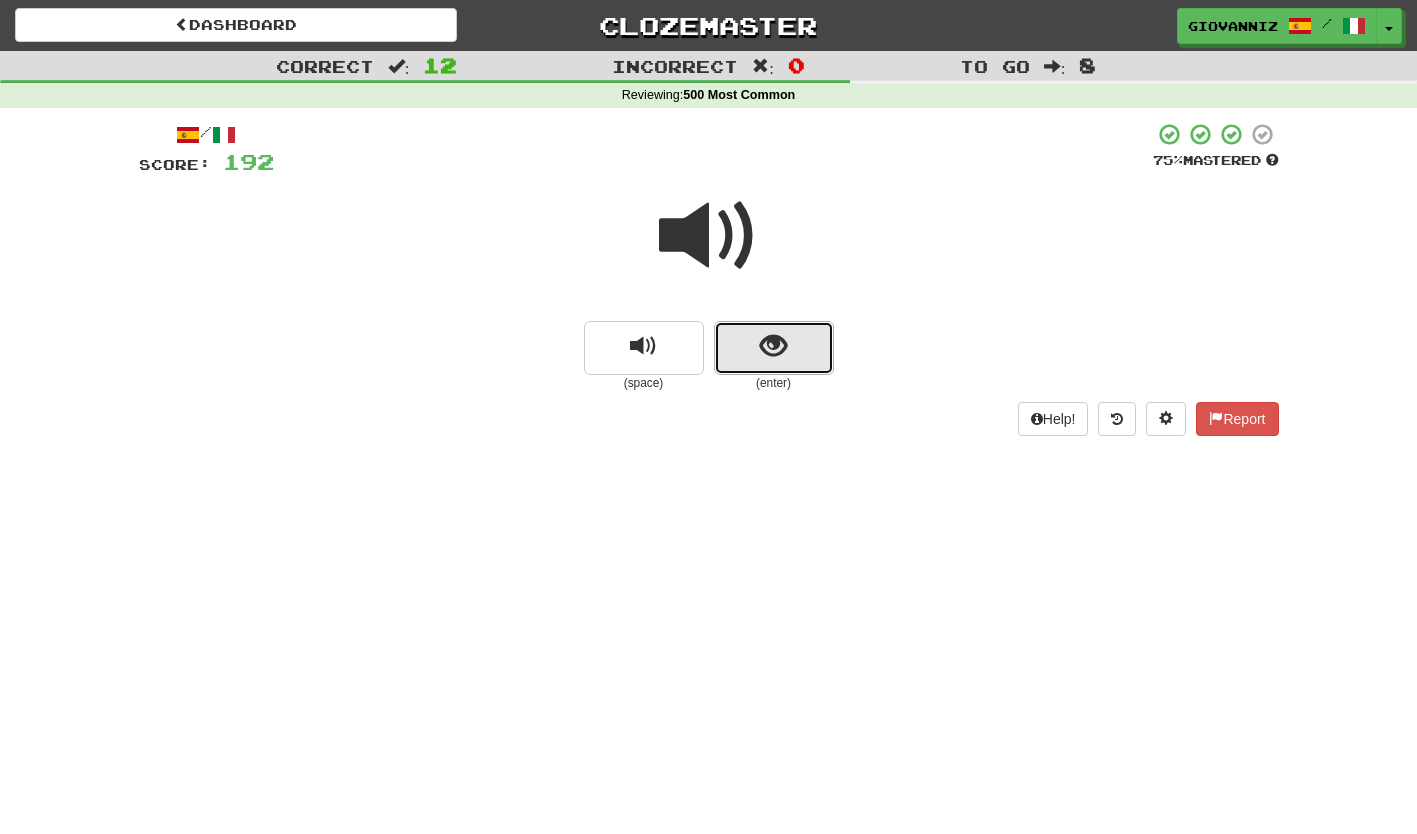 click at bounding box center (774, 348) 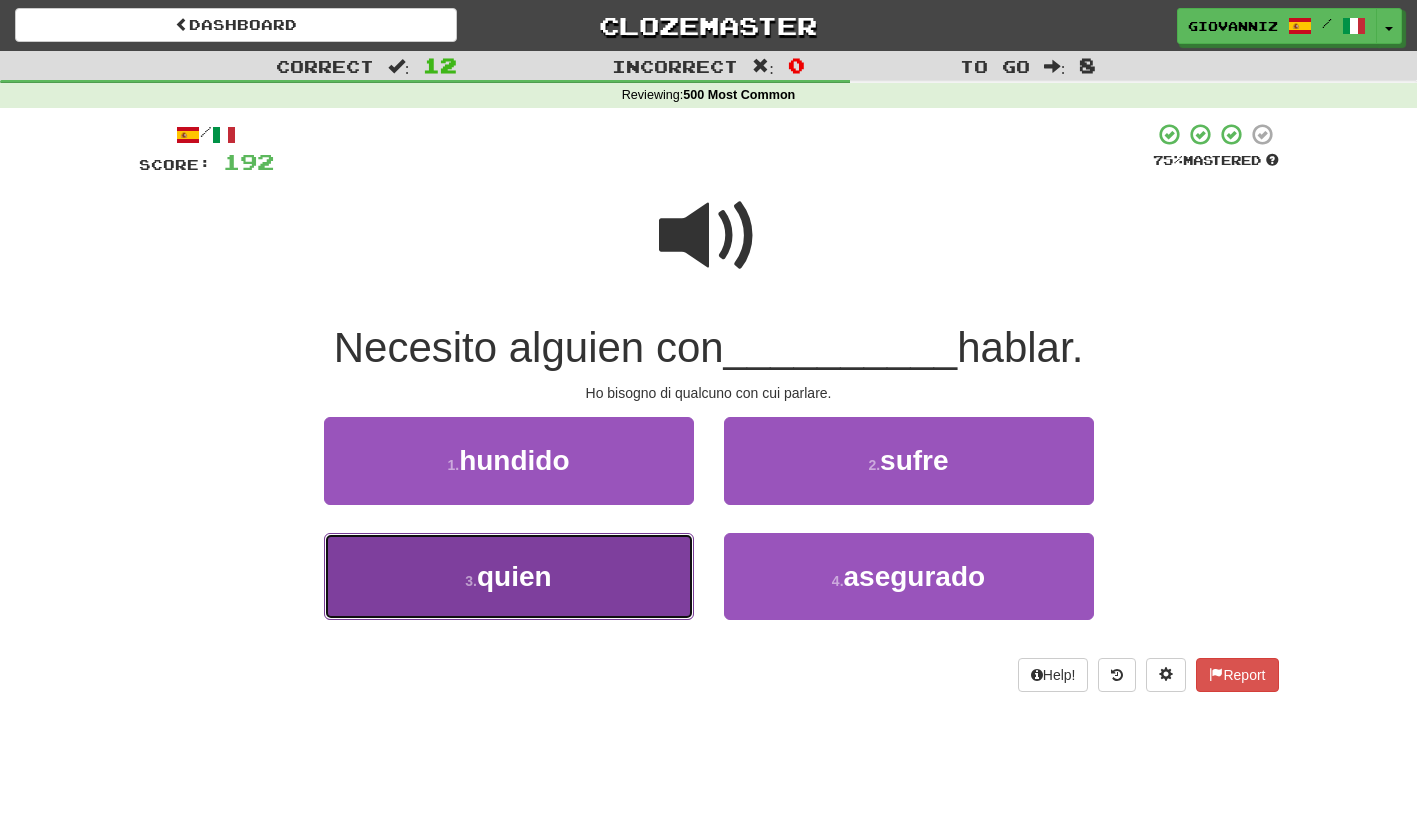 click on "3 .  quien" at bounding box center [509, 576] 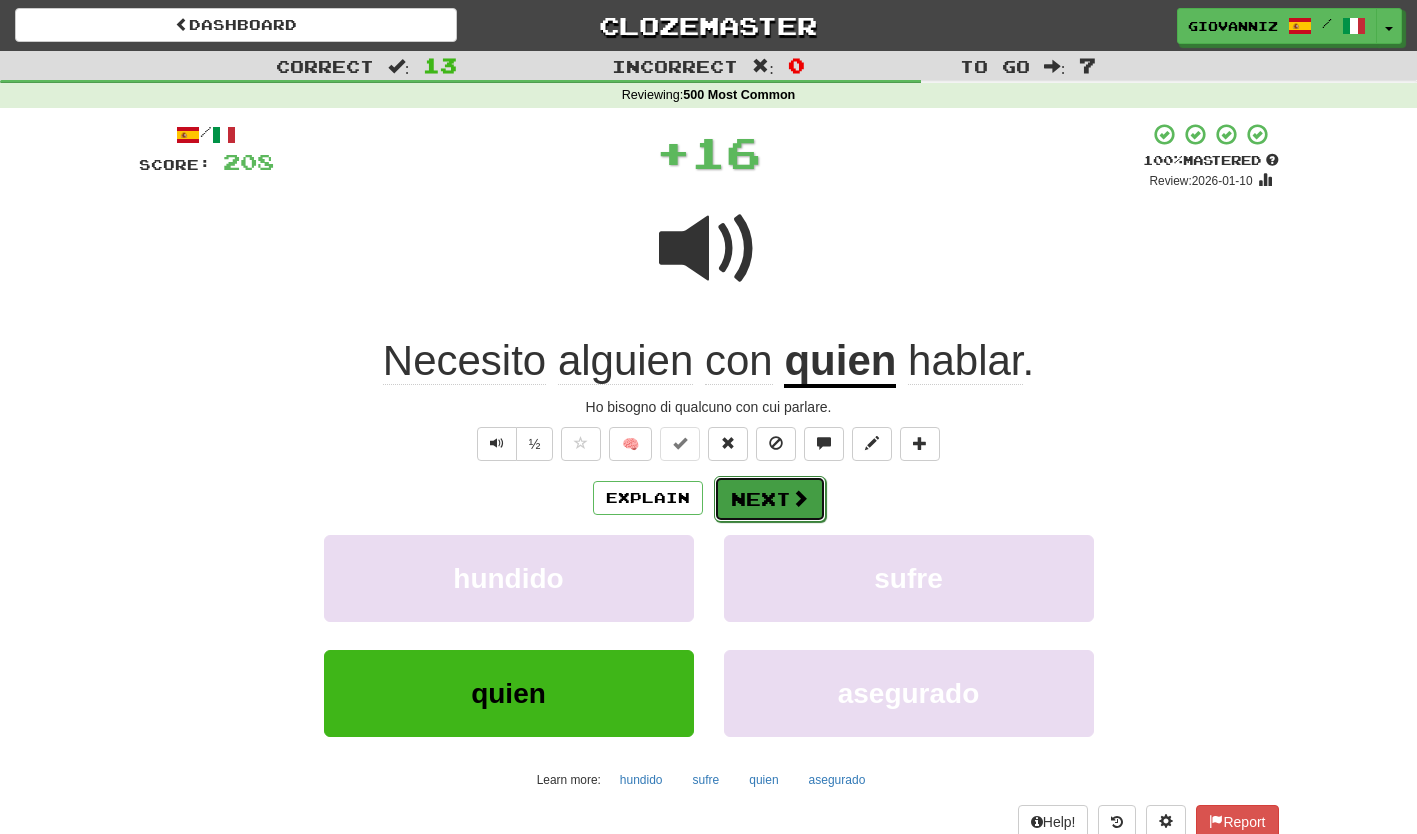click on "Next" at bounding box center (770, 499) 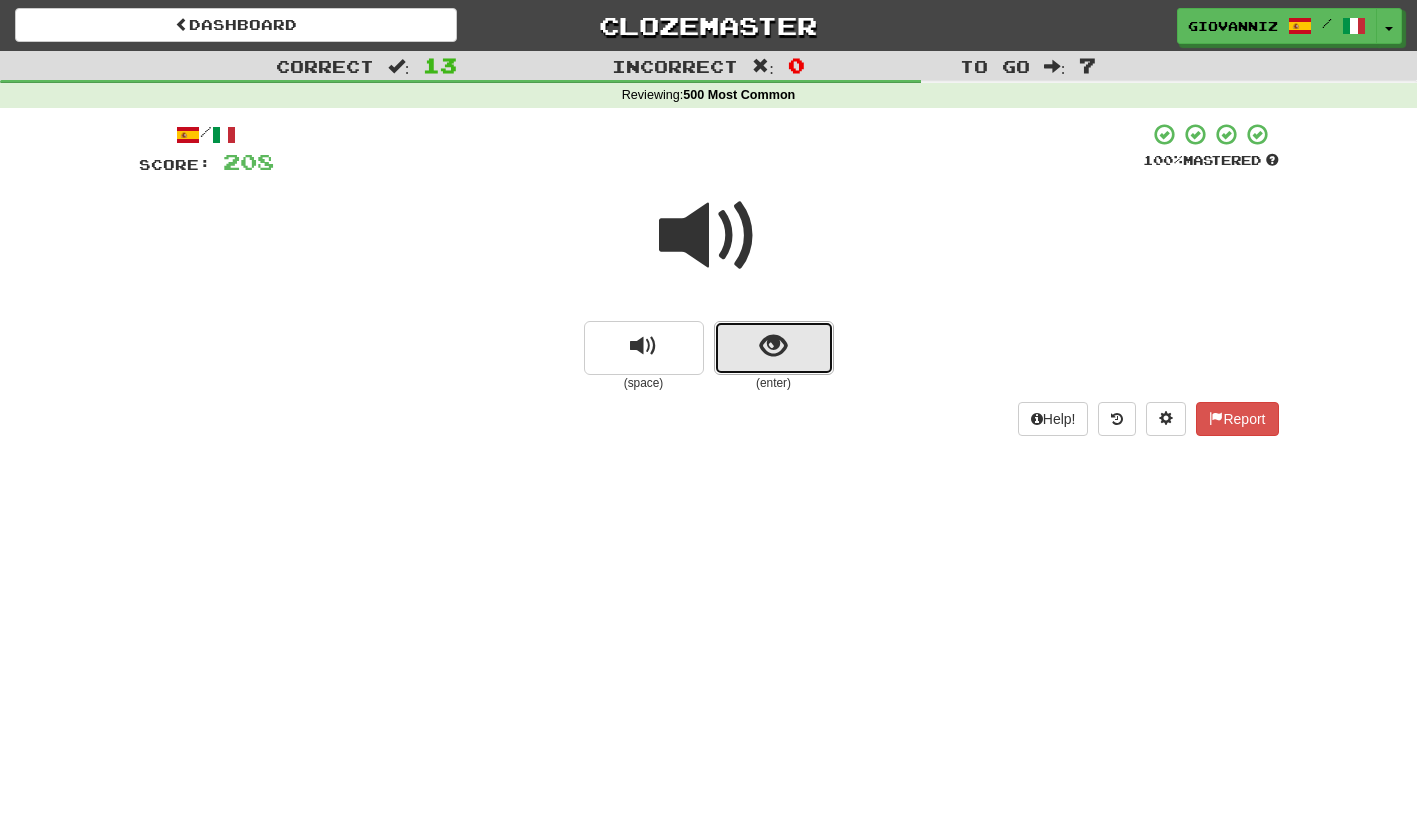 click at bounding box center (774, 348) 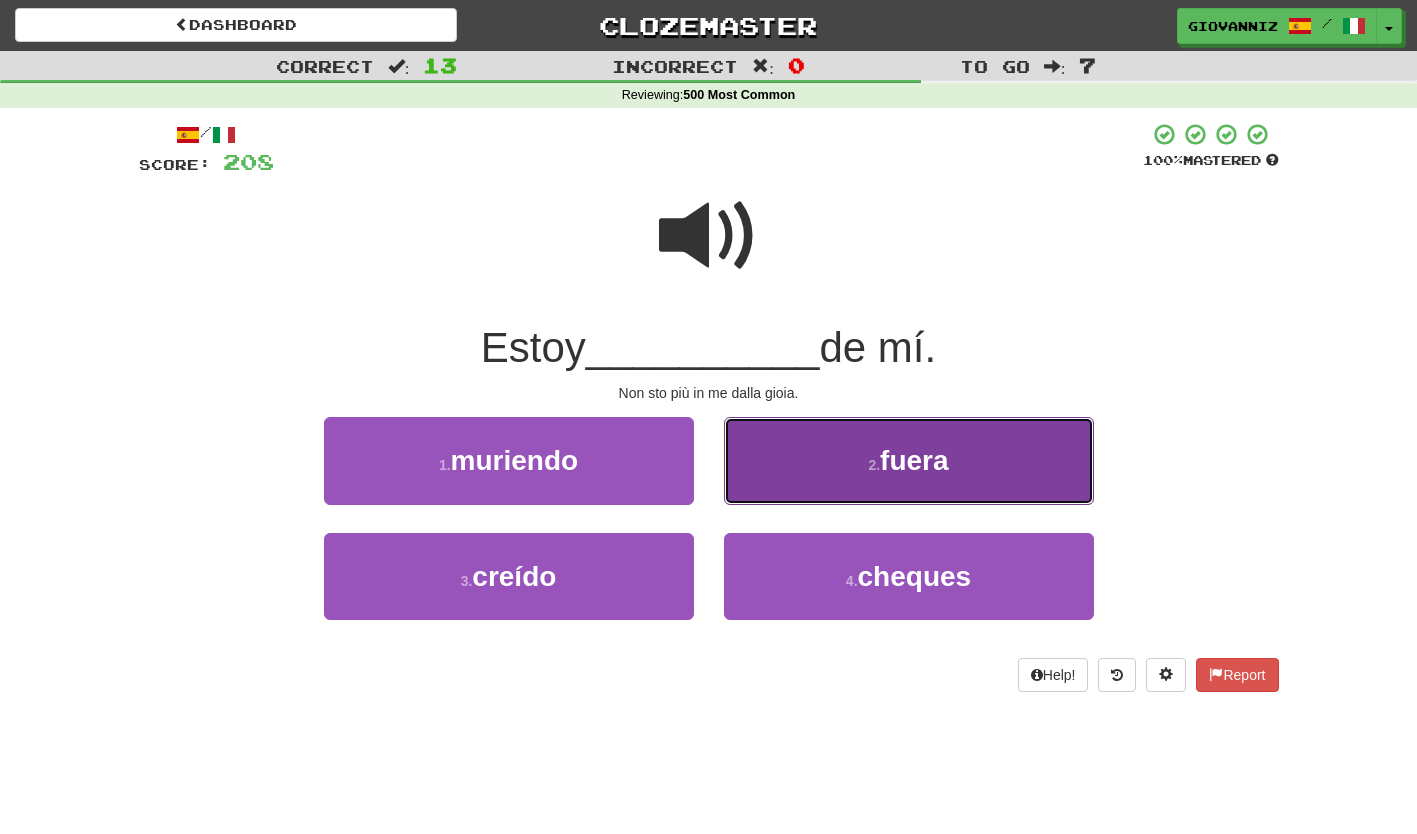 click on "2 .  fuera" at bounding box center (909, 460) 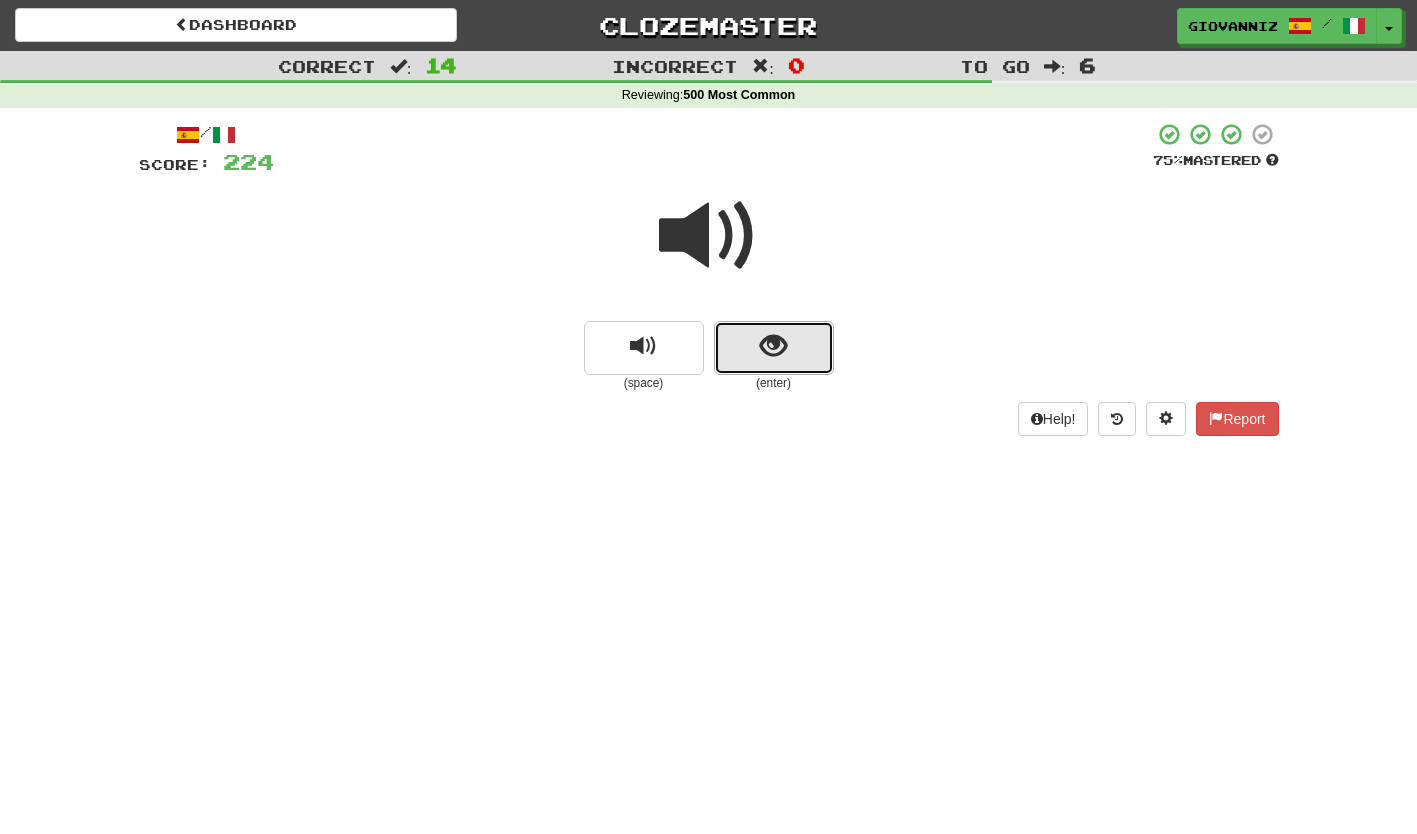 click at bounding box center (774, 348) 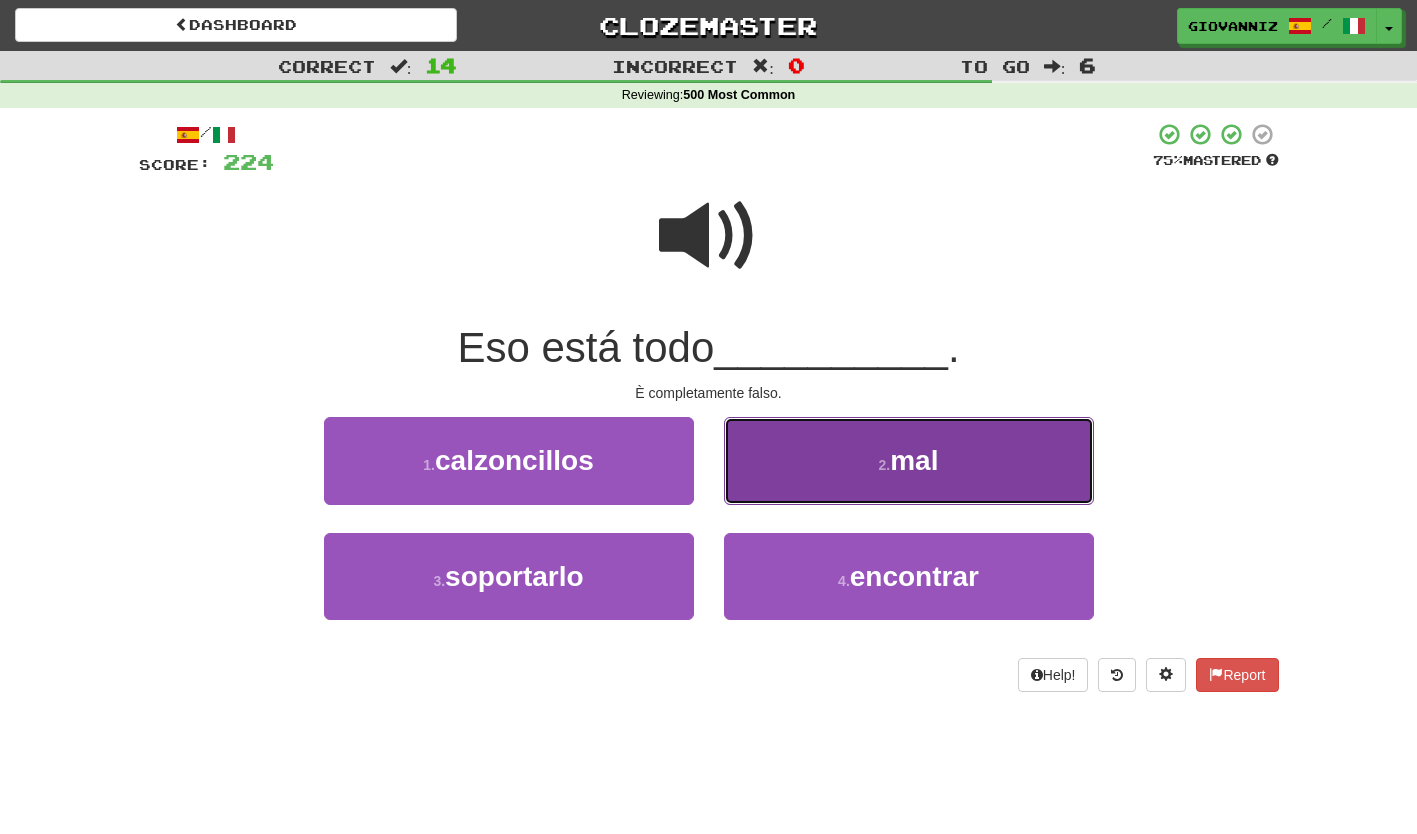 click on "2 .  mal" at bounding box center [909, 460] 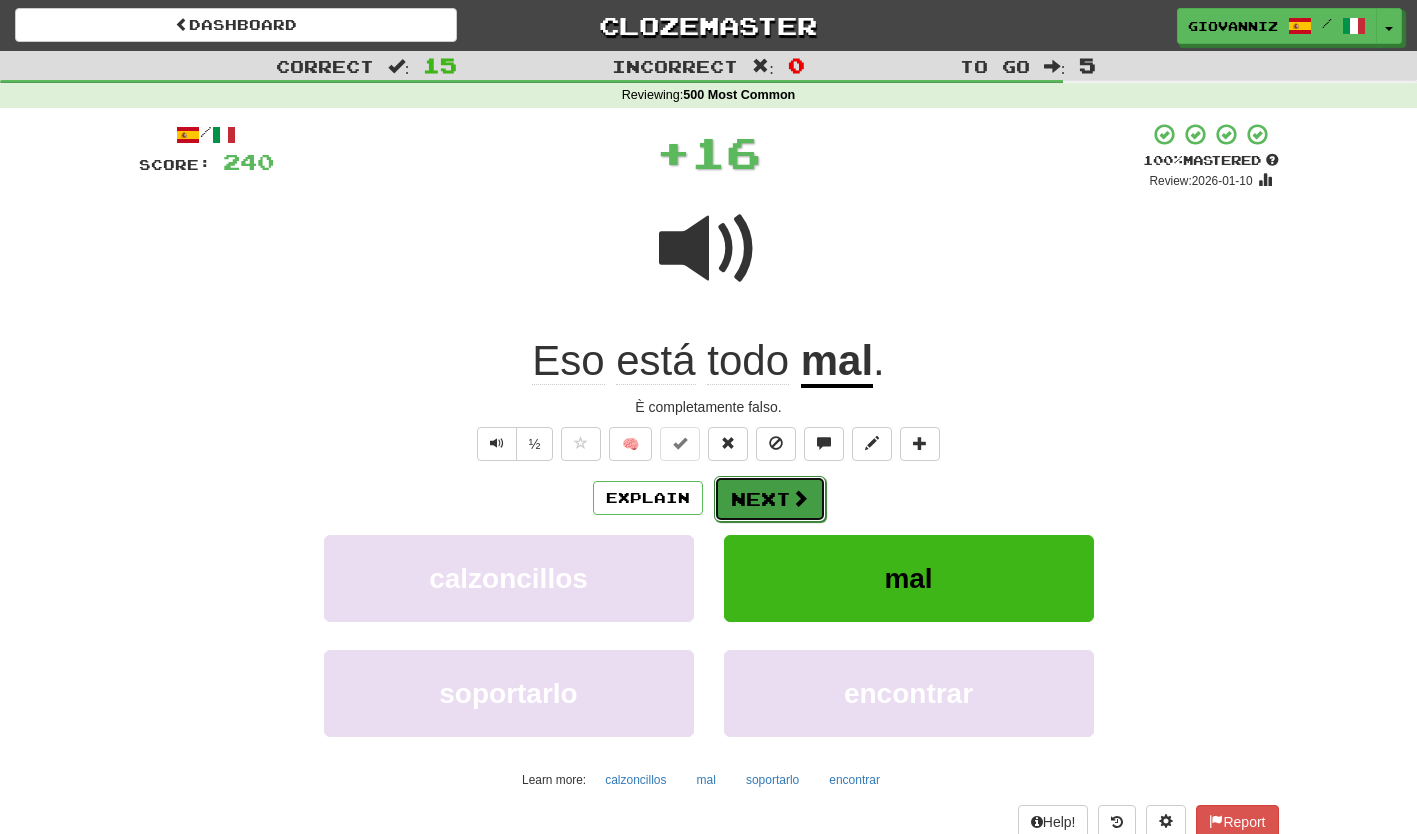 click on "Next" at bounding box center [770, 499] 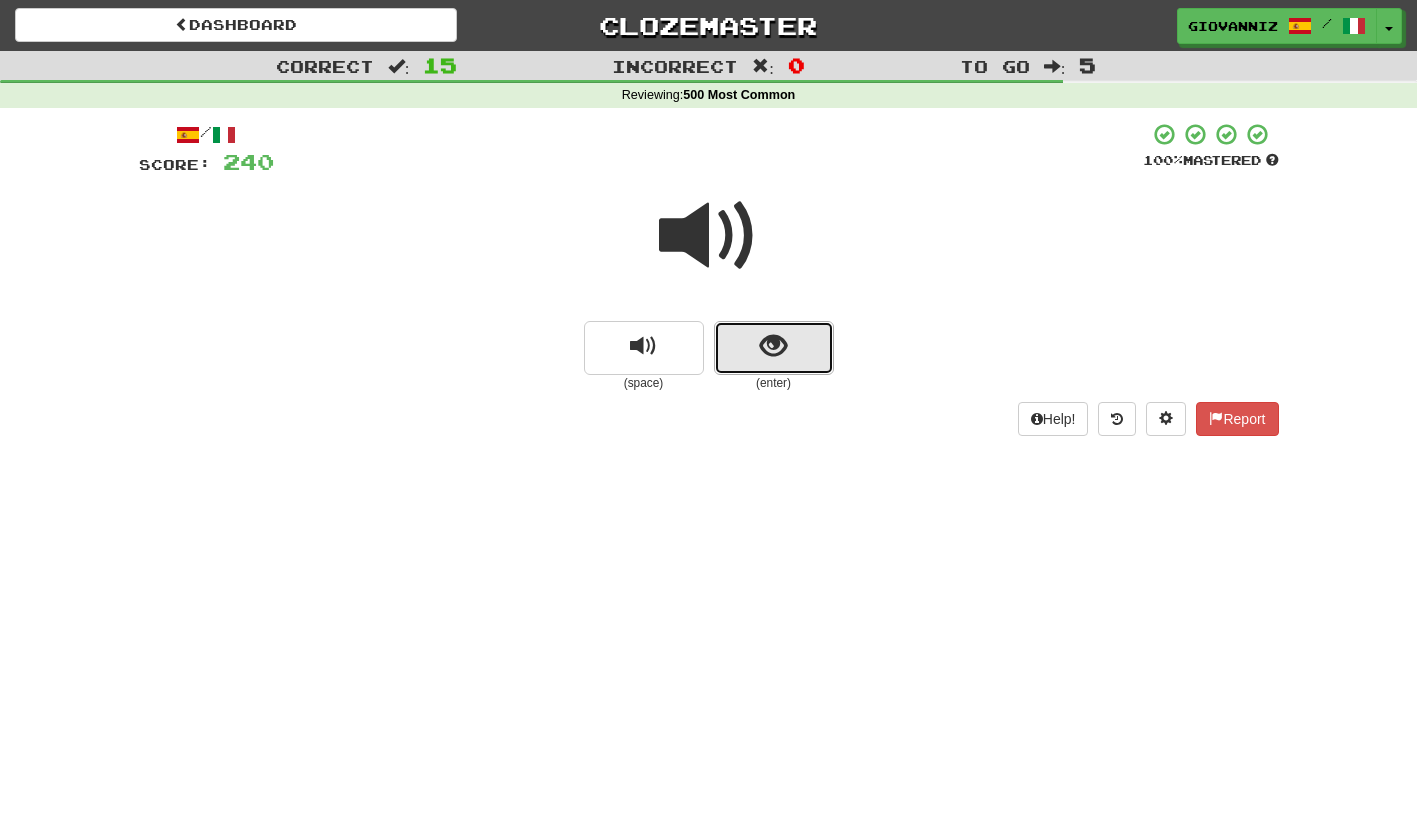 click at bounding box center (774, 348) 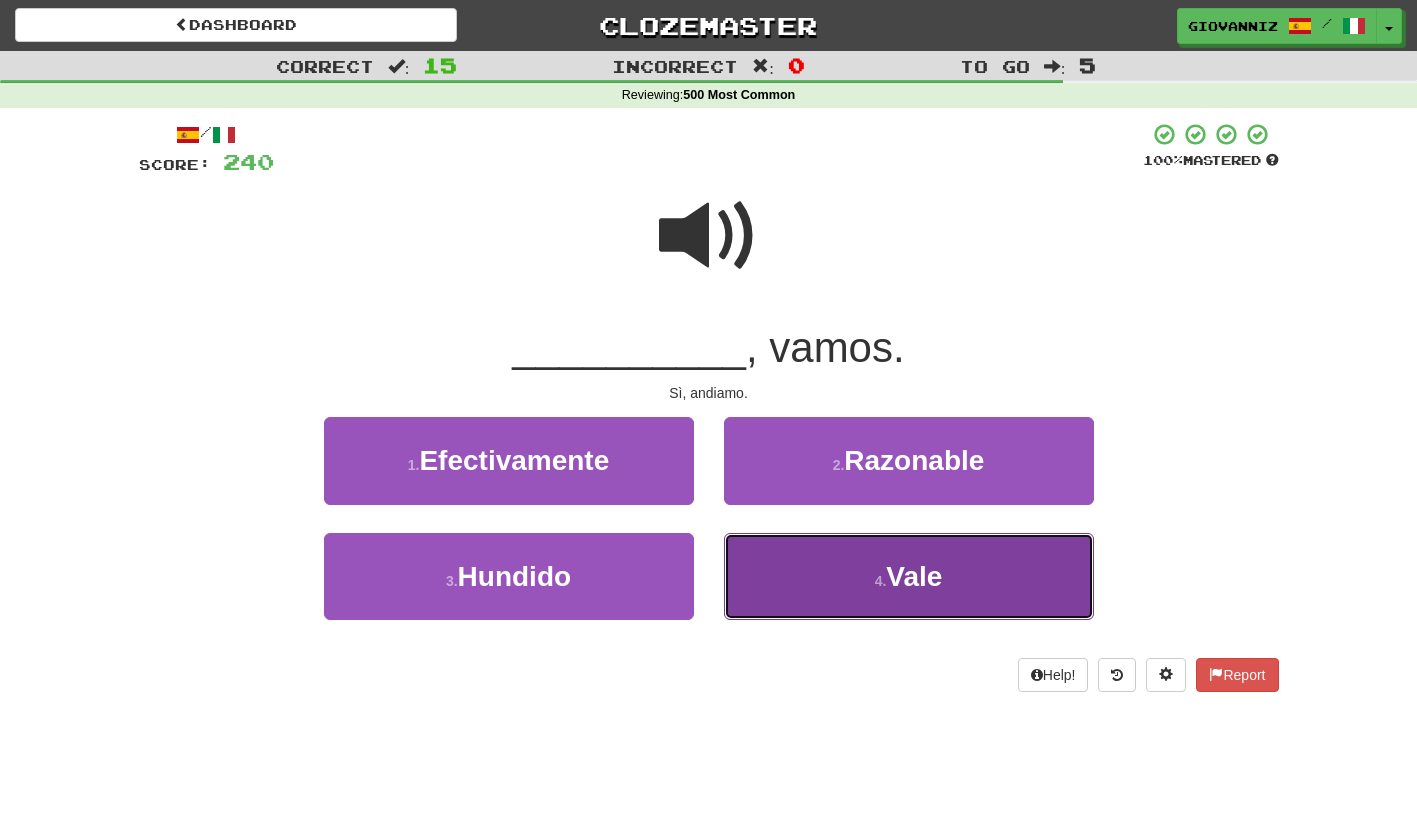 click on "4 .  Vale" at bounding box center [909, 576] 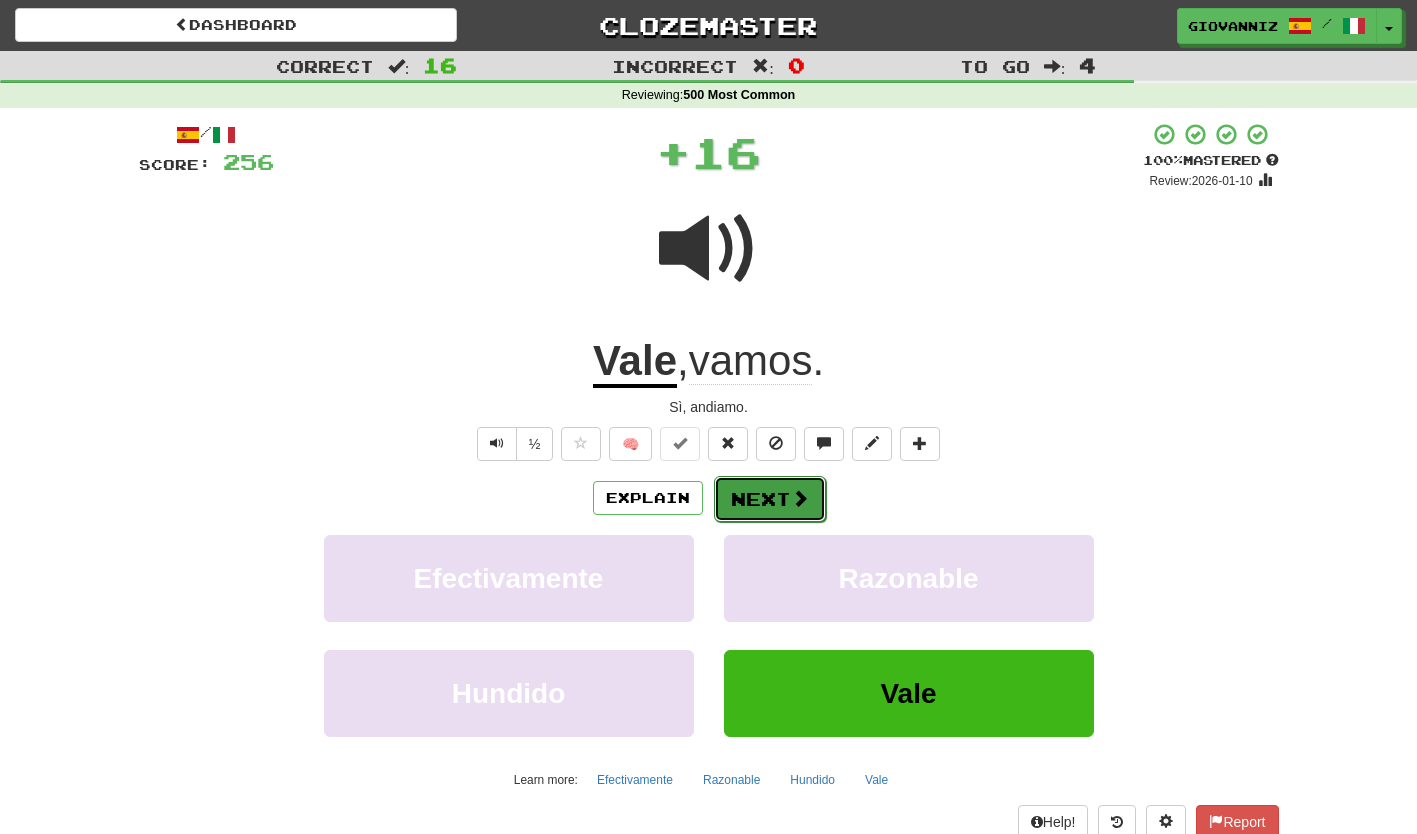 click on "Next" at bounding box center [770, 499] 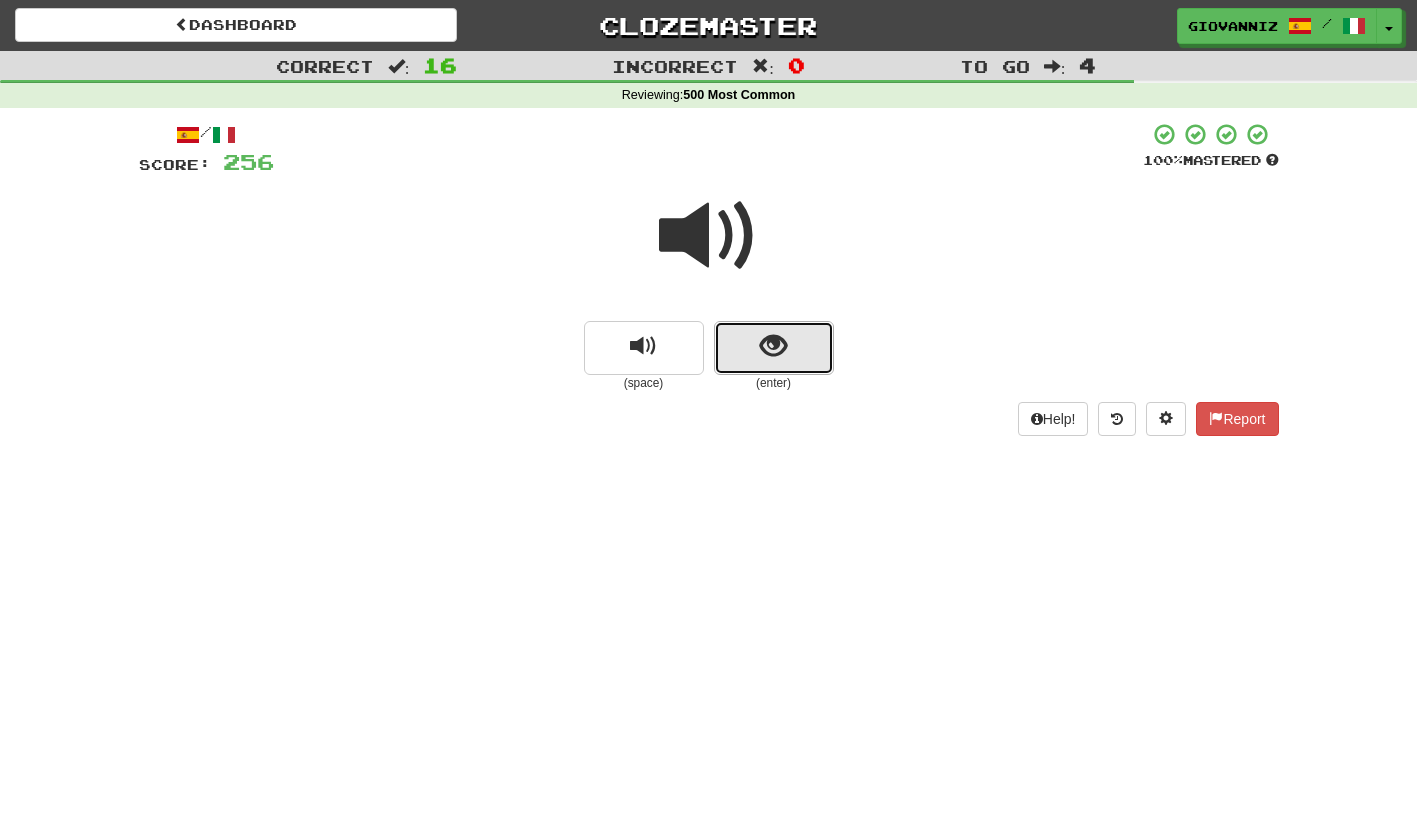 click at bounding box center [774, 348] 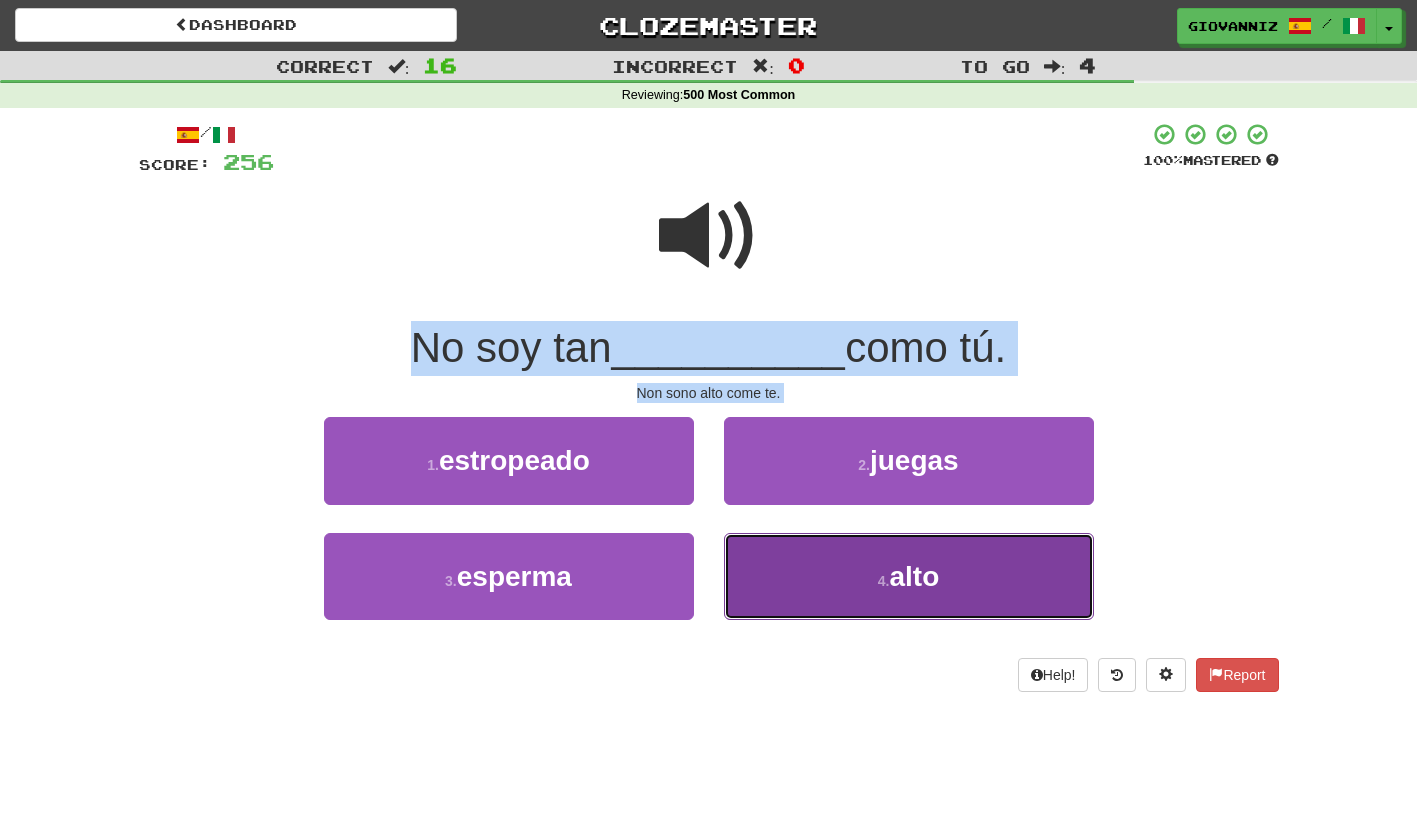 click on "4 .  alto" at bounding box center (909, 576) 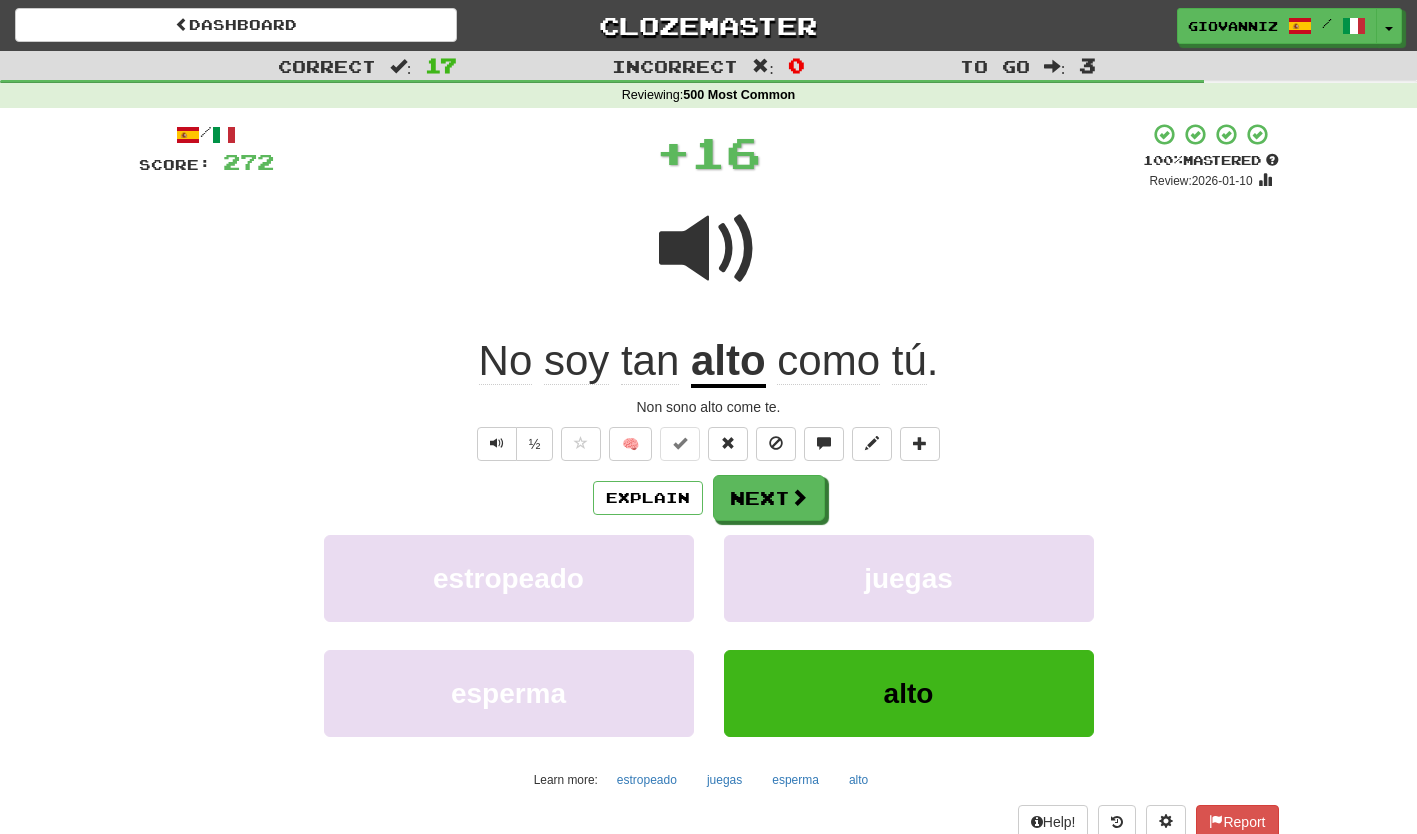 click on "/  Score:   272 + 16 100 %  Mastered Review:  2026-01-10 No   soy   tan   alto   como   tú . Non sono alto come te. ½ 🧠 Explain Next estropeado juegas esperma alto Learn more: estropeado juegas esperma alto  Help!  Report Sentence Source" at bounding box center (709, 503) 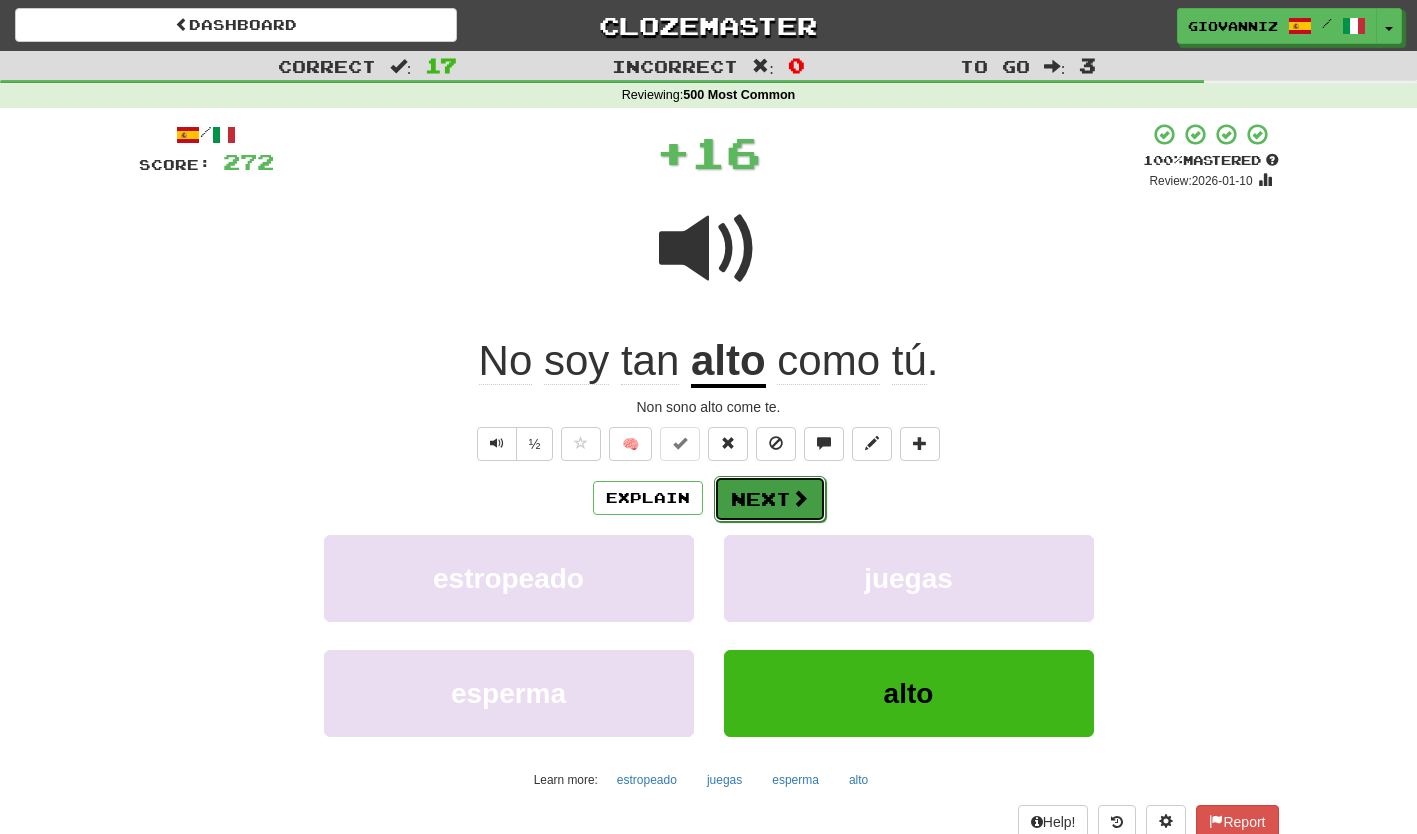 click on "Next" at bounding box center [770, 499] 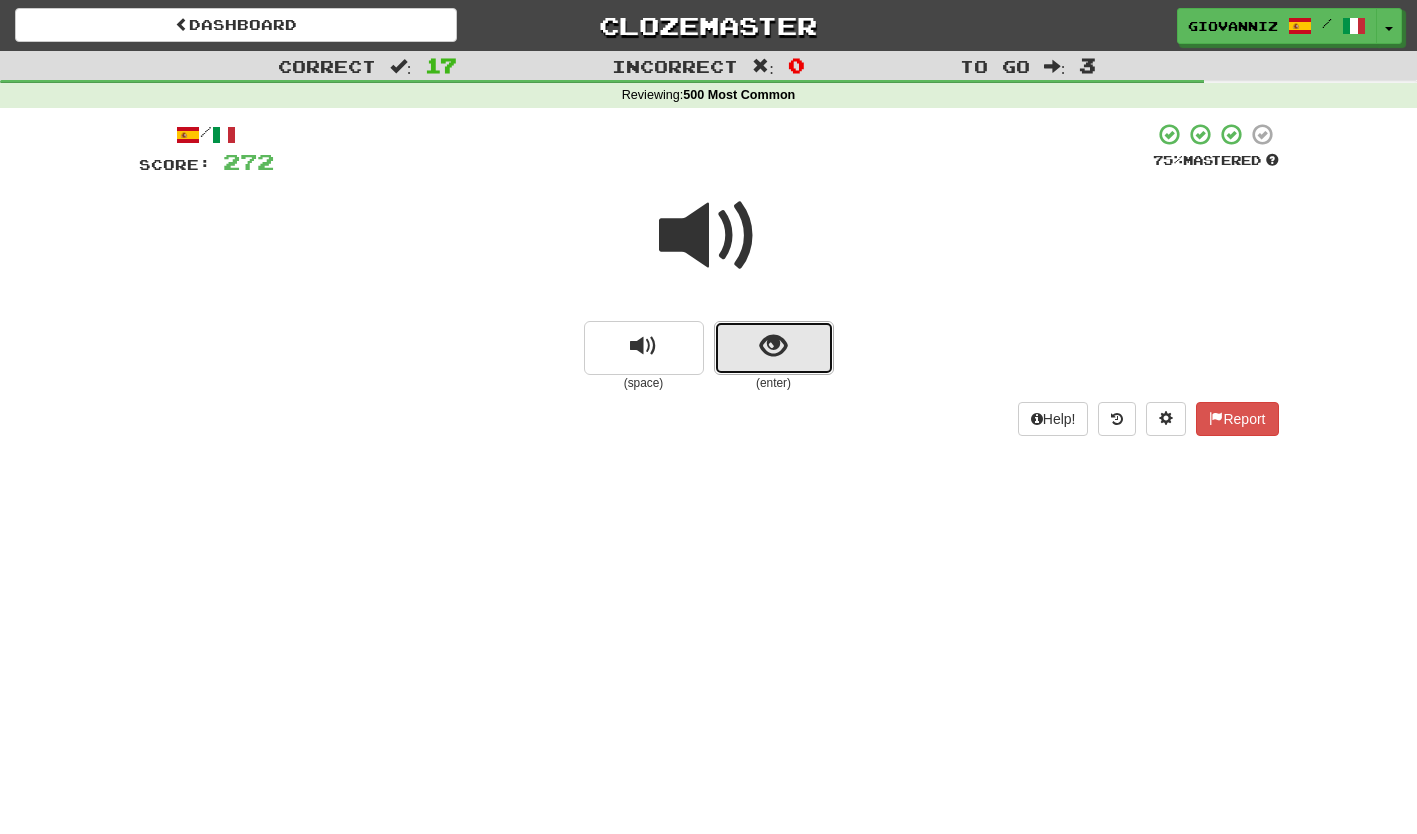 click at bounding box center (774, 348) 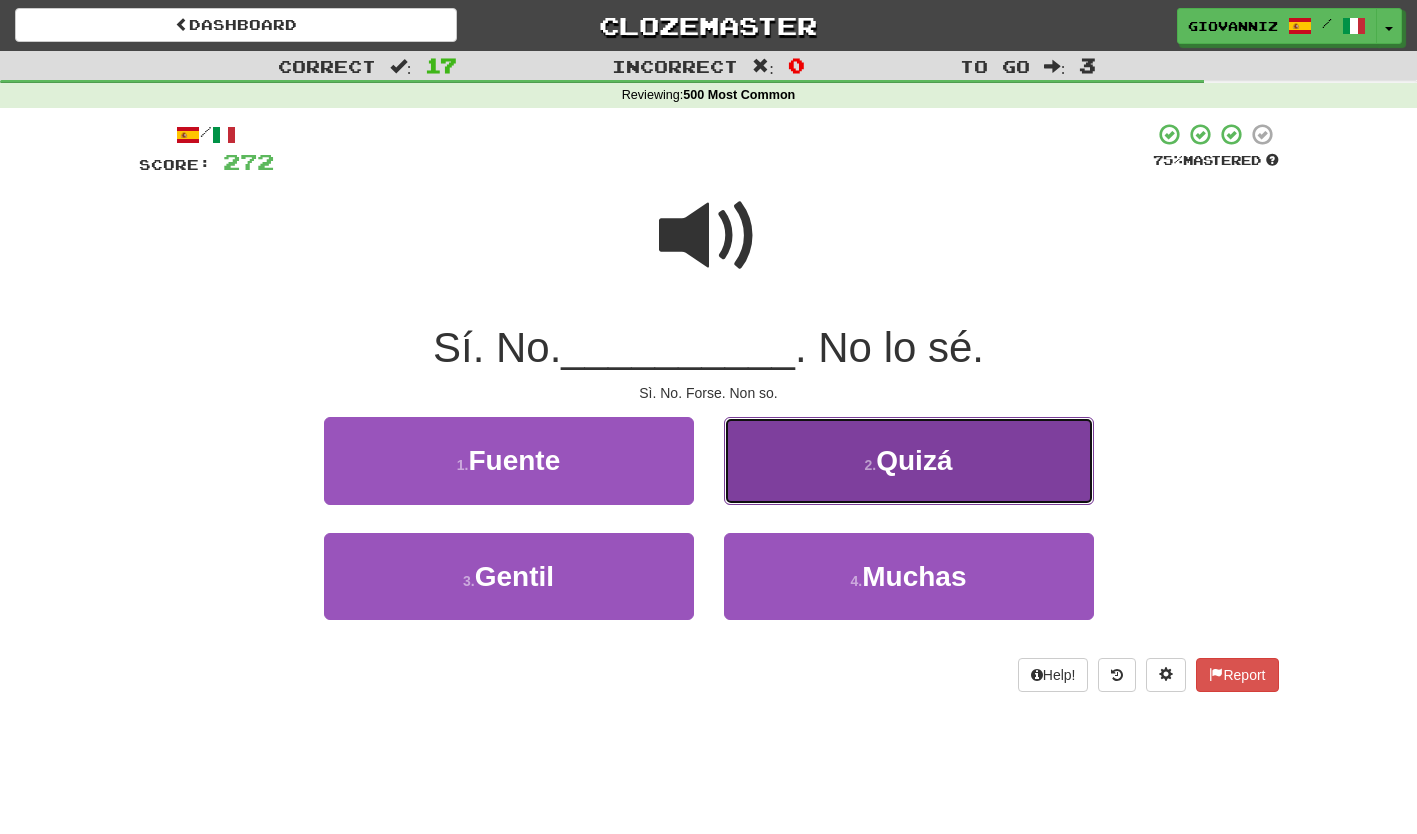 click on "2 .  Quizá" at bounding box center [909, 460] 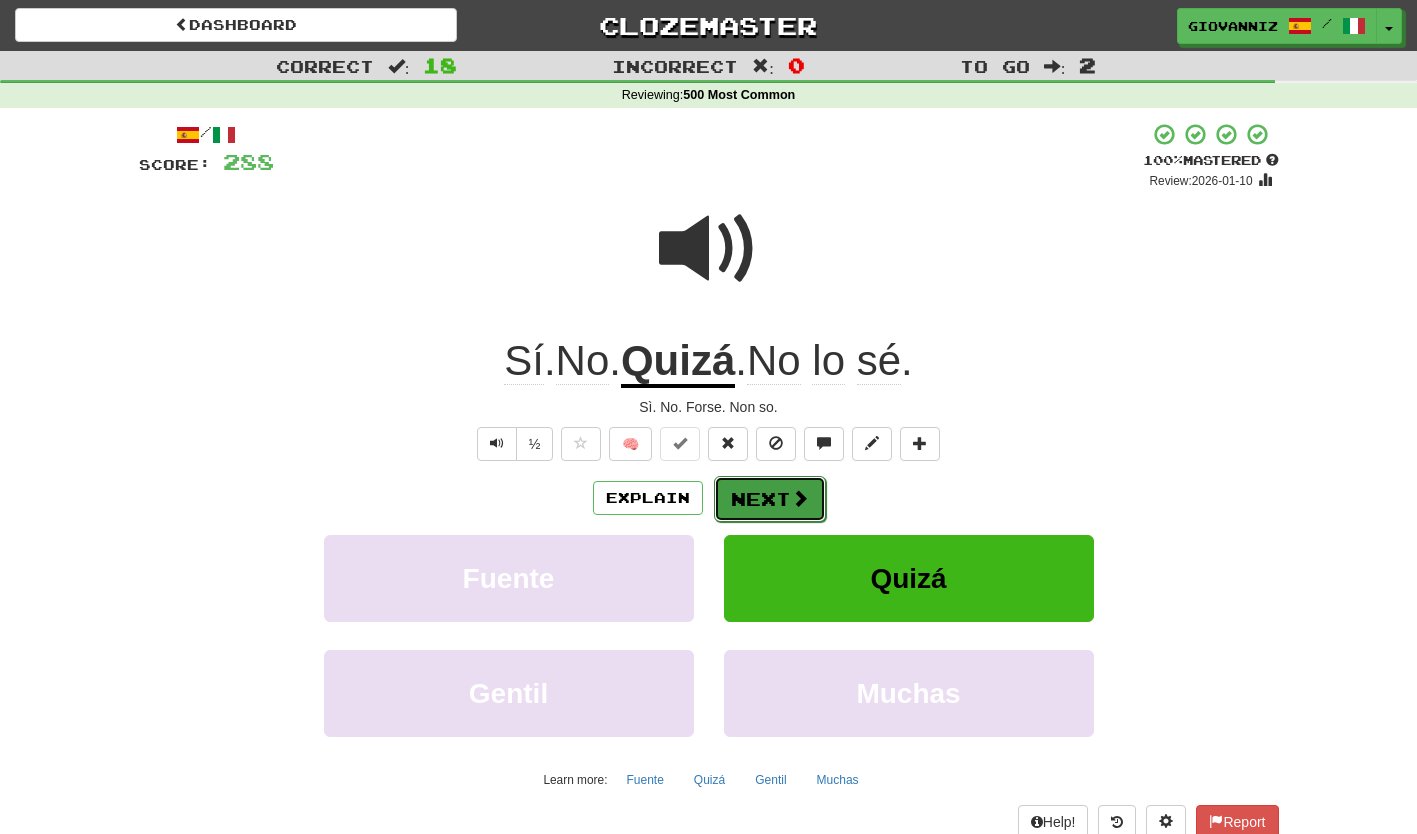 click on "Next" at bounding box center (770, 499) 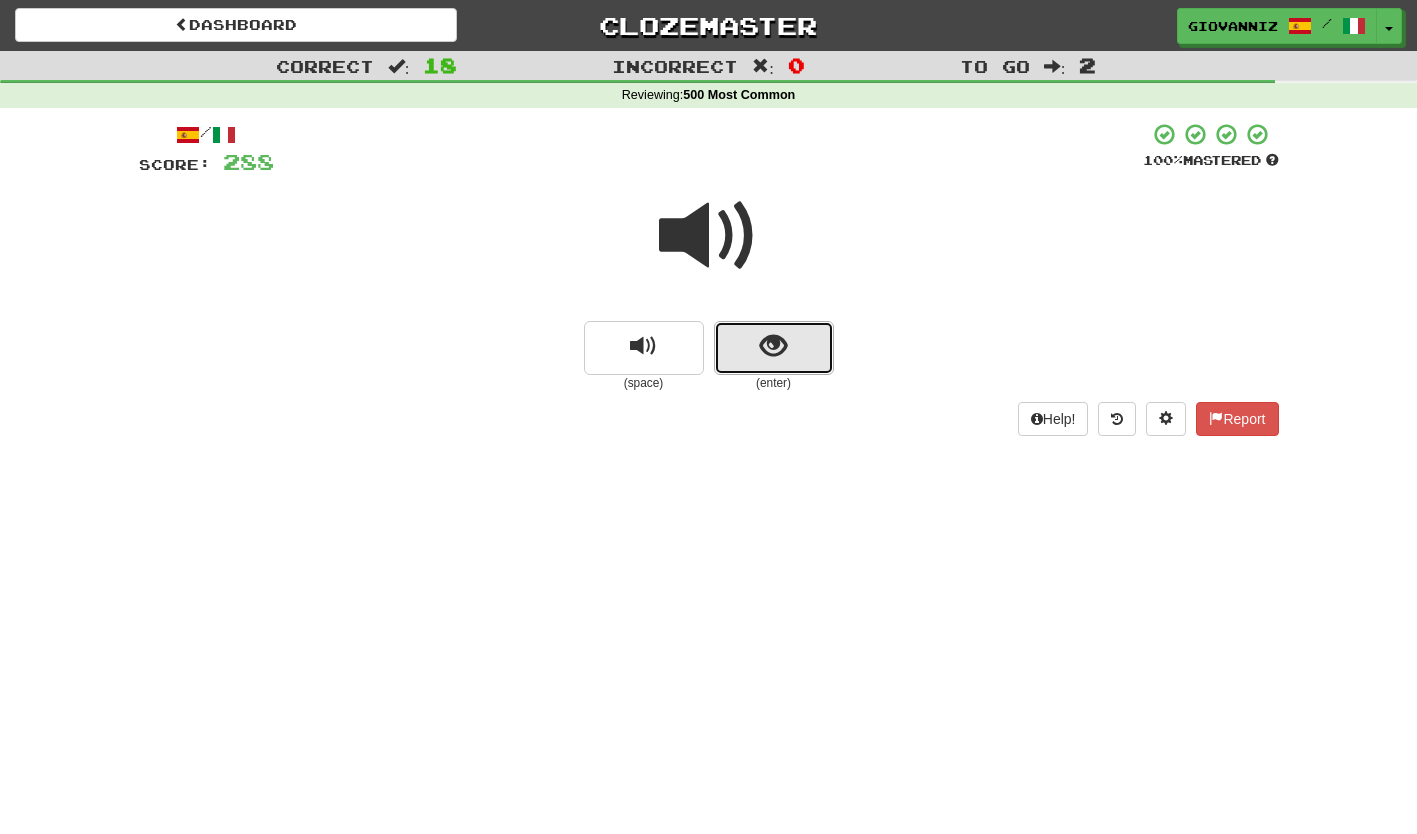 click at bounding box center [774, 348] 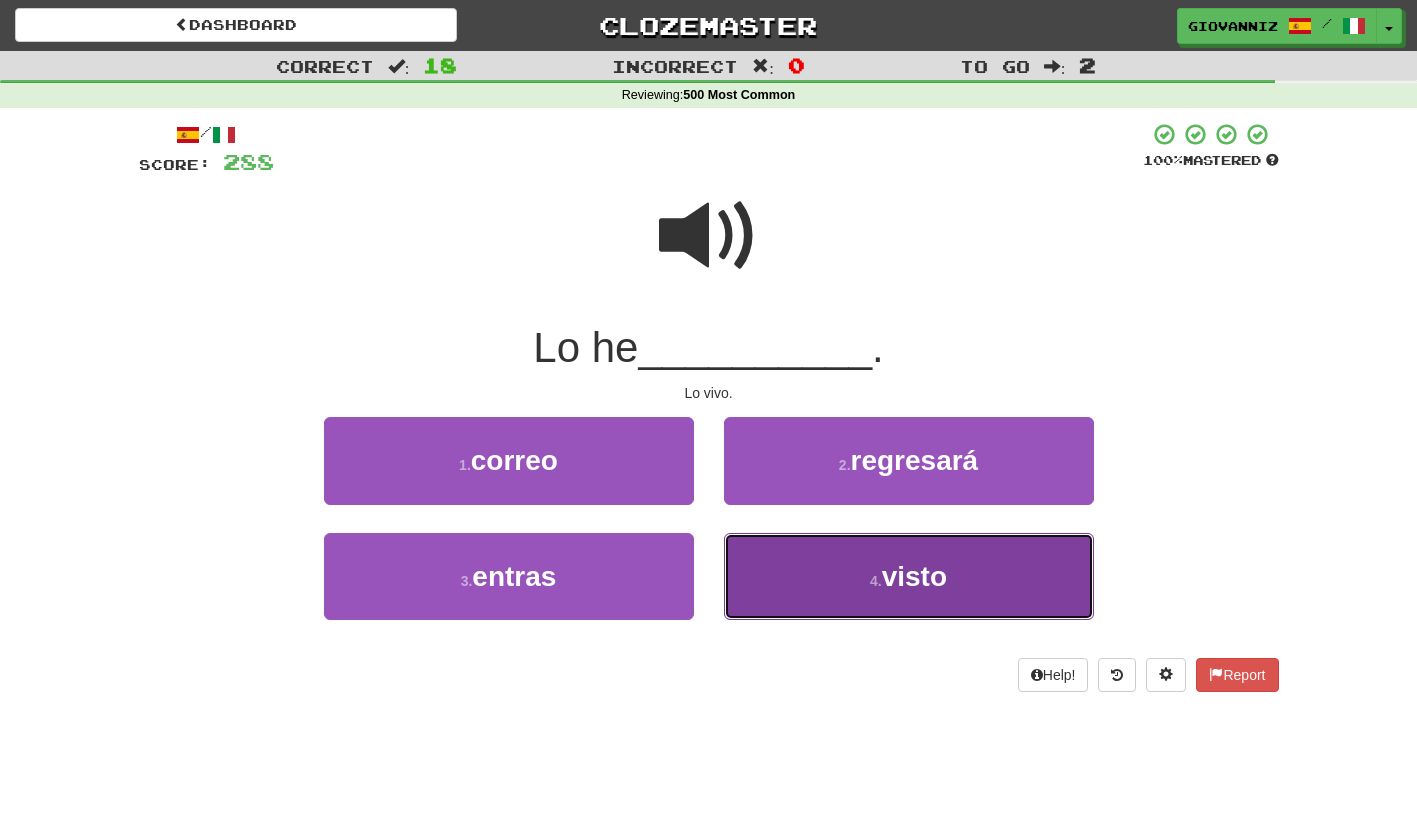 click on "4 .  visto" at bounding box center (909, 576) 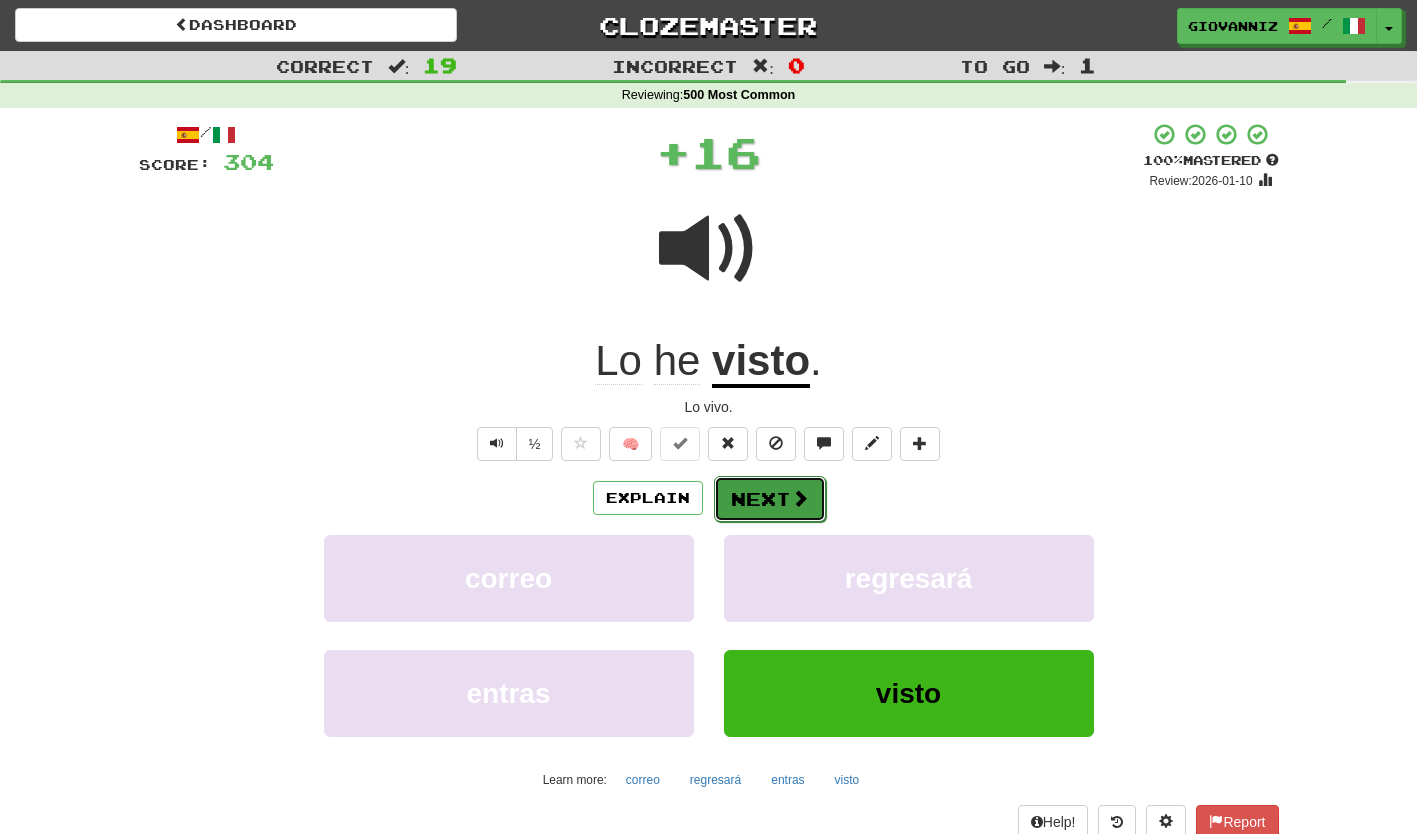click on "Next" at bounding box center [770, 499] 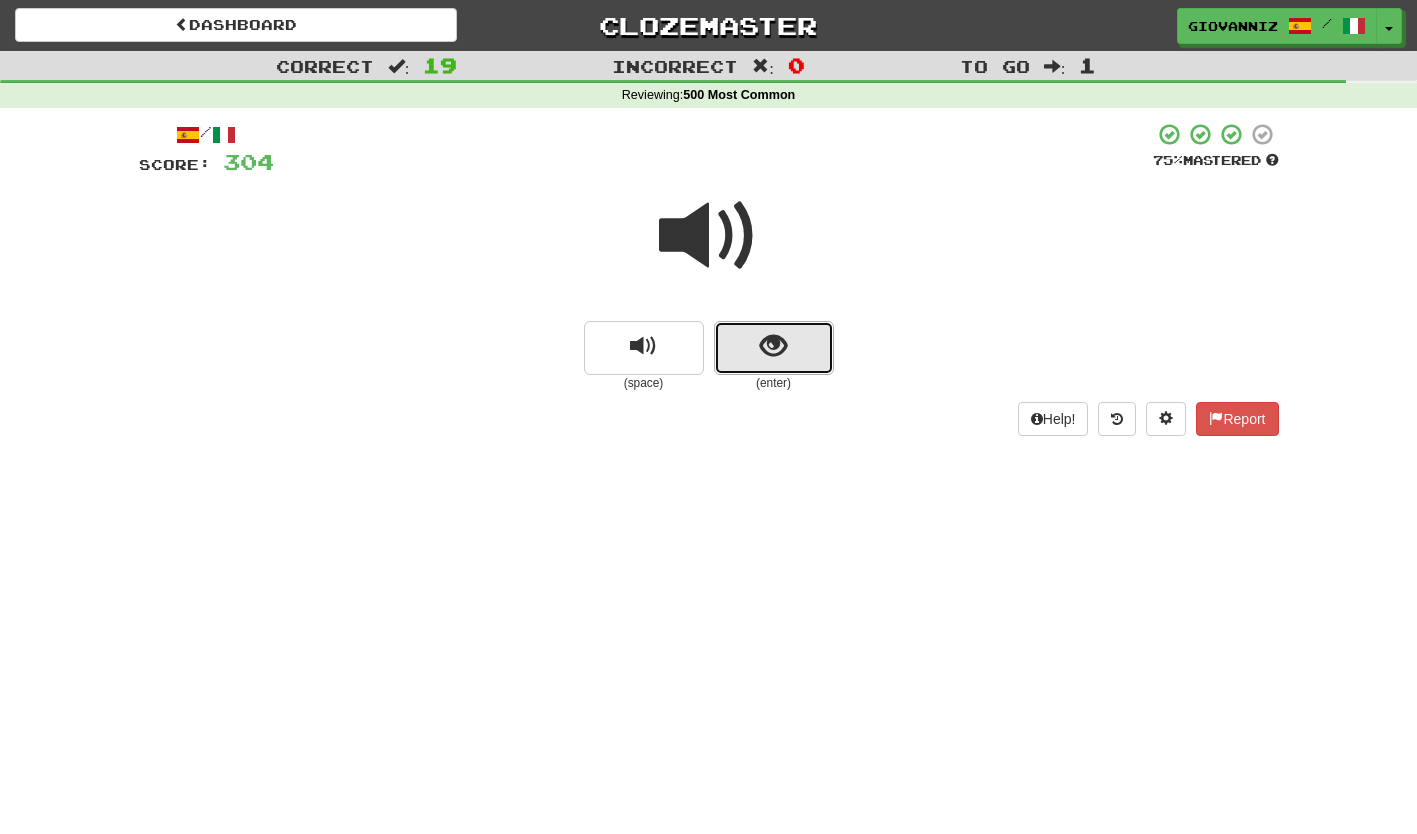 click at bounding box center [774, 348] 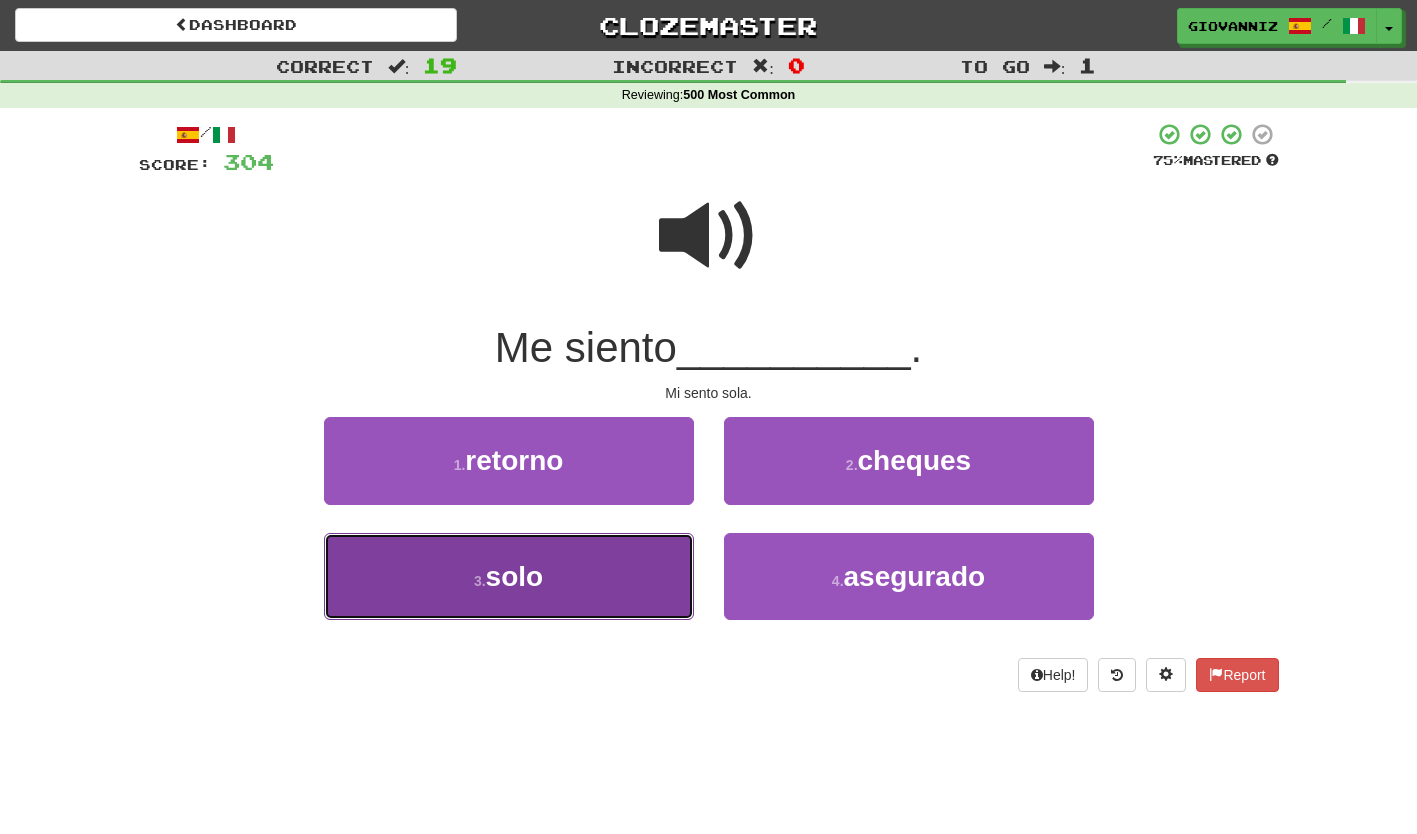click on "3 .  solo" at bounding box center [509, 576] 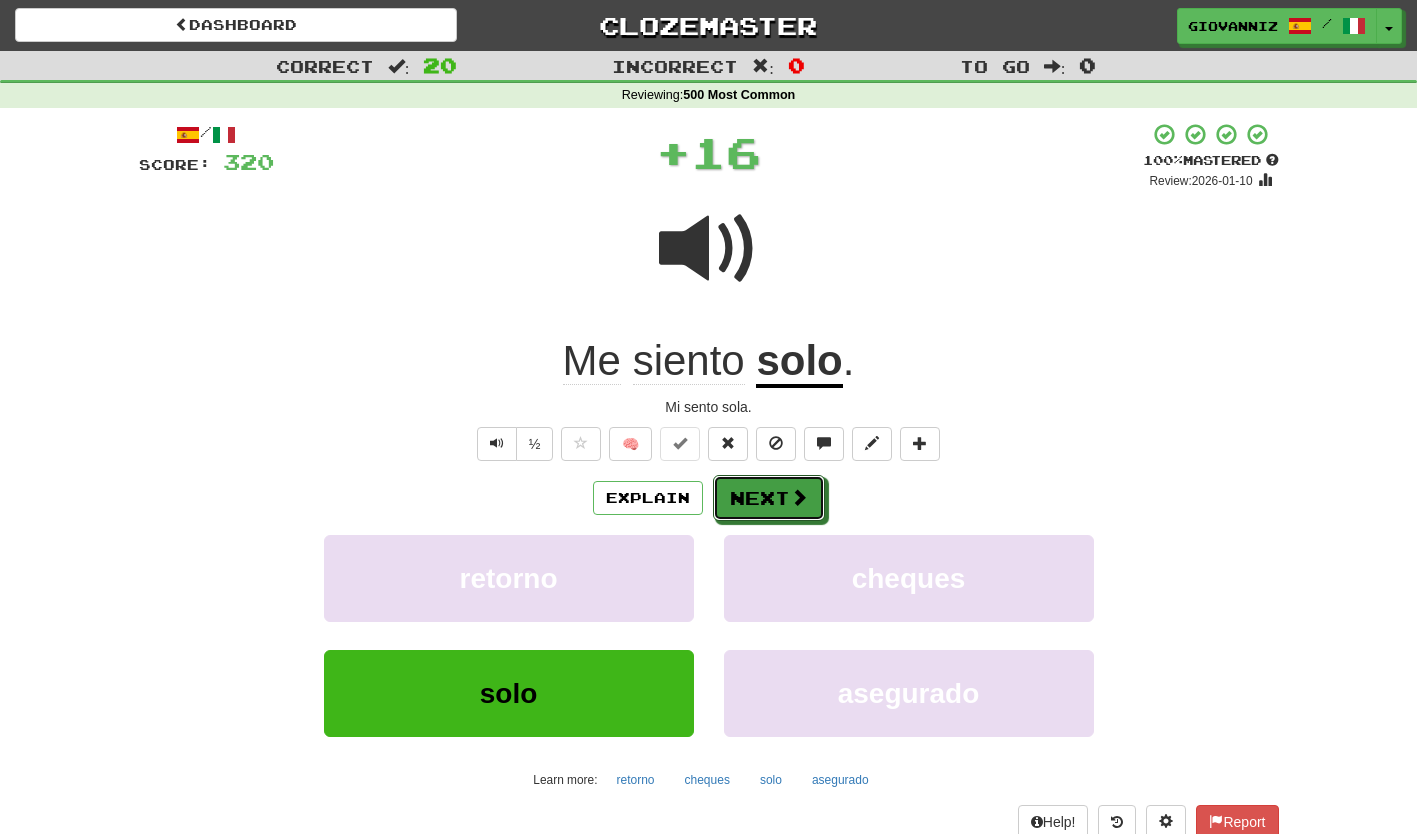 click on "Next" at bounding box center (769, 498) 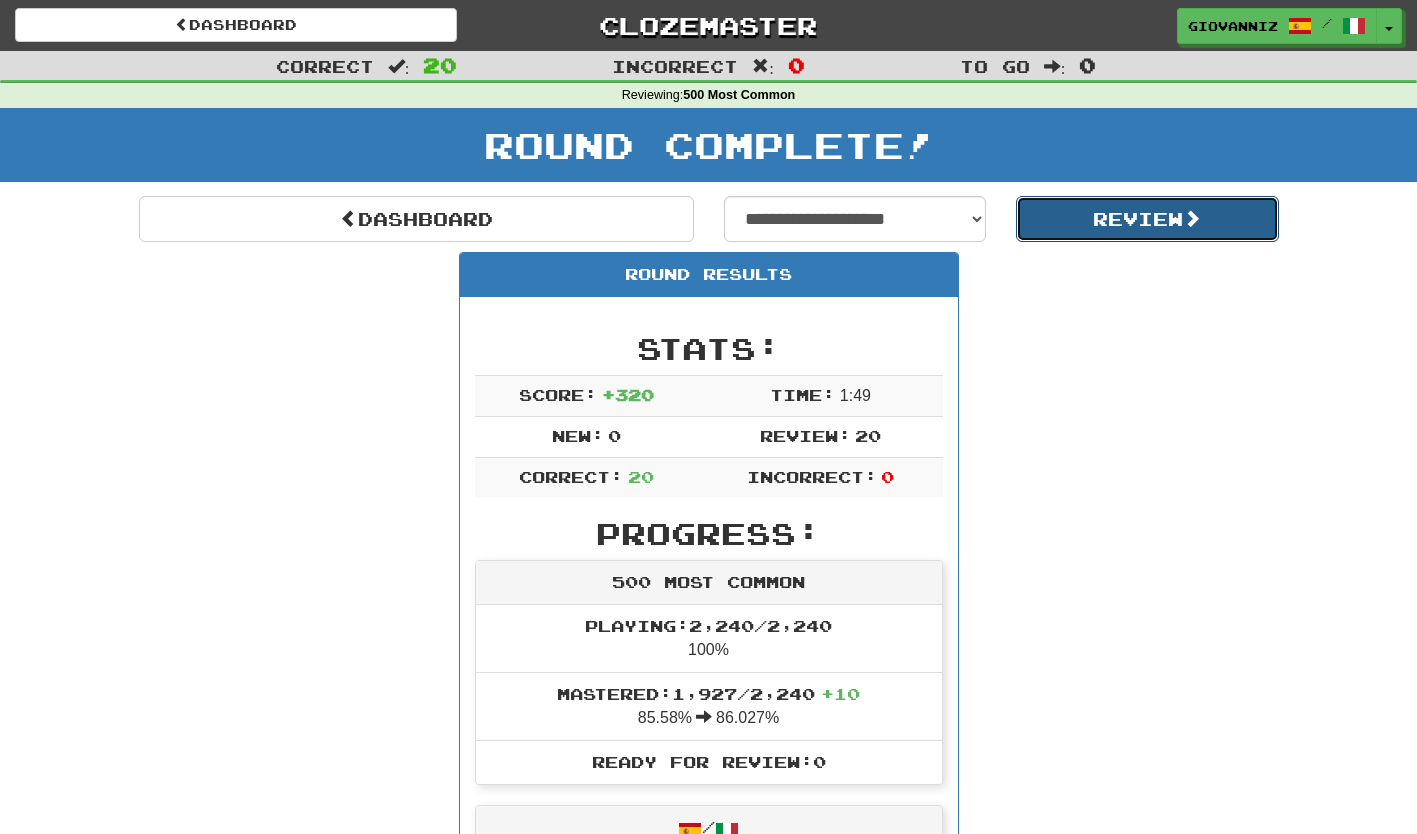click on "Review" at bounding box center (1147, 219) 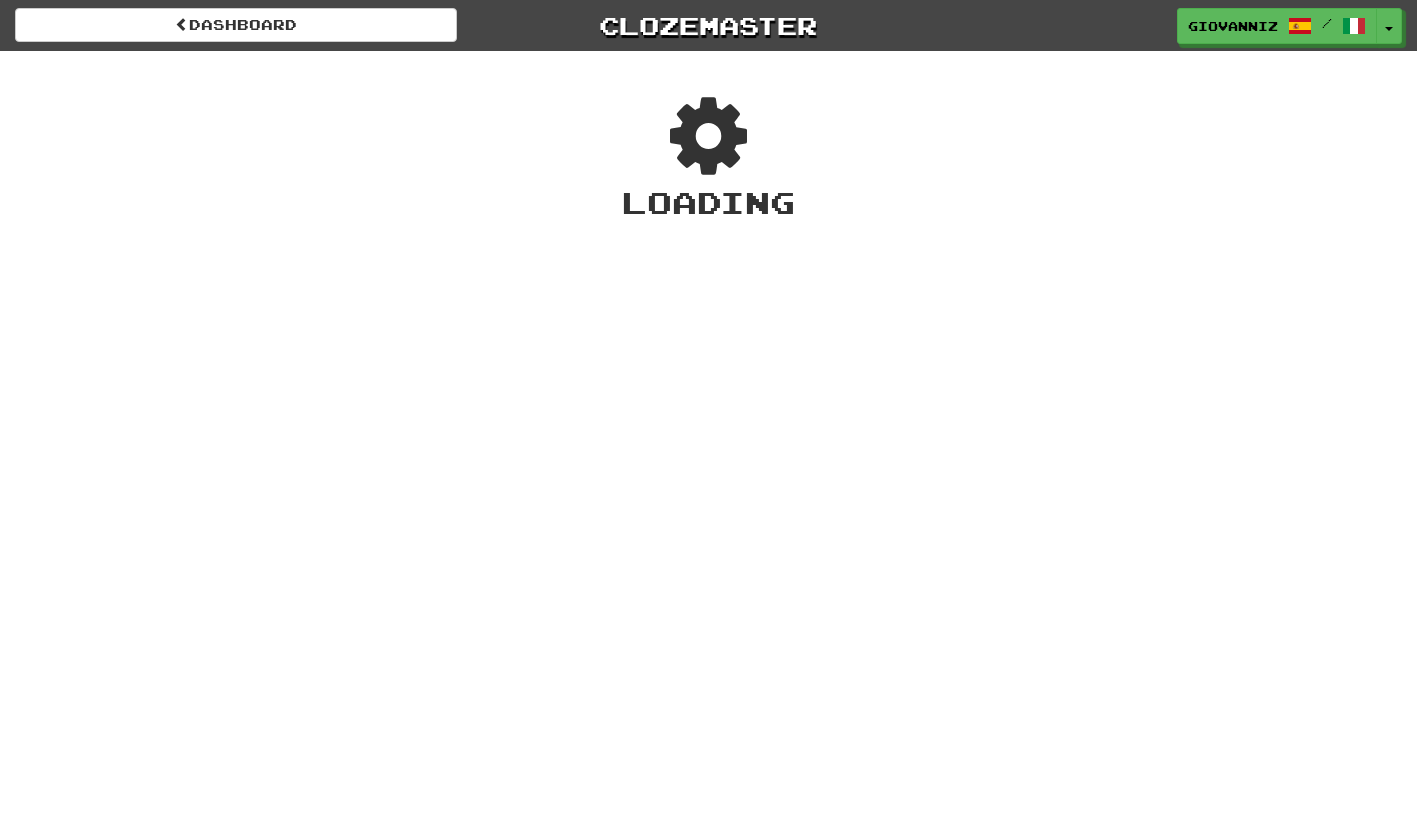 scroll, scrollTop: 0, scrollLeft: 0, axis: both 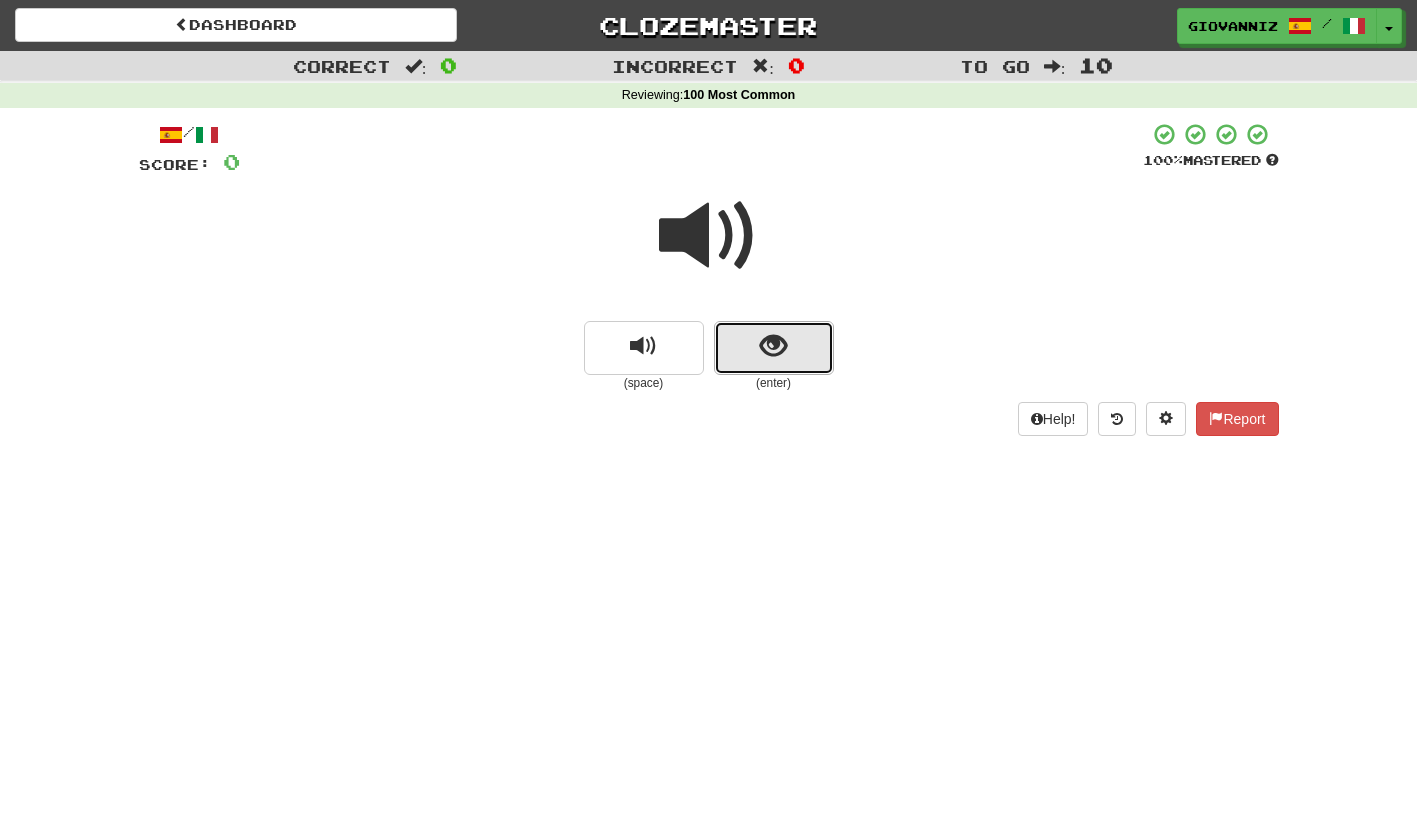 click at bounding box center [774, 348] 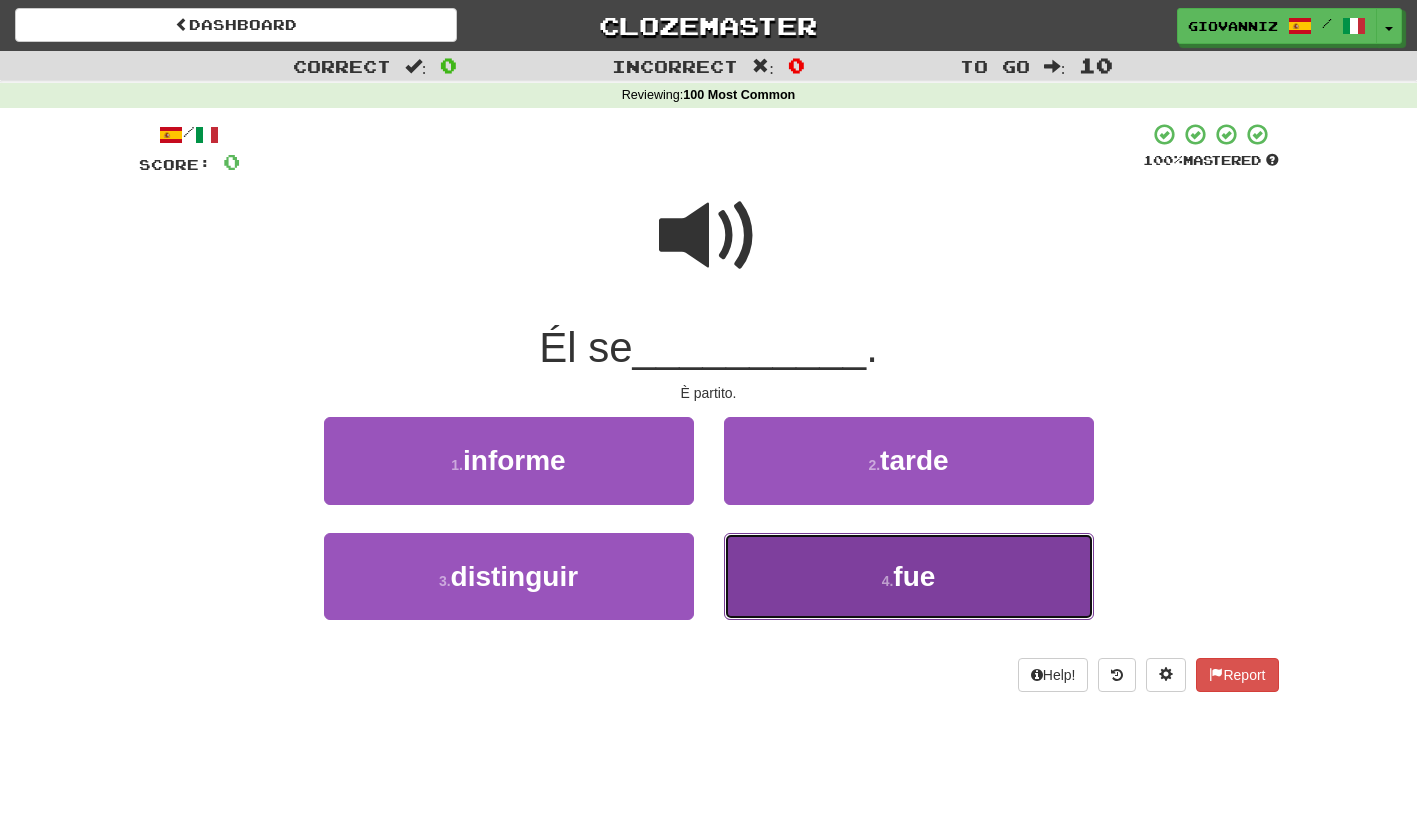 click on "4 .  fue" at bounding box center [909, 576] 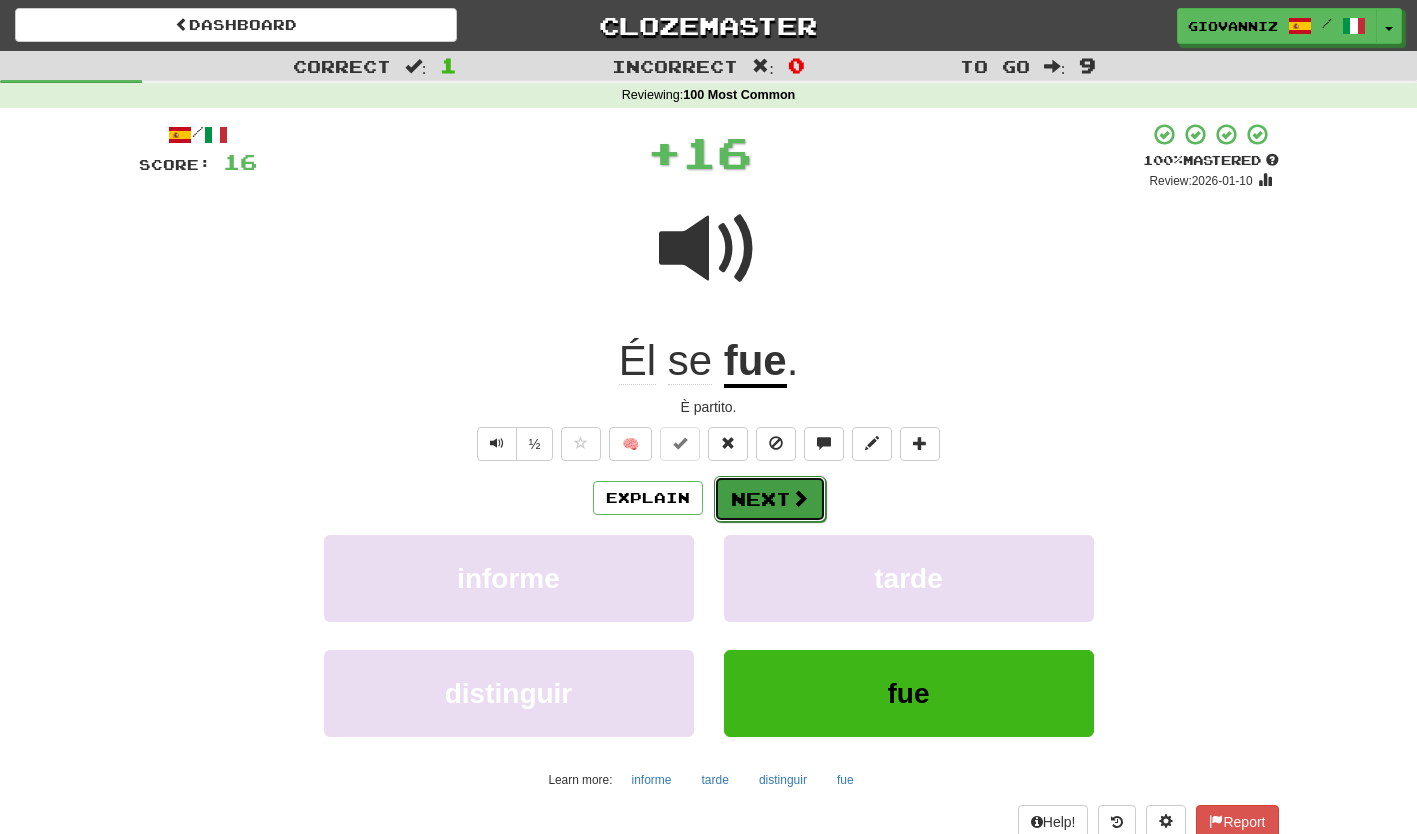 click on "Next" at bounding box center (770, 499) 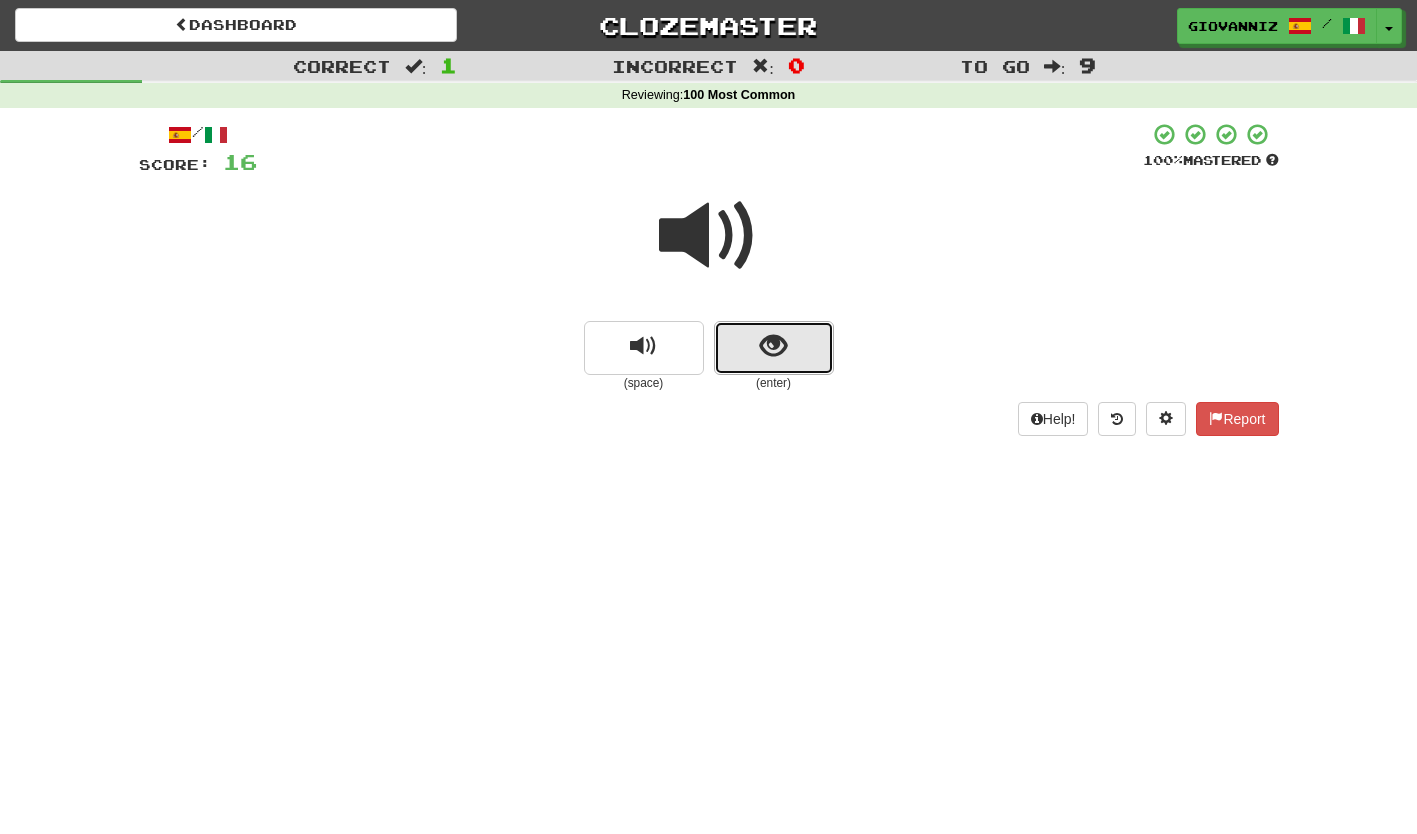 click at bounding box center (774, 348) 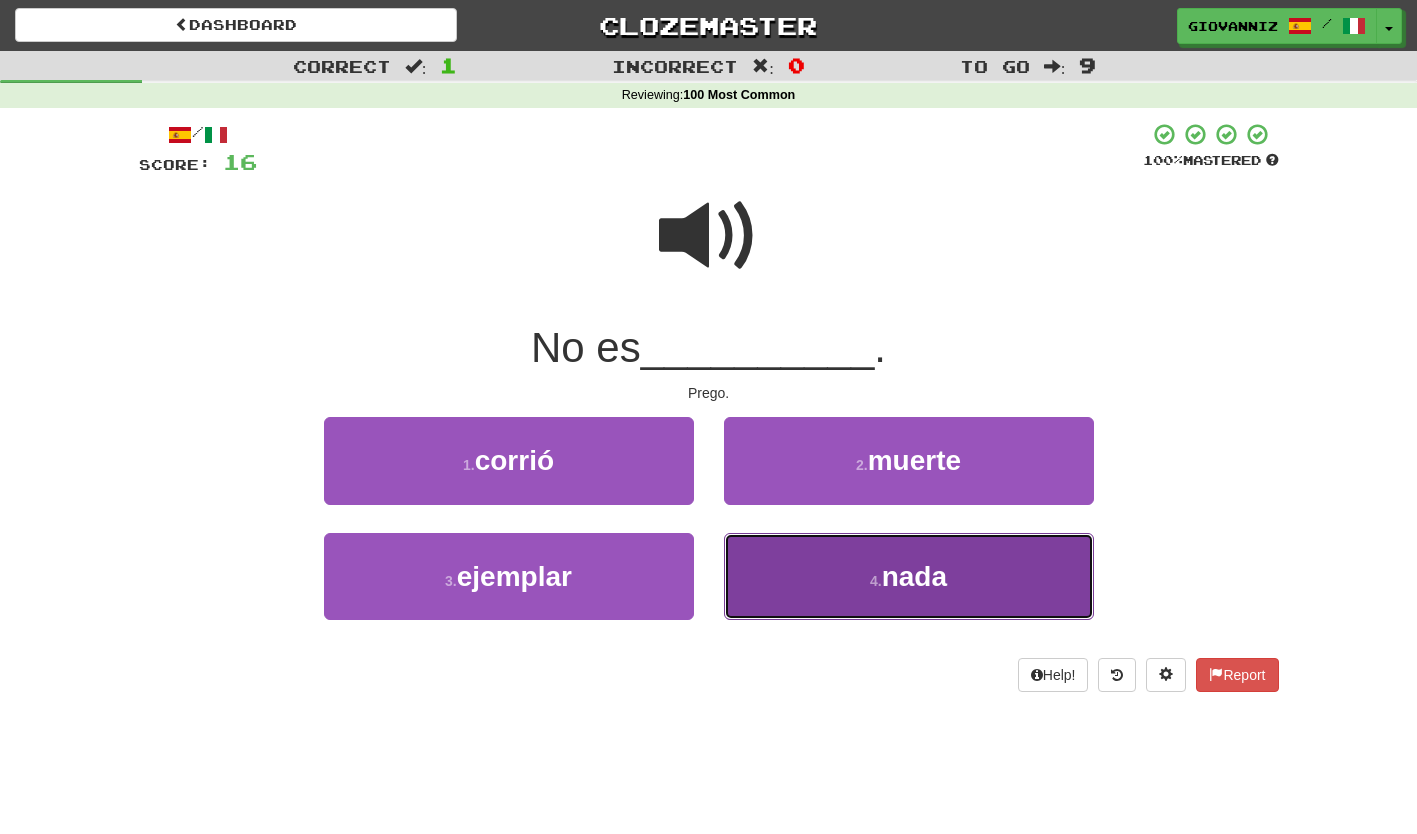 click on "4 .  nada" at bounding box center (909, 576) 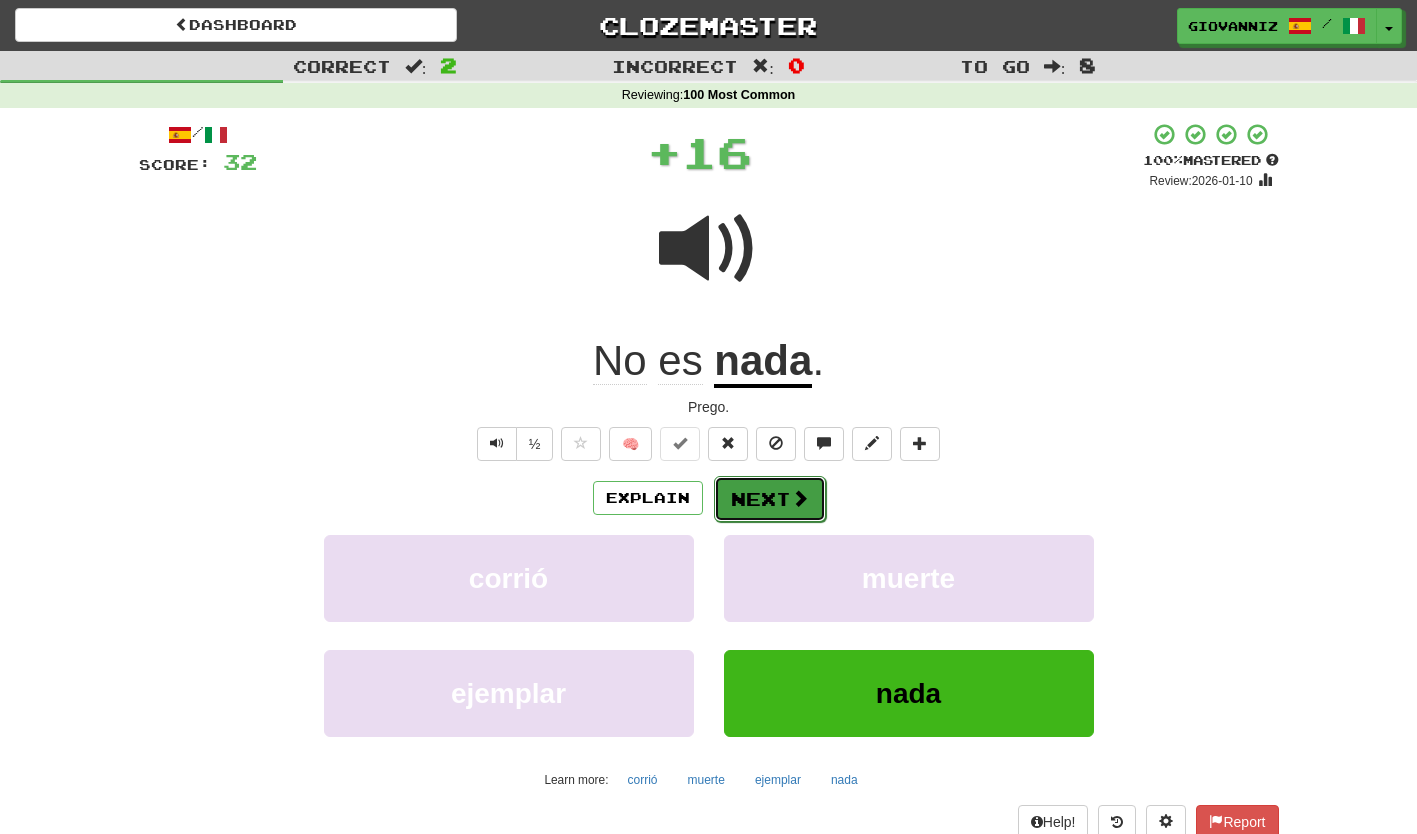 click on "Next" at bounding box center (770, 499) 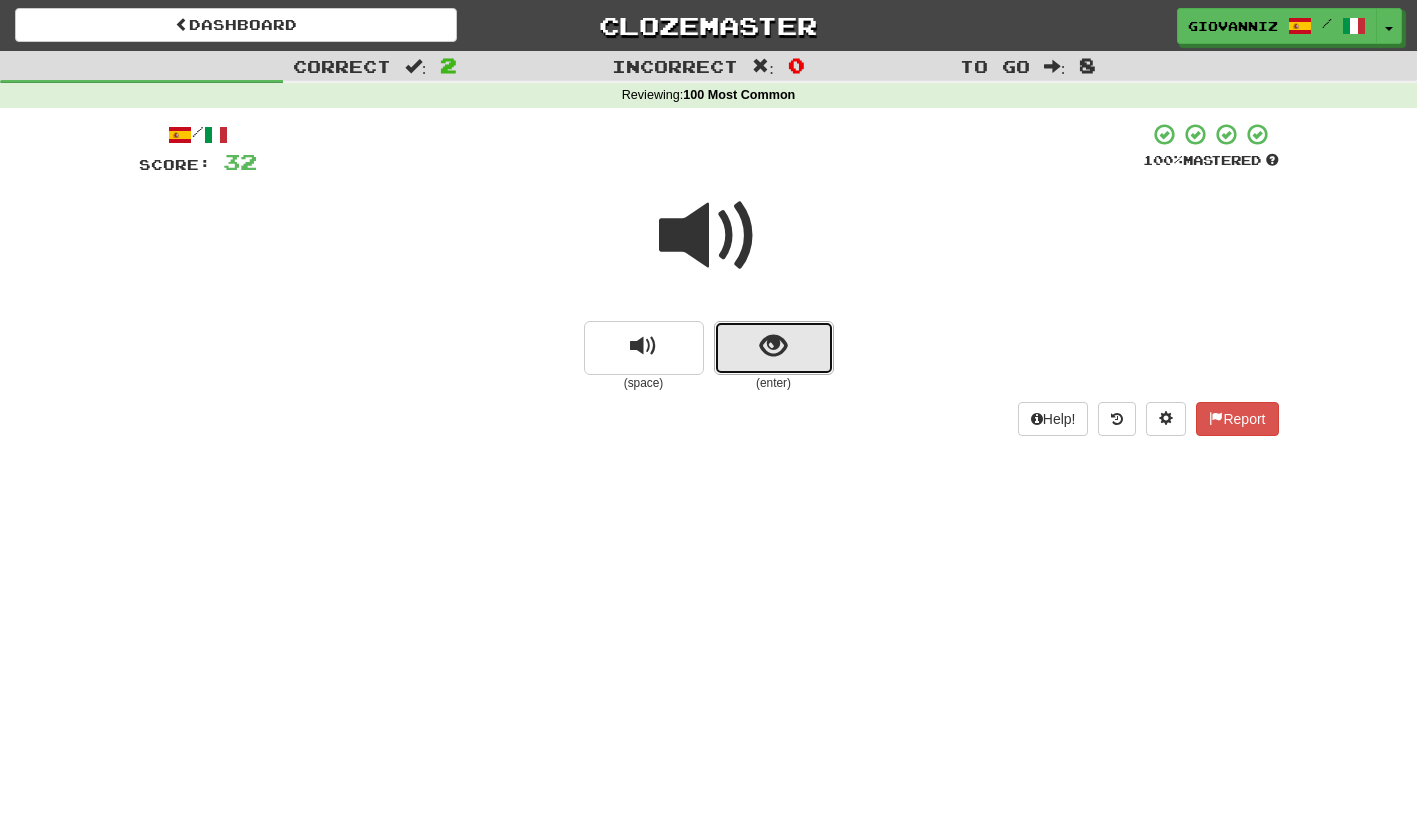 click at bounding box center (774, 348) 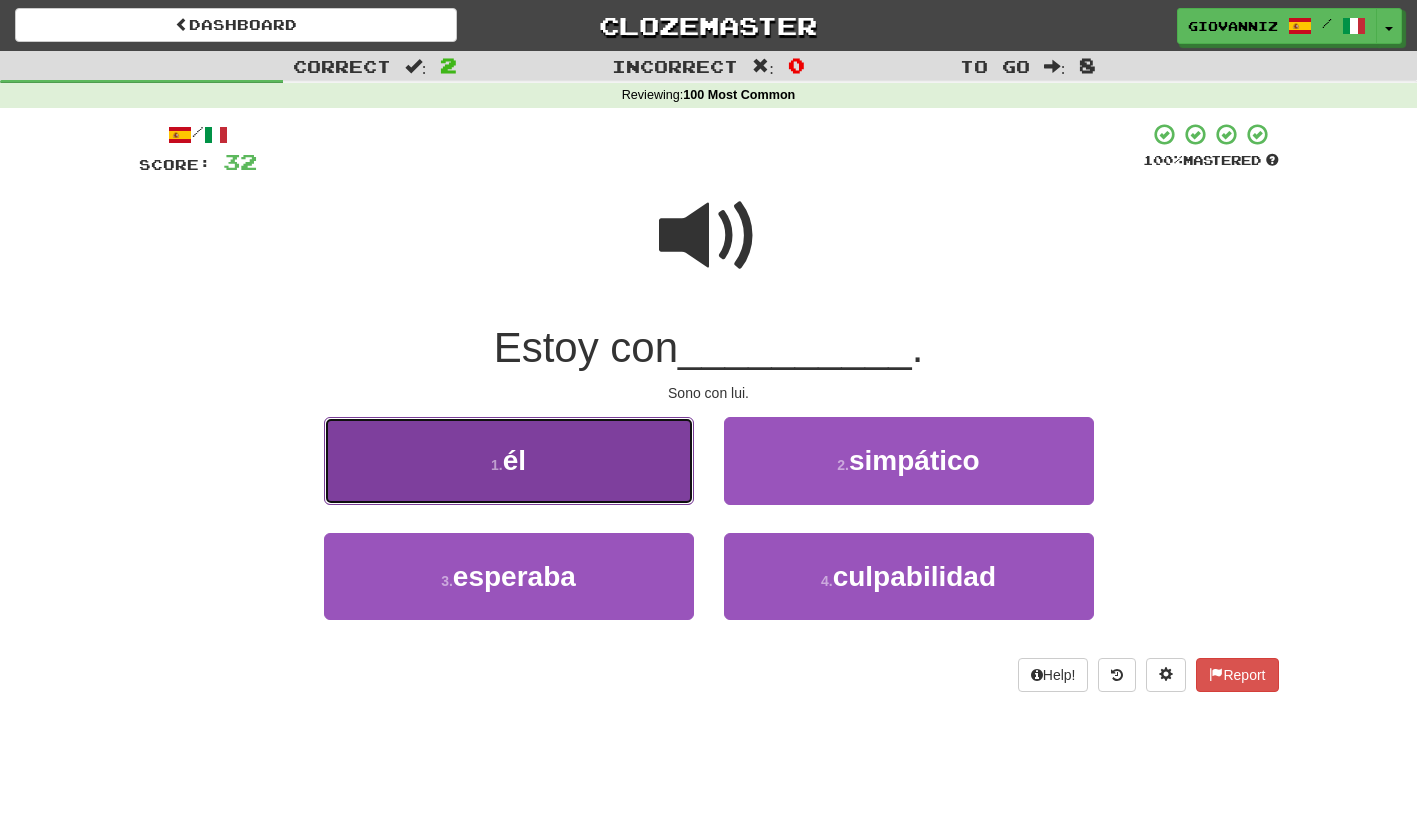 click on "1 .  él" at bounding box center (509, 460) 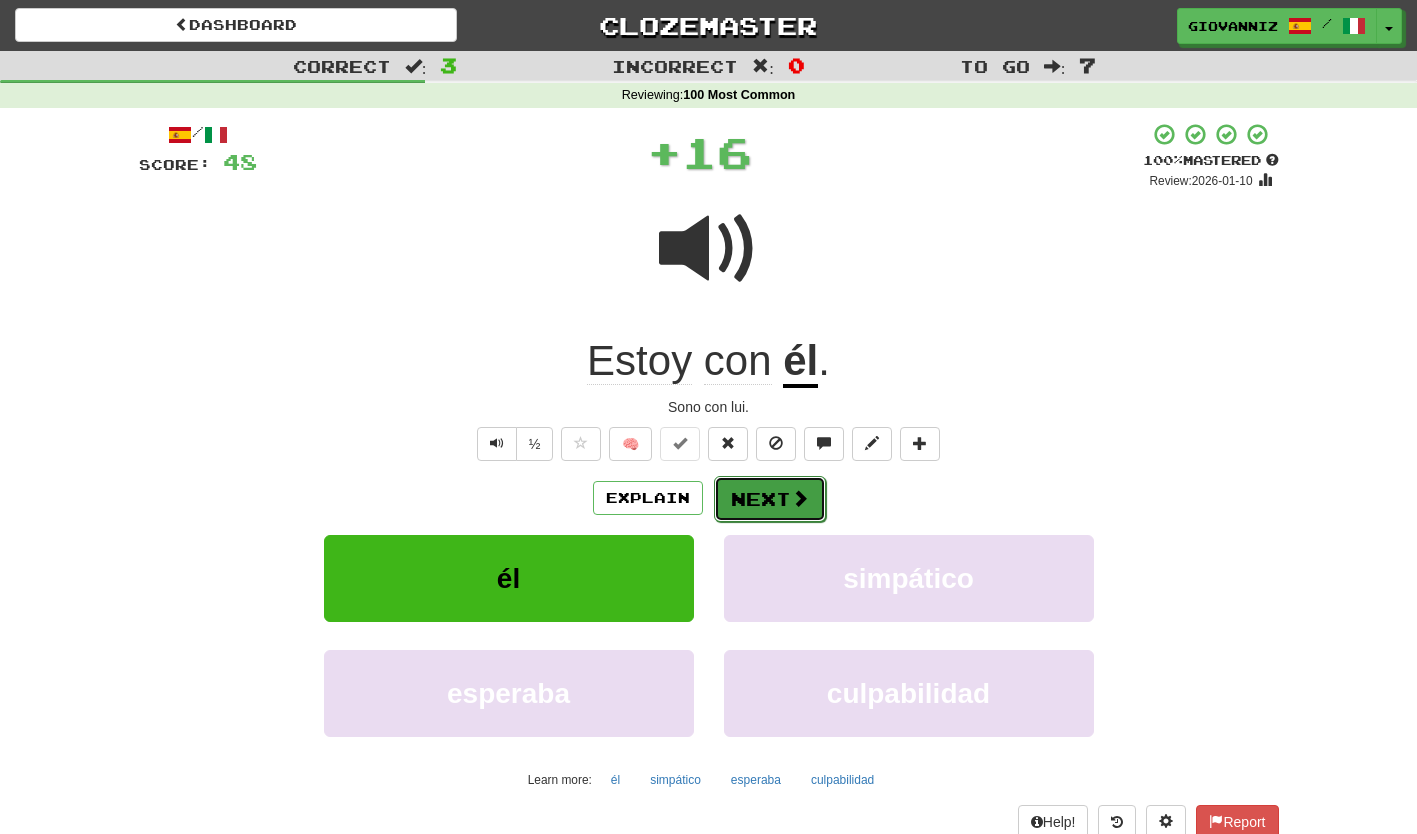 click on "Next" at bounding box center [770, 499] 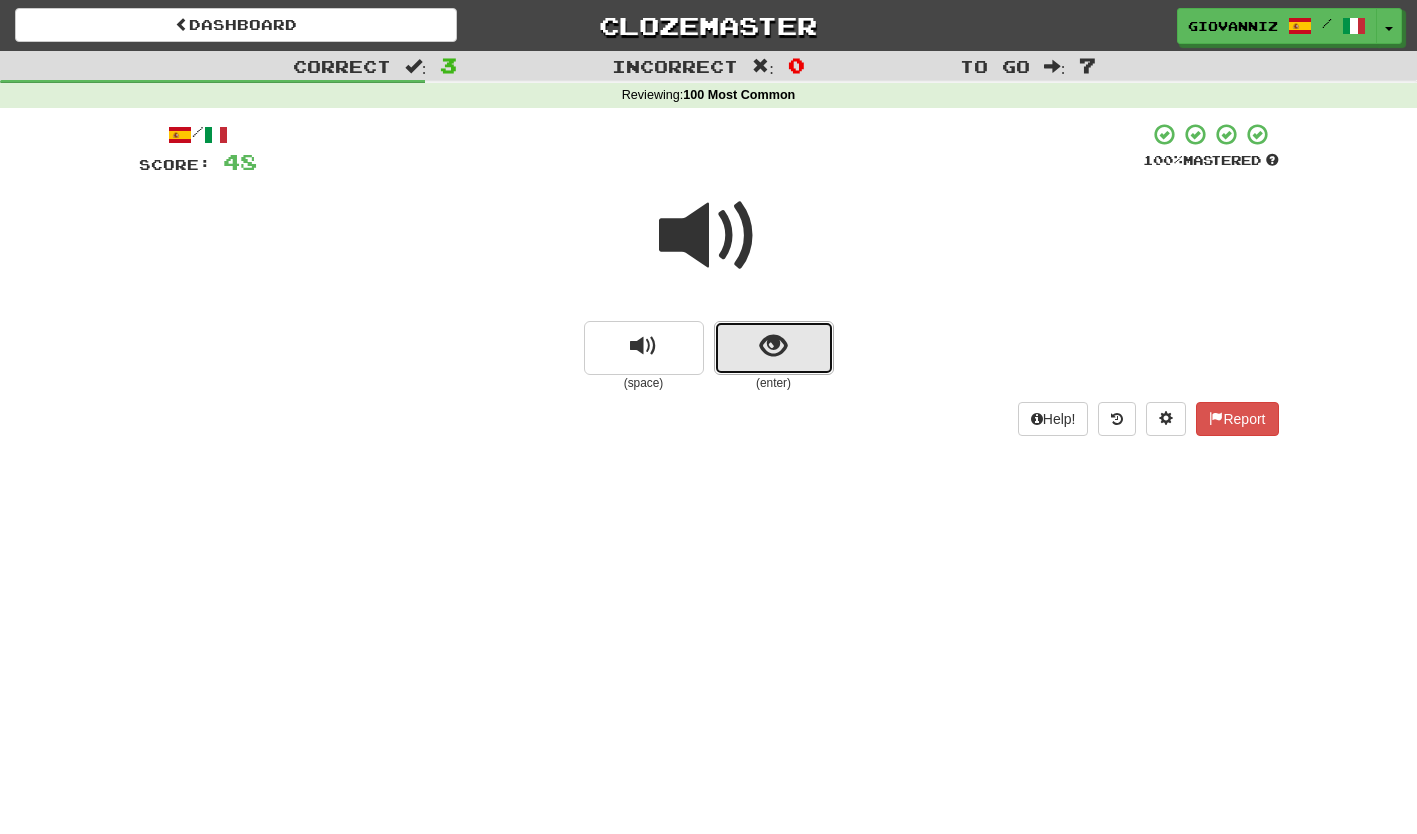 click at bounding box center (774, 348) 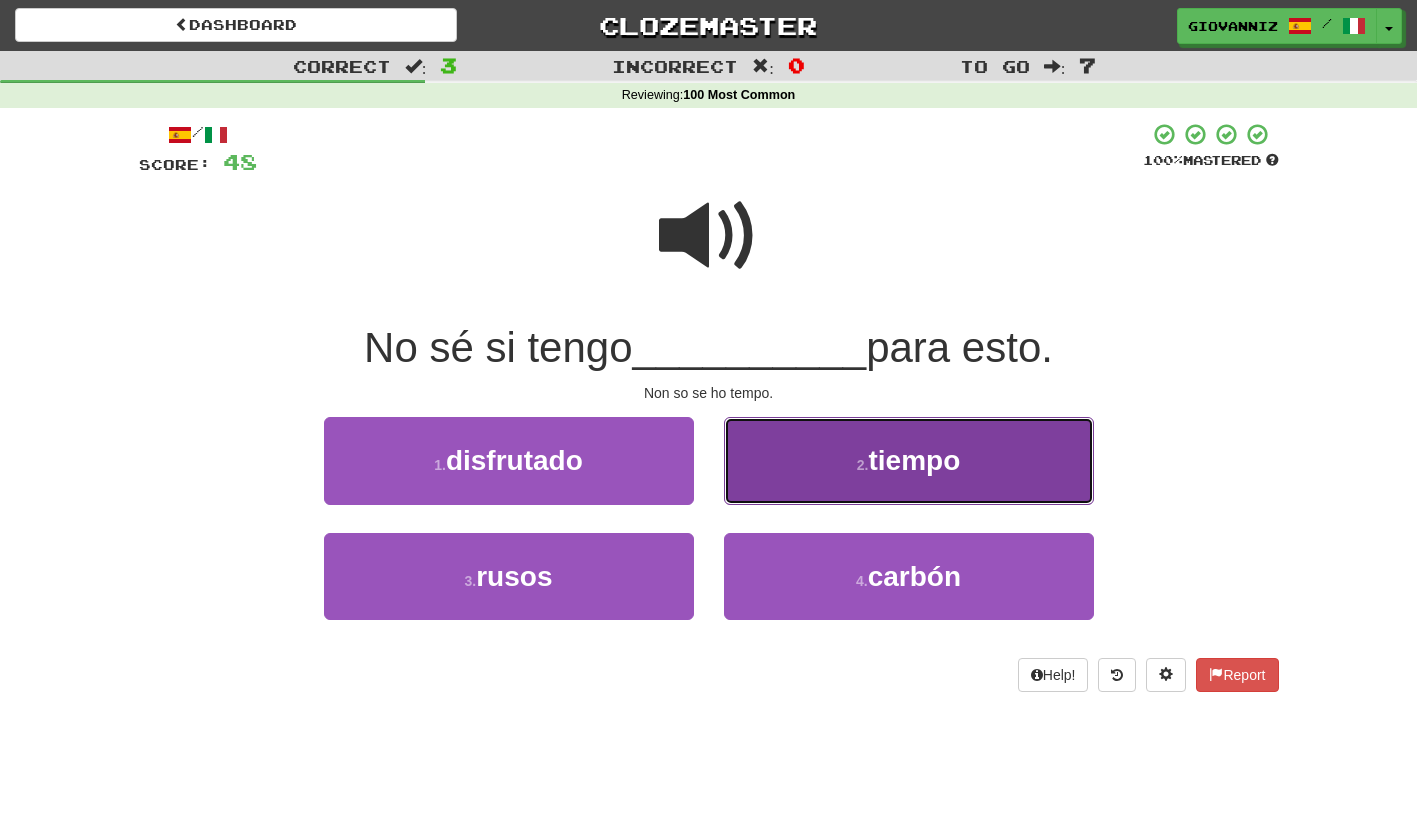 click on "2 .  tiempo" at bounding box center [909, 460] 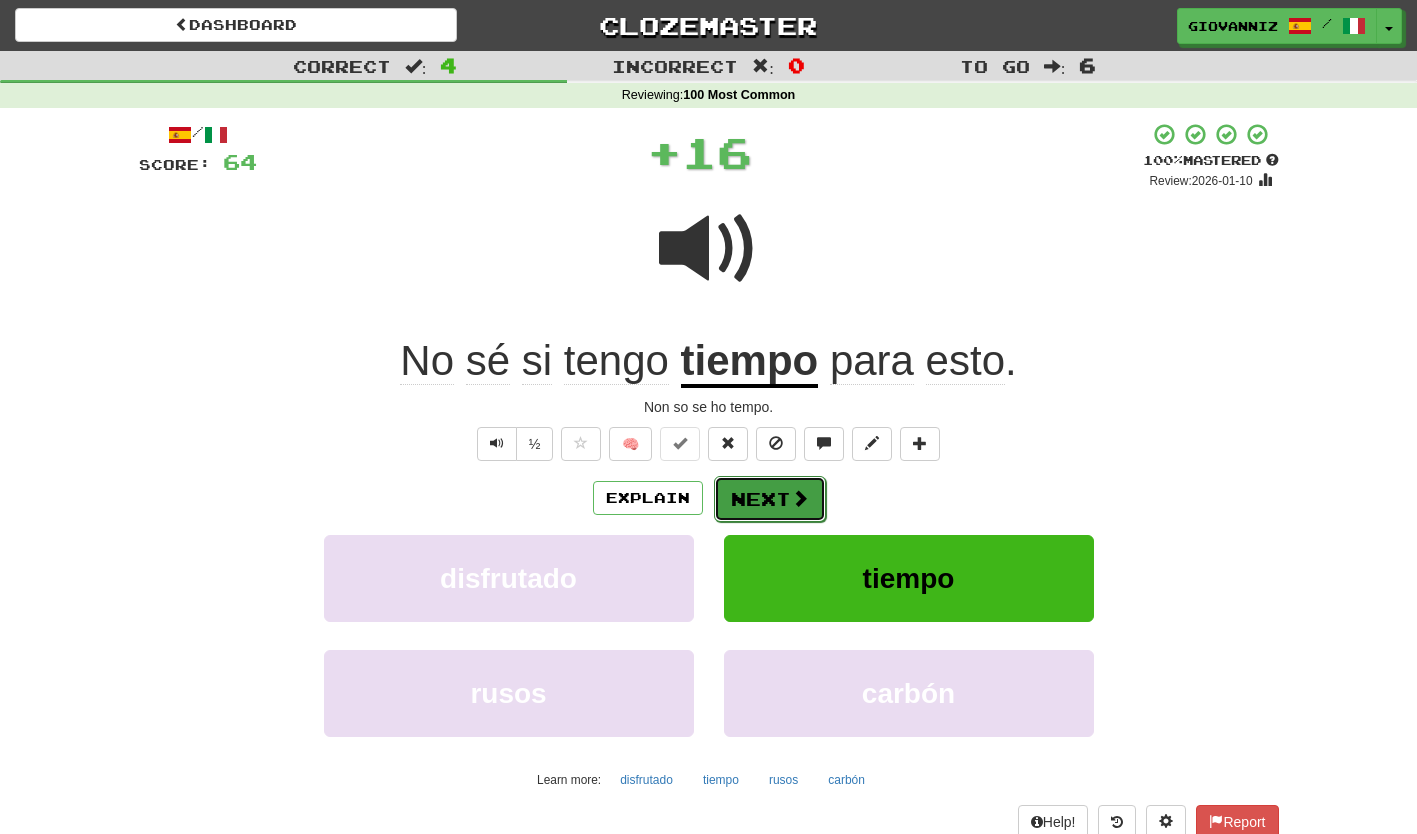 click on "Next" at bounding box center [770, 499] 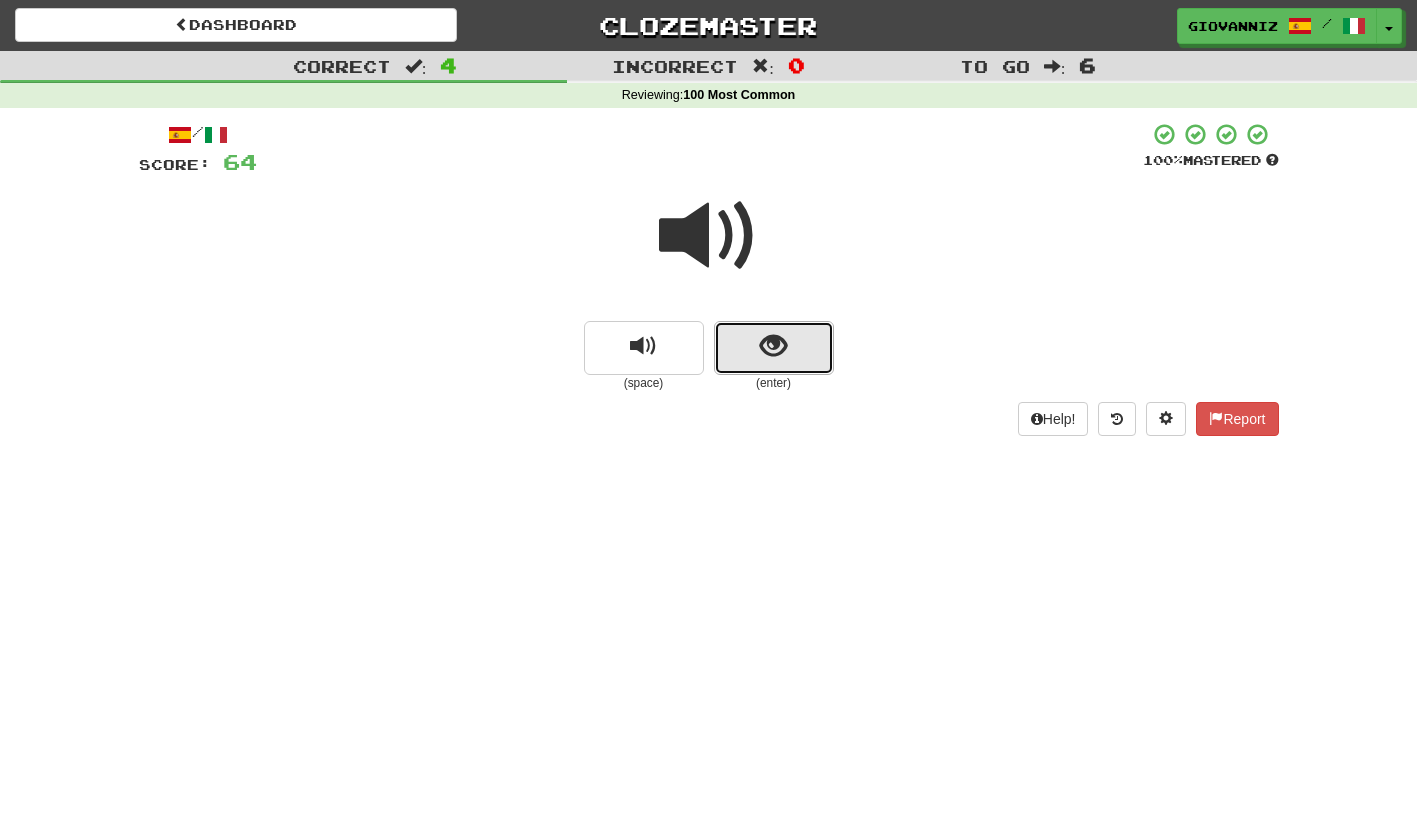 click at bounding box center (774, 348) 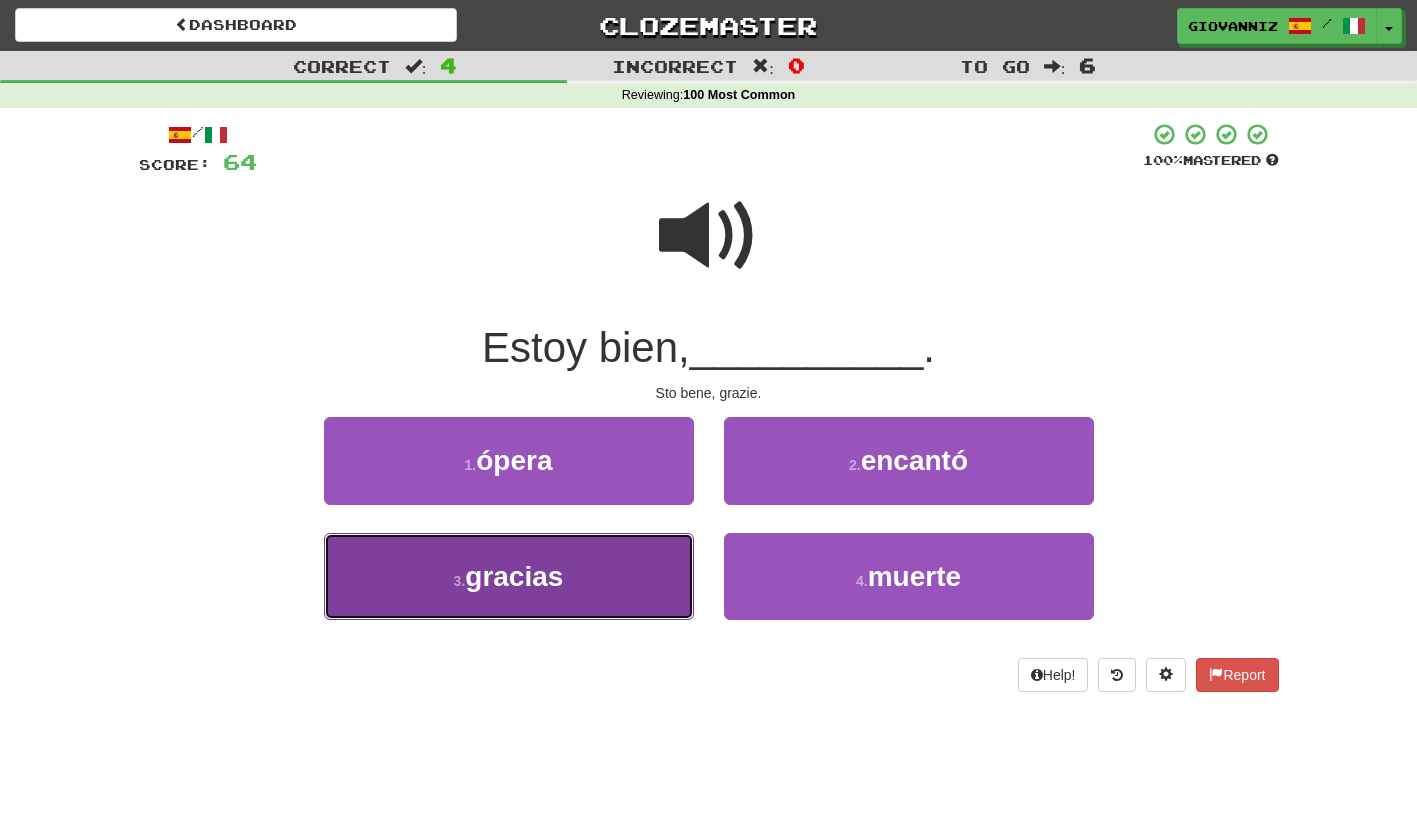 click on "3 .  gracias" at bounding box center [509, 576] 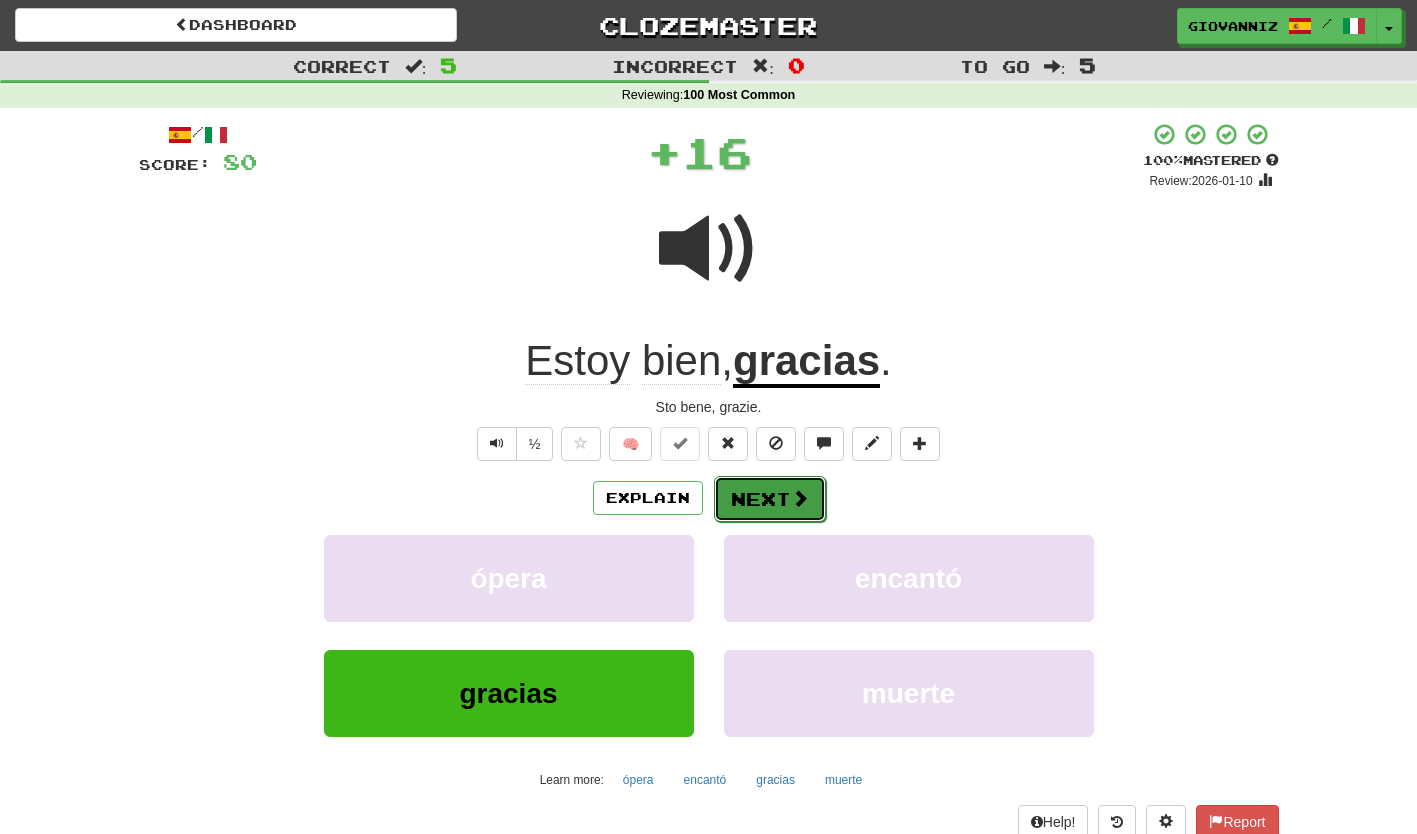 click on "Next" at bounding box center (770, 499) 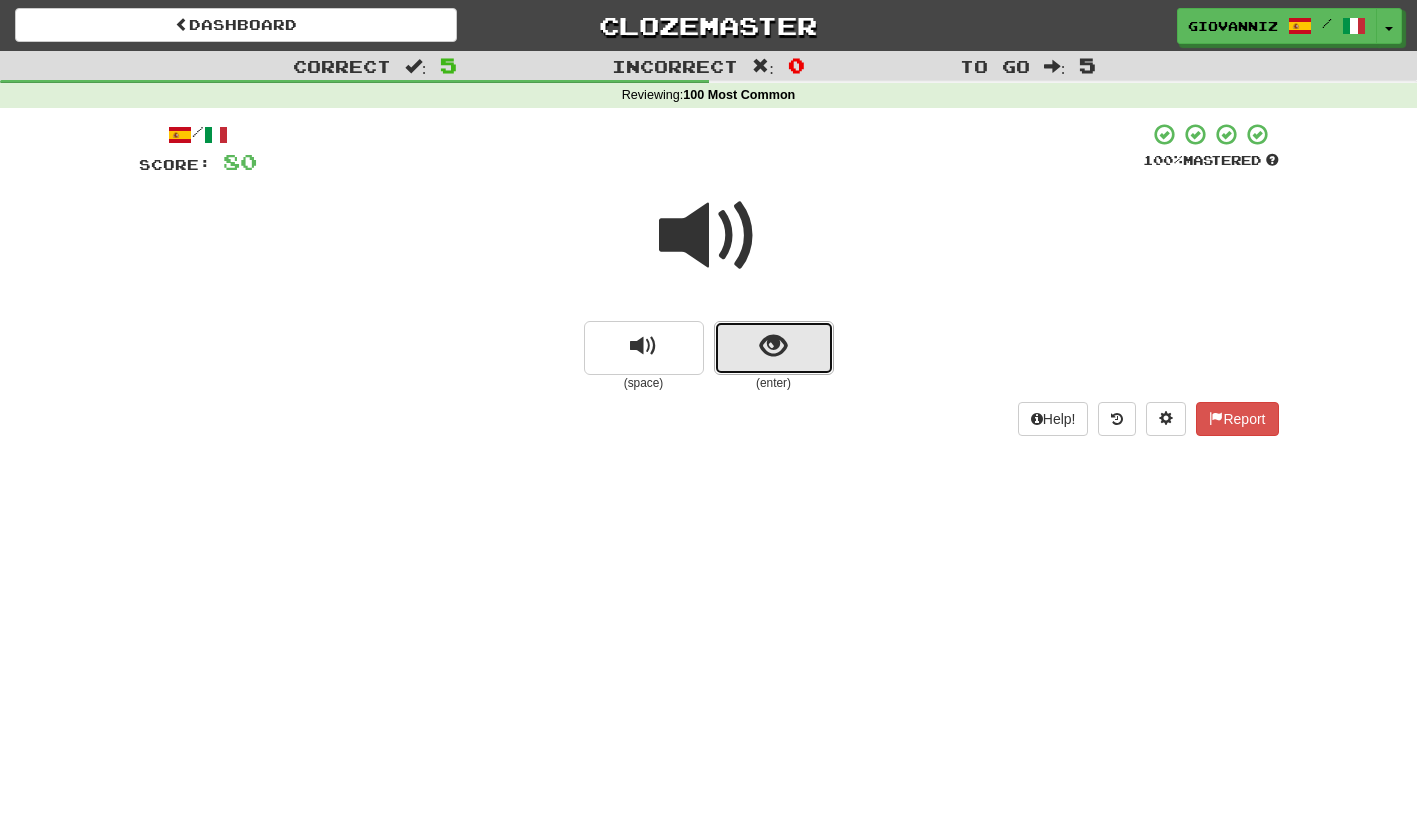 click at bounding box center (774, 348) 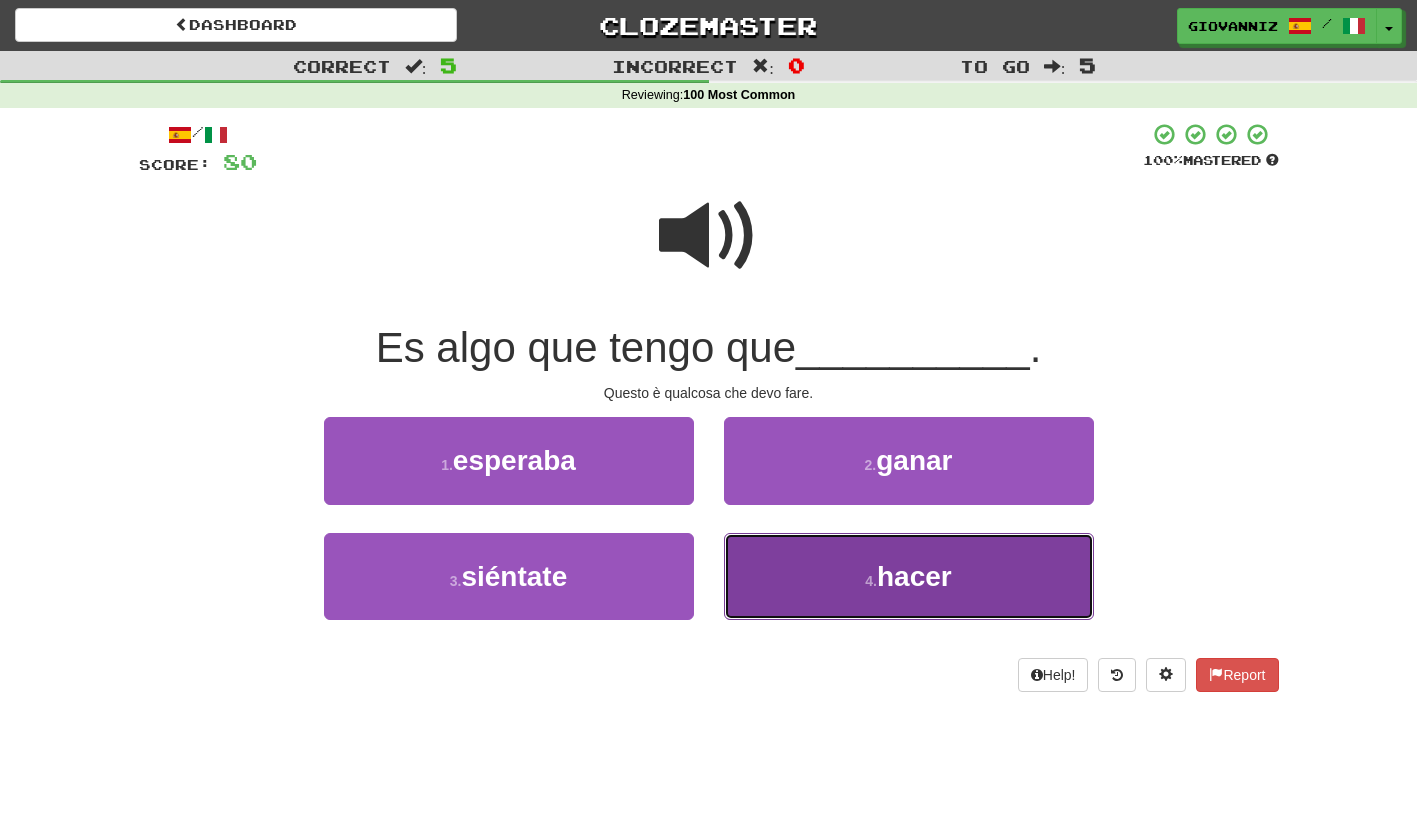 click on "4 .  hacer" at bounding box center [909, 576] 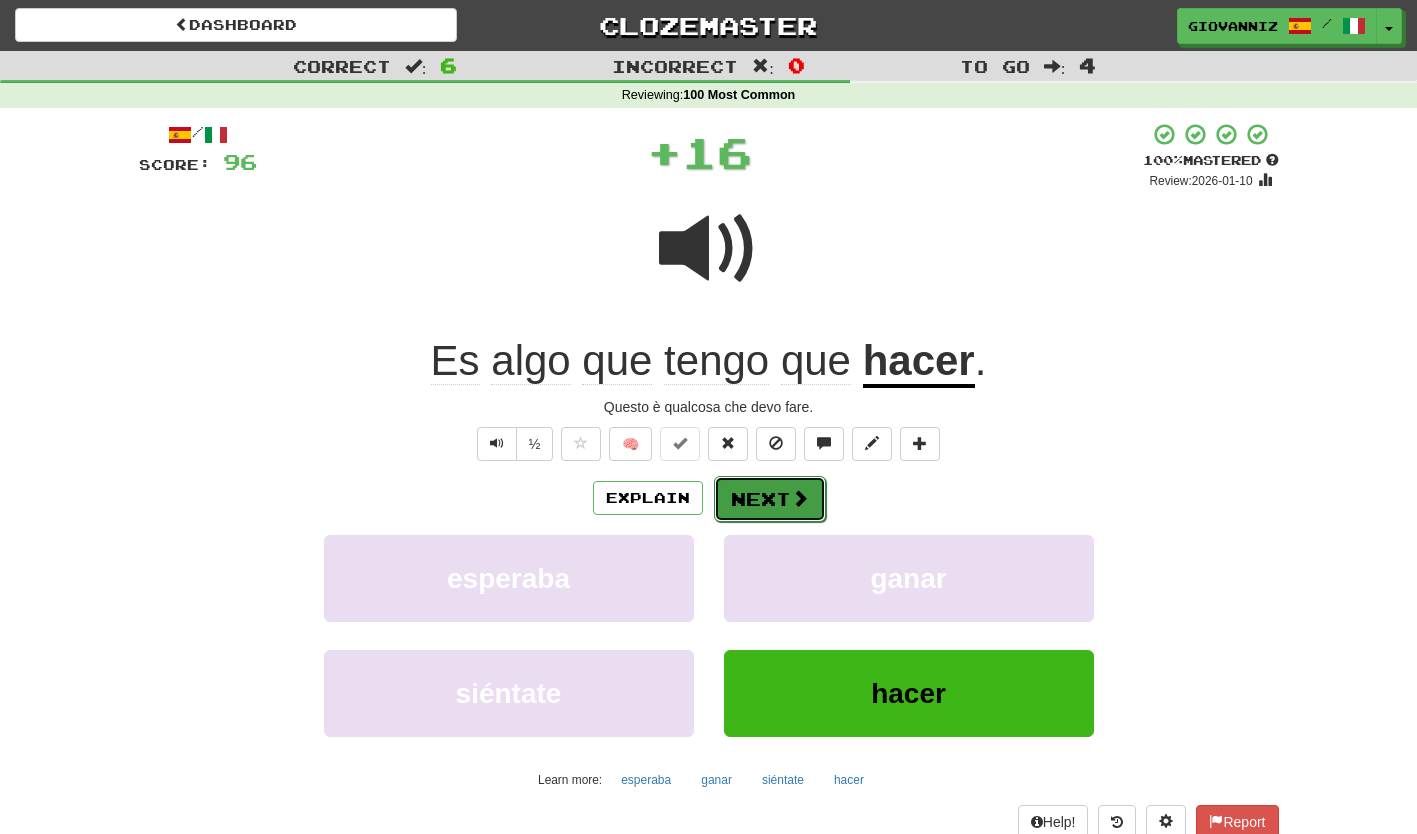 click on "Next" at bounding box center (770, 499) 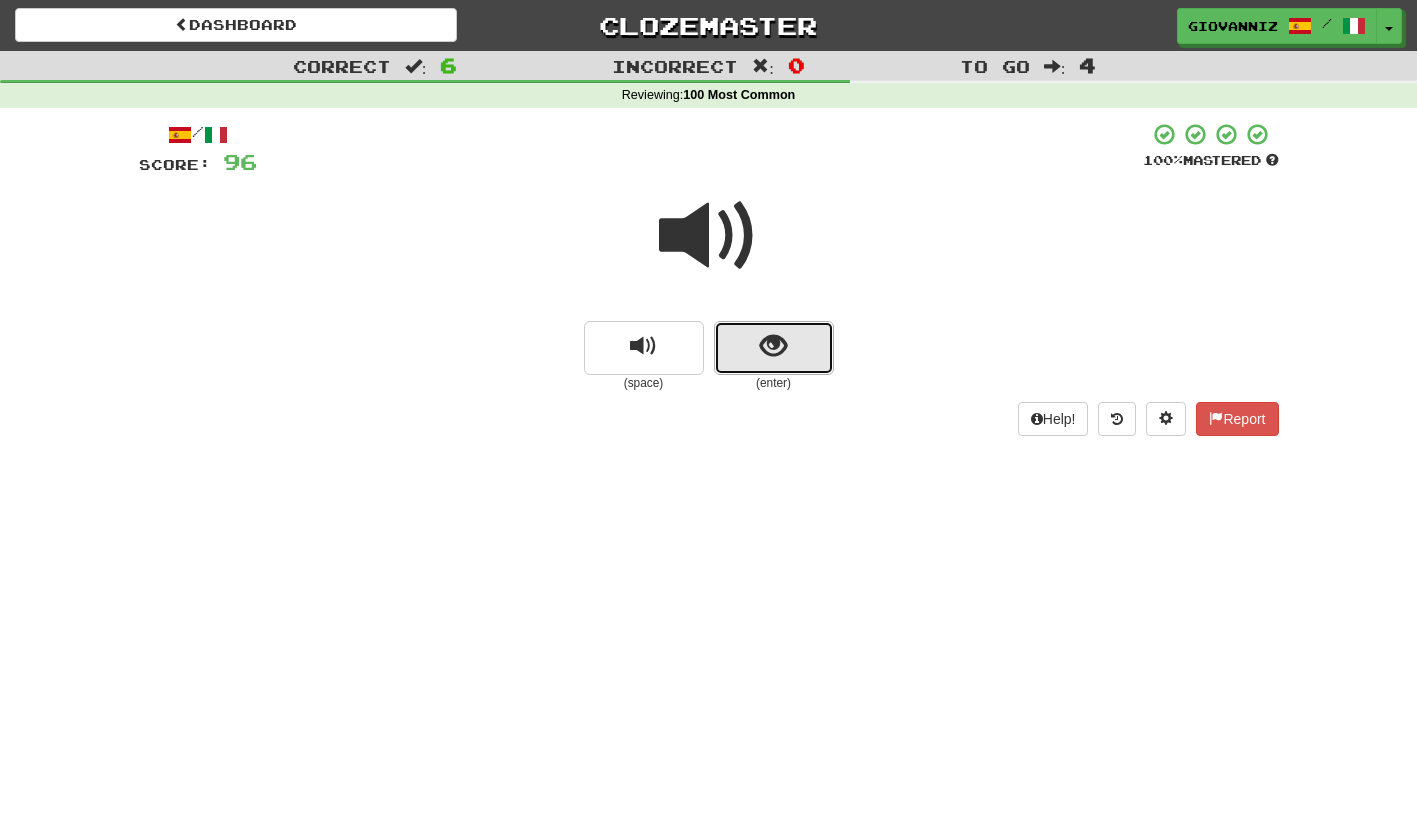 click at bounding box center (774, 348) 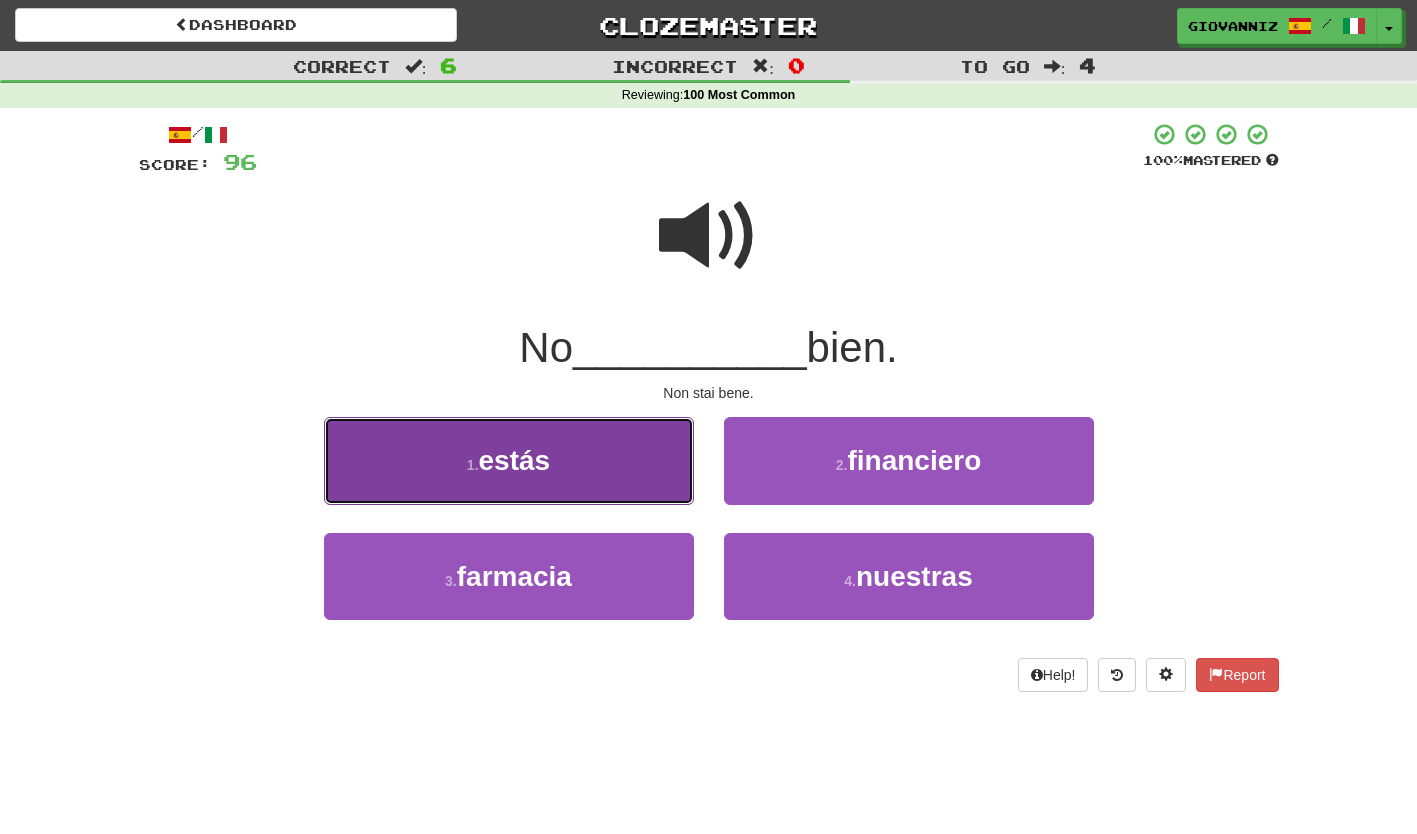 click on "1 .  estás" at bounding box center (509, 460) 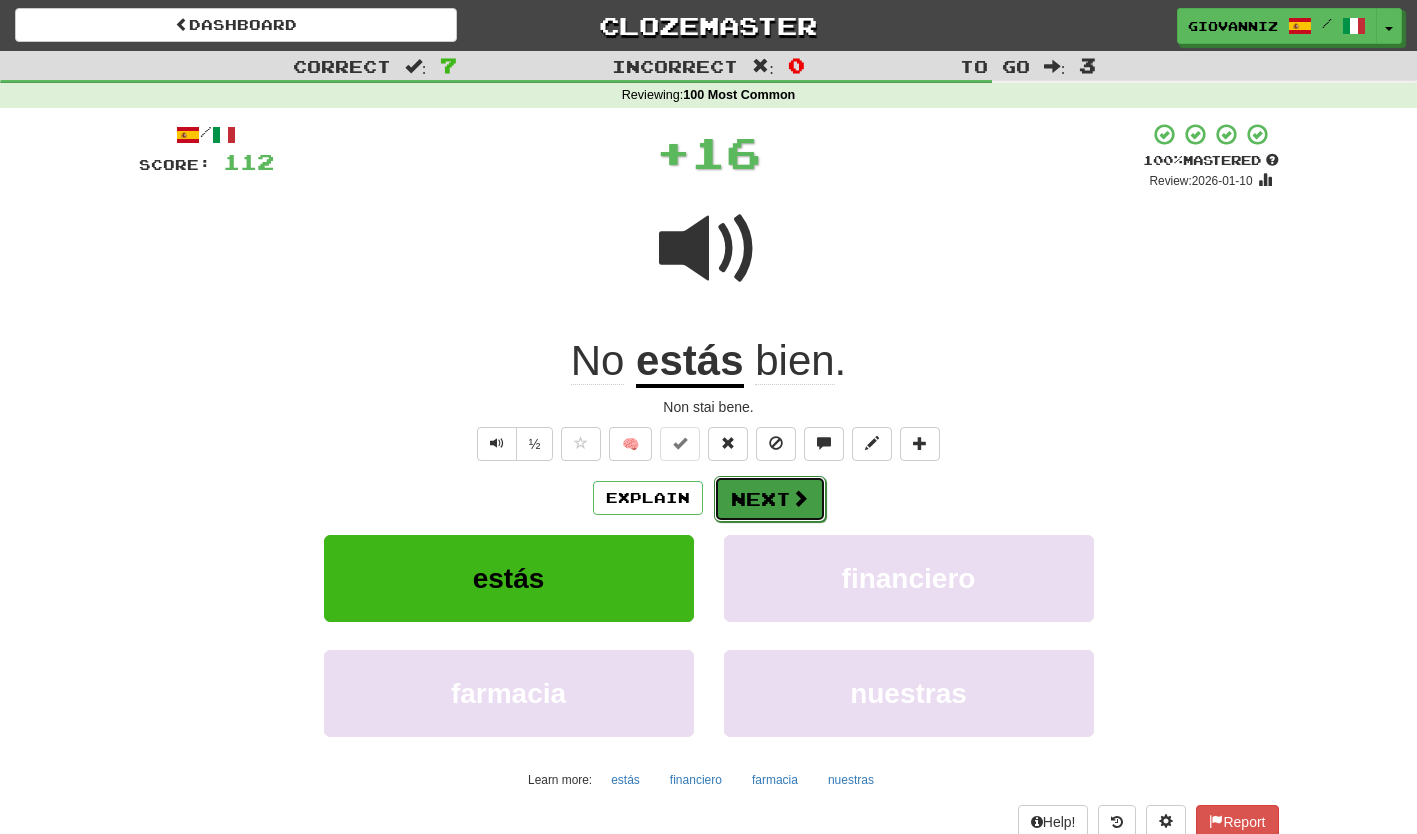 click on "Next" at bounding box center [770, 499] 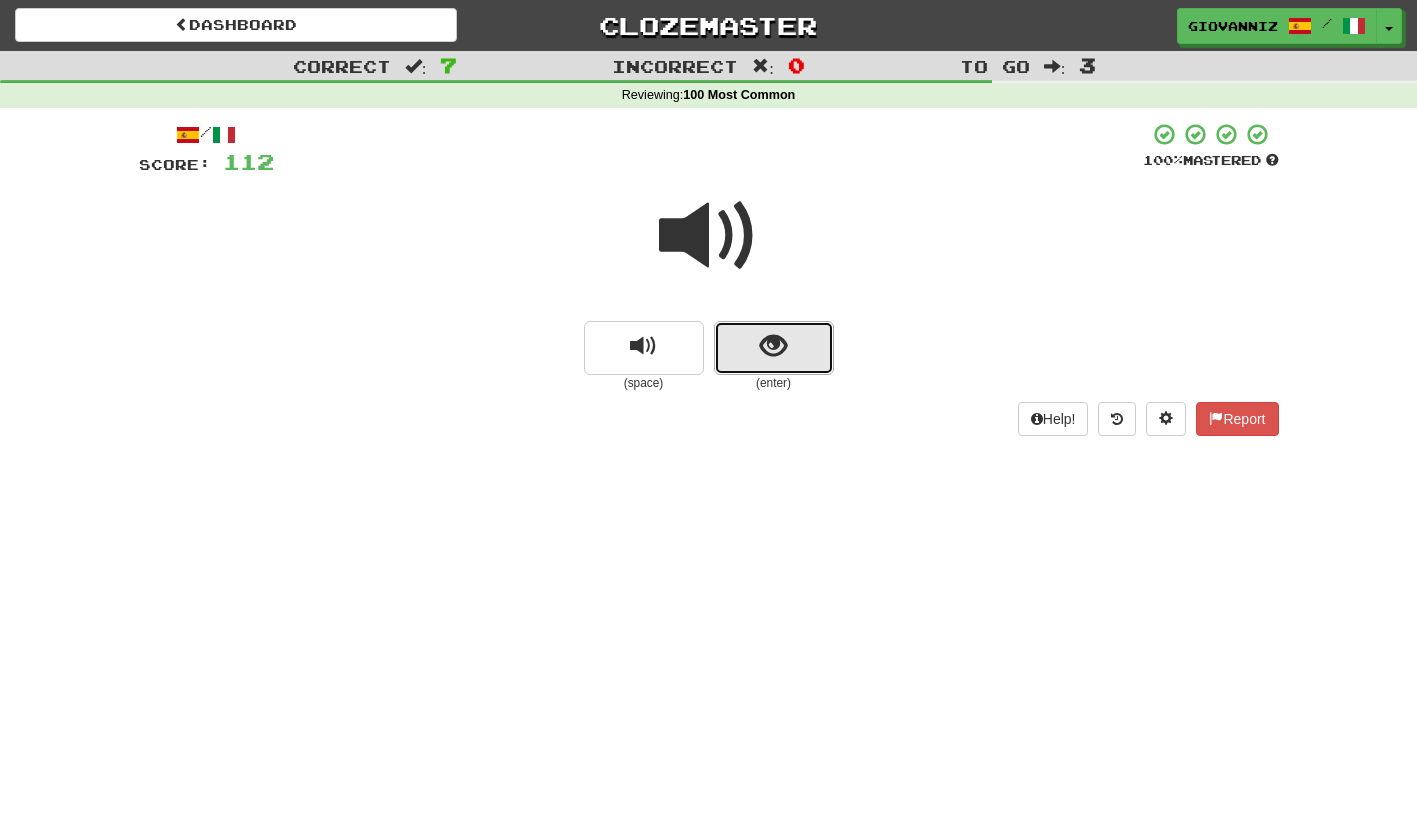 click at bounding box center [774, 348] 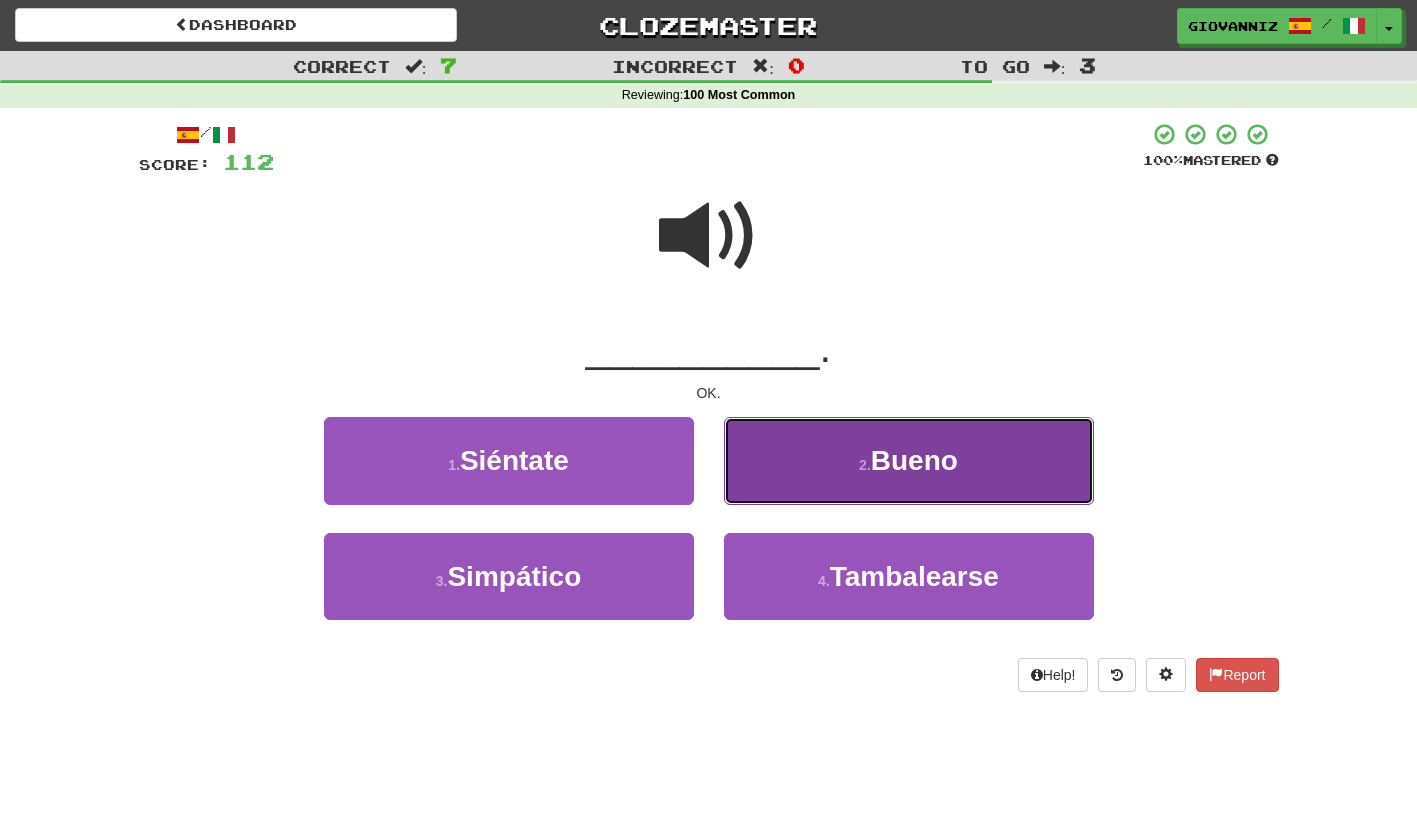 click on "2 .  Bueno" at bounding box center [909, 460] 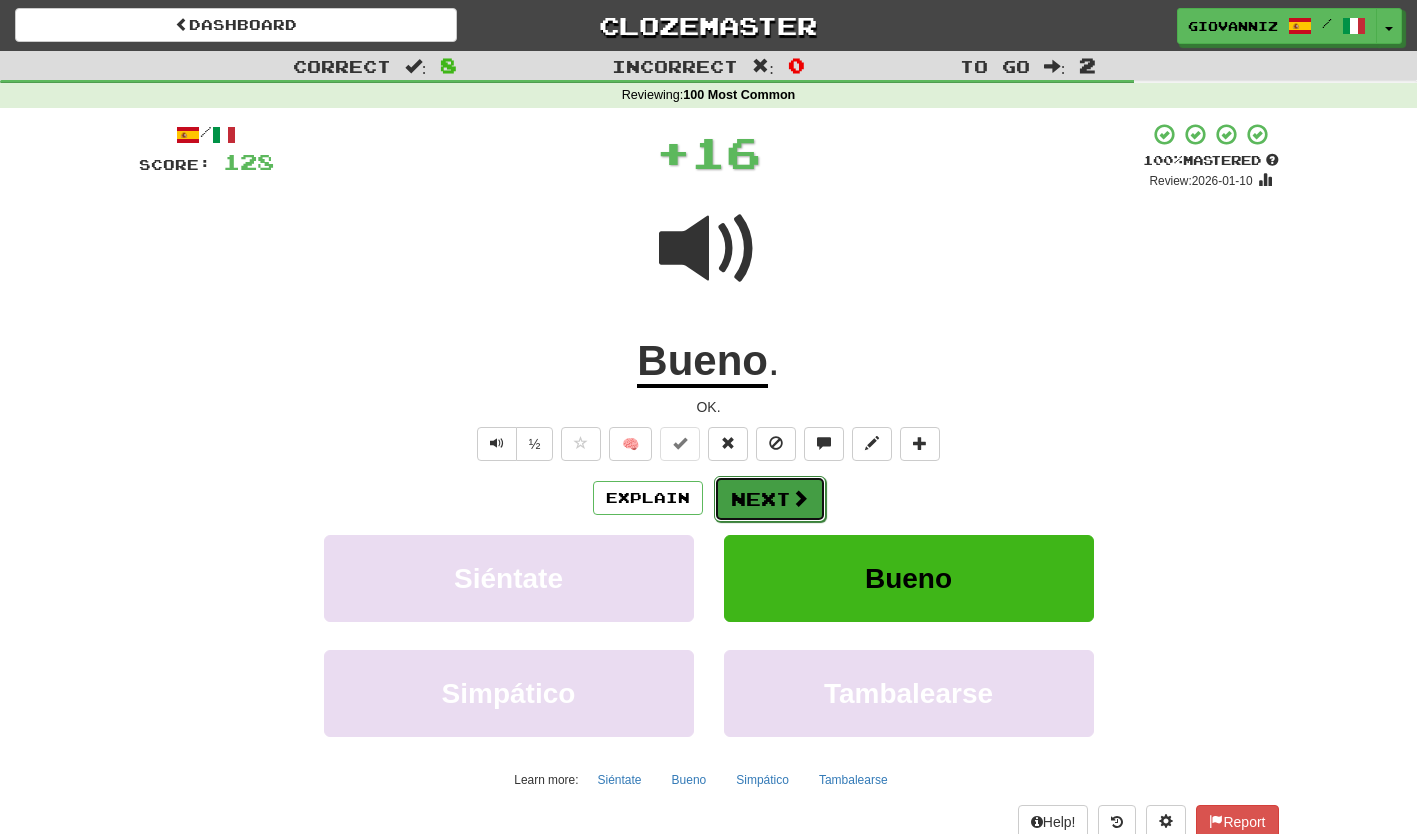 click on "Next" at bounding box center [770, 499] 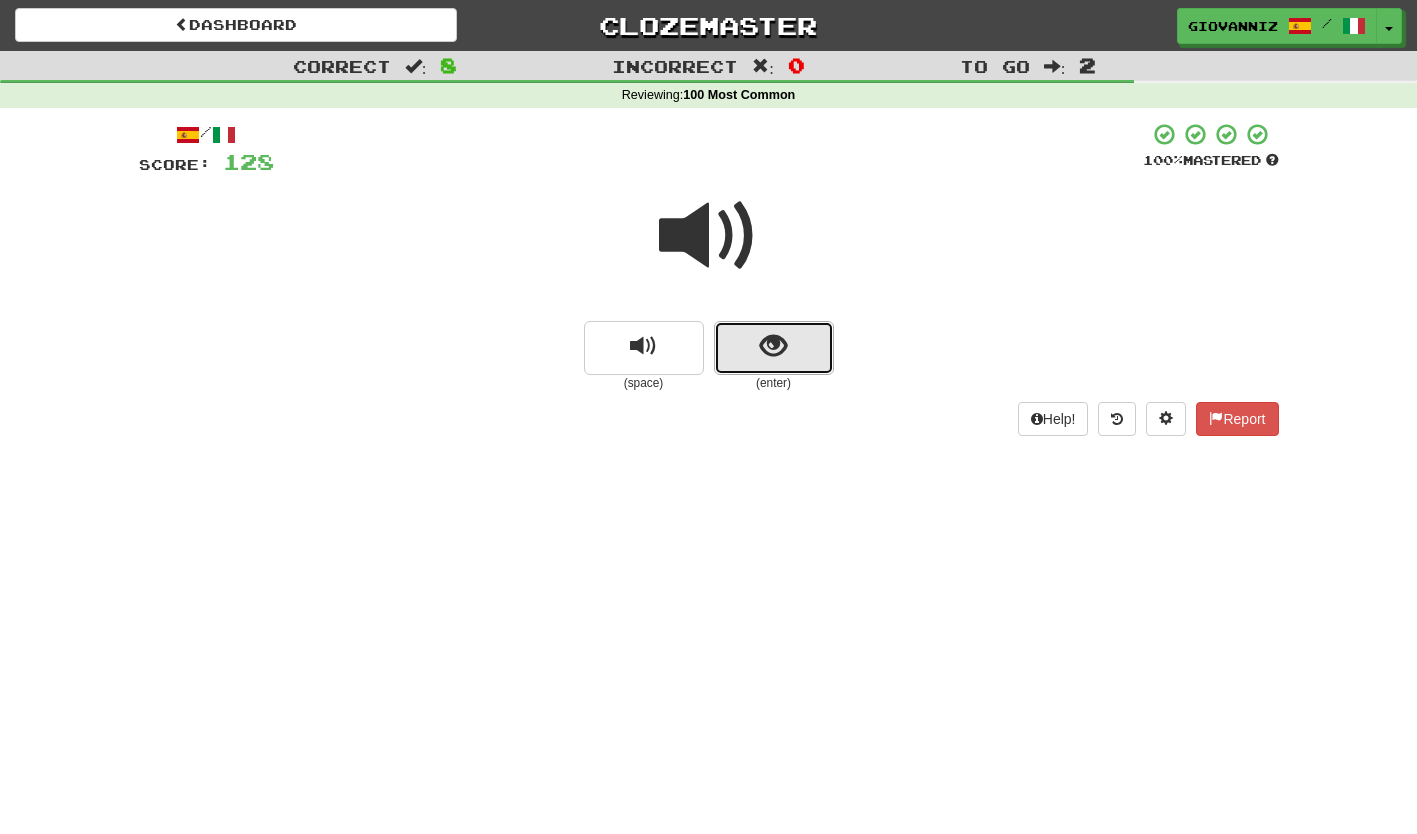 click at bounding box center (774, 348) 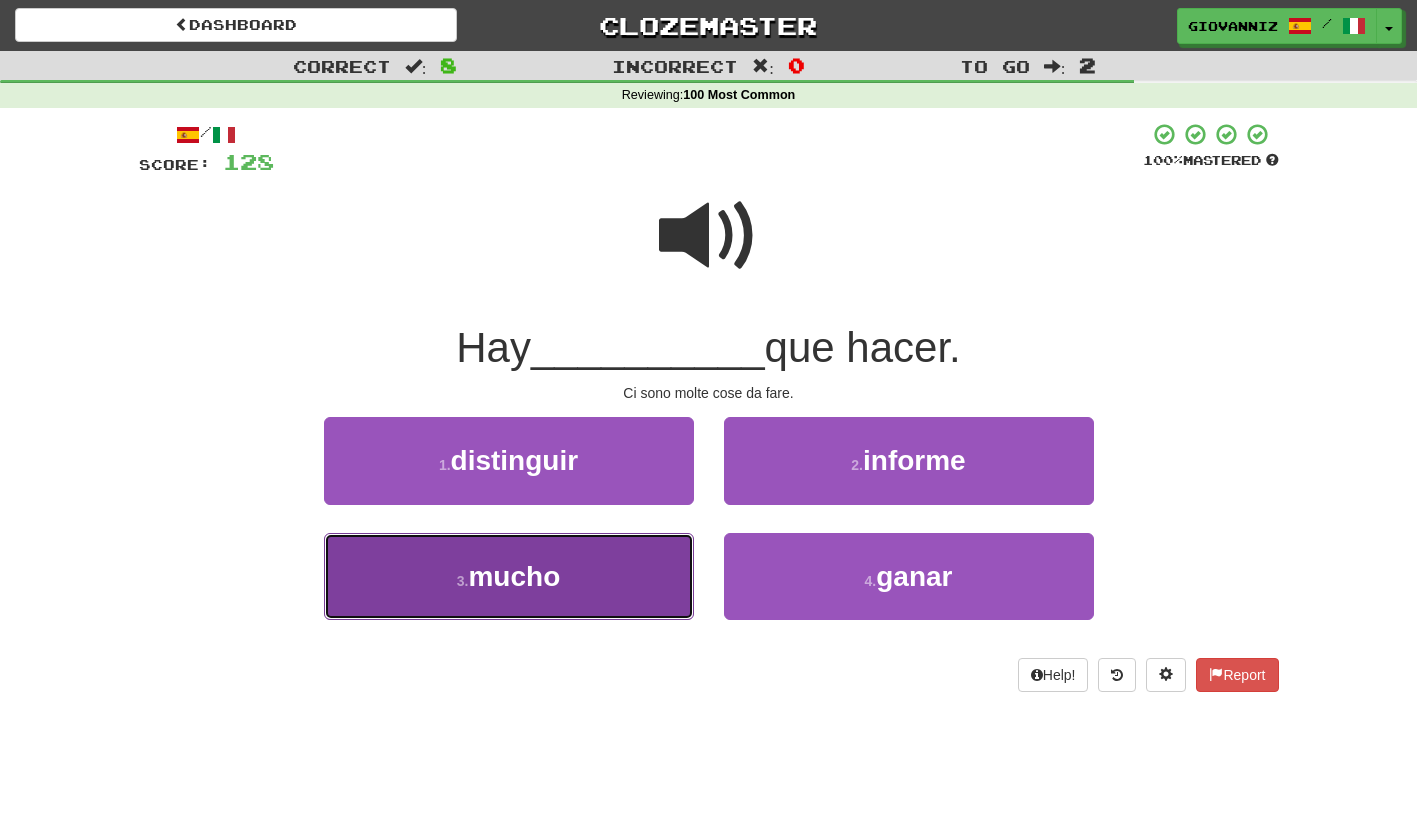 click on "3 .  mucho" at bounding box center [509, 576] 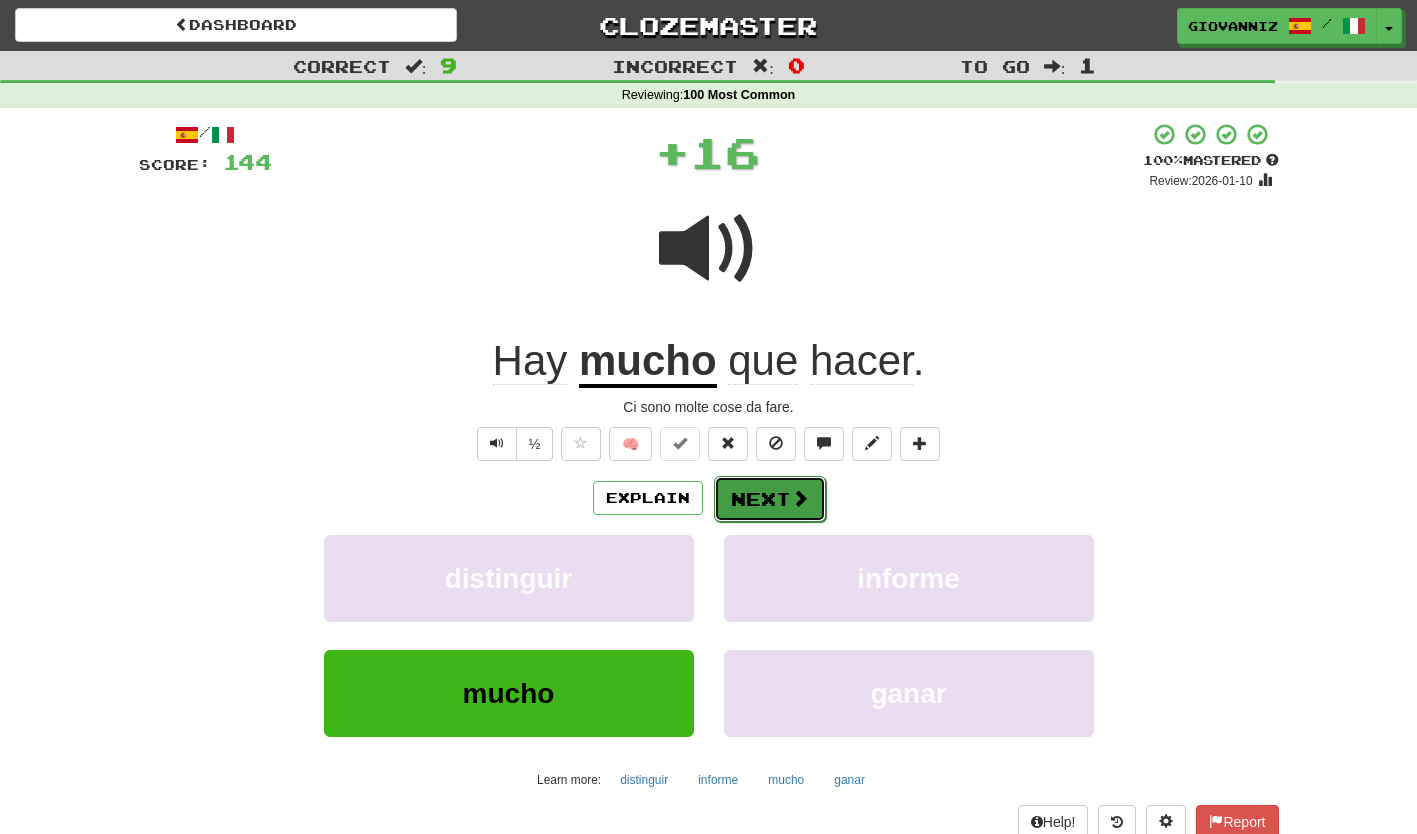 click on "Next" at bounding box center [770, 499] 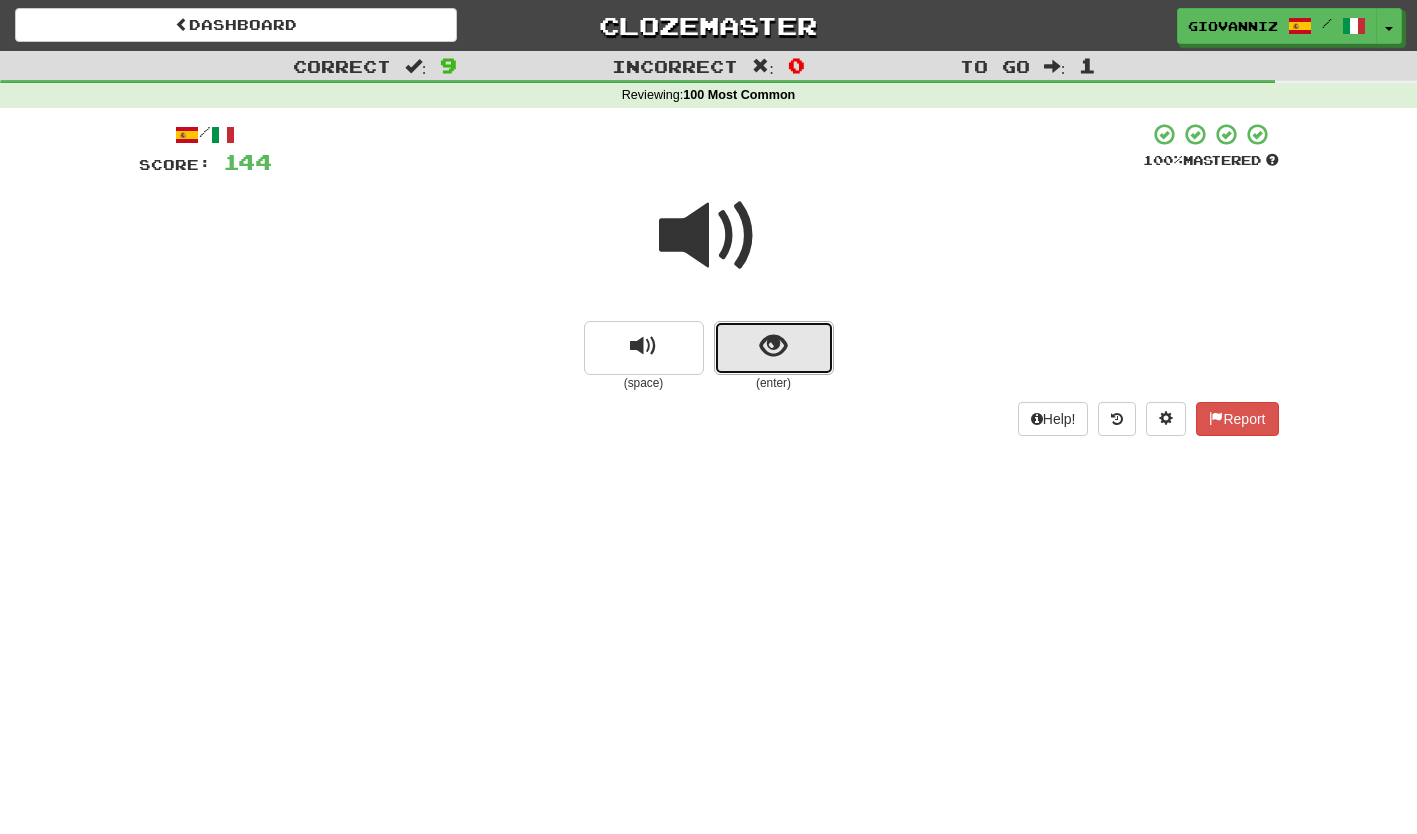 click at bounding box center [774, 348] 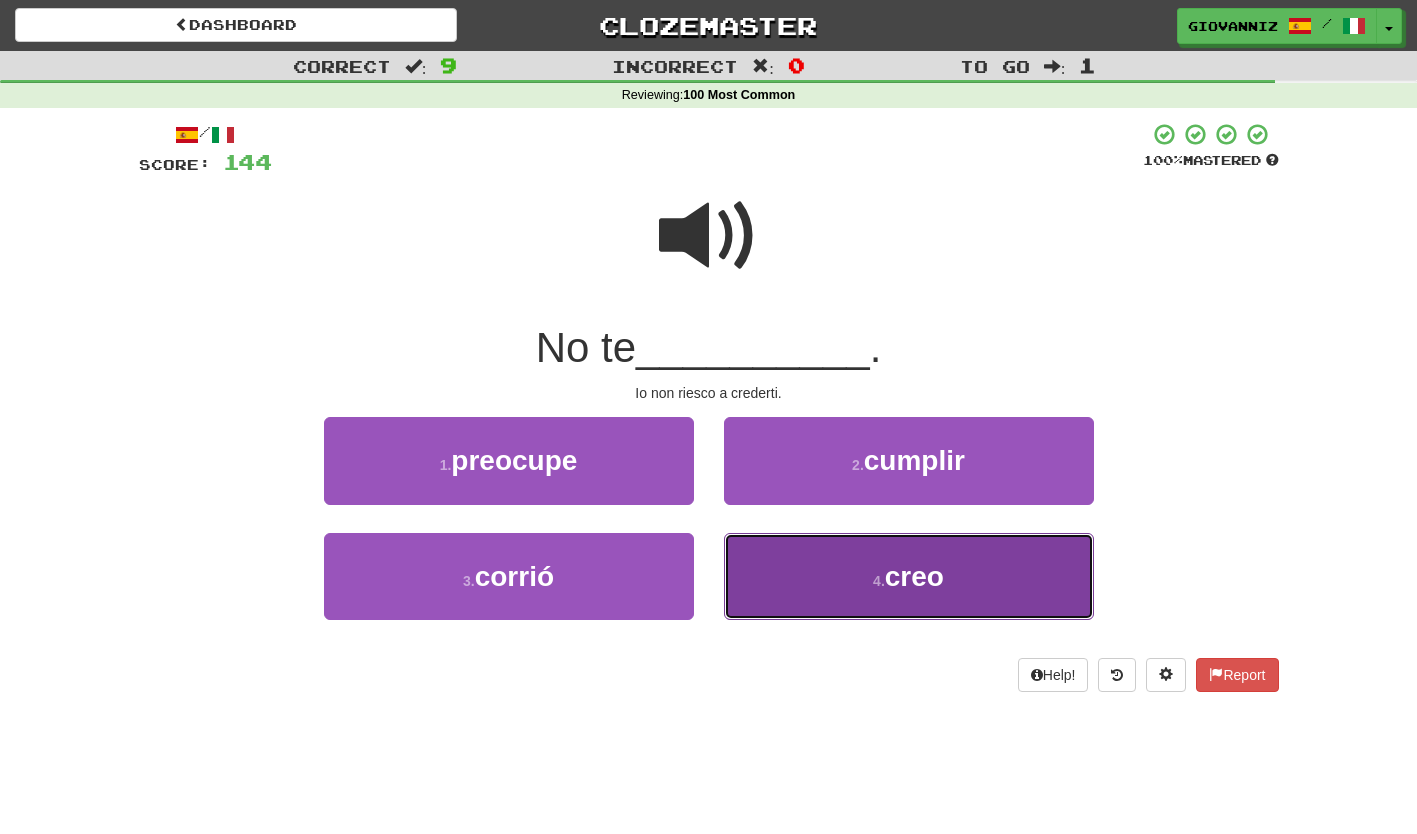 click on "4 .  creo" at bounding box center (909, 576) 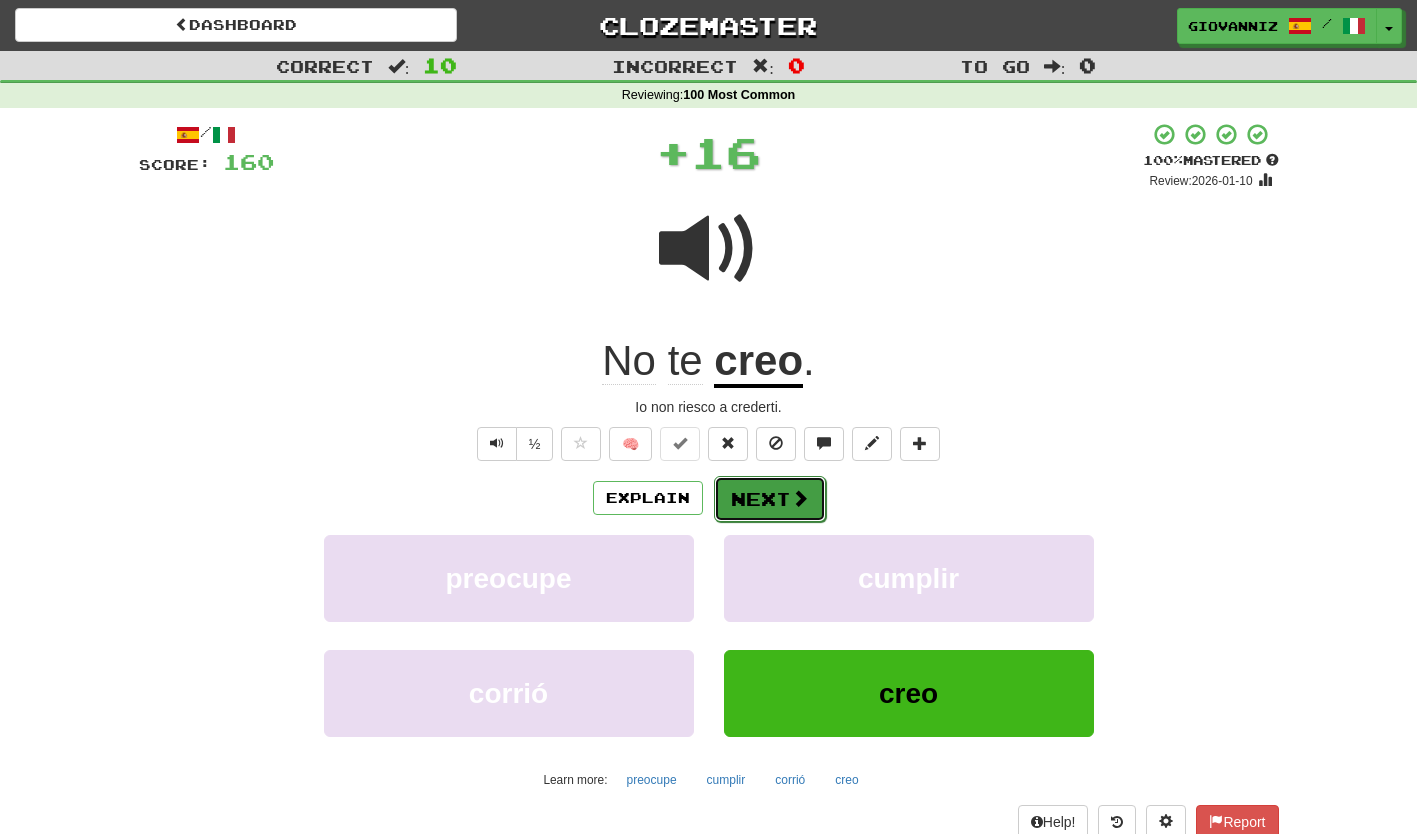 click on "Next" at bounding box center [770, 499] 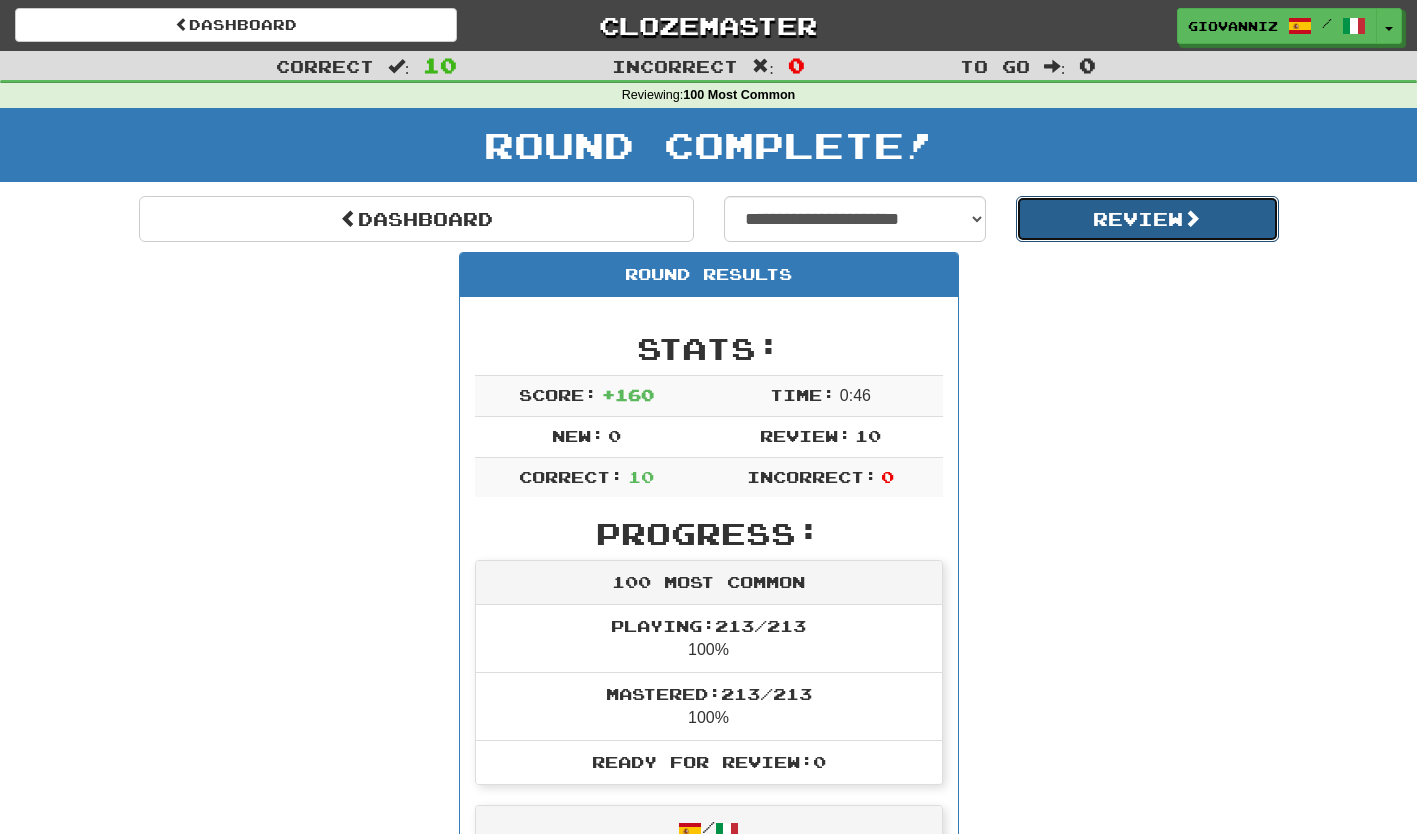 click on "Review" at bounding box center [1147, 219] 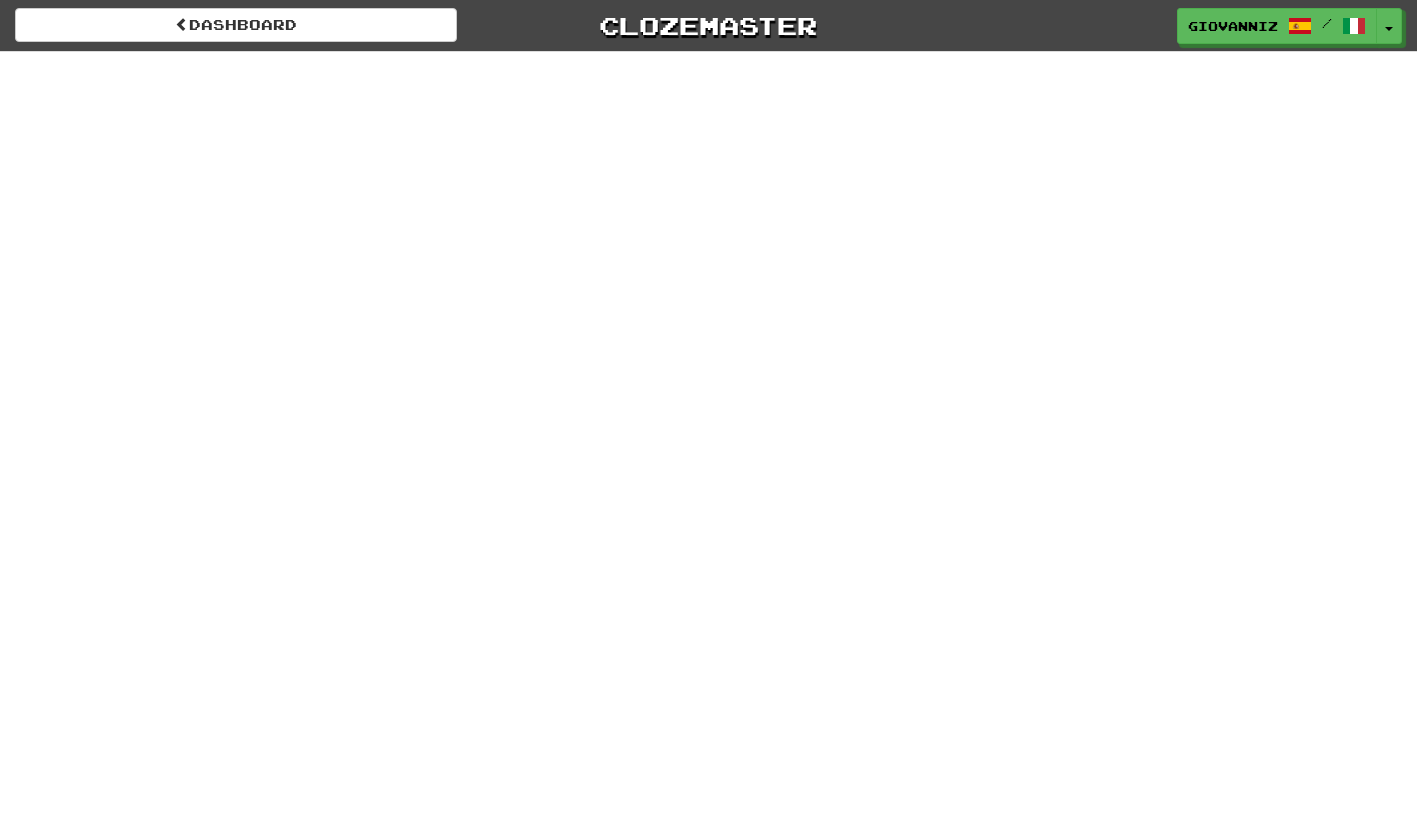 scroll, scrollTop: 0, scrollLeft: 0, axis: both 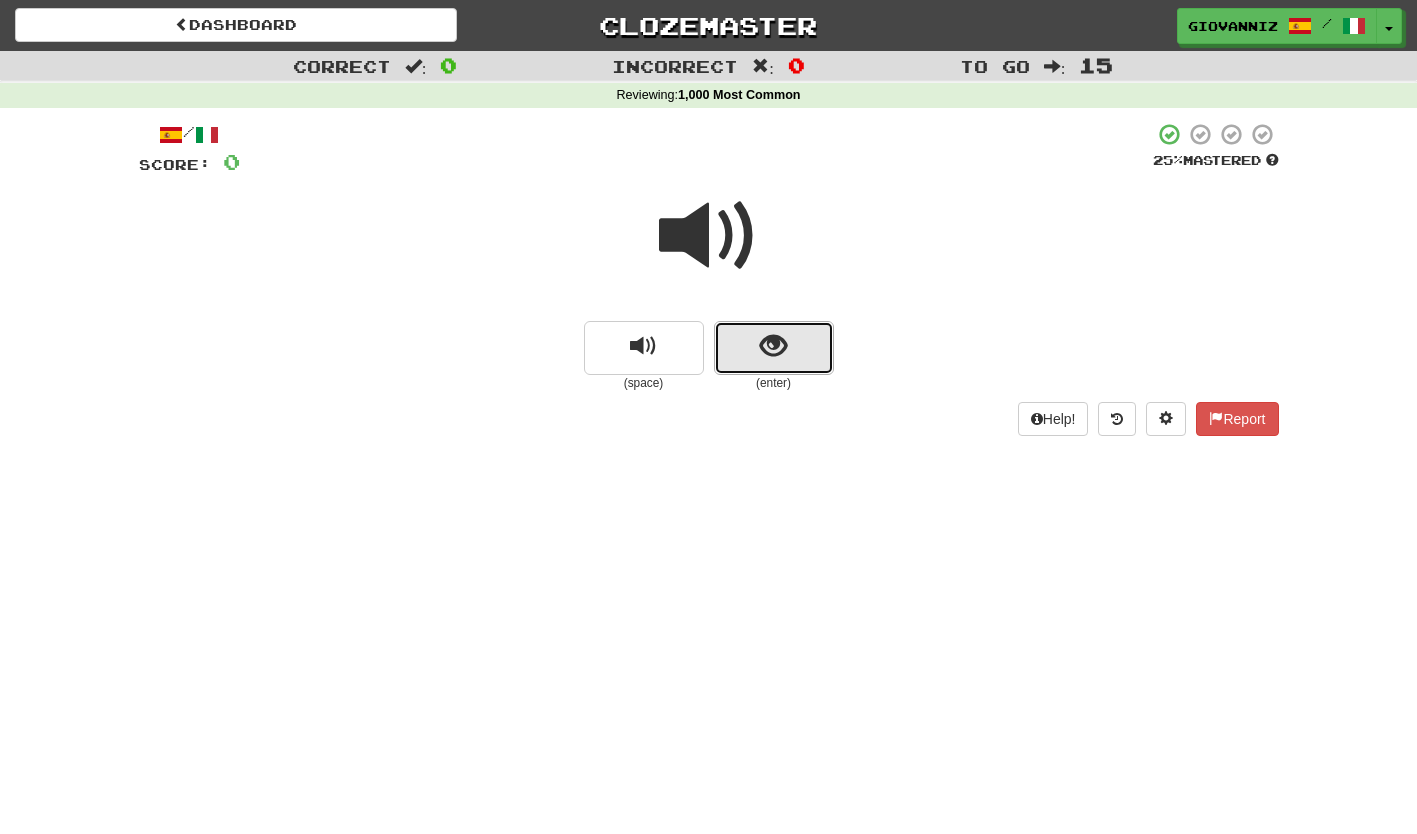 click at bounding box center [774, 348] 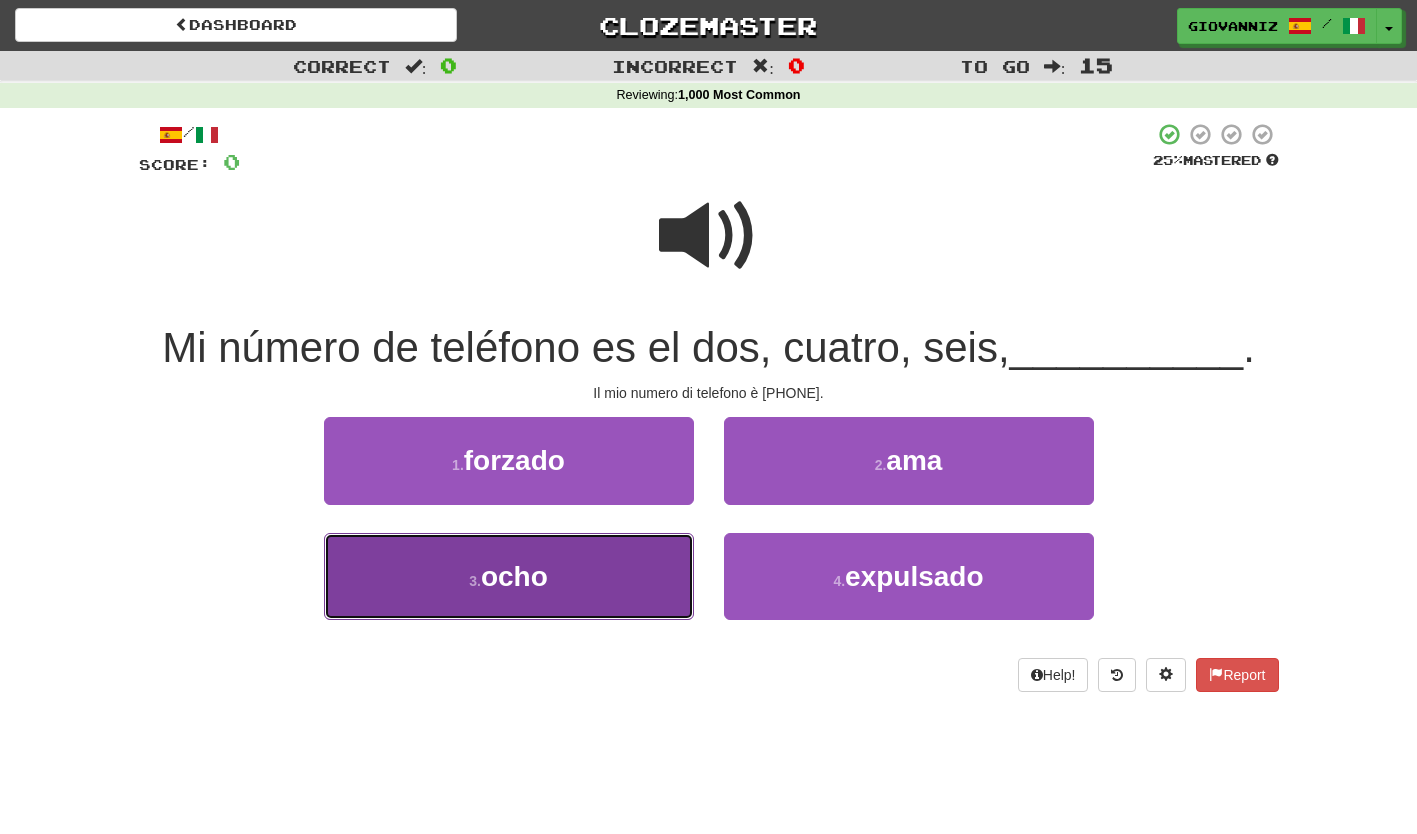 click on "3 .  ocho" at bounding box center (509, 576) 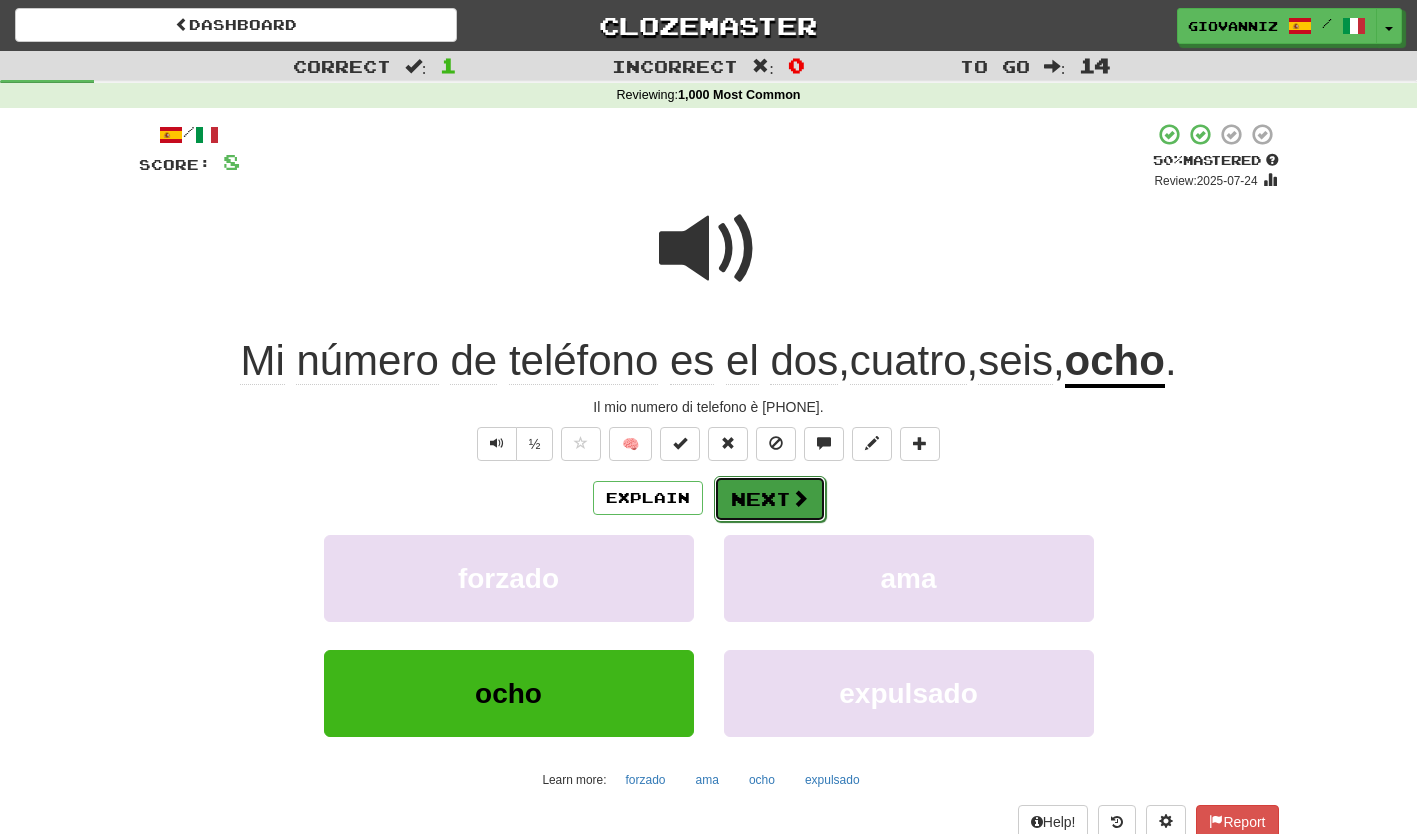 click on "Next" at bounding box center (770, 499) 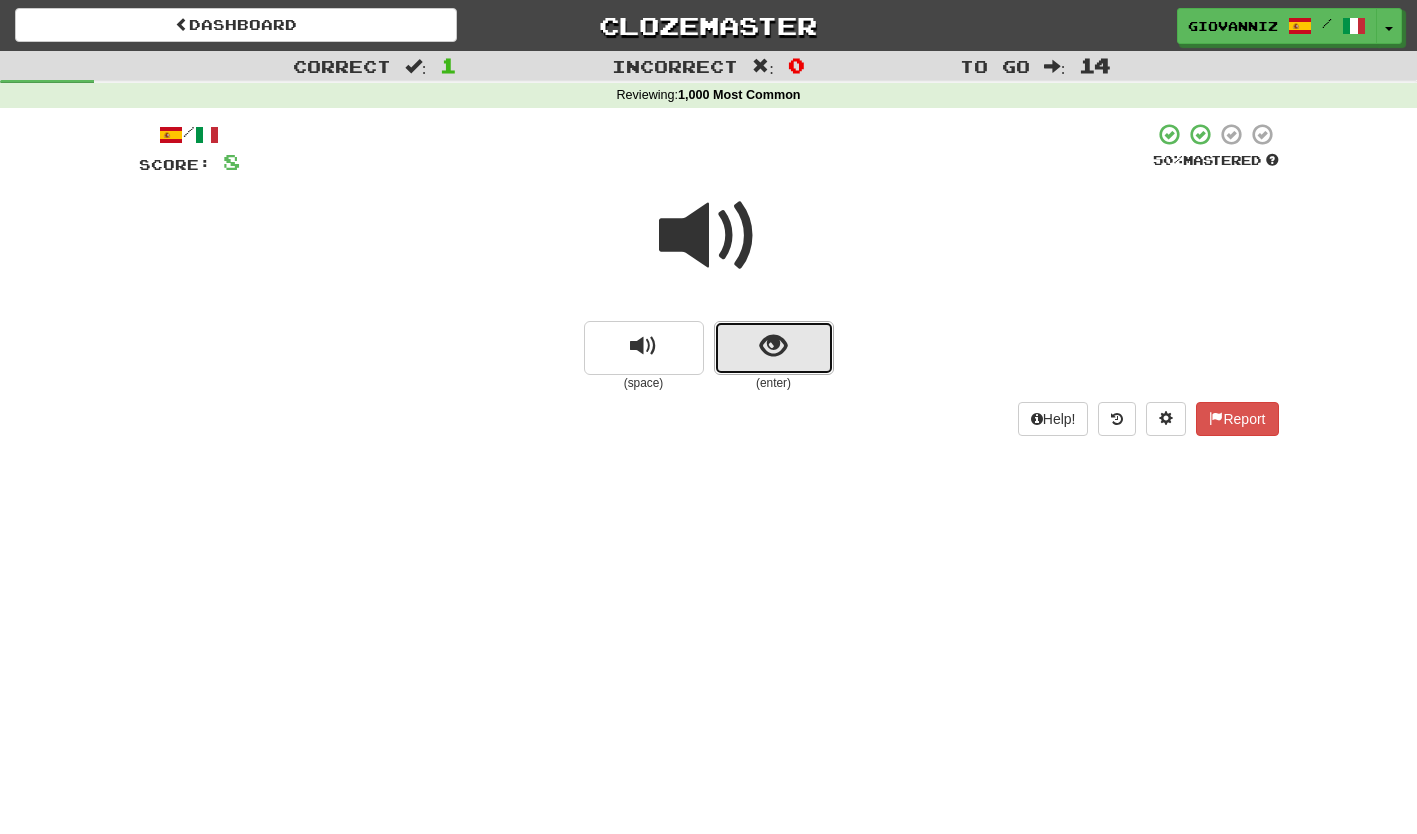 click at bounding box center [774, 348] 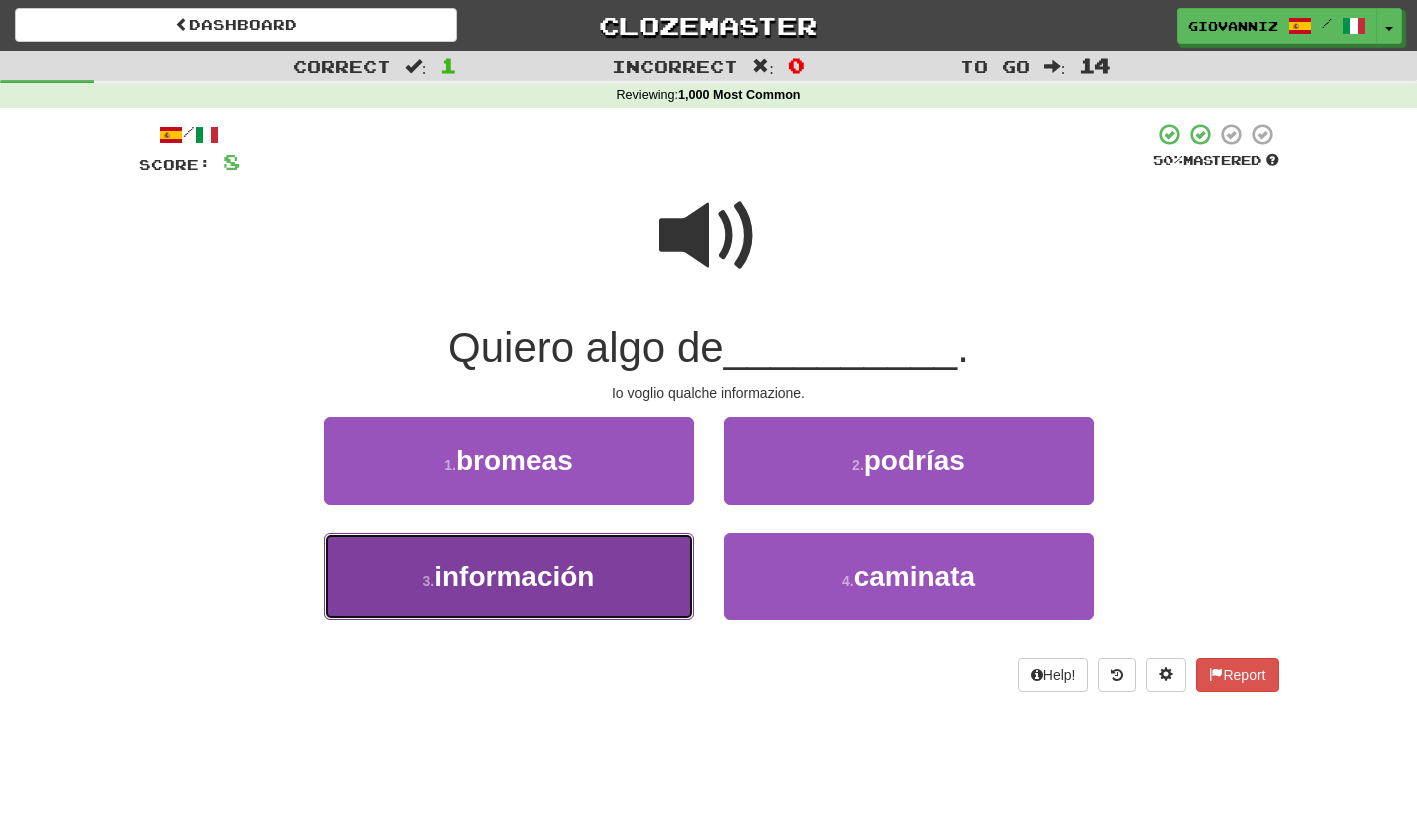 click on "3 .  información" at bounding box center (509, 576) 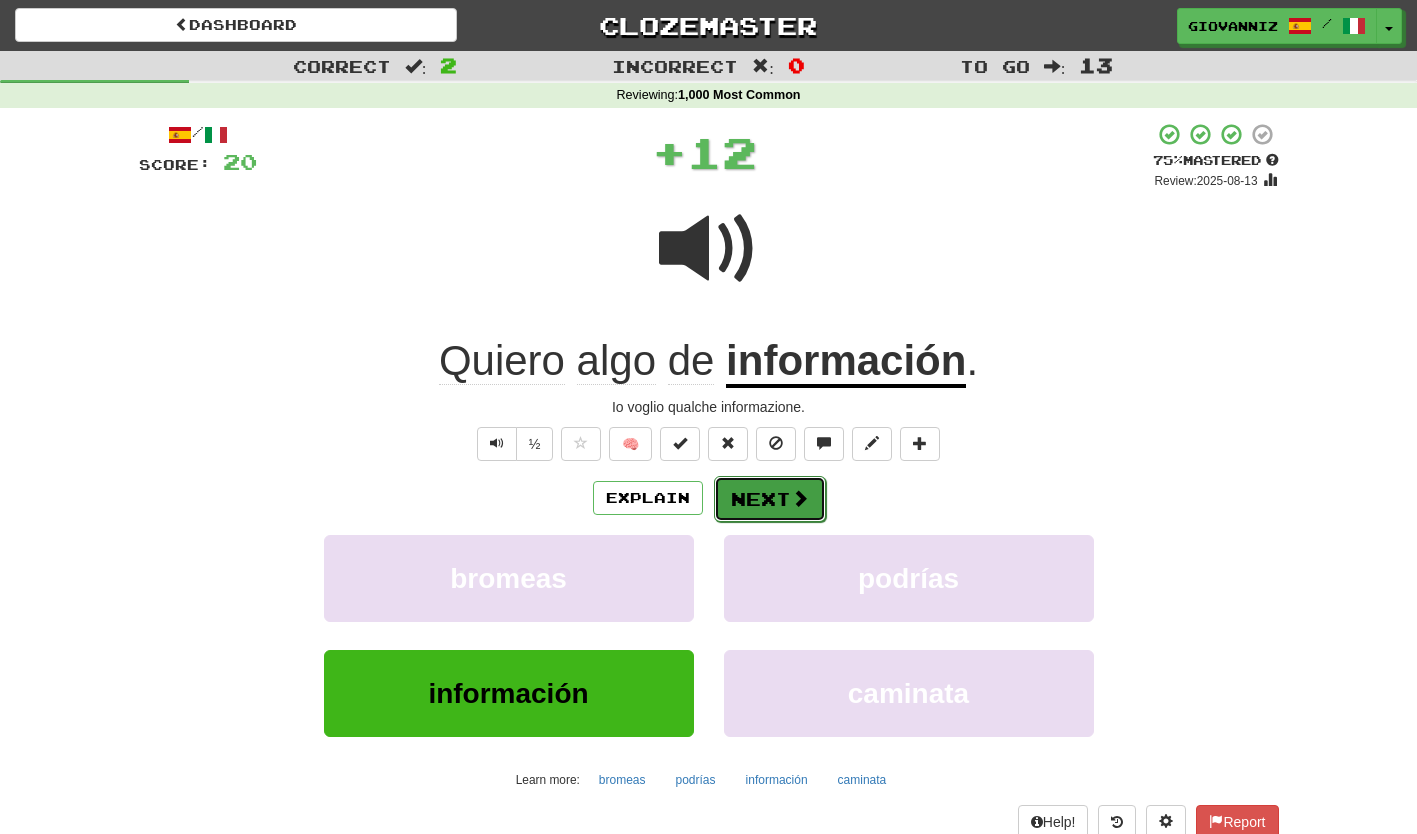 click on "Next" at bounding box center (770, 499) 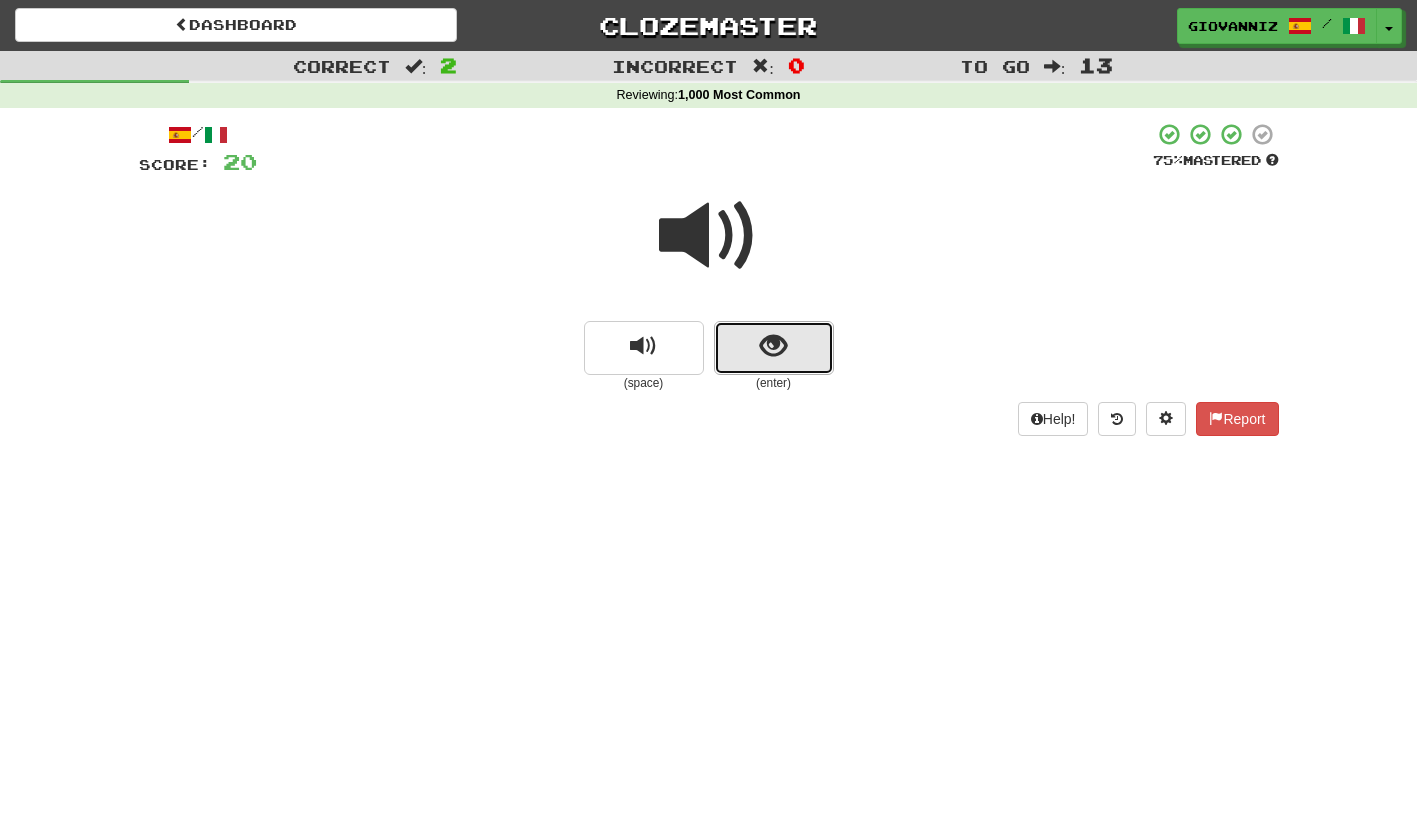 click at bounding box center (774, 348) 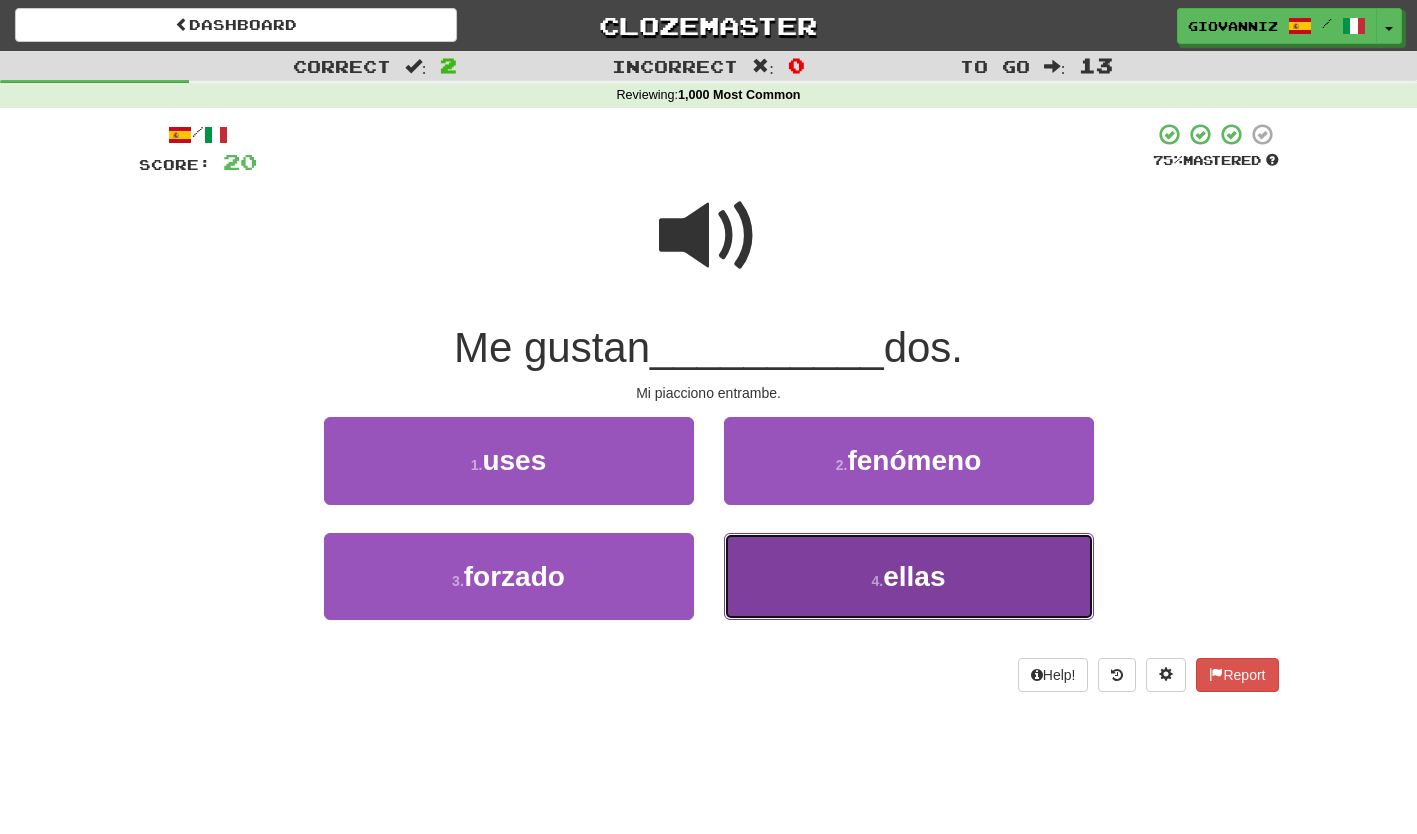 click on "4 .  ellas" at bounding box center [909, 576] 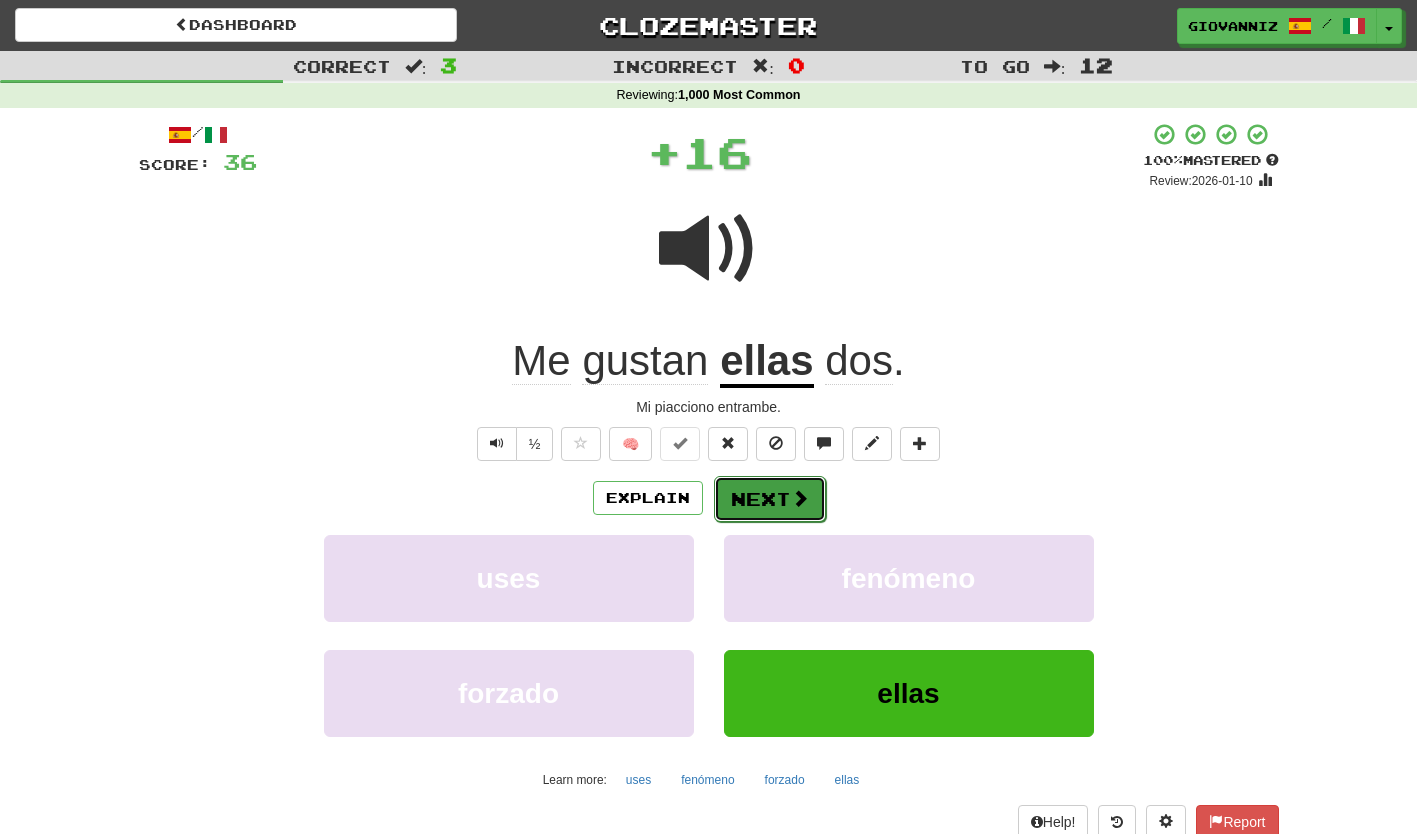 click on "Next" at bounding box center [770, 499] 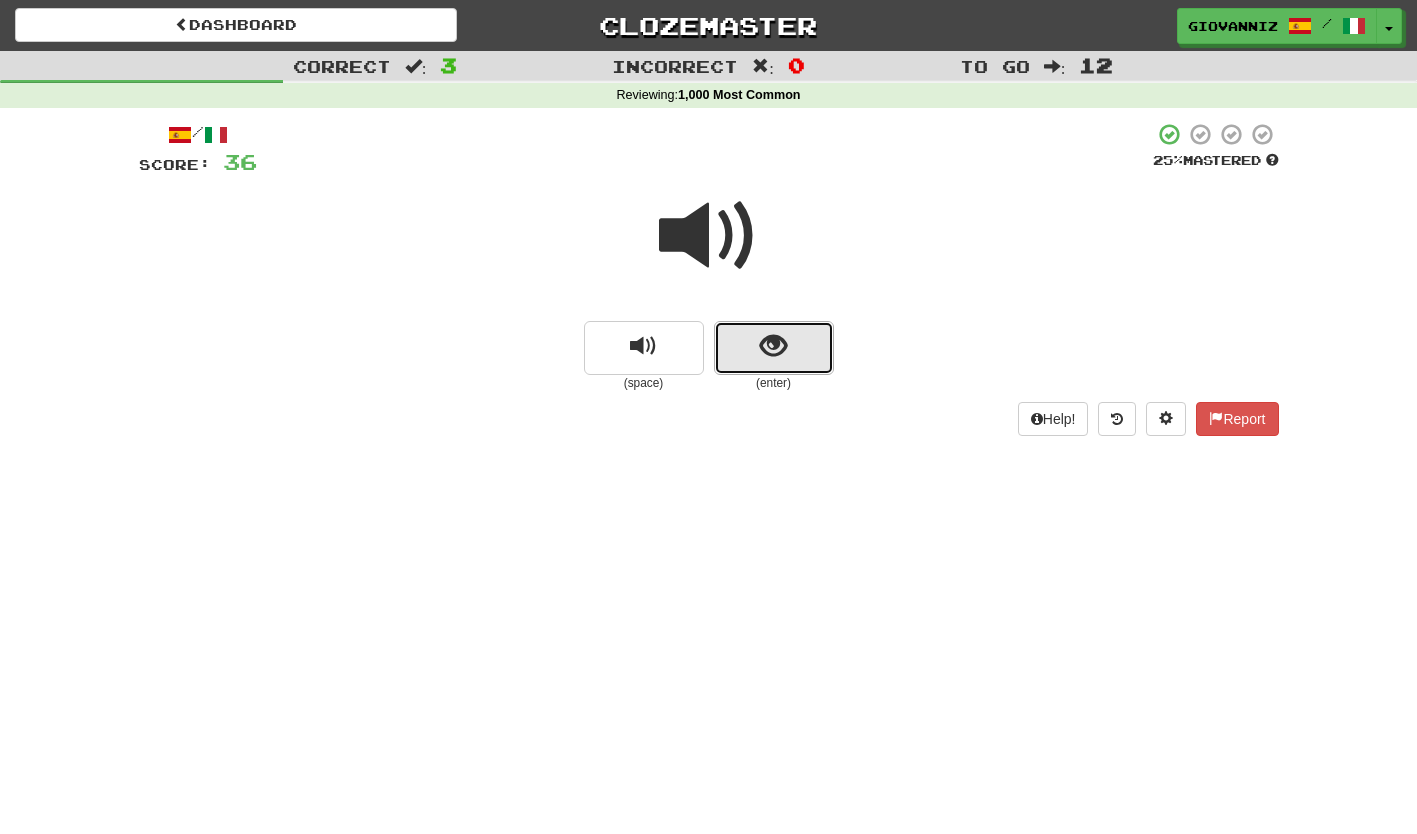 click at bounding box center [774, 348] 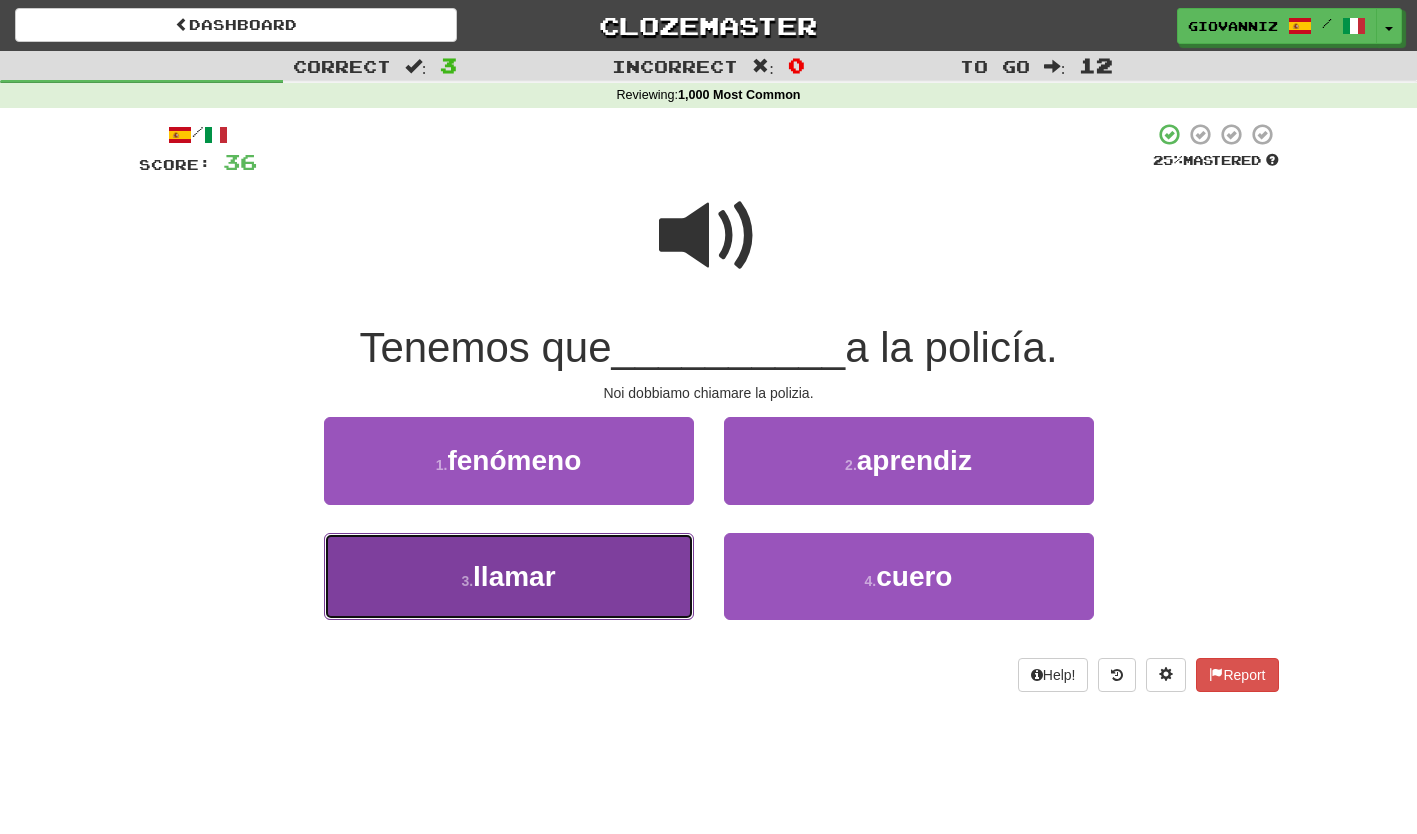 click on "3 .  llamar" at bounding box center (509, 576) 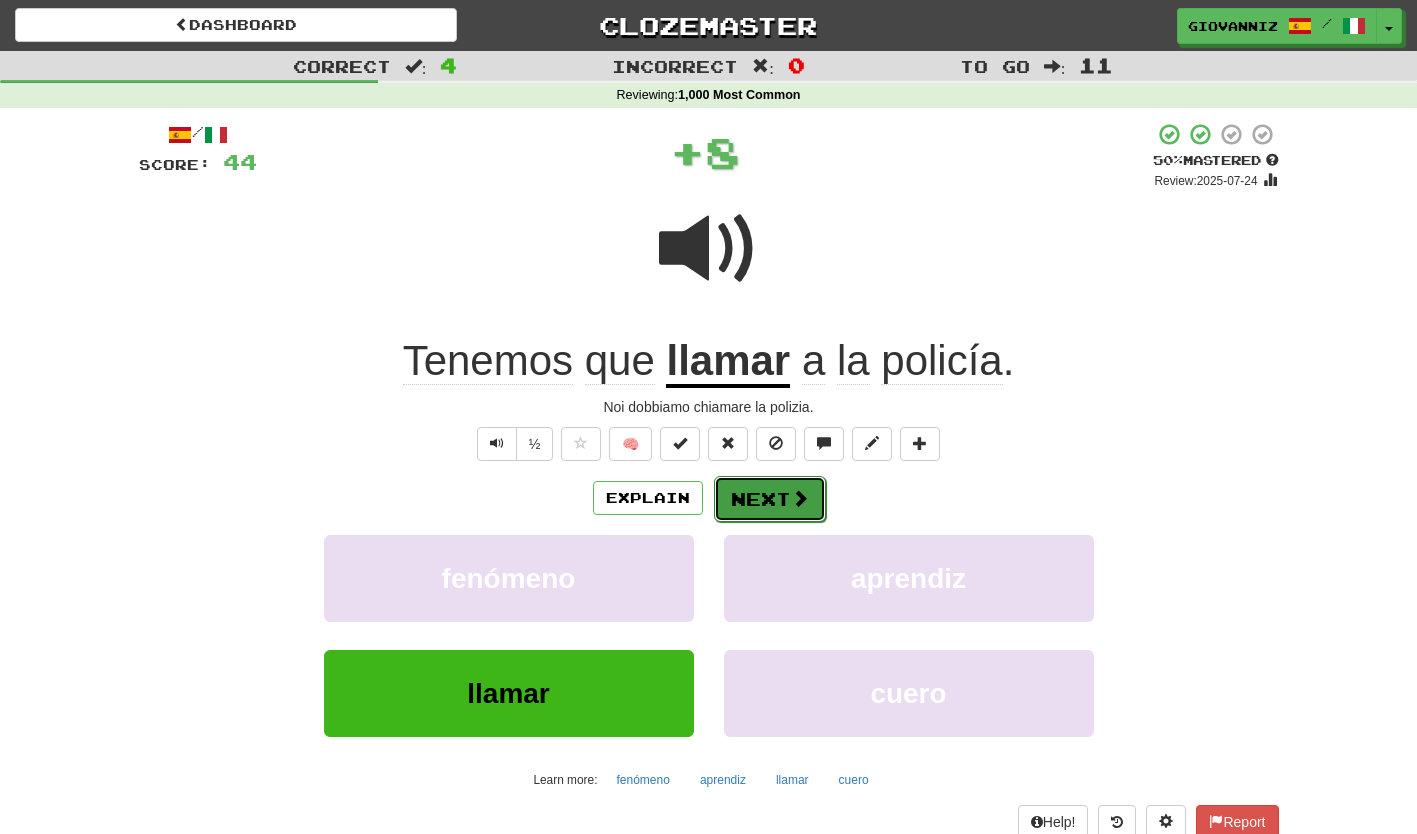click on "Next" at bounding box center (770, 499) 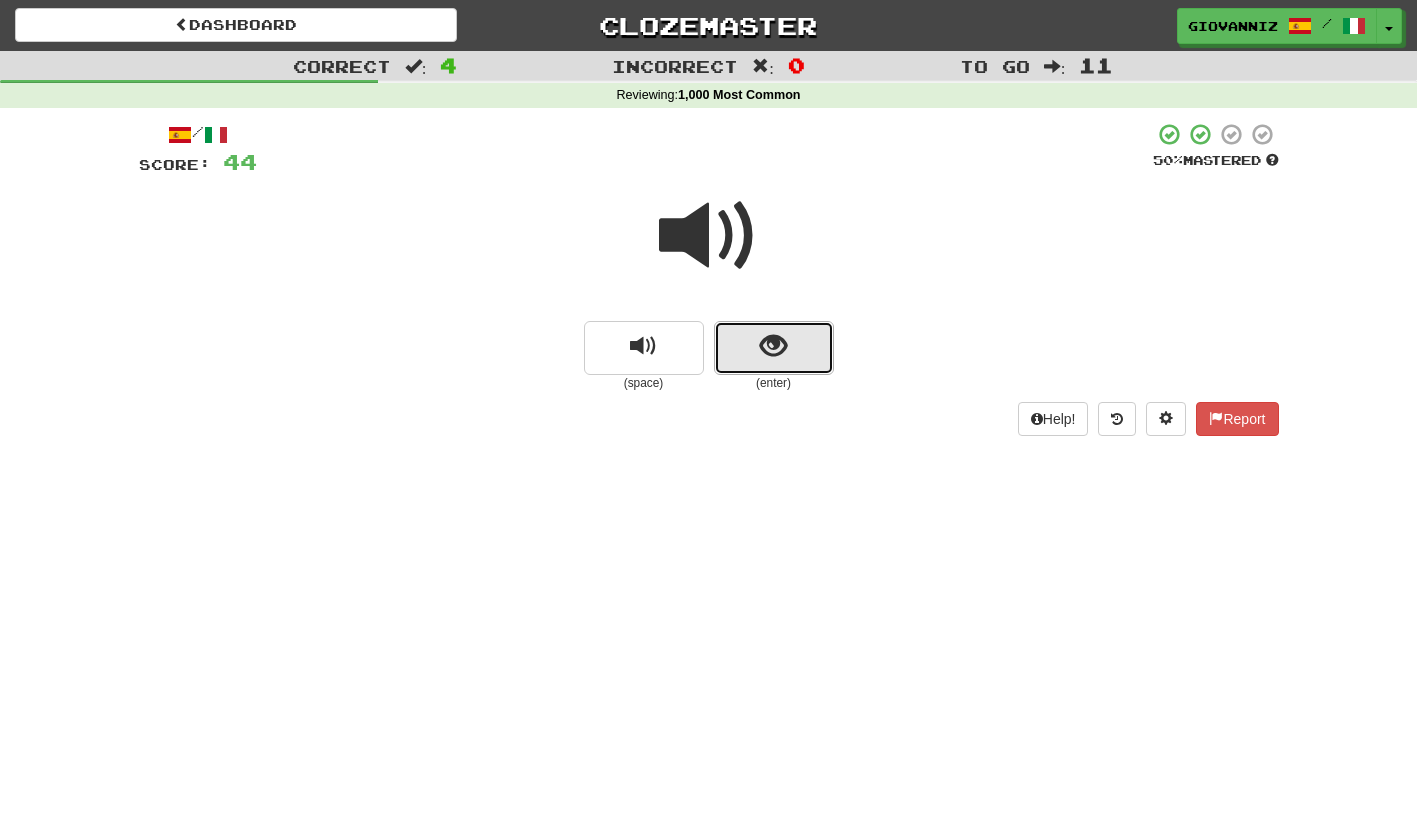 click at bounding box center [774, 348] 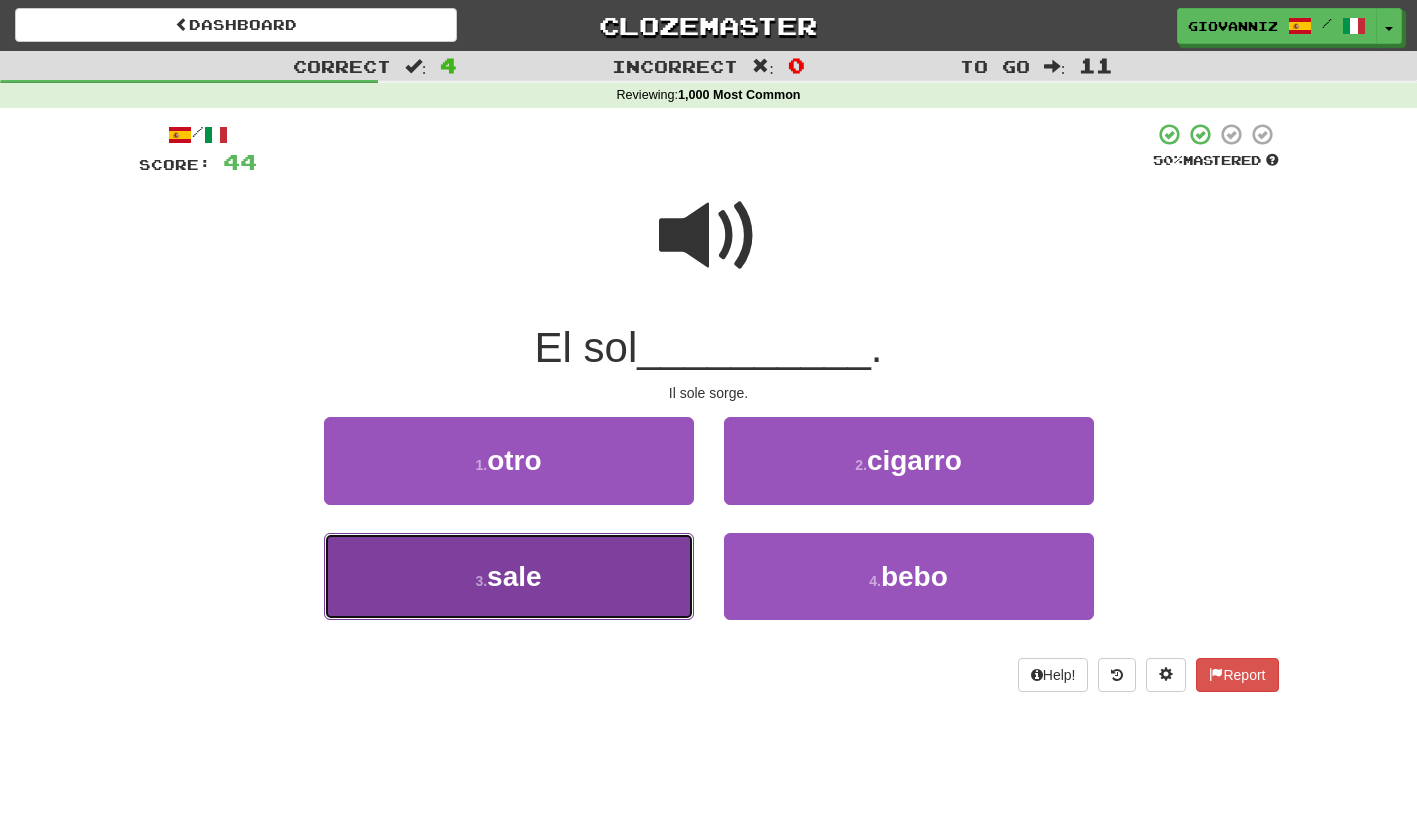 click on "3 .  sale" at bounding box center [509, 576] 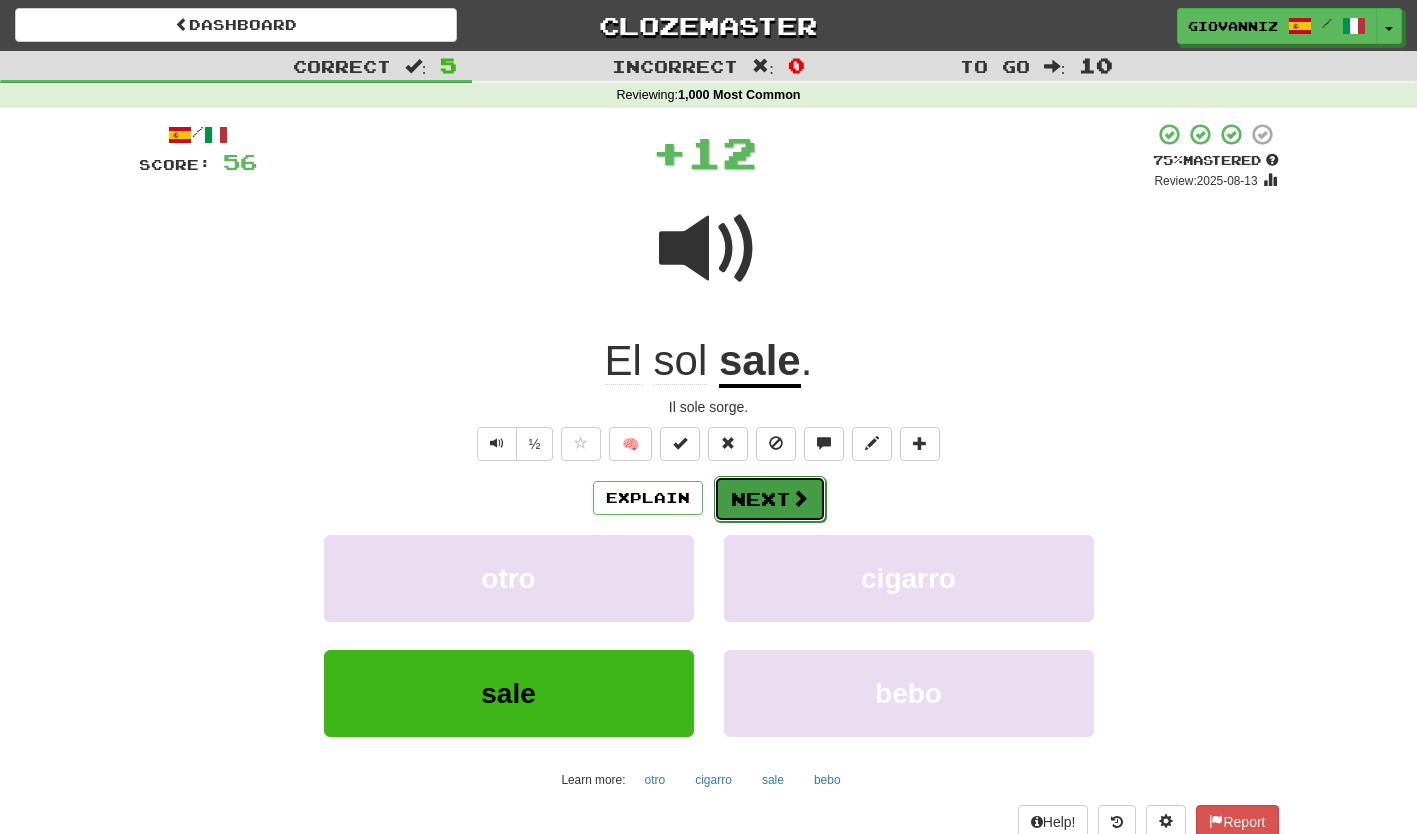 click on "Next" at bounding box center (770, 499) 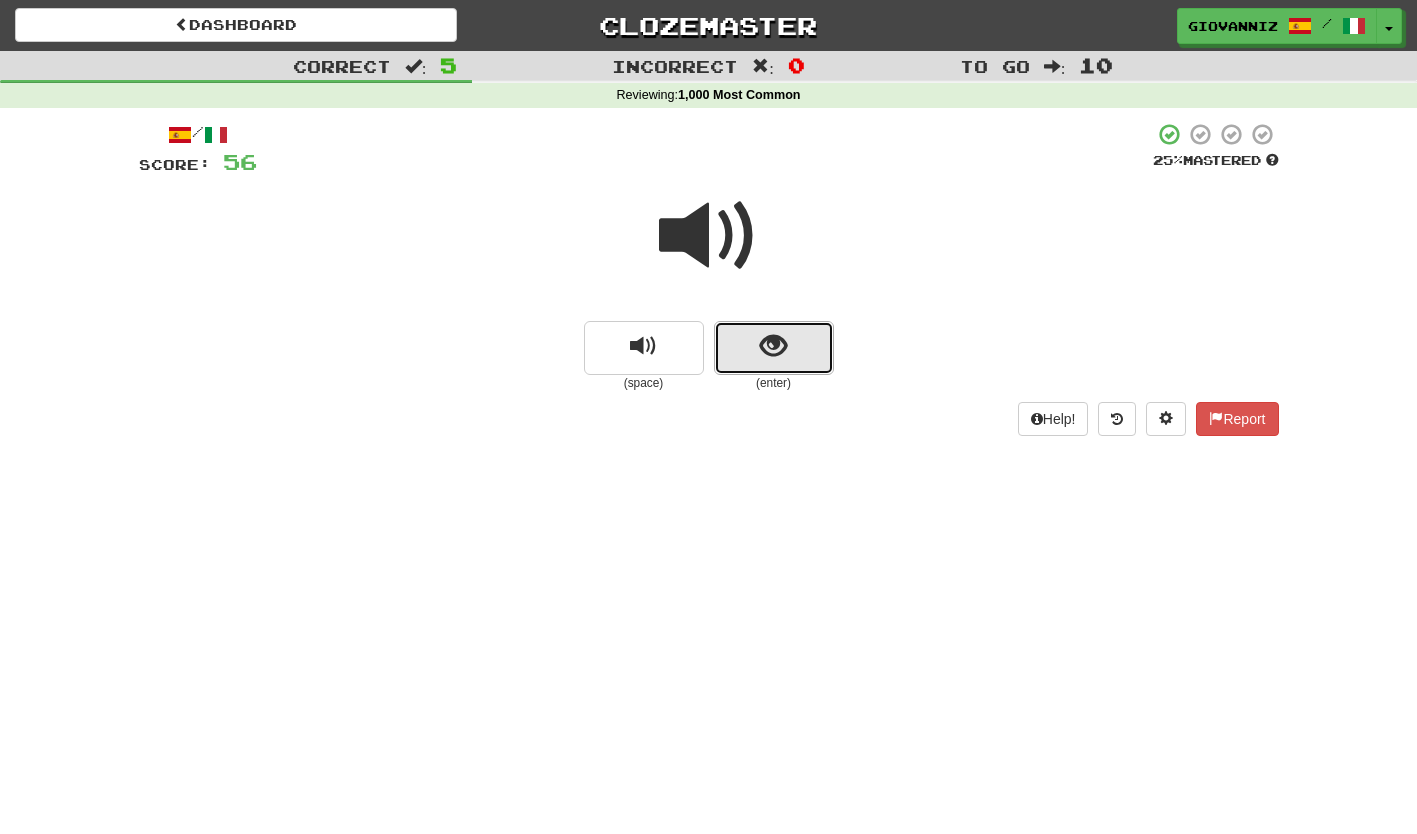 click at bounding box center [774, 348] 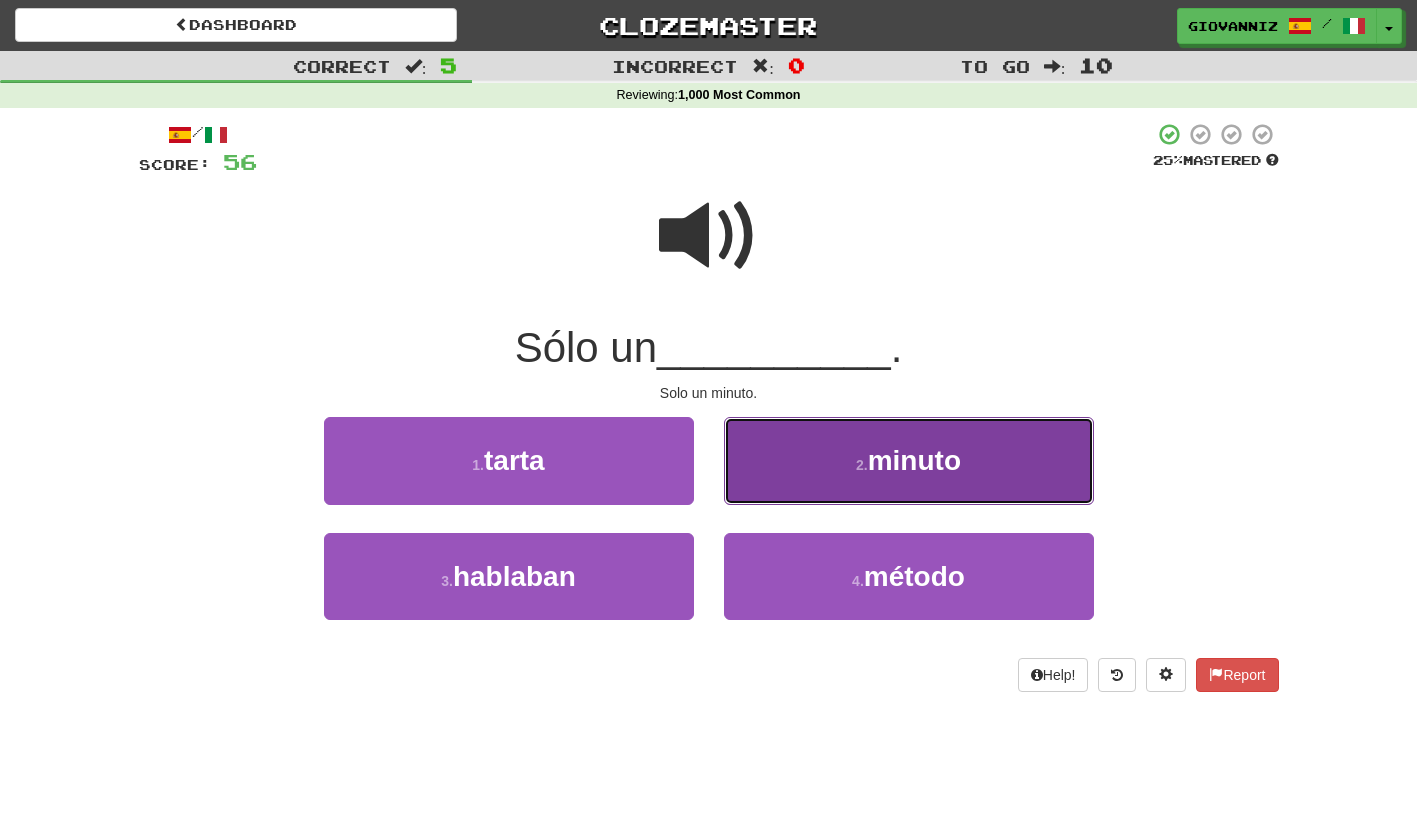 click on "2 .  minuto" at bounding box center (909, 460) 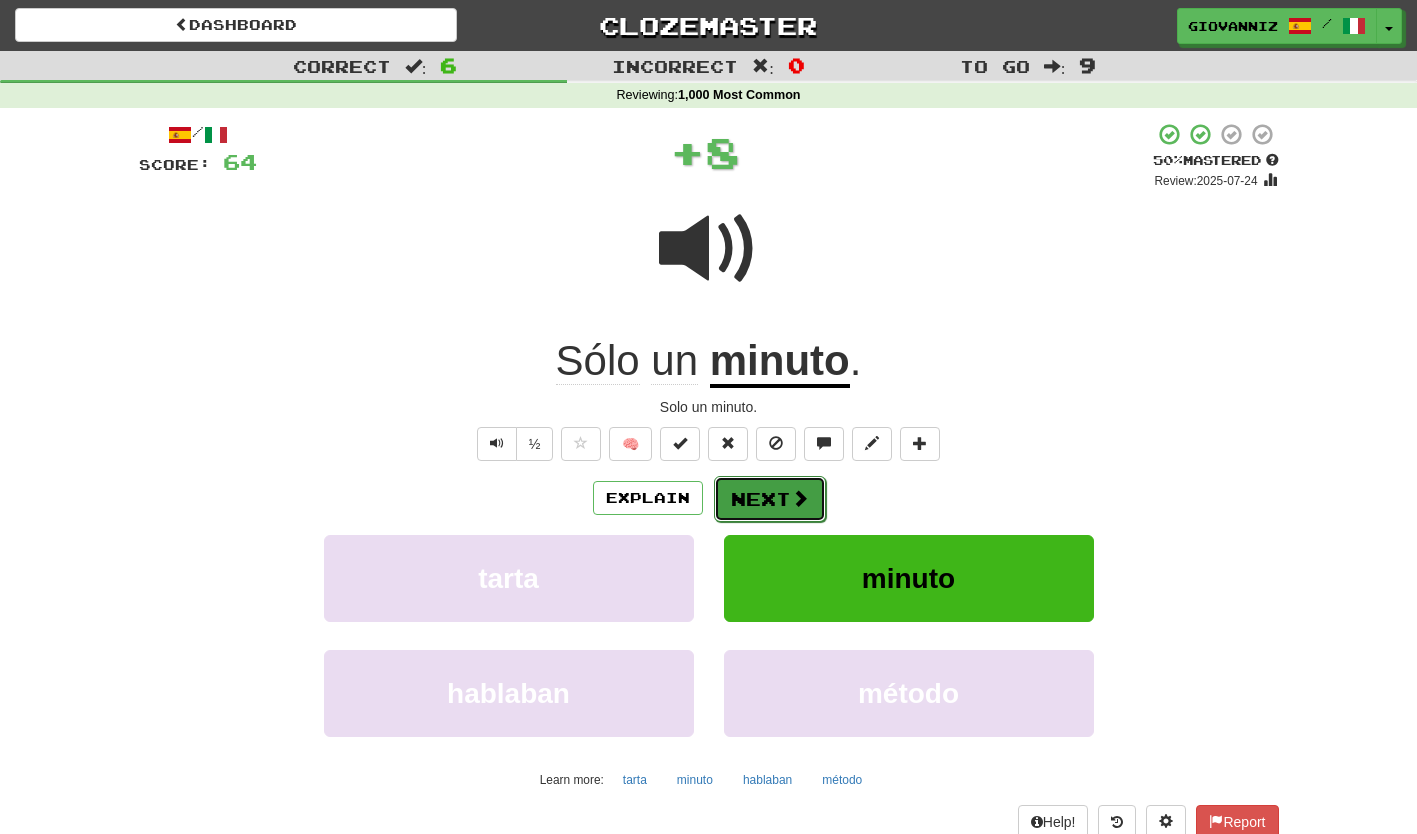 click on "Next" at bounding box center (770, 499) 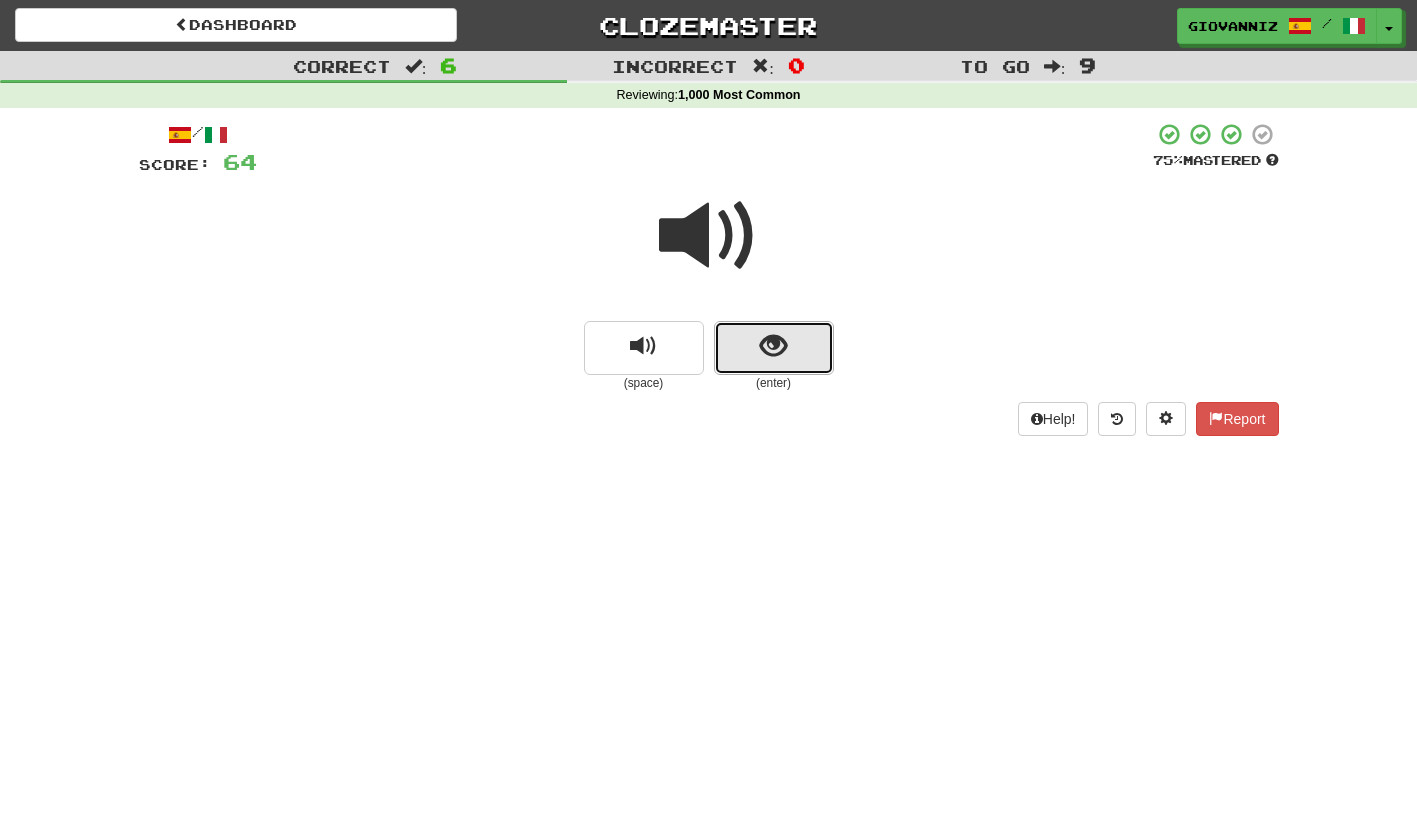 click at bounding box center (774, 348) 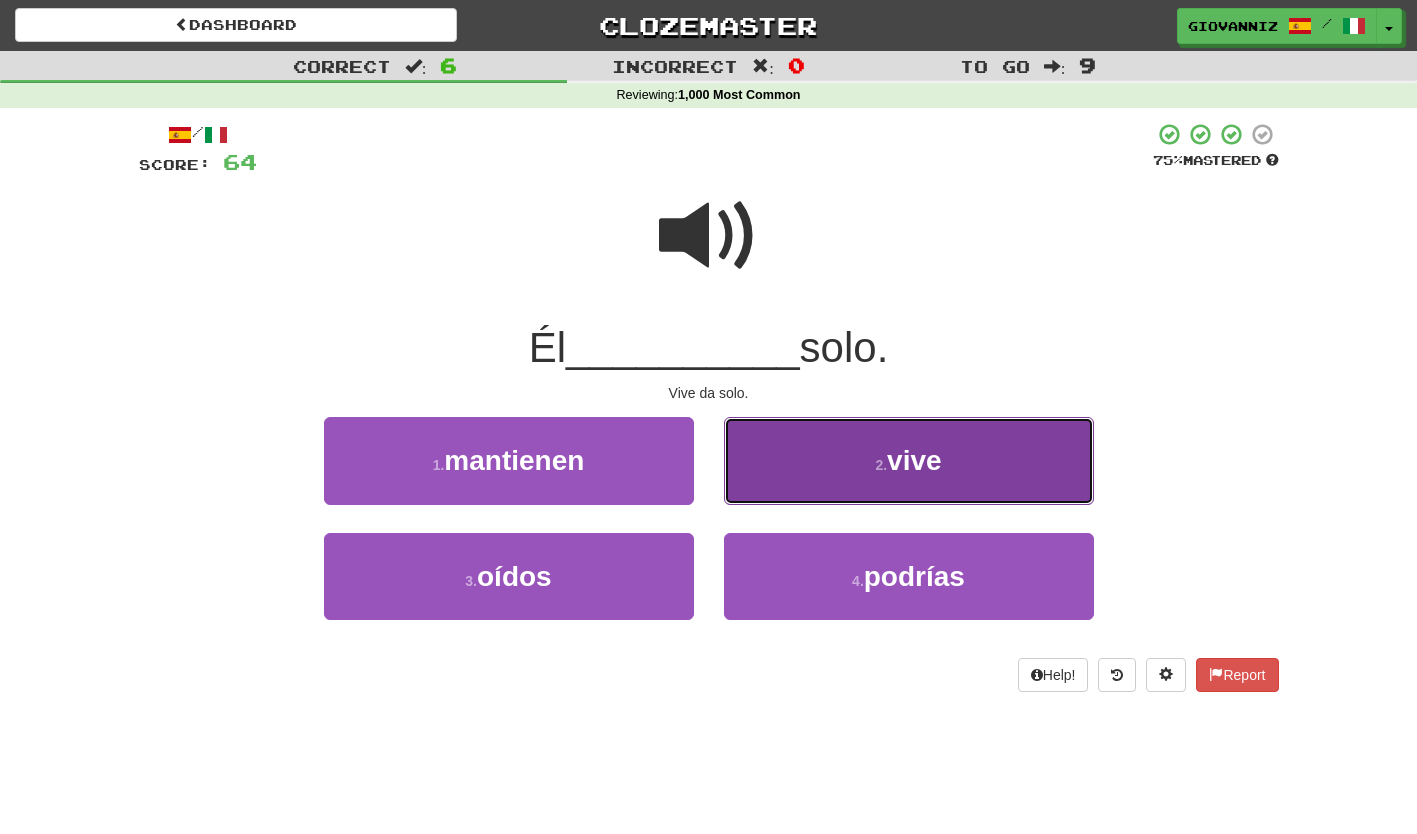 click on "2 .  vive" at bounding box center [909, 460] 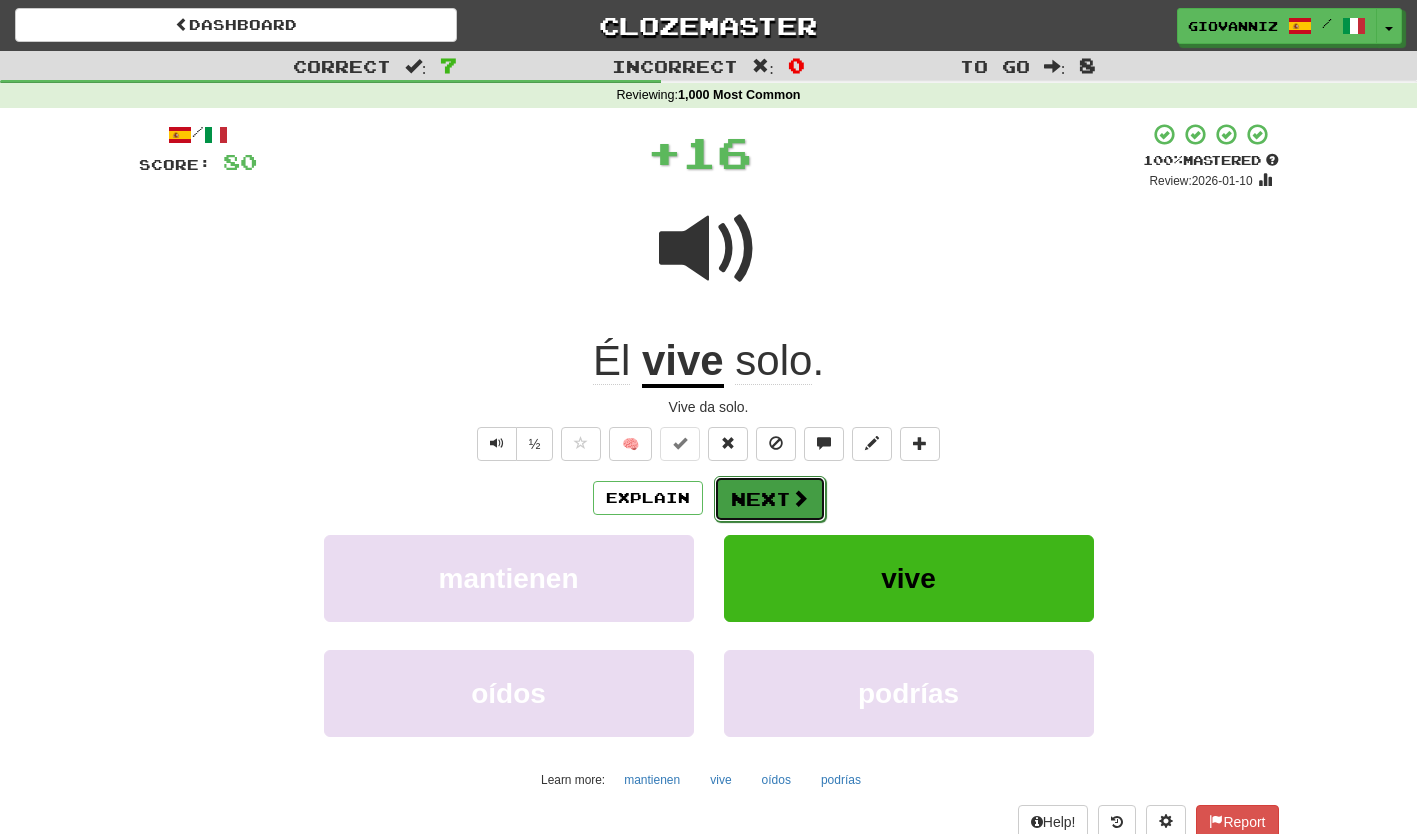 click on "Next" at bounding box center [770, 499] 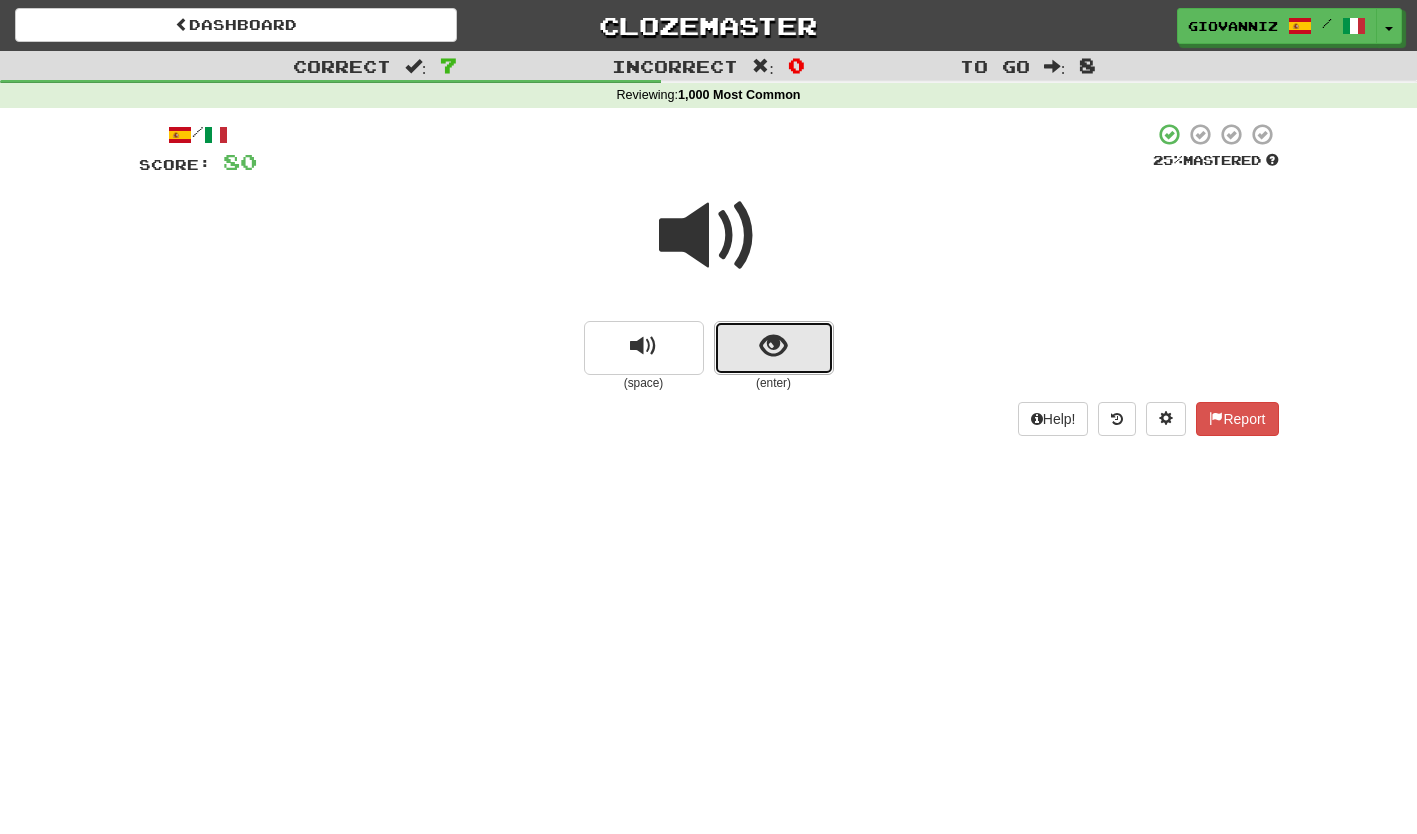 click at bounding box center [774, 348] 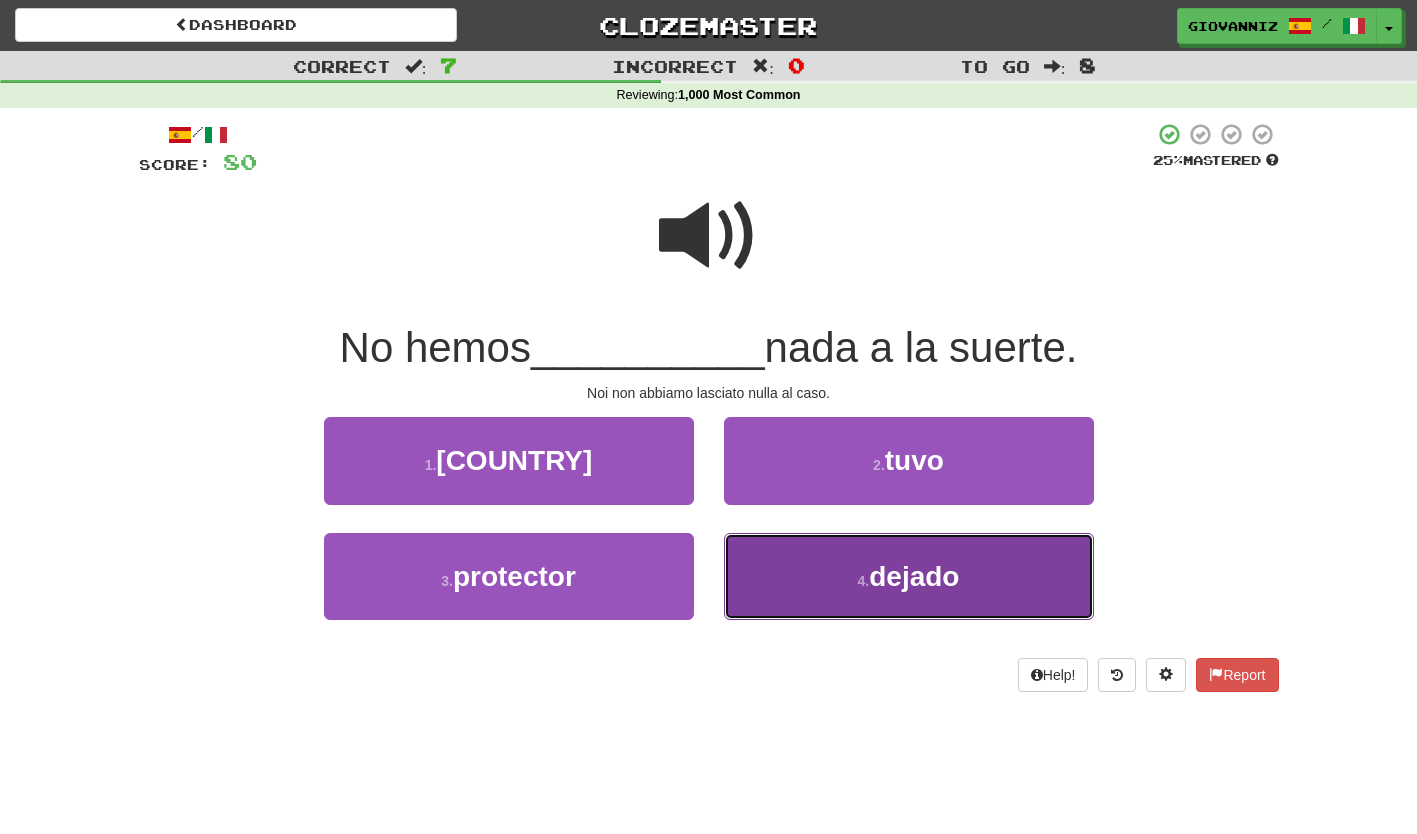 click on "4 .  dejado" at bounding box center (909, 576) 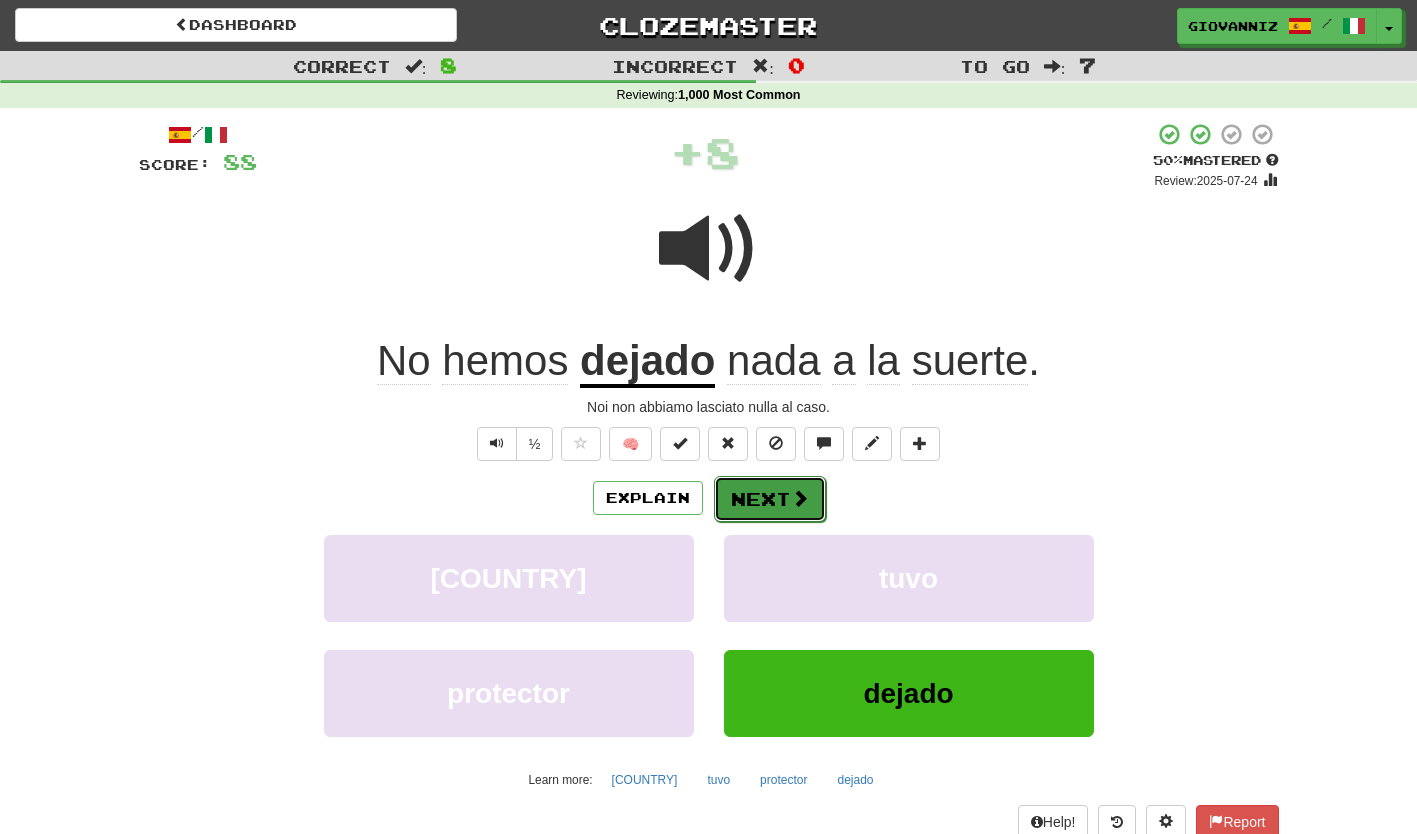 click on "Next" at bounding box center (770, 499) 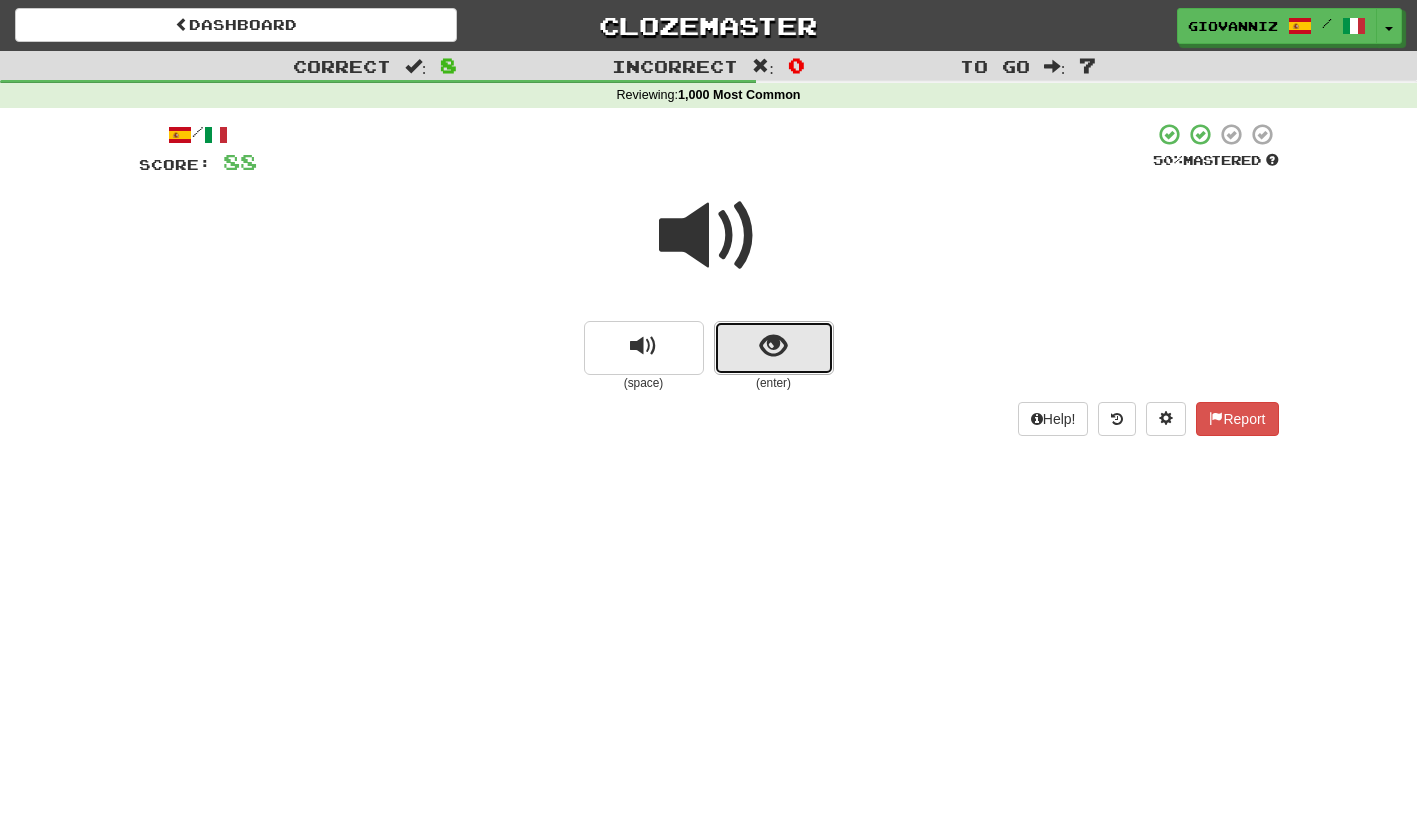 click at bounding box center (774, 348) 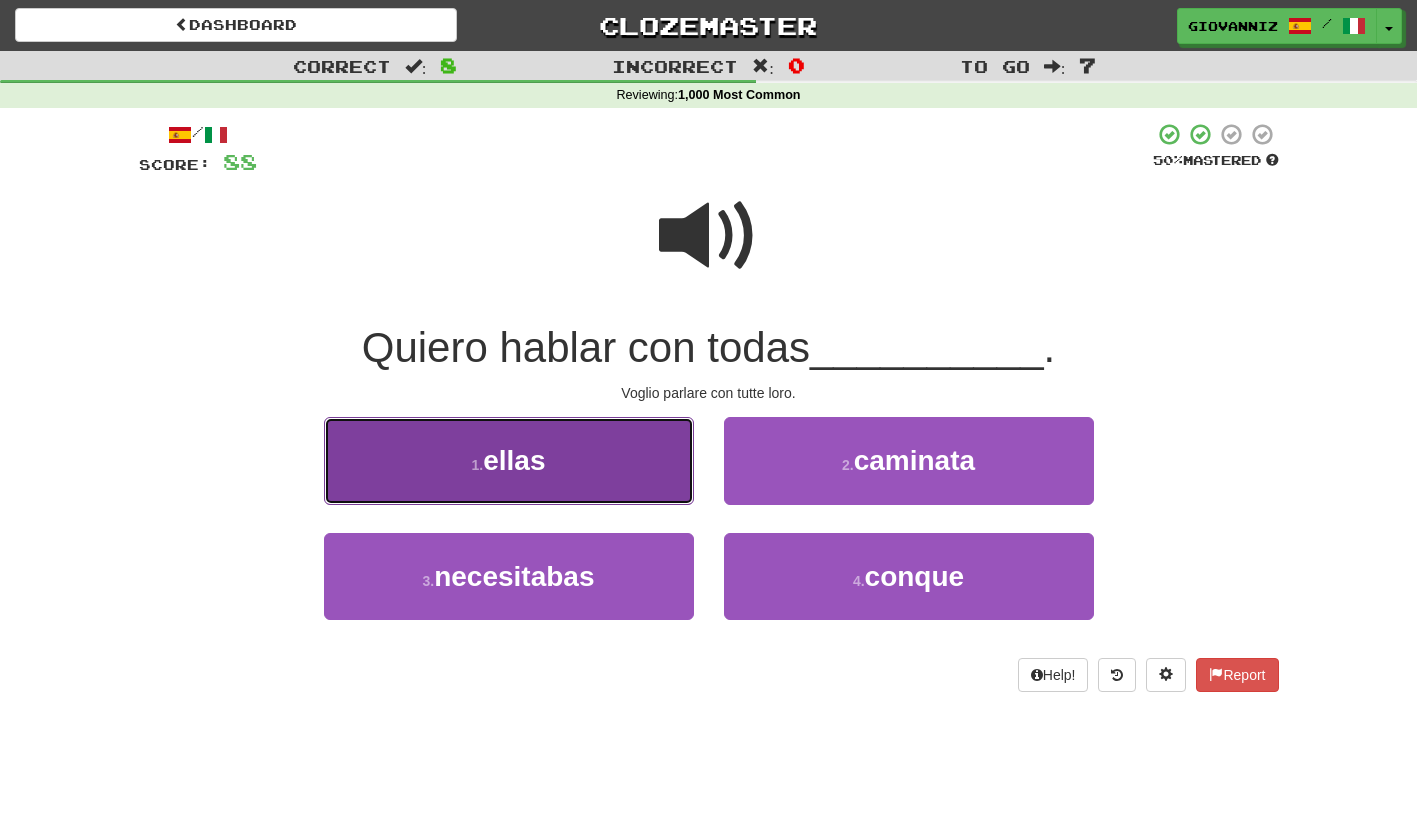 click on "1 .  ellas" at bounding box center [509, 460] 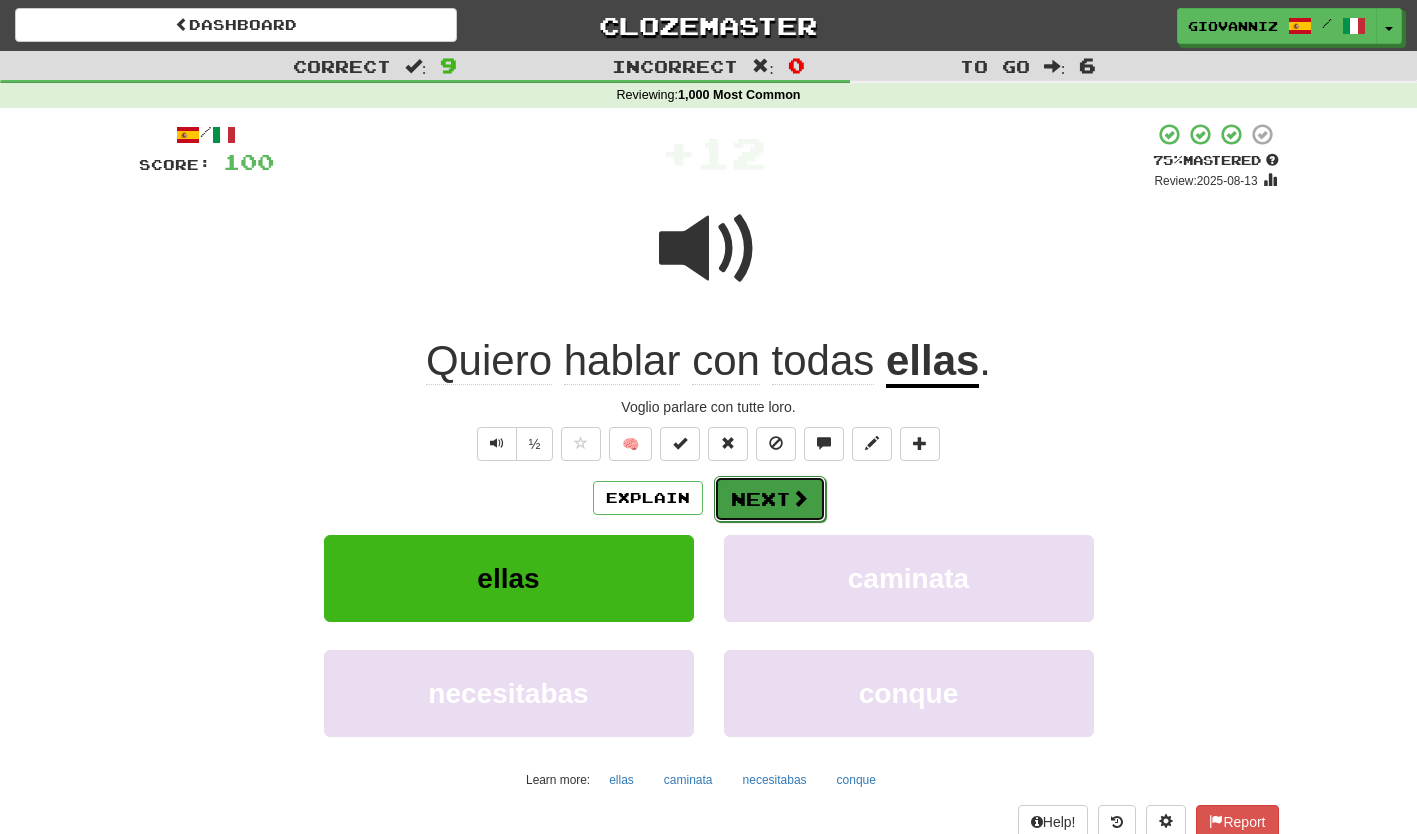 click on "Next" at bounding box center (770, 499) 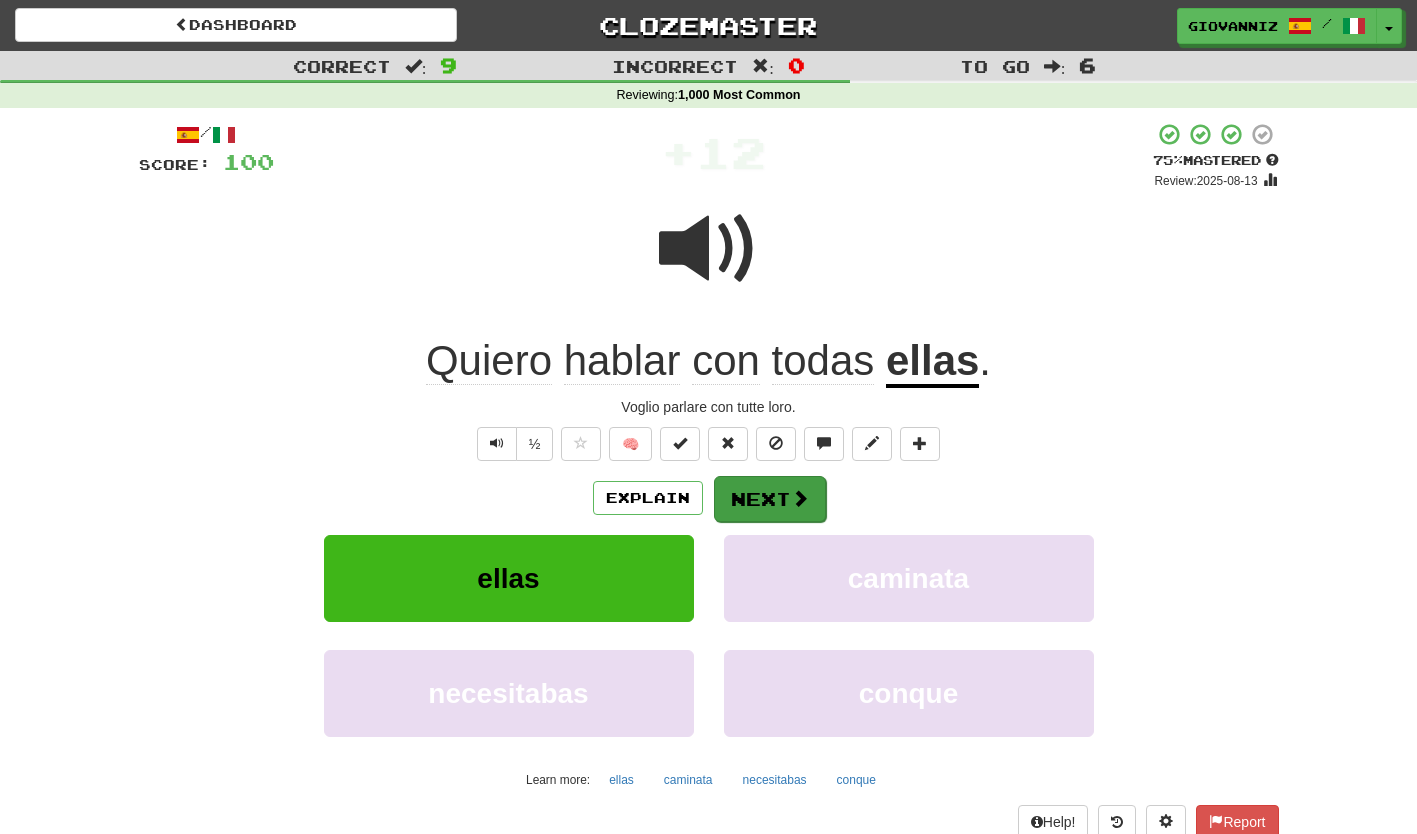click on "Dashboard
Clozemaster
GiovanniZ
/
Toggle Dropdown
Dashboard
Leaderboard
Activity Feed
Notifications
Profile
Discussions
Español
/
Italiano
Streak:
1
Review:
15
Points Today: 584
Español
/
English
Streak:
1
Review:
0
Points Today: 80
Italiano
/
English
Streak:
1
Review:
0
Daily Goal:  3800 /50
Languages
Account
Logout
GiovanniZ
/
Toggle Dropdown
Dashboard
Leaderboard
Activity Feed
Notifications
Profile
Discussions
Español
/
Italiano
Streak:
1
Review:
15
Points Today: 584
Español
/
English
Streak:
1
Review:
0" at bounding box center [708, 450] 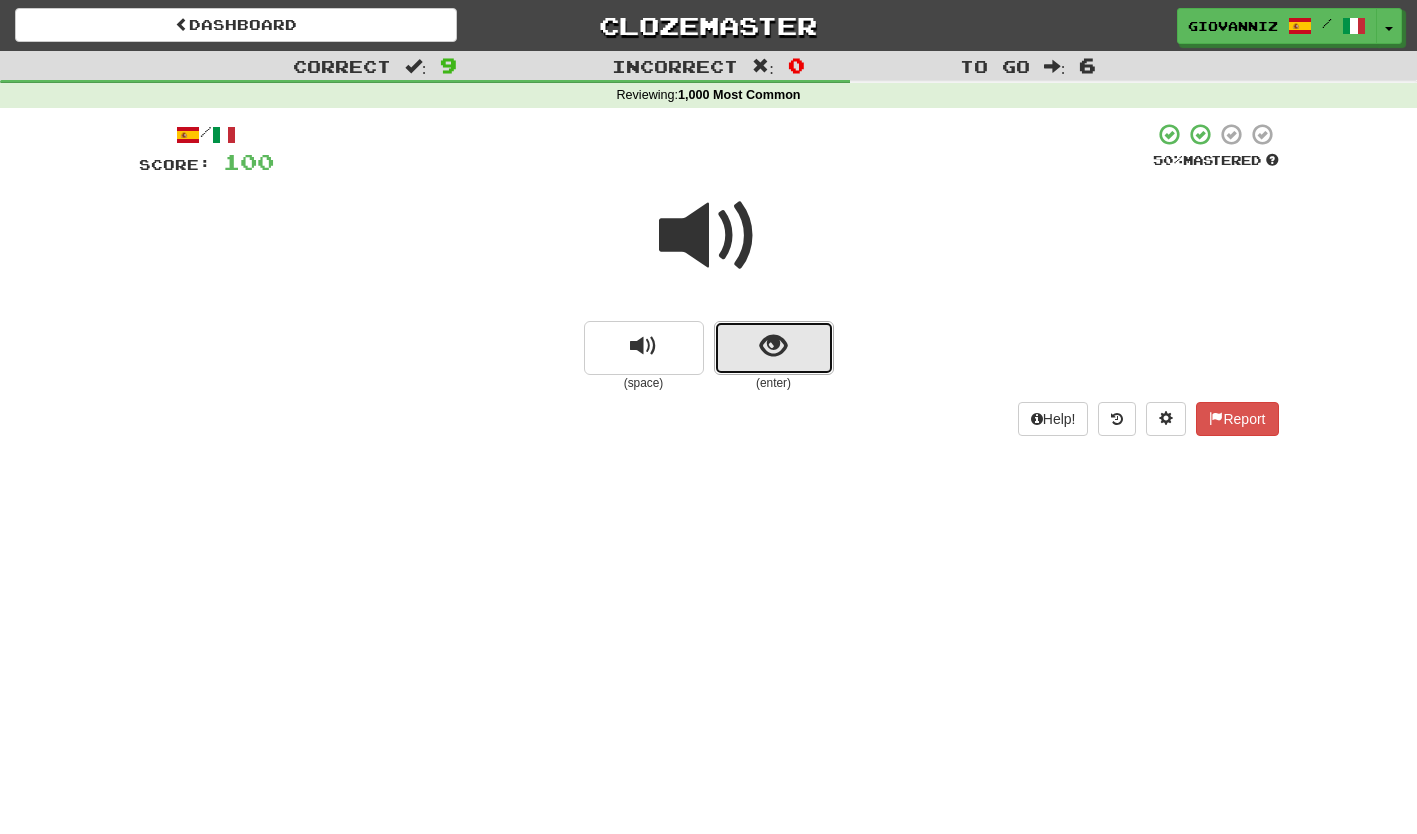 click at bounding box center [774, 348] 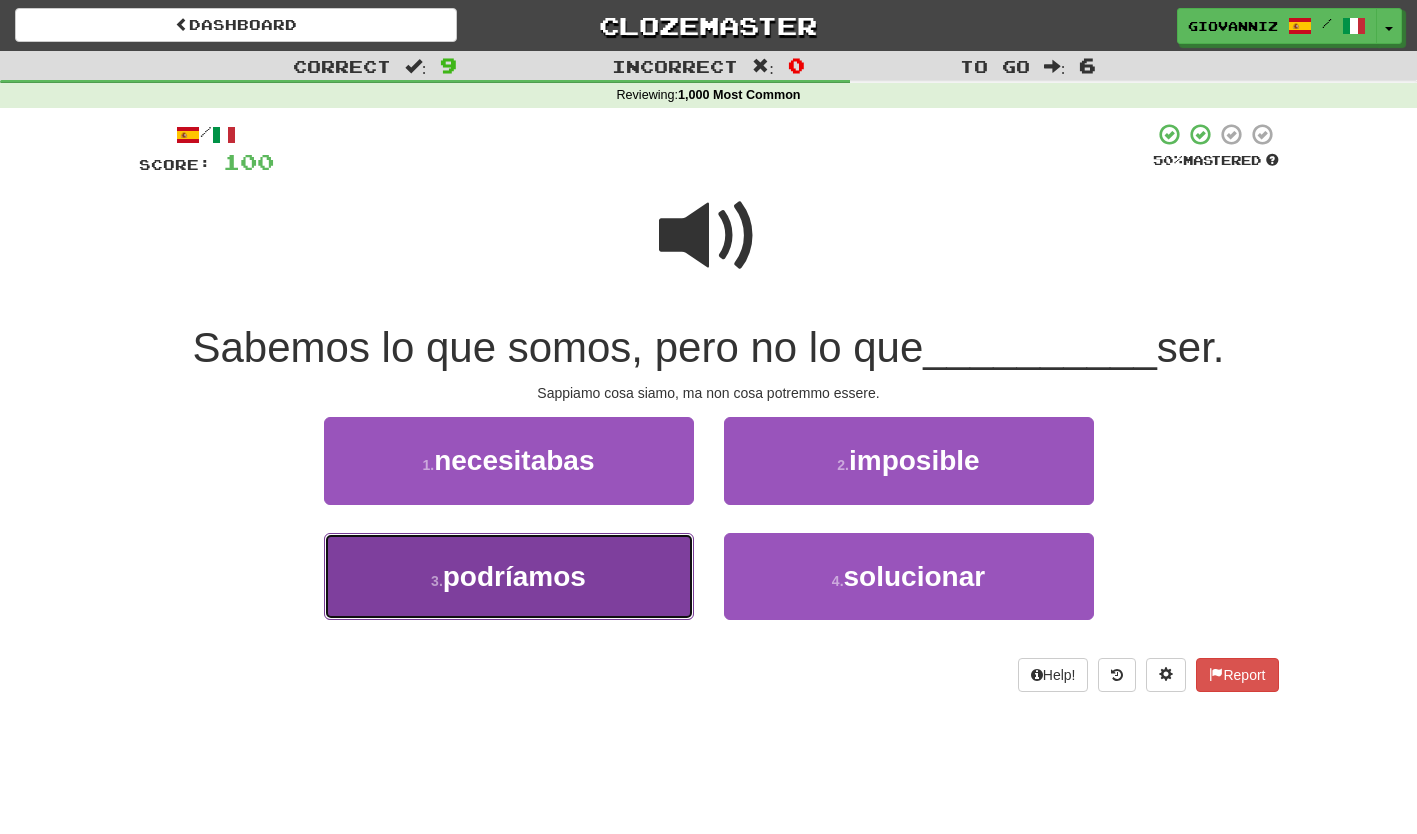 click on "3 .  podríamos" at bounding box center (509, 576) 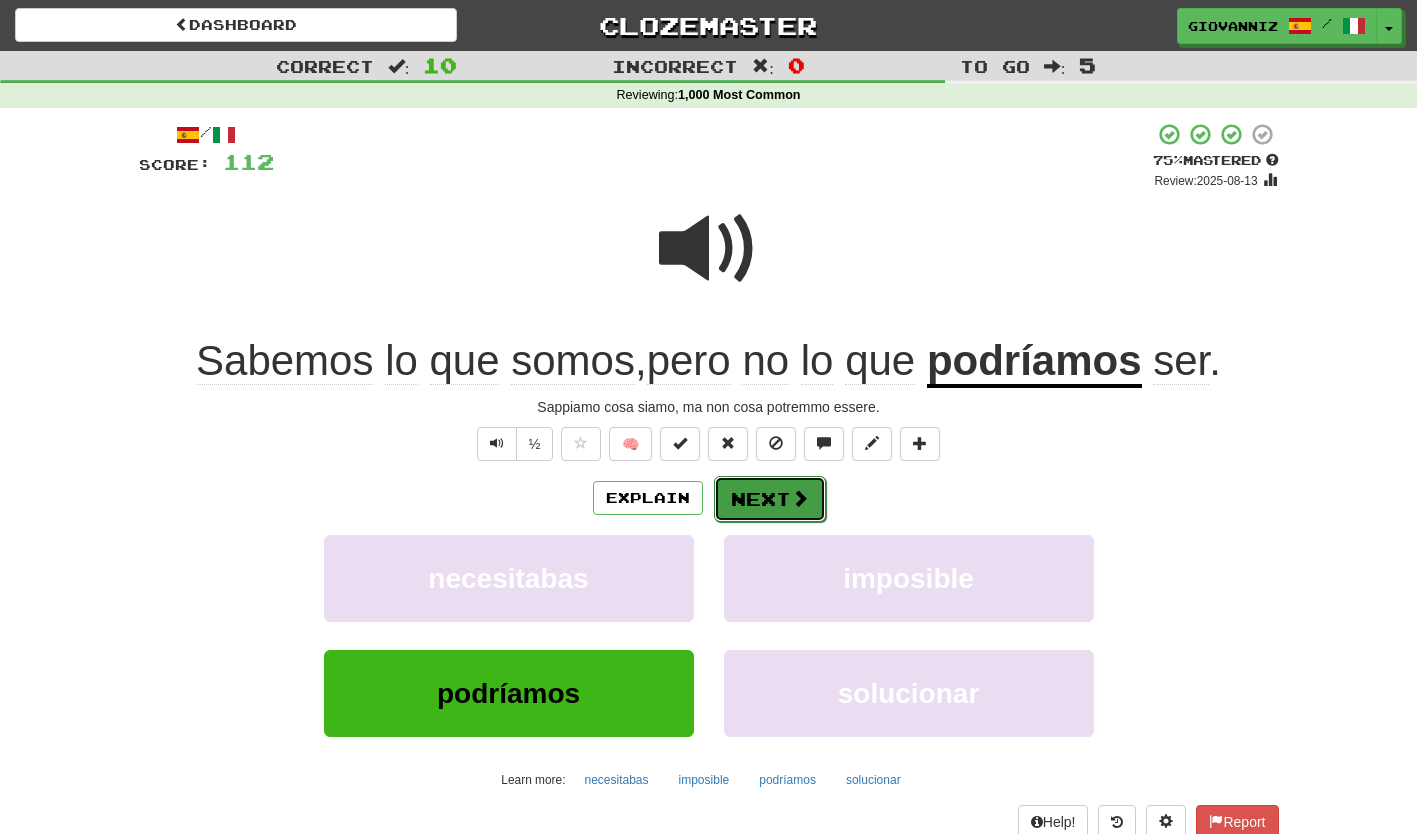 click on "Next" at bounding box center (770, 499) 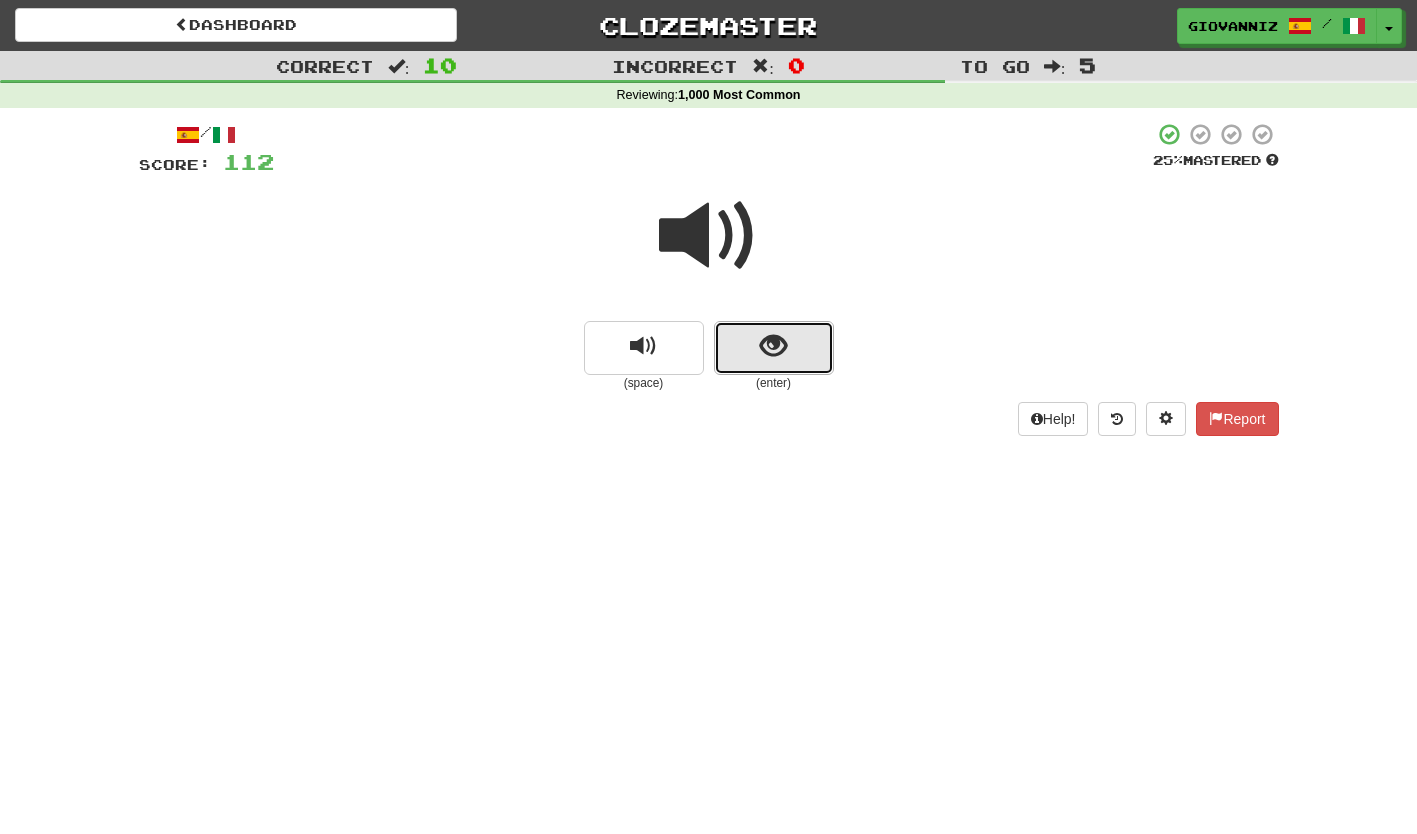 click at bounding box center (774, 348) 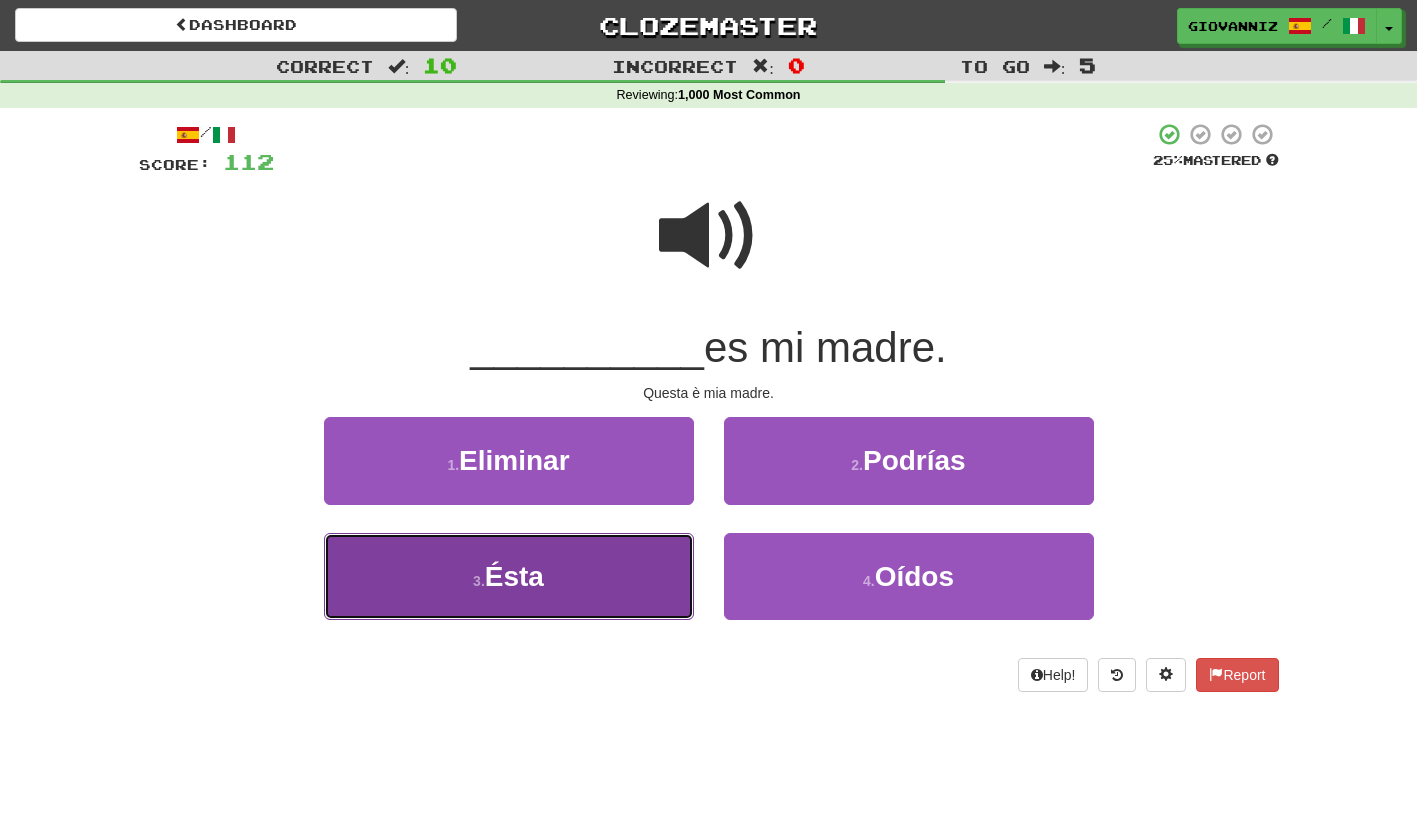 click on "3 .  Ésta" at bounding box center [509, 576] 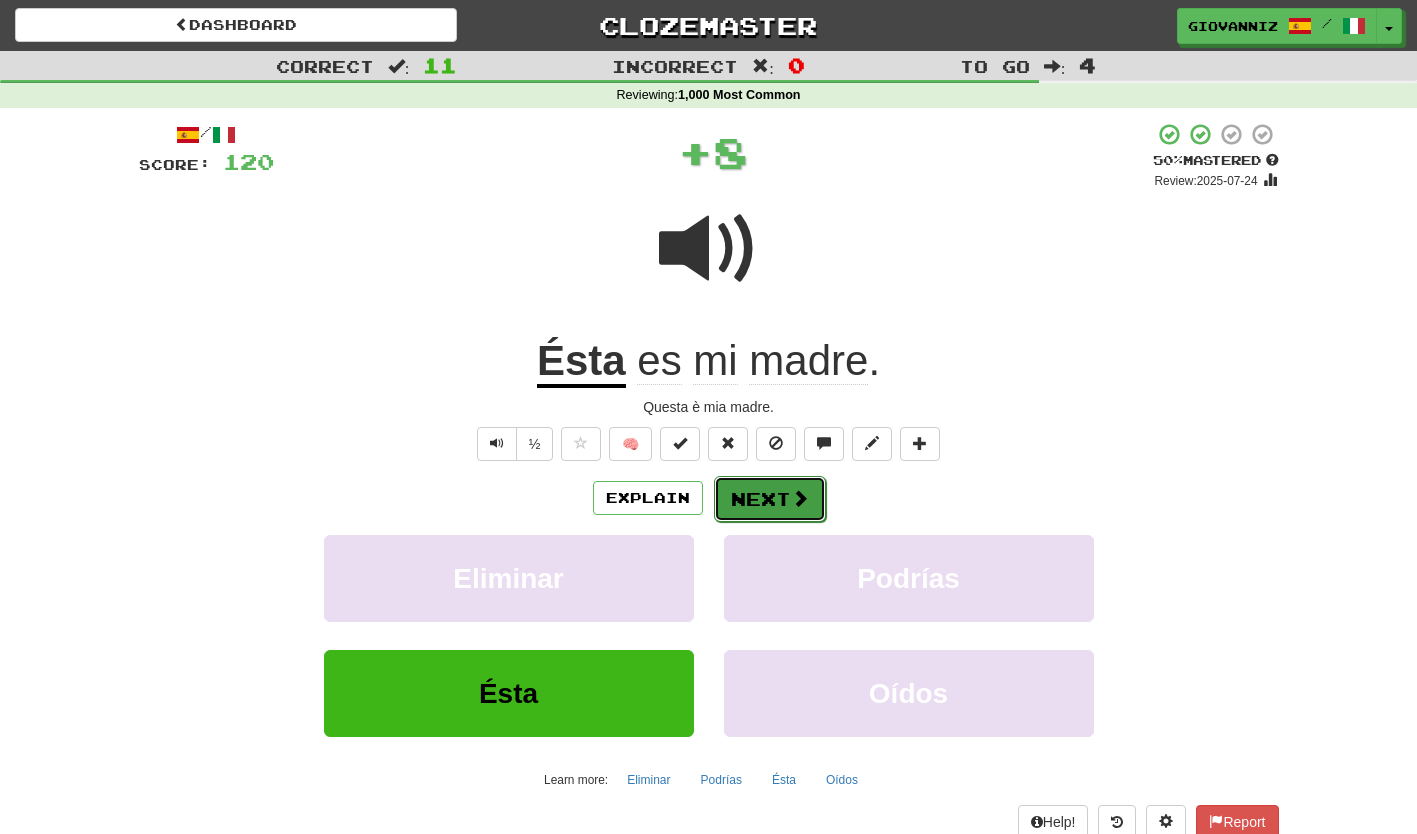 click on "Next" at bounding box center (770, 499) 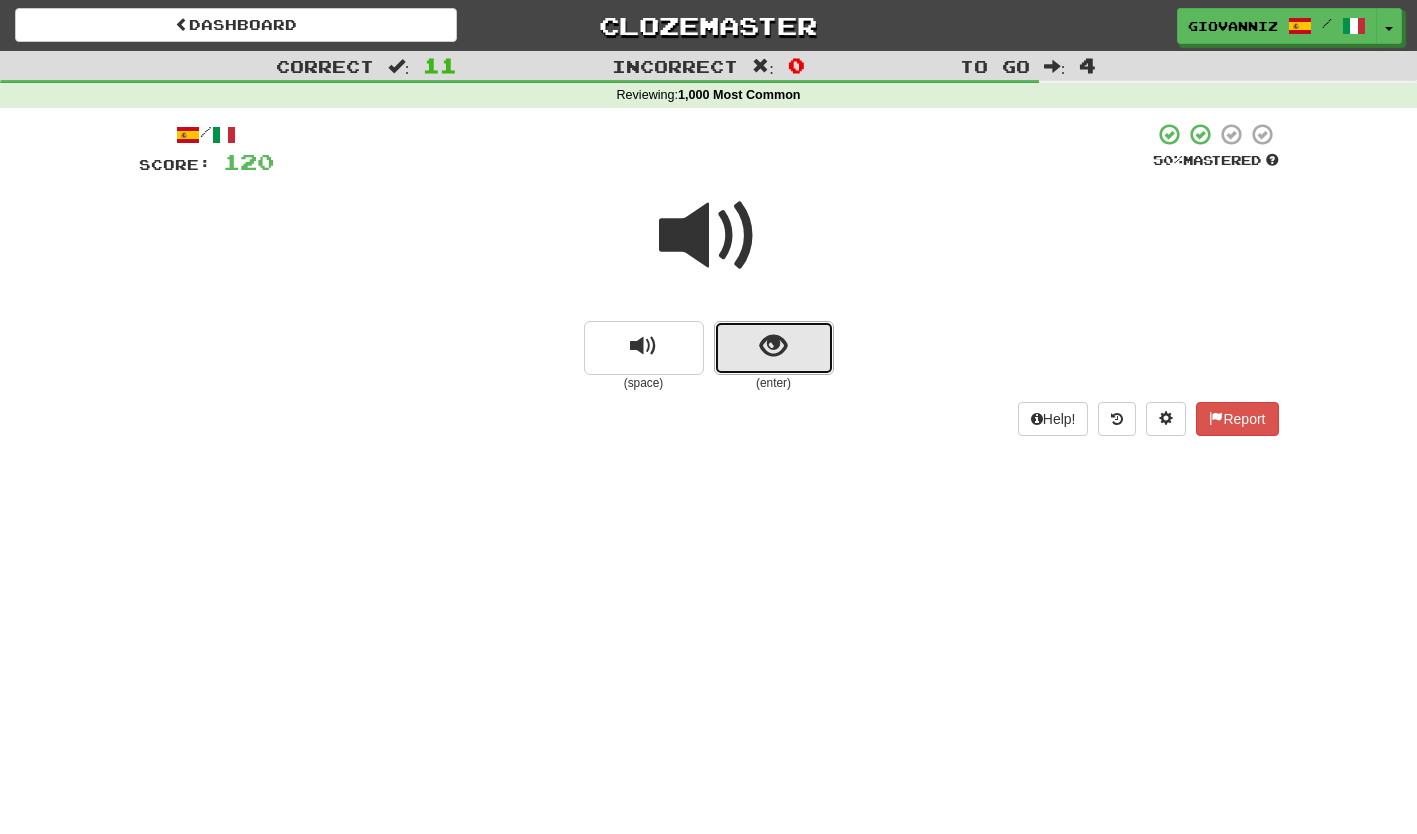 click at bounding box center [774, 348] 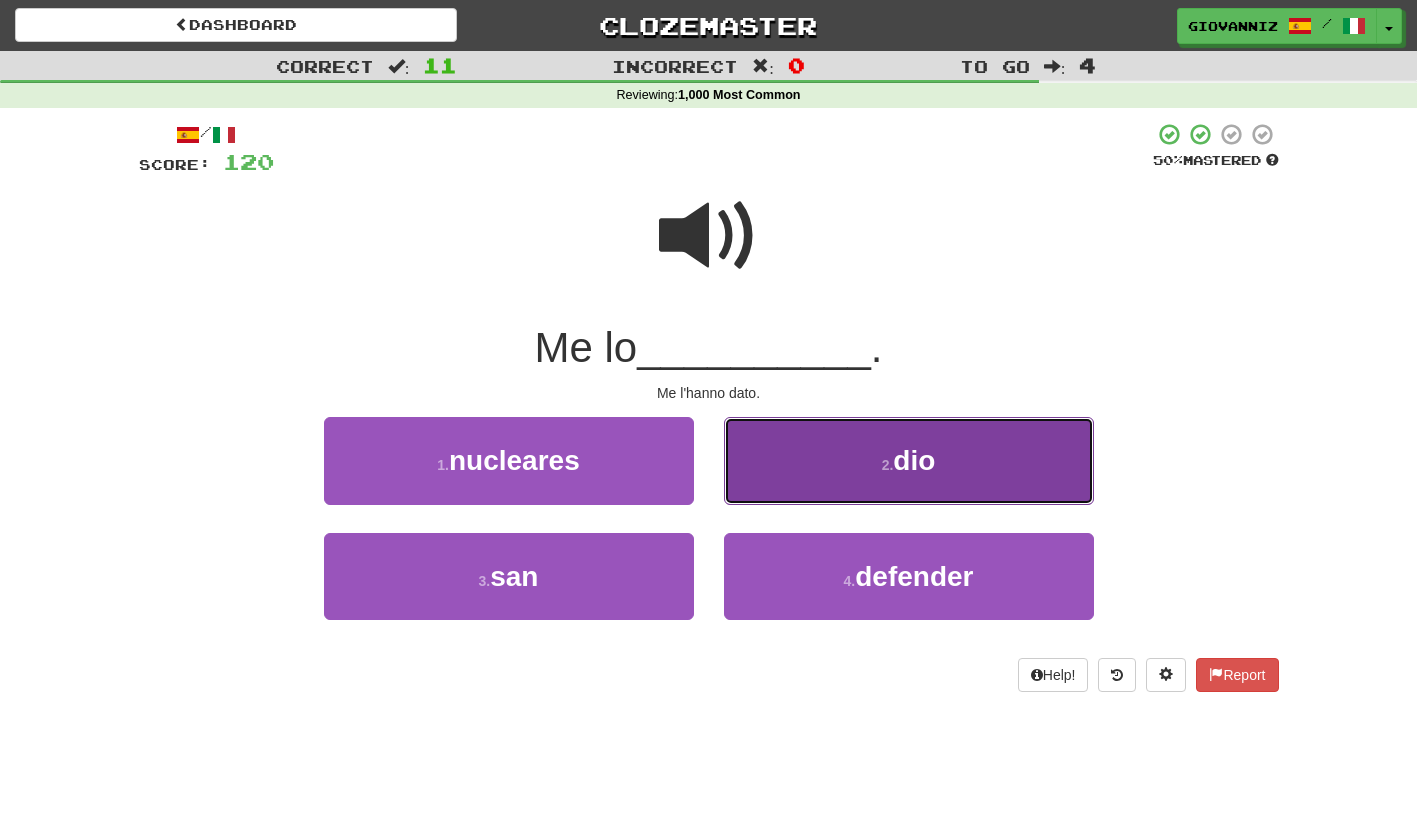 click on "2 .  dio" at bounding box center (909, 460) 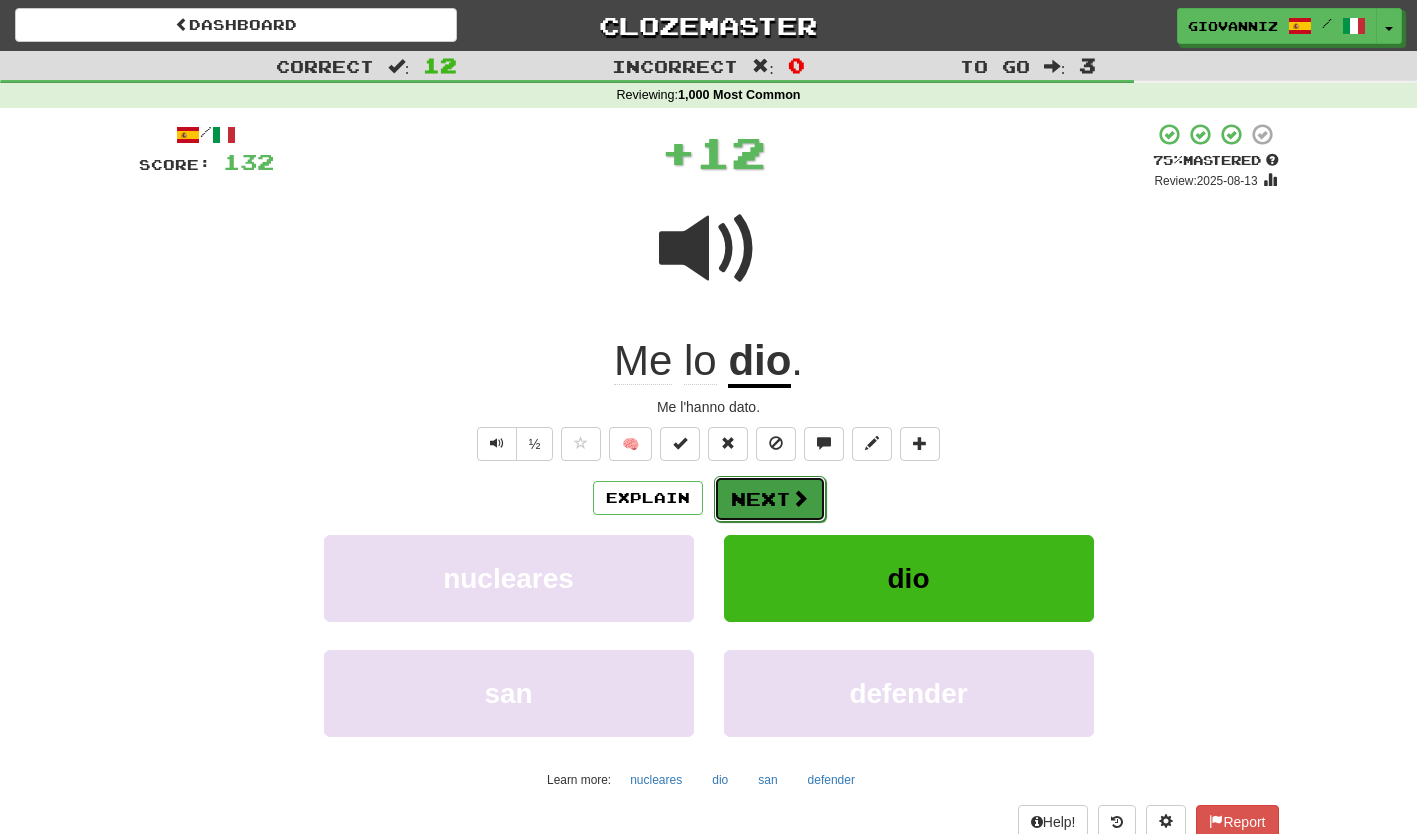 click on "Next" at bounding box center (770, 499) 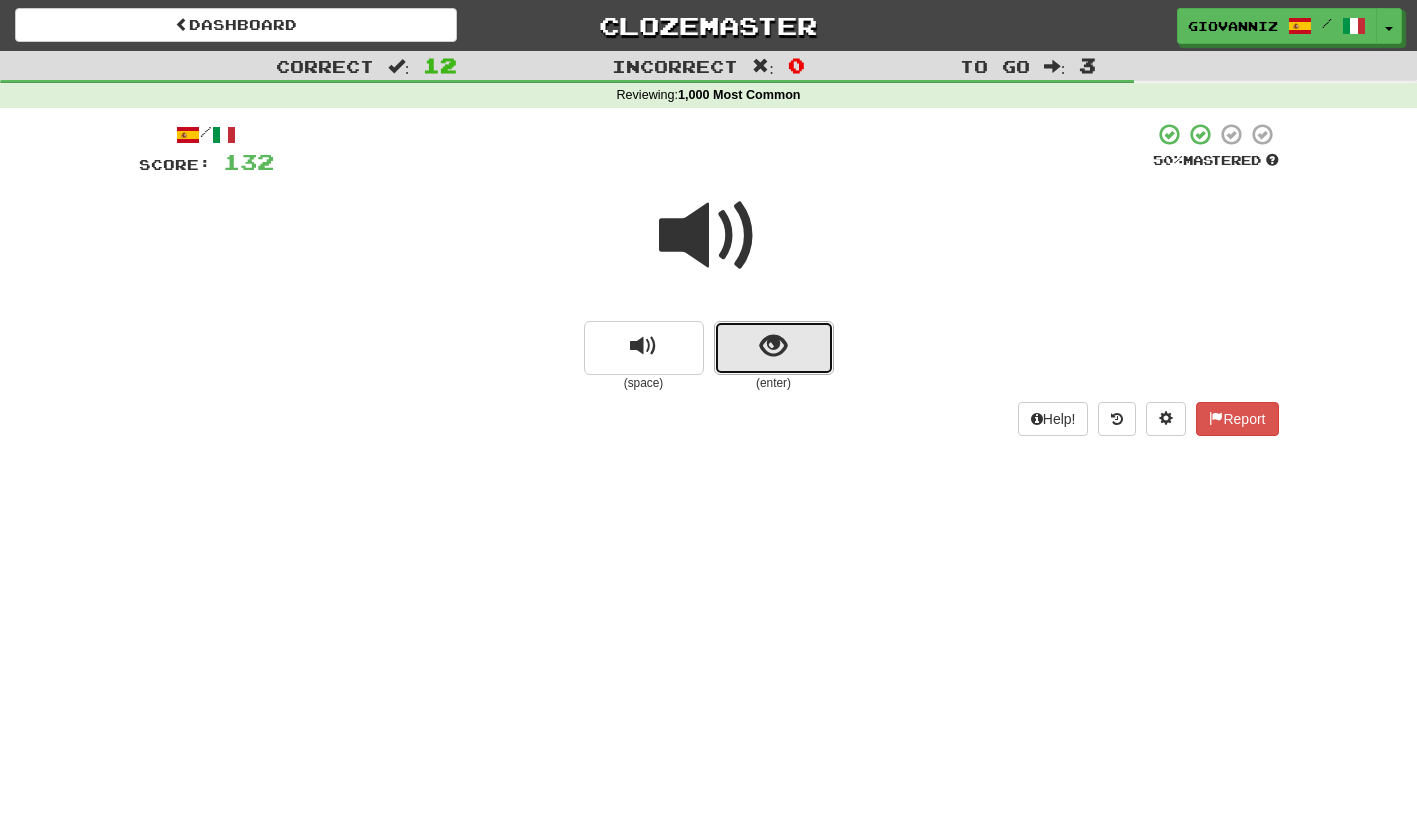click at bounding box center (774, 348) 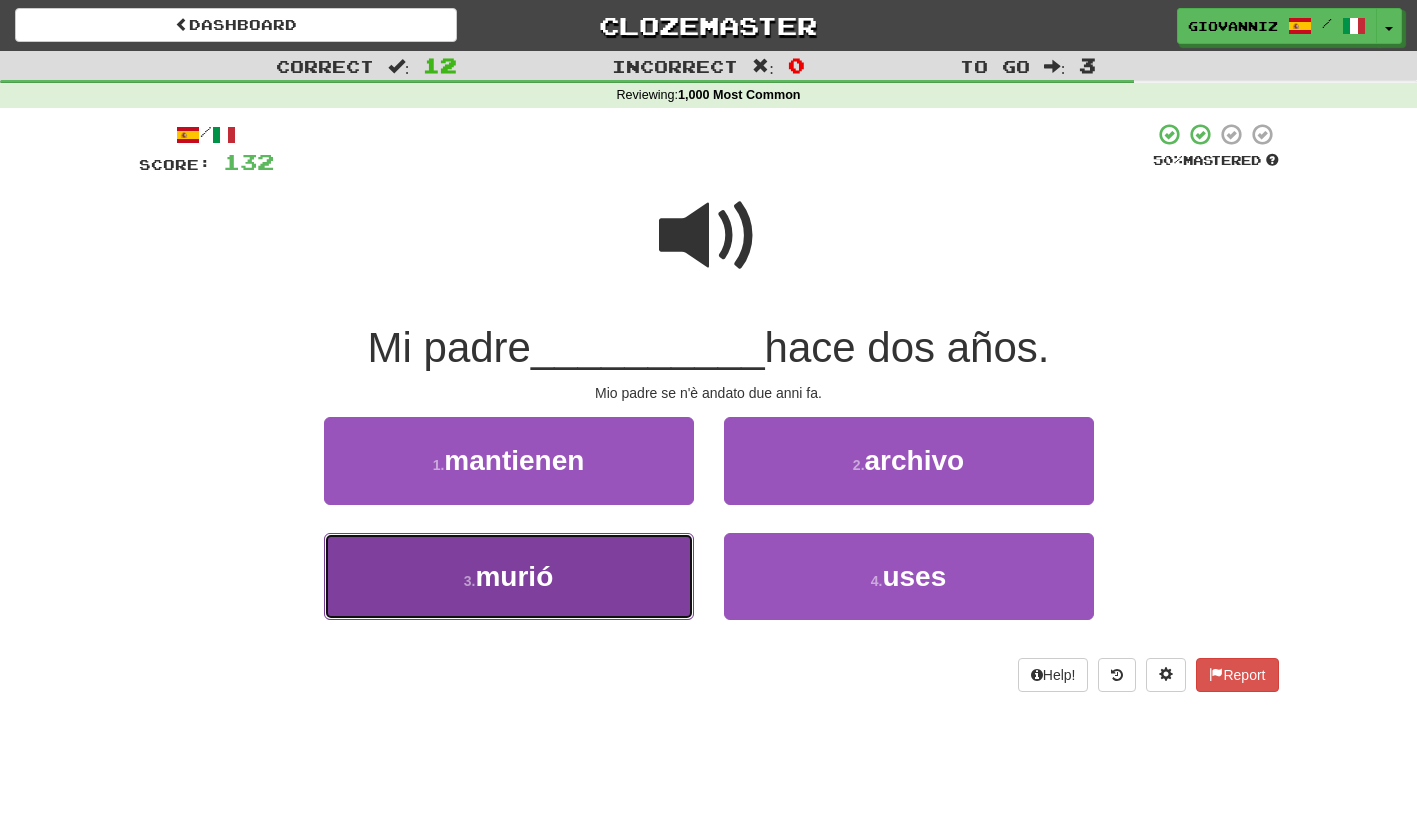 click on "3 .  murió" at bounding box center [509, 576] 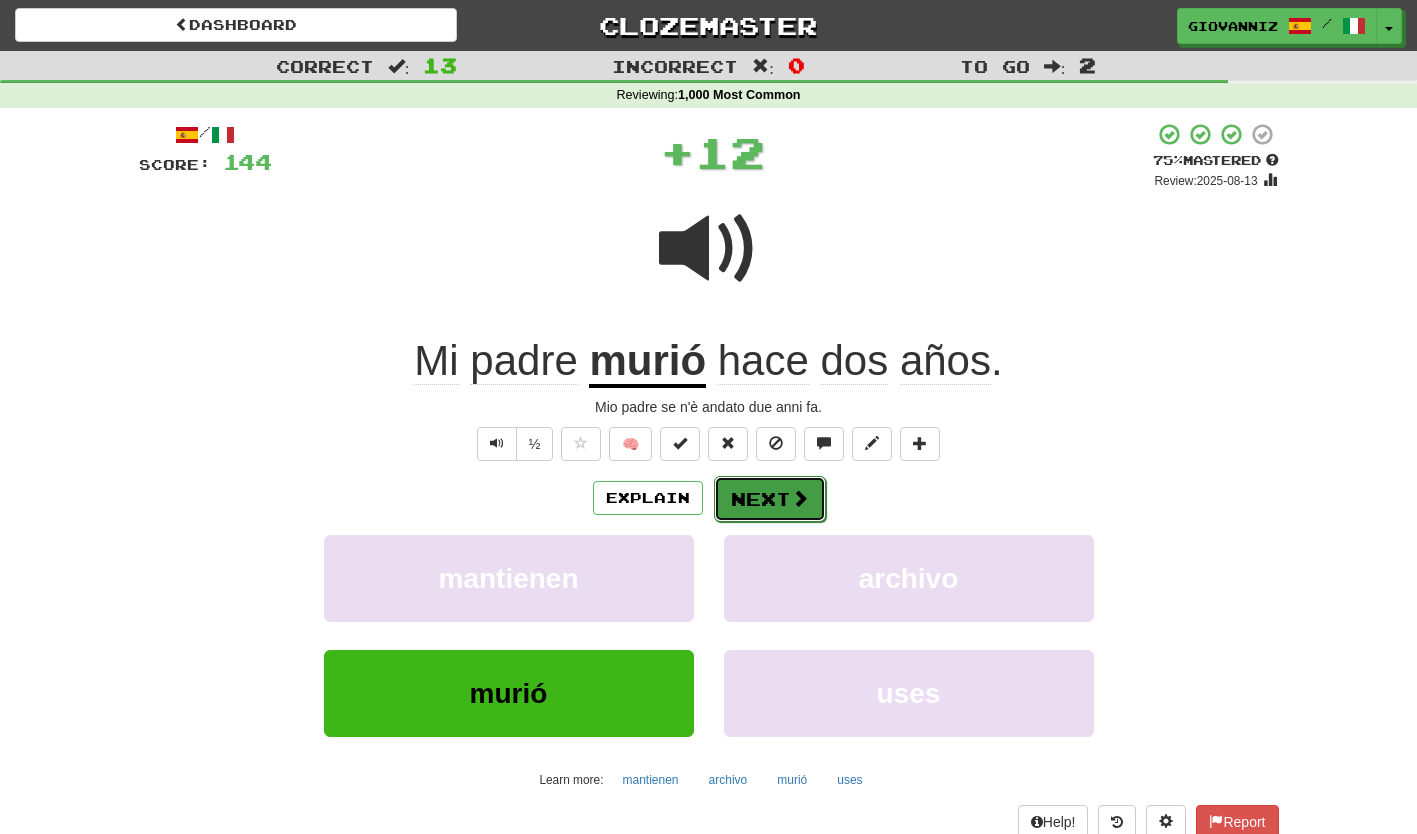click on "Next" at bounding box center (770, 499) 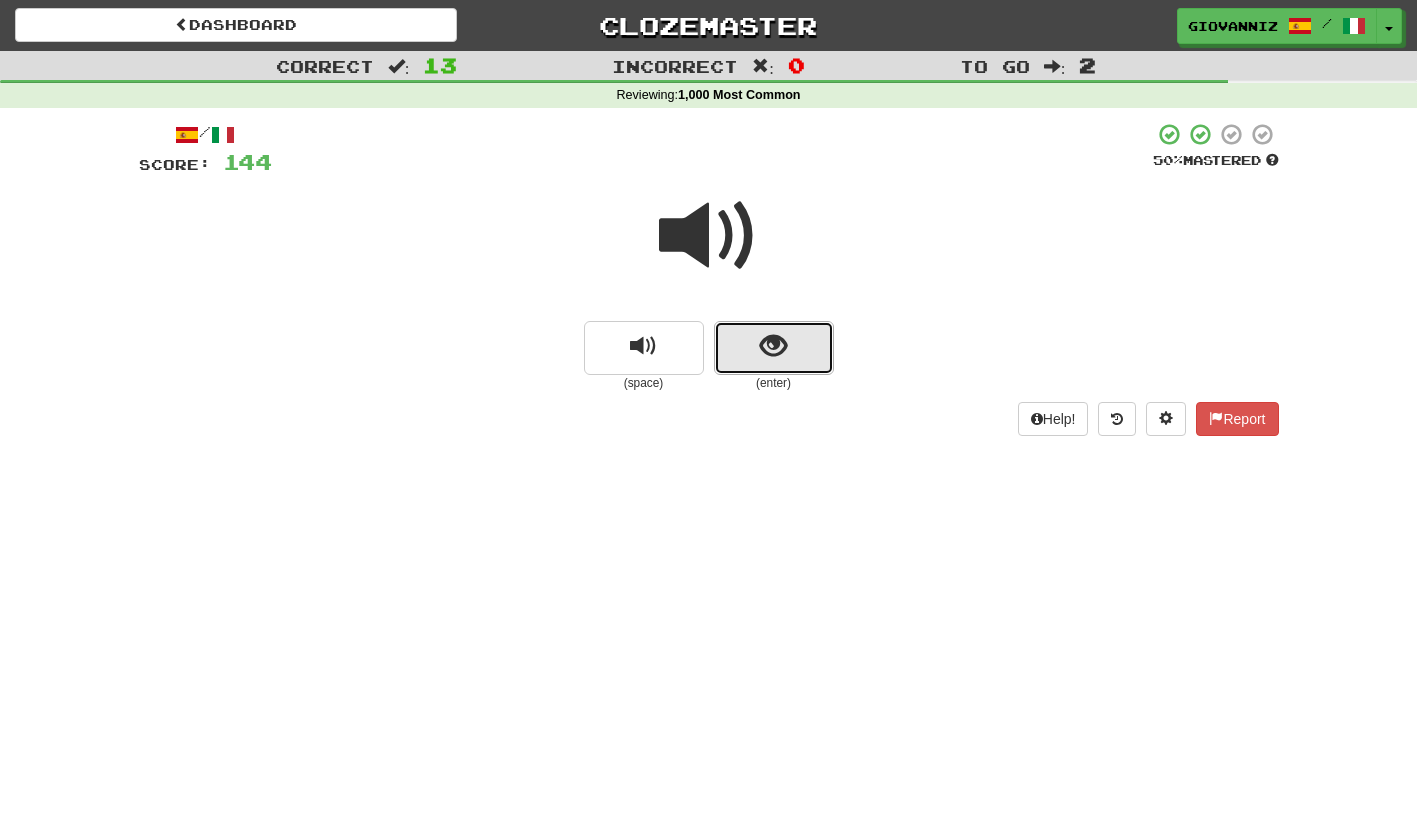 click at bounding box center (774, 348) 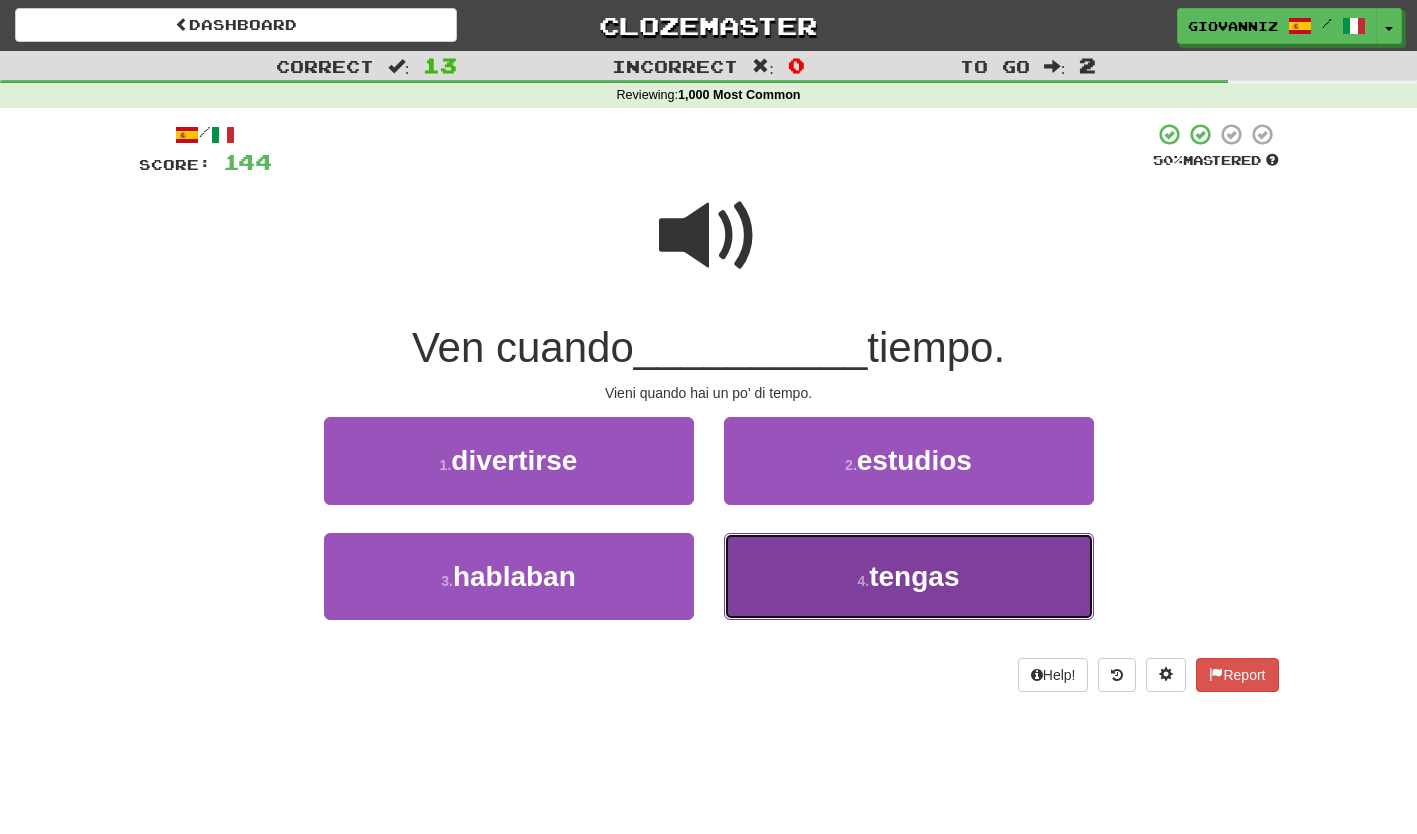 click on "4 .  tengas" at bounding box center [909, 576] 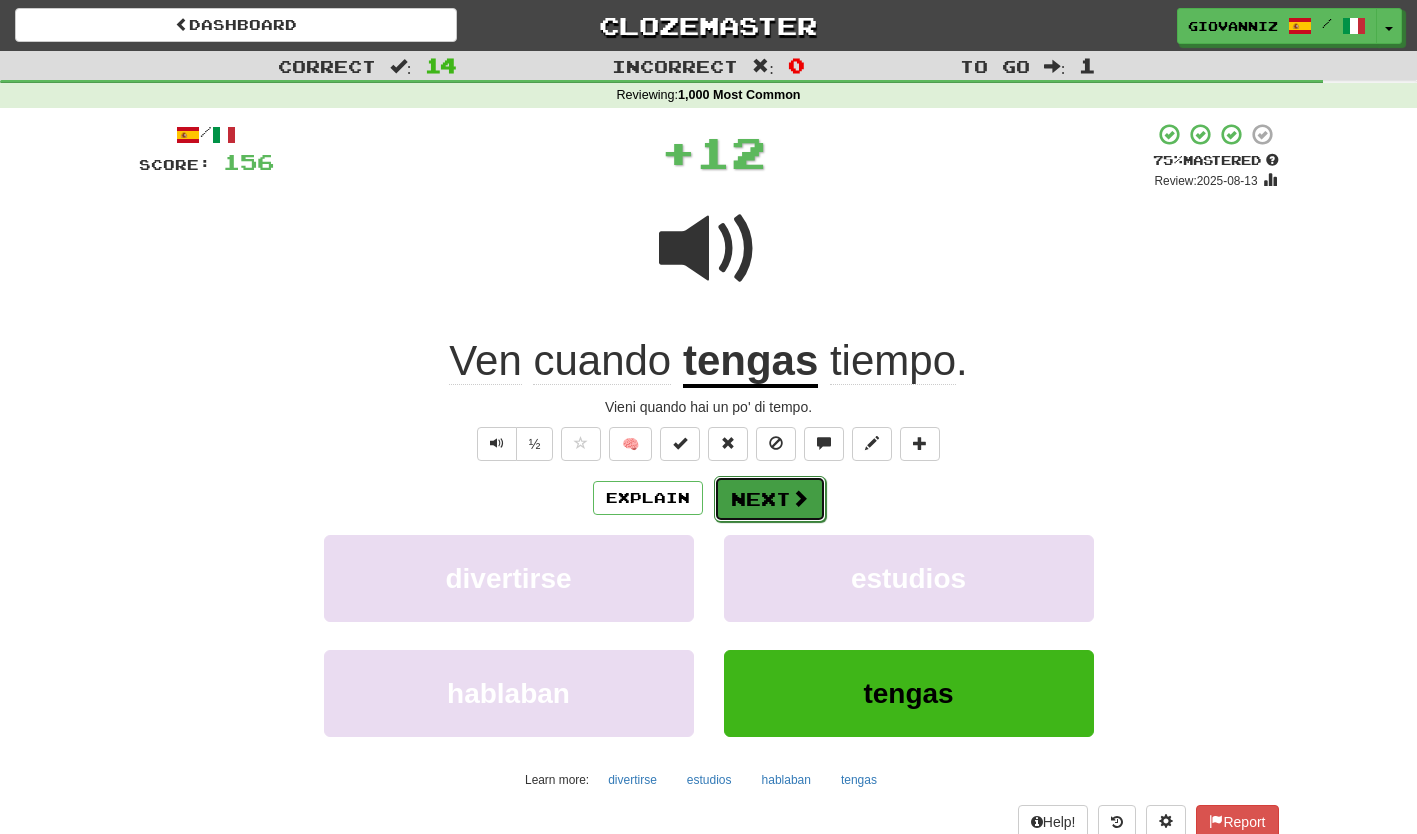 click on "Next" at bounding box center (770, 499) 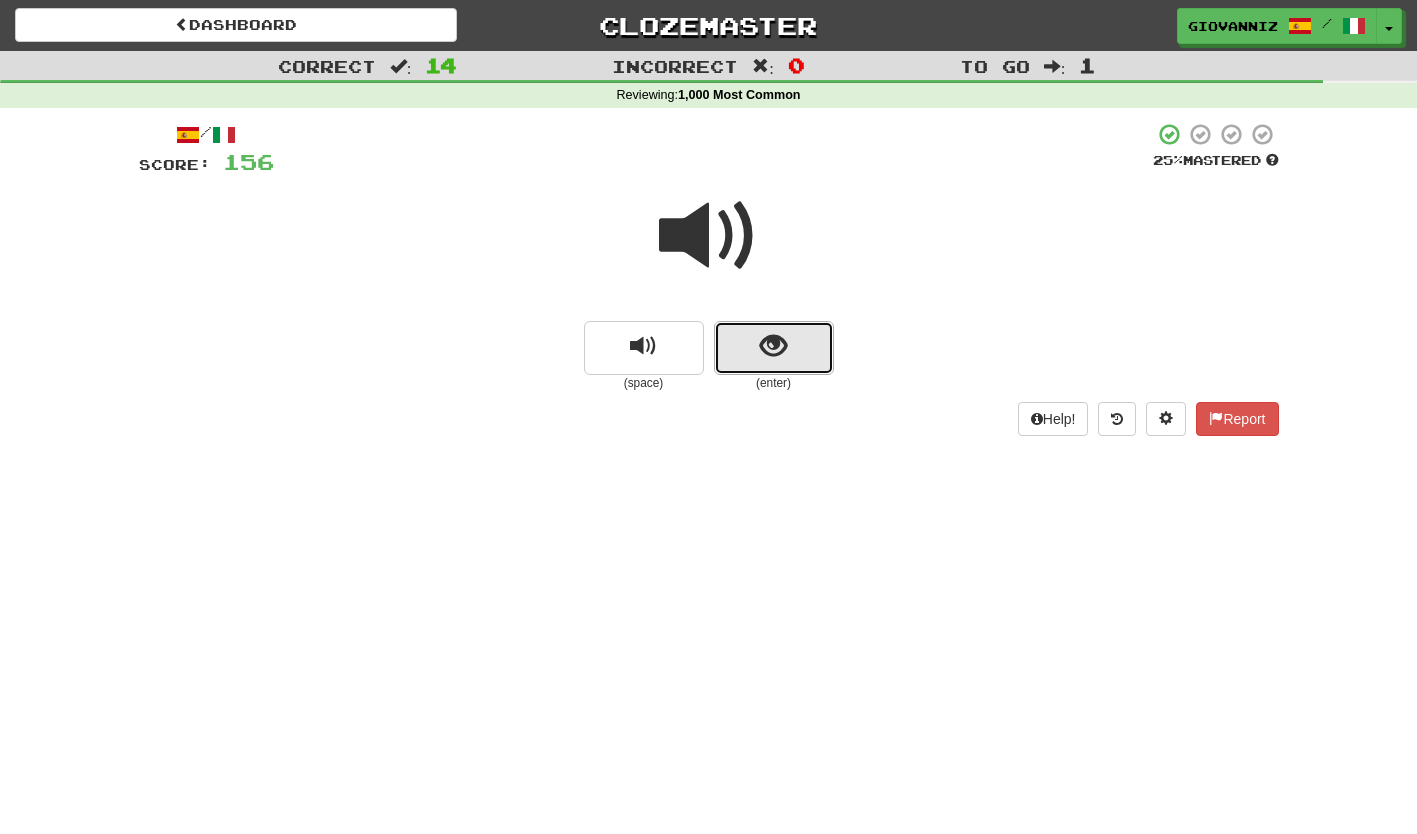 click at bounding box center [774, 348] 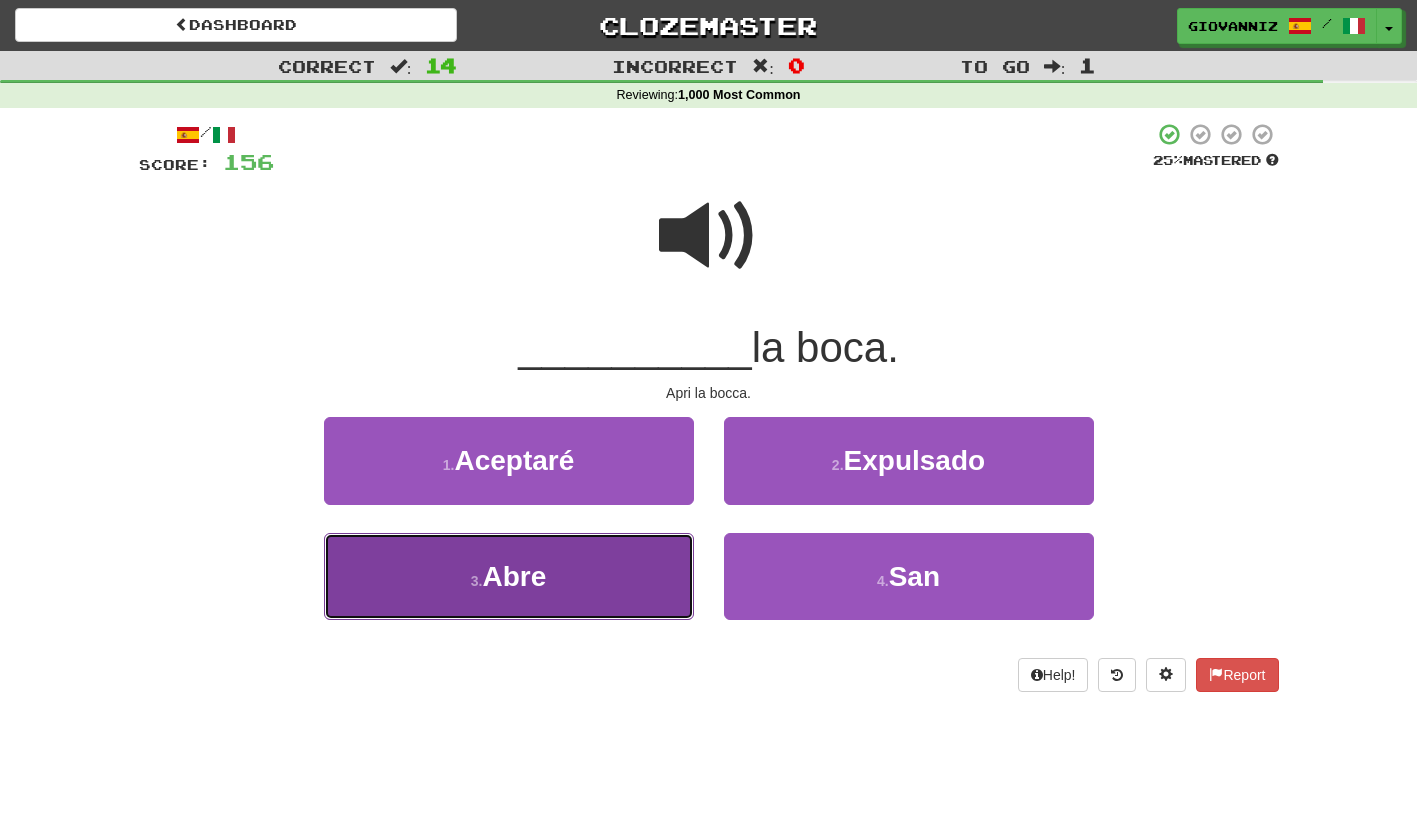 click on "3 .  Abre" at bounding box center [509, 576] 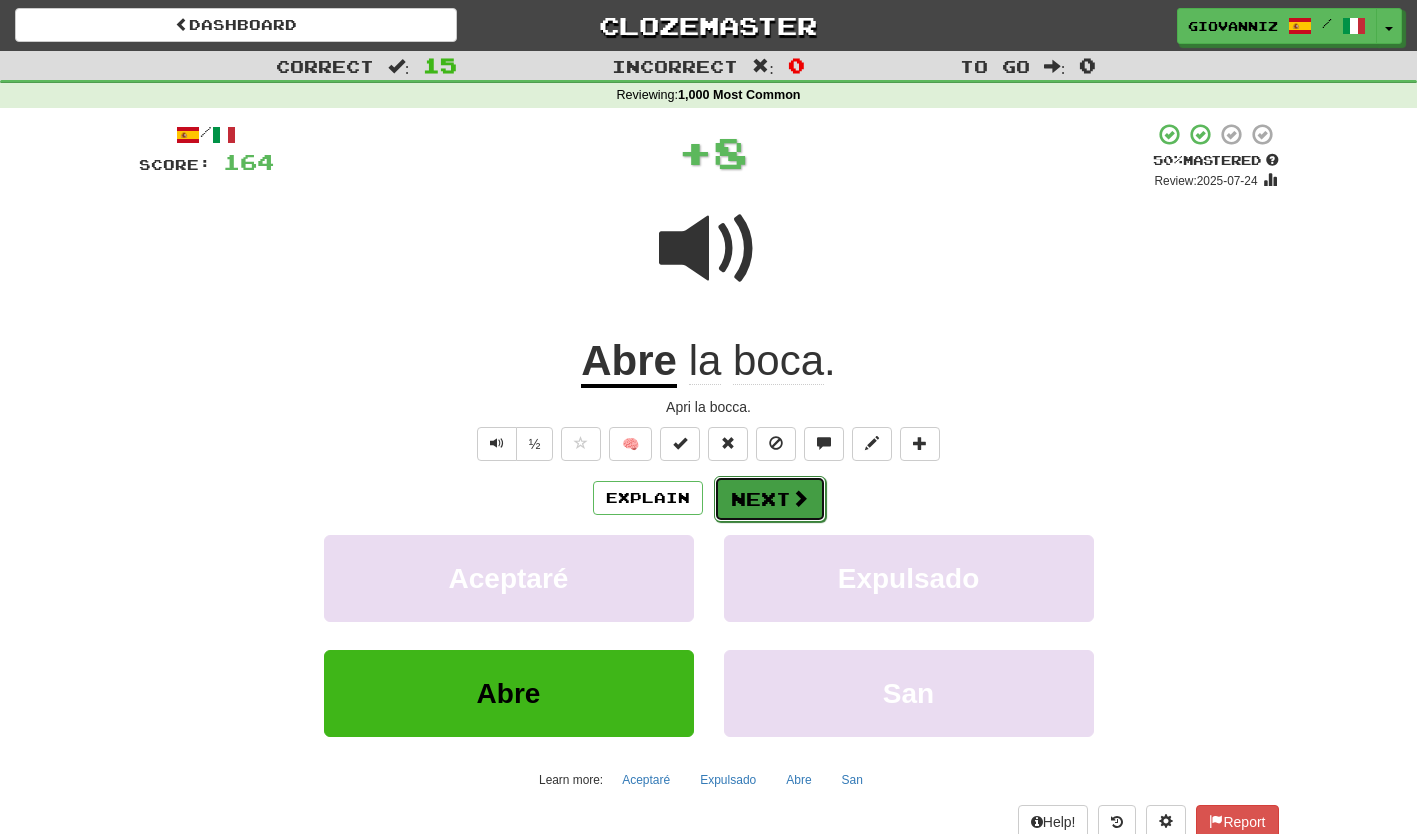 click on "Next" at bounding box center (770, 499) 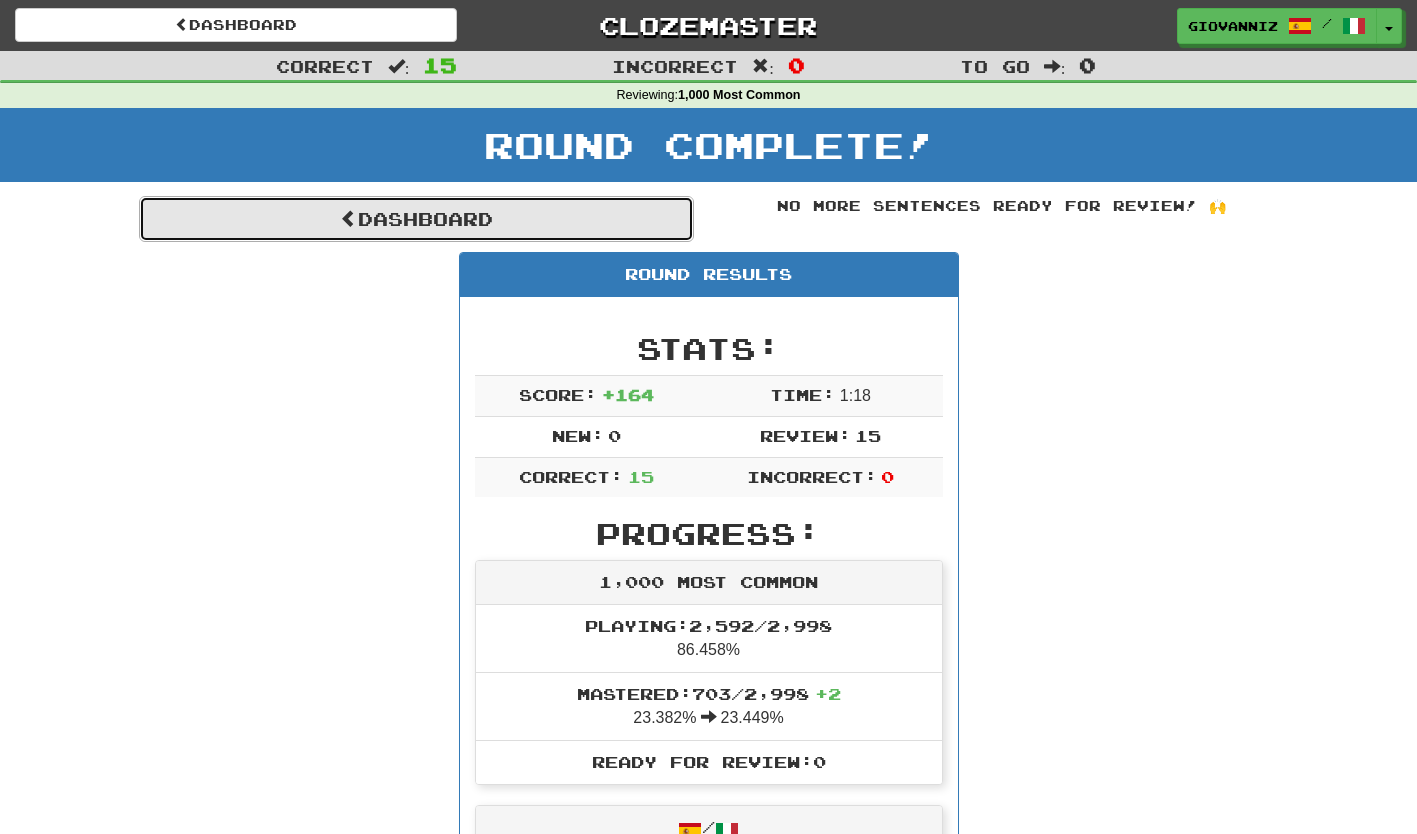 click on "Dashboard" at bounding box center [416, 219] 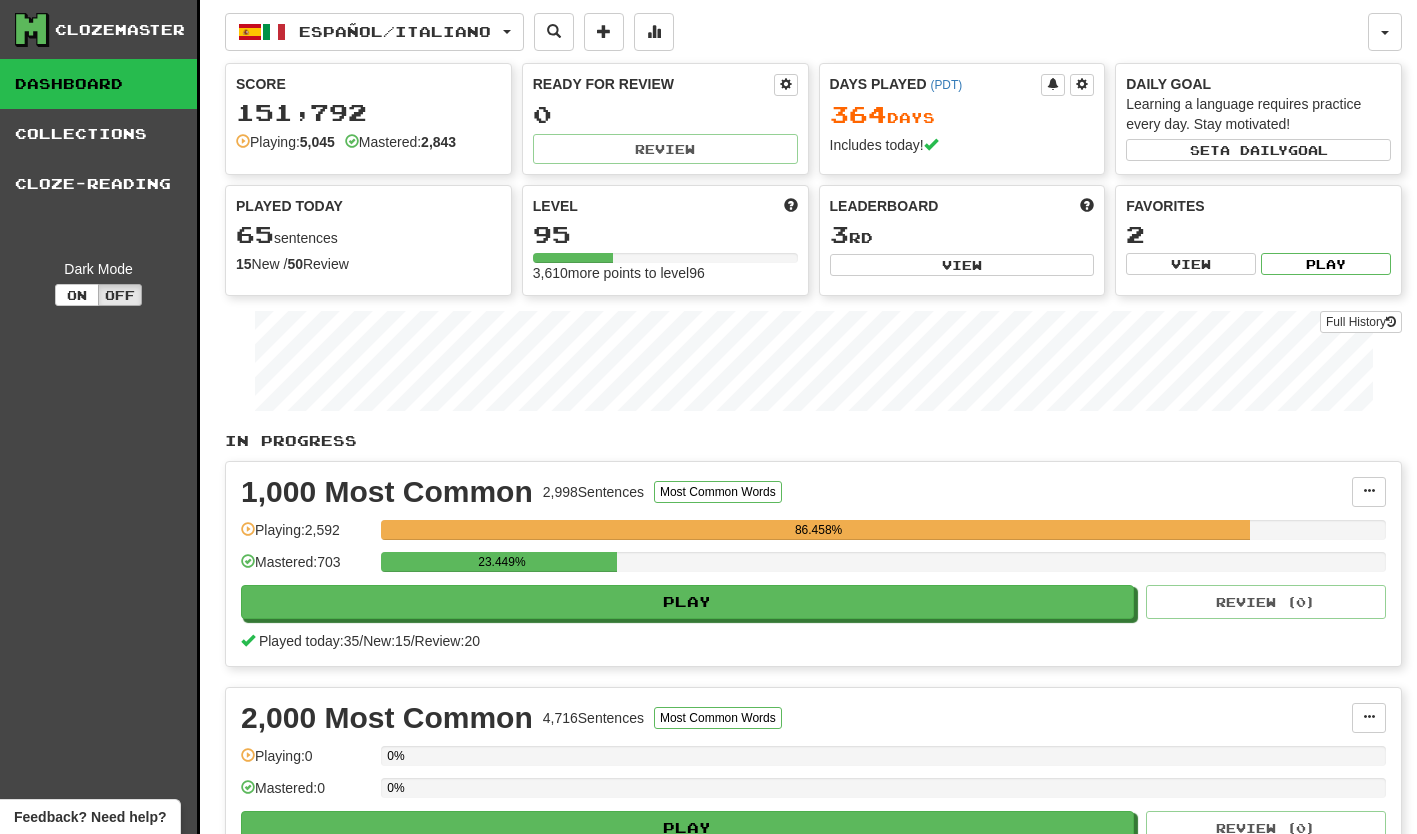 scroll, scrollTop: 0, scrollLeft: 0, axis: both 